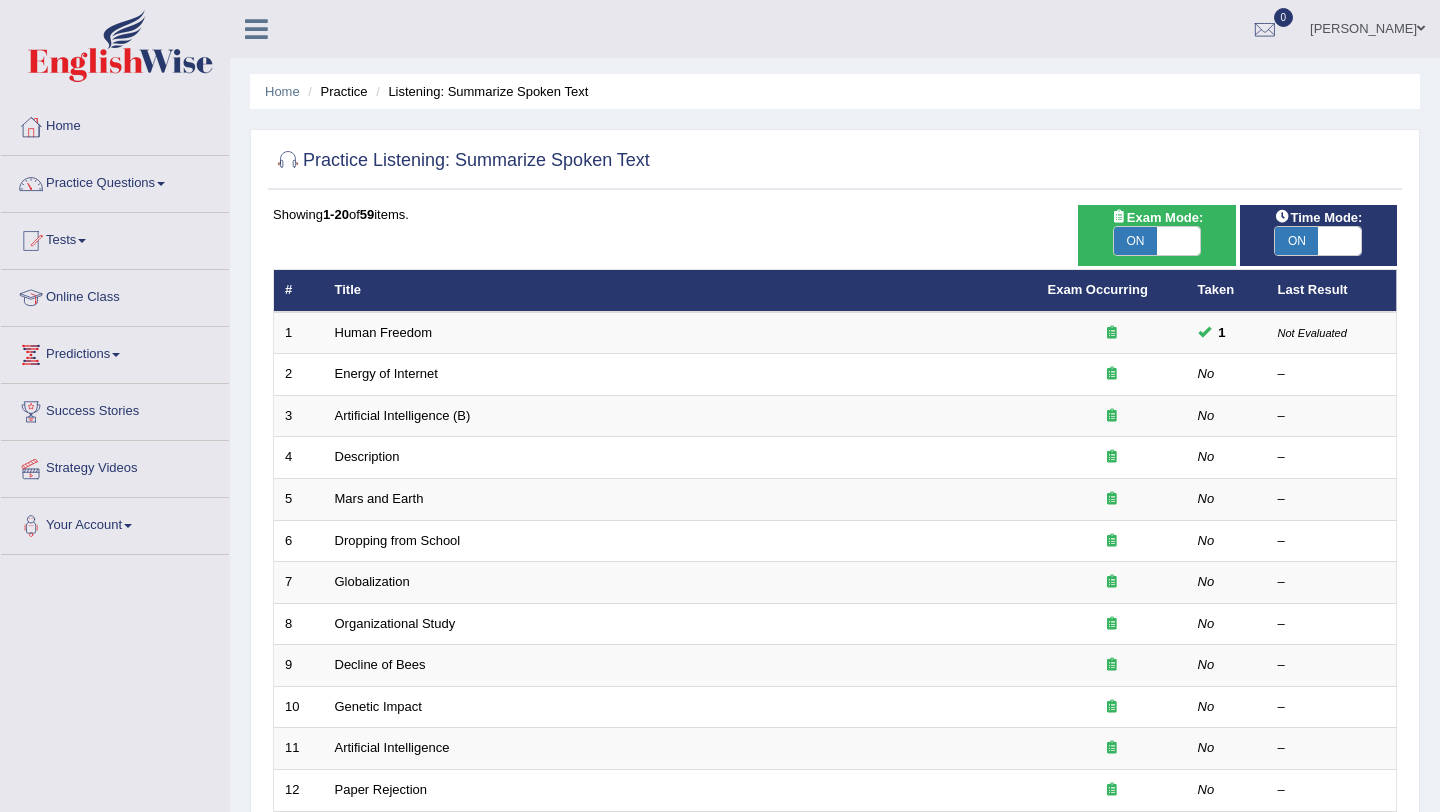 scroll, scrollTop: 0, scrollLeft: 0, axis: both 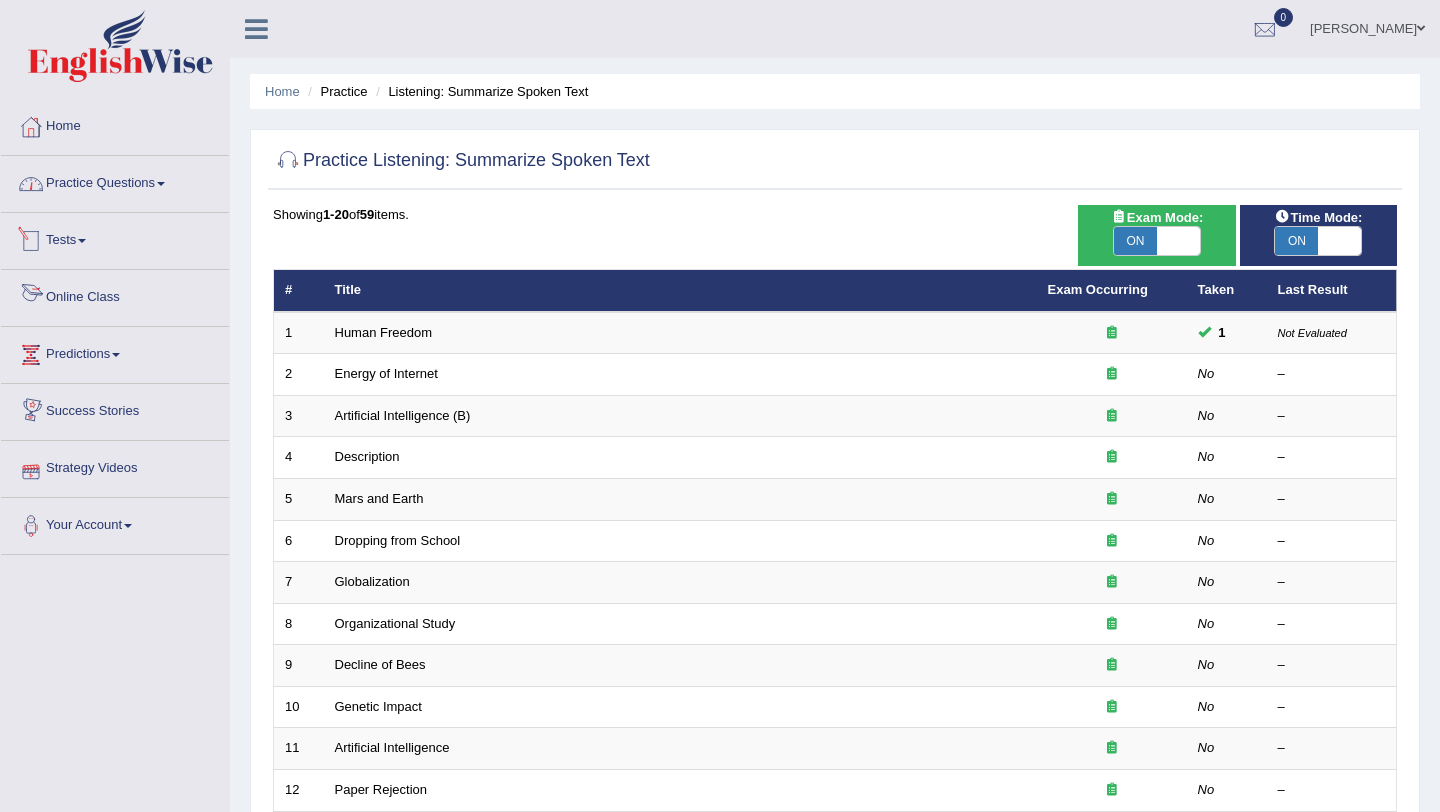 click on "Practice Questions" at bounding box center [115, 181] 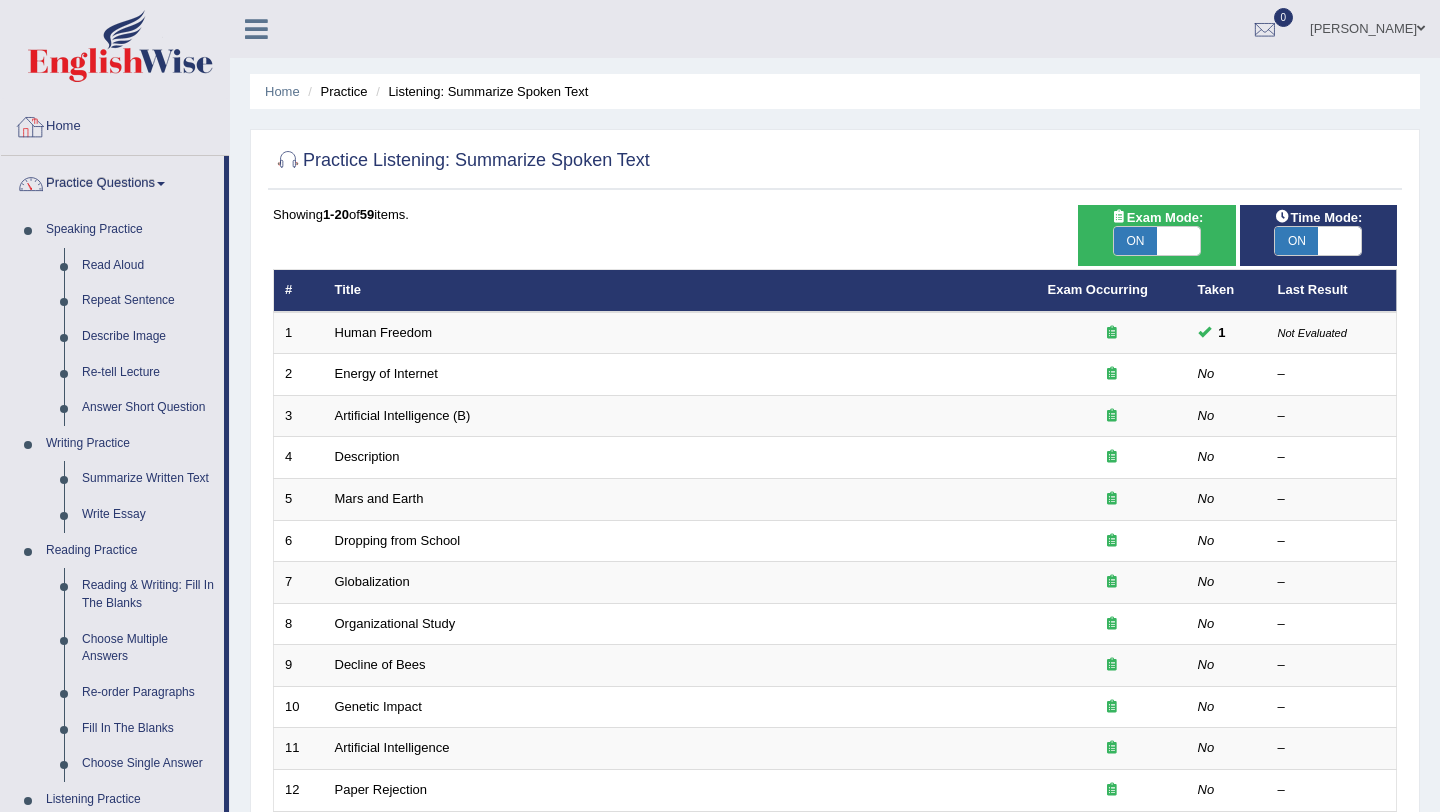 click on "Home" at bounding box center [115, 124] 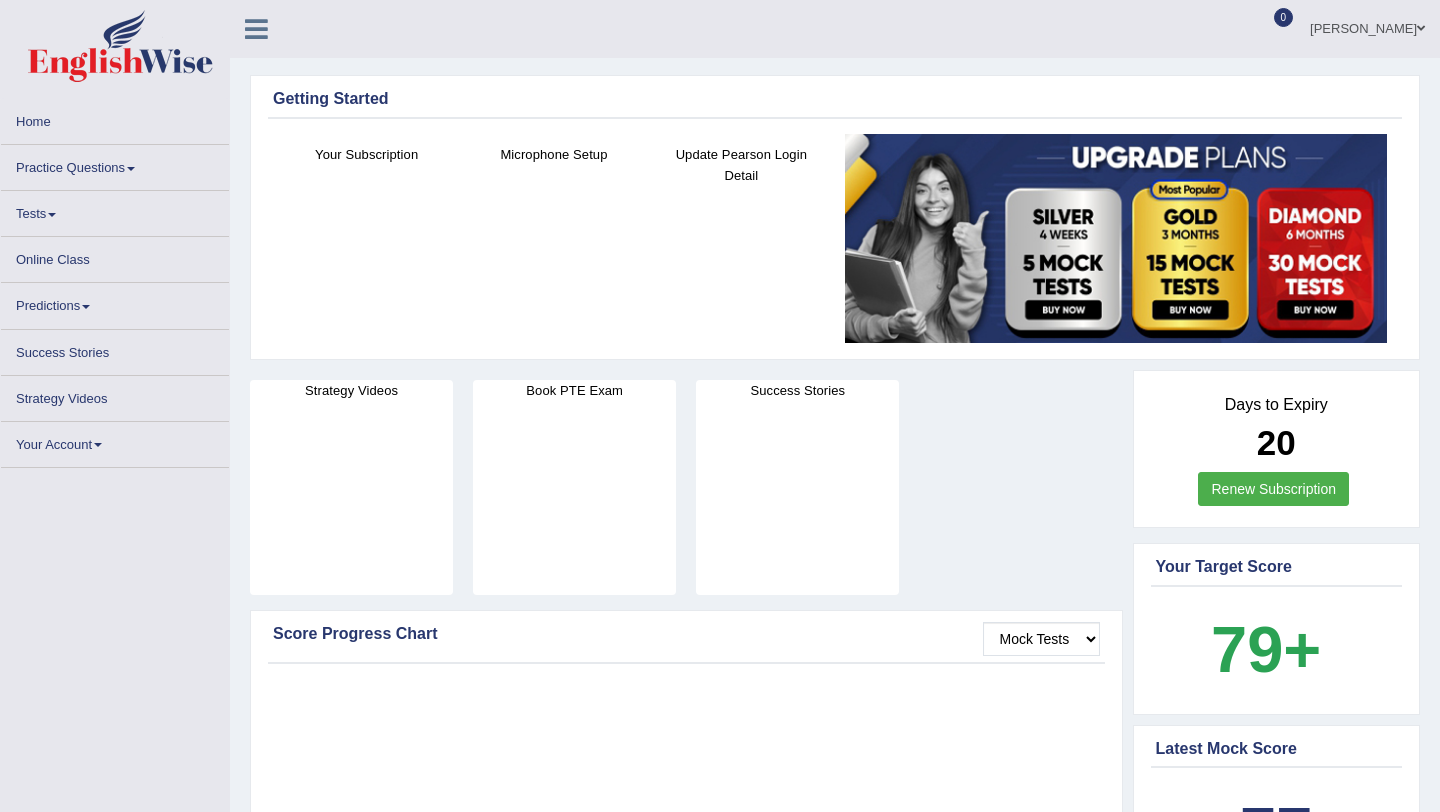 scroll, scrollTop: 0, scrollLeft: 0, axis: both 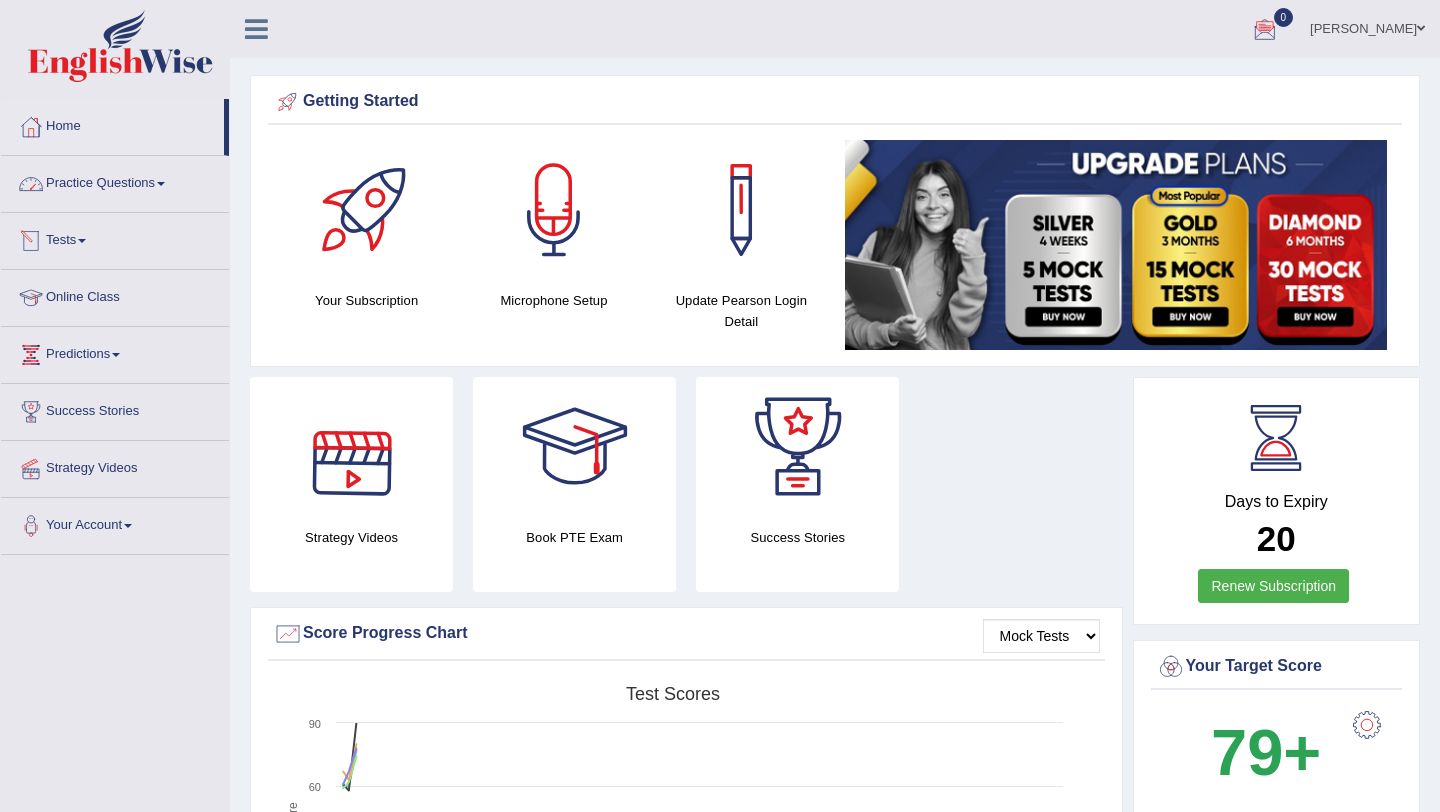 click on "Practice Questions" at bounding box center (115, 181) 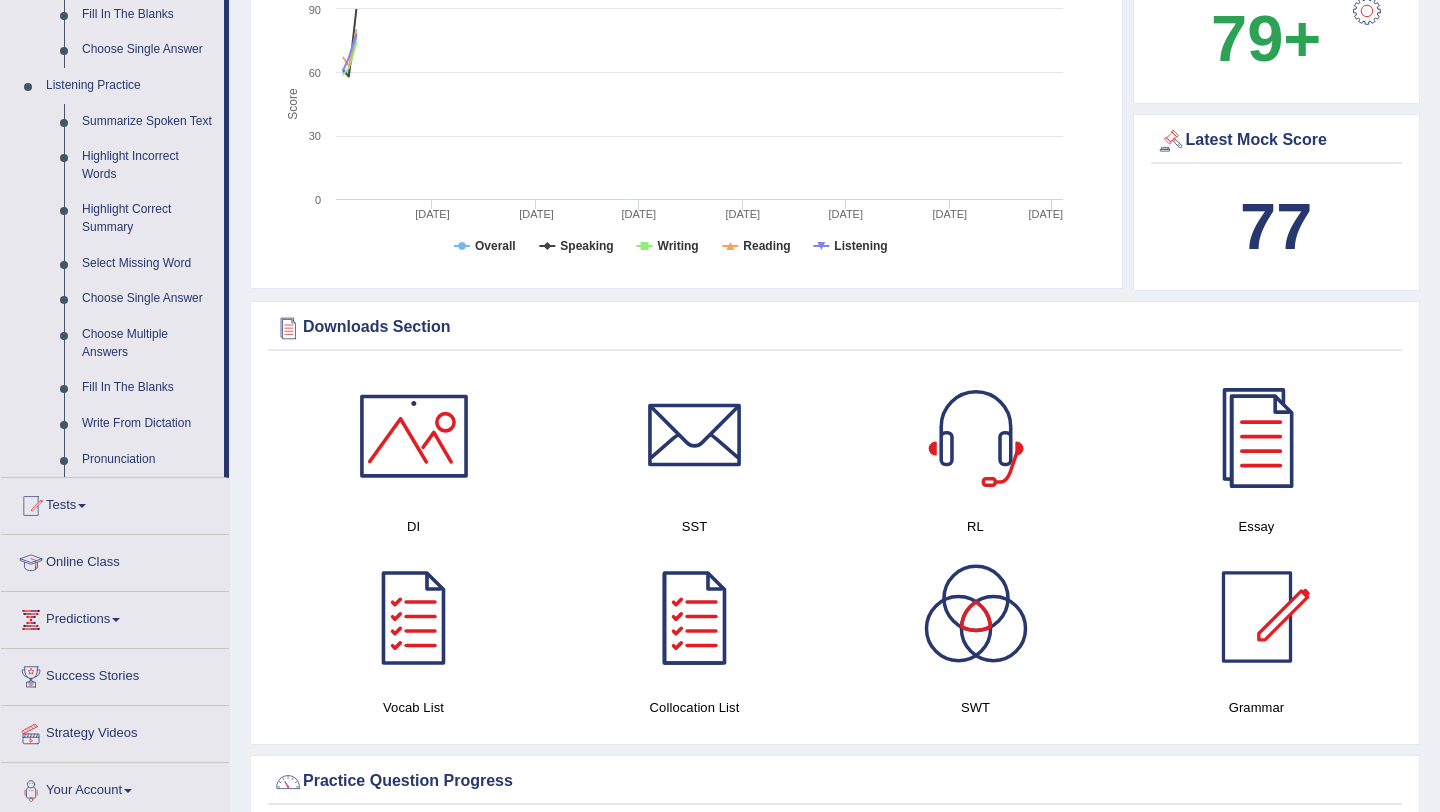 scroll, scrollTop: 733, scrollLeft: 0, axis: vertical 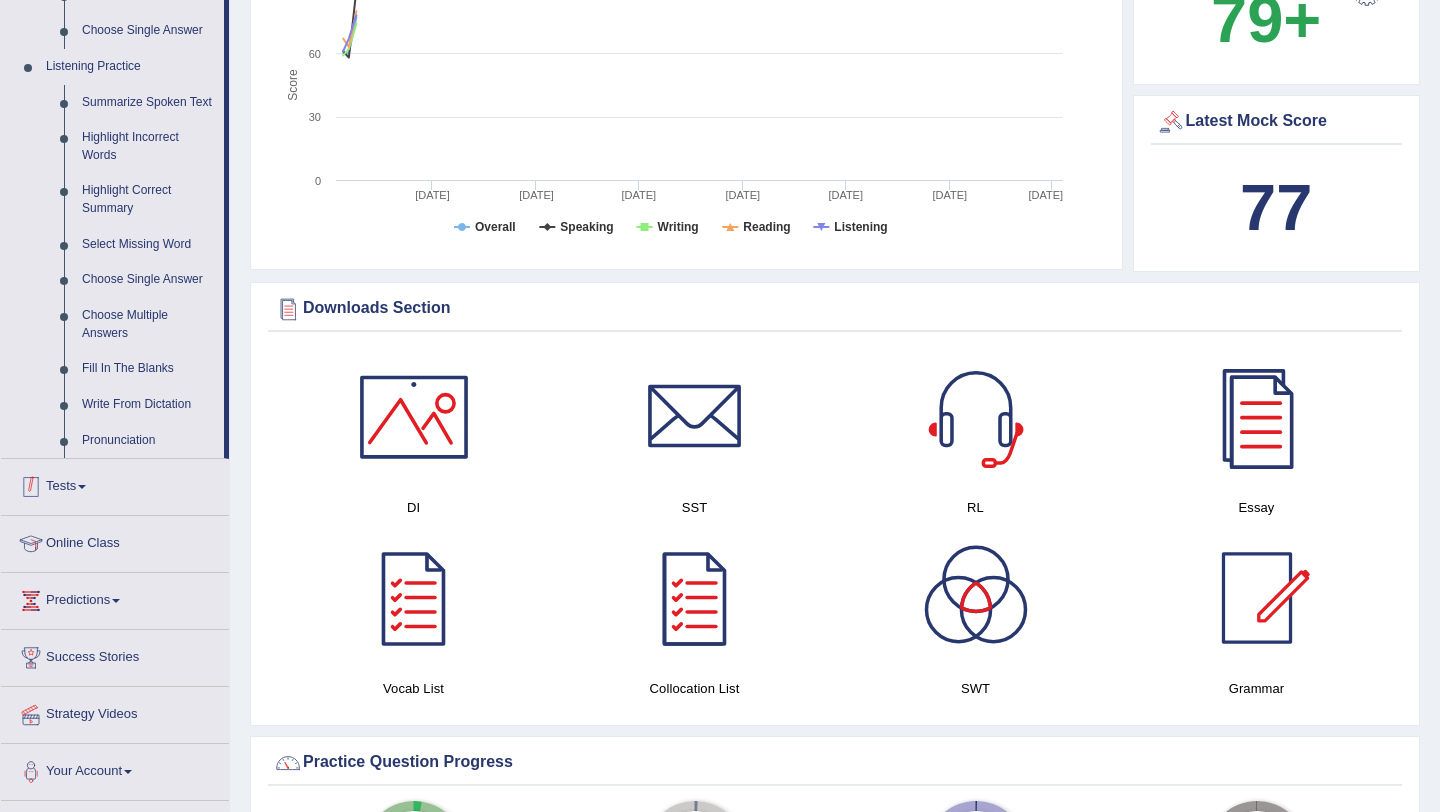 click on "Tests" at bounding box center [115, 484] 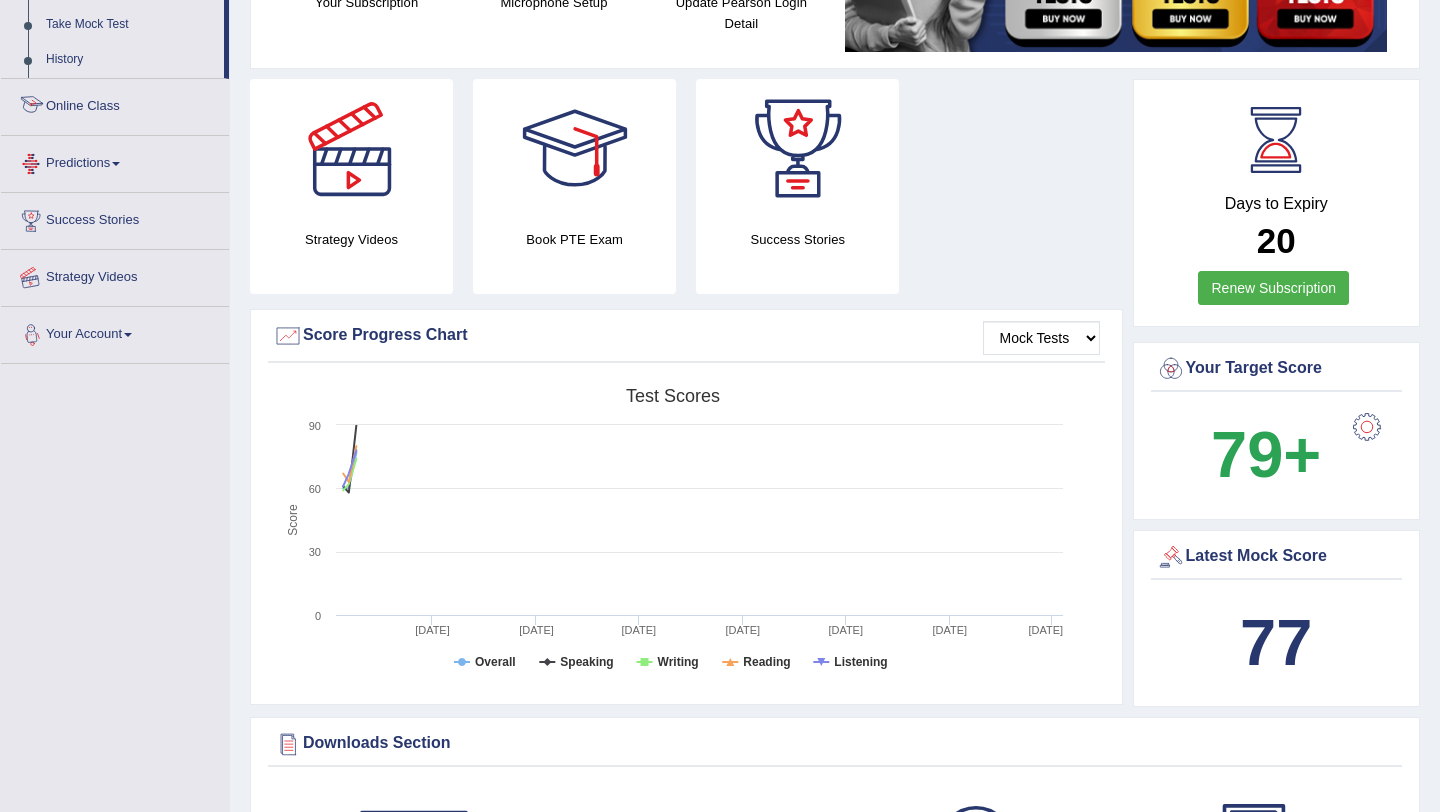 scroll, scrollTop: 226, scrollLeft: 0, axis: vertical 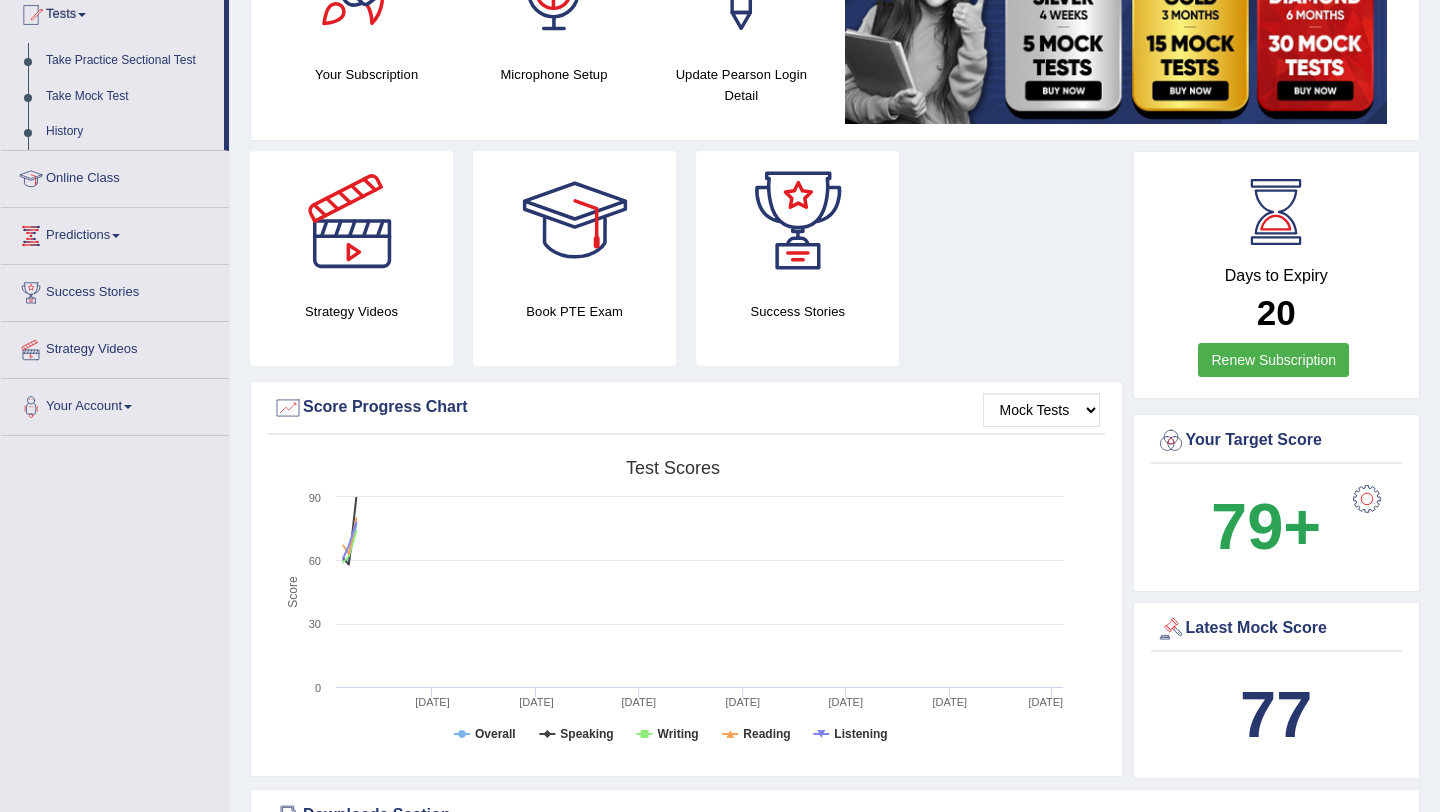 click on "Predictions" at bounding box center [115, 233] 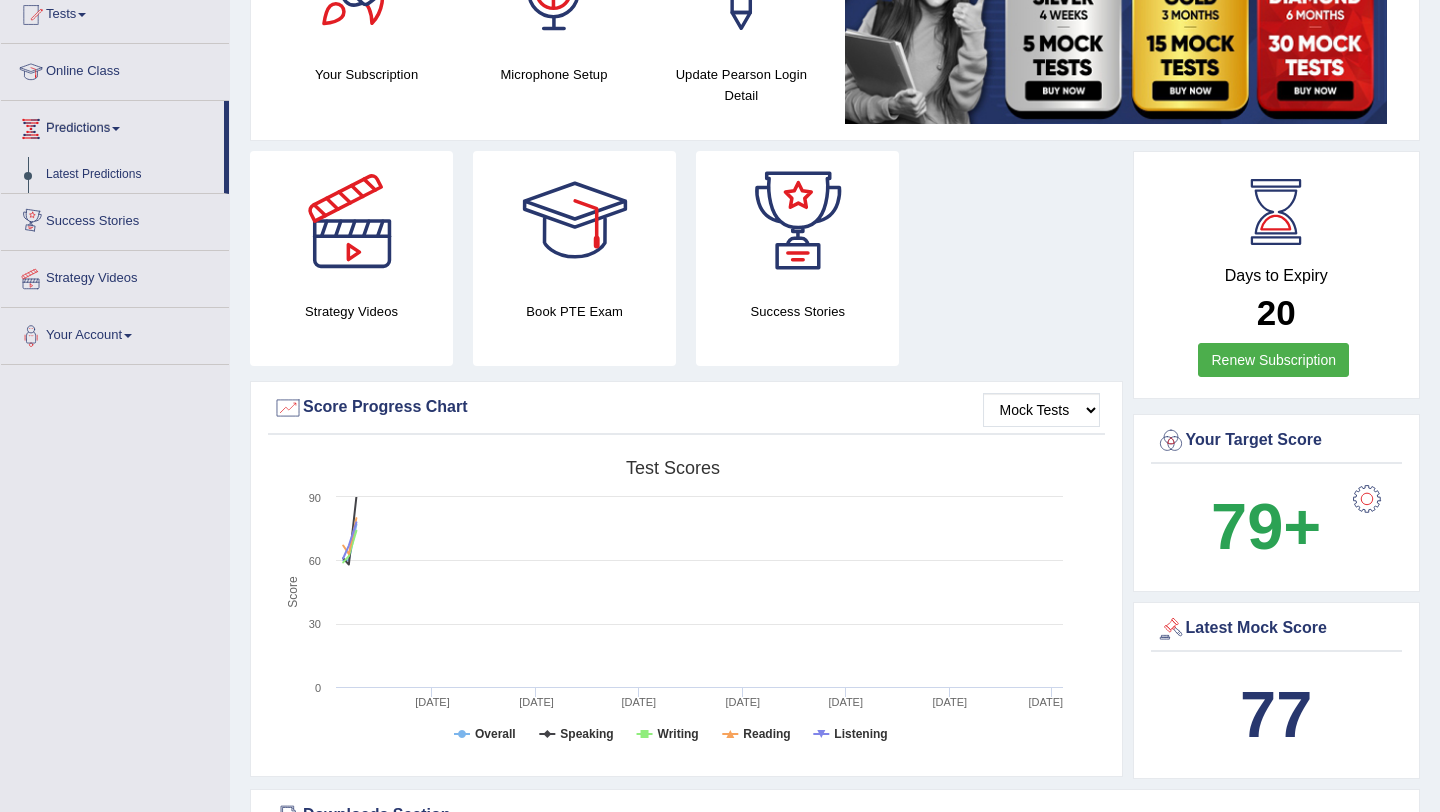 click on "Success Stories" at bounding box center [115, 219] 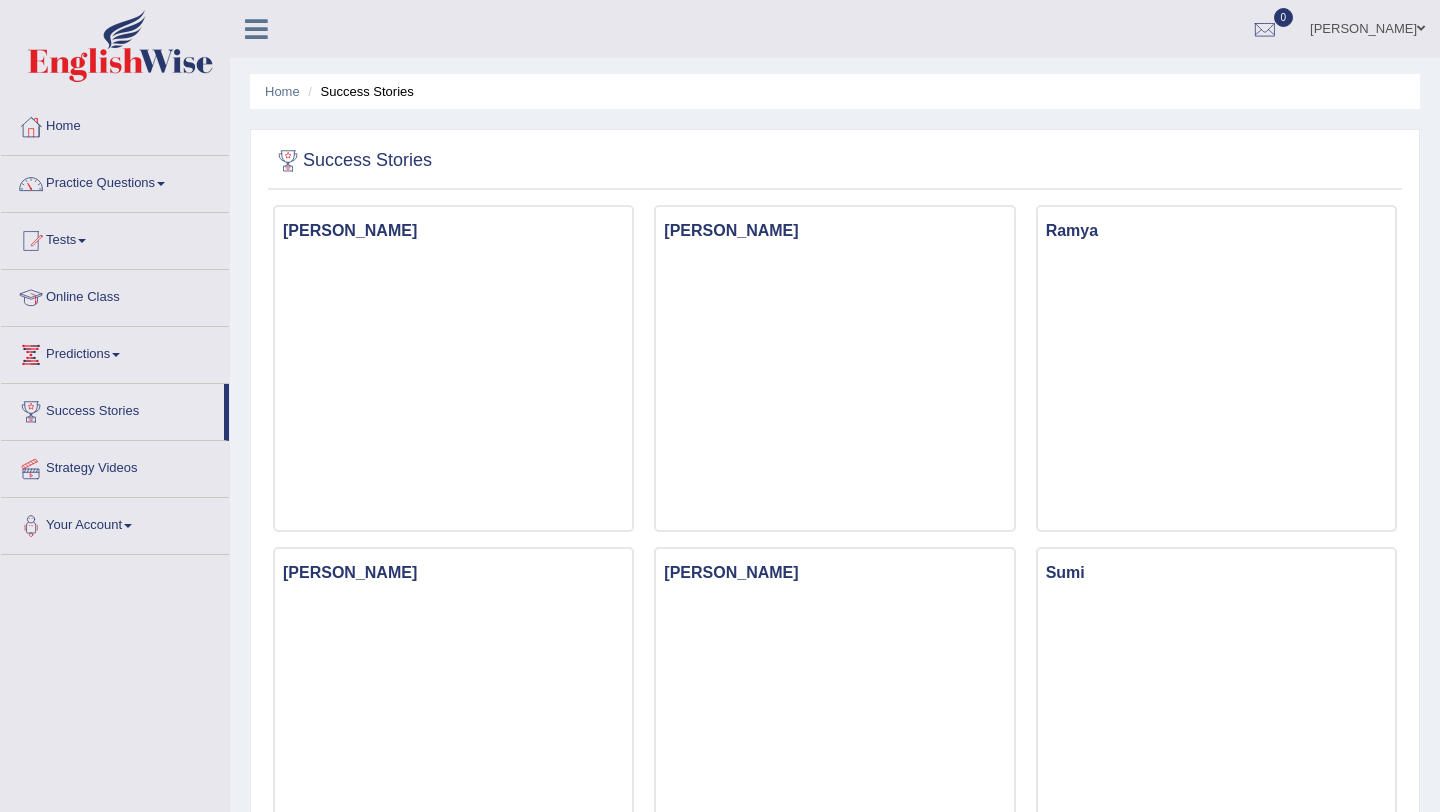 scroll, scrollTop: 0, scrollLeft: 0, axis: both 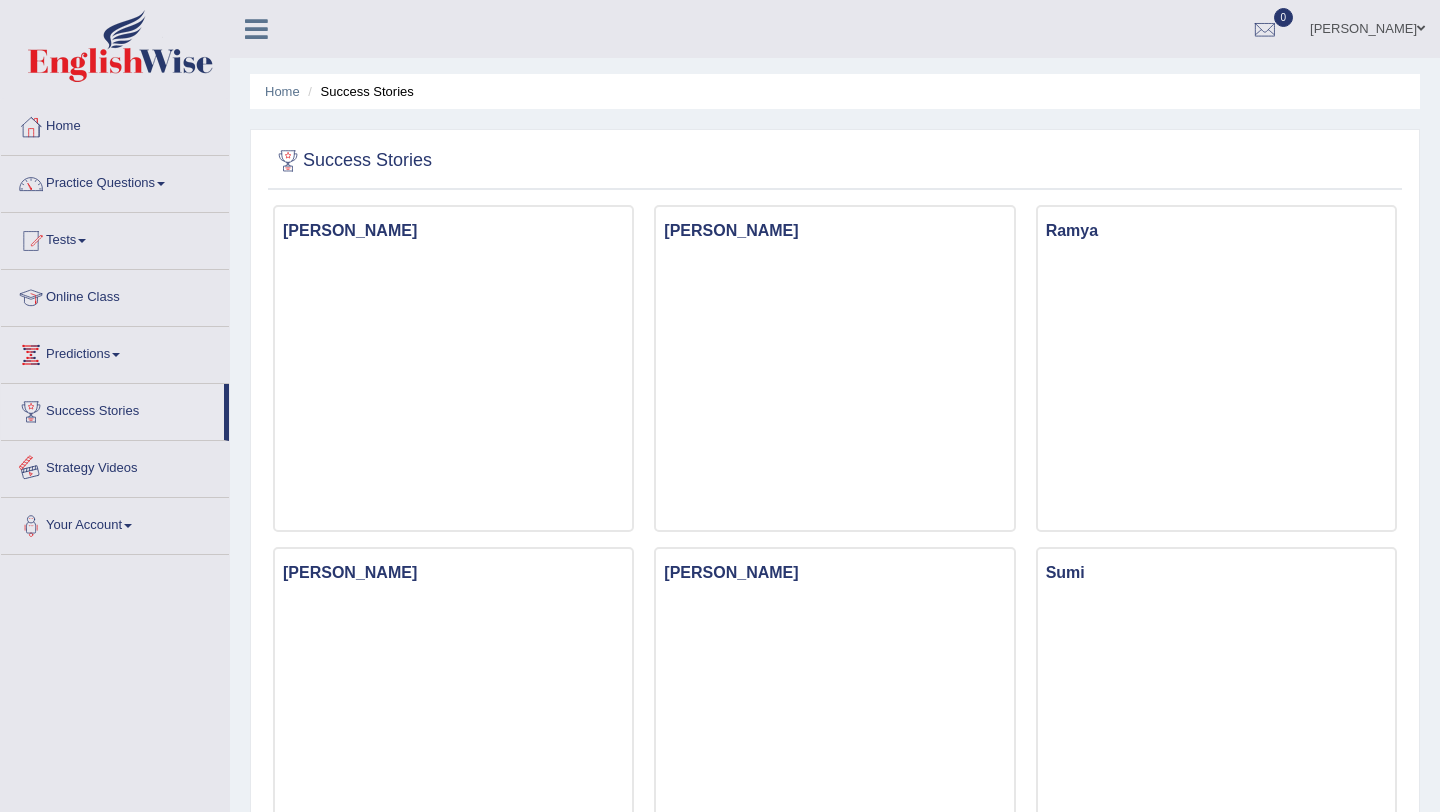 click on "Strategy Videos" at bounding box center [115, 466] 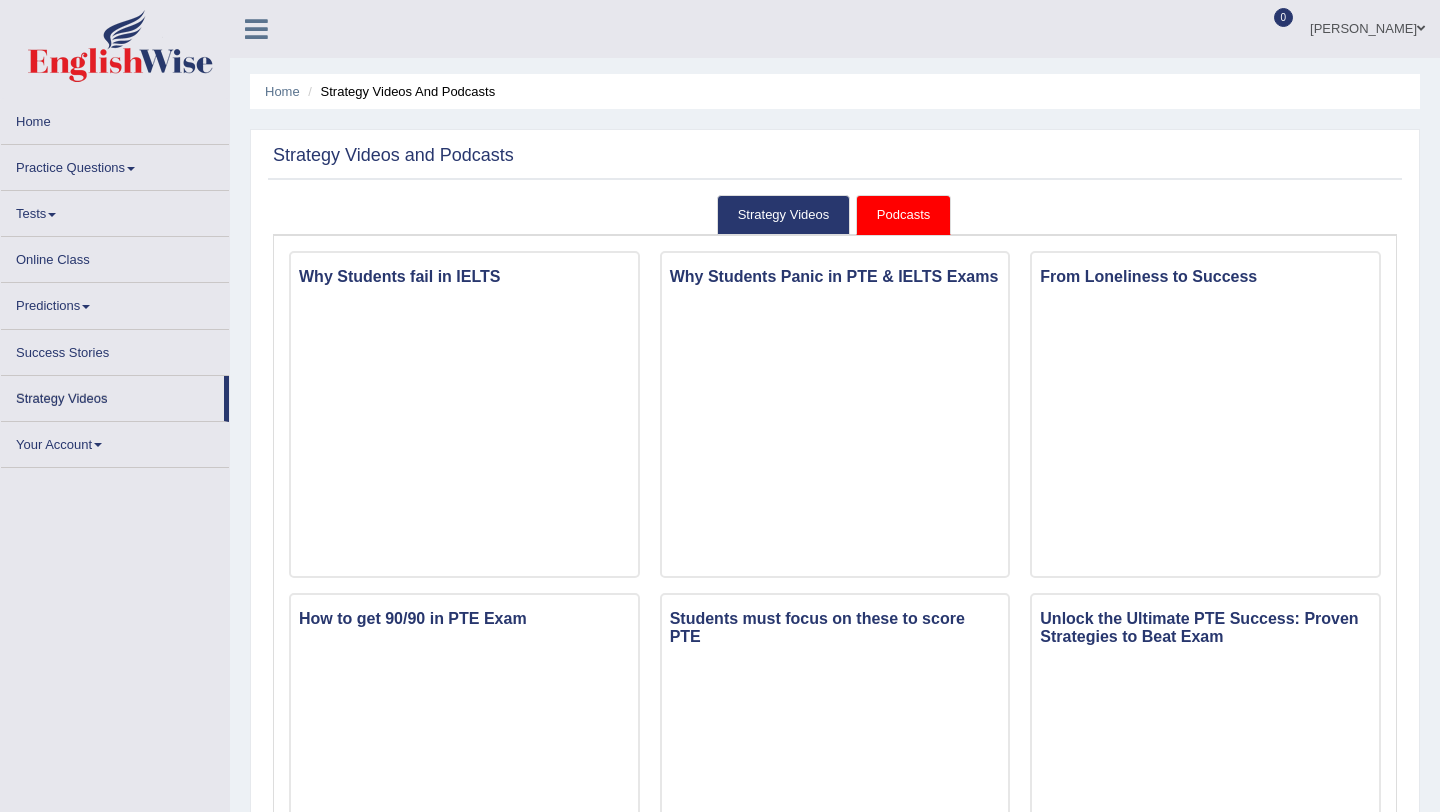 scroll, scrollTop: 0, scrollLeft: 0, axis: both 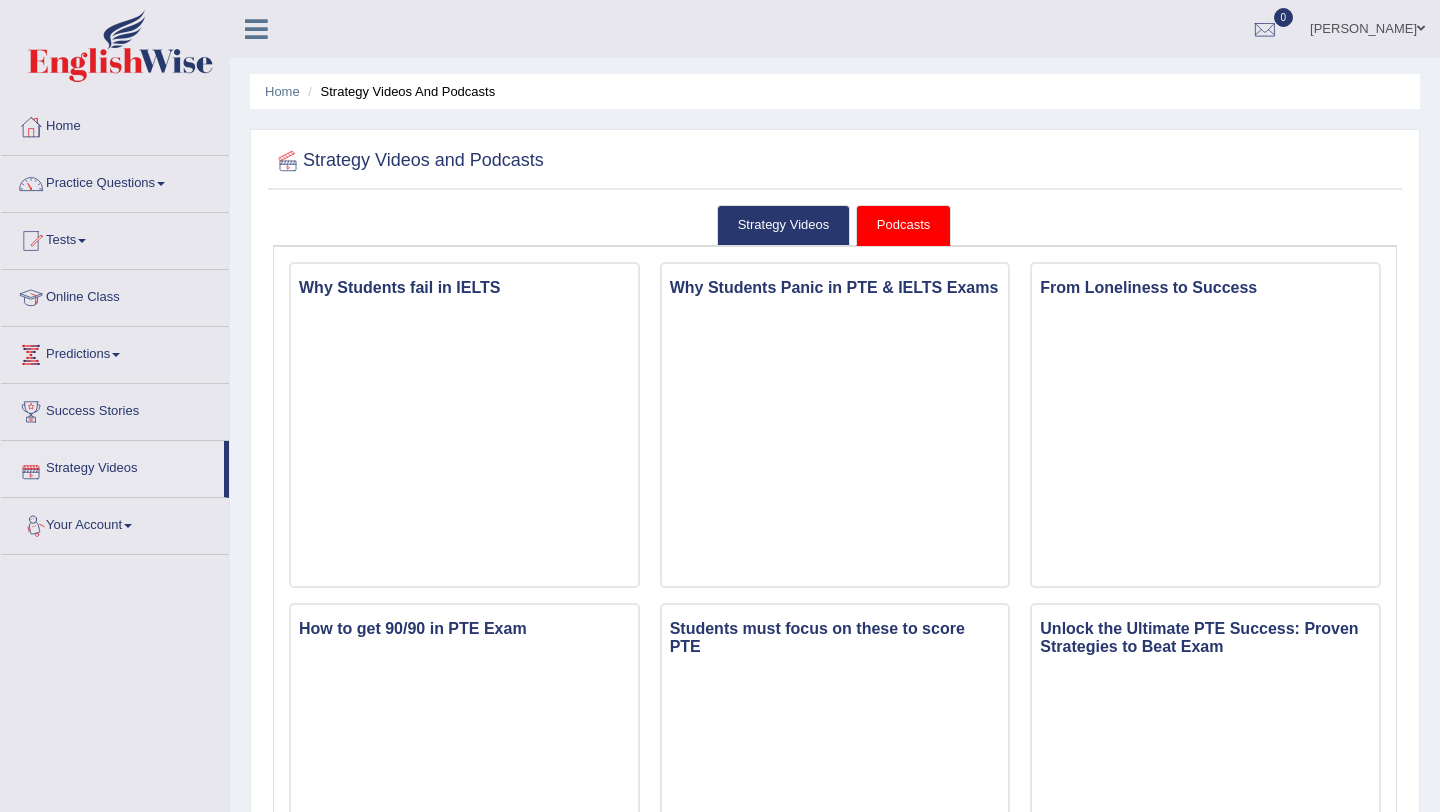 click on "Your Account" at bounding box center [115, 523] 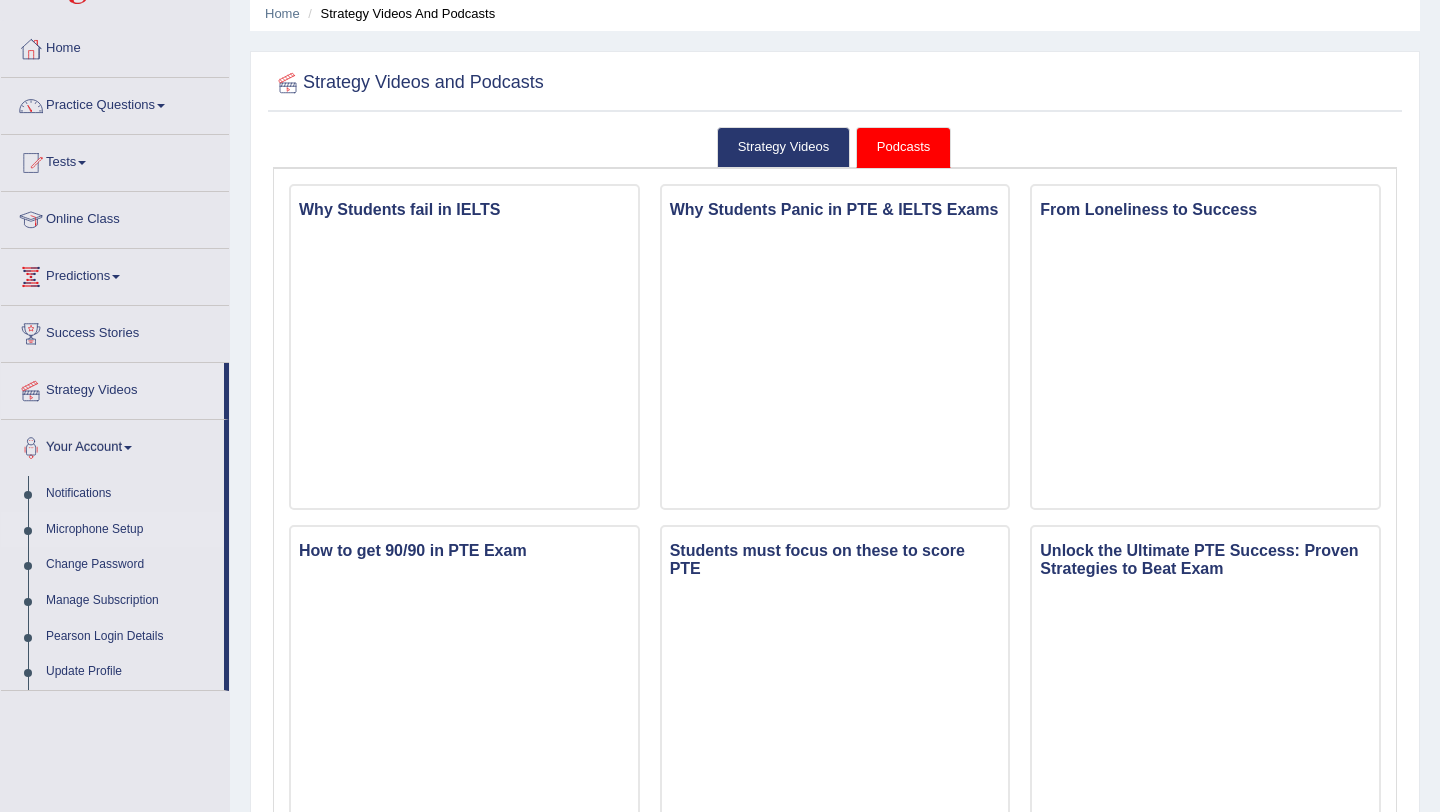 scroll, scrollTop: 0, scrollLeft: 0, axis: both 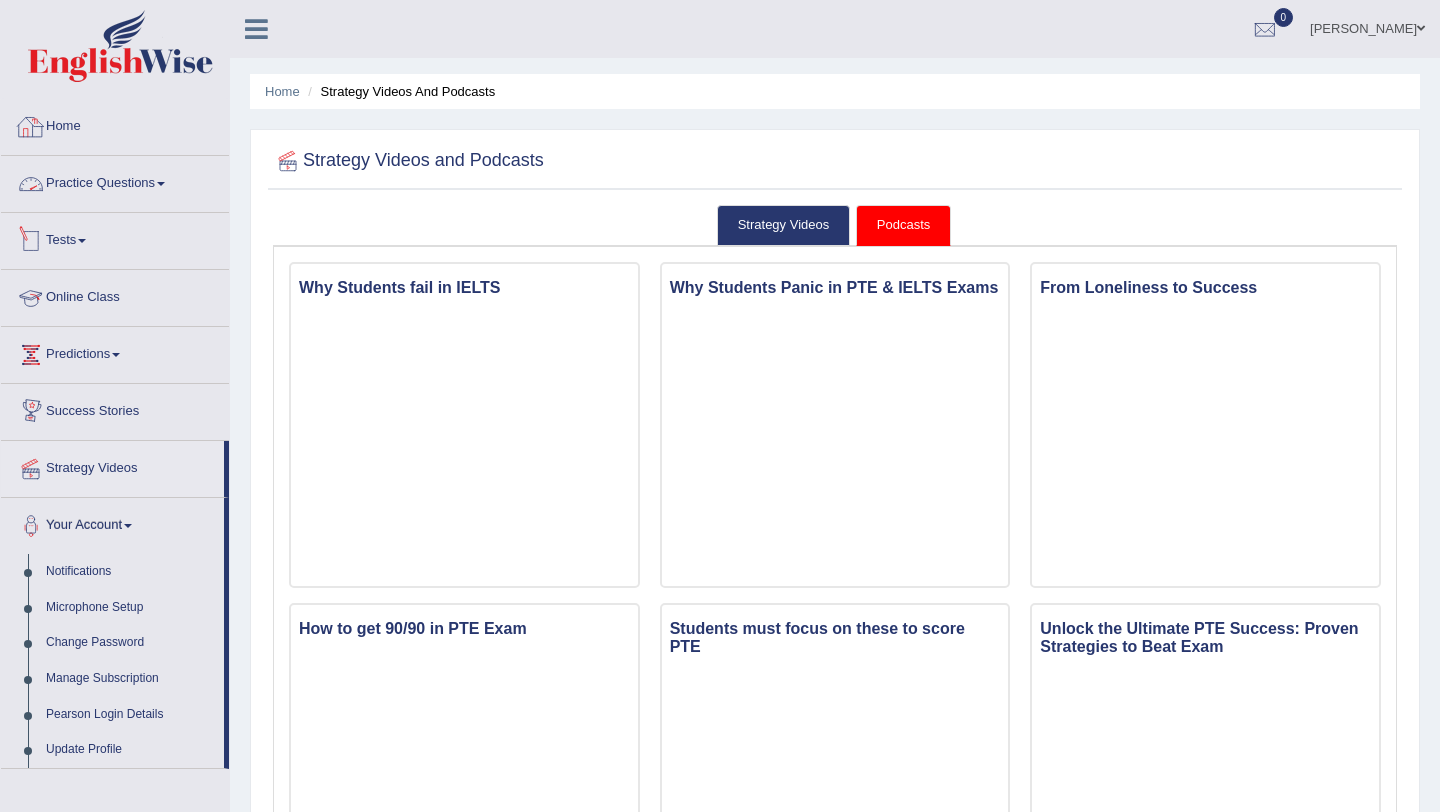 click on "Home" at bounding box center [115, 124] 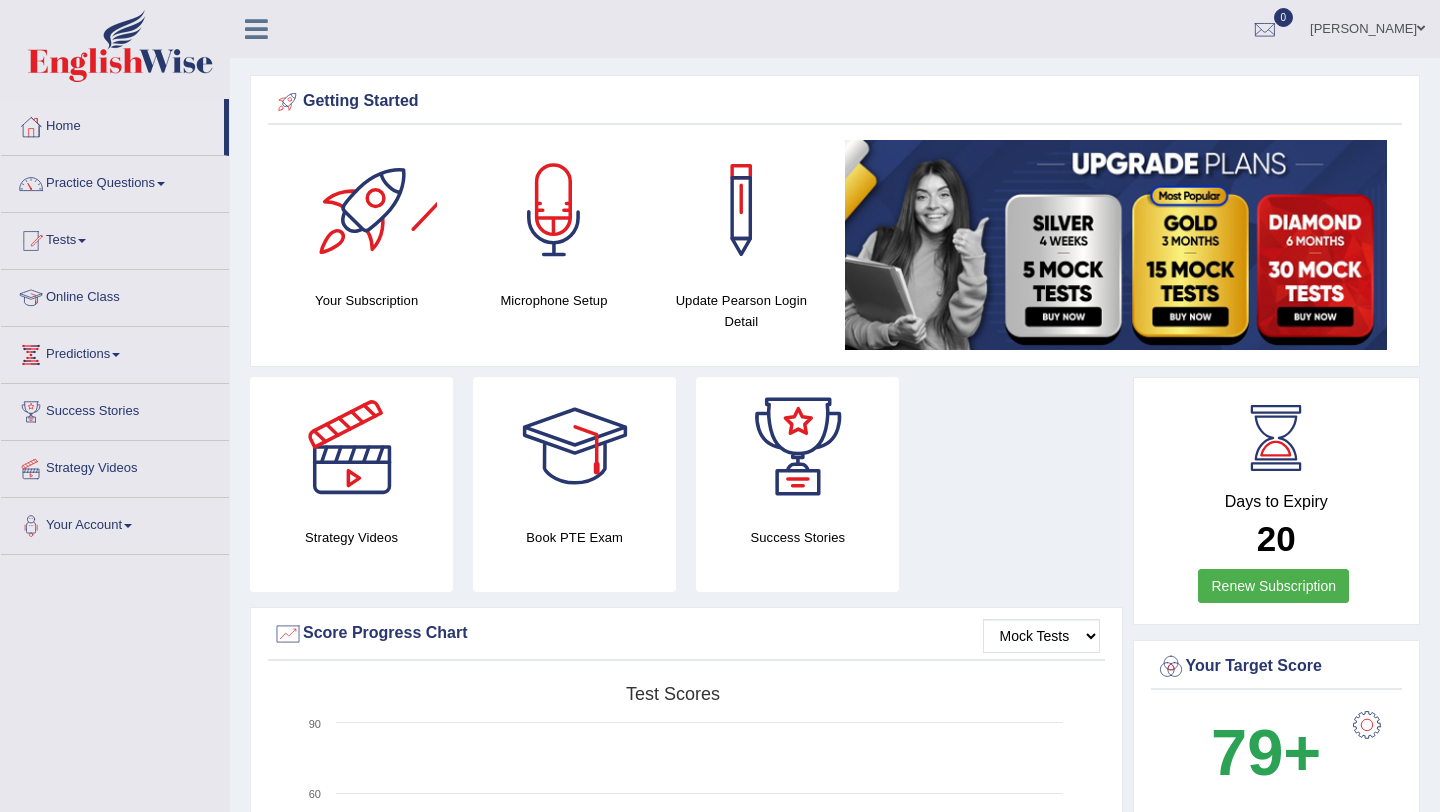 scroll, scrollTop: 0, scrollLeft: 0, axis: both 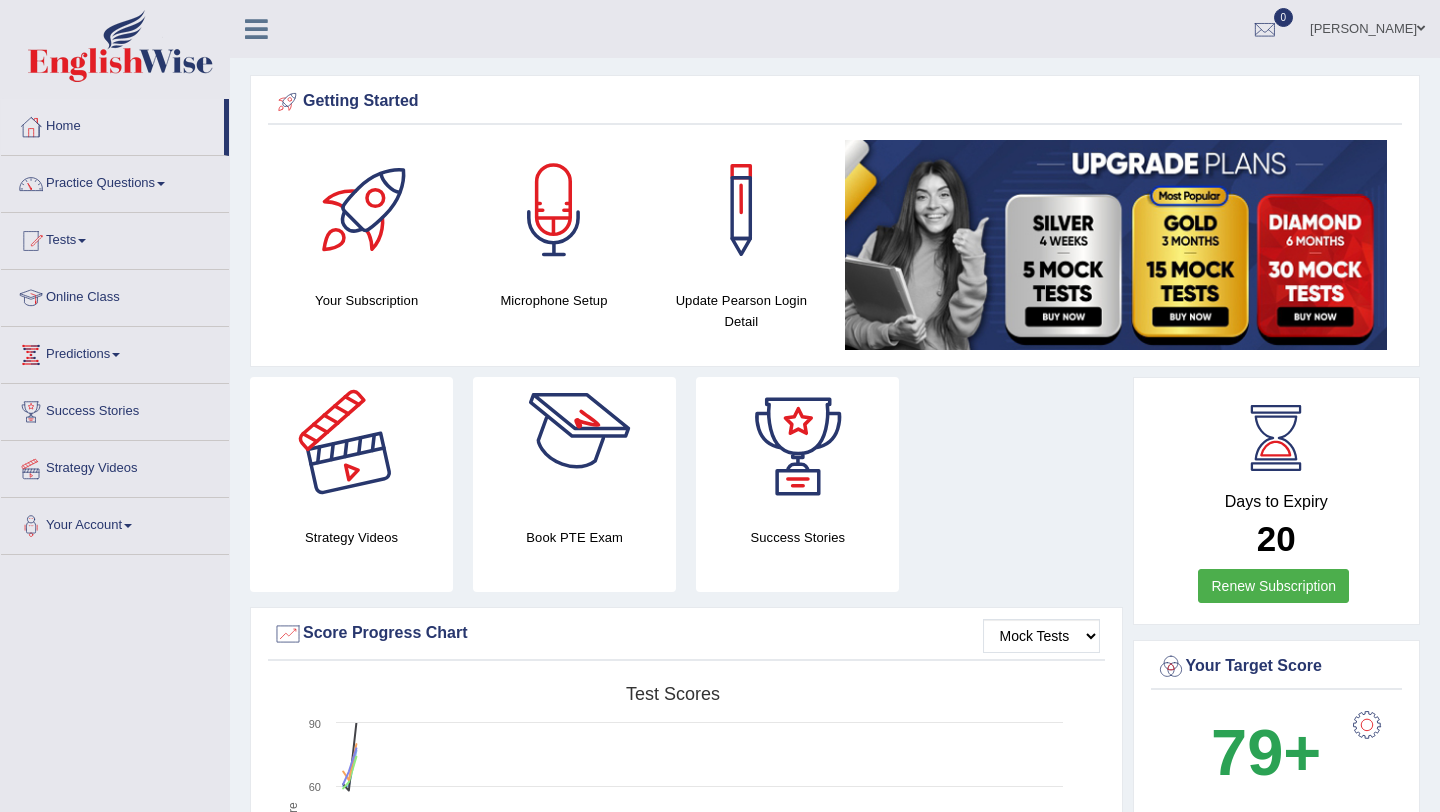 click at bounding box center (352, 447) 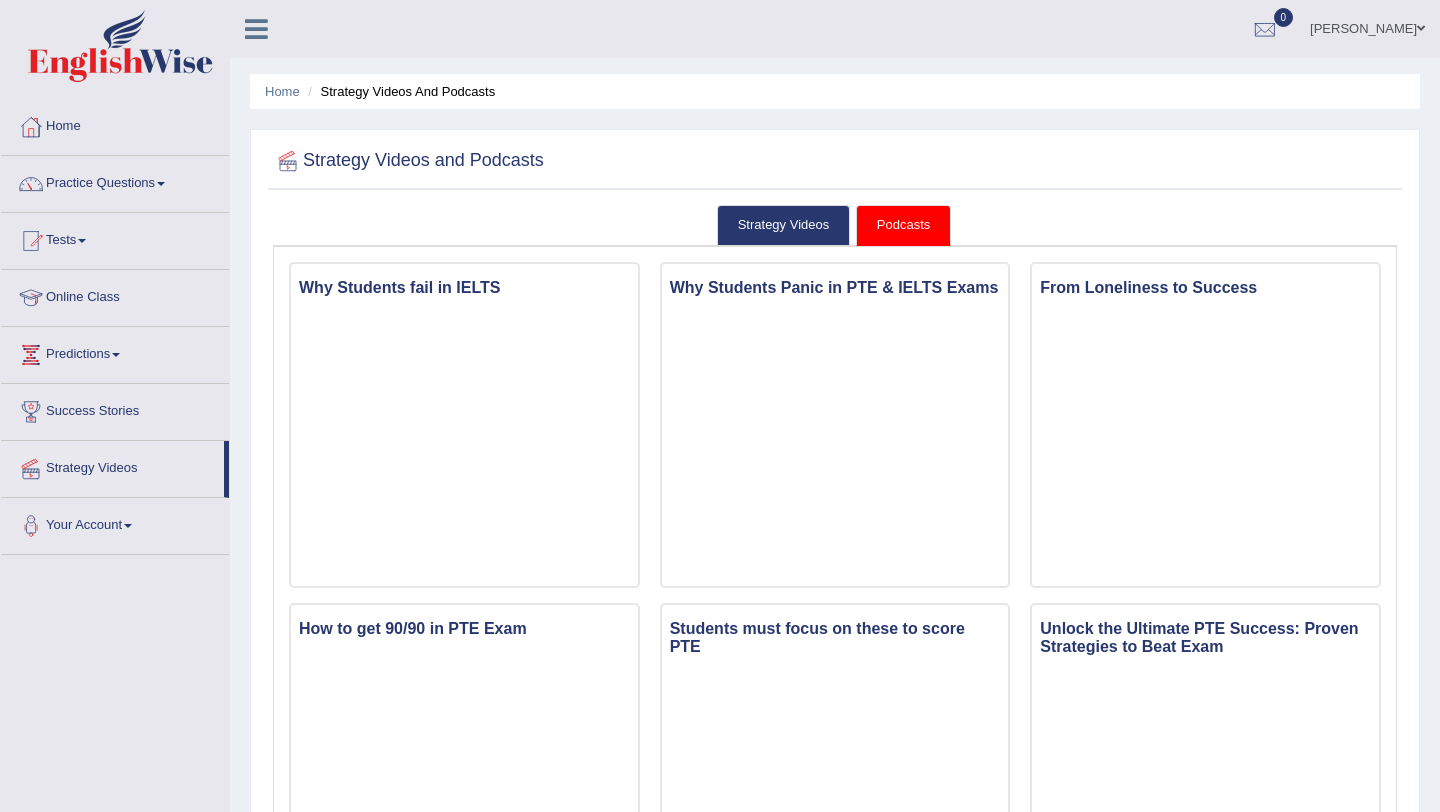 scroll, scrollTop: 0, scrollLeft: 0, axis: both 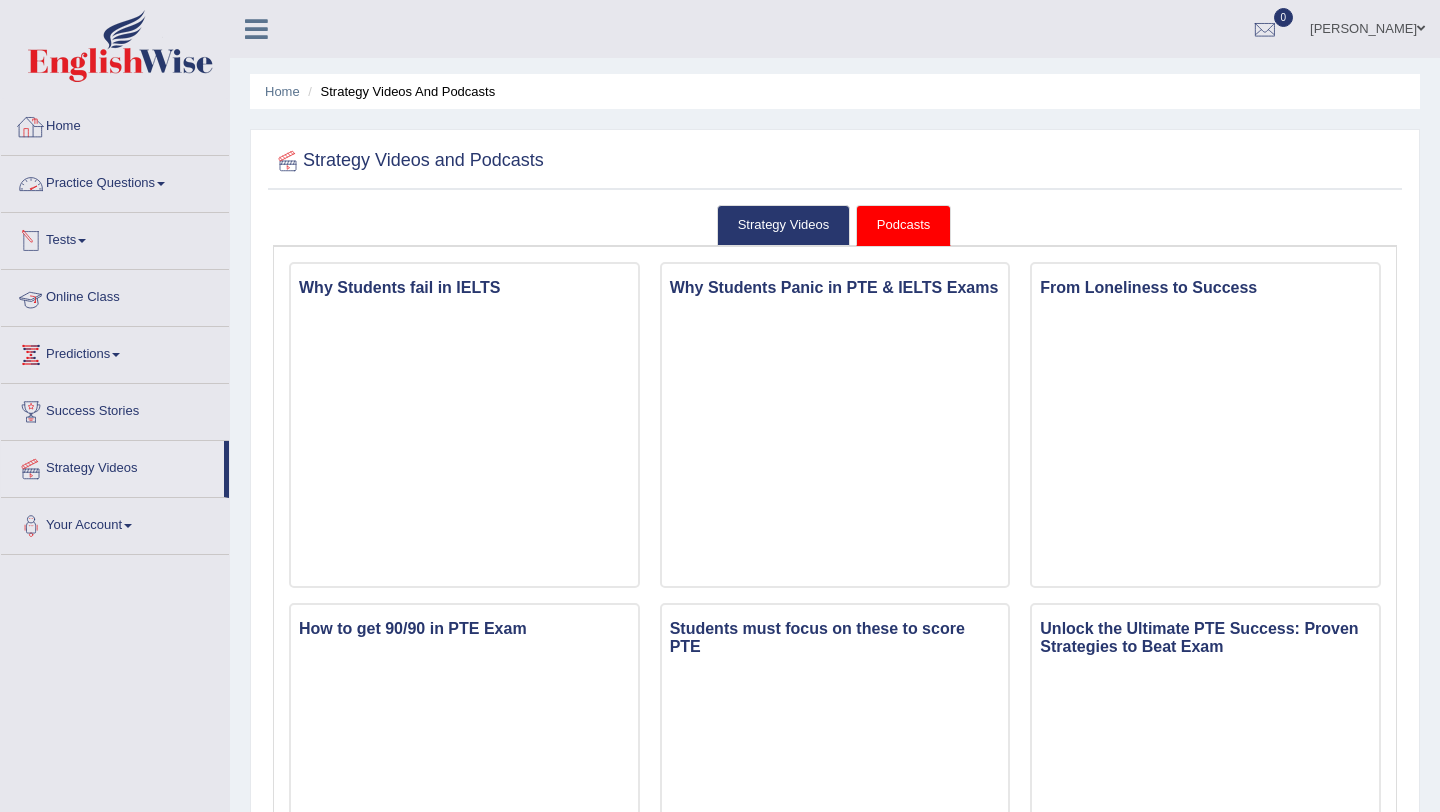 click on "Home" at bounding box center (115, 124) 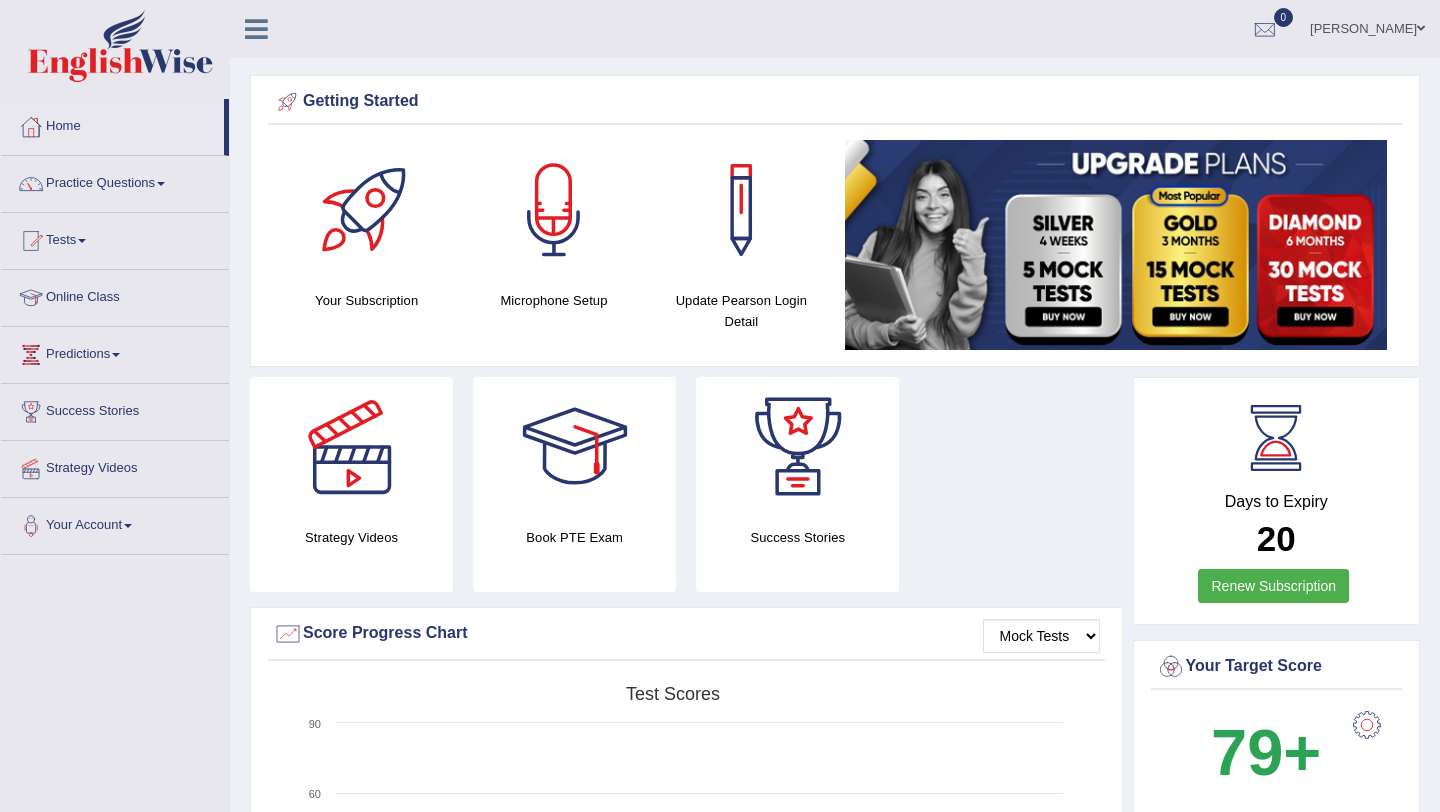 scroll, scrollTop: 0, scrollLeft: 0, axis: both 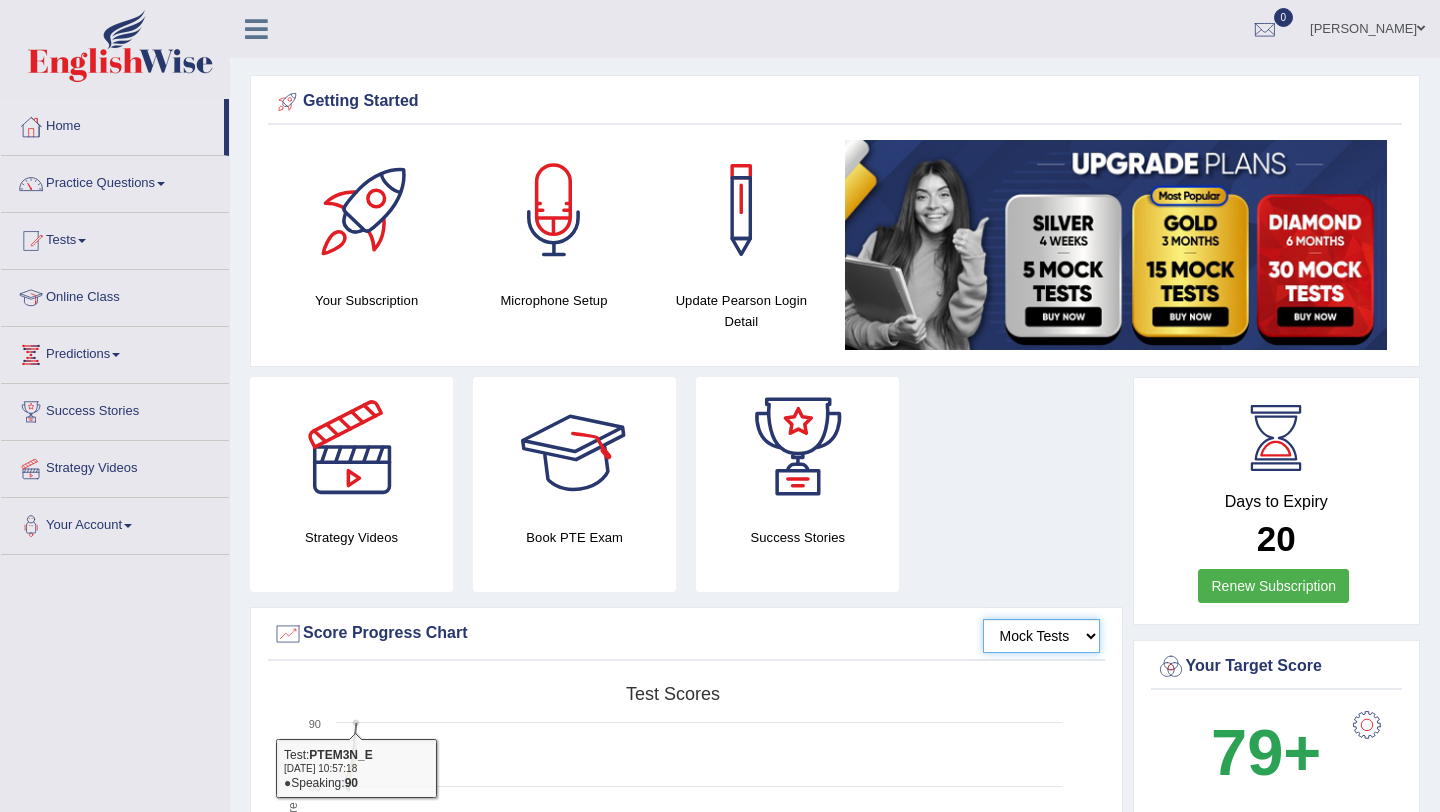 click on "Mock Tests" at bounding box center [1041, 636] 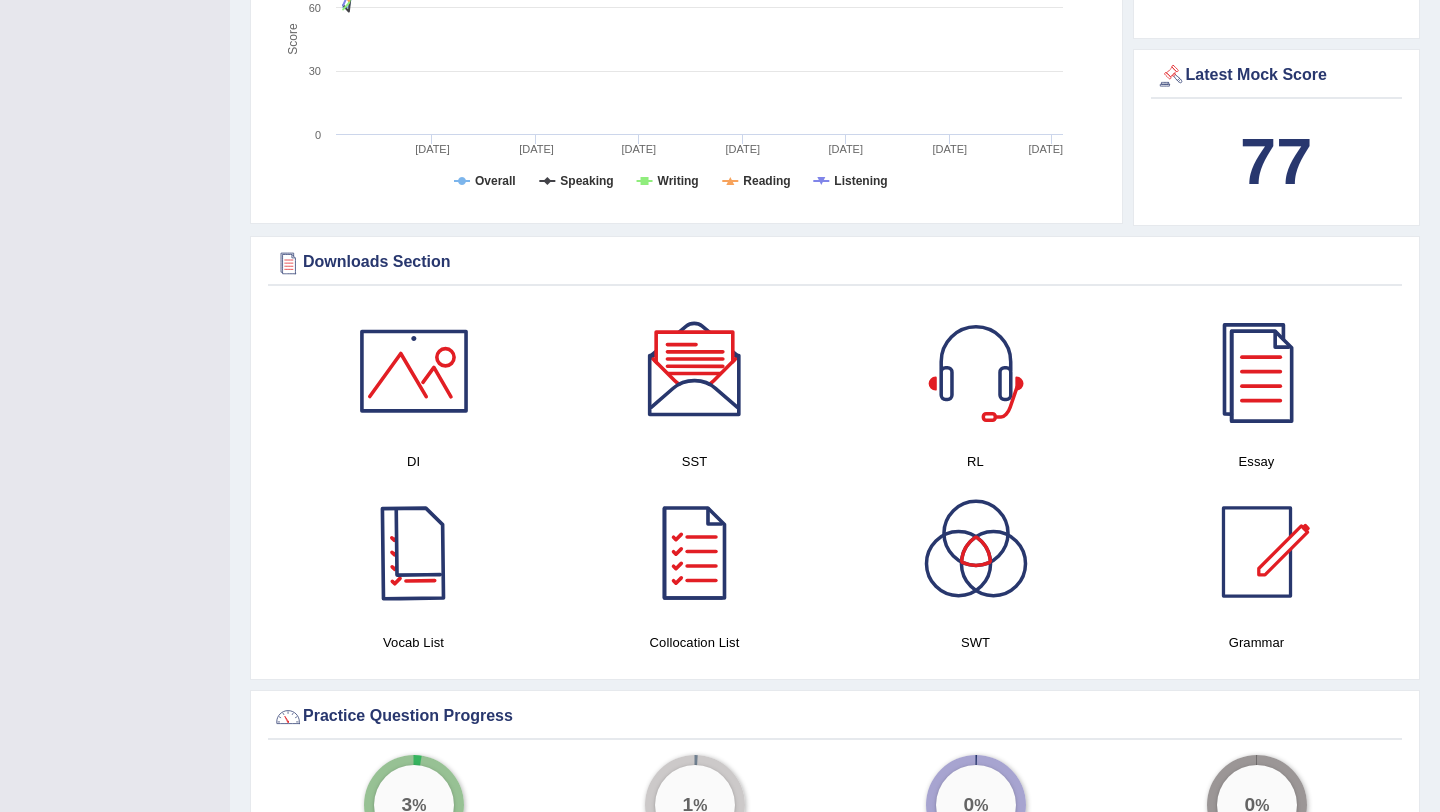 scroll, scrollTop: 789, scrollLeft: 0, axis: vertical 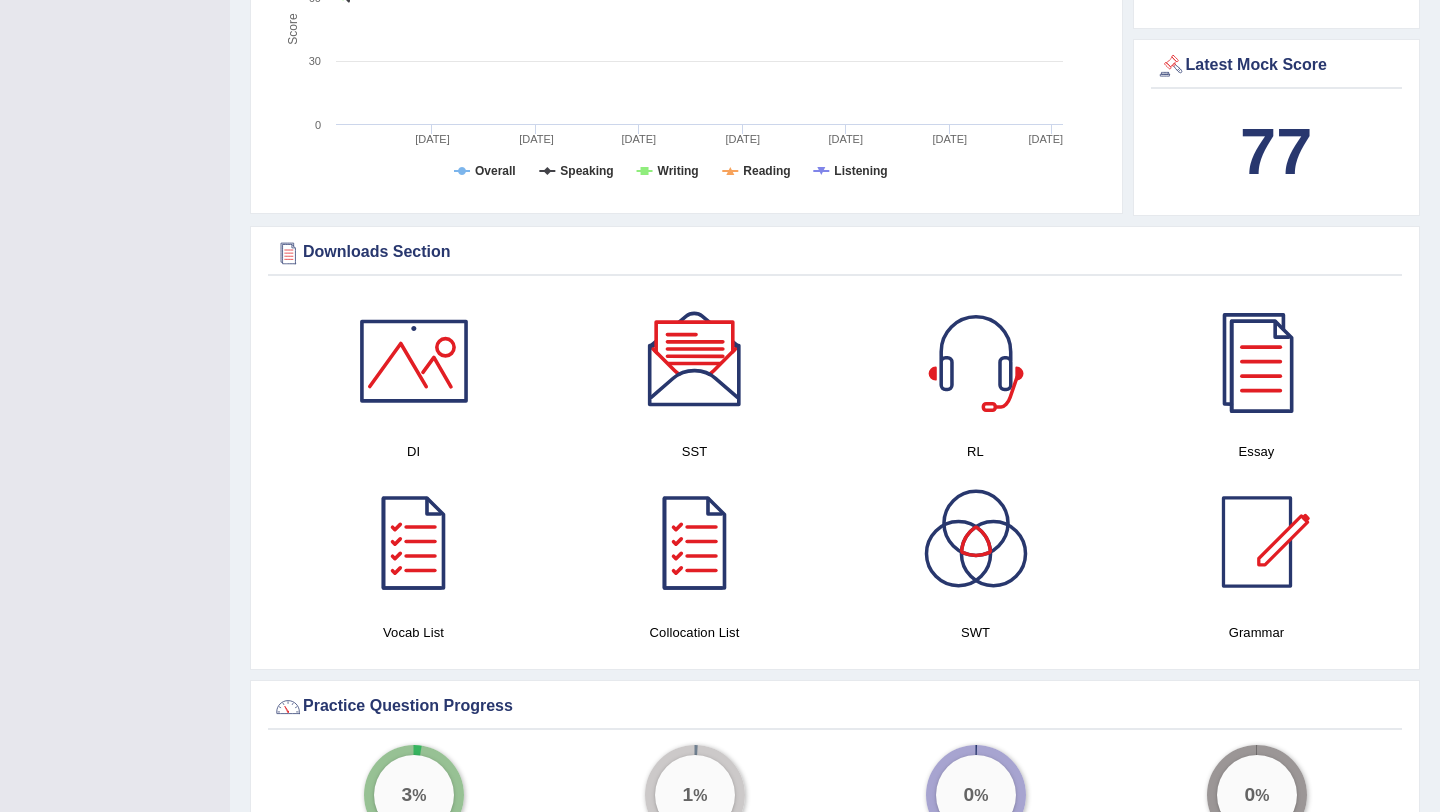 click at bounding box center (414, 542) 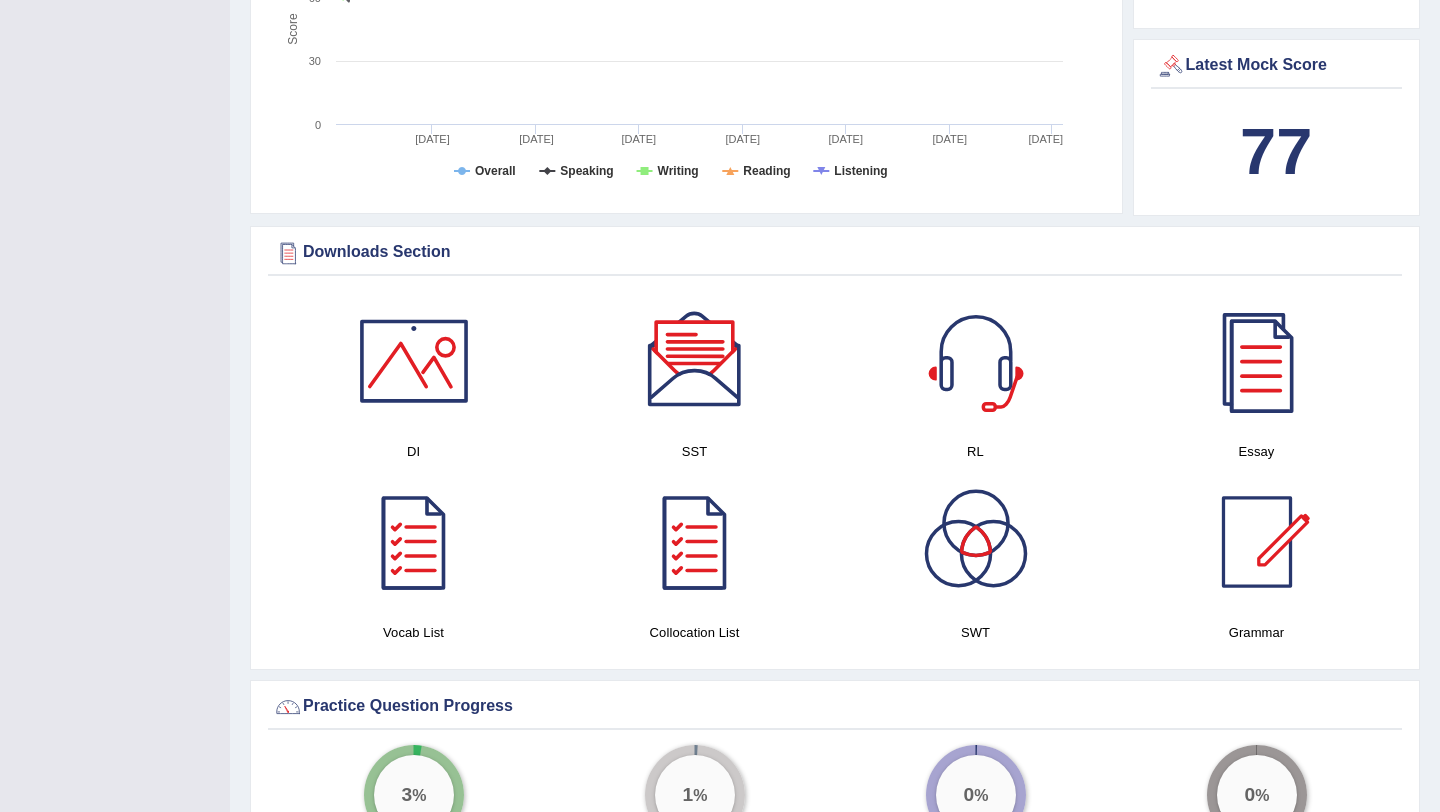 click on "Toggle navigation
Home
Practice Questions   Speaking Practice Read Aloud
Repeat Sentence
Describe Image
Re-tell Lecture
Answer Short Question
Writing Practice  Summarize Written Text
Write Essay
Reading Practice  Reading & Writing: Fill In The Blanks
Choose Multiple Answers
Re-order Paragraphs
Fill In The Blanks
Choose Single Answer
Listening Practice  Summarize Spoken Text
Highlight Incorrect Words
Highlight Correct Summary
Select Missing Word
Choose Single Answer
Choose Multiple Answers
Fill In The Blanks
Write From Dictation
Pronunciation
Tests  Take Practice Sectional Test
Take Mock Test
History
Online Class
Predictions" at bounding box center (720, 575) 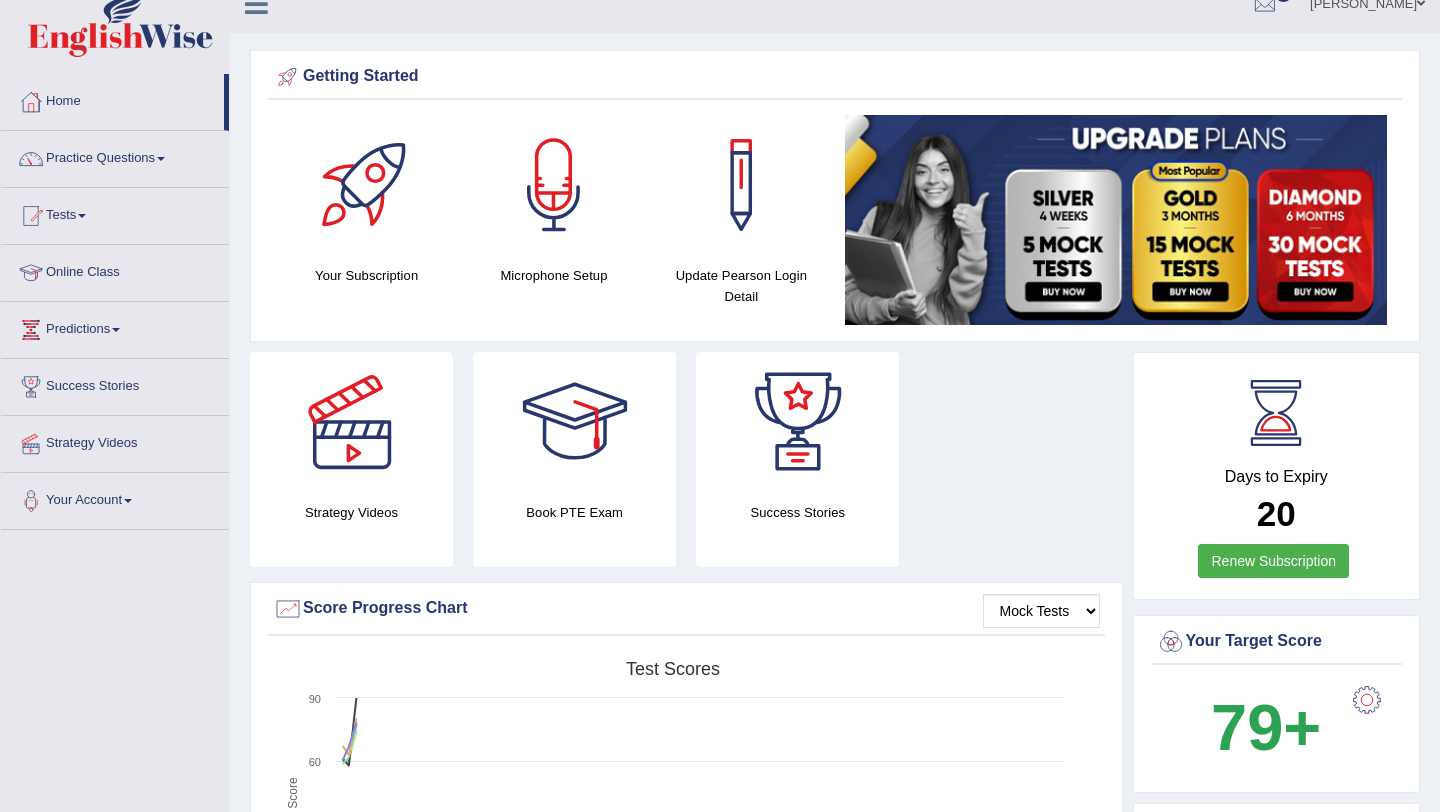 scroll, scrollTop: 24, scrollLeft: 0, axis: vertical 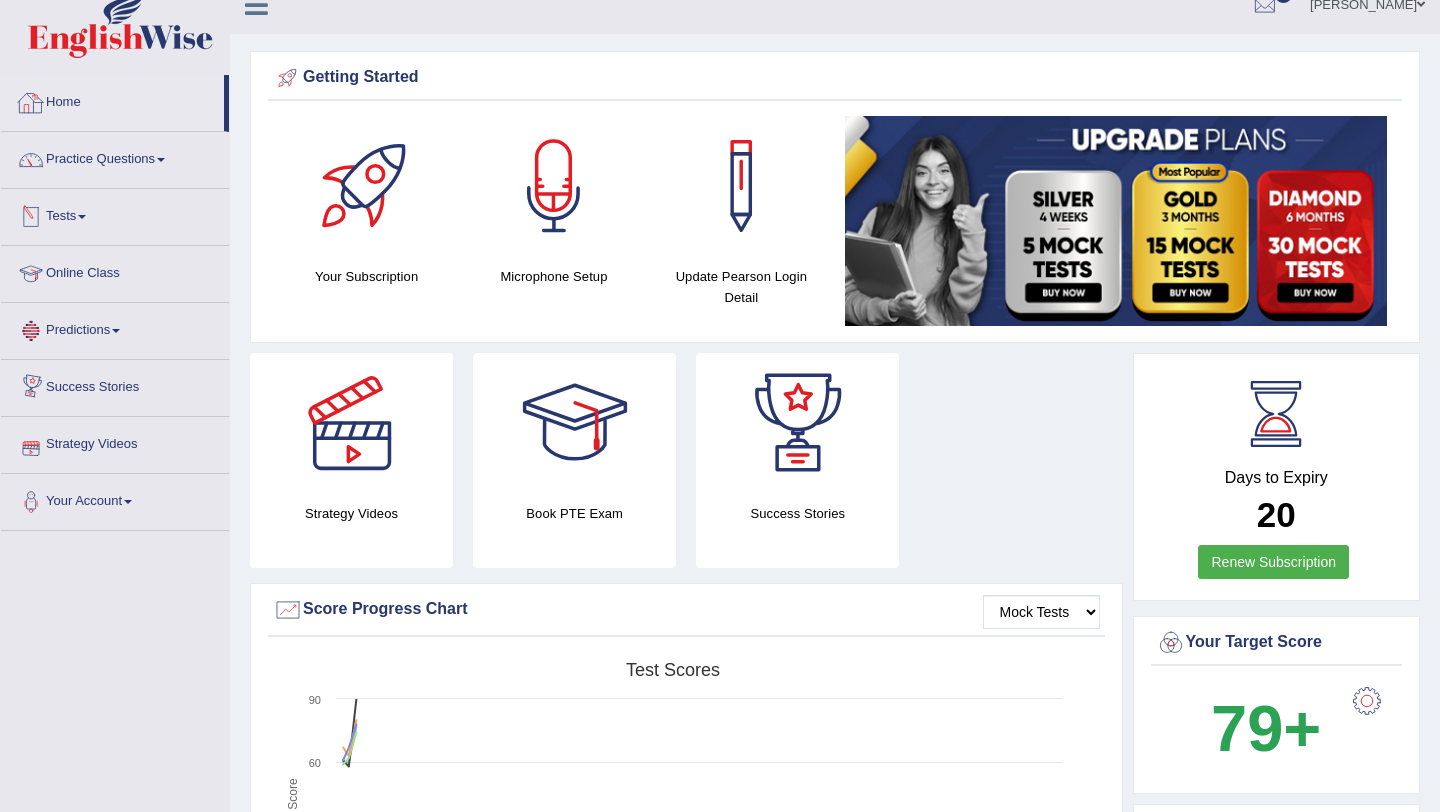 click at bounding box center (256, 5) 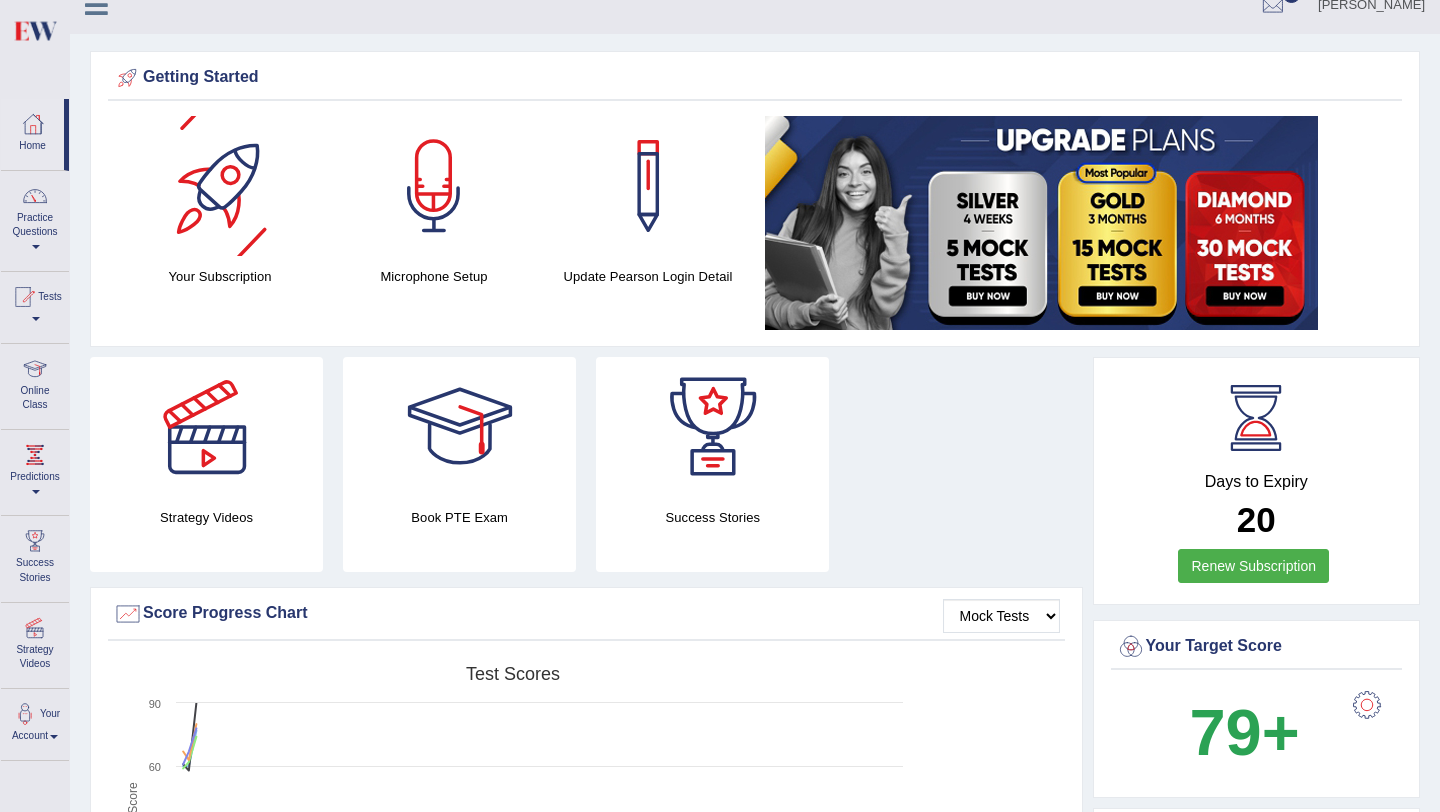 click at bounding box center (96, 5) 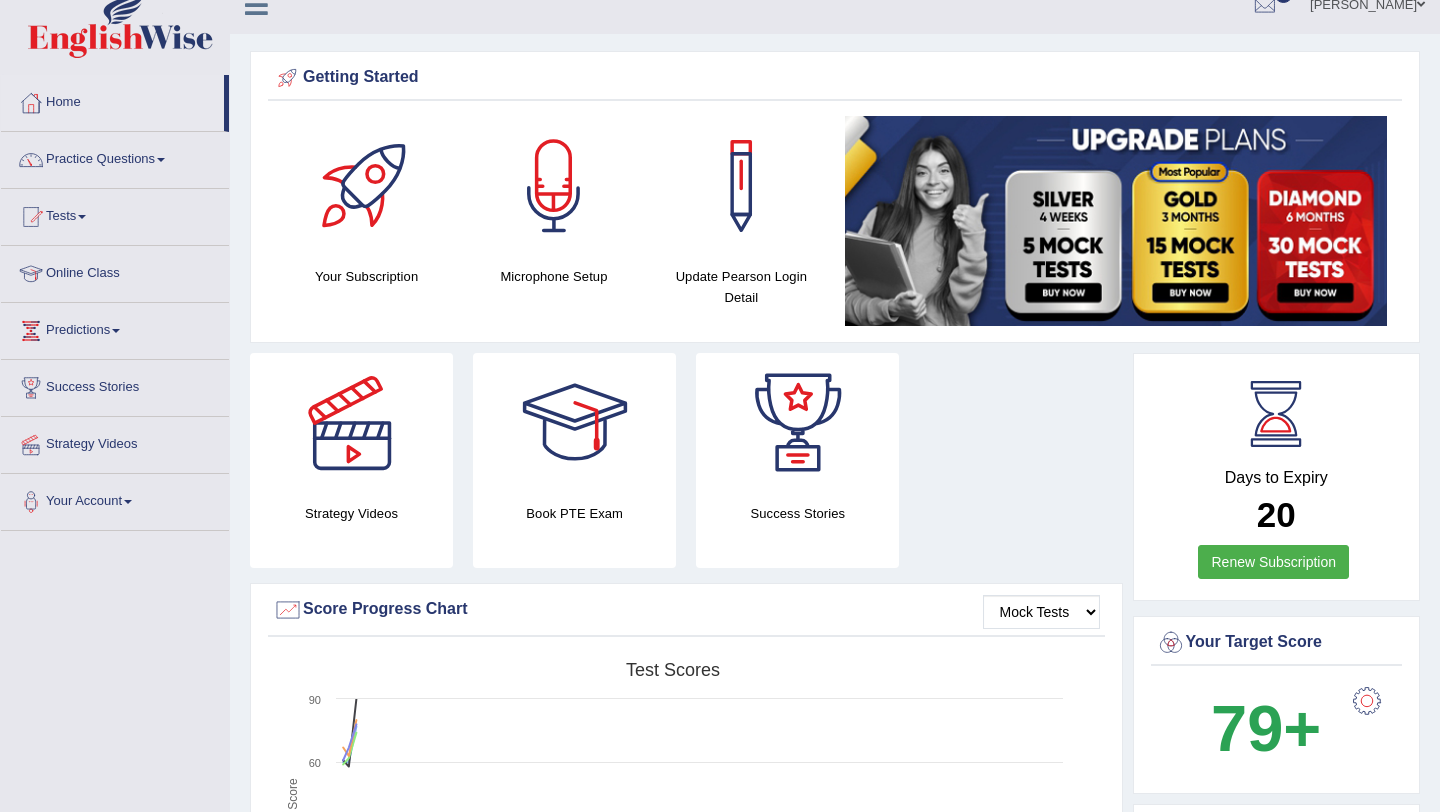 scroll, scrollTop: 0, scrollLeft: 0, axis: both 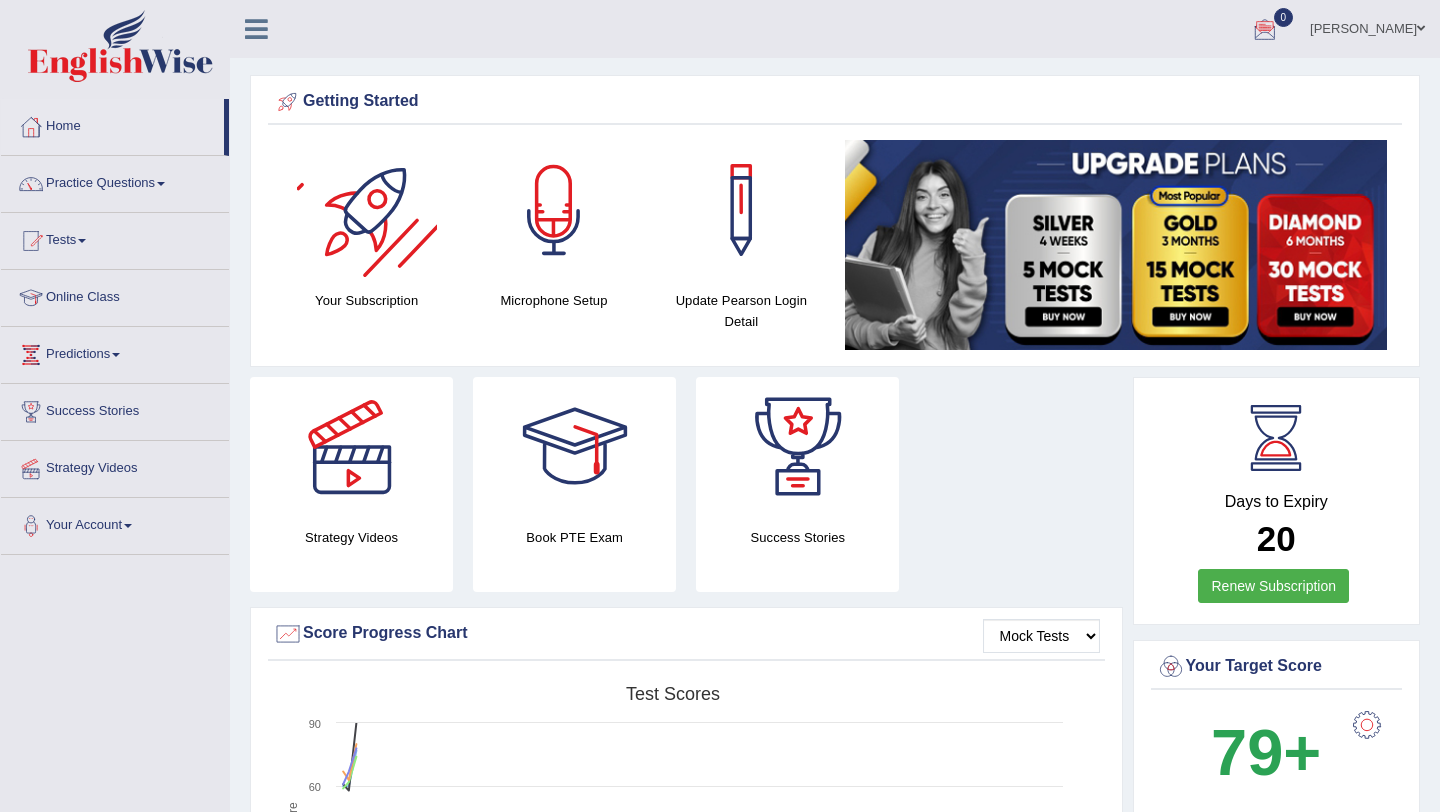 click at bounding box center [367, 210] 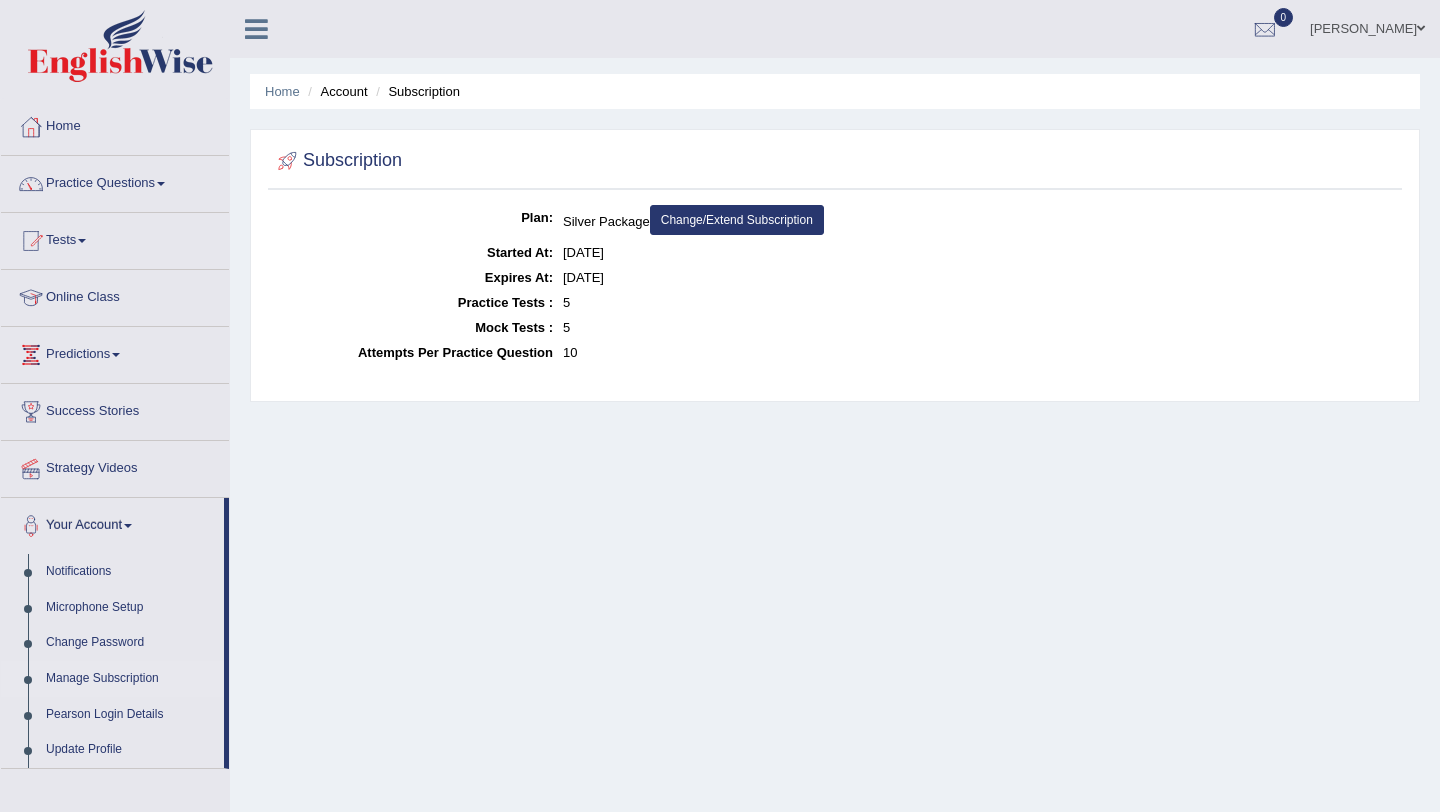 scroll, scrollTop: 0, scrollLeft: 0, axis: both 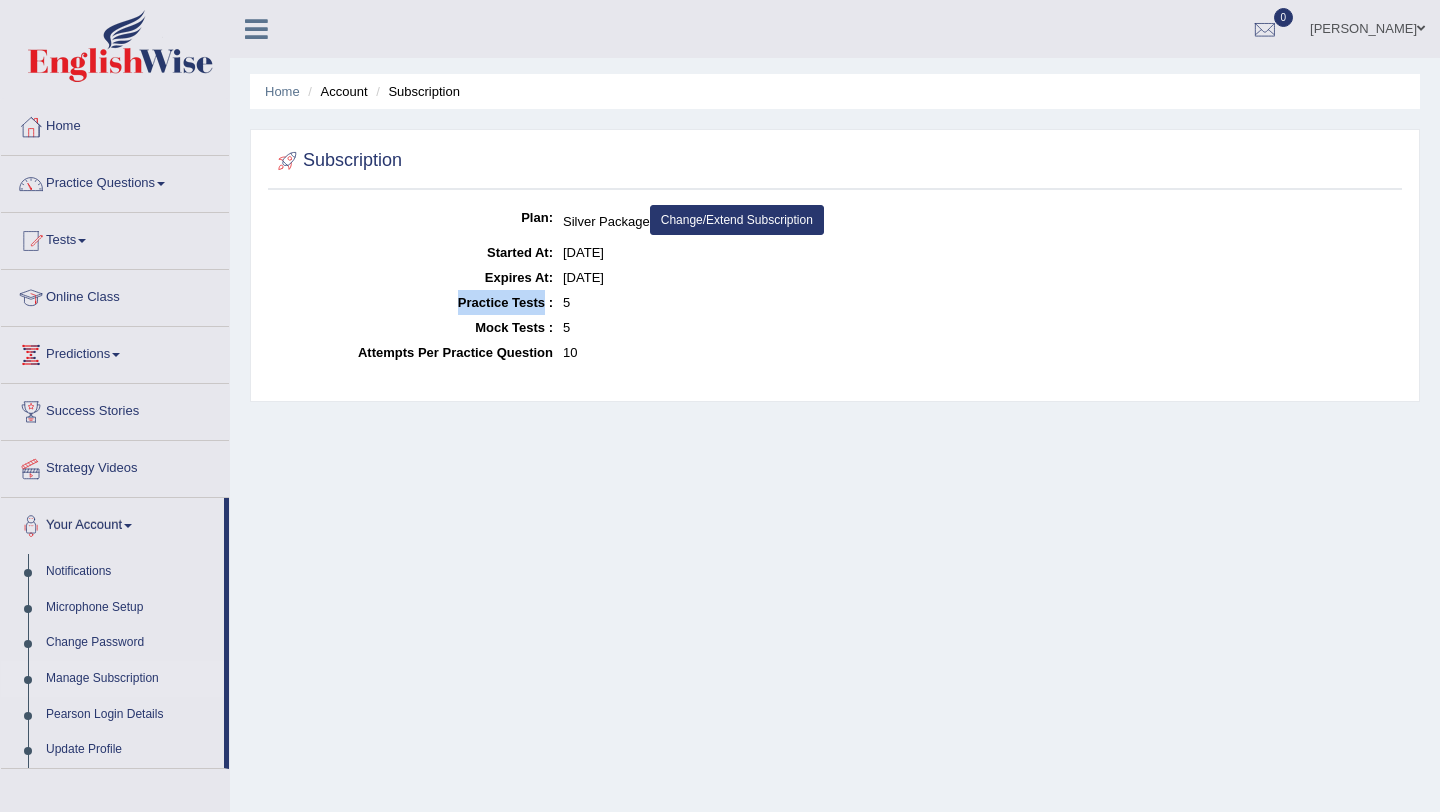drag, startPoint x: 545, startPoint y: 299, endPoint x: 443, endPoint y: 297, distance: 102.01961 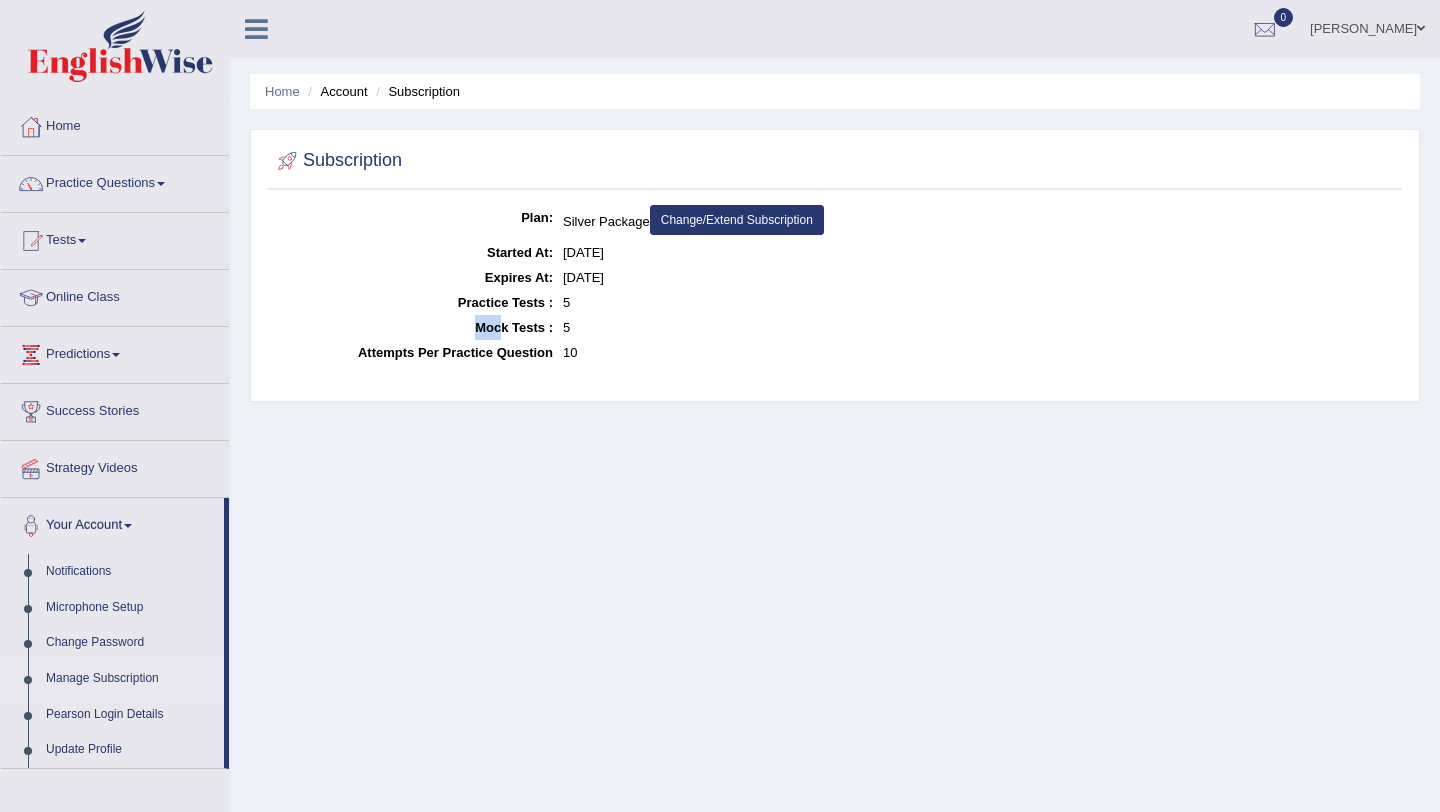 drag, startPoint x: 472, startPoint y: 320, endPoint x: 498, endPoint y: 320, distance: 26 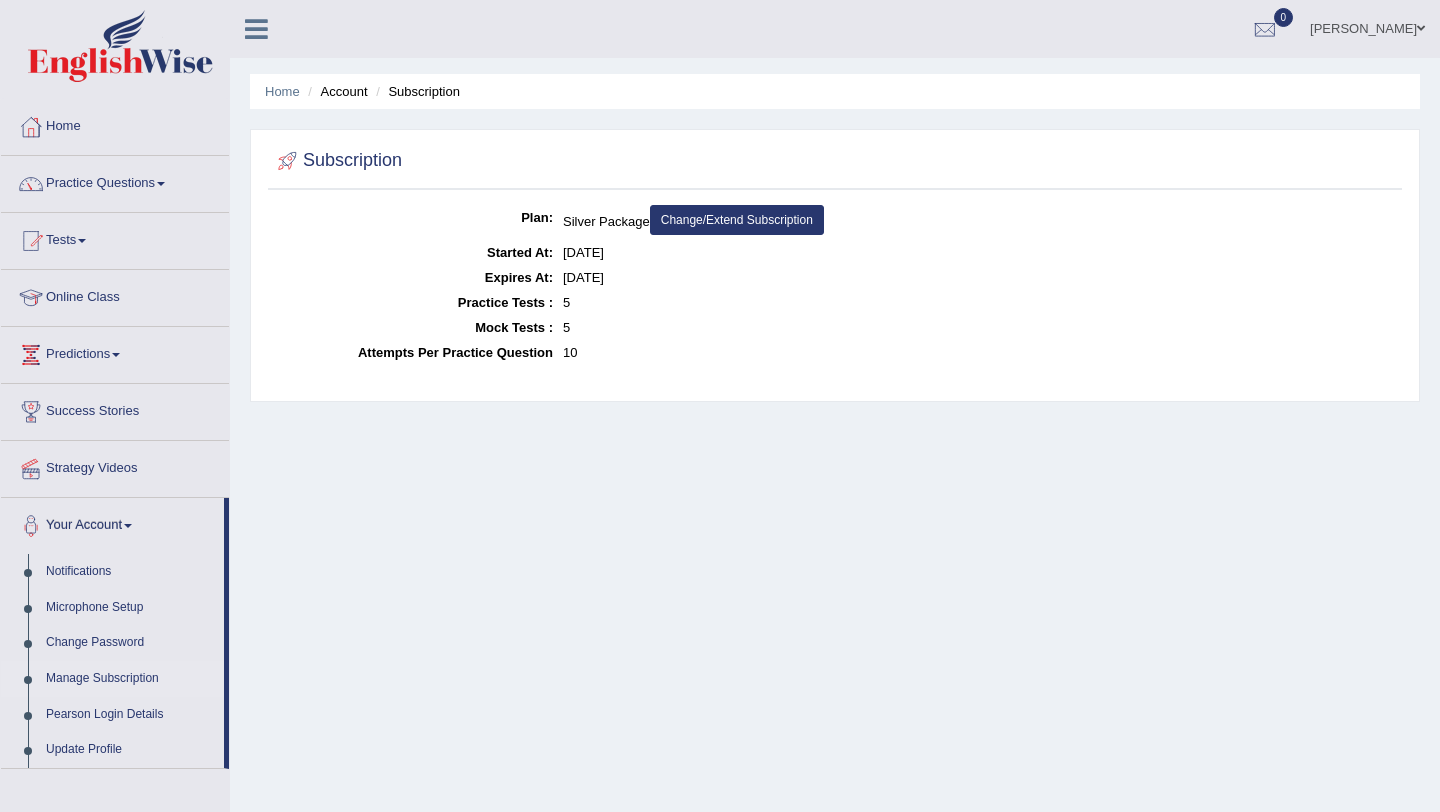 click on "Plan:
Silver Package    Change/Extend Subscription
Started At:
Jul 10, 2025
Expires At:
Aug 9, 2025
Practice Tests :
5
Mock Tests :
5
Attempts Per Practice Question
10" at bounding box center [835, 298] 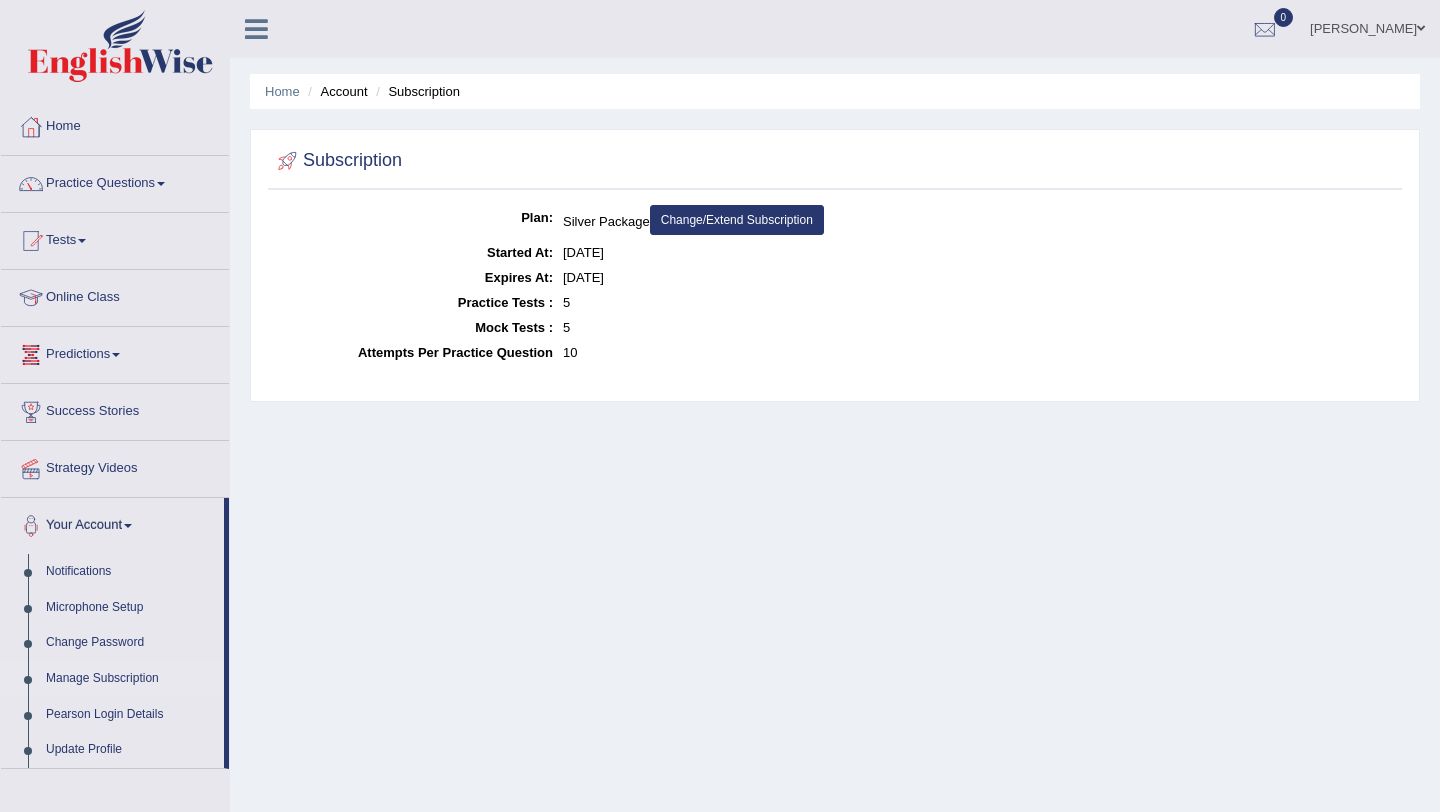 click on "Predictions" at bounding box center [115, 352] 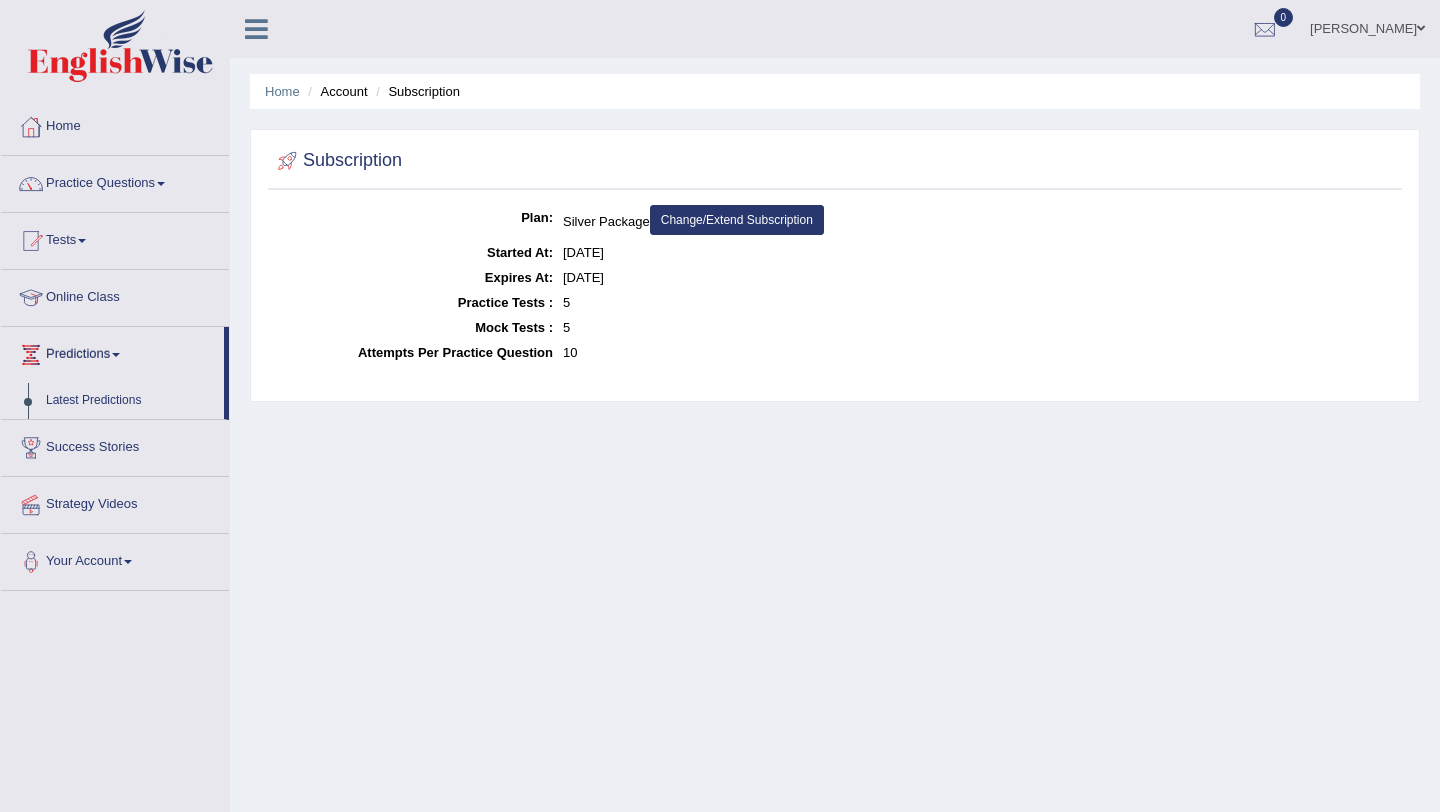 click on "Predictions" at bounding box center (112, 352) 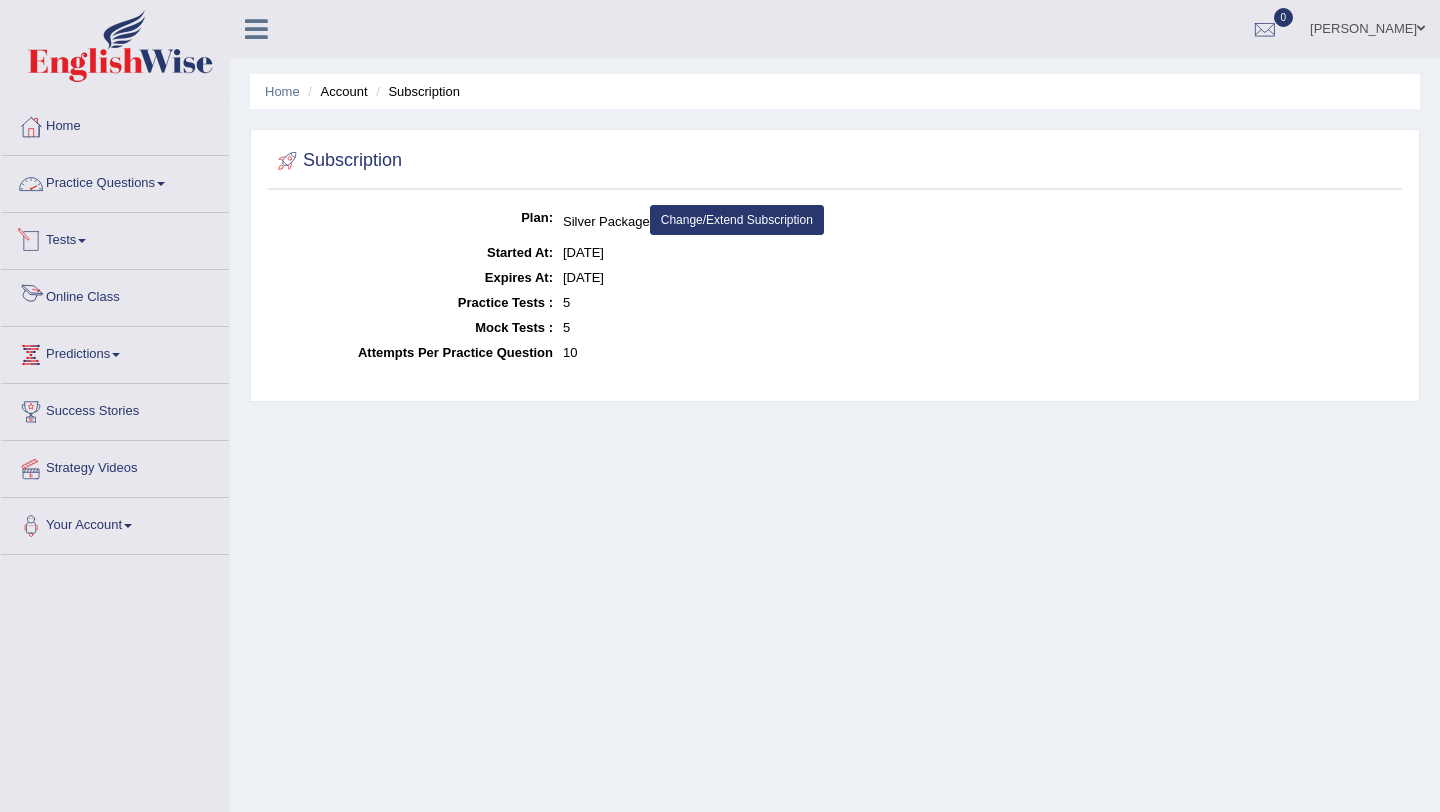 click on "Practice Questions" at bounding box center [115, 181] 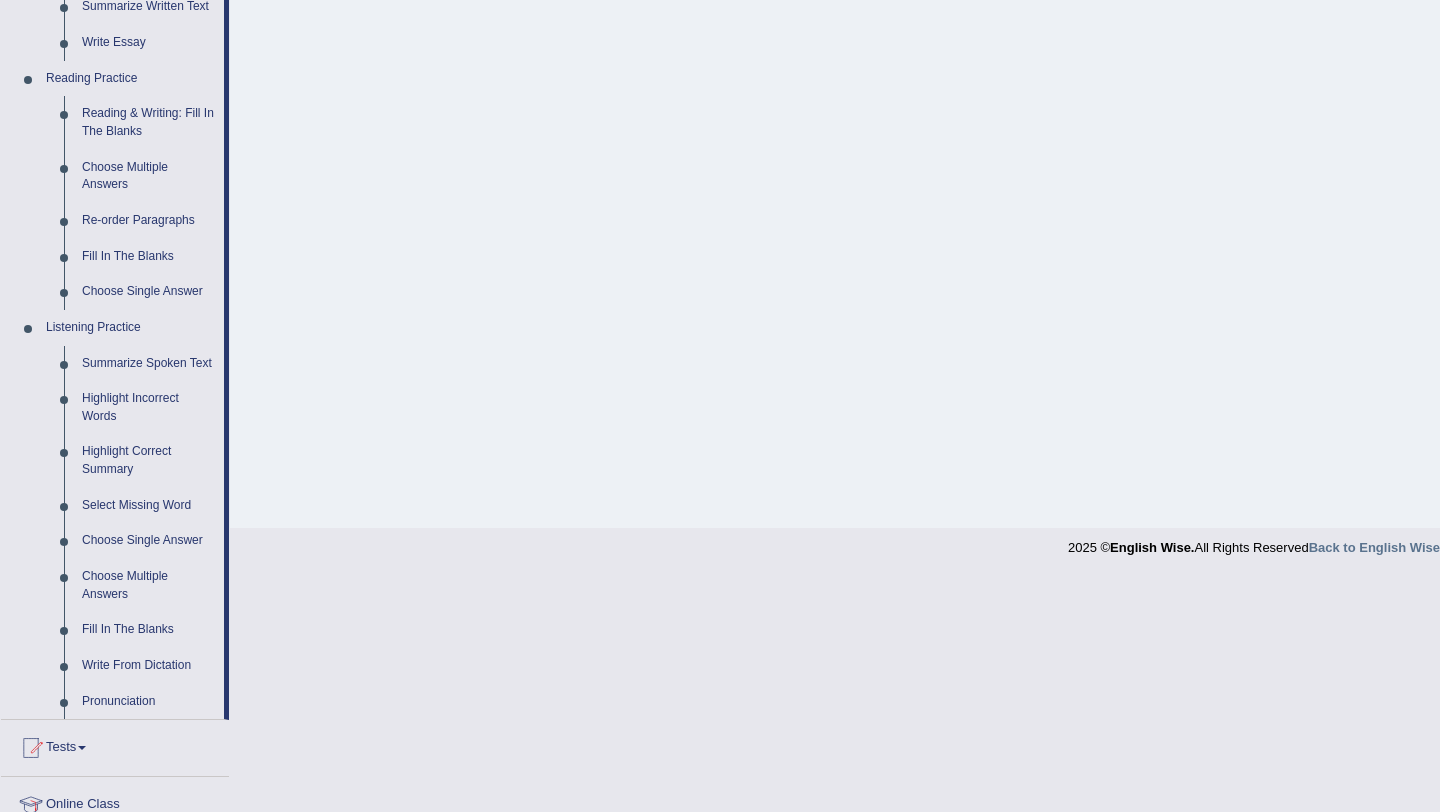 scroll, scrollTop: 478, scrollLeft: 0, axis: vertical 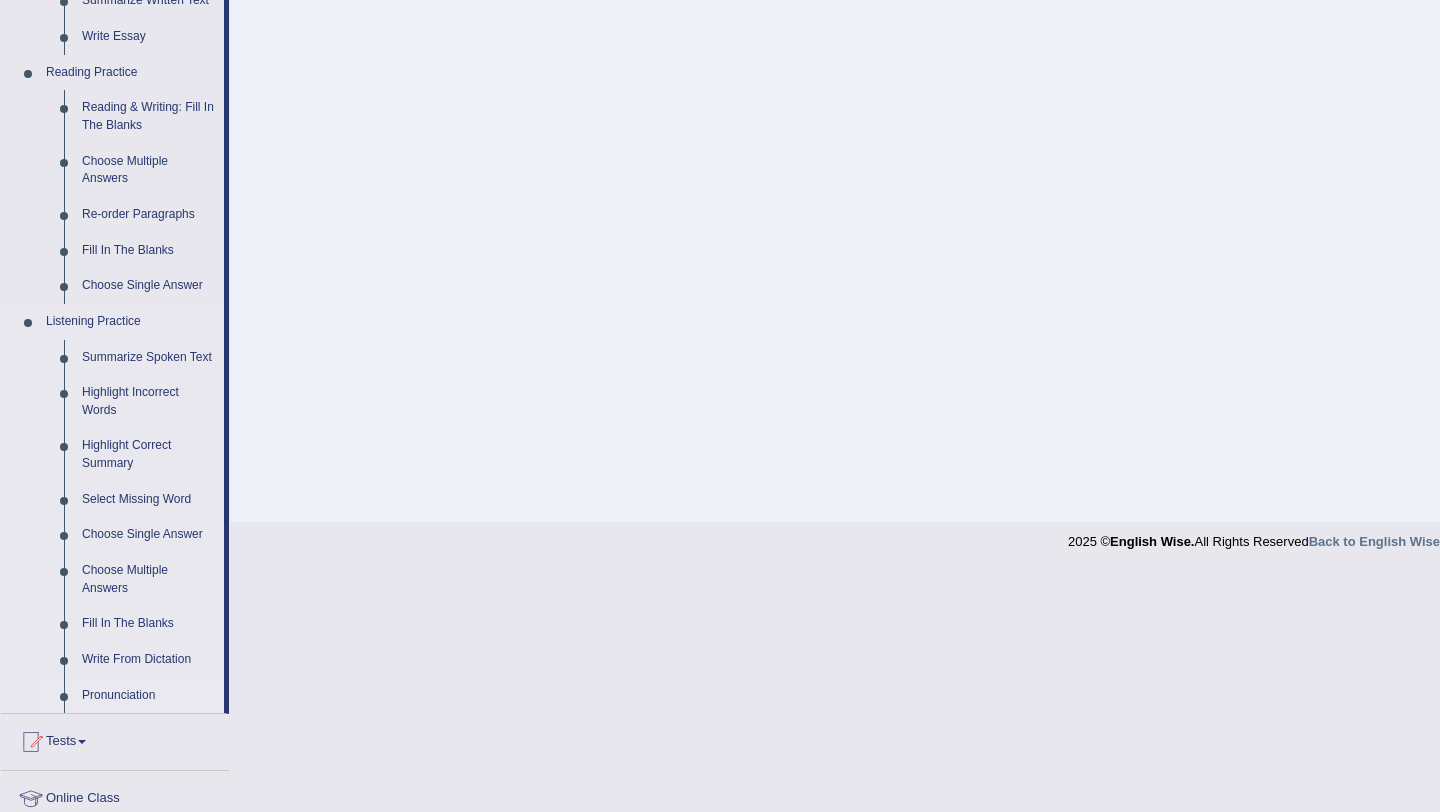 click on "Pronunciation" at bounding box center [148, 696] 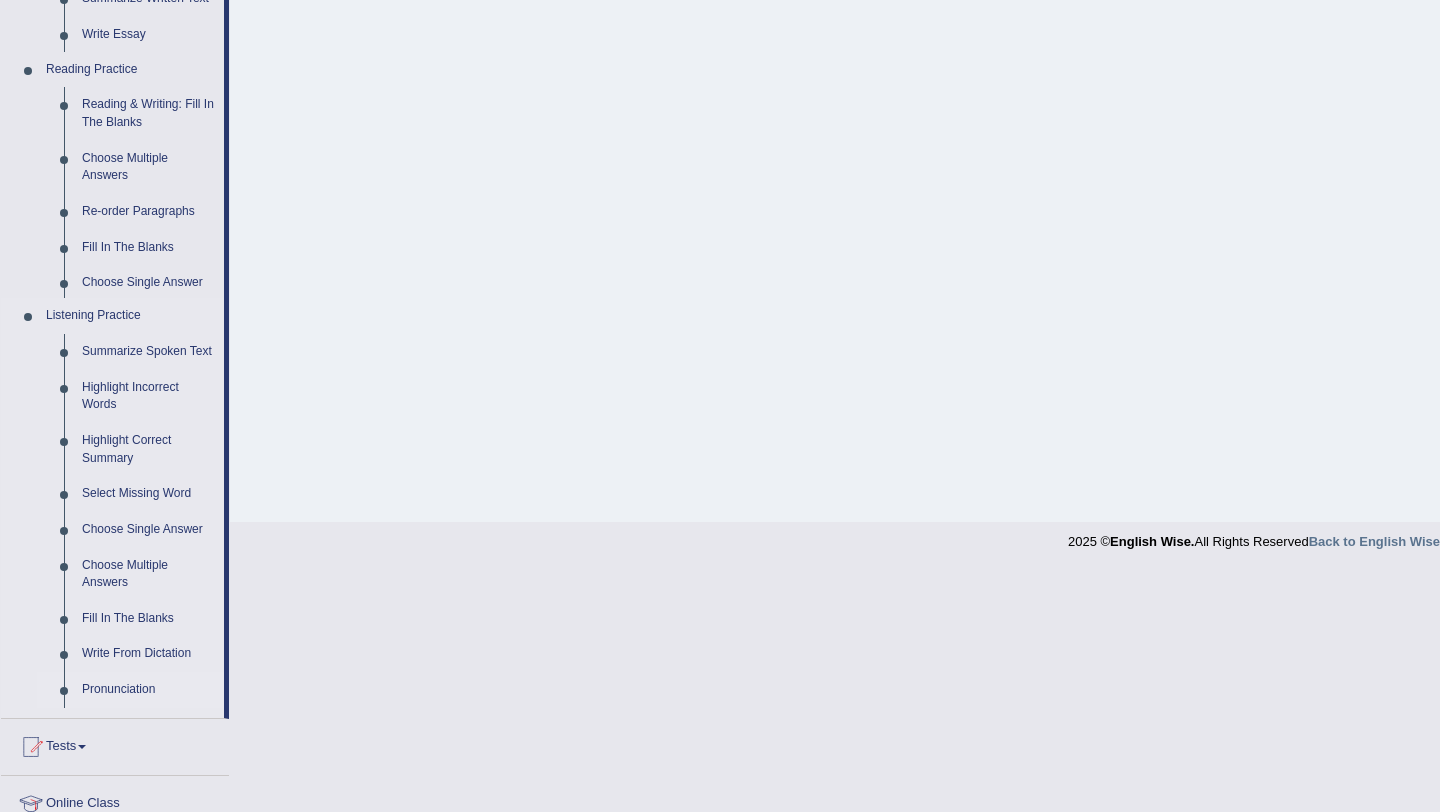 scroll, scrollTop: 238, scrollLeft: 0, axis: vertical 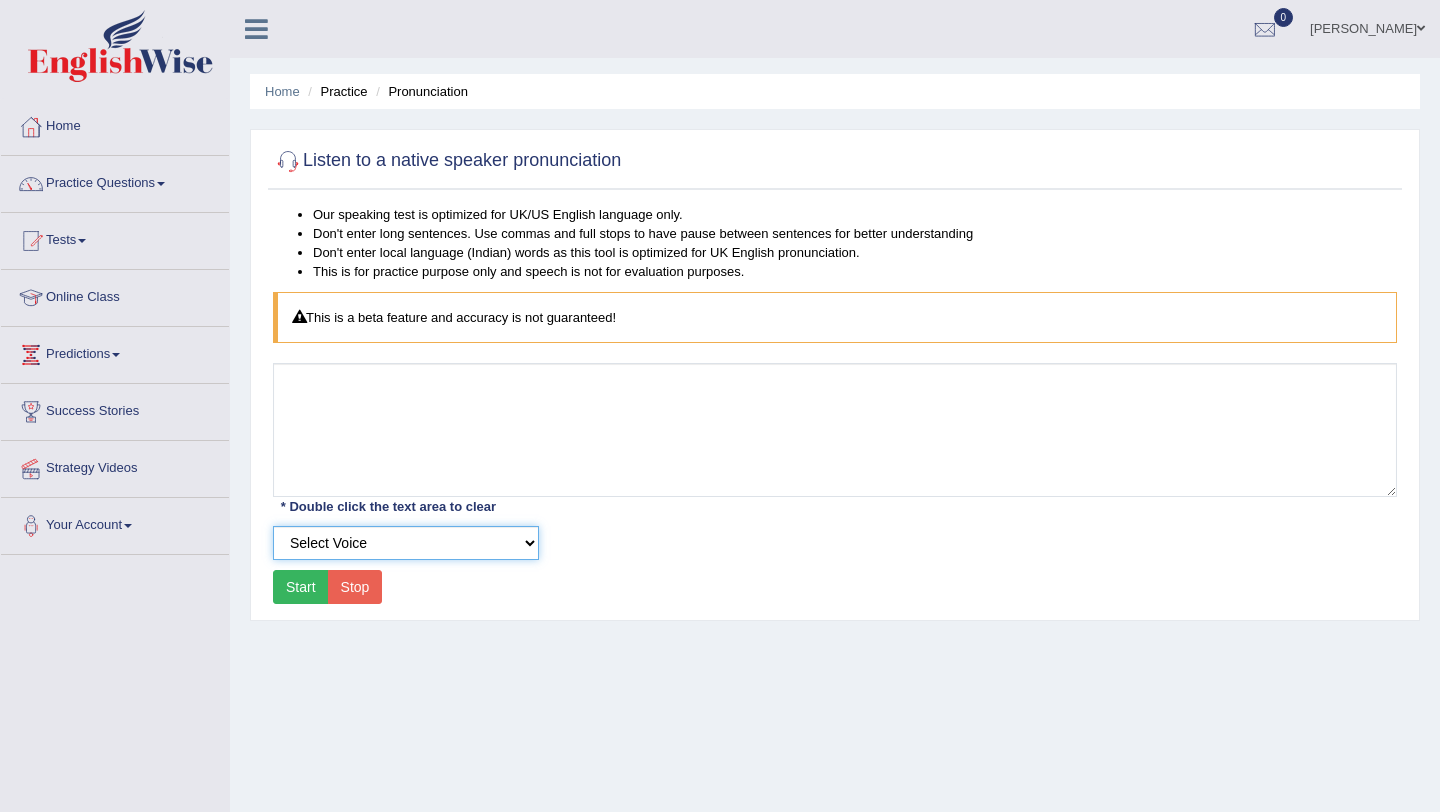 click on "Select Voice  UK English Female  UK English Male" at bounding box center (406, 543) 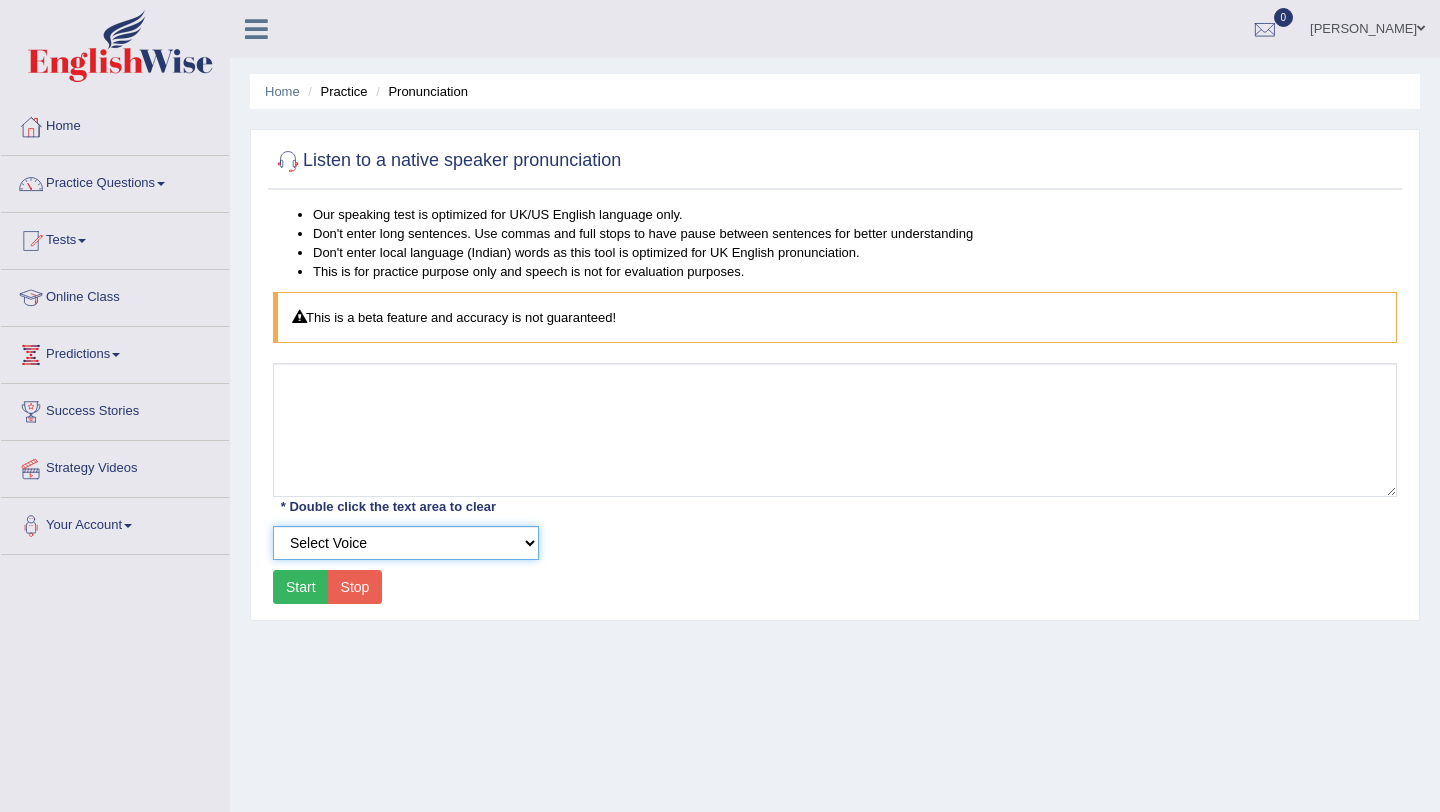 scroll, scrollTop: 33, scrollLeft: 0, axis: vertical 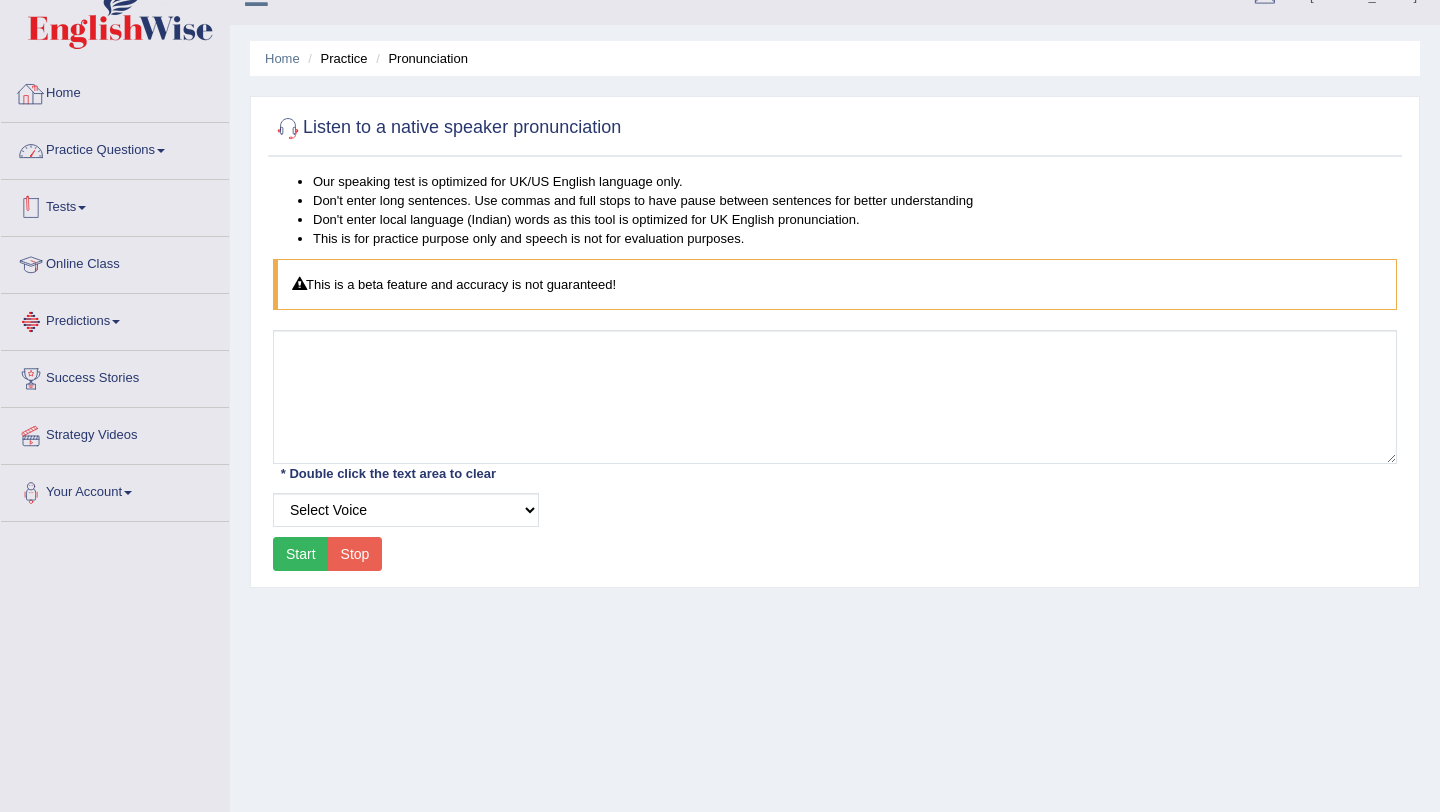 click at bounding box center [31, 94] 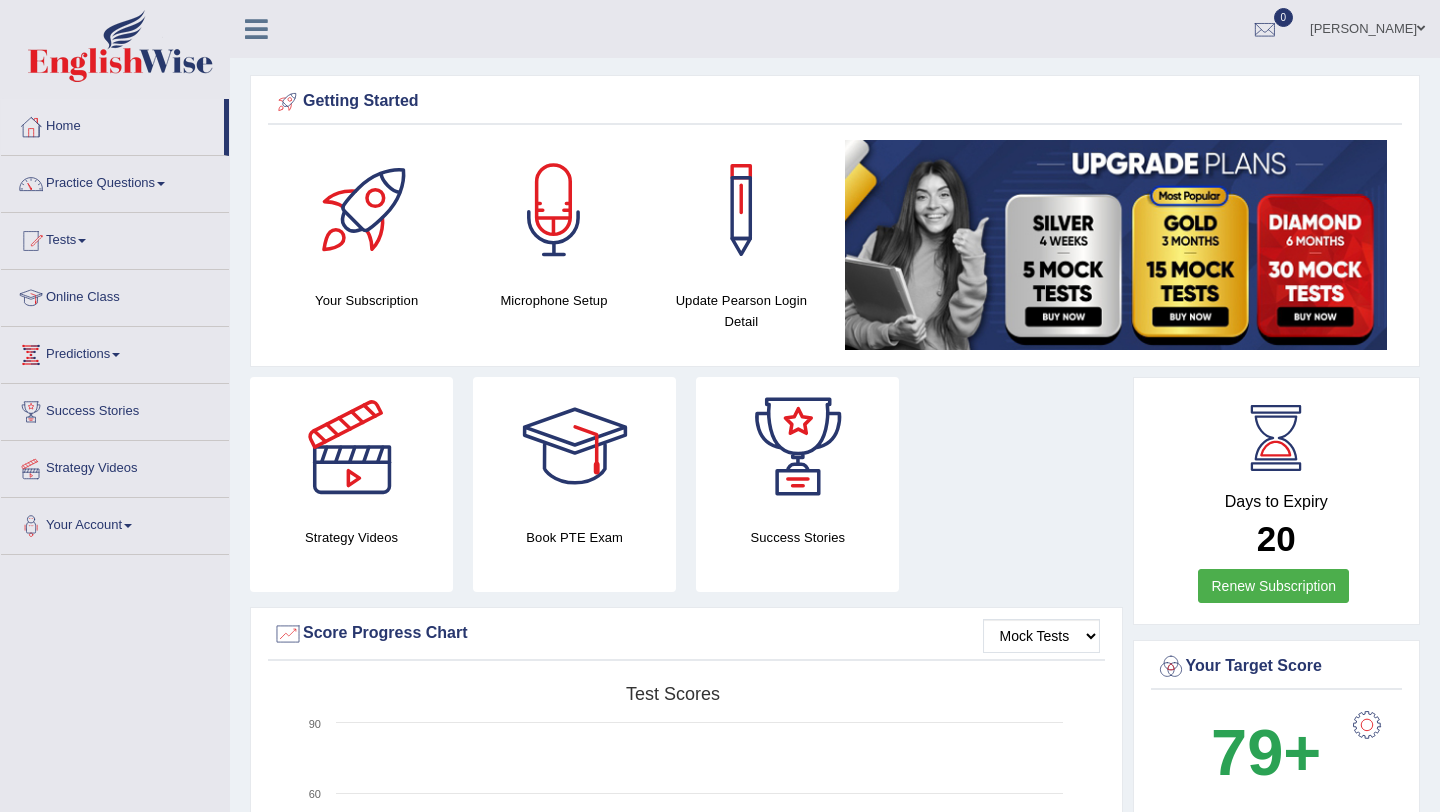 scroll, scrollTop: 0, scrollLeft: 0, axis: both 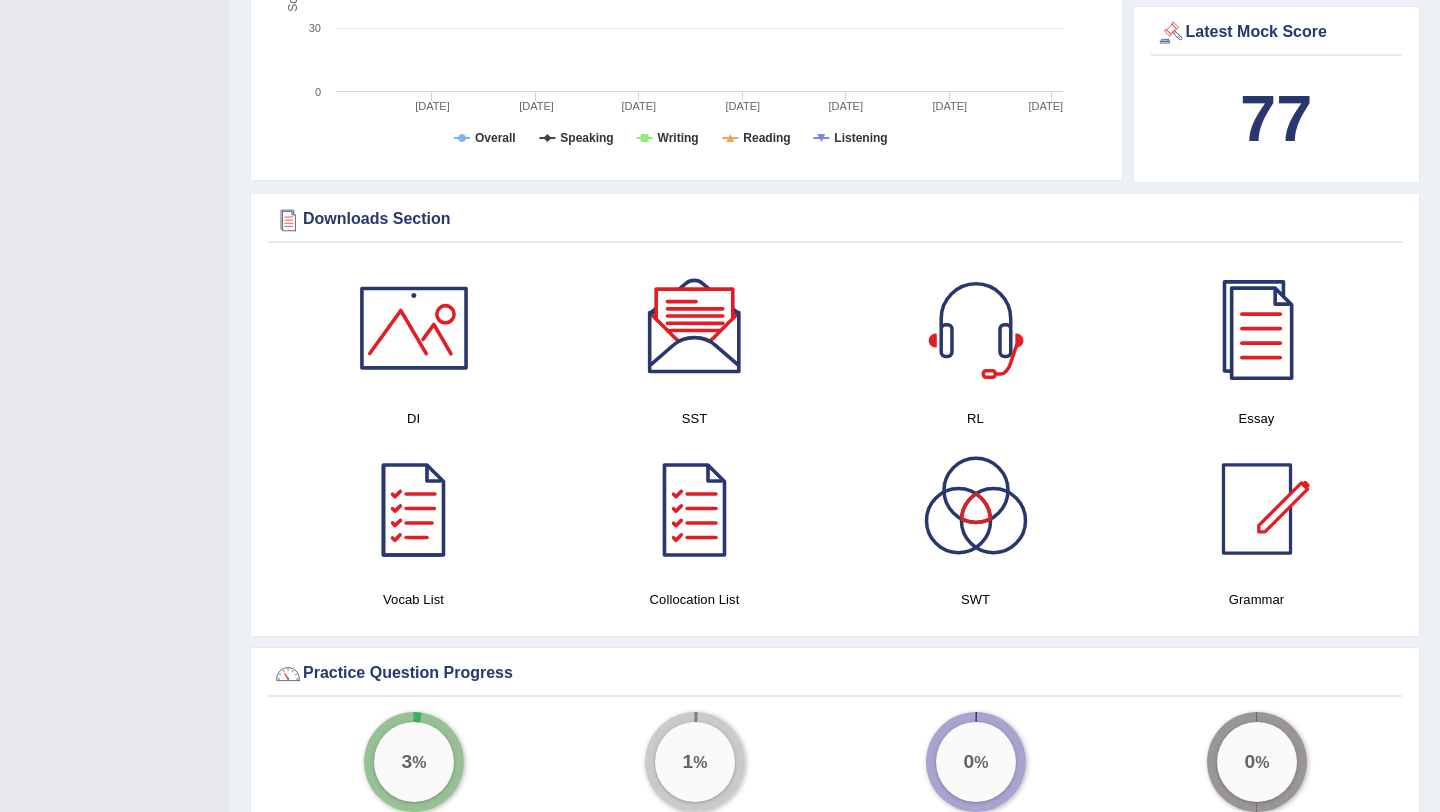 click on "Downloads Section" at bounding box center [835, 220] 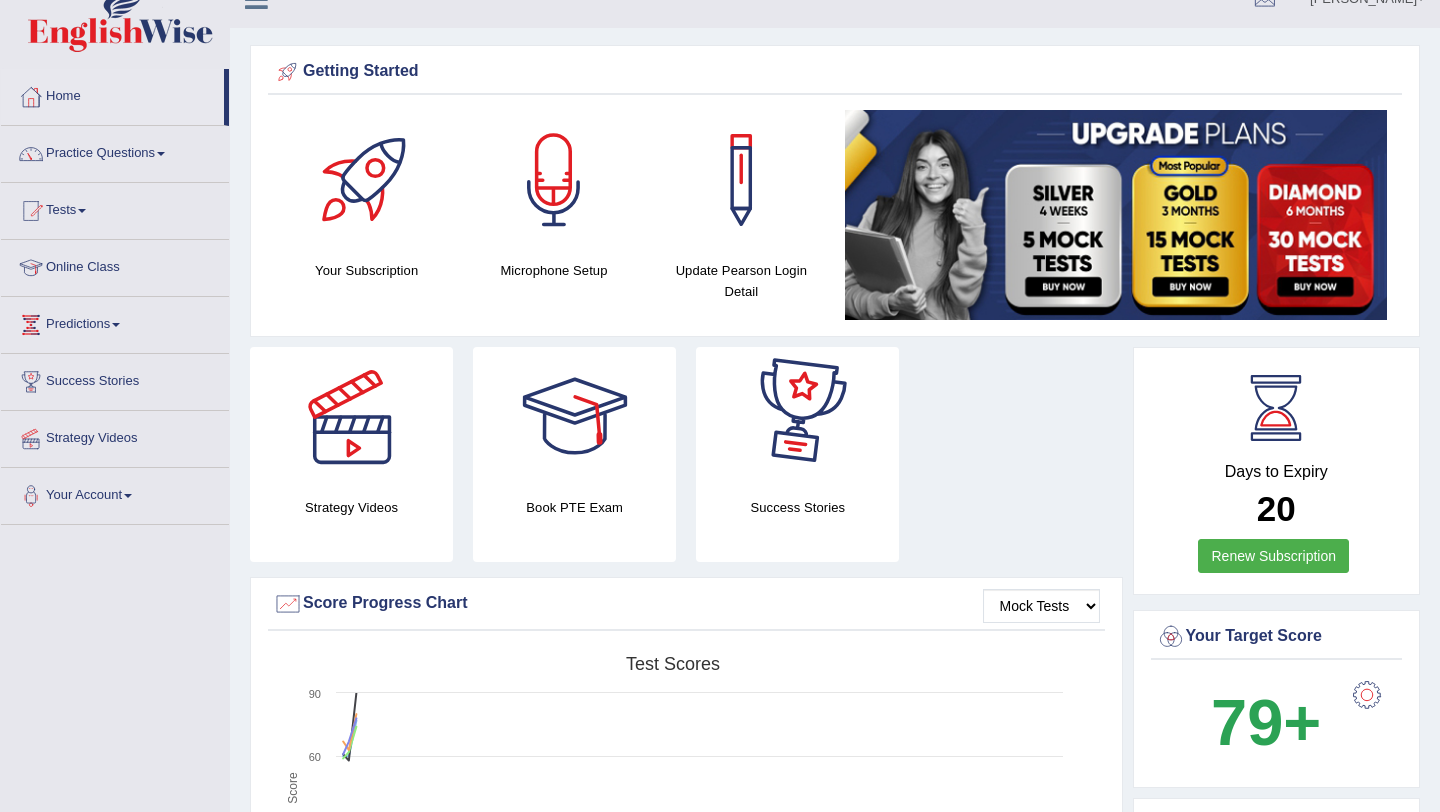 scroll, scrollTop: 26, scrollLeft: 0, axis: vertical 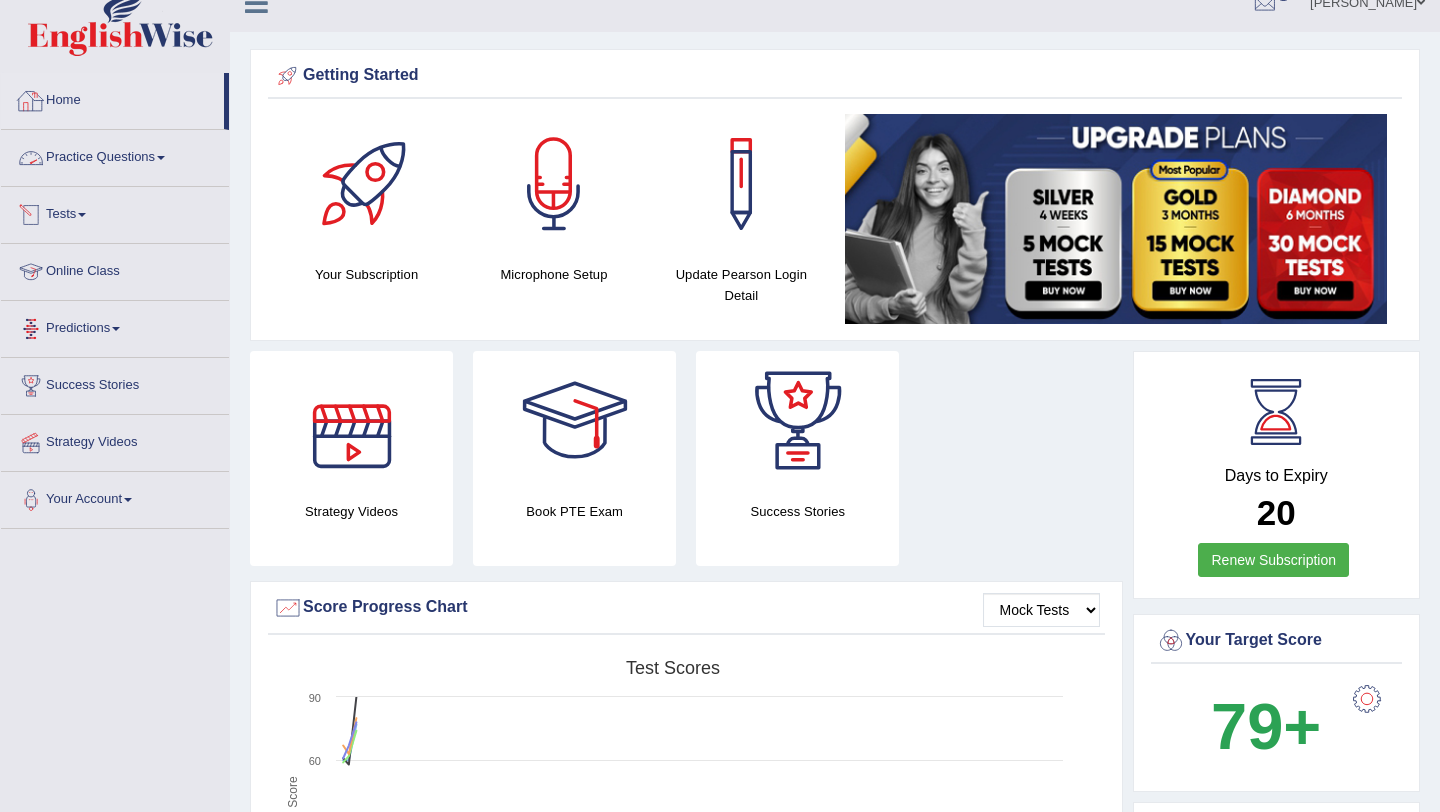 click on "Home" at bounding box center [112, 98] 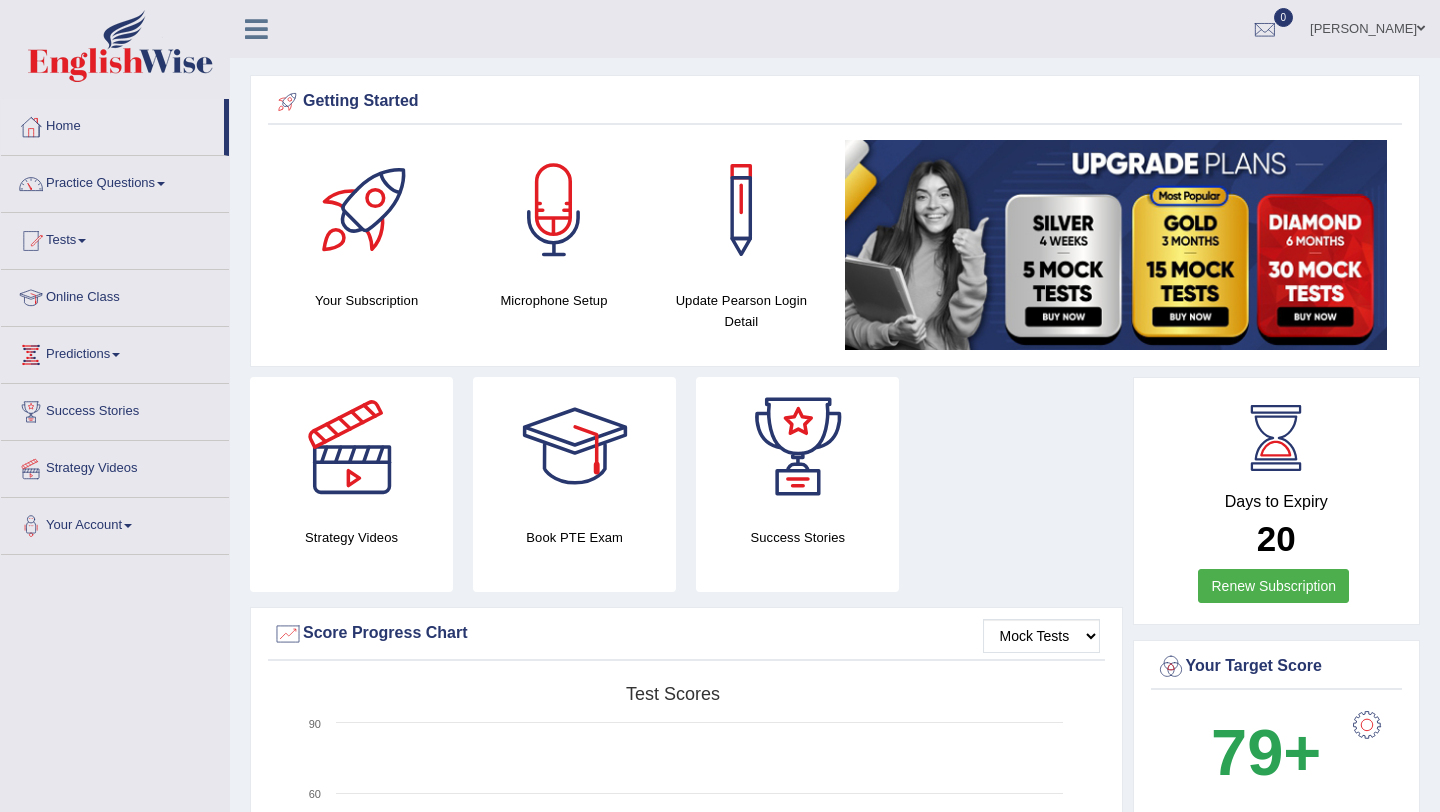 scroll, scrollTop: 0, scrollLeft: 0, axis: both 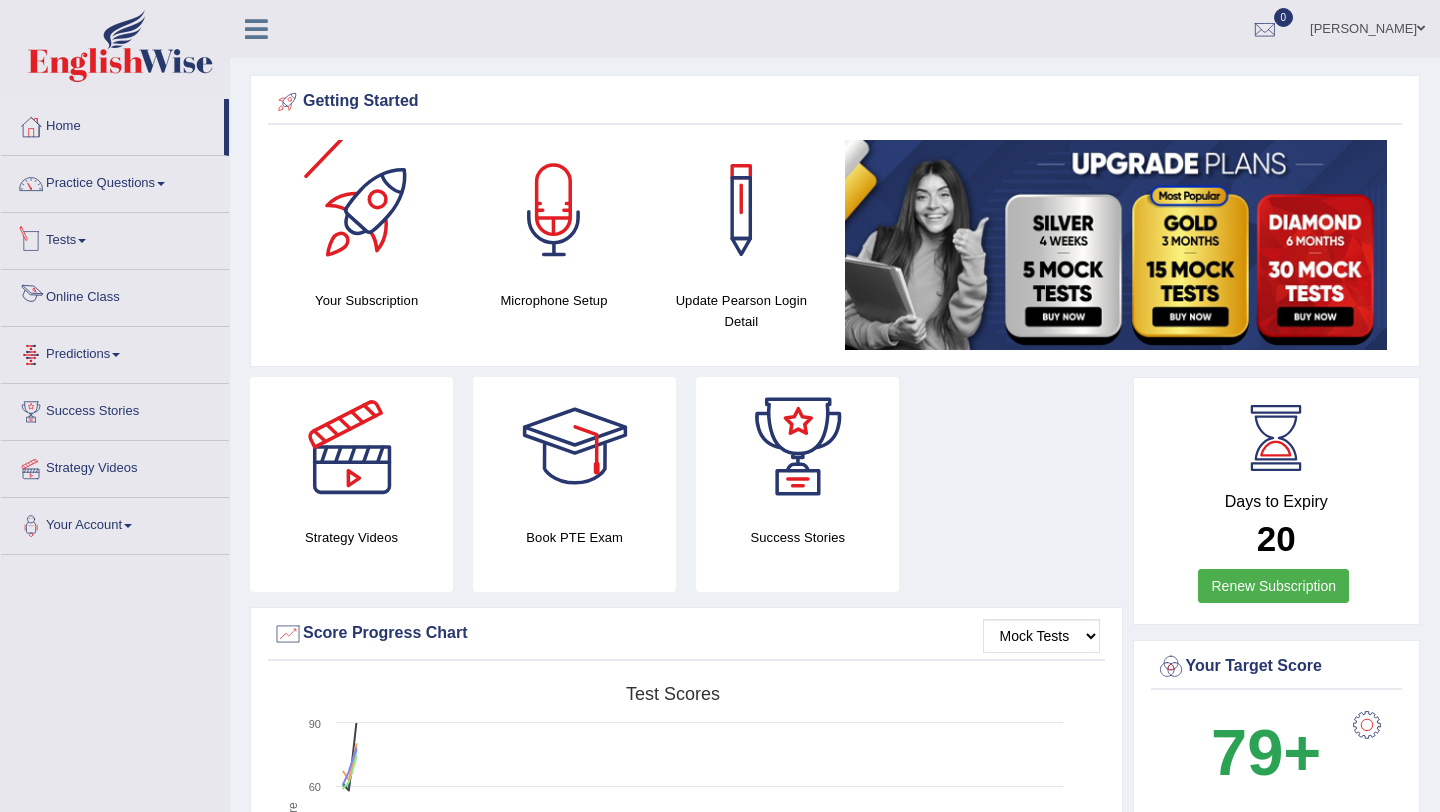 click on "Online Class" at bounding box center [115, 295] 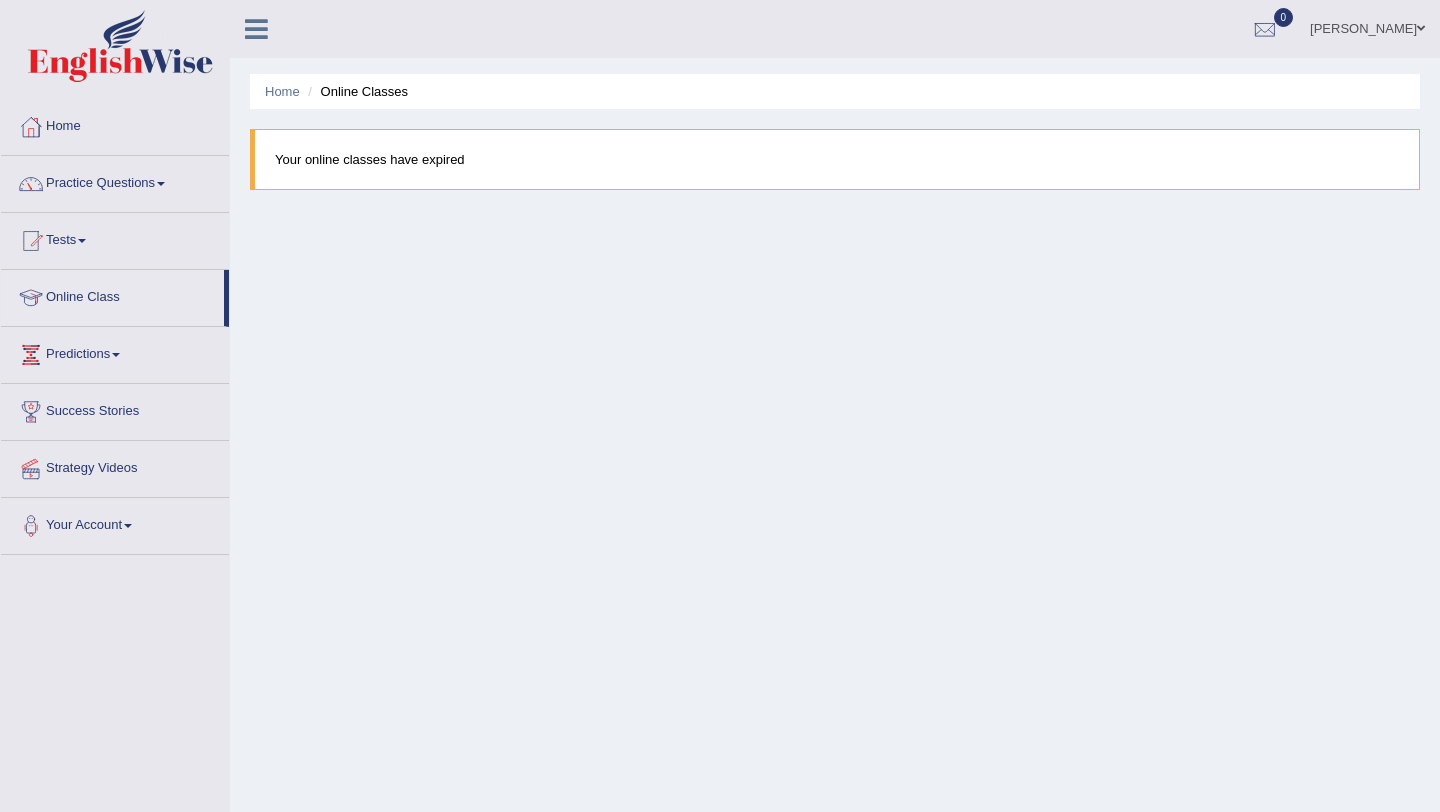 scroll, scrollTop: 0, scrollLeft: 0, axis: both 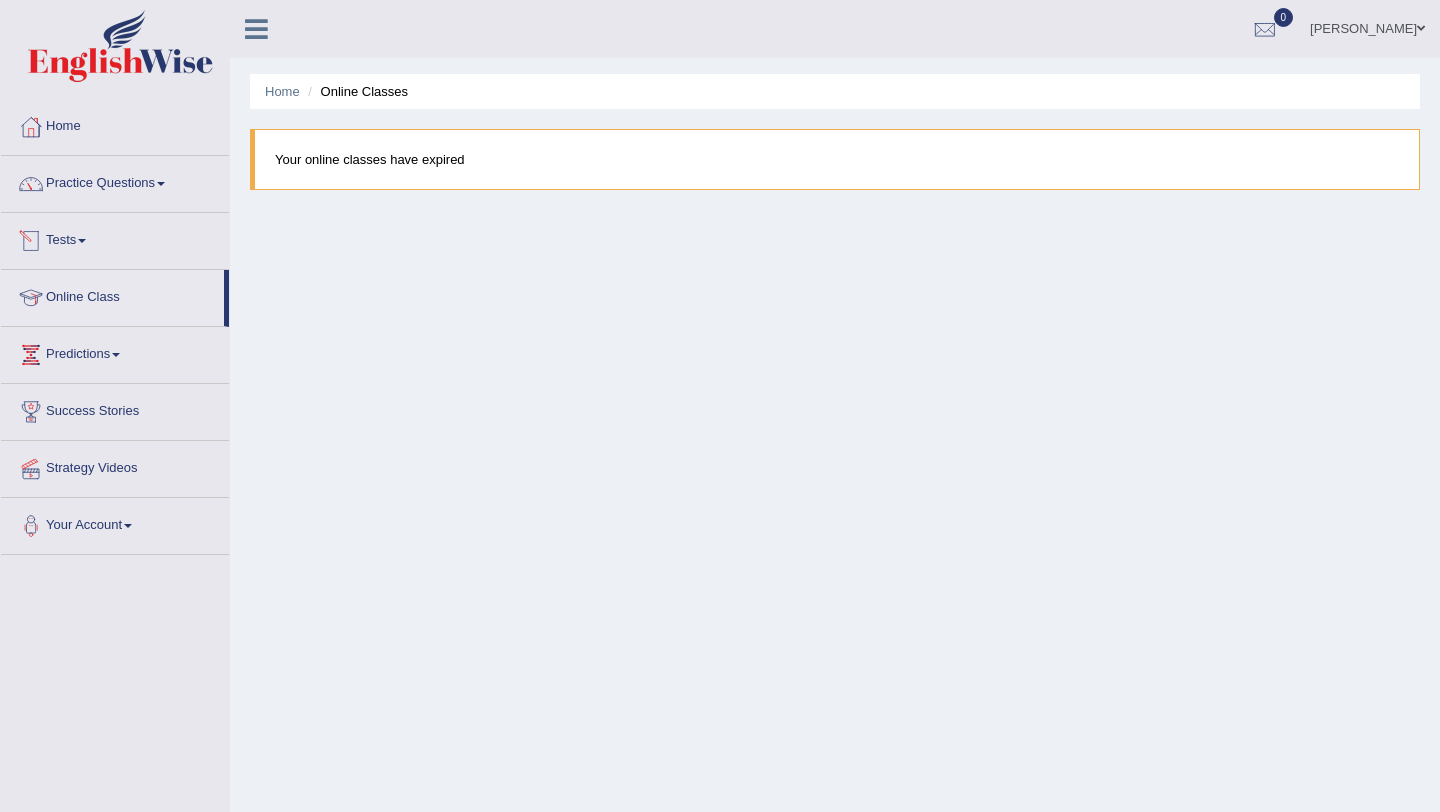click on "Tests" at bounding box center [115, 238] 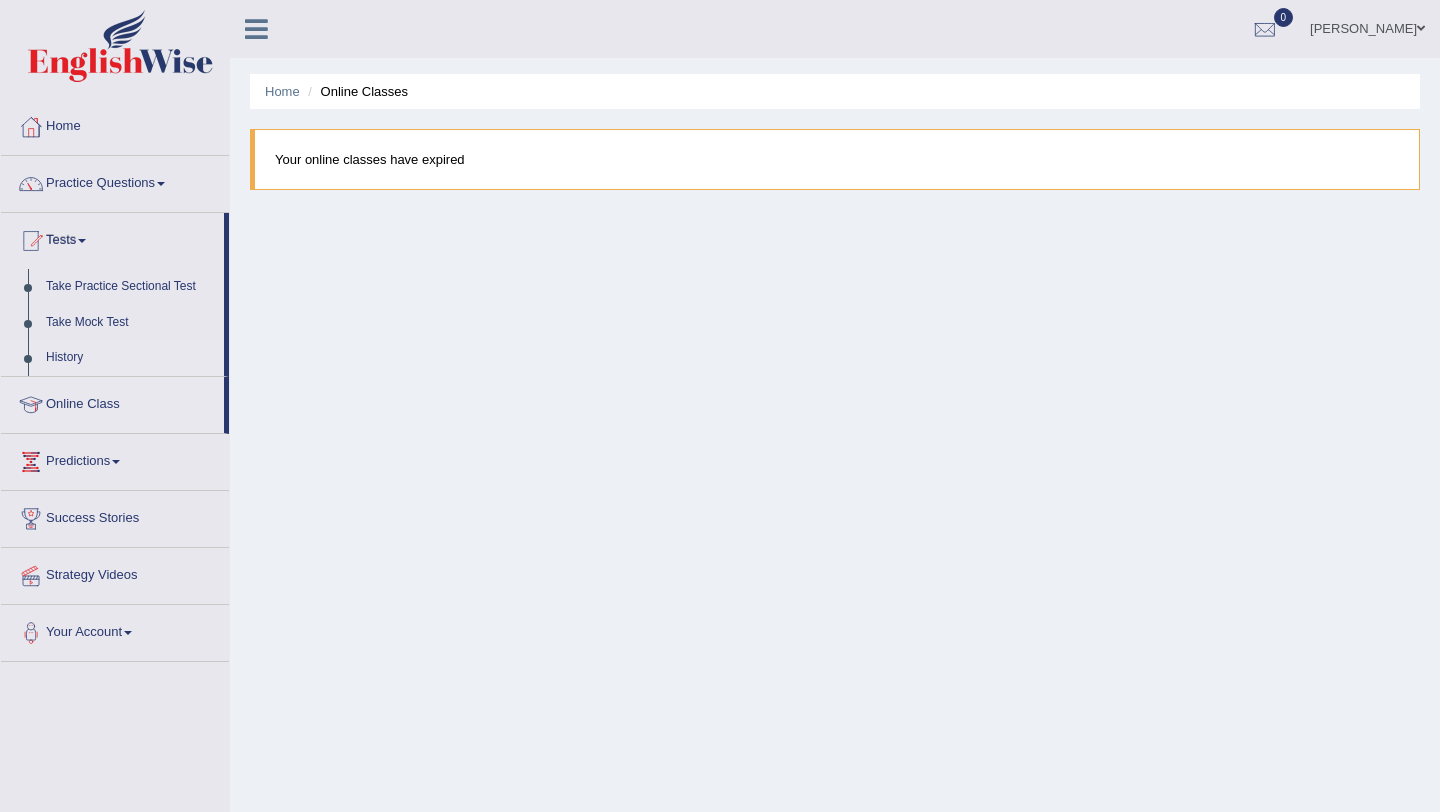 click on "History" at bounding box center (130, 358) 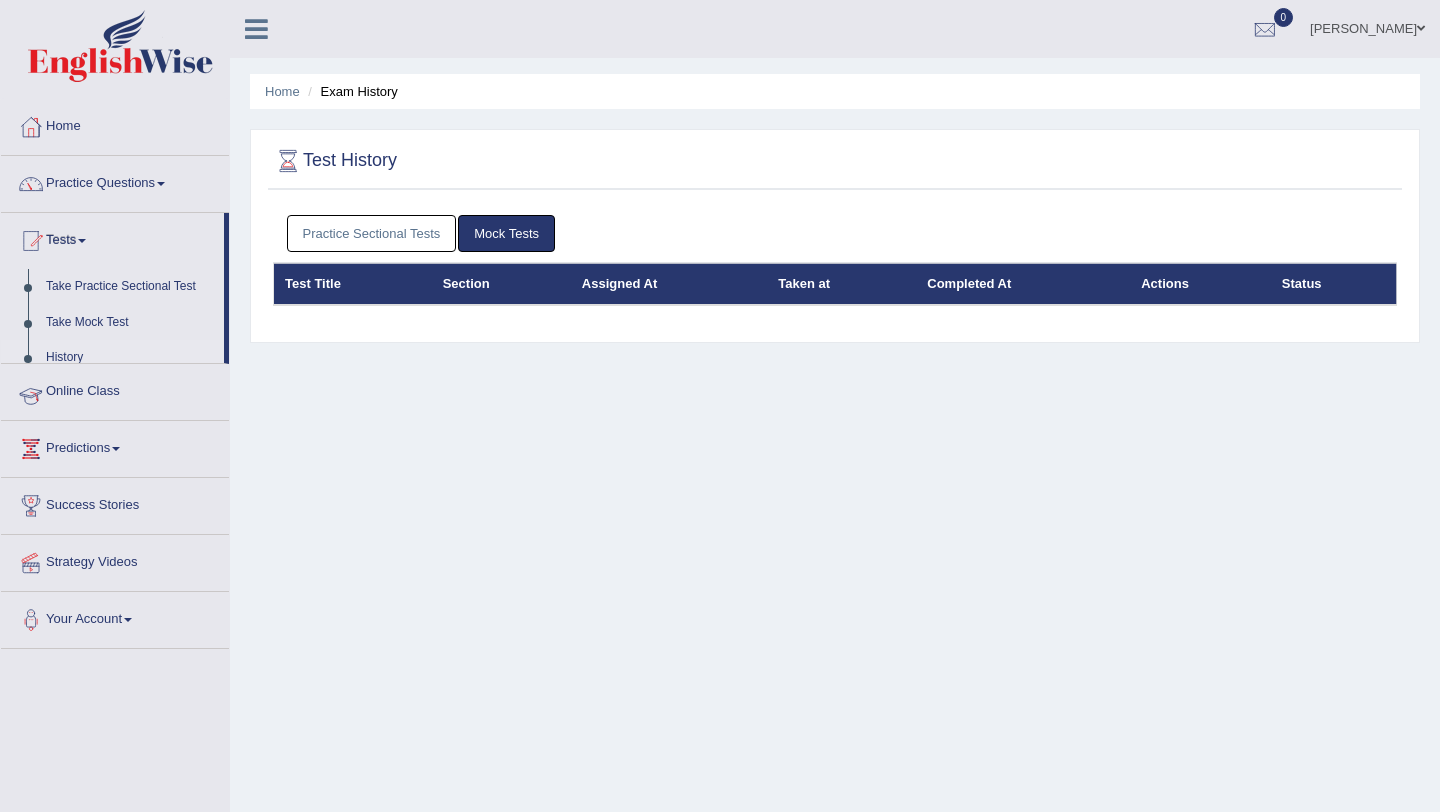 scroll, scrollTop: 0, scrollLeft: 0, axis: both 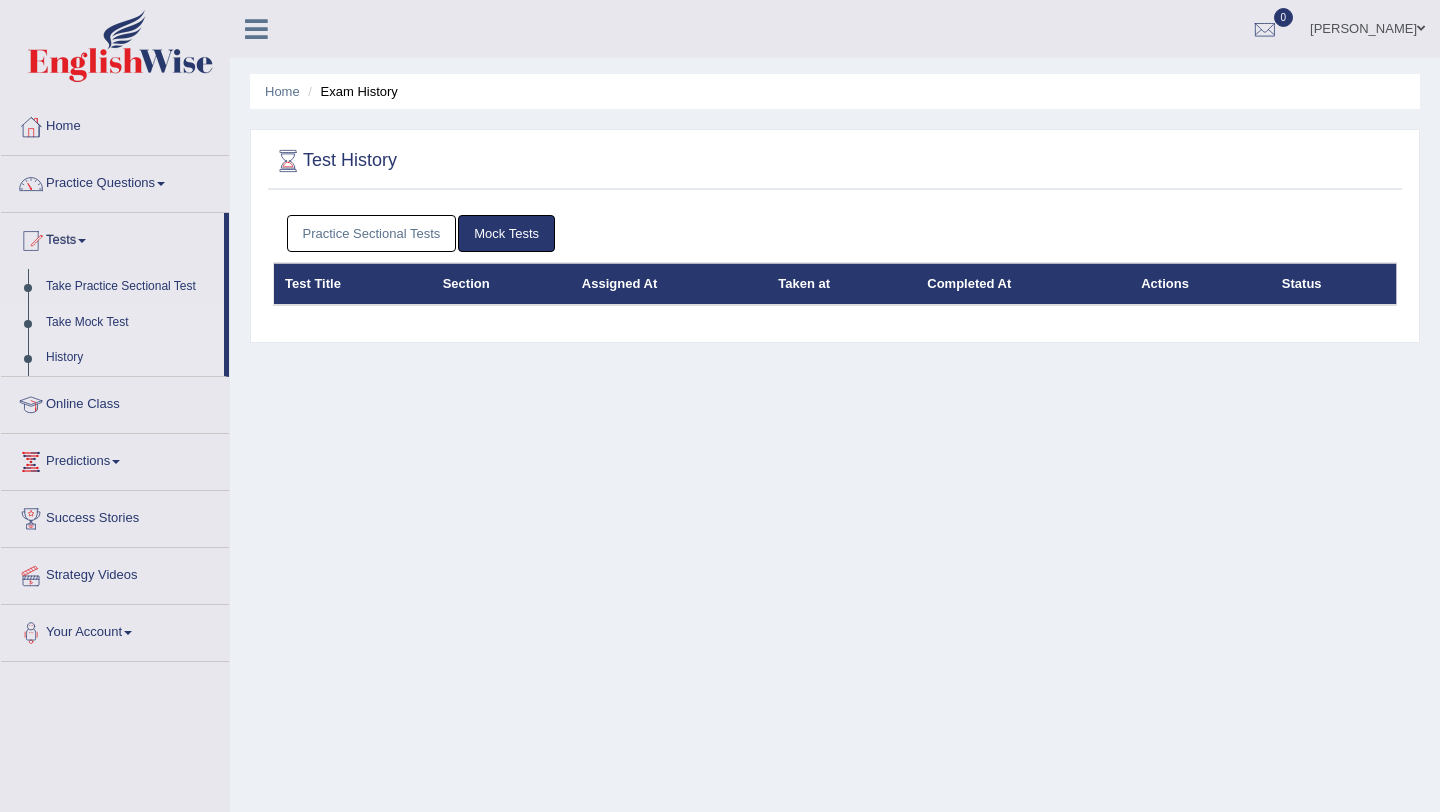 click on "Take Mock Test" at bounding box center (130, 323) 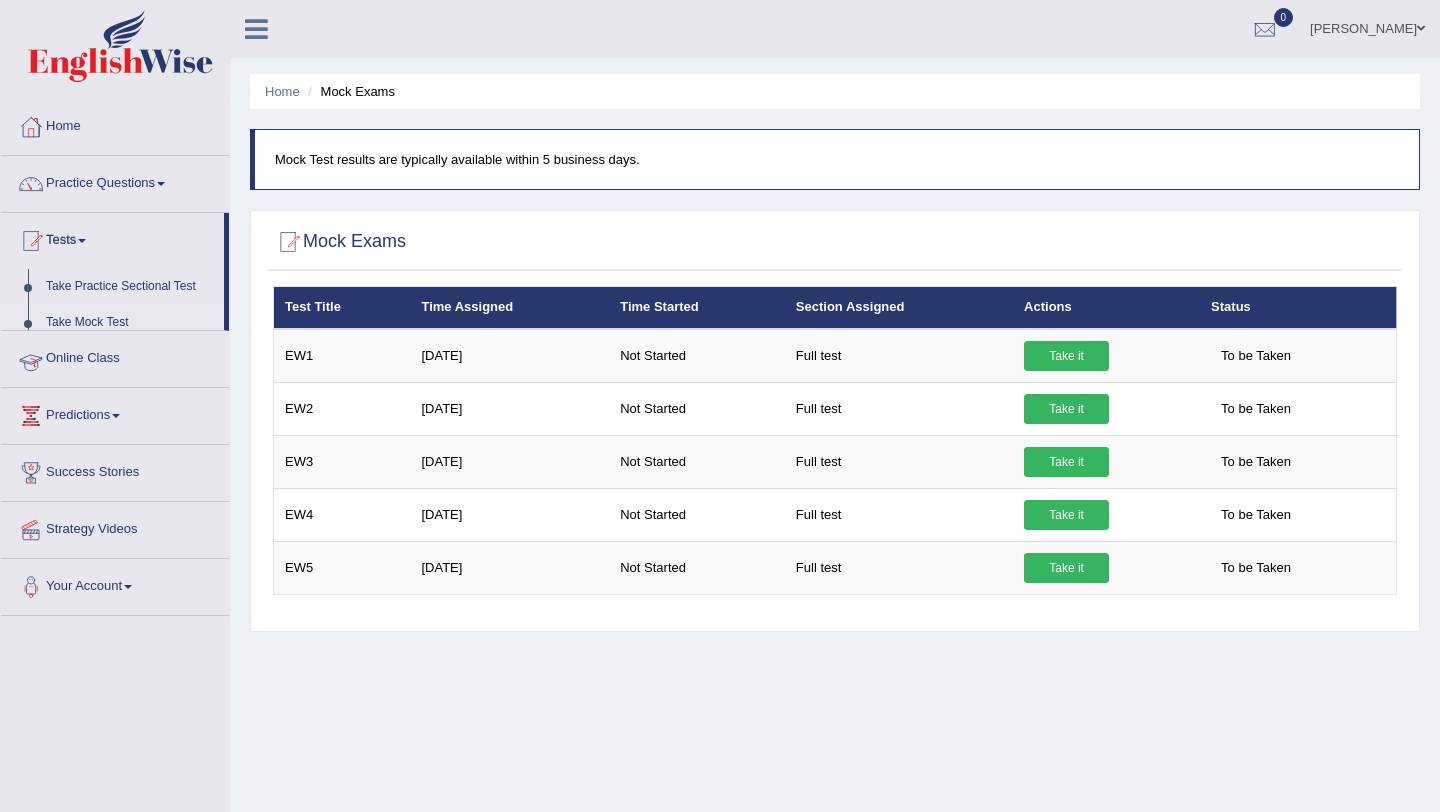 scroll, scrollTop: 0, scrollLeft: 0, axis: both 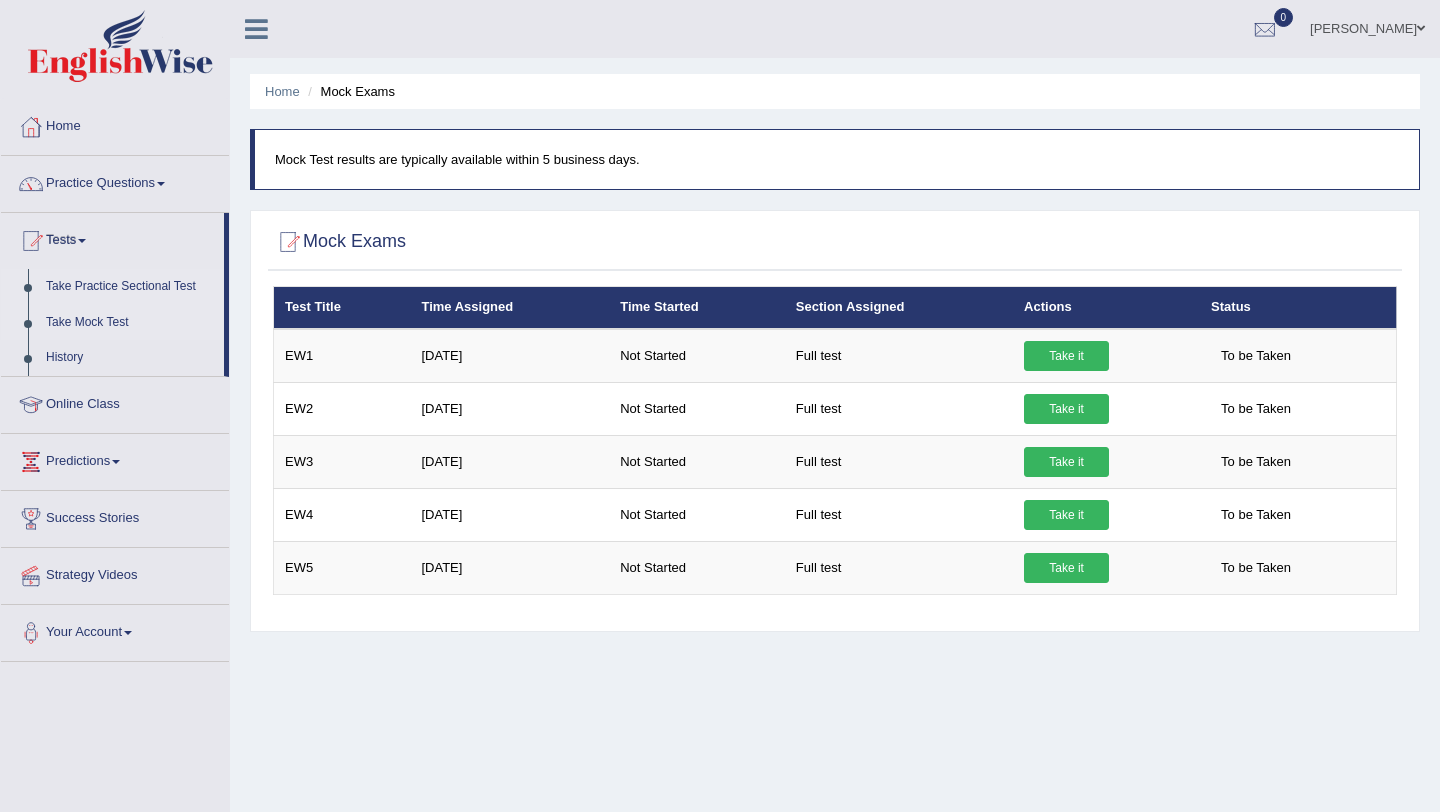 click on "Take Practice Sectional Test" at bounding box center [130, 287] 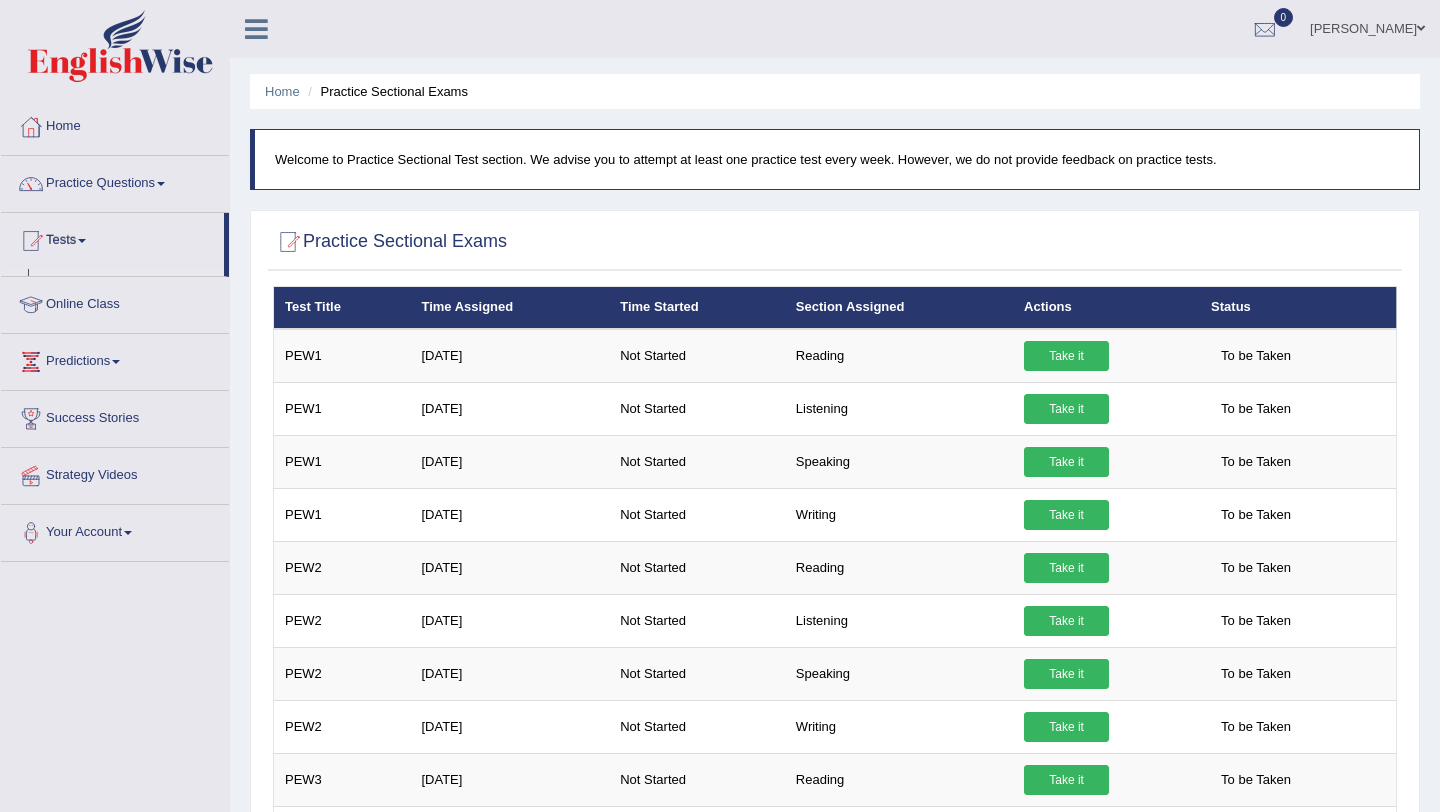 scroll, scrollTop: 0, scrollLeft: 0, axis: both 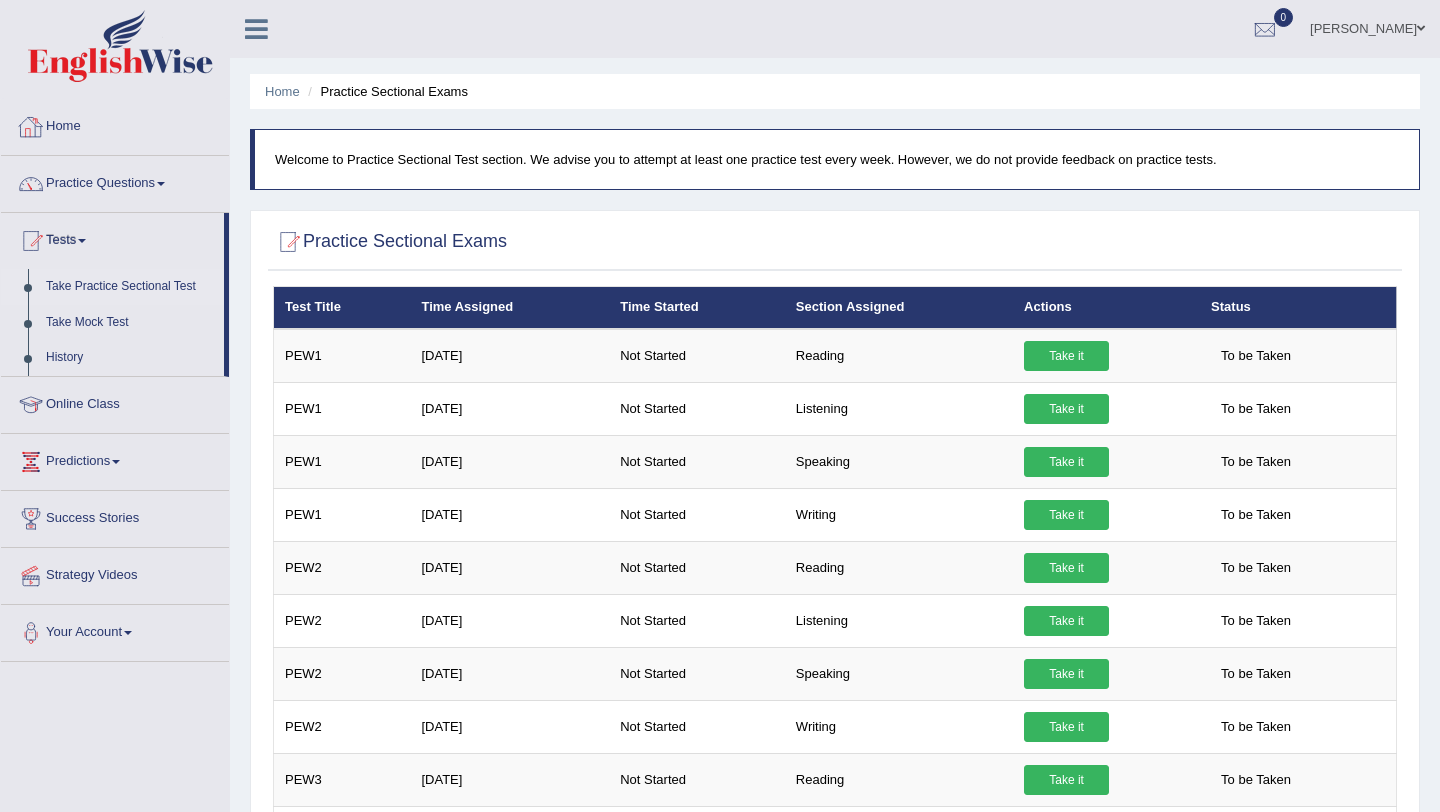 click on "Home" at bounding box center [115, 124] 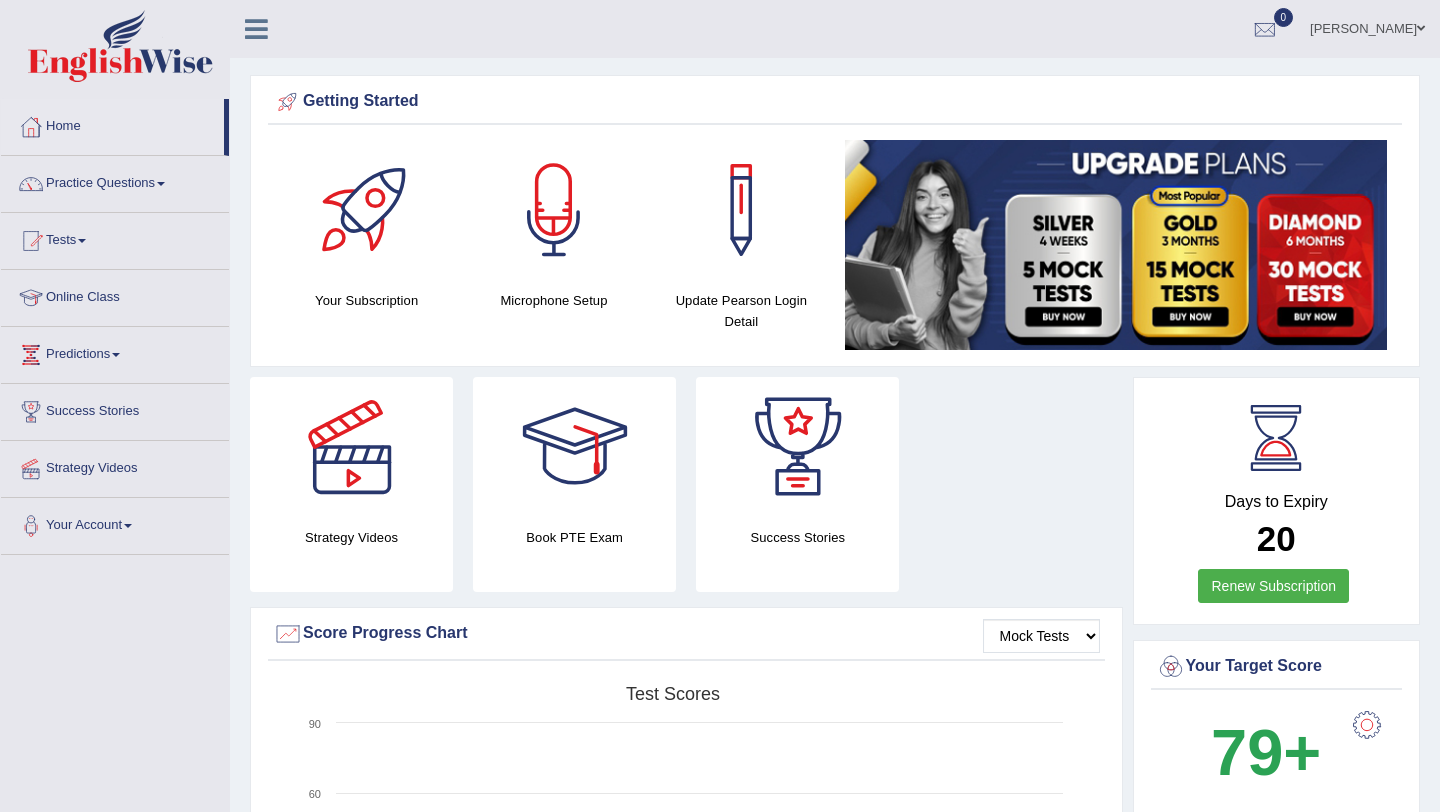 scroll, scrollTop: 0, scrollLeft: 0, axis: both 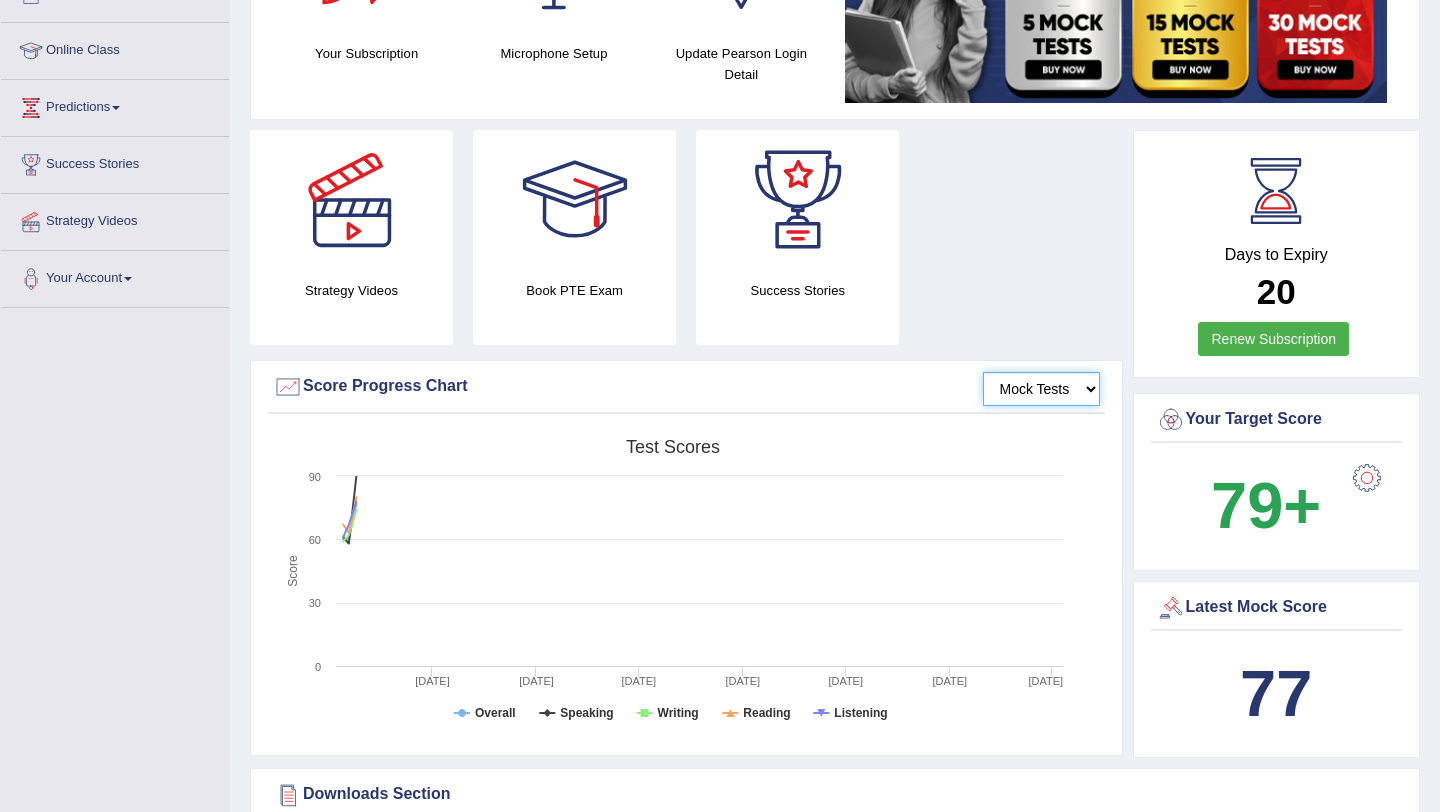 click on "Mock Tests" at bounding box center (1041, 389) 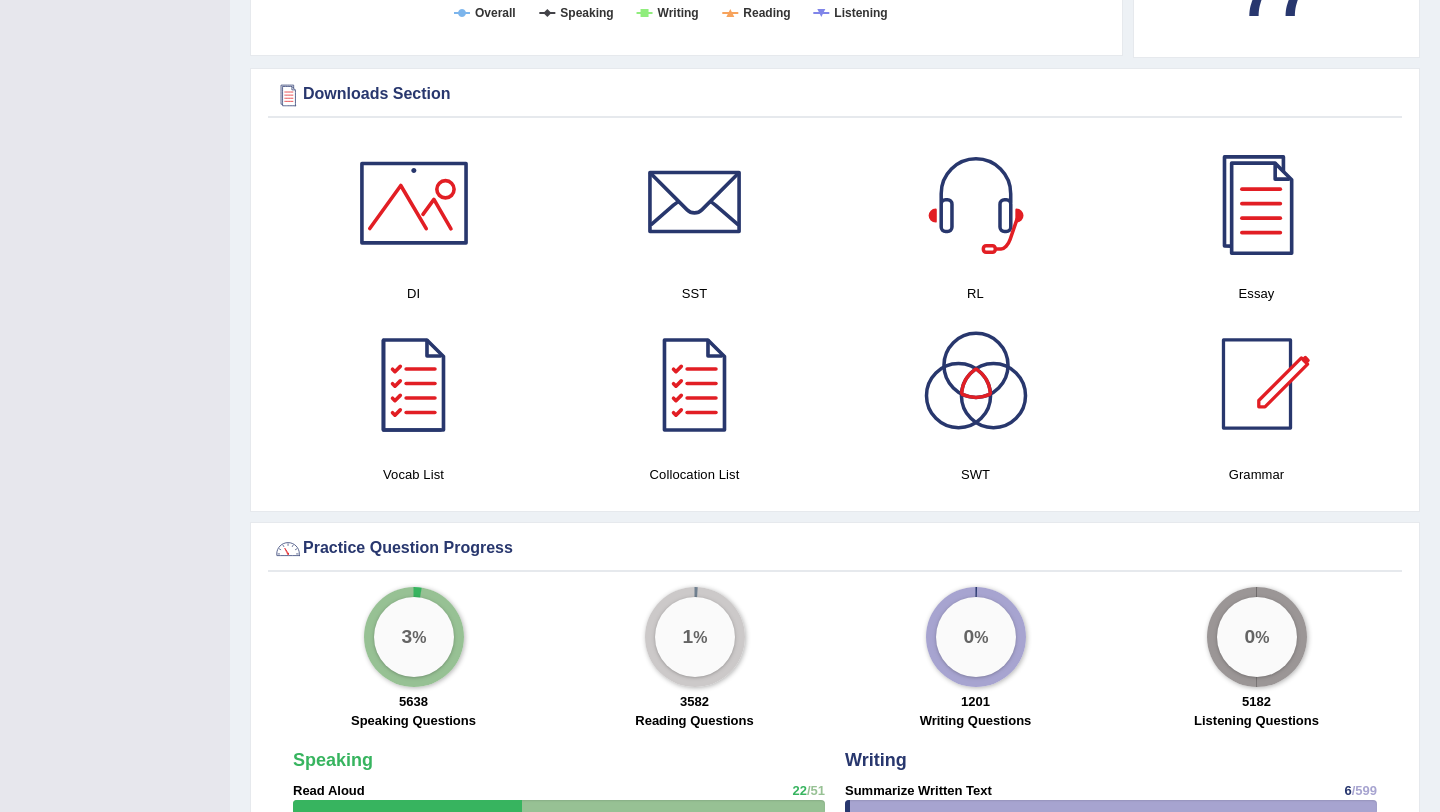 scroll, scrollTop: 949, scrollLeft: 0, axis: vertical 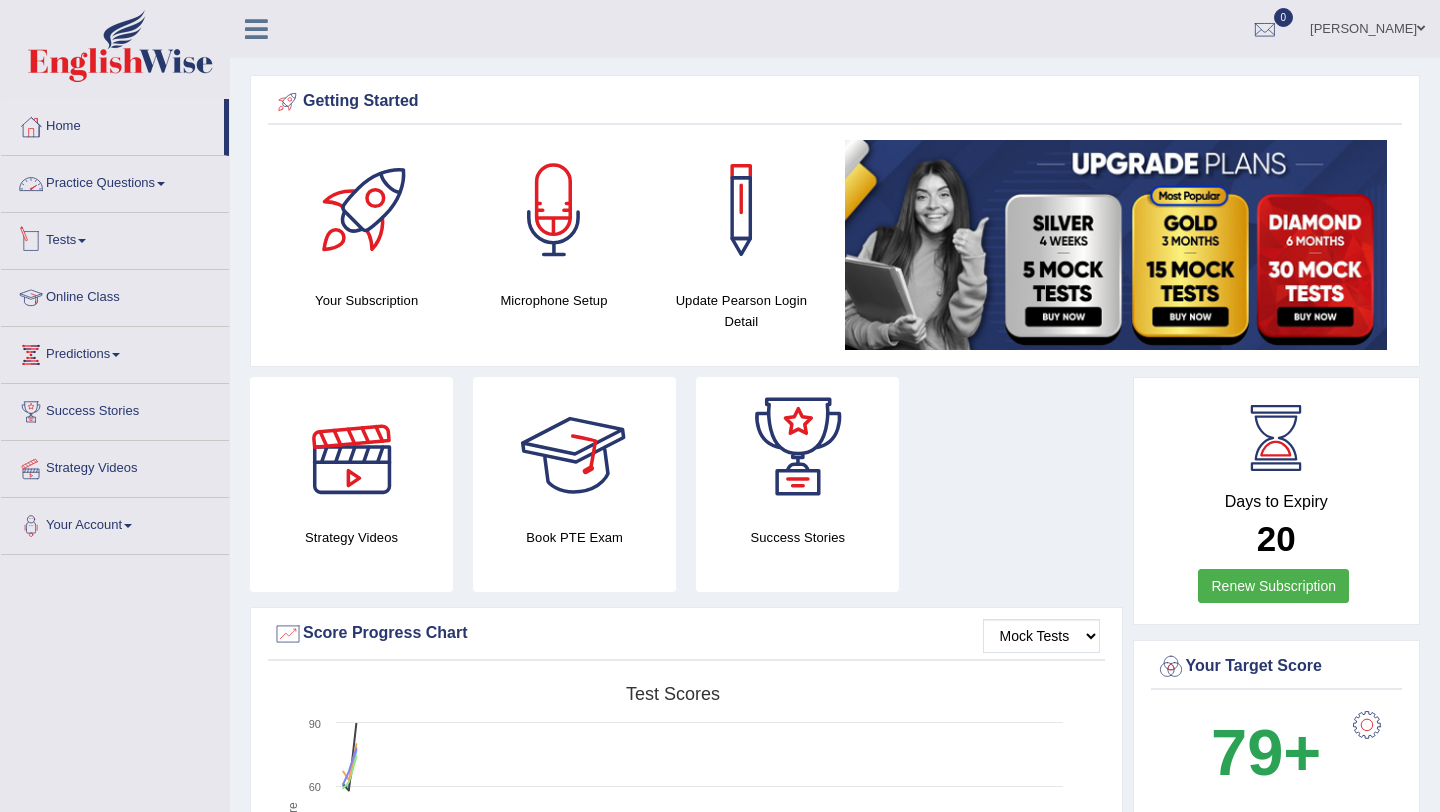 click on "Practice Questions" at bounding box center (115, 181) 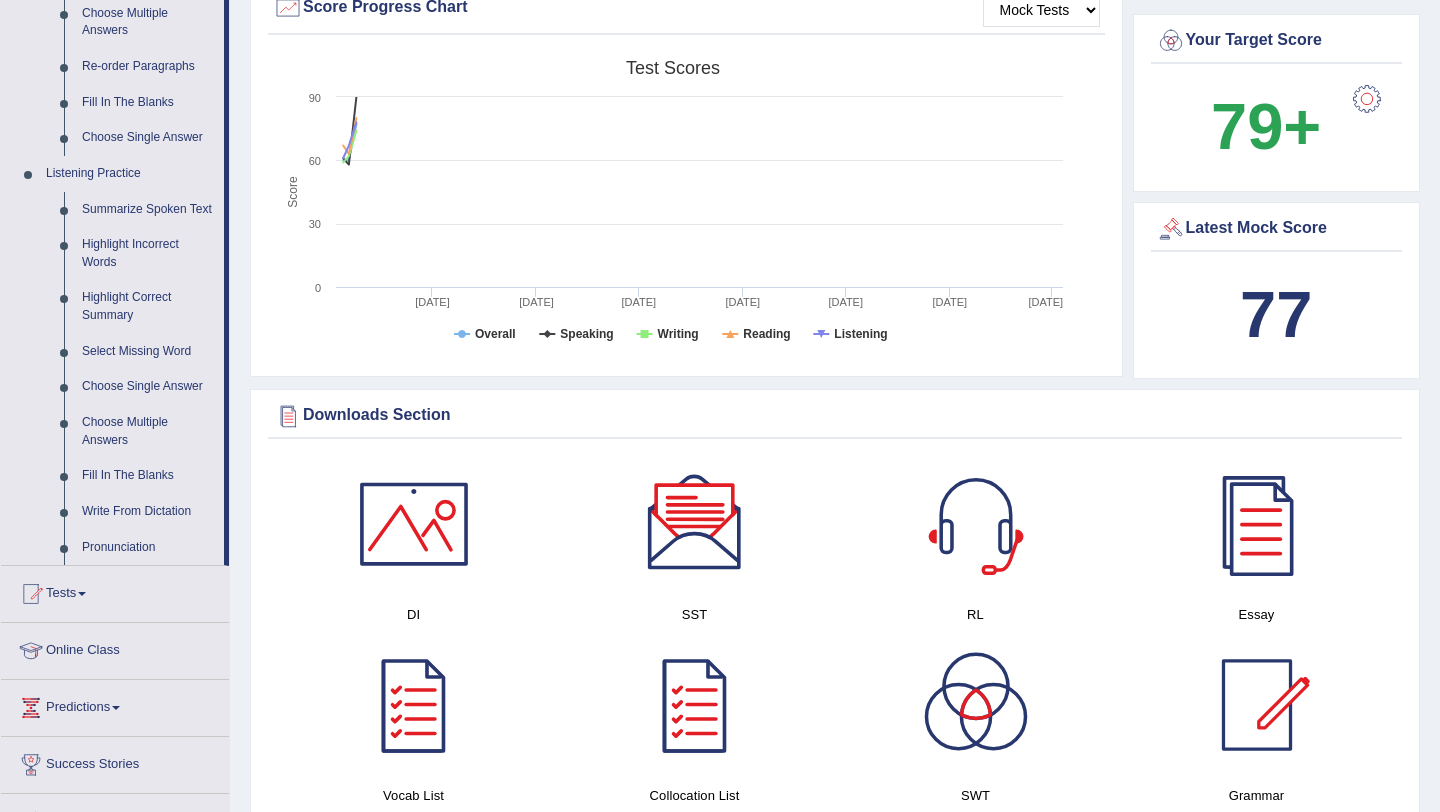 scroll, scrollTop: 659, scrollLeft: 0, axis: vertical 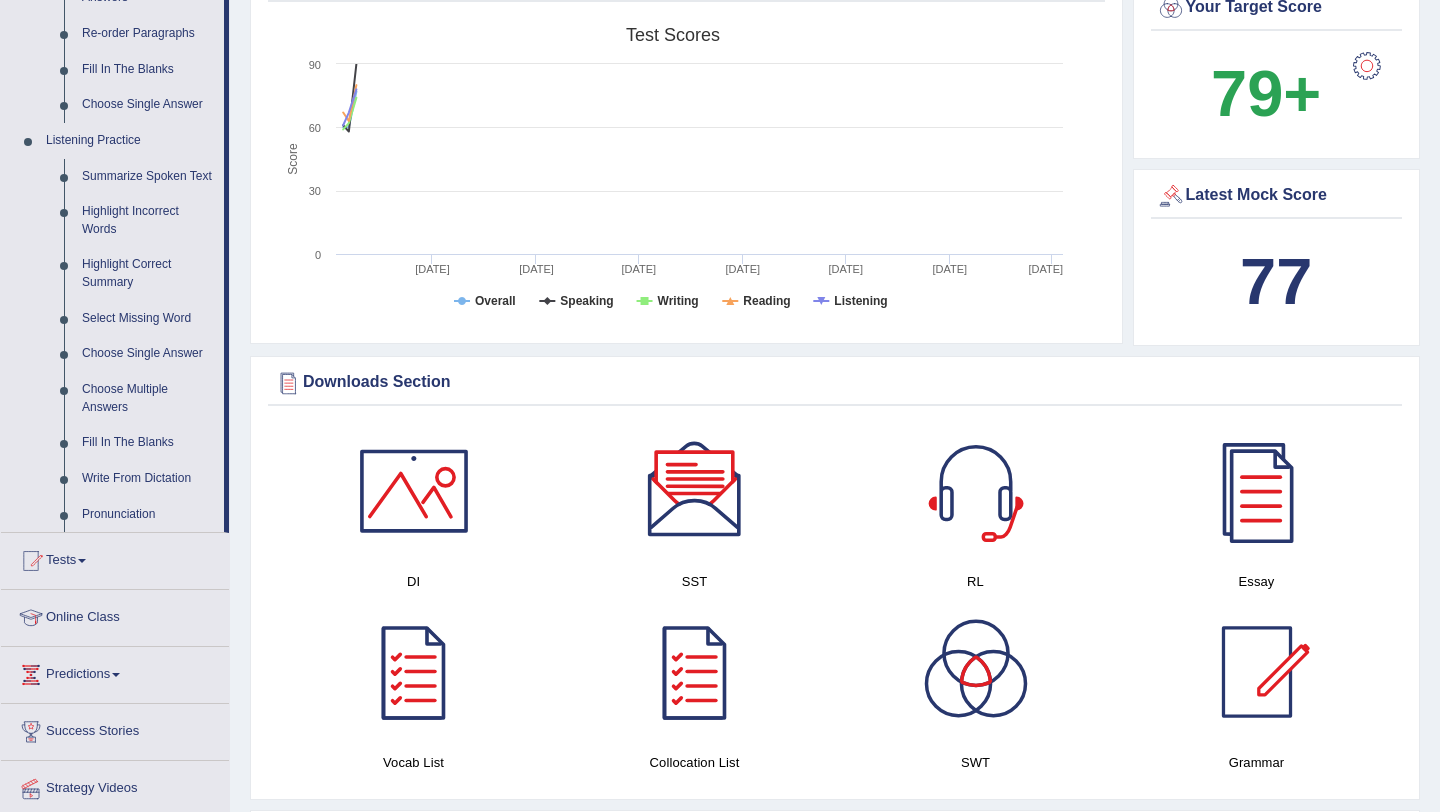click at bounding box center (1367, 66) 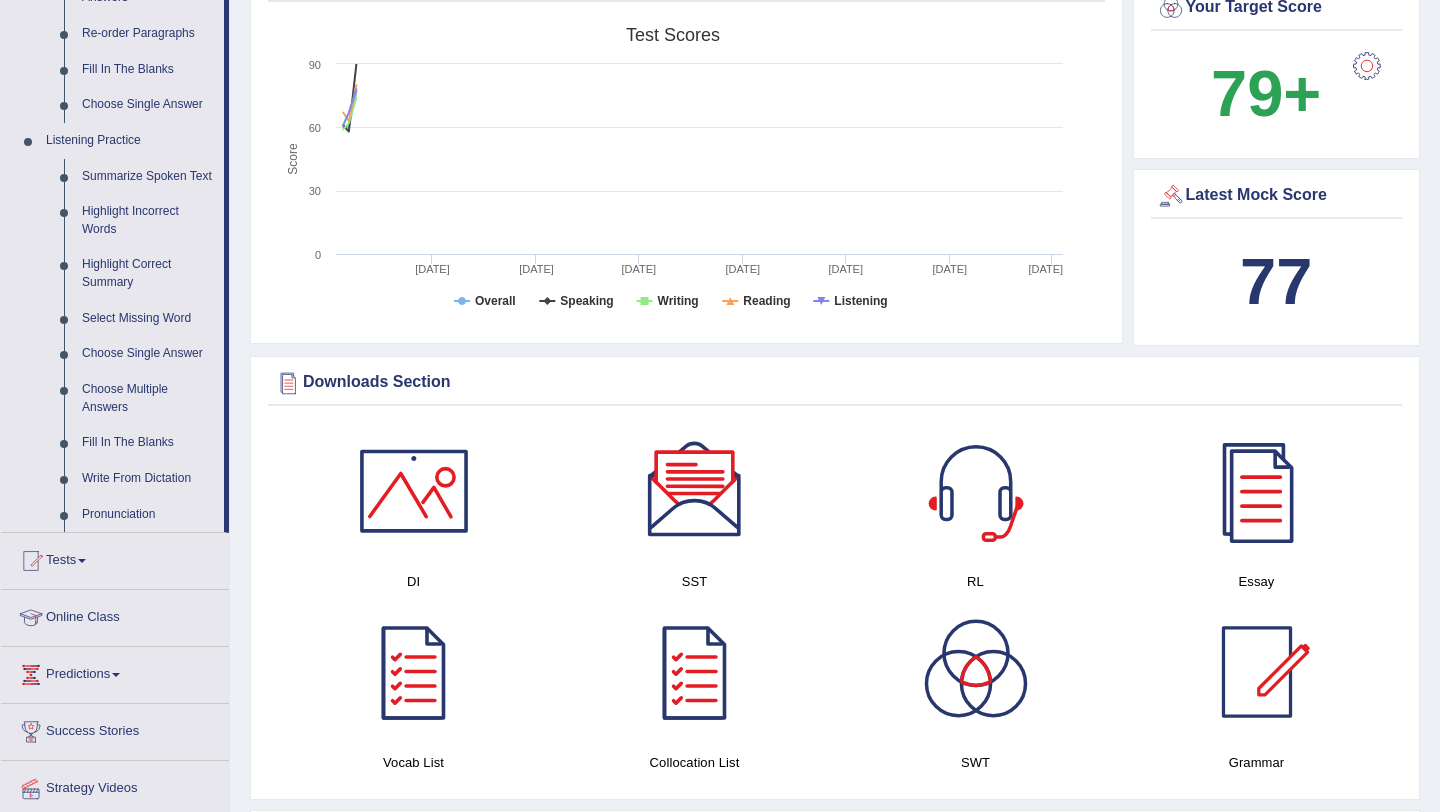 click at bounding box center (1367, 66) 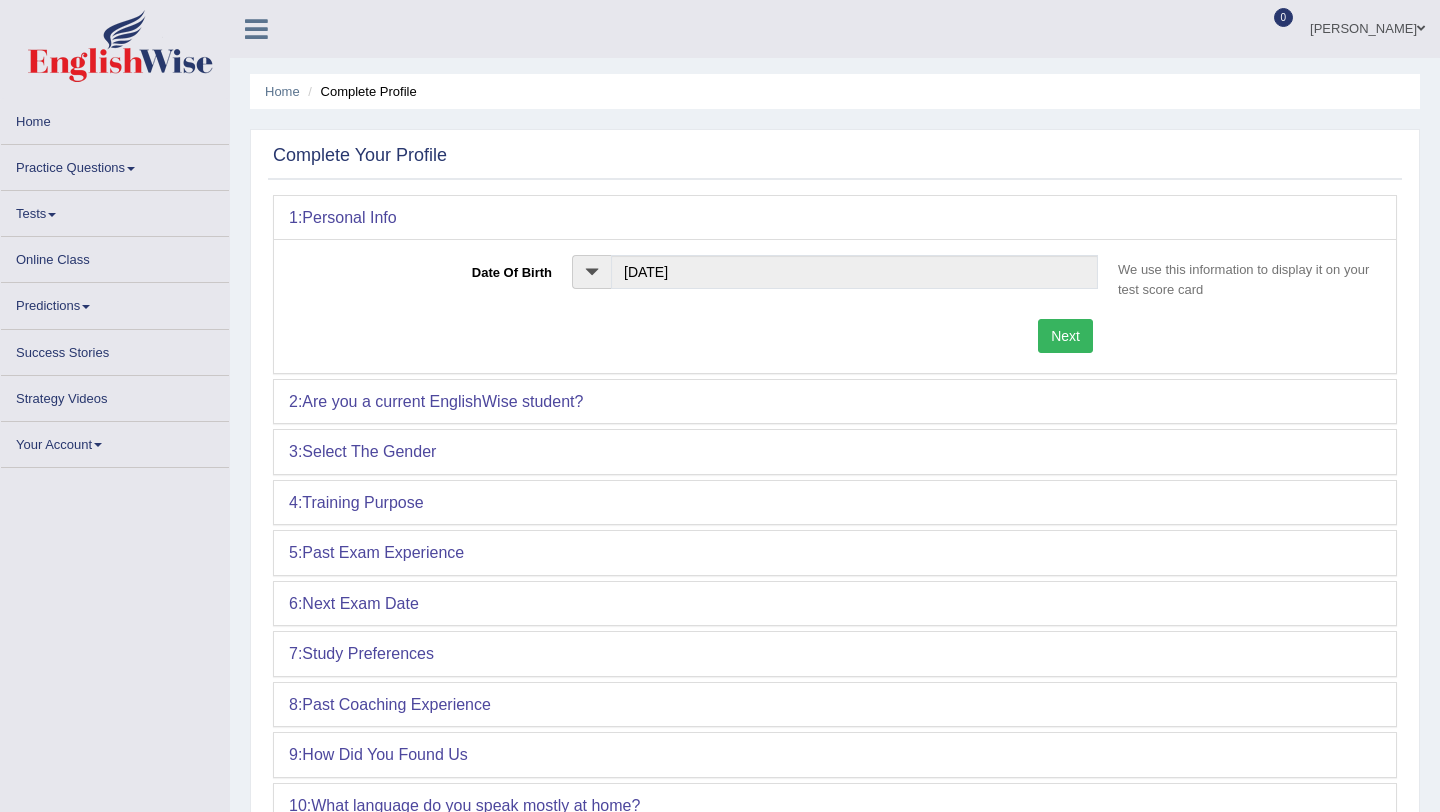 scroll, scrollTop: 0, scrollLeft: 0, axis: both 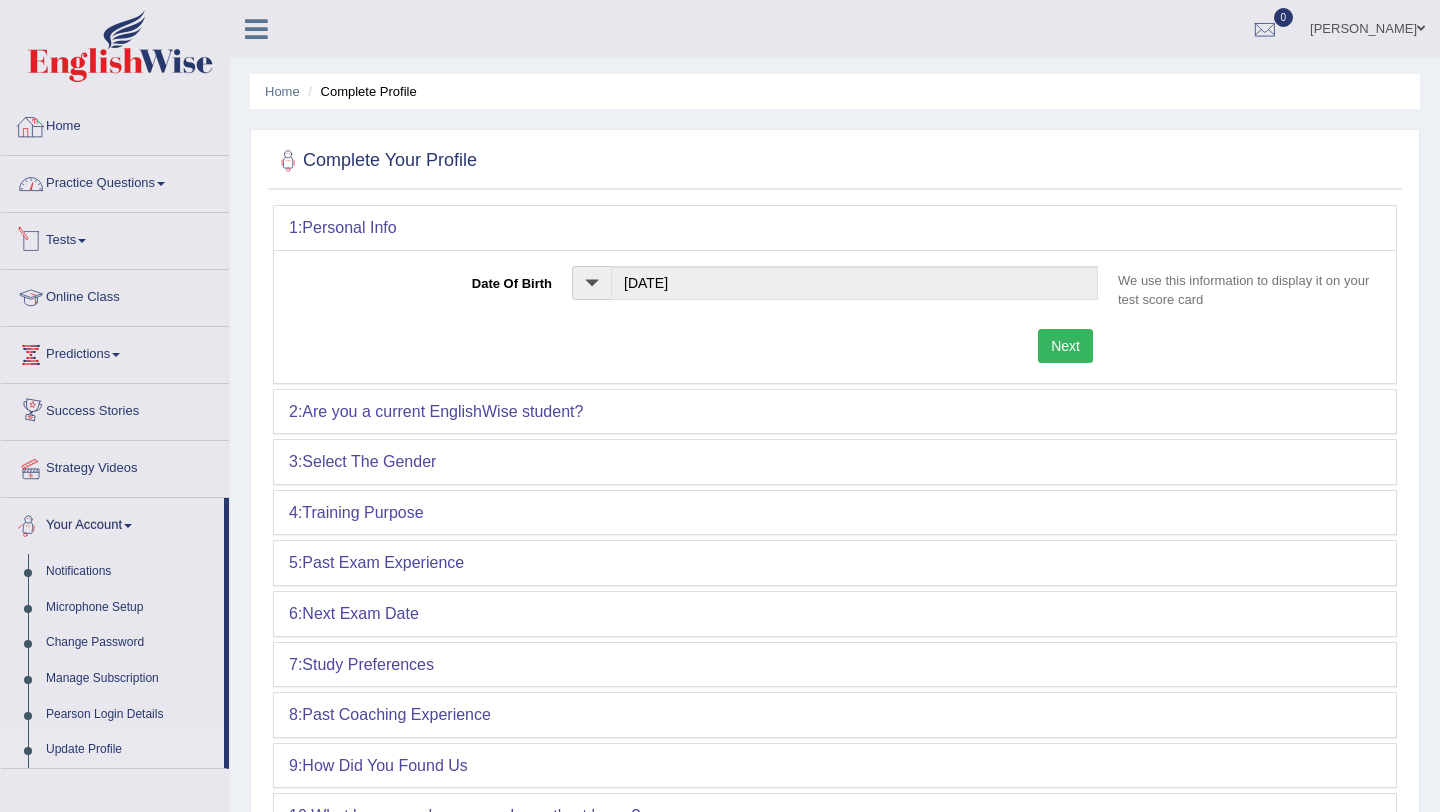 click on "Practice Questions" at bounding box center (115, 181) 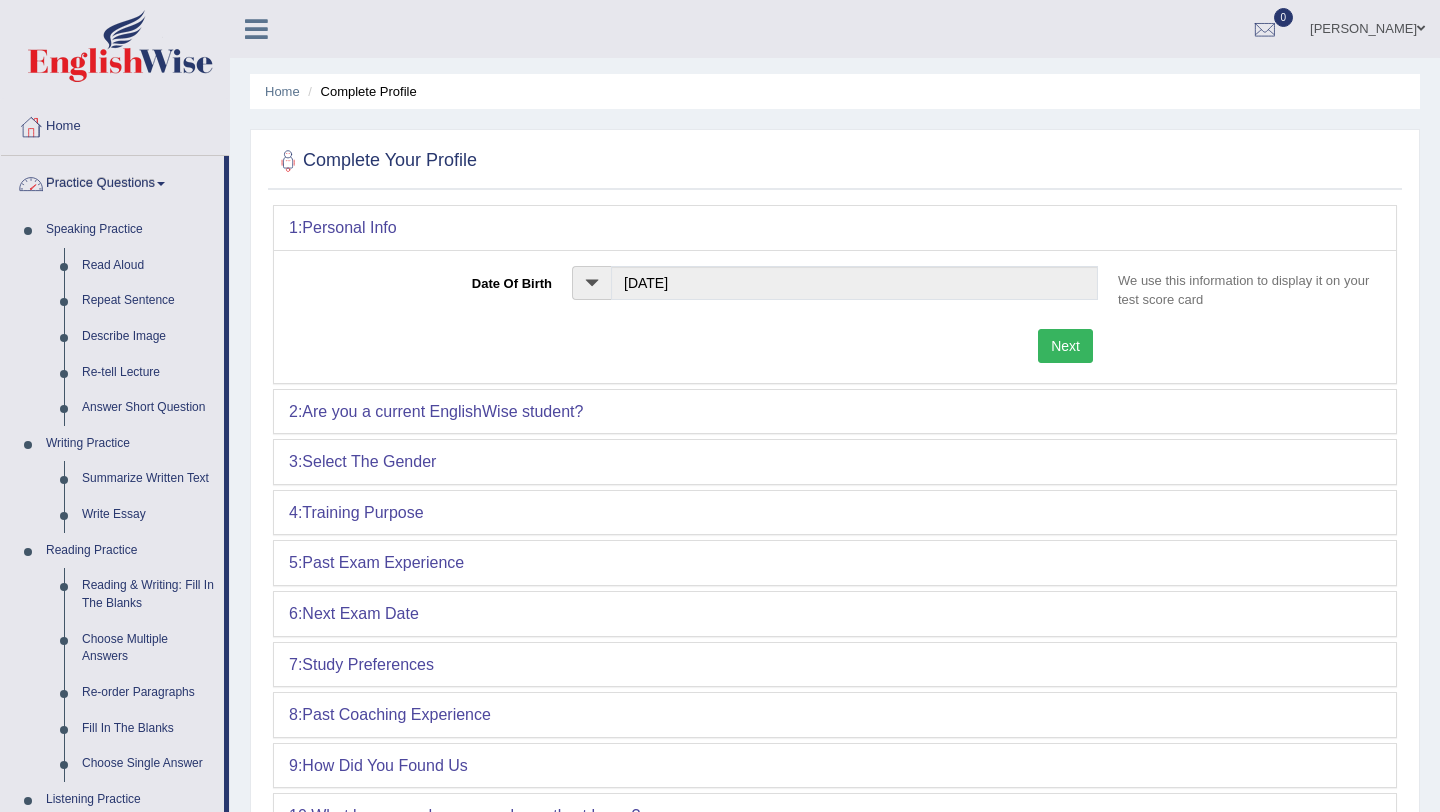 click on "Home" at bounding box center [115, 124] 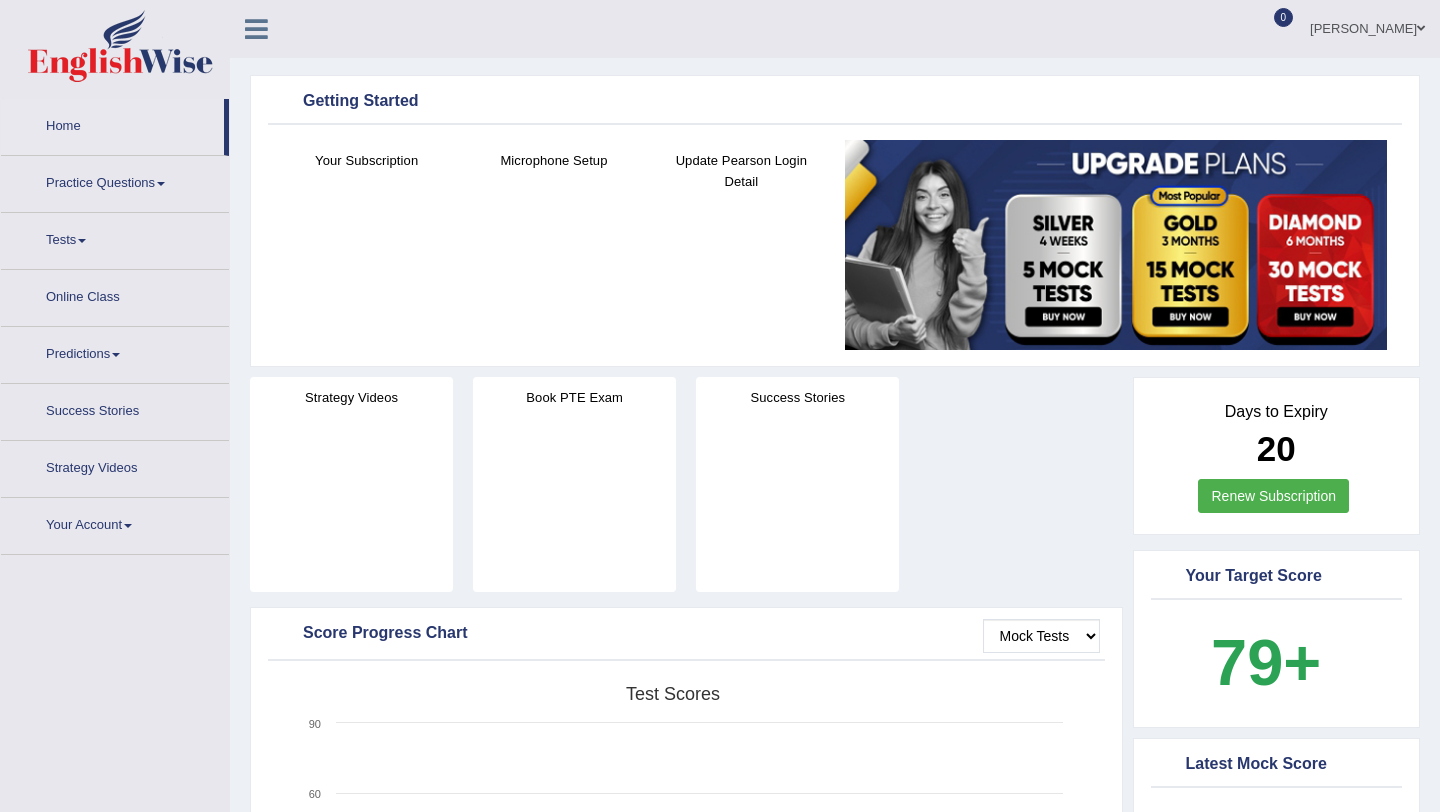 scroll, scrollTop: 0, scrollLeft: 0, axis: both 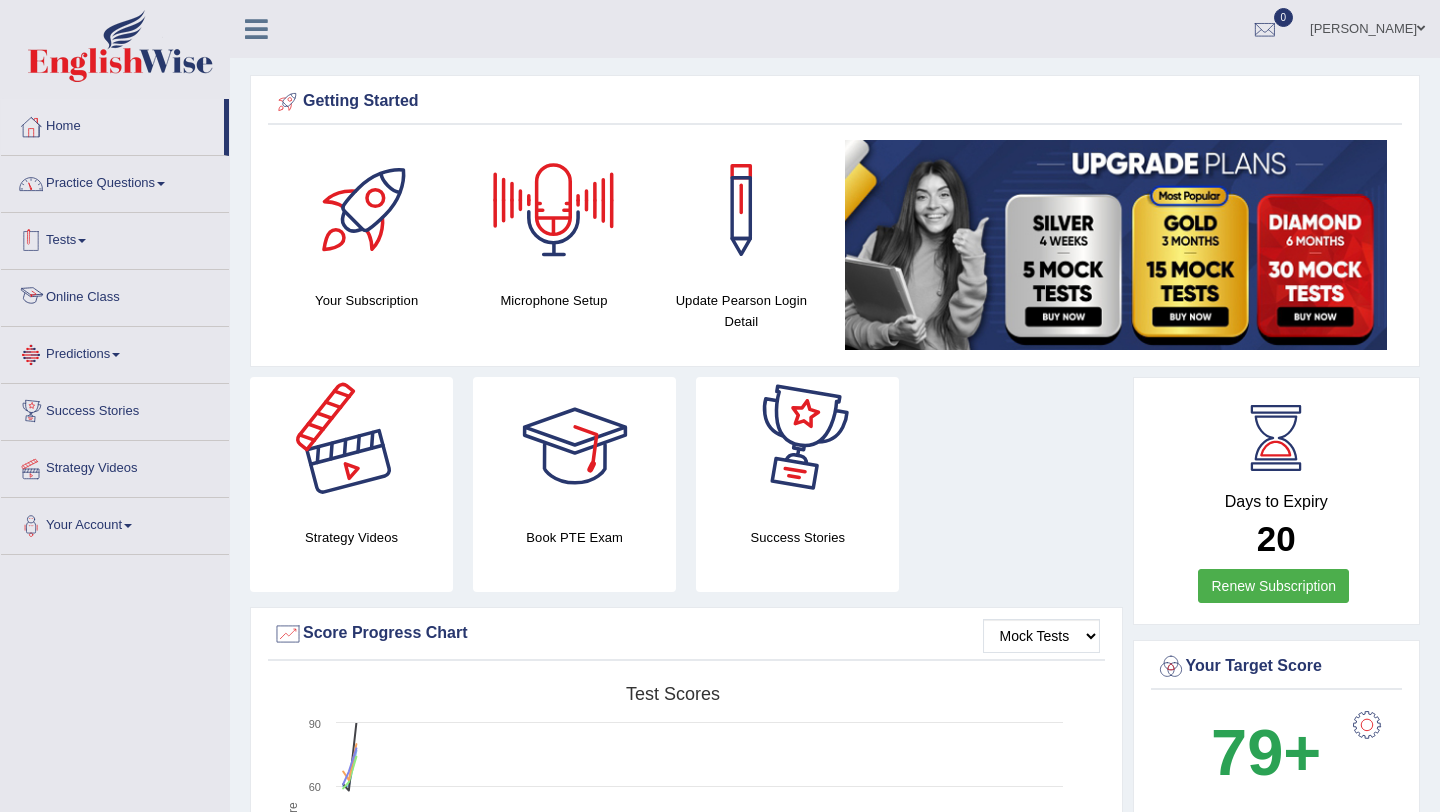 click on "Practice Questions" at bounding box center (115, 181) 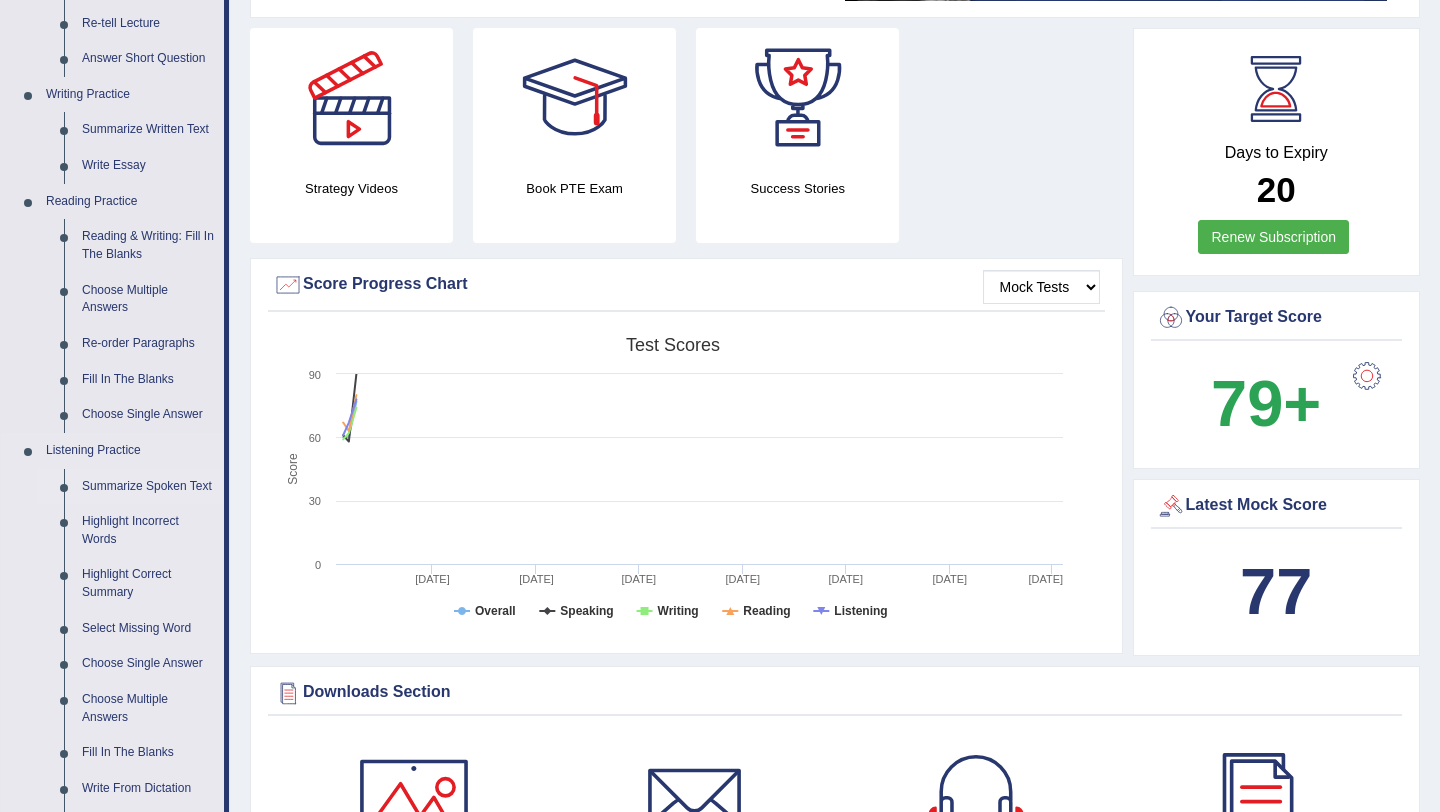 scroll, scrollTop: 365, scrollLeft: 0, axis: vertical 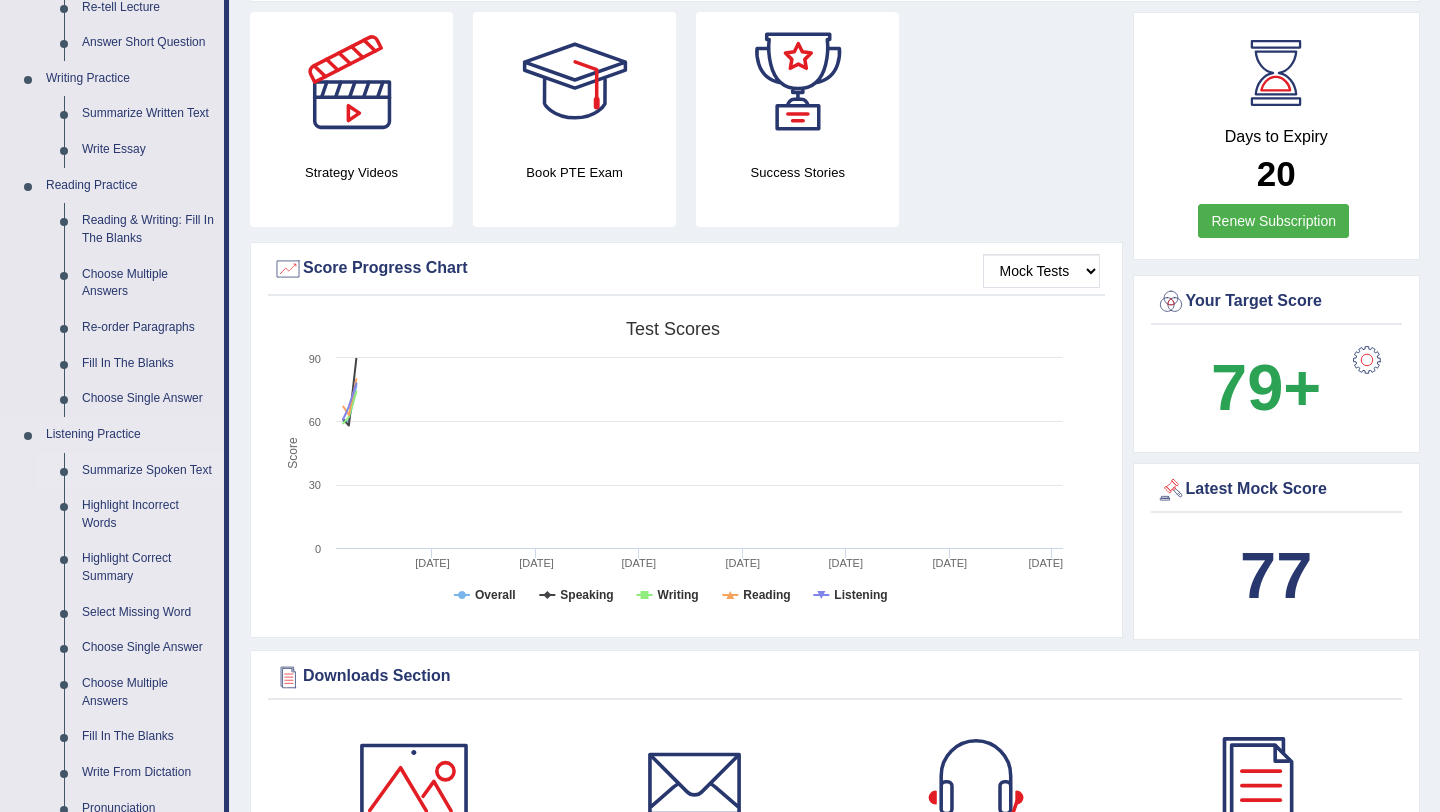 click on "Summarize Spoken Text" at bounding box center (148, 471) 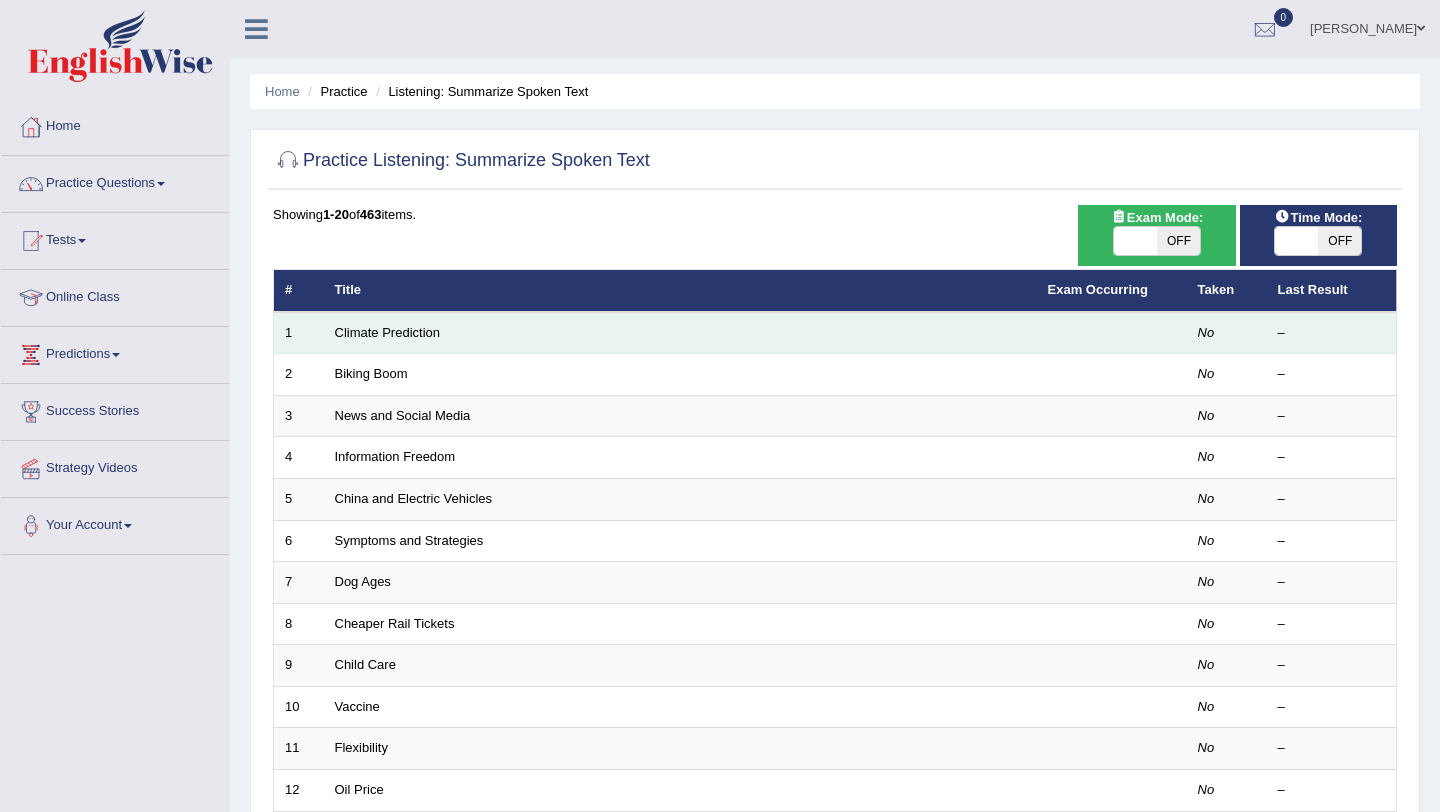 scroll, scrollTop: 0, scrollLeft: 0, axis: both 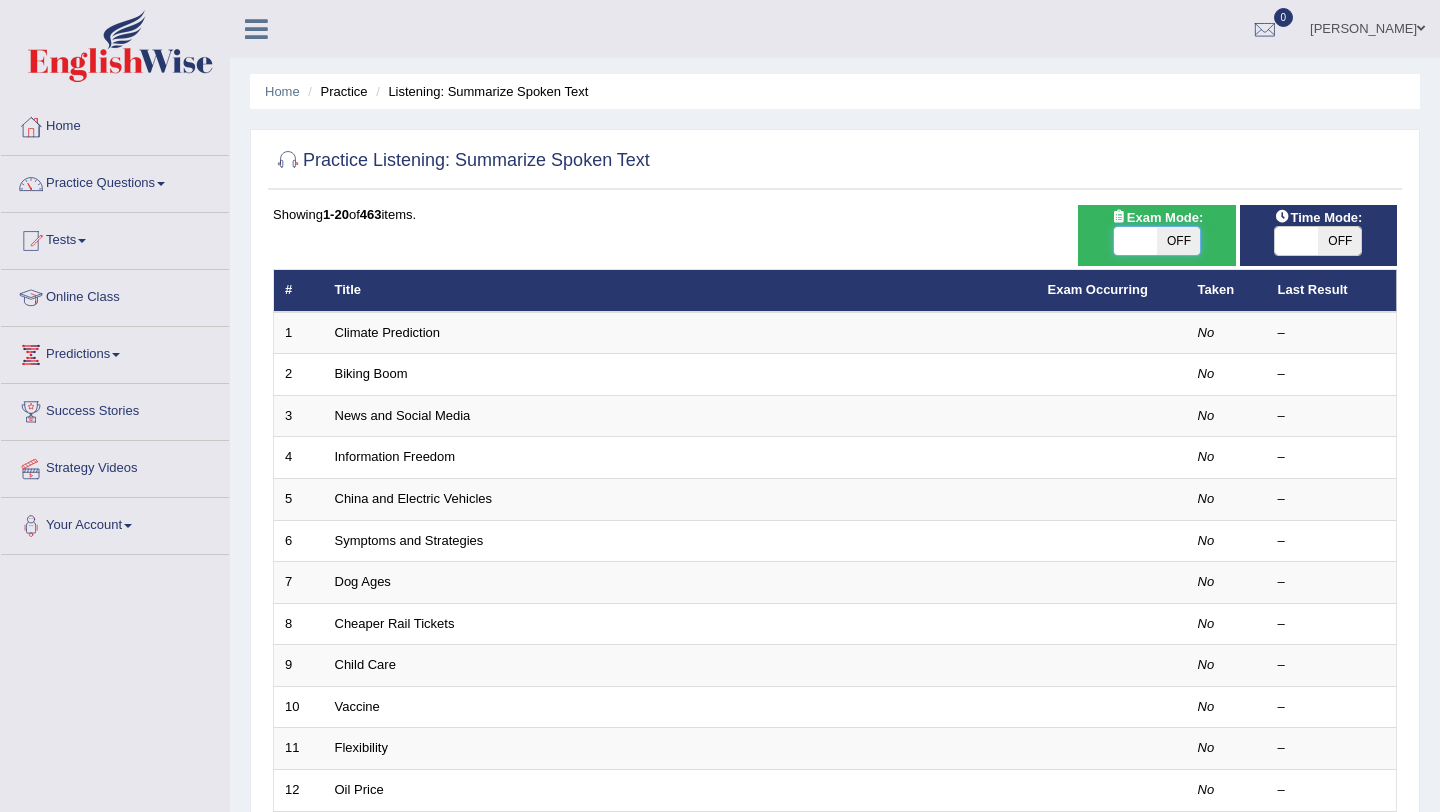 click at bounding box center [1135, 241] 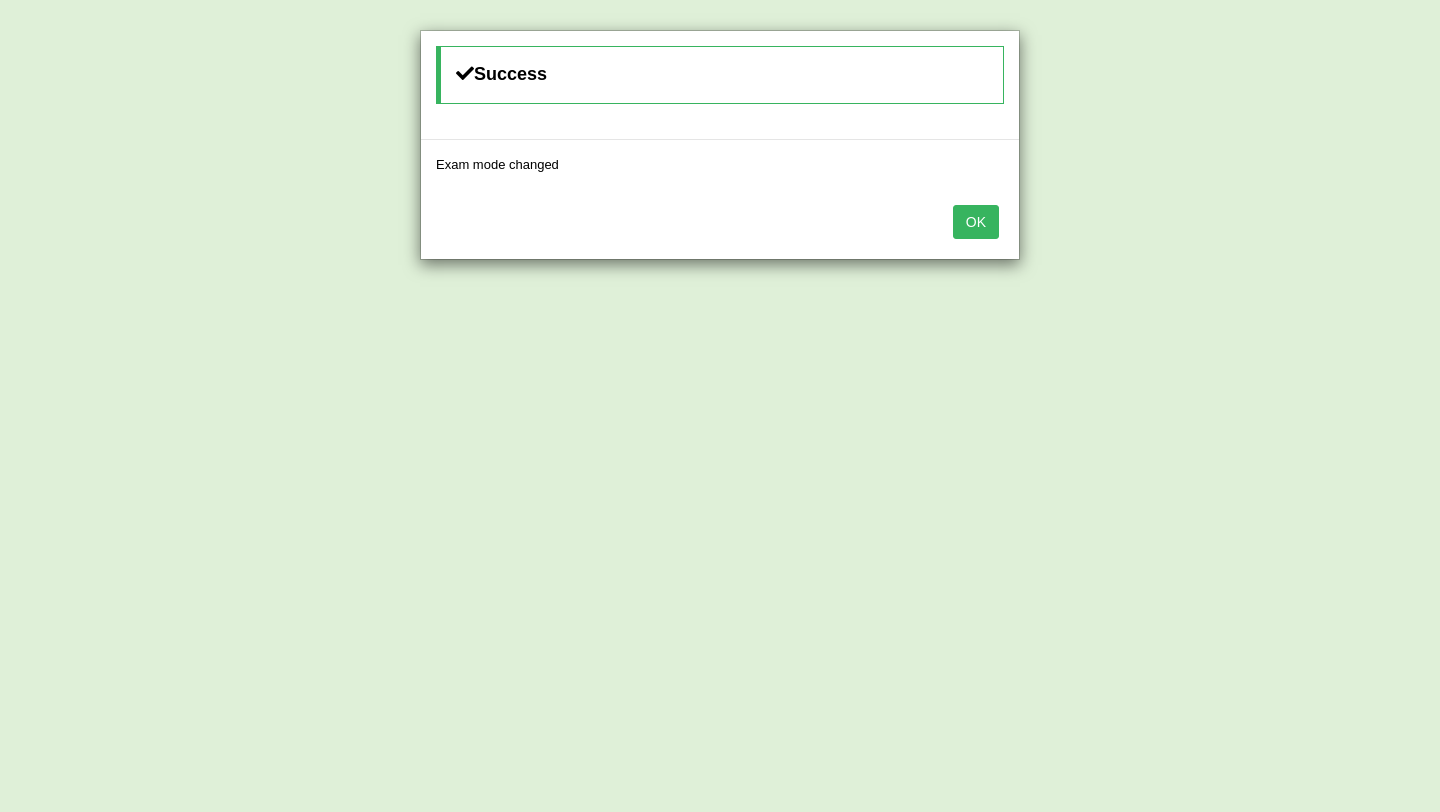 click on "OK" at bounding box center (976, 222) 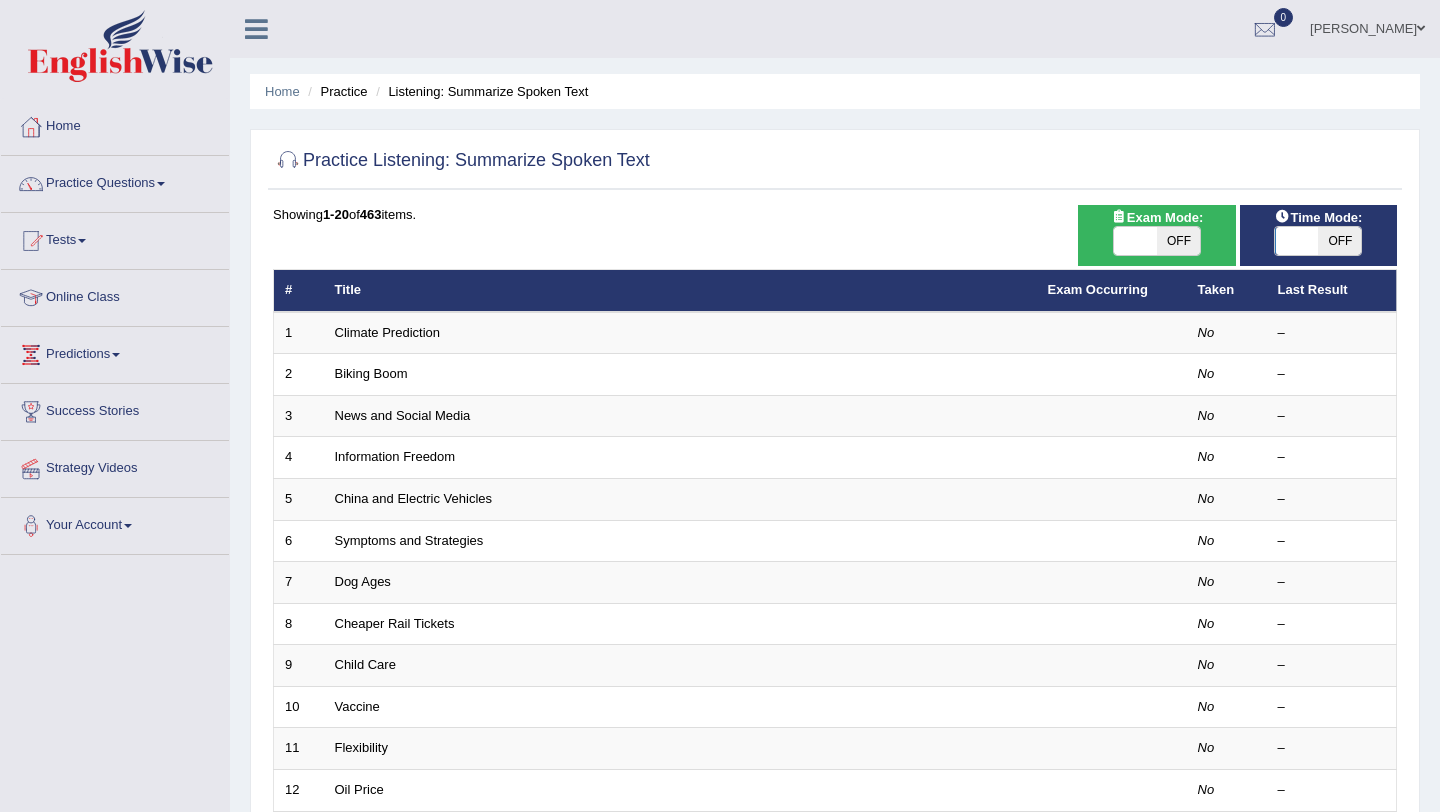 scroll, scrollTop: 0, scrollLeft: 0, axis: both 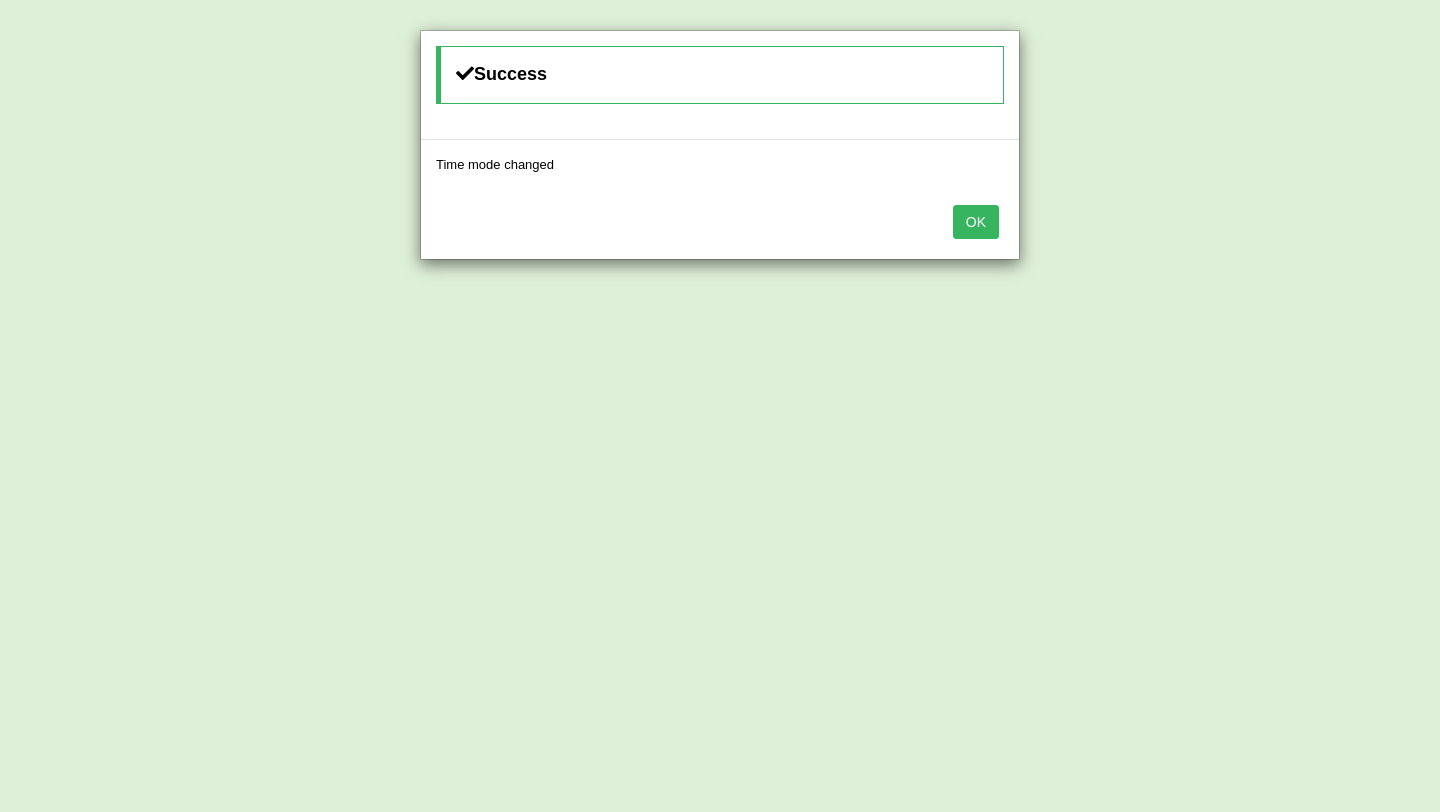 click on "OK" at bounding box center (976, 222) 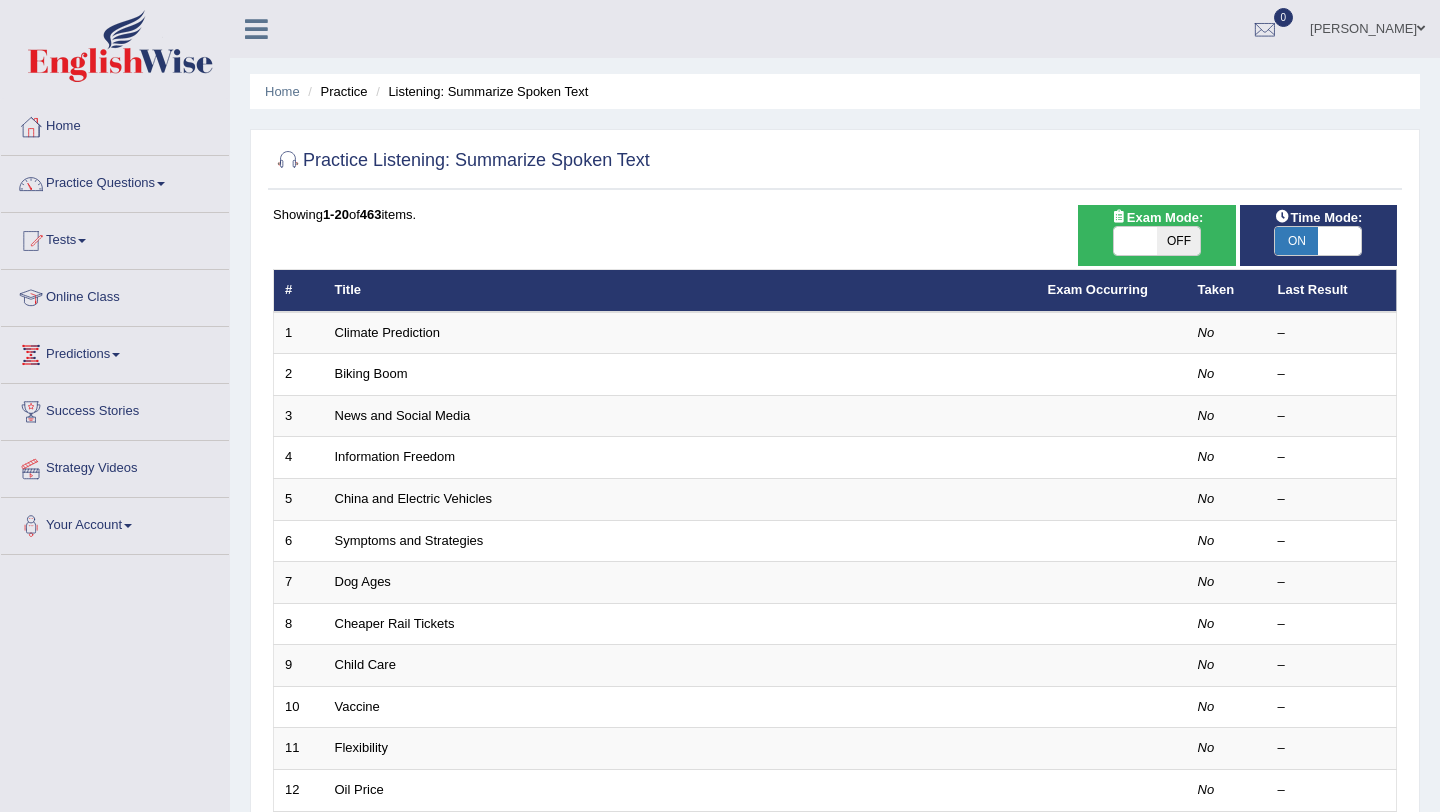 click on "OFF" at bounding box center (1178, 241) 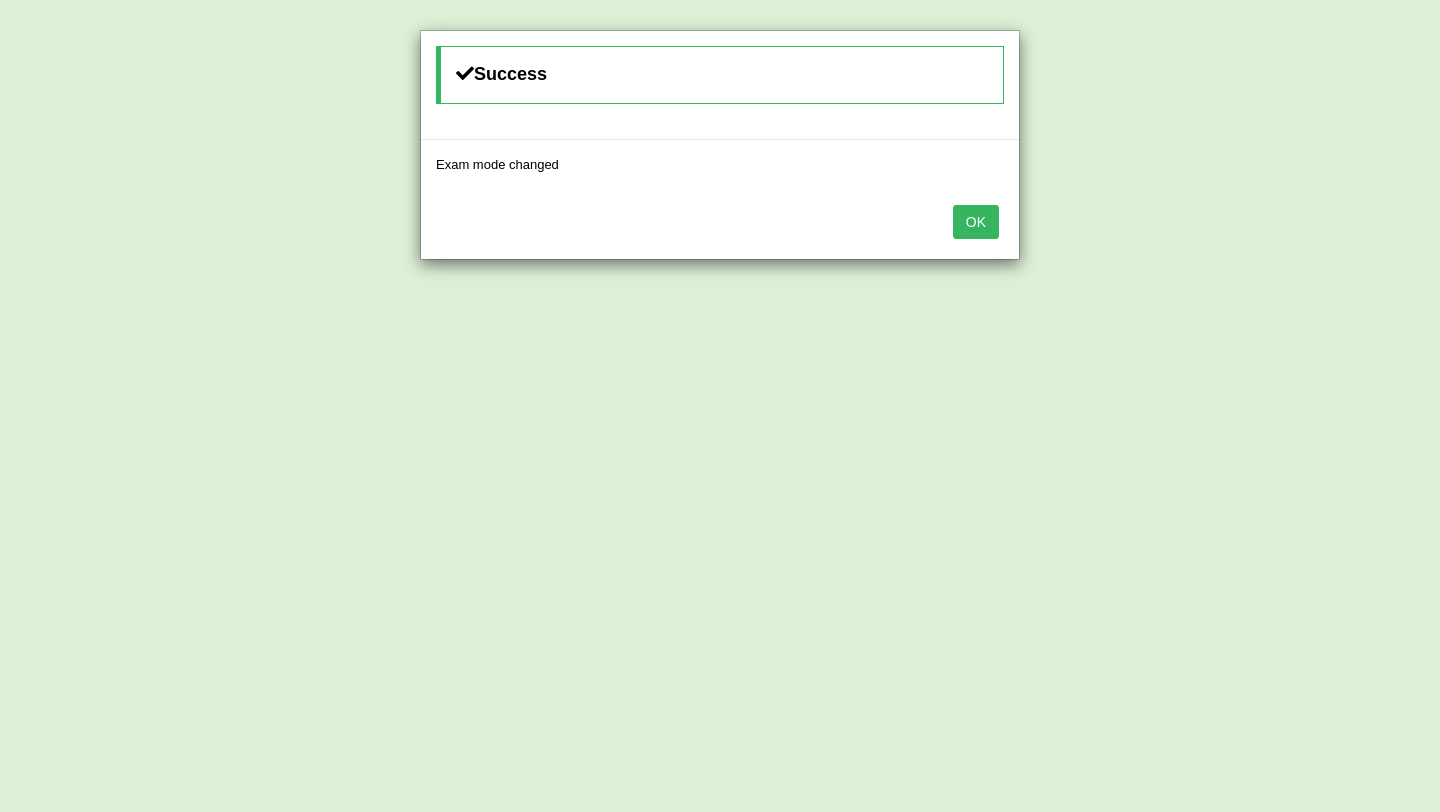 click on "OK" at bounding box center (976, 222) 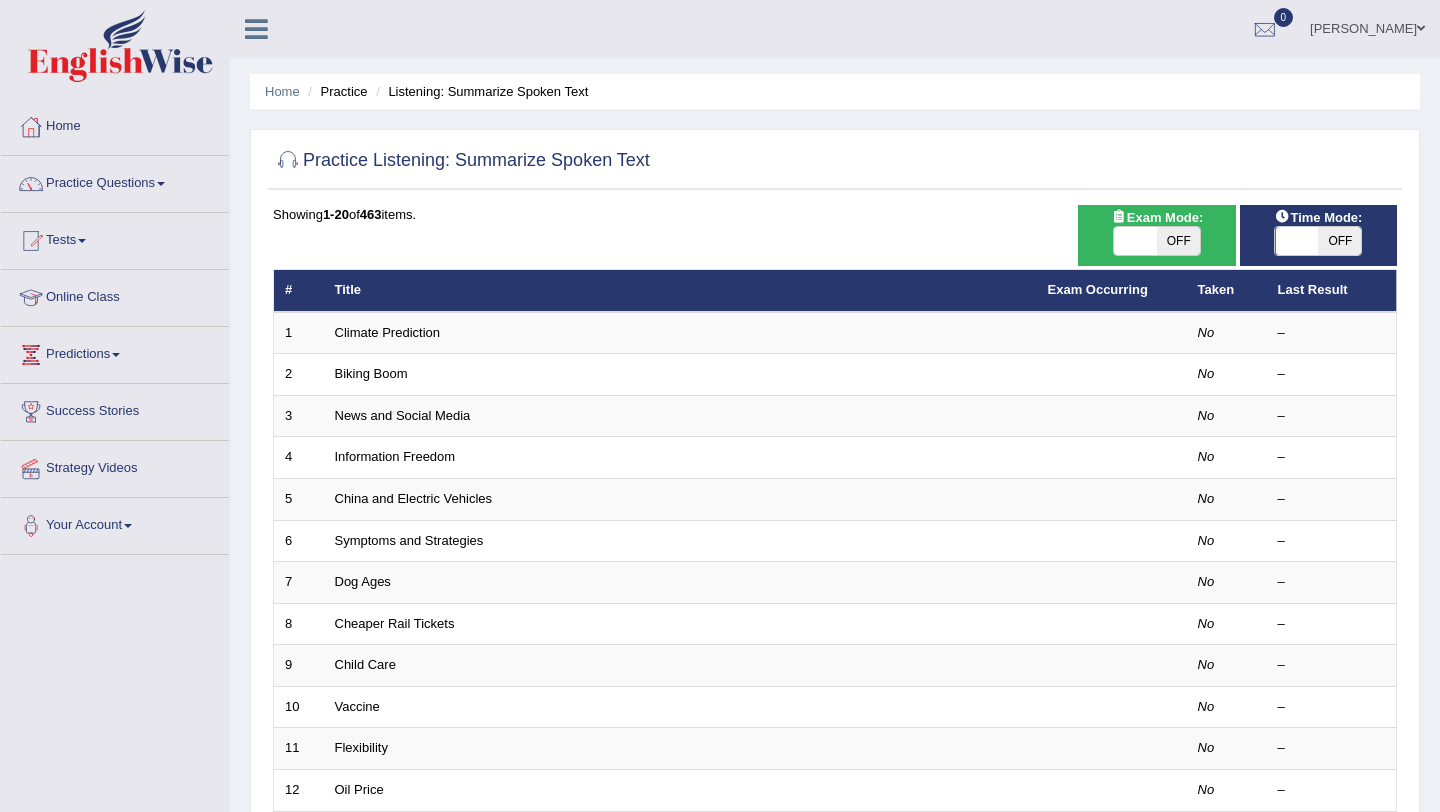 scroll, scrollTop: 0, scrollLeft: 0, axis: both 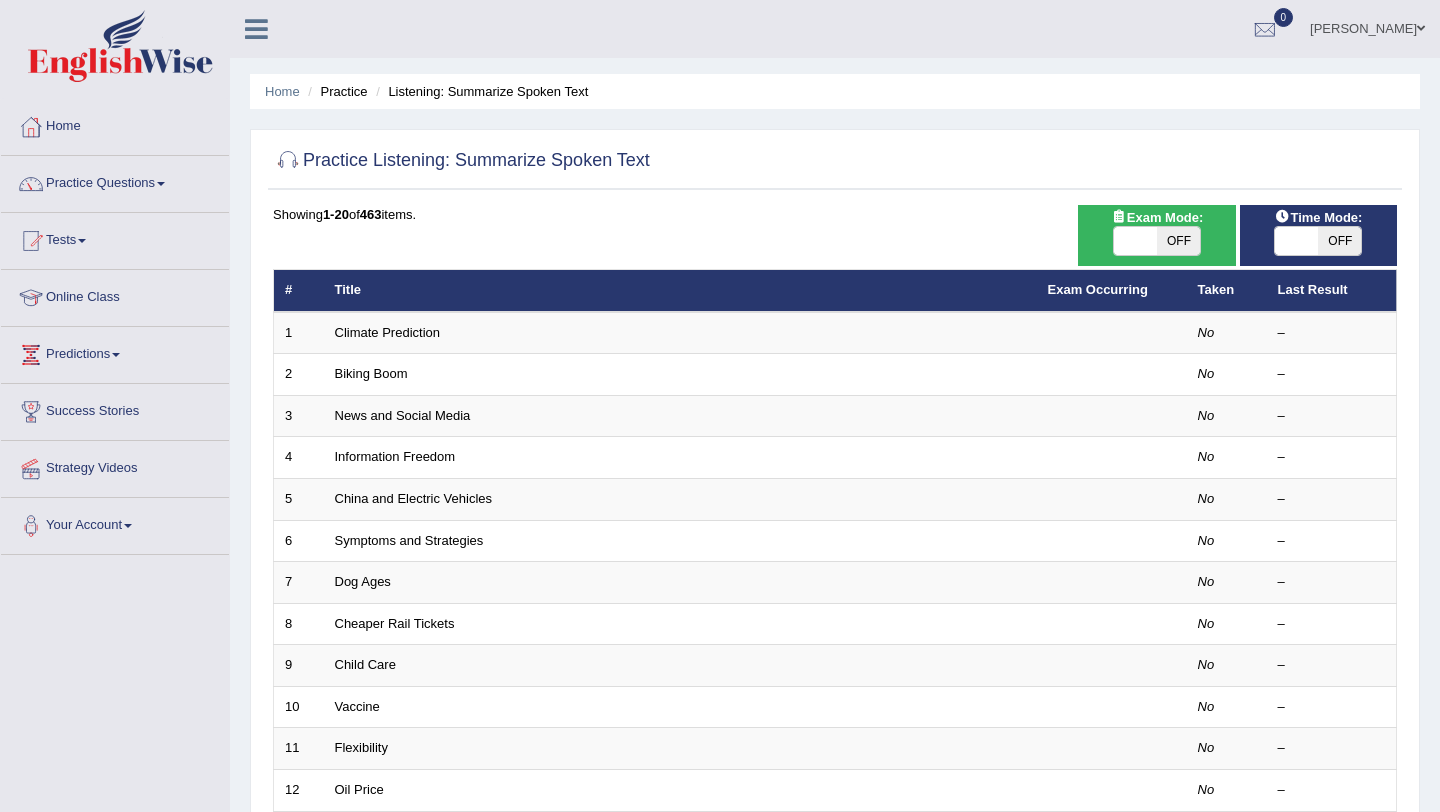 click on "OFF" at bounding box center [1178, 241] 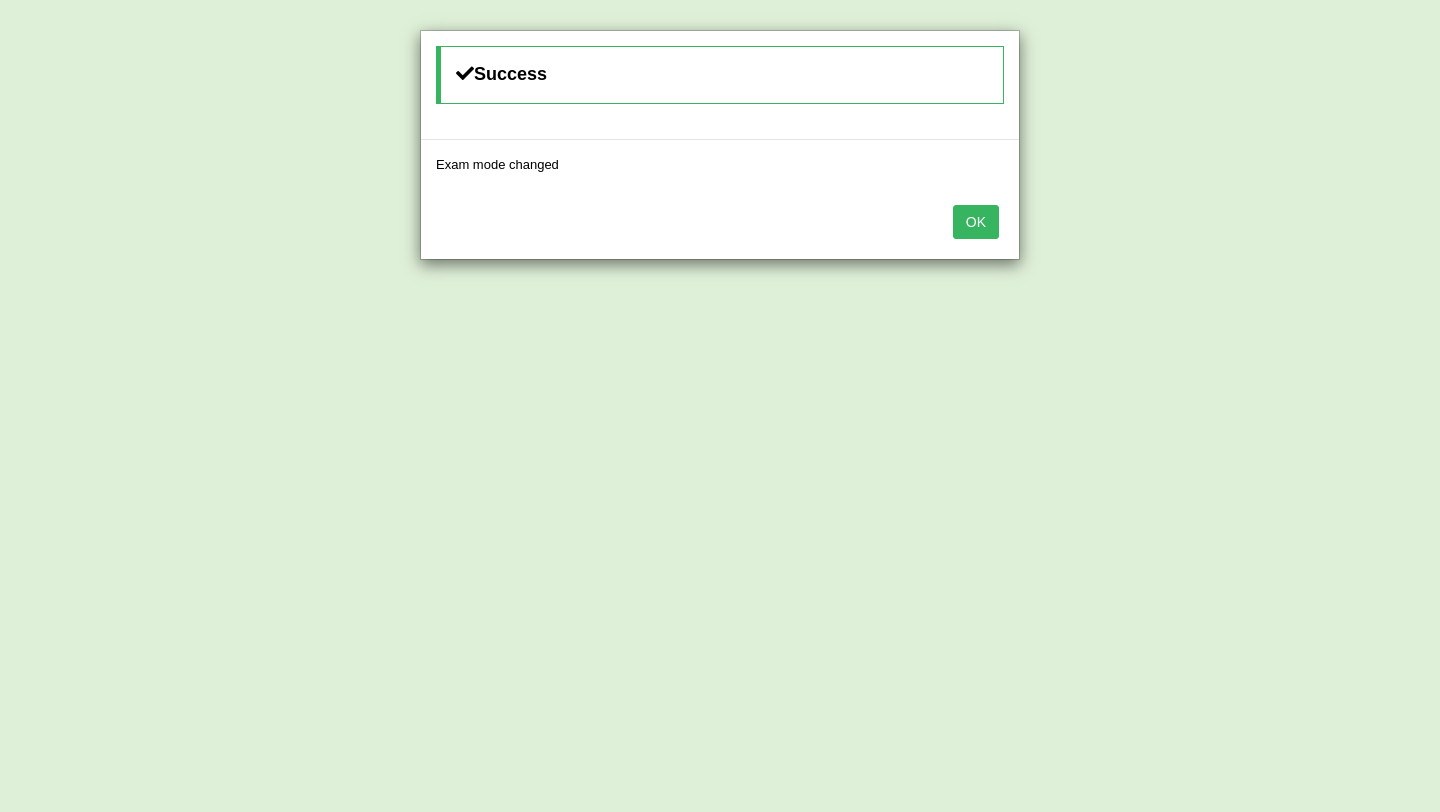 click on "OK" at bounding box center [976, 222] 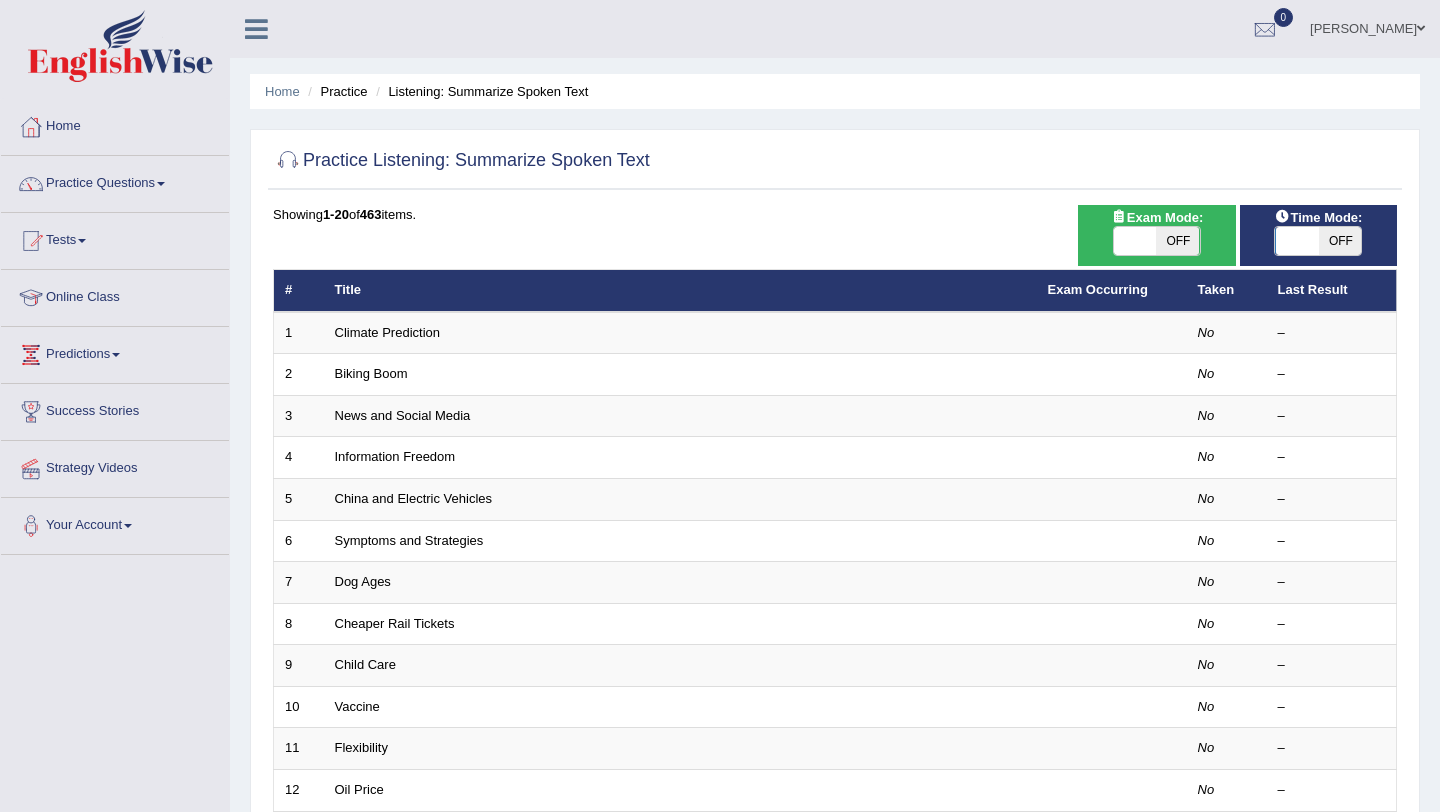 scroll, scrollTop: 0, scrollLeft: 0, axis: both 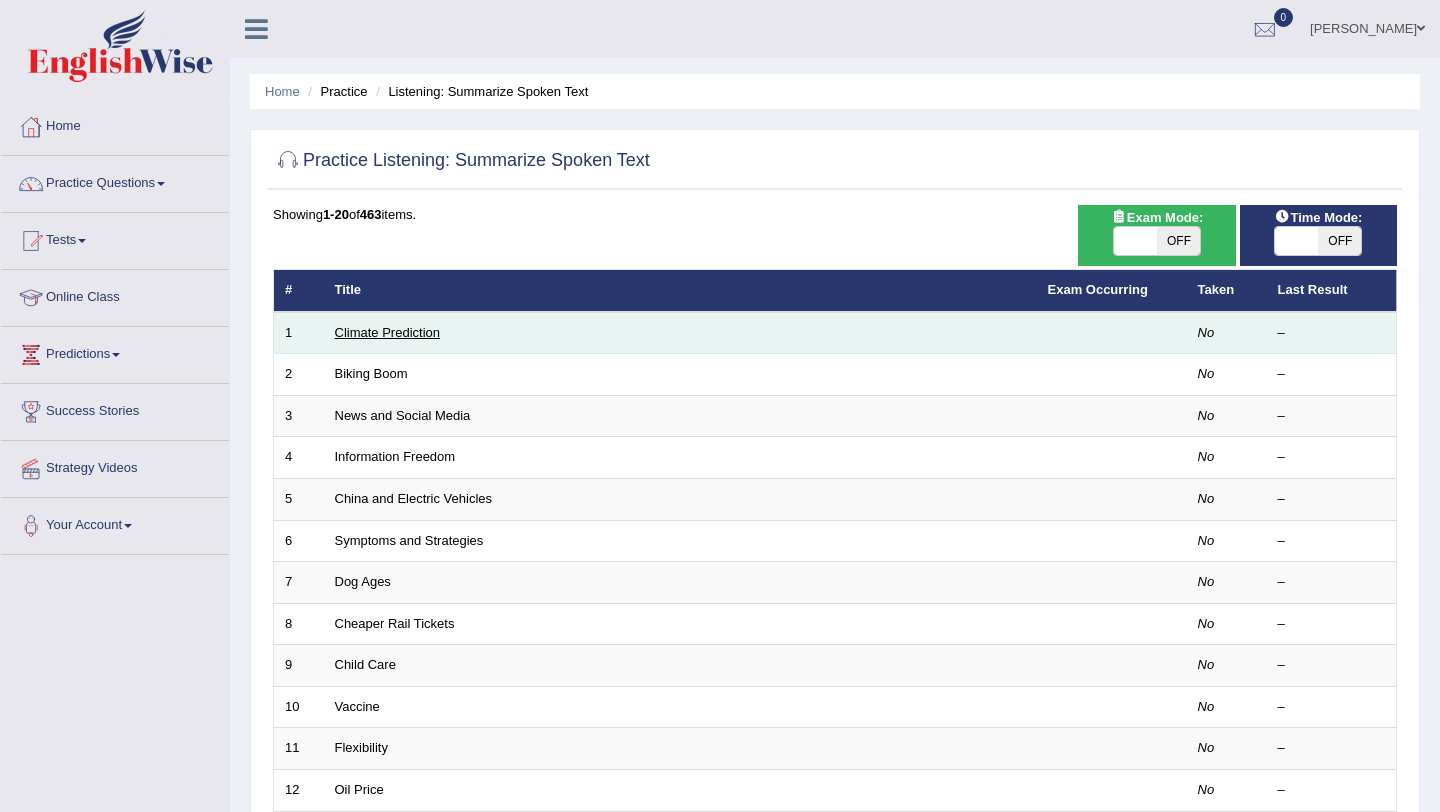 click on "Climate Prediction" at bounding box center (388, 332) 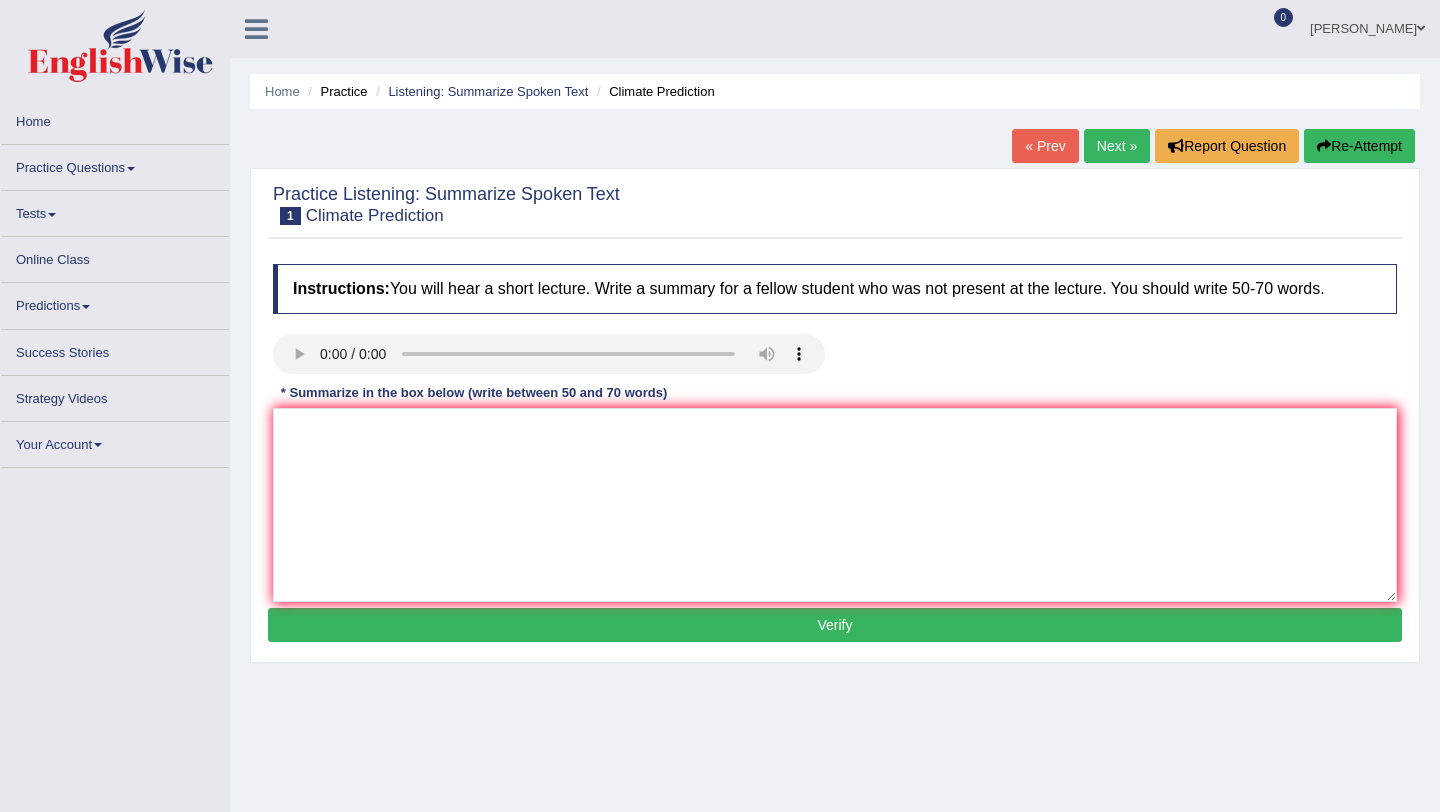scroll, scrollTop: 0, scrollLeft: 0, axis: both 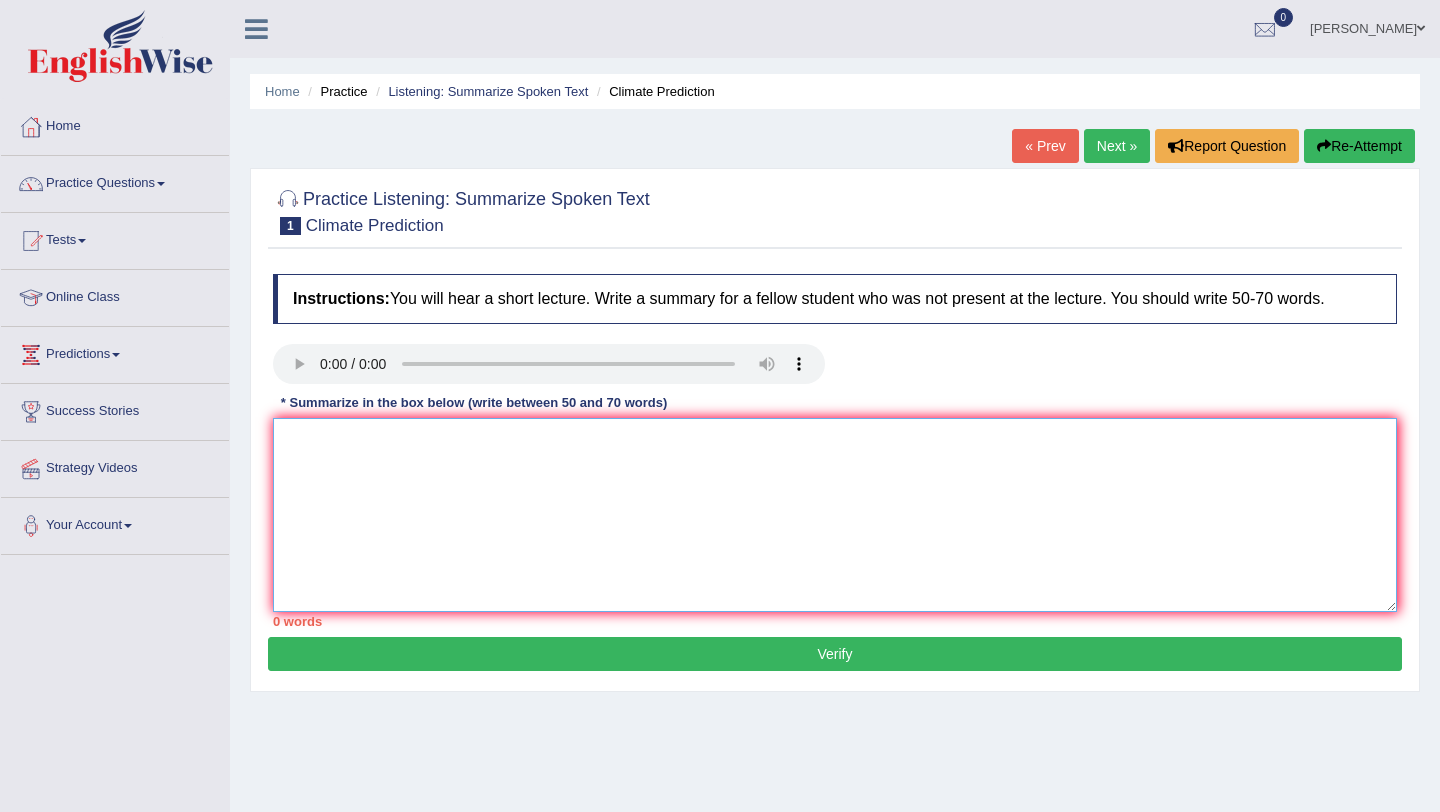 click at bounding box center [835, 515] 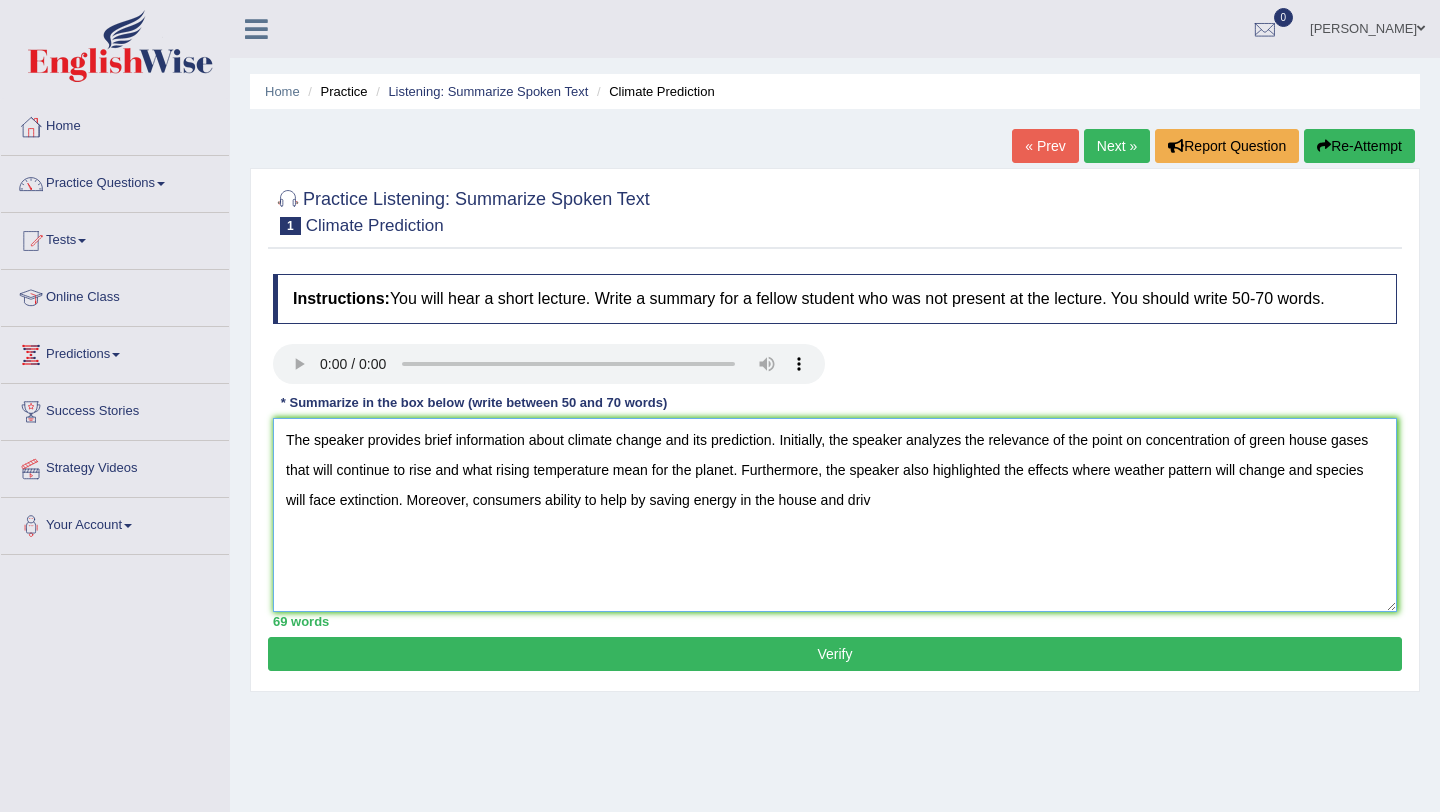 drag, startPoint x: 904, startPoint y: 516, endPoint x: 412, endPoint y: 502, distance: 492.19916 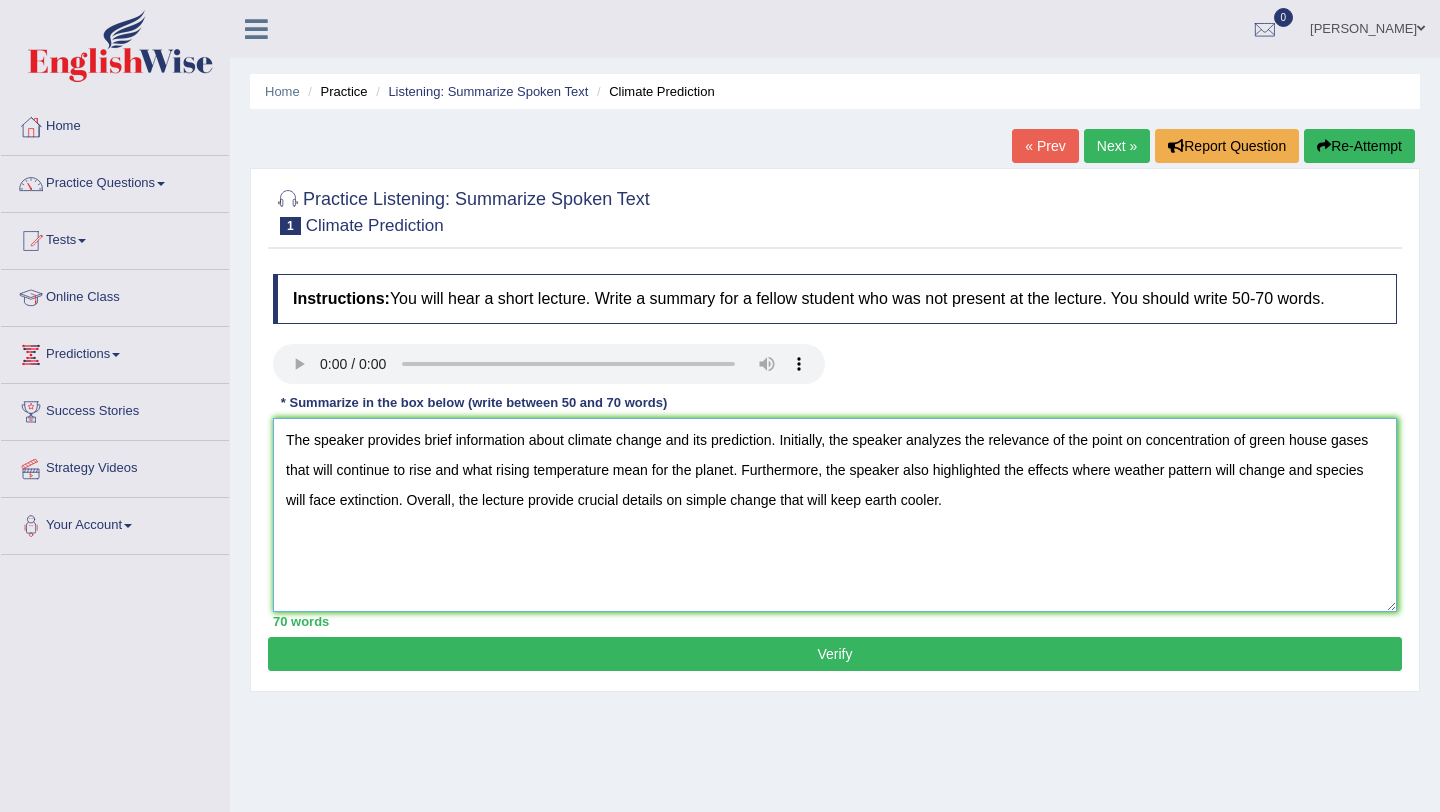 drag, startPoint x: 1132, startPoint y: 447, endPoint x: 1060, endPoint y: 443, distance: 72.11102 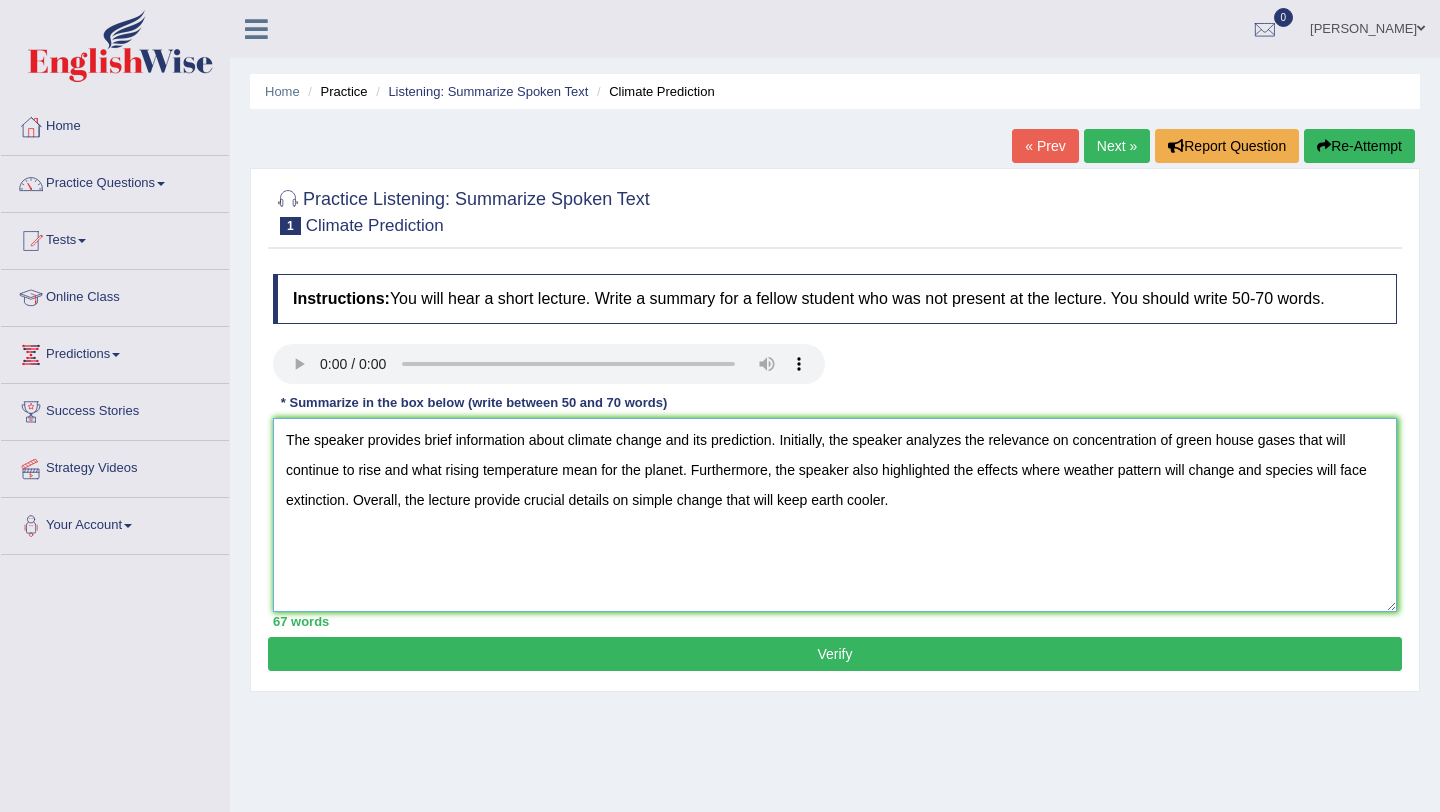 click on "The speaker provides brief information about climate change and its prediction. Initially, the speaker analyzes the relevance on concentration of green house gases that will continue to rise and what rising temperature mean for the planet. Furthermore, the speaker also highlighted the effects where weather pattern will change and species will face extinction. Overall, the lecture provide crucial details on simple change that will keep earth cooler." at bounding box center [835, 515] 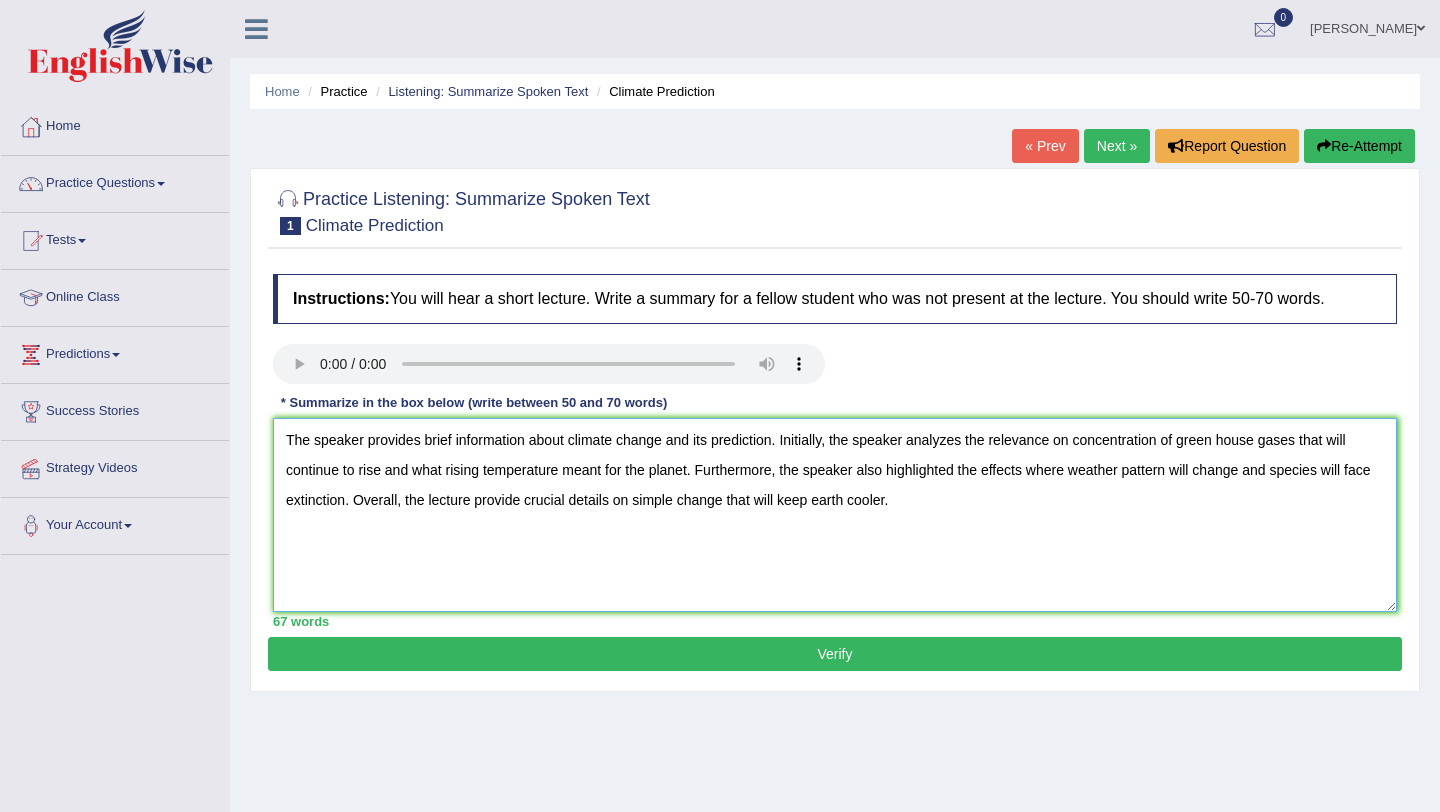 click on "The speaker provides brief information about climate change and its prediction. Initially, the speaker analyzes the relevance on concentration of green house gases that will continue to rise and what rising temperature meant for the planet. Furthermore, the speaker also highlighted the effects where weather pattern will change and species will face extinction. Overall, the lecture provide crucial details on simple change that will keep earth cooler." at bounding box center [835, 515] 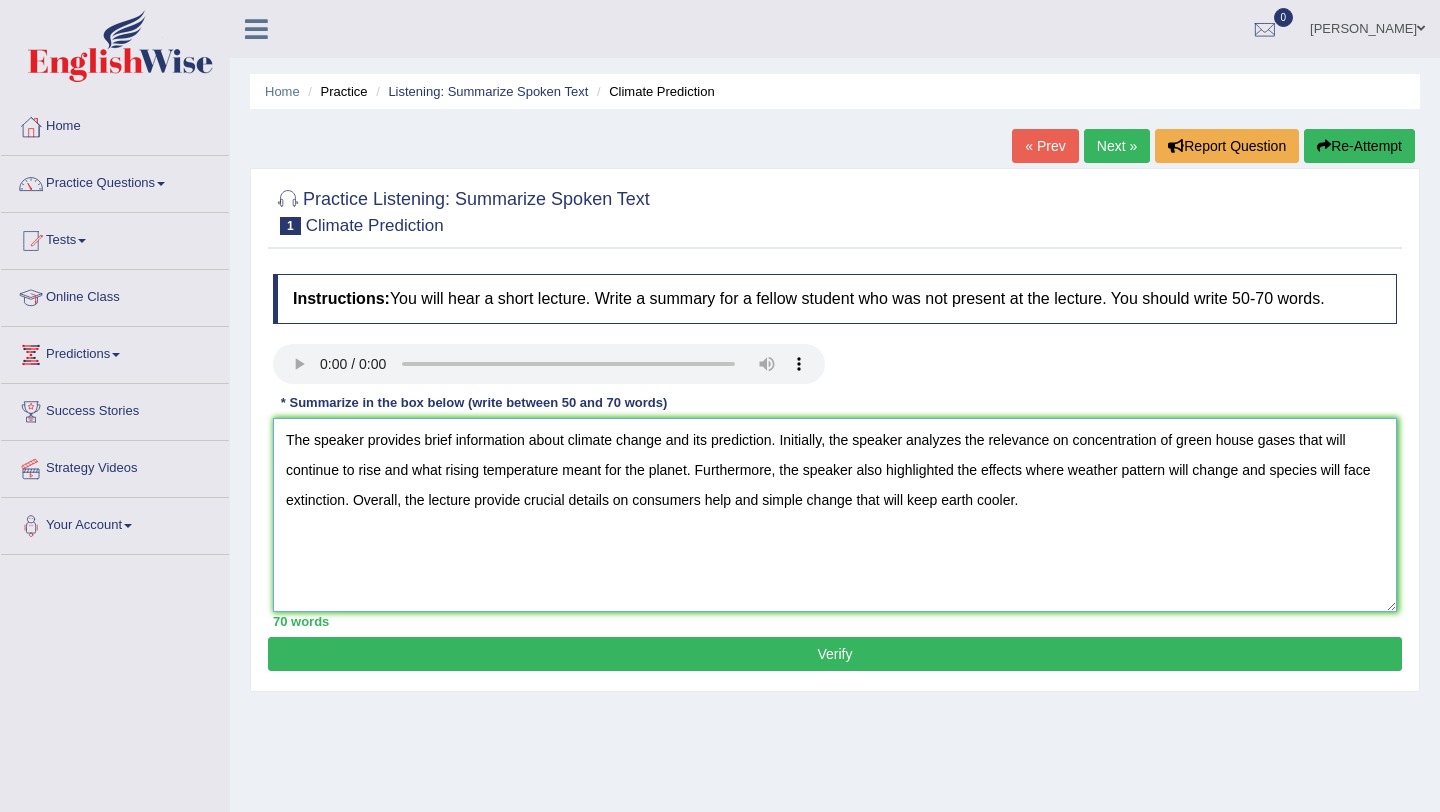 click on "The speaker provides brief information about climate change and its prediction. Initially, the speaker analyzes the relevance on concentration of green house gases that will continue to rise and what rising temperature meant for the planet. Furthermore, the speaker also highlighted the effects where weather pattern will change and species will face extinction. Overall, the lecture provide crucial details on consumers help and simple change that will keep earth cooler." at bounding box center (835, 515) 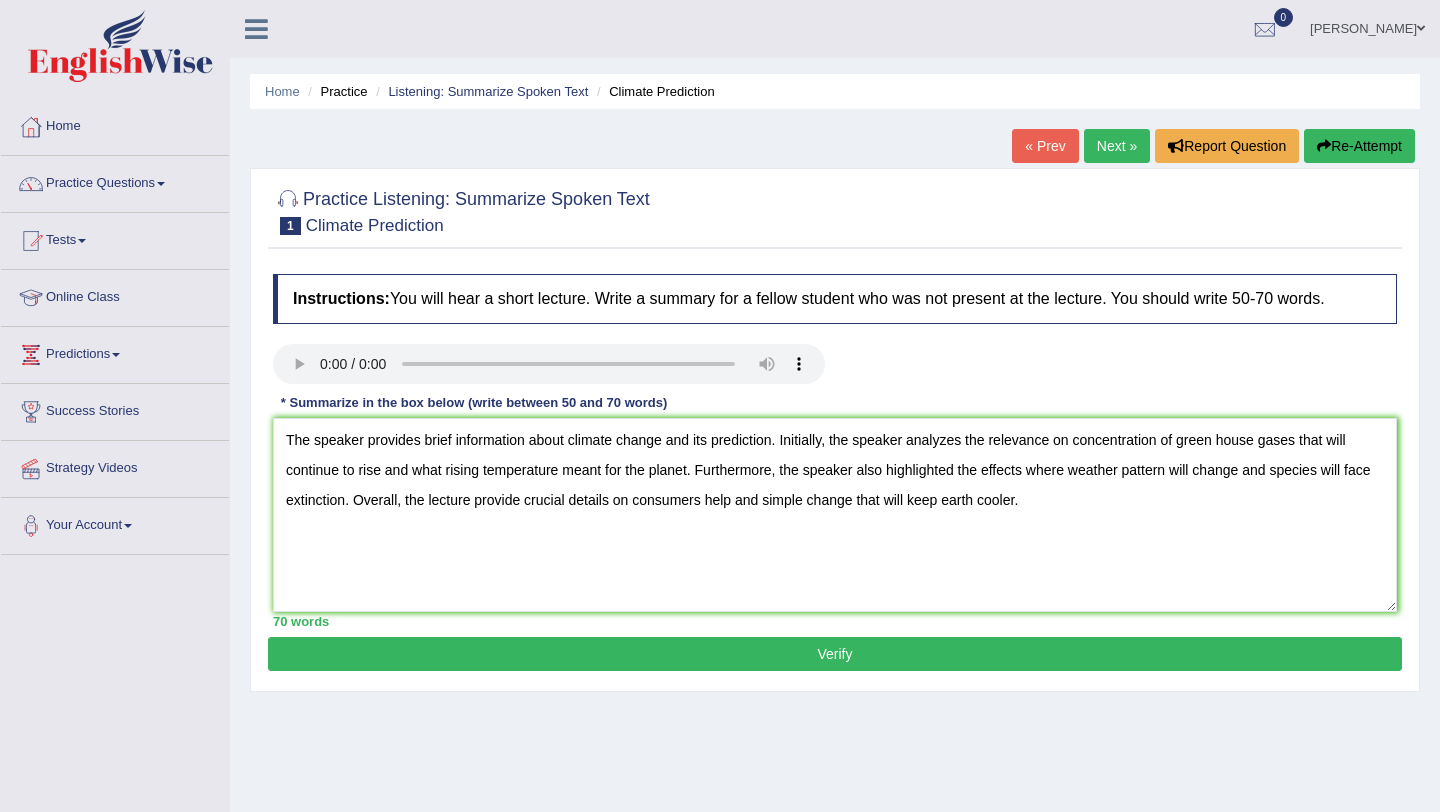 click on "Verify" at bounding box center [835, 654] 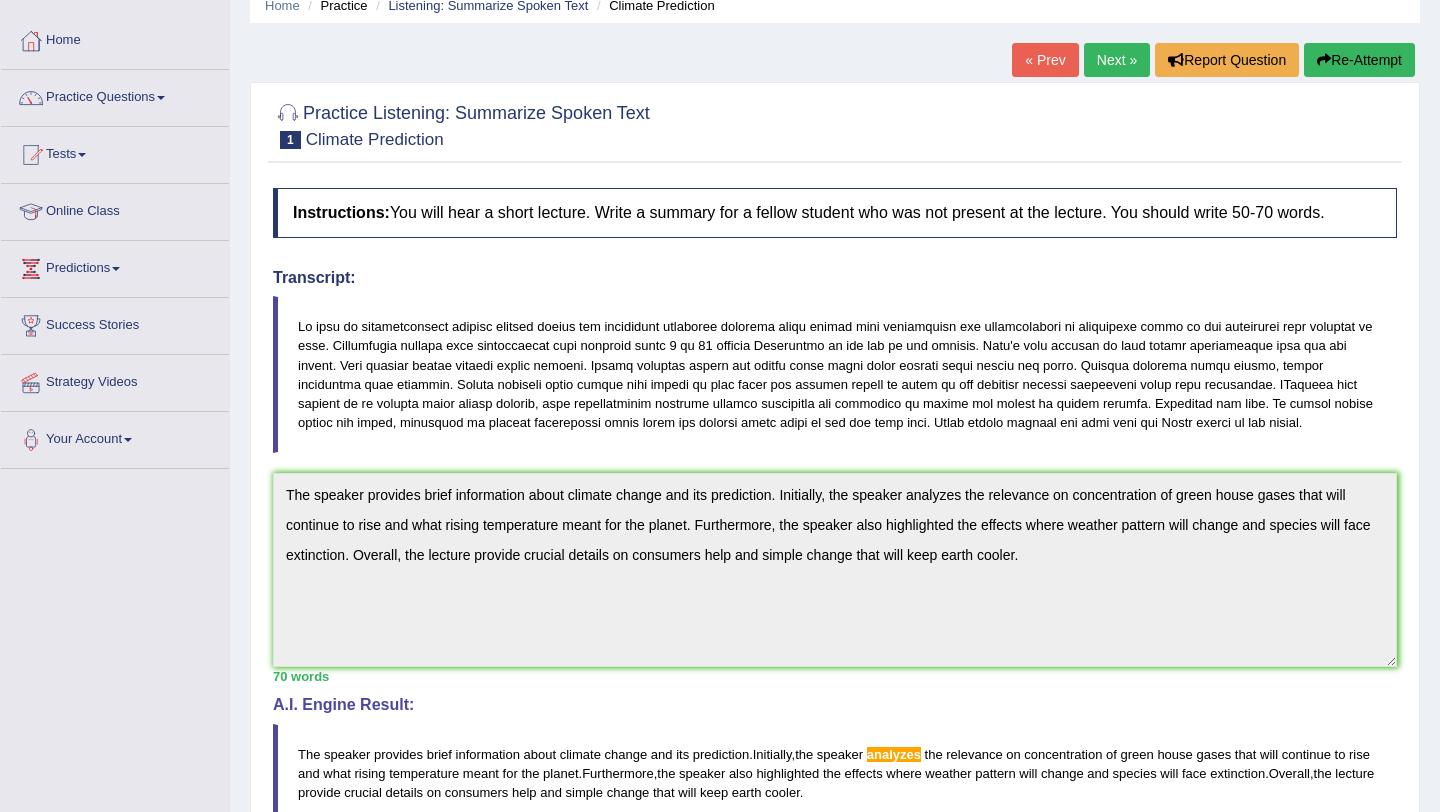 scroll, scrollTop: 0, scrollLeft: 0, axis: both 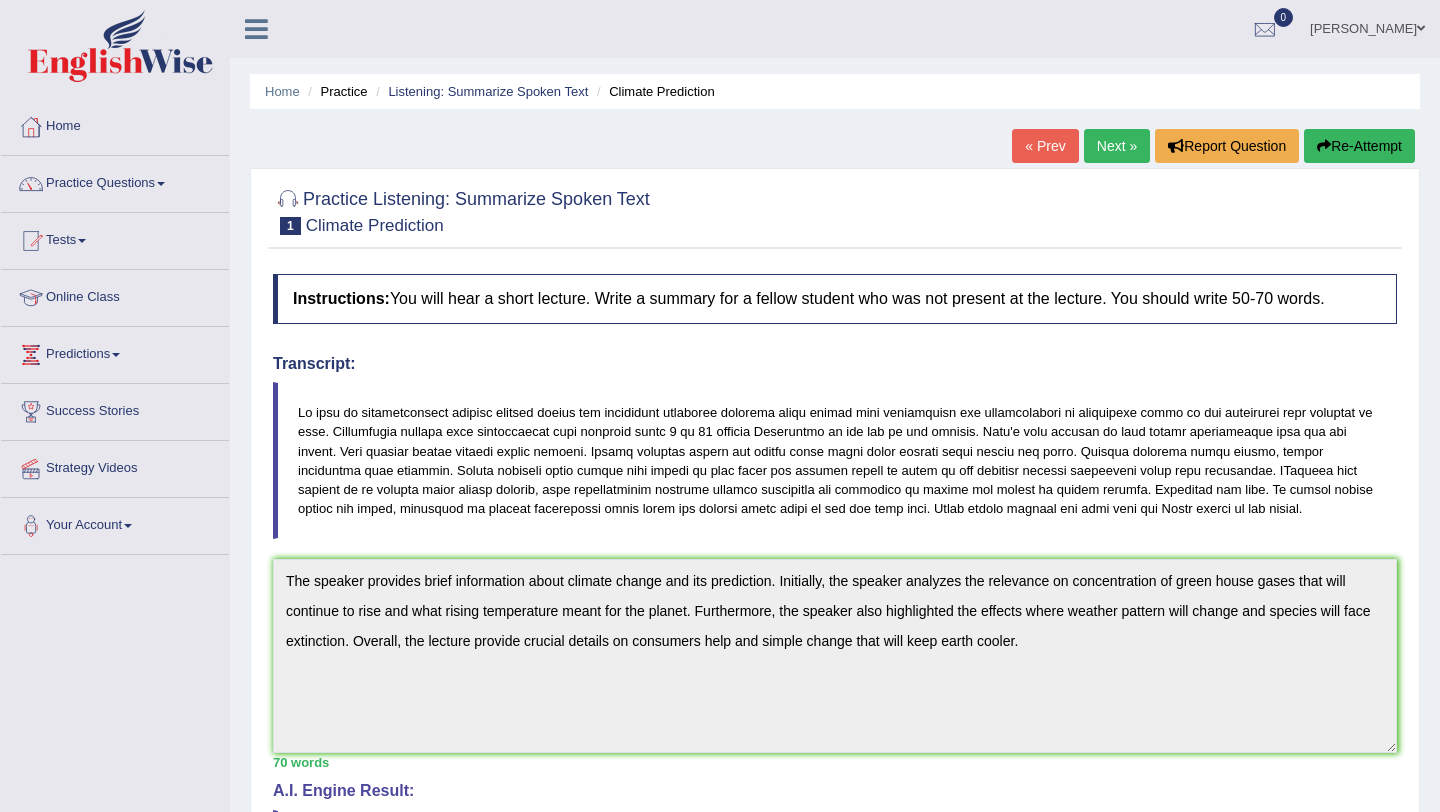click on "Next »" at bounding box center [1117, 146] 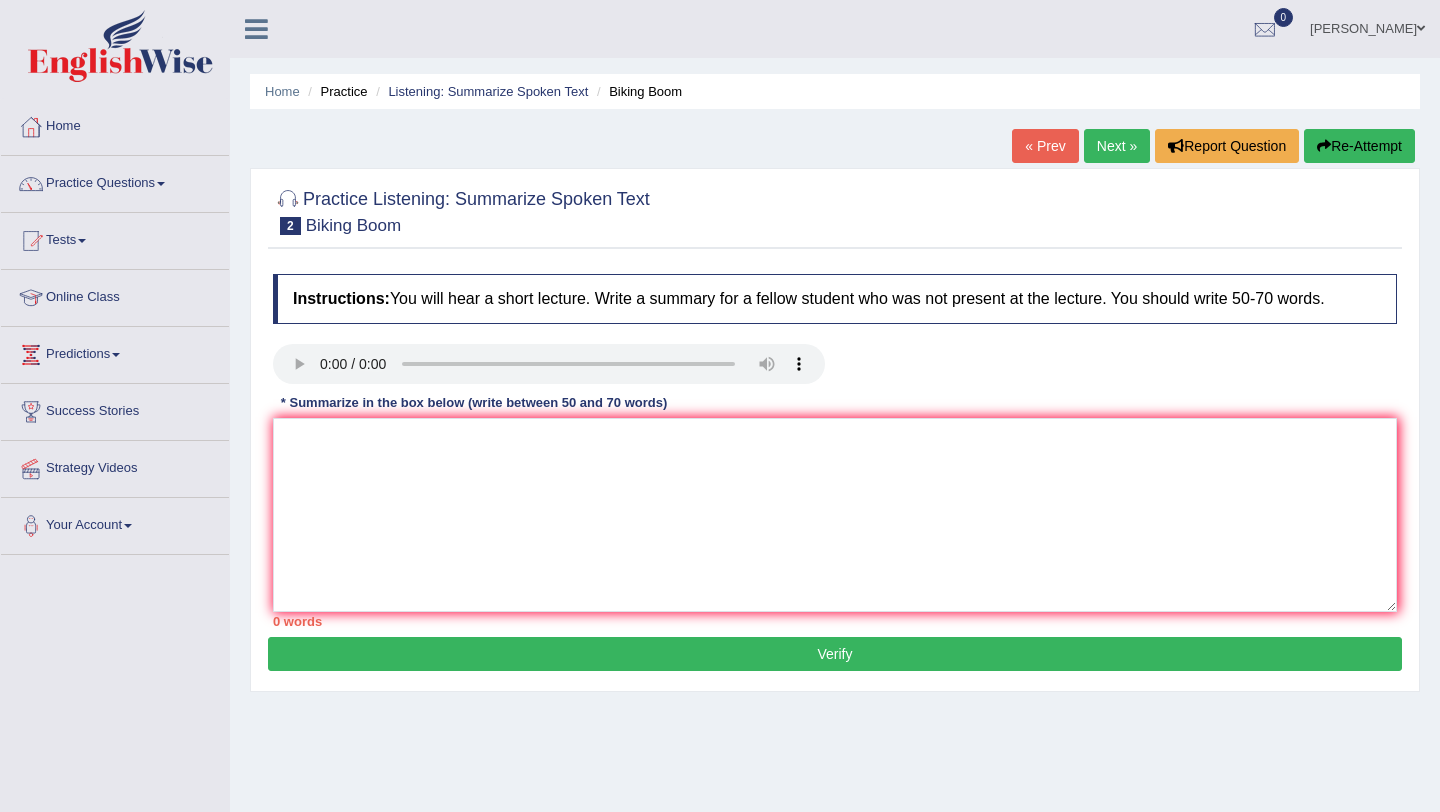 scroll, scrollTop: 0, scrollLeft: 0, axis: both 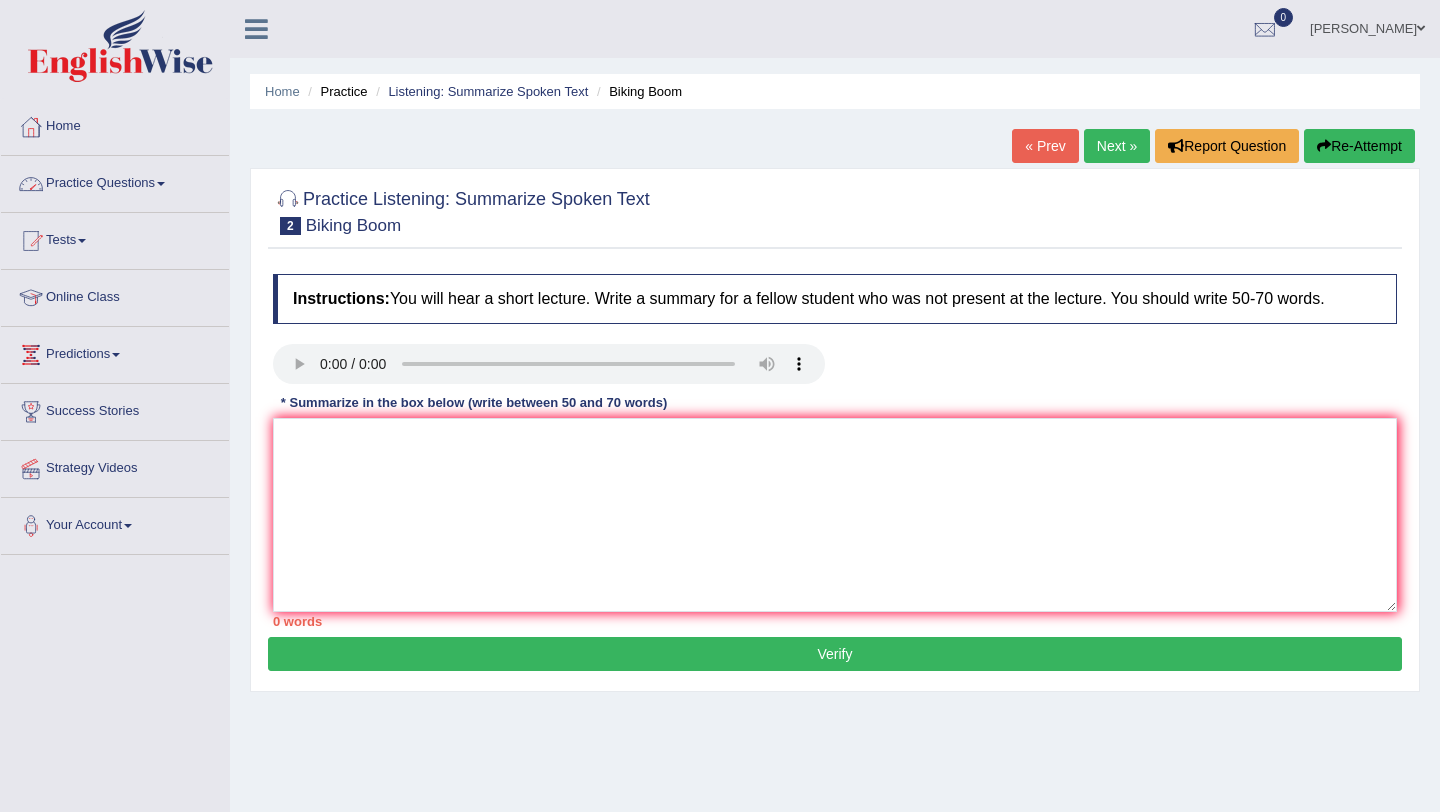 click on "Practice Questions" at bounding box center [115, 181] 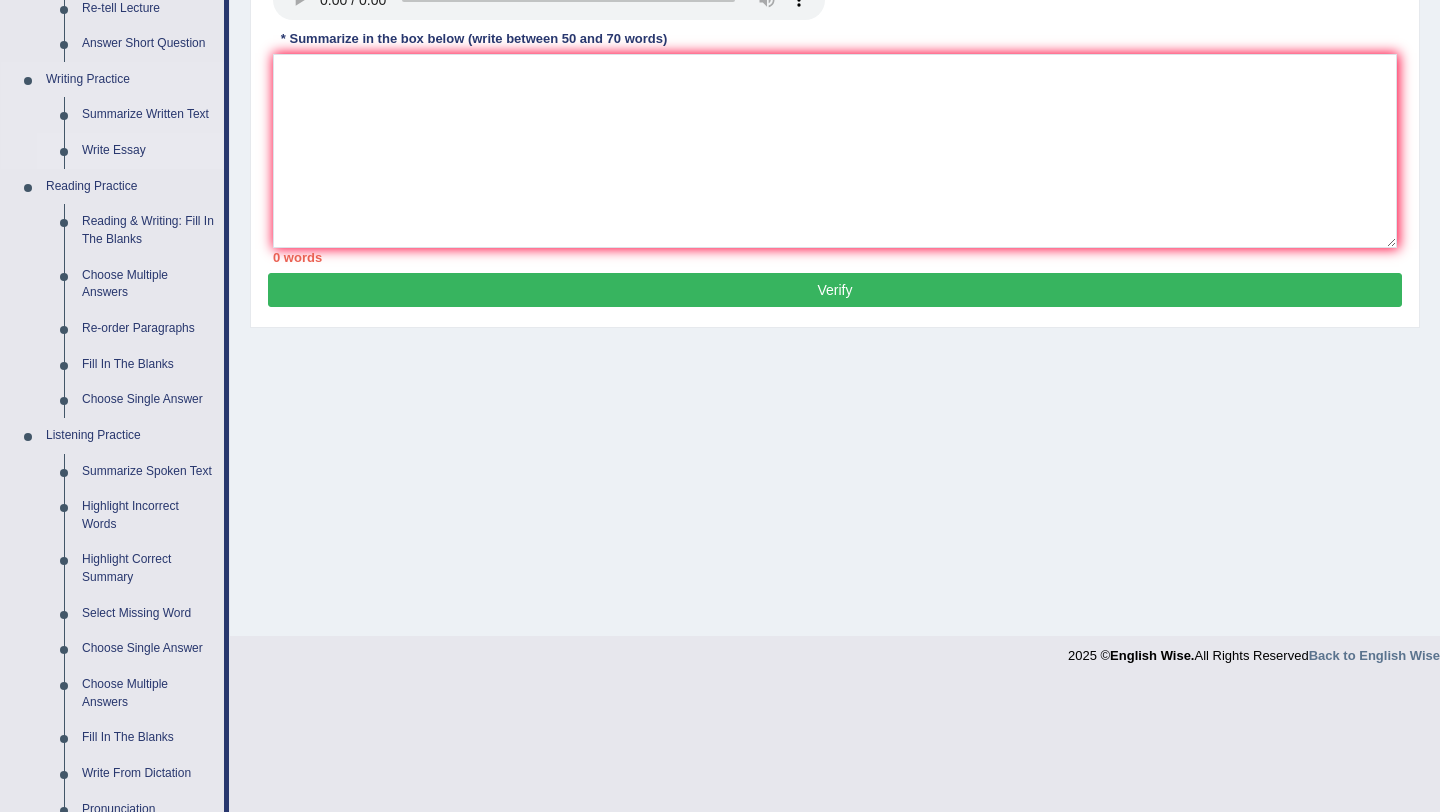 scroll, scrollTop: 382, scrollLeft: 0, axis: vertical 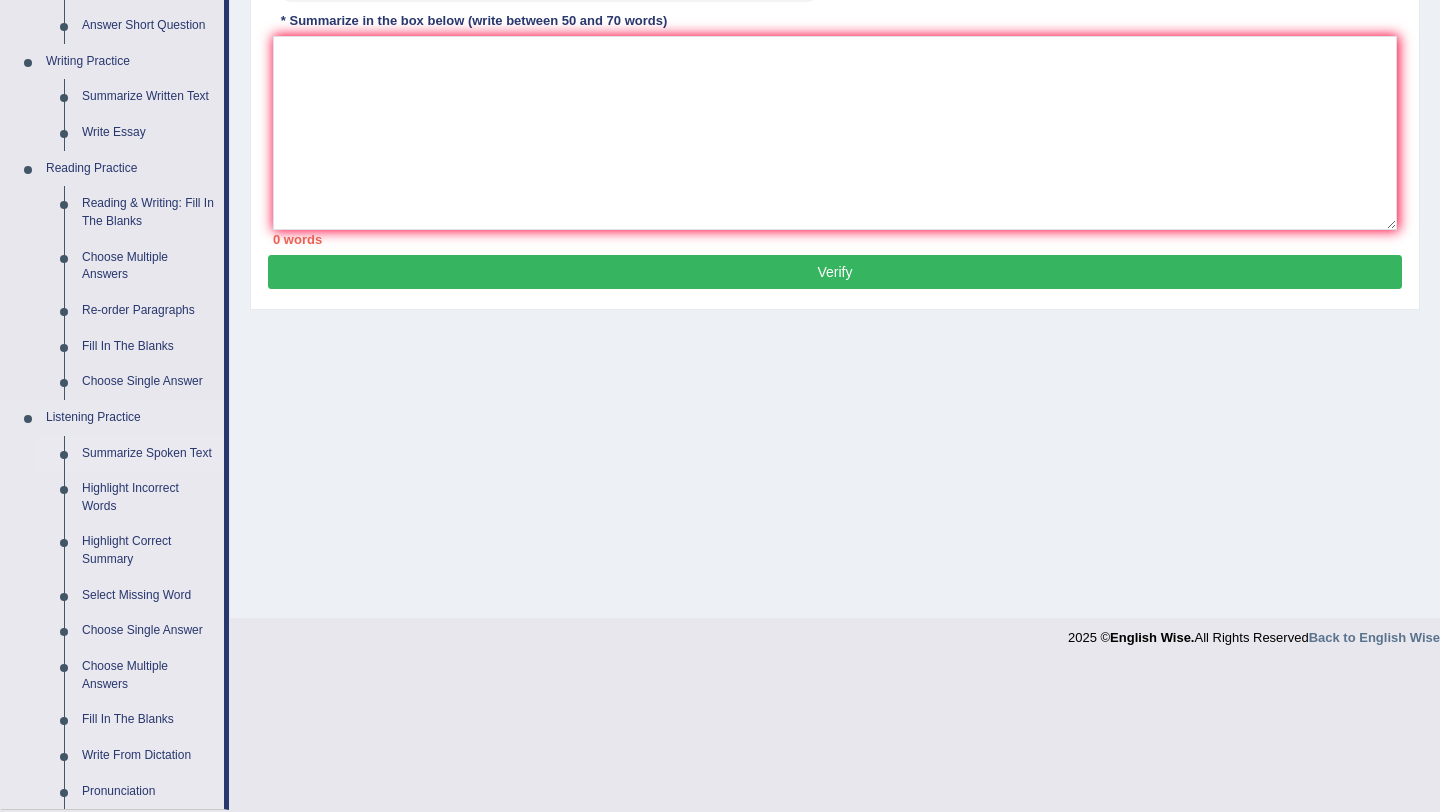 click on "Summarize Spoken Text" at bounding box center (148, 454) 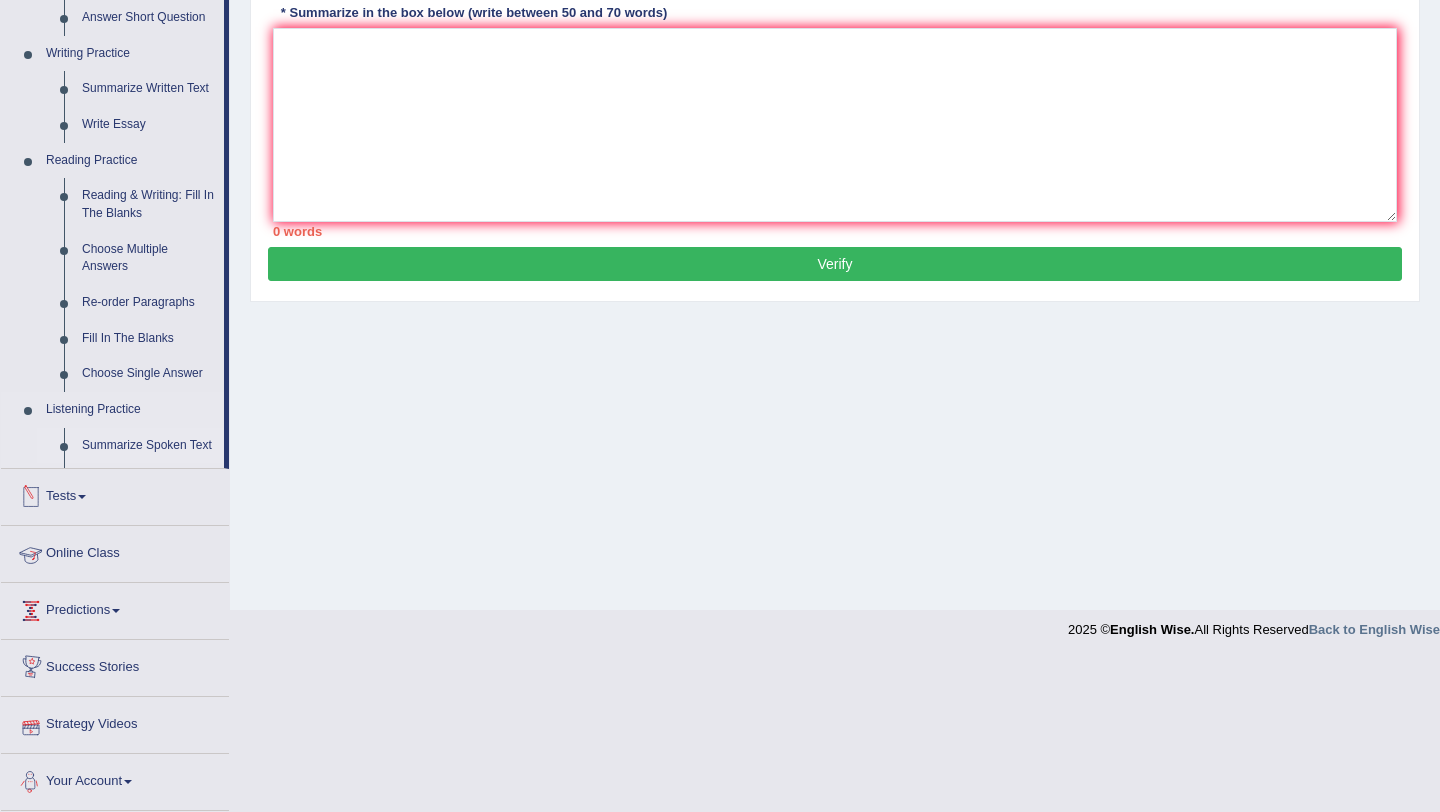 scroll, scrollTop: 356, scrollLeft: 0, axis: vertical 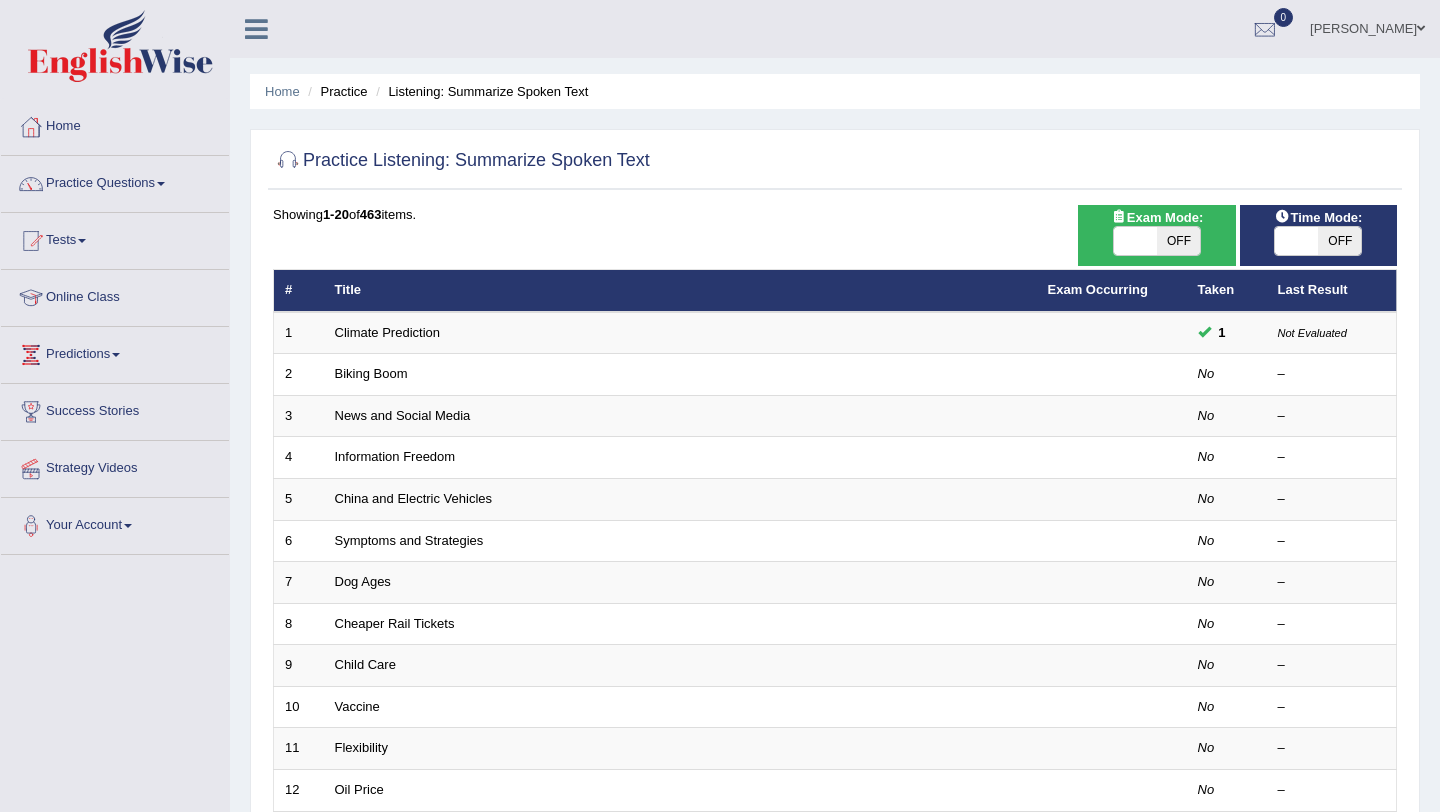 click at bounding box center [1135, 241] 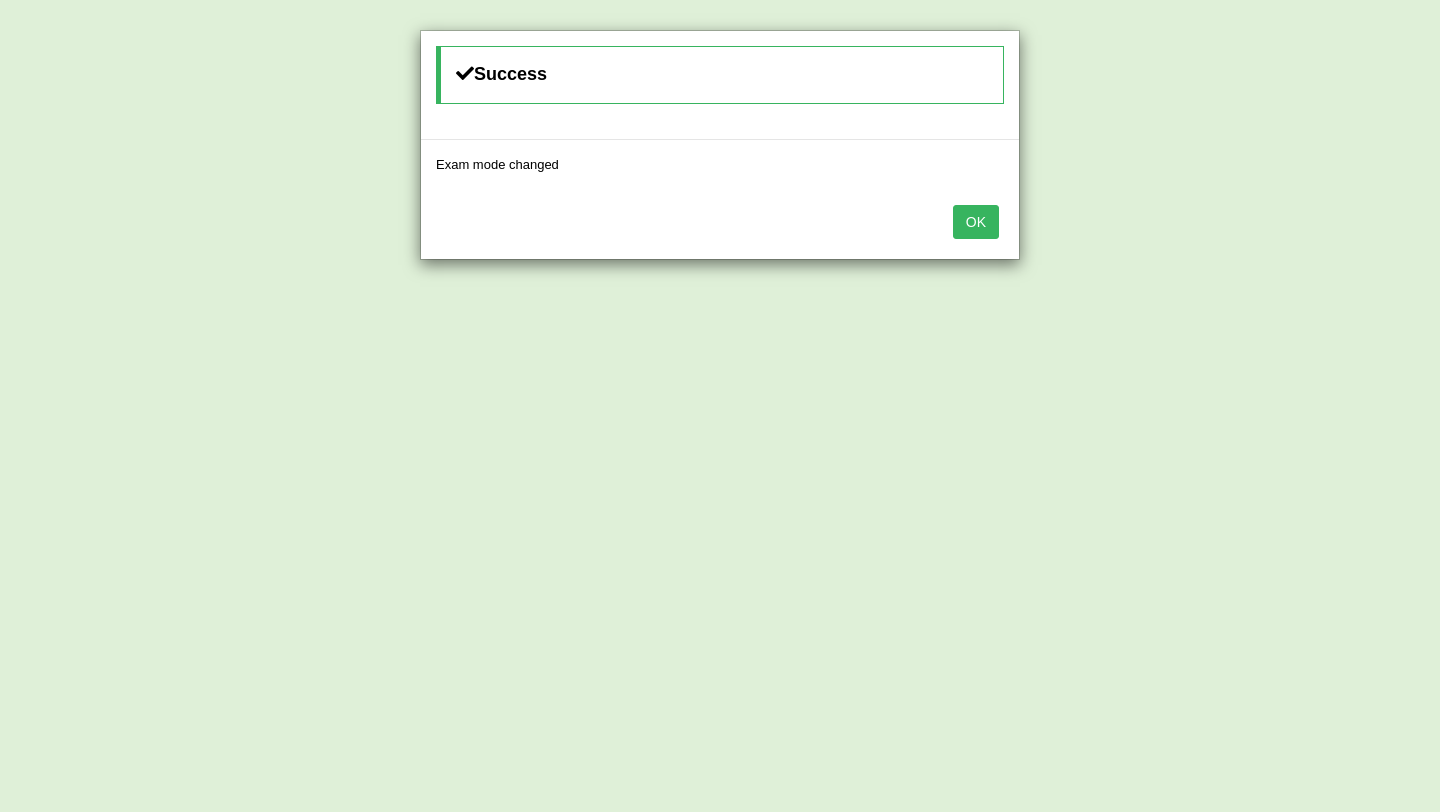 click on "OK" at bounding box center [976, 222] 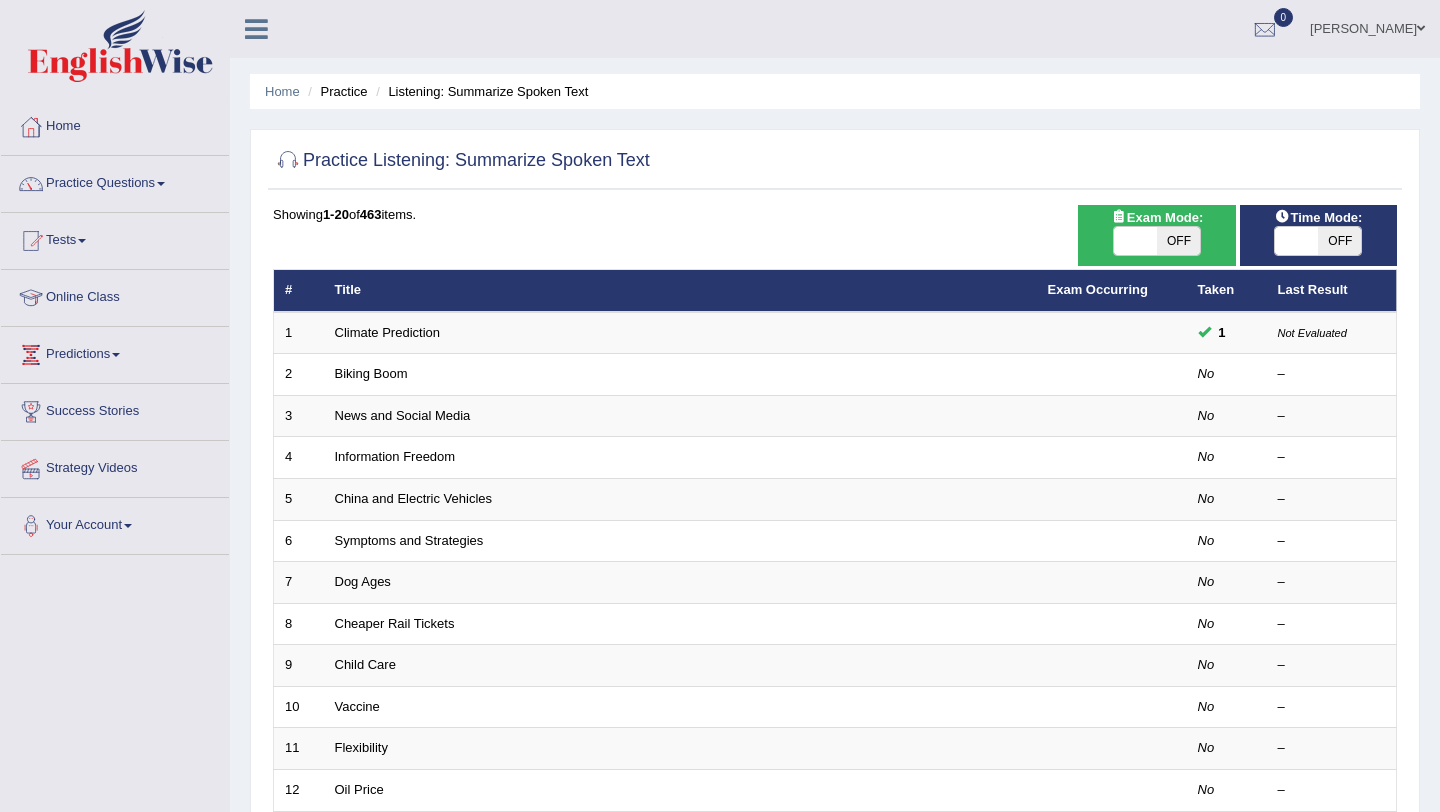 scroll, scrollTop: 0, scrollLeft: 0, axis: both 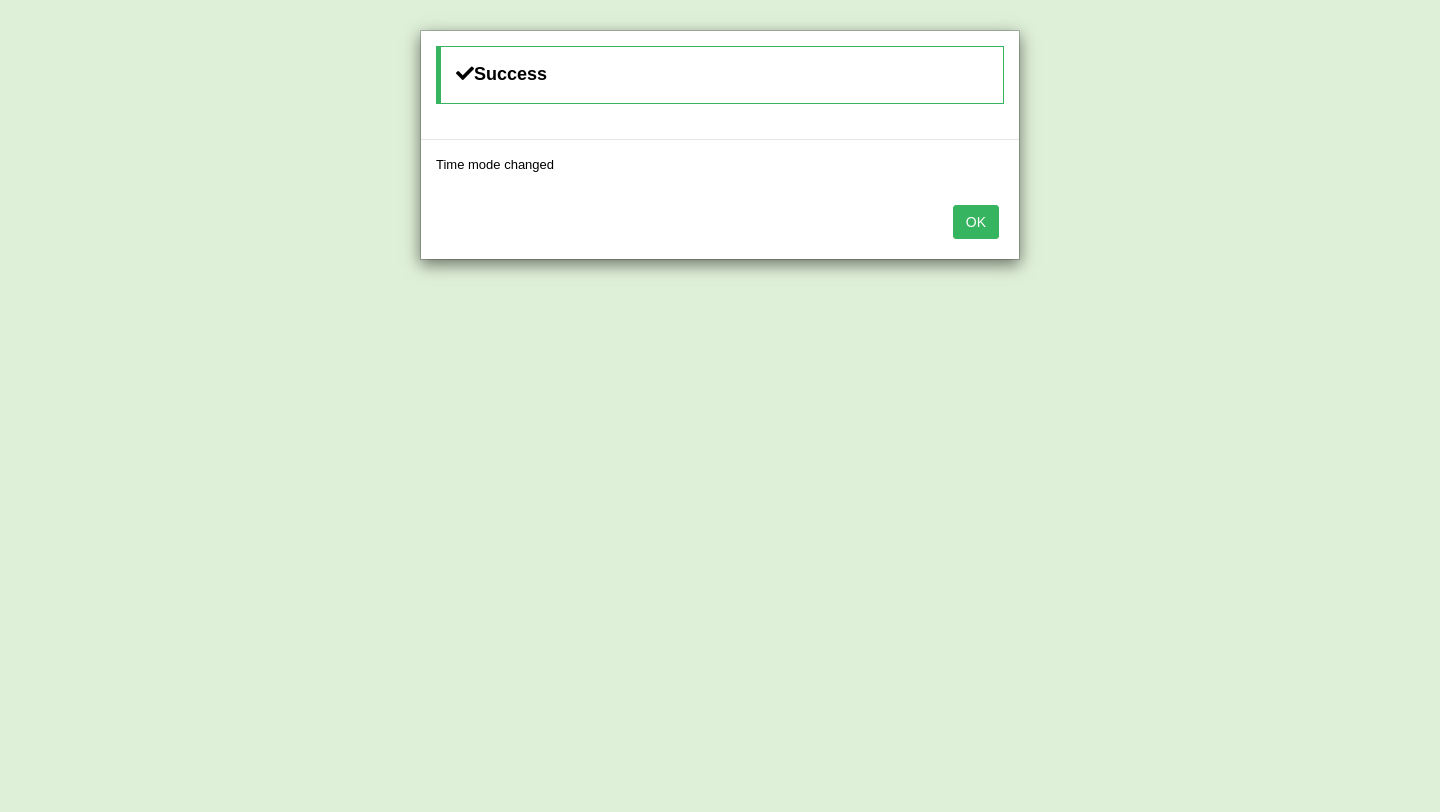 click on "OK" at bounding box center [976, 222] 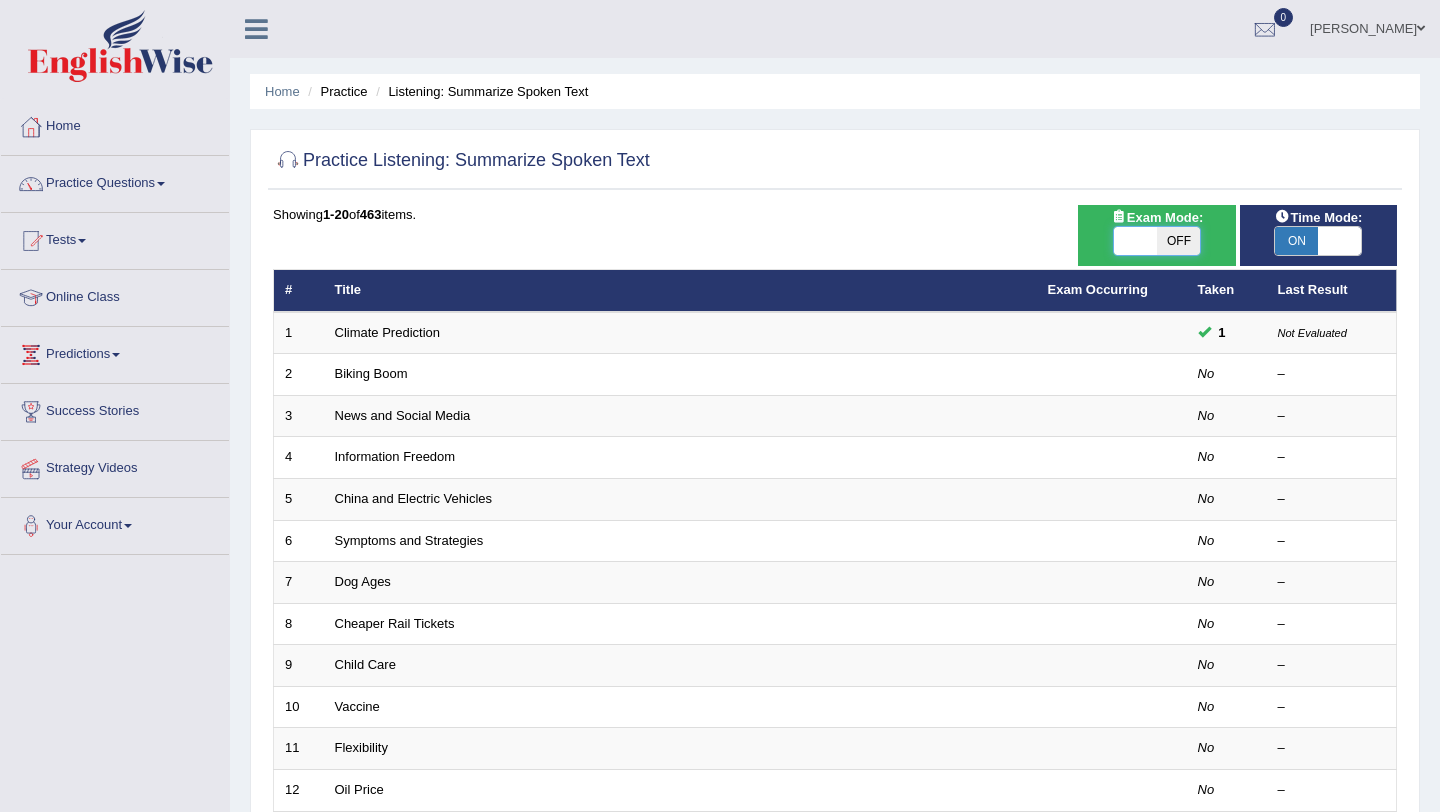 click at bounding box center [1135, 241] 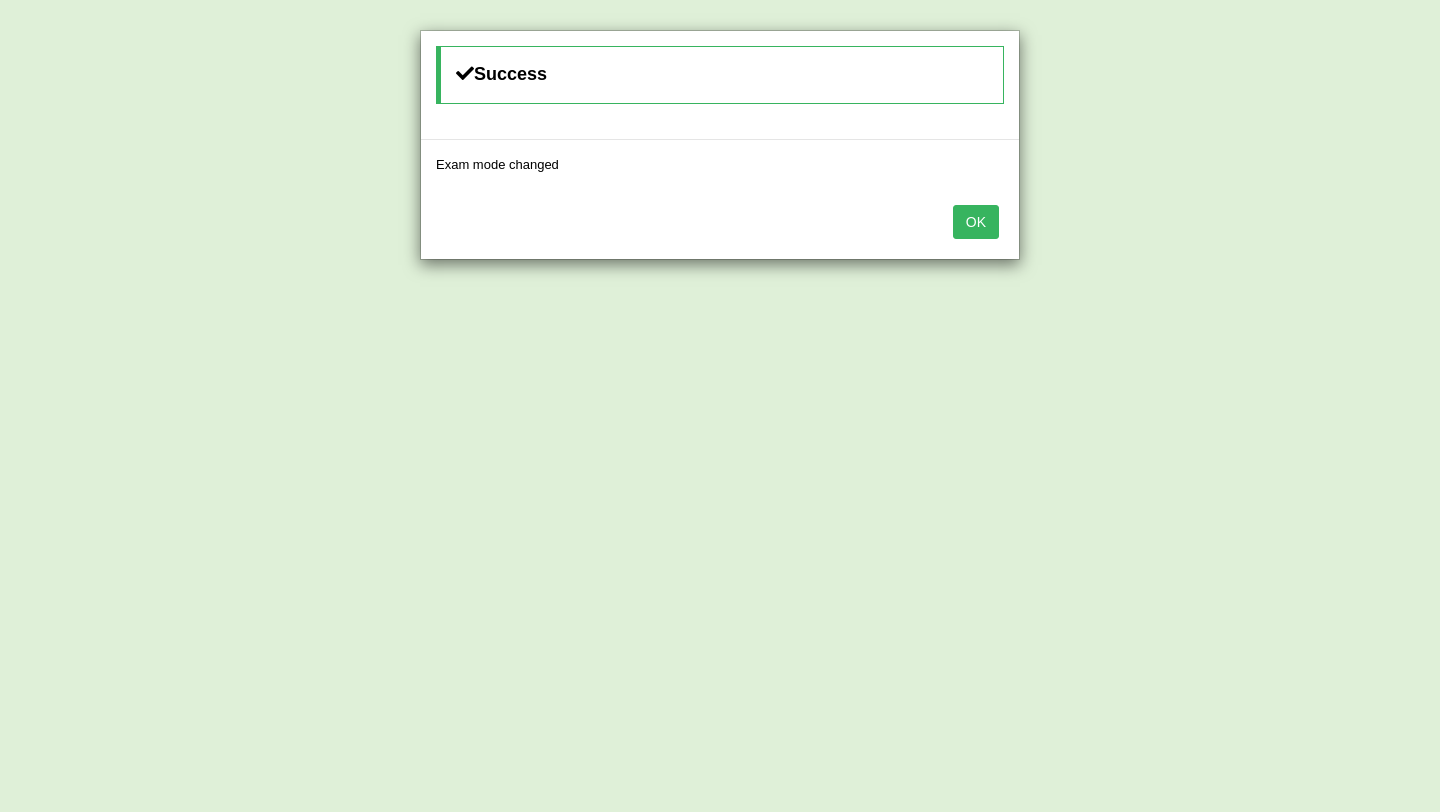 click on "OK" at bounding box center (976, 222) 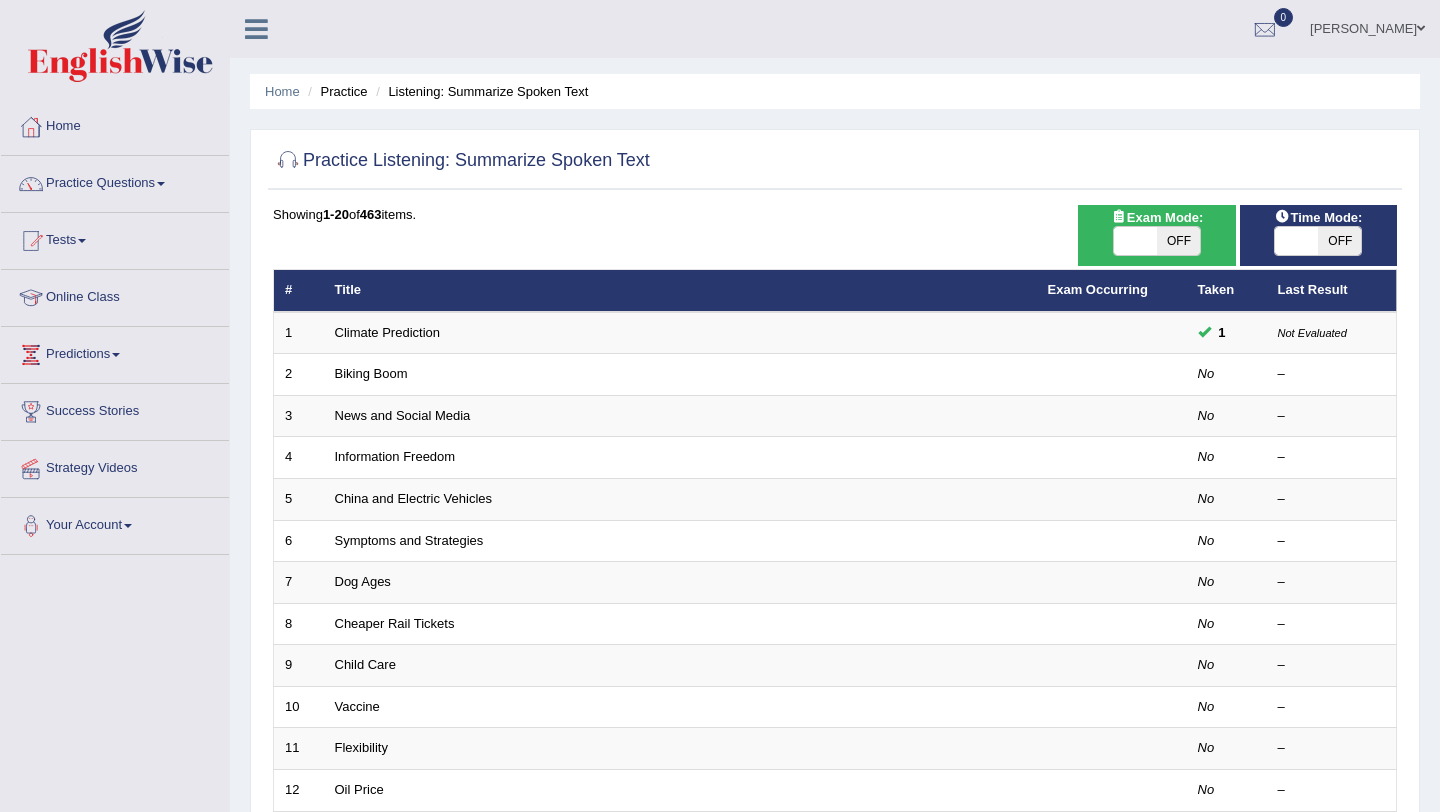 scroll, scrollTop: 0, scrollLeft: 0, axis: both 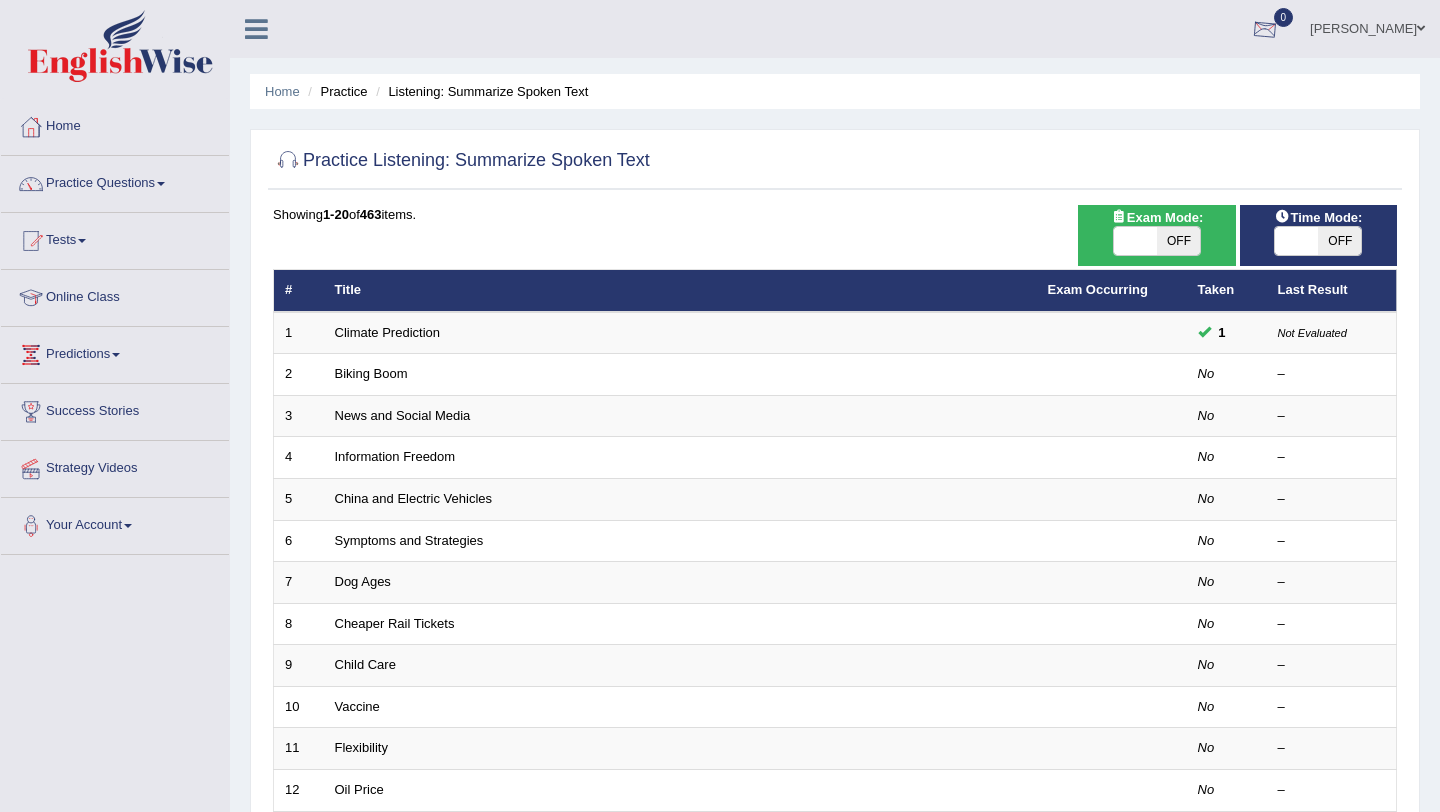 click on "[PERSON_NAME]" at bounding box center [1367, 26] 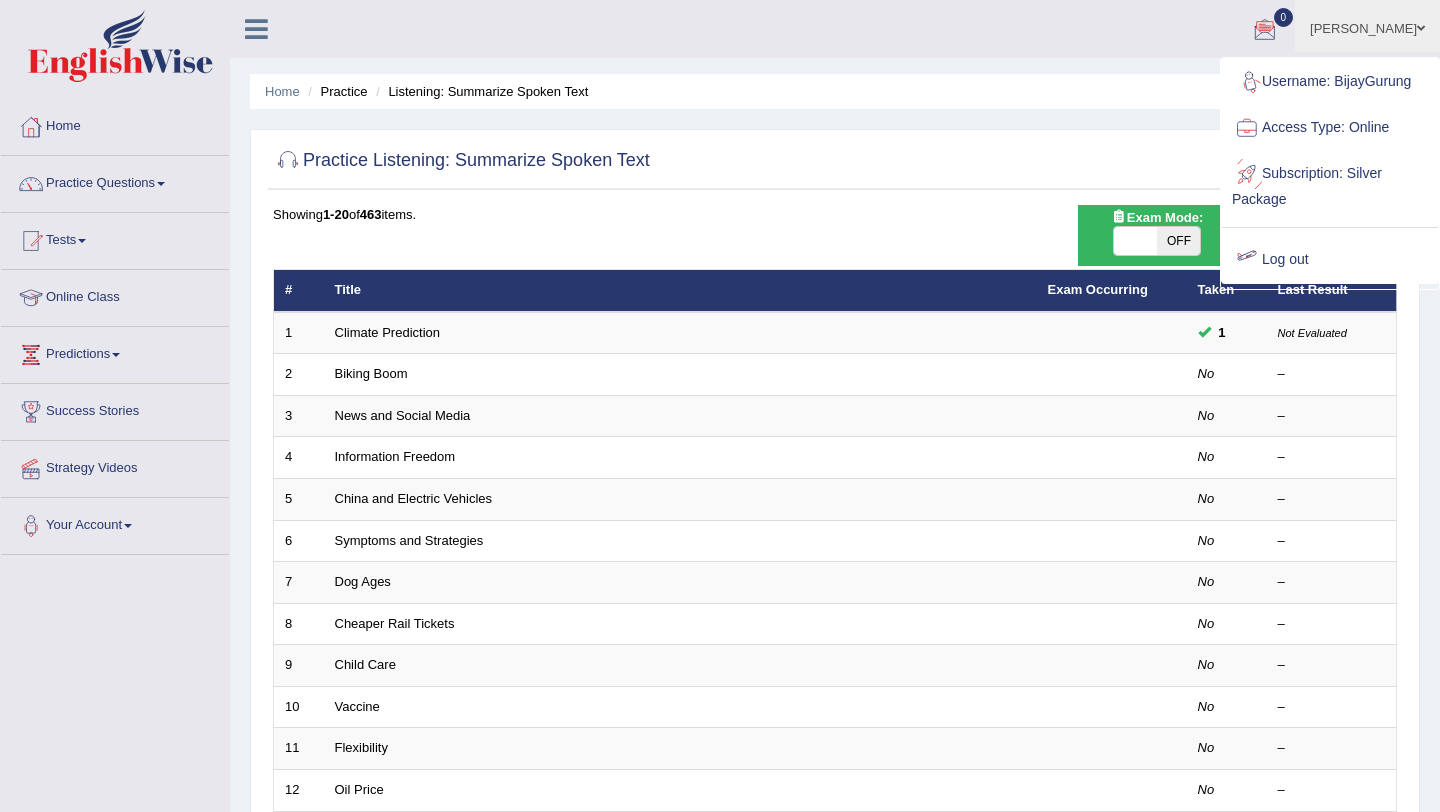 click on "Log out" at bounding box center [1330, 260] 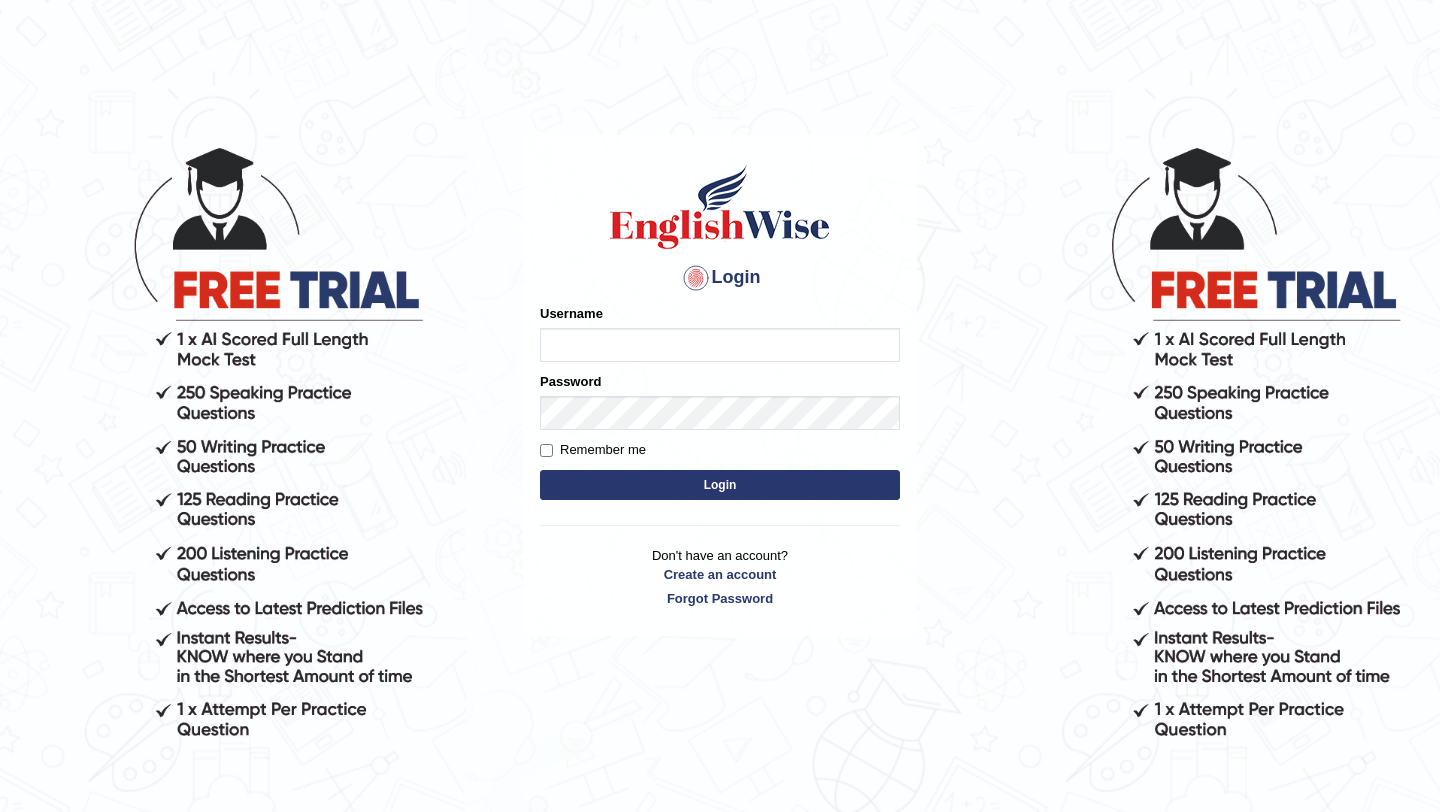 scroll, scrollTop: 0, scrollLeft: 0, axis: both 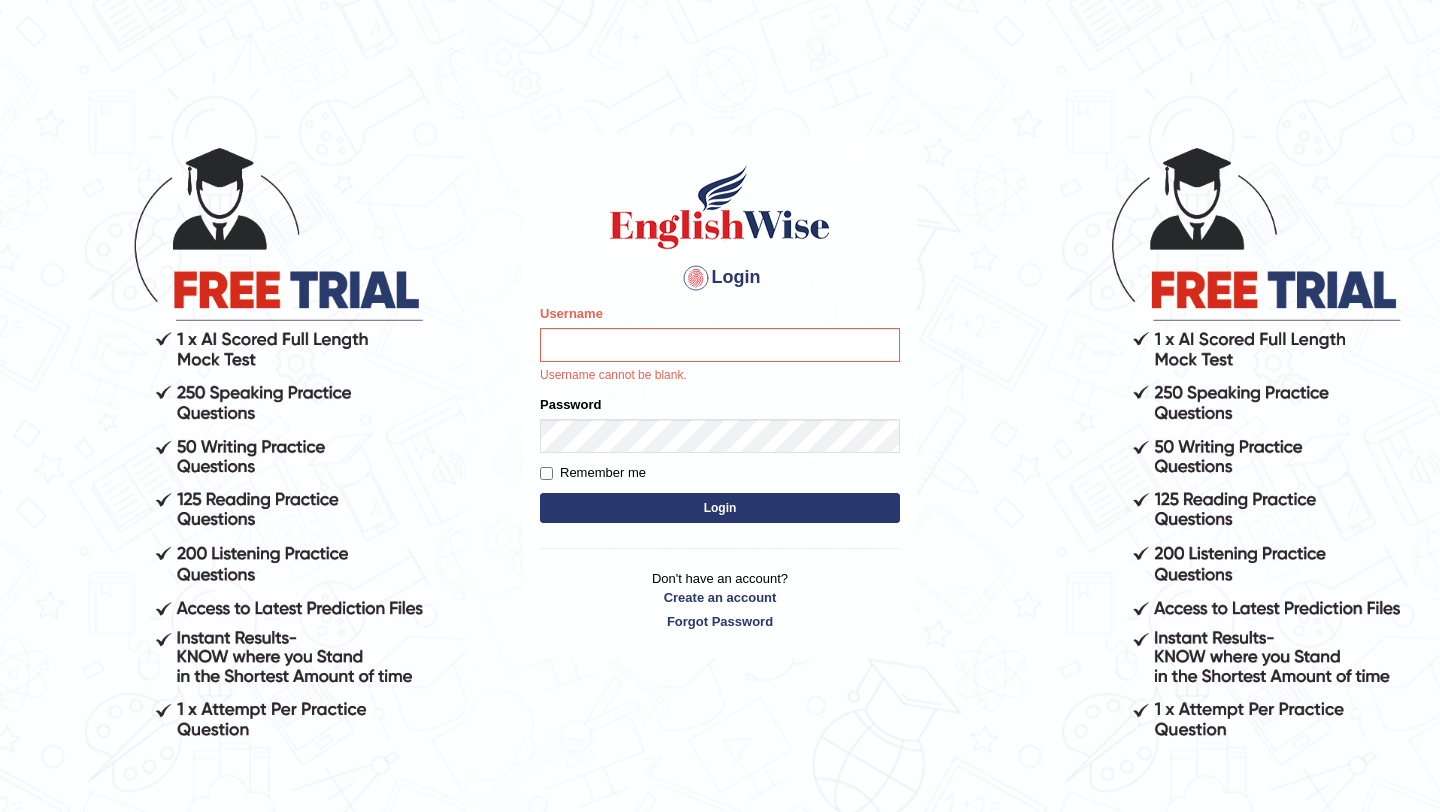 click on "Username
Username cannot be blank." at bounding box center [720, 344] 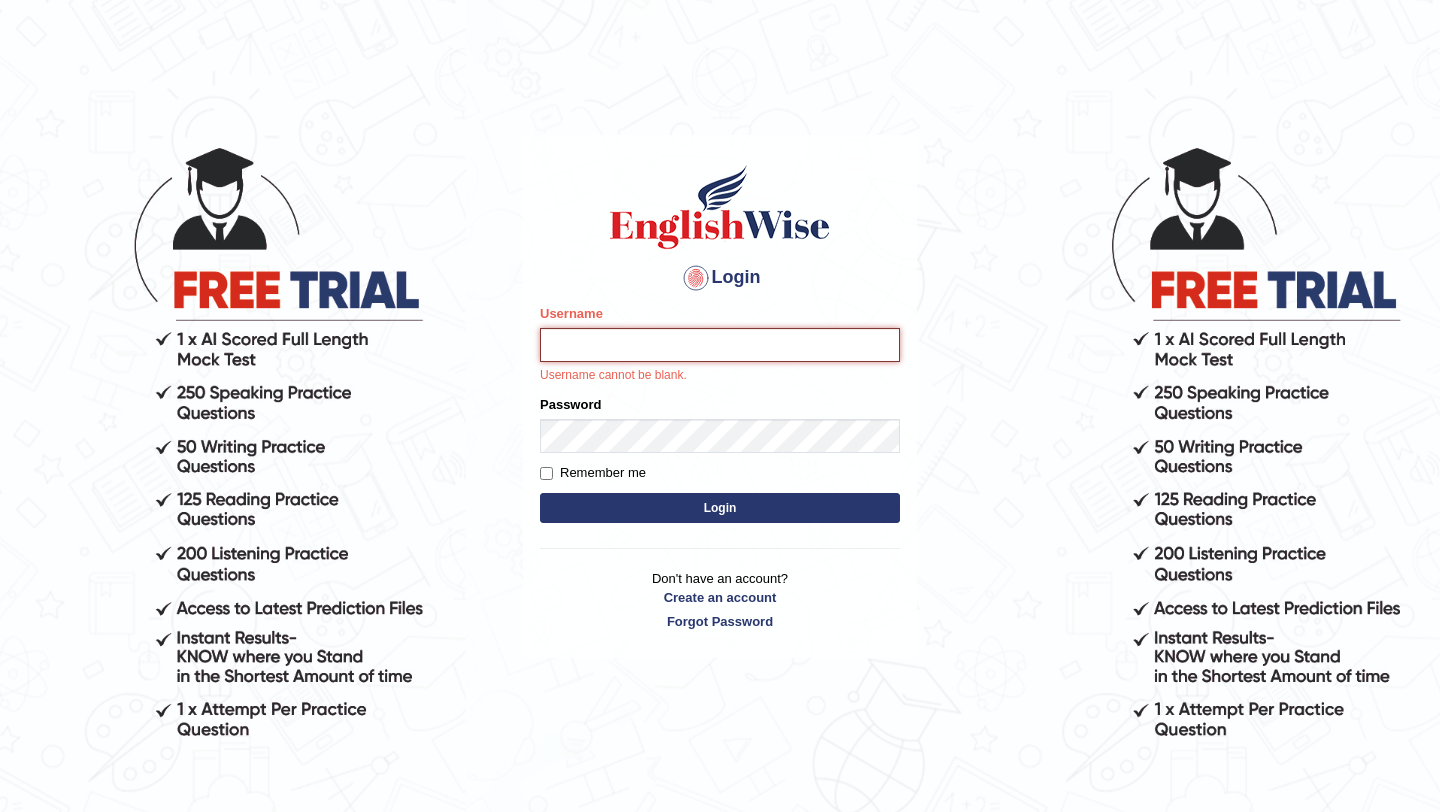 click on "Username" at bounding box center (720, 345) 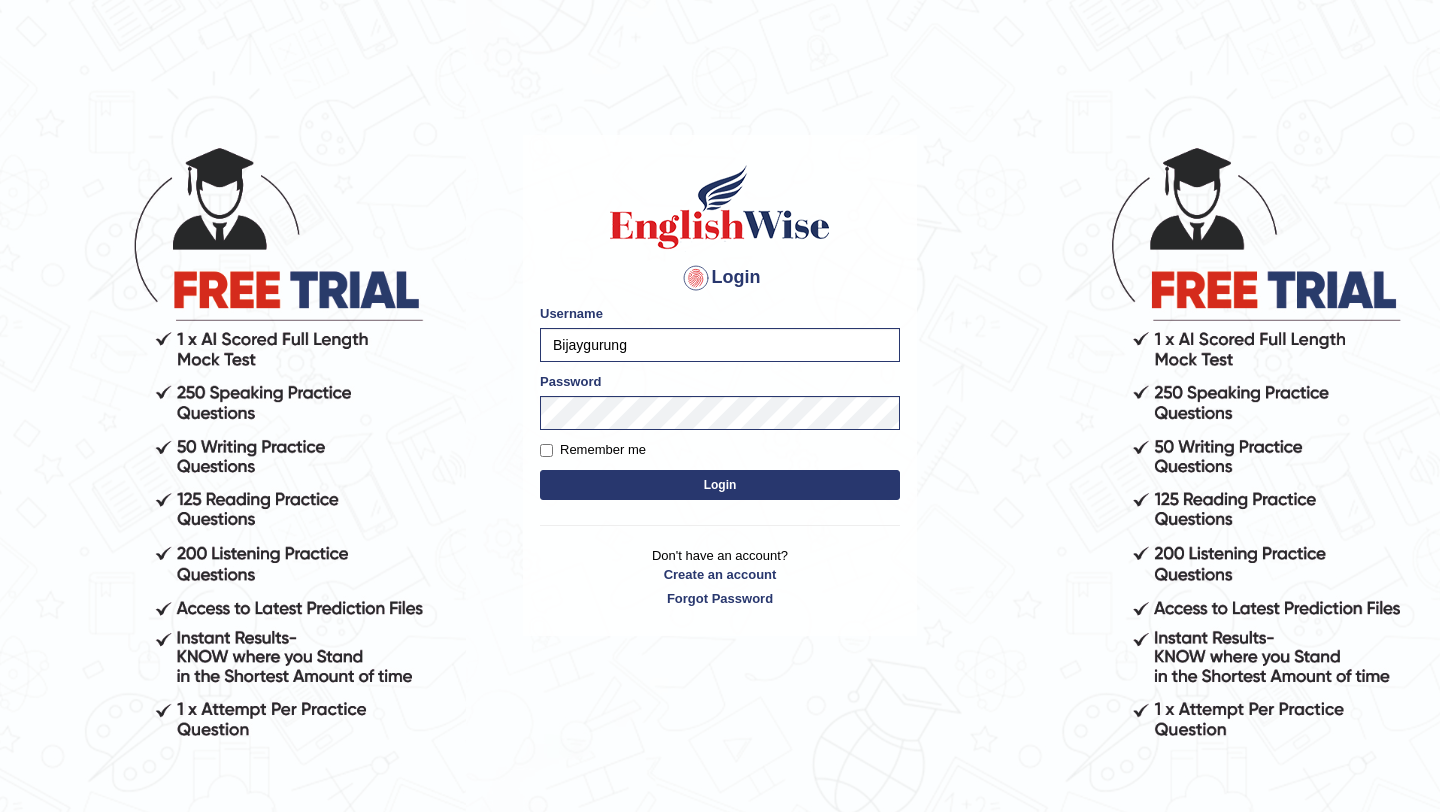 click on "Please fix the following errors:
Username
Bijaygurung
Password
Remember me
Login" at bounding box center [720, 404] 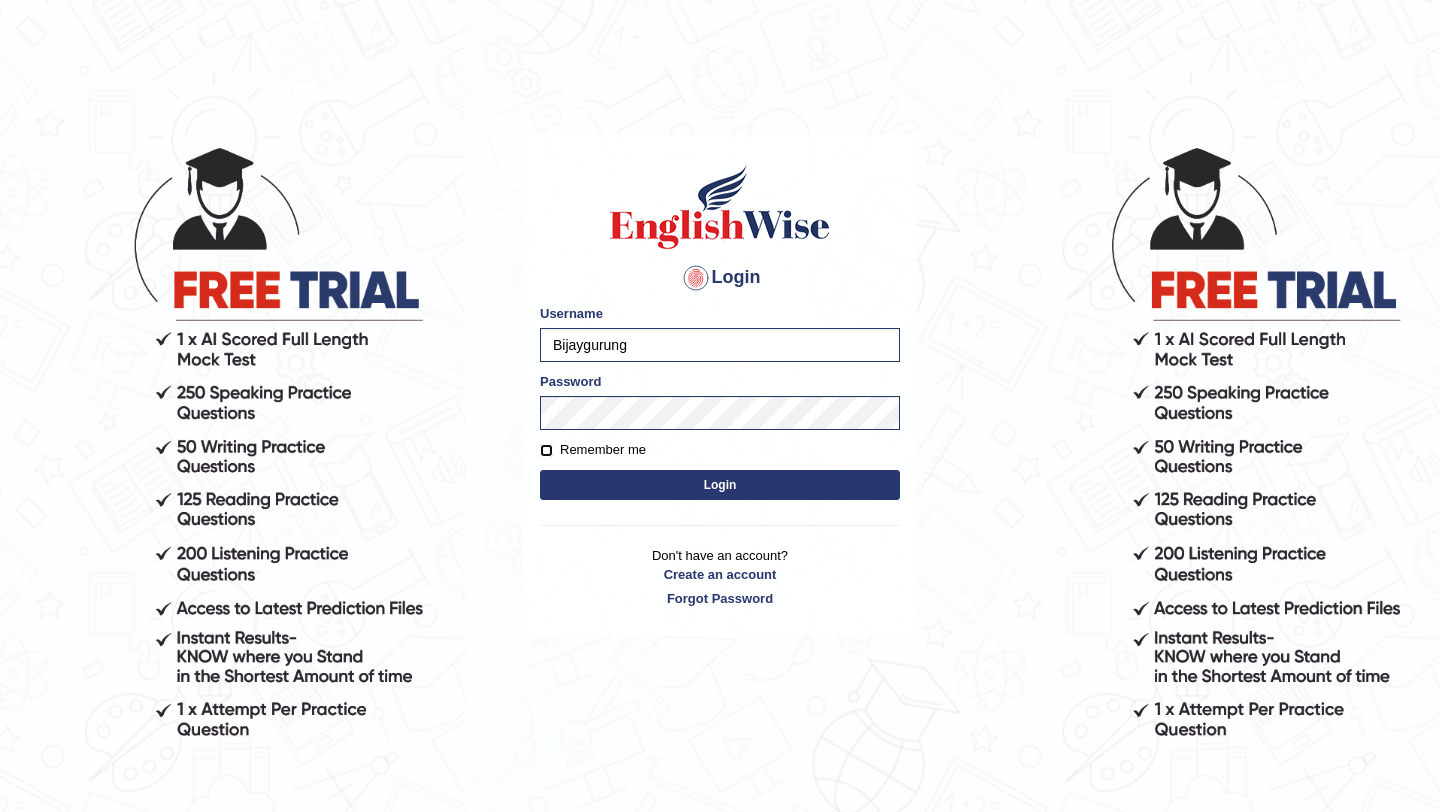 click on "Remember me" at bounding box center (546, 450) 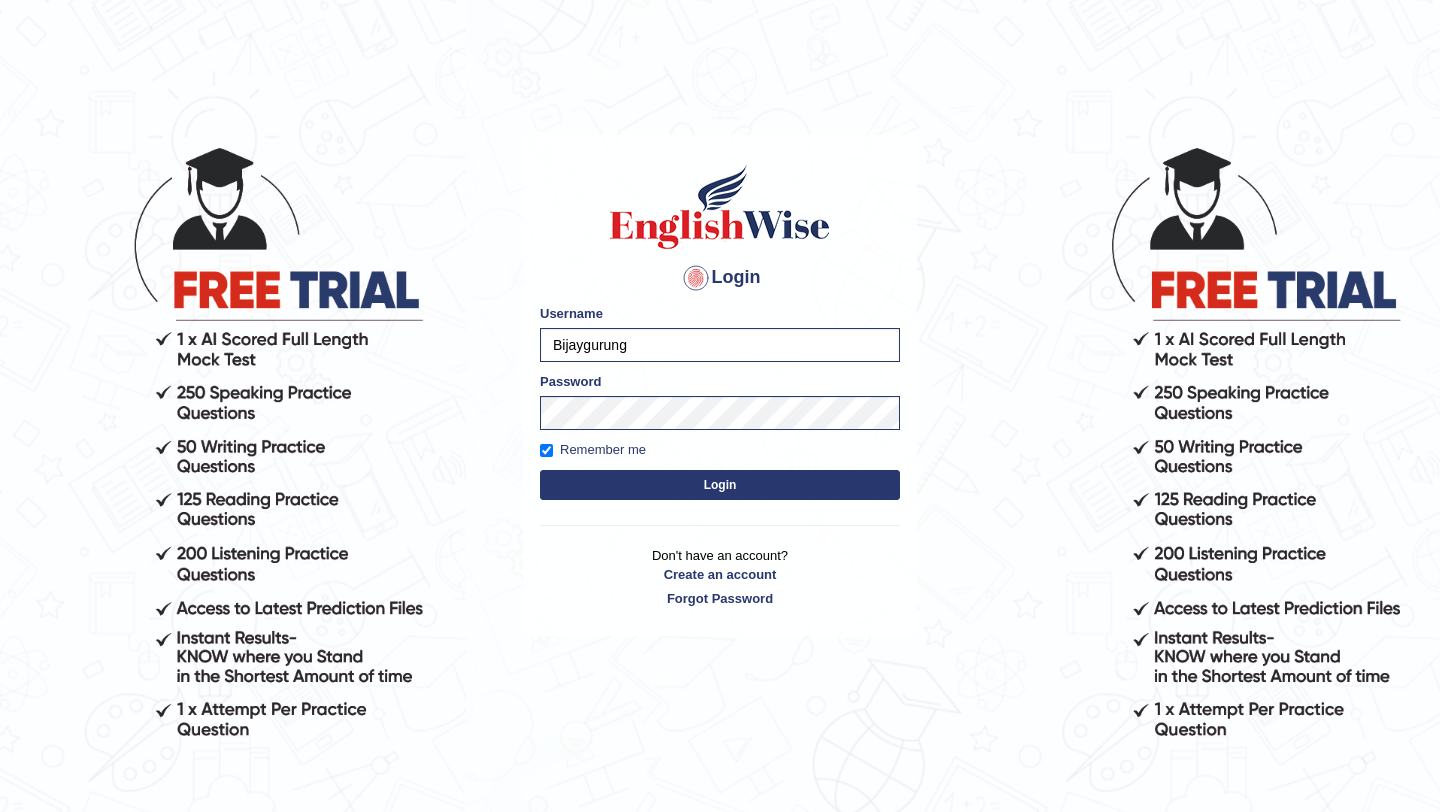 click on "Login" at bounding box center (720, 485) 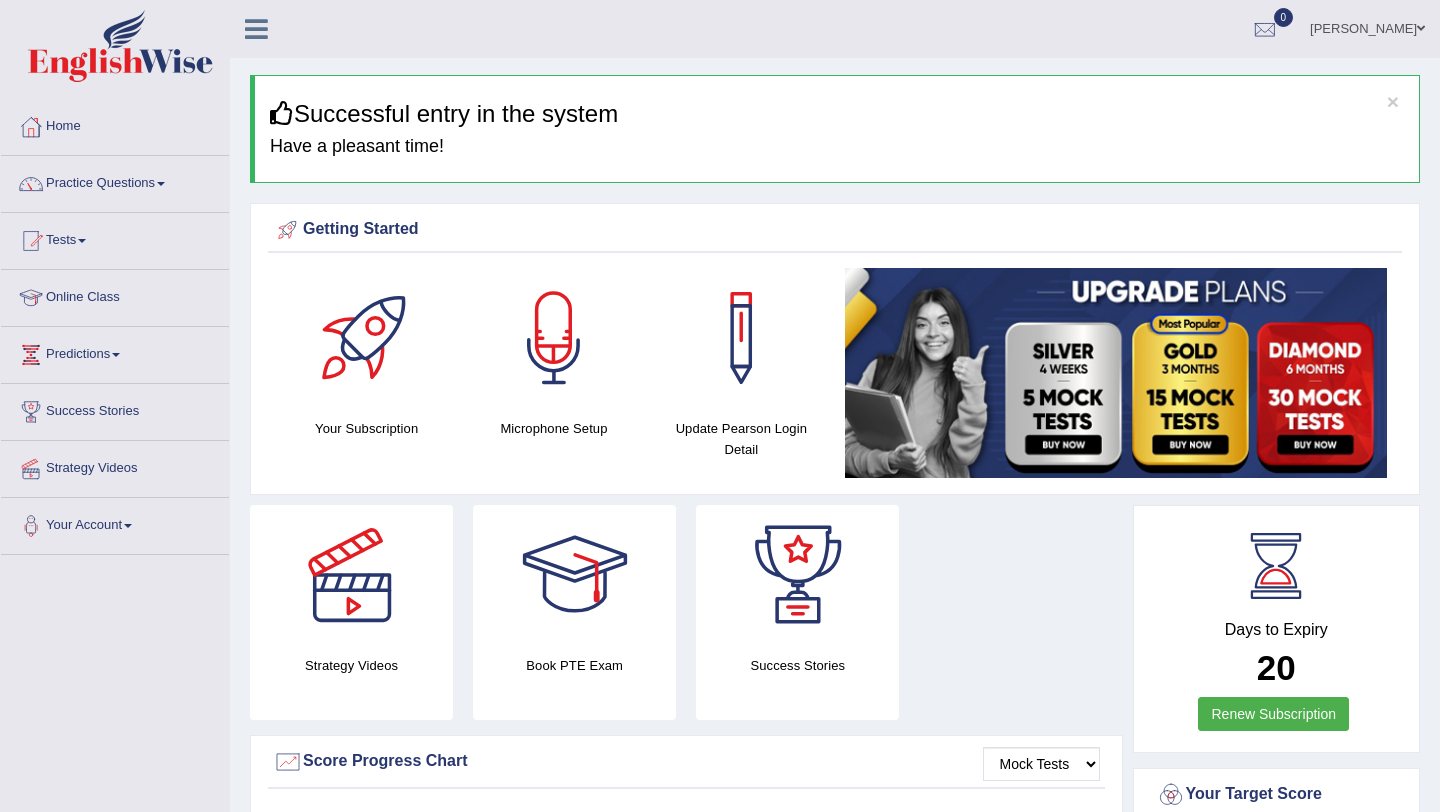 scroll, scrollTop: 0, scrollLeft: 0, axis: both 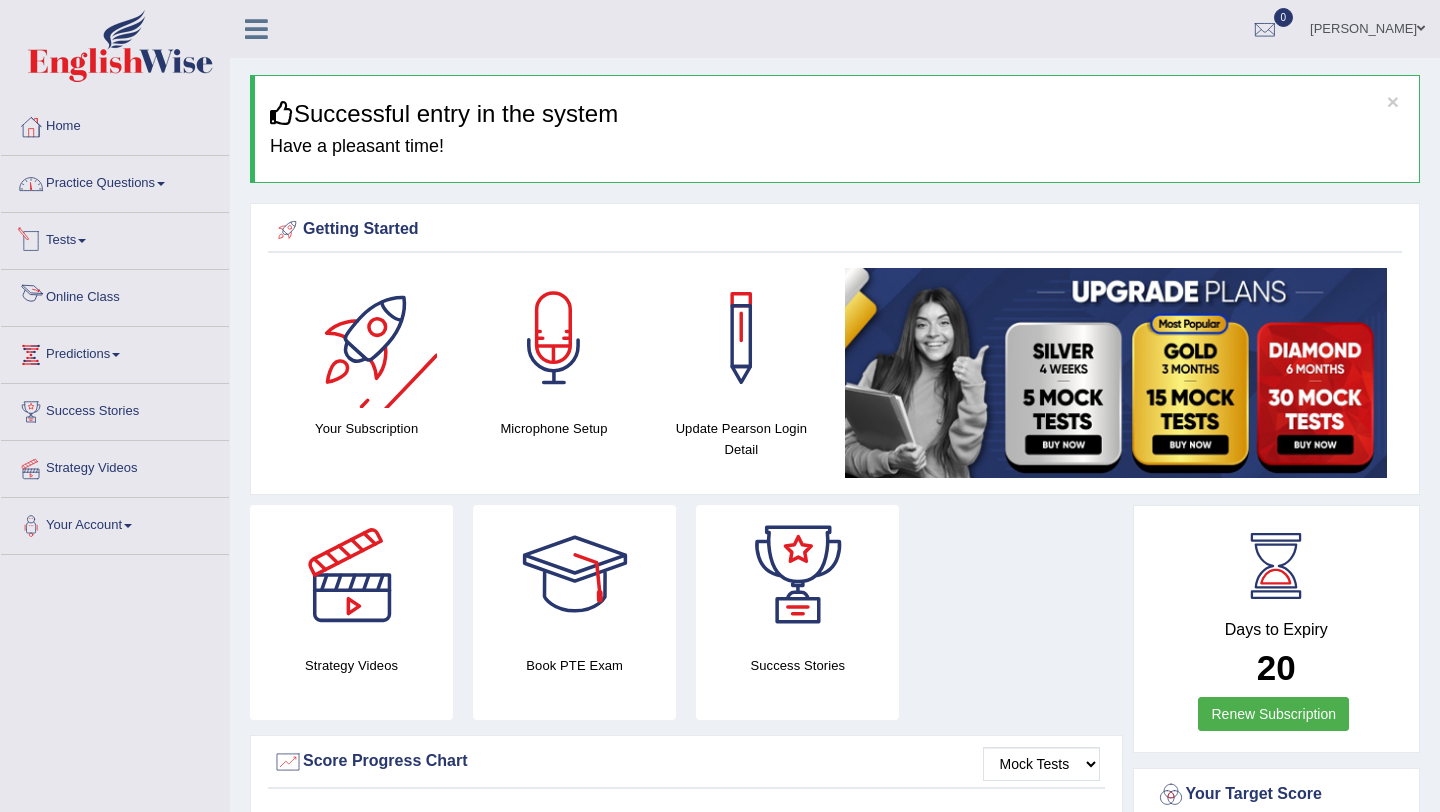 click on "Practice Questions" at bounding box center [115, 181] 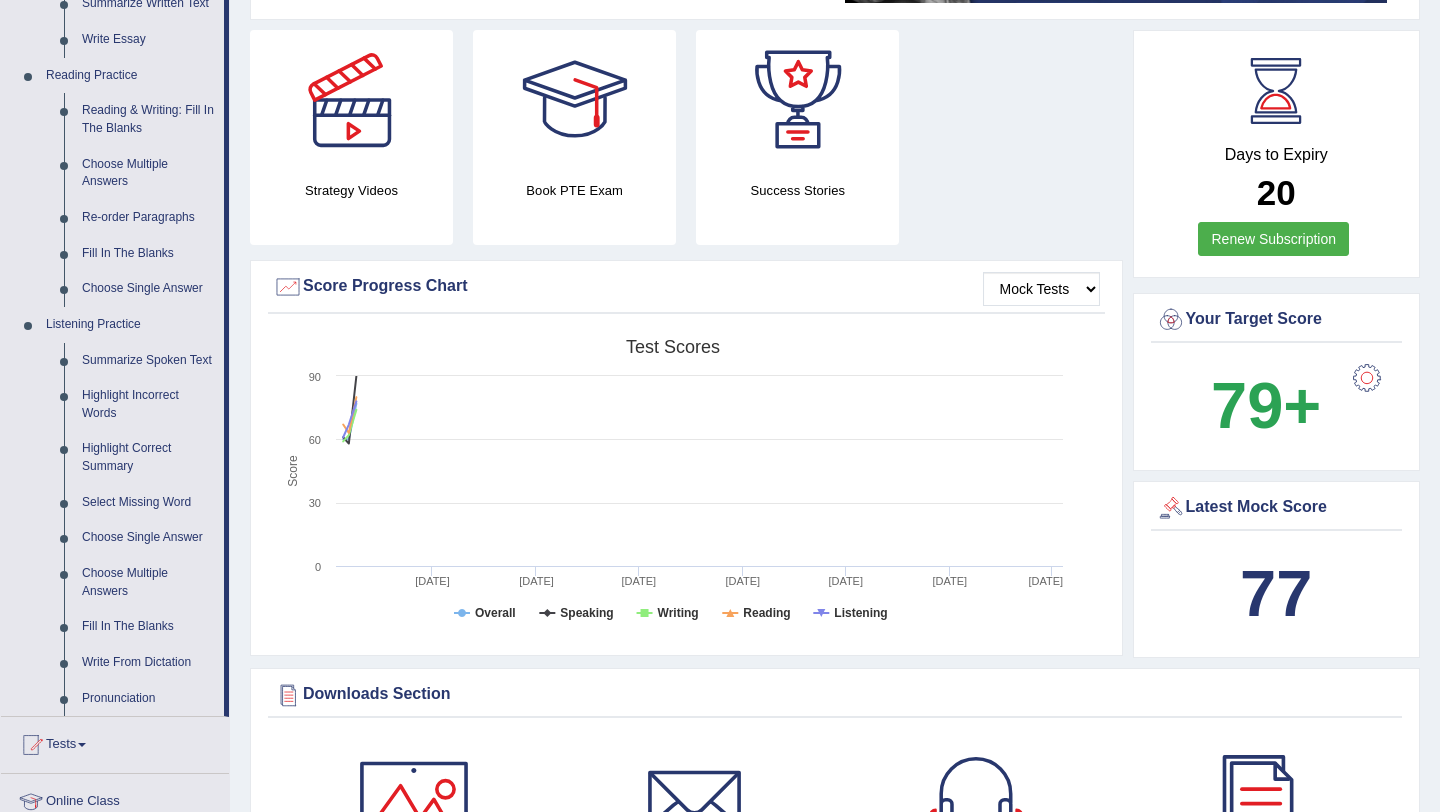scroll, scrollTop: 476, scrollLeft: 0, axis: vertical 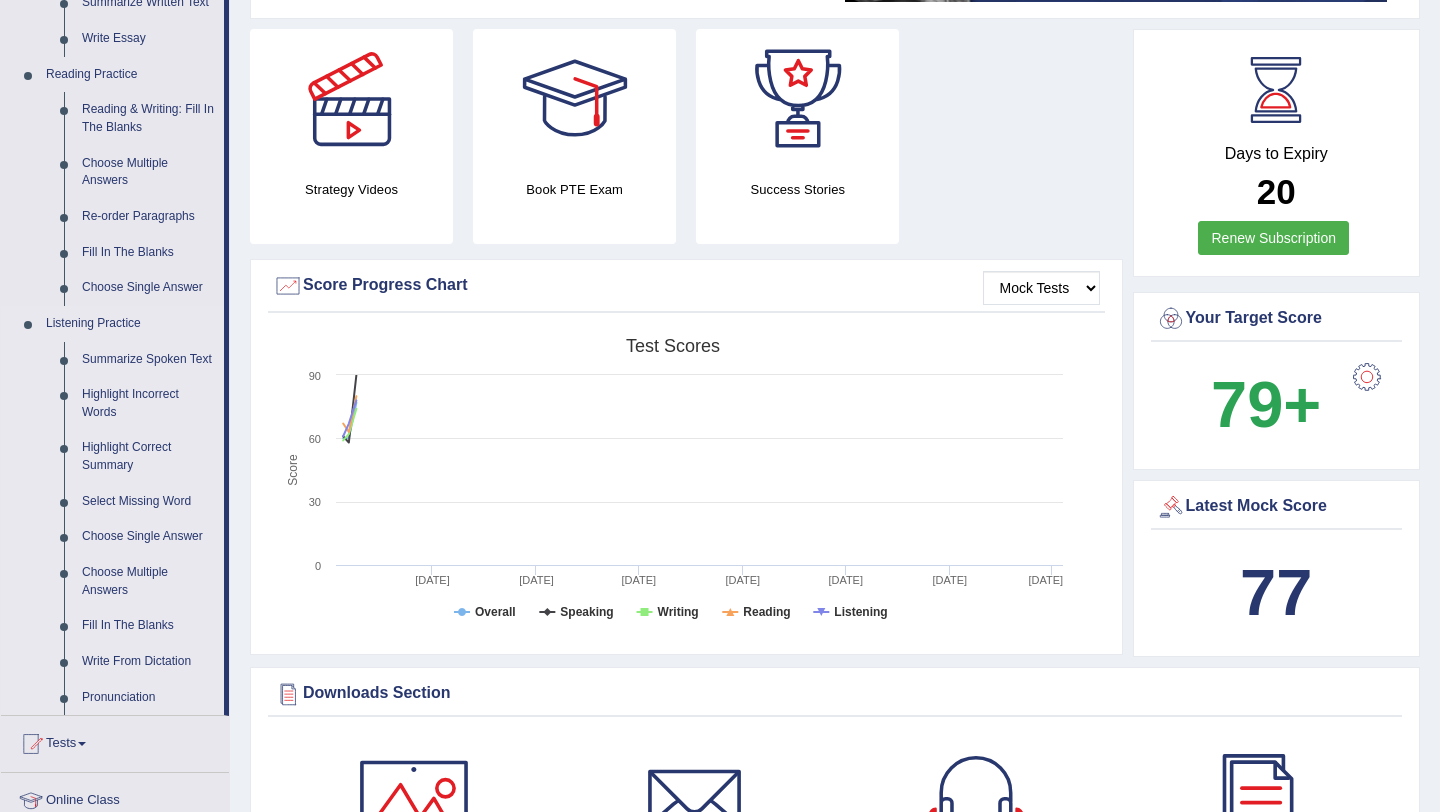 click on "Listening Practice" at bounding box center [130, 324] 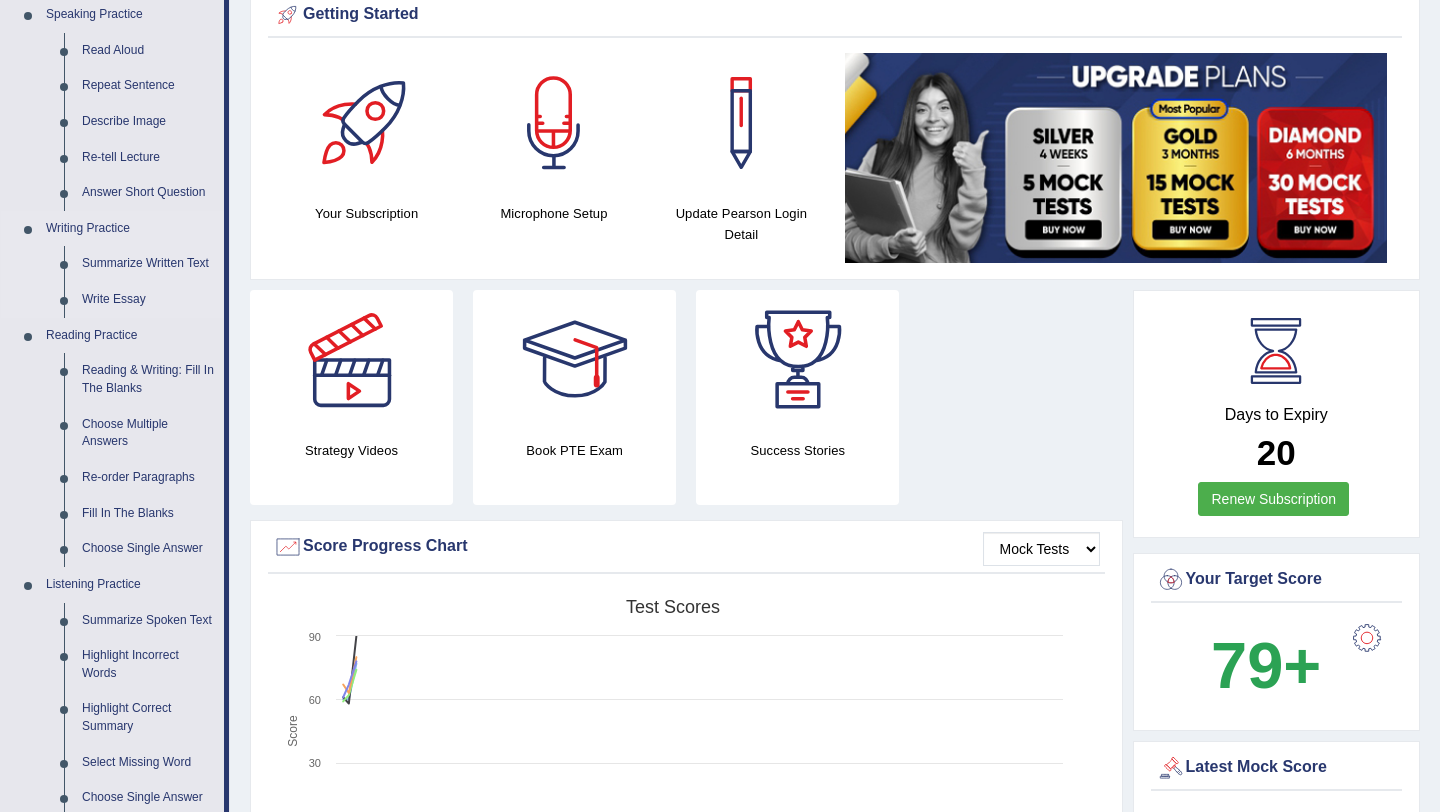 scroll, scrollTop: 259, scrollLeft: 0, axis: vertical 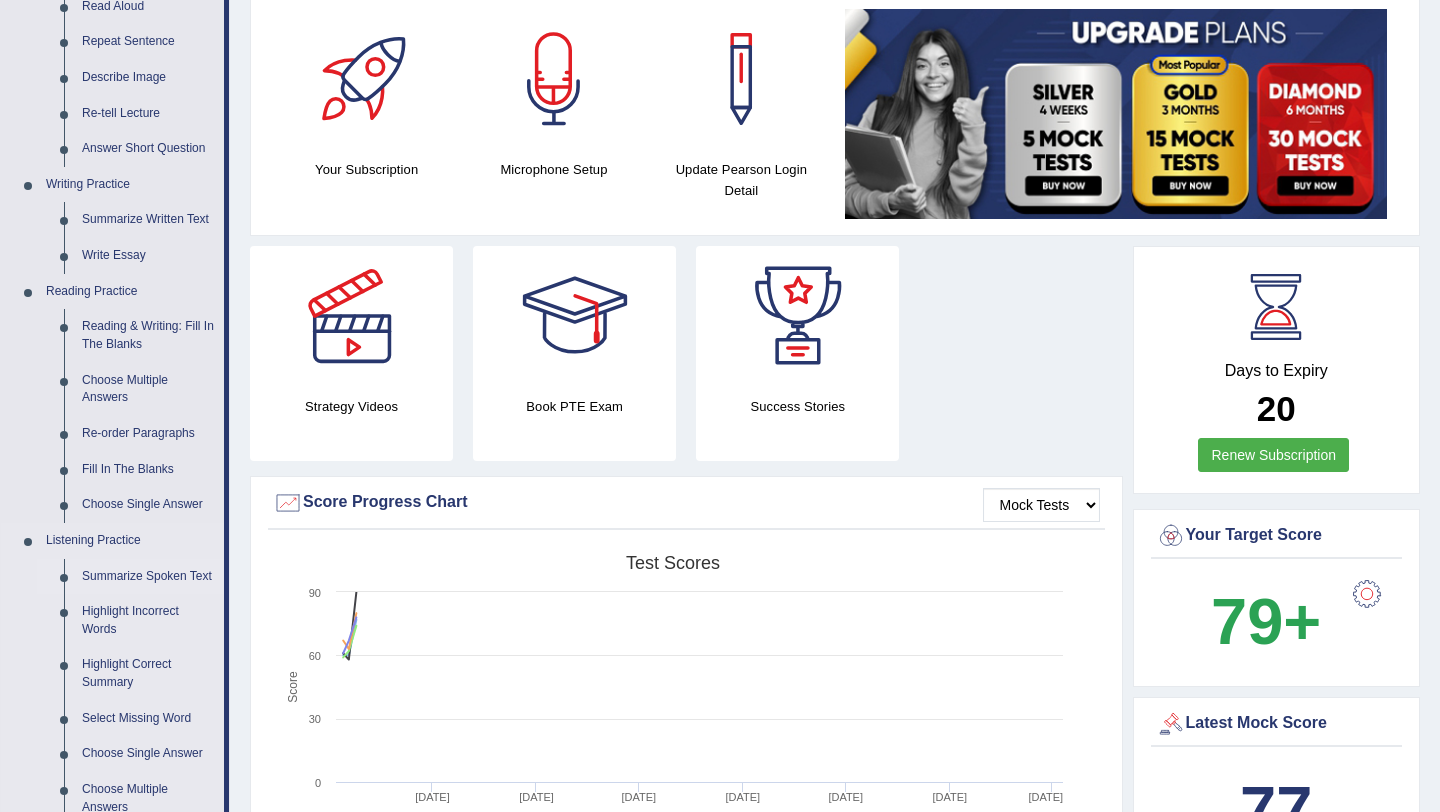 click on "Summarize Spoken Text" at bounding box center (148, 577) 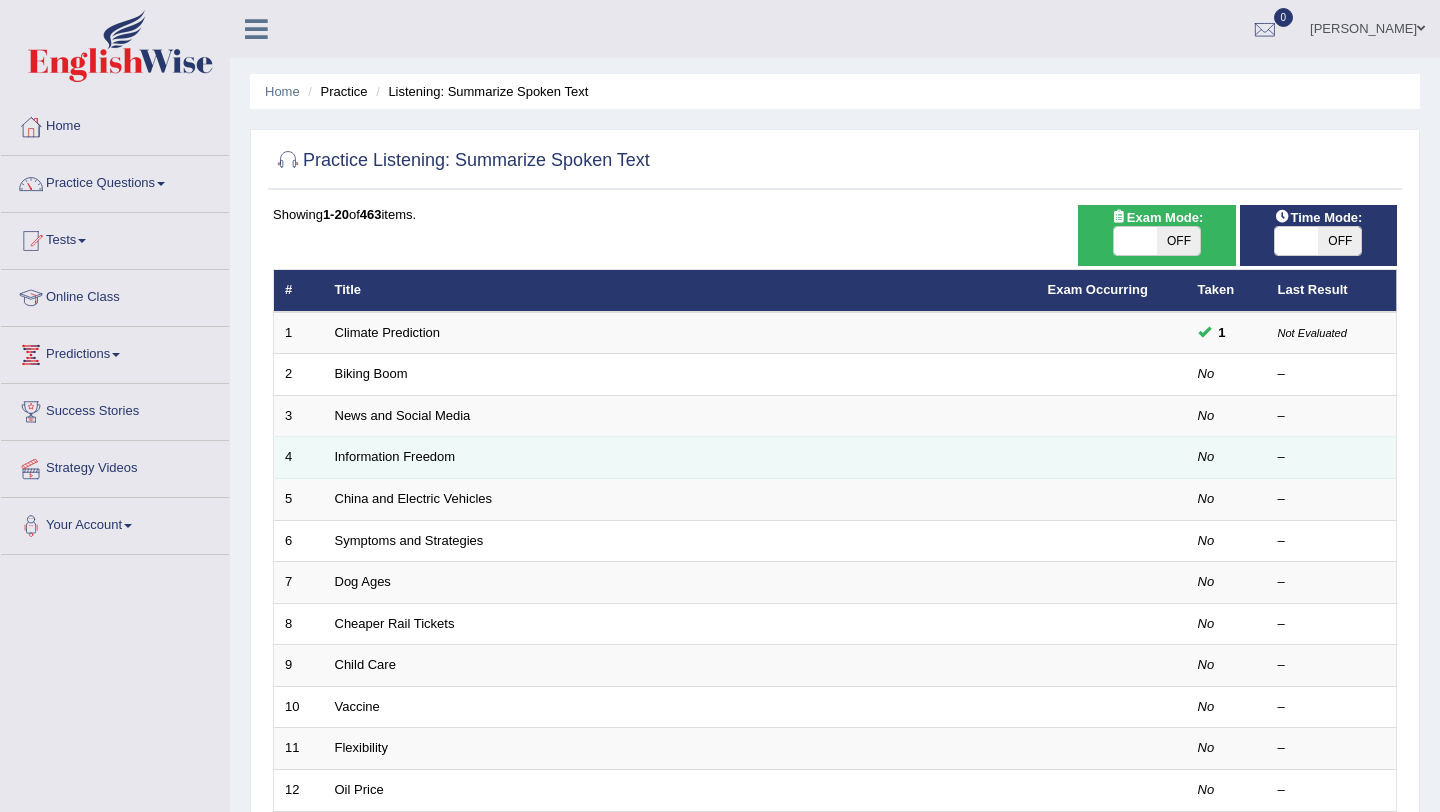 scroll, scrollTop: 0, scrollLeft: 0, axis: both 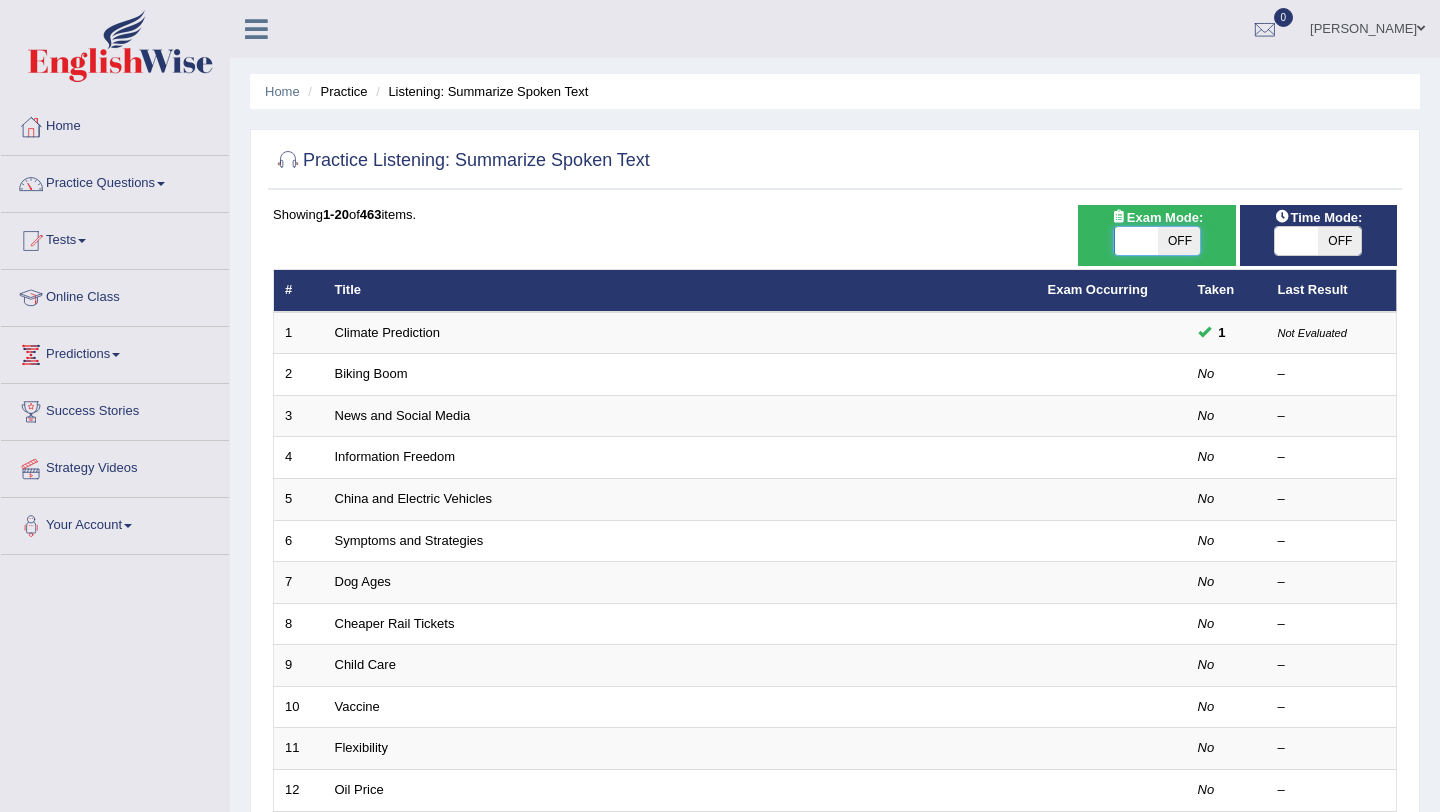 click at bounding box center [1136, 241] 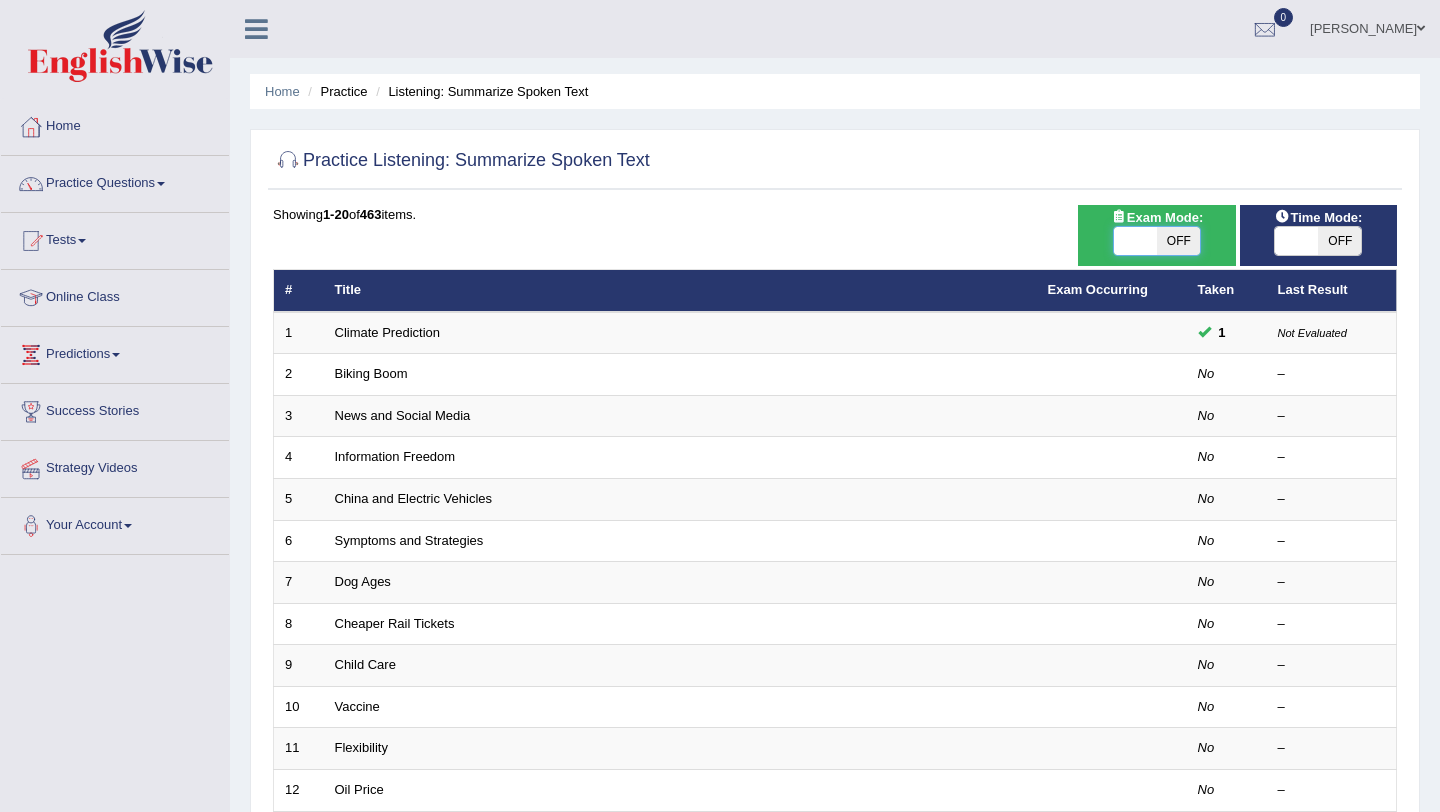 click at bounding box center (1135, 241) 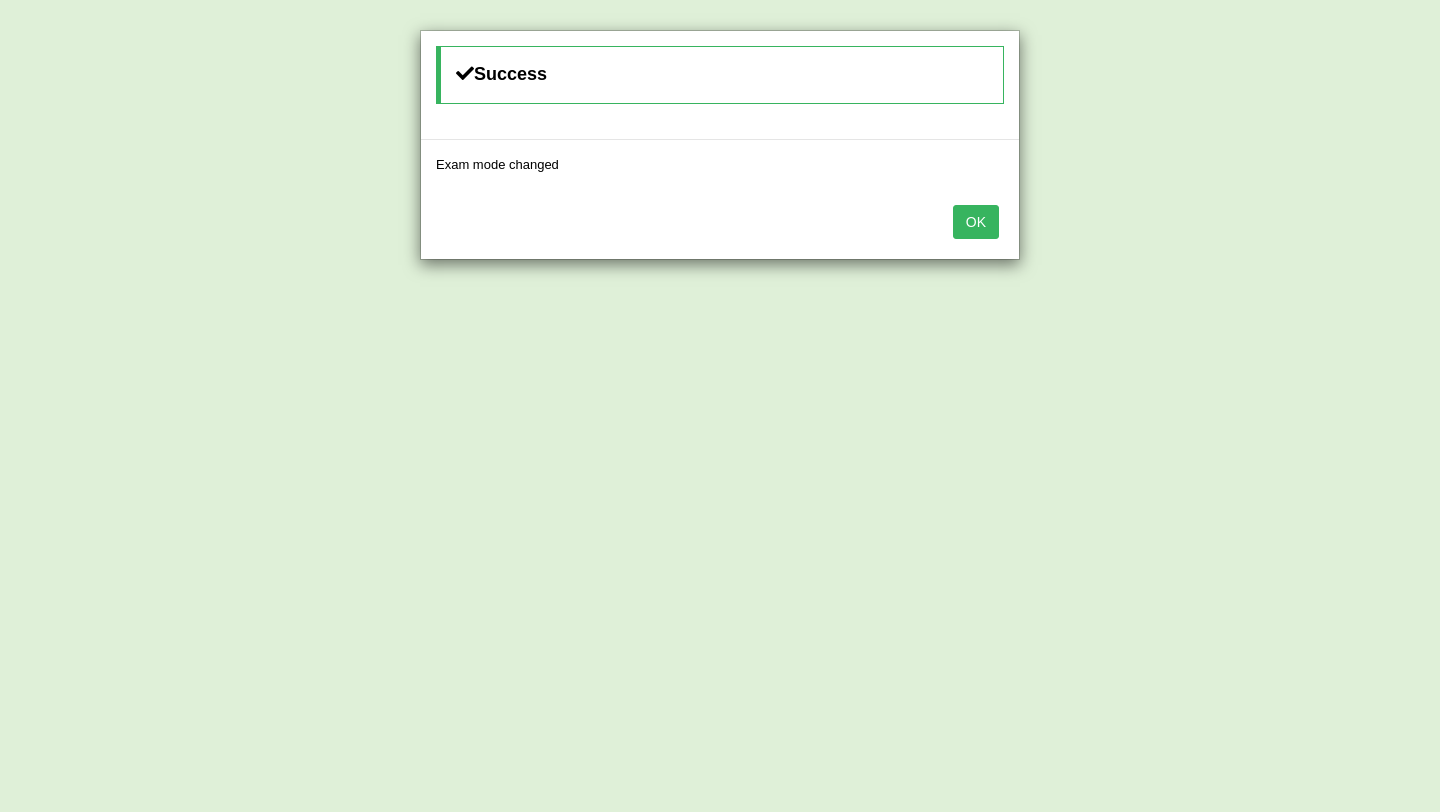 click on "OK" at bounding box center (976, 222) 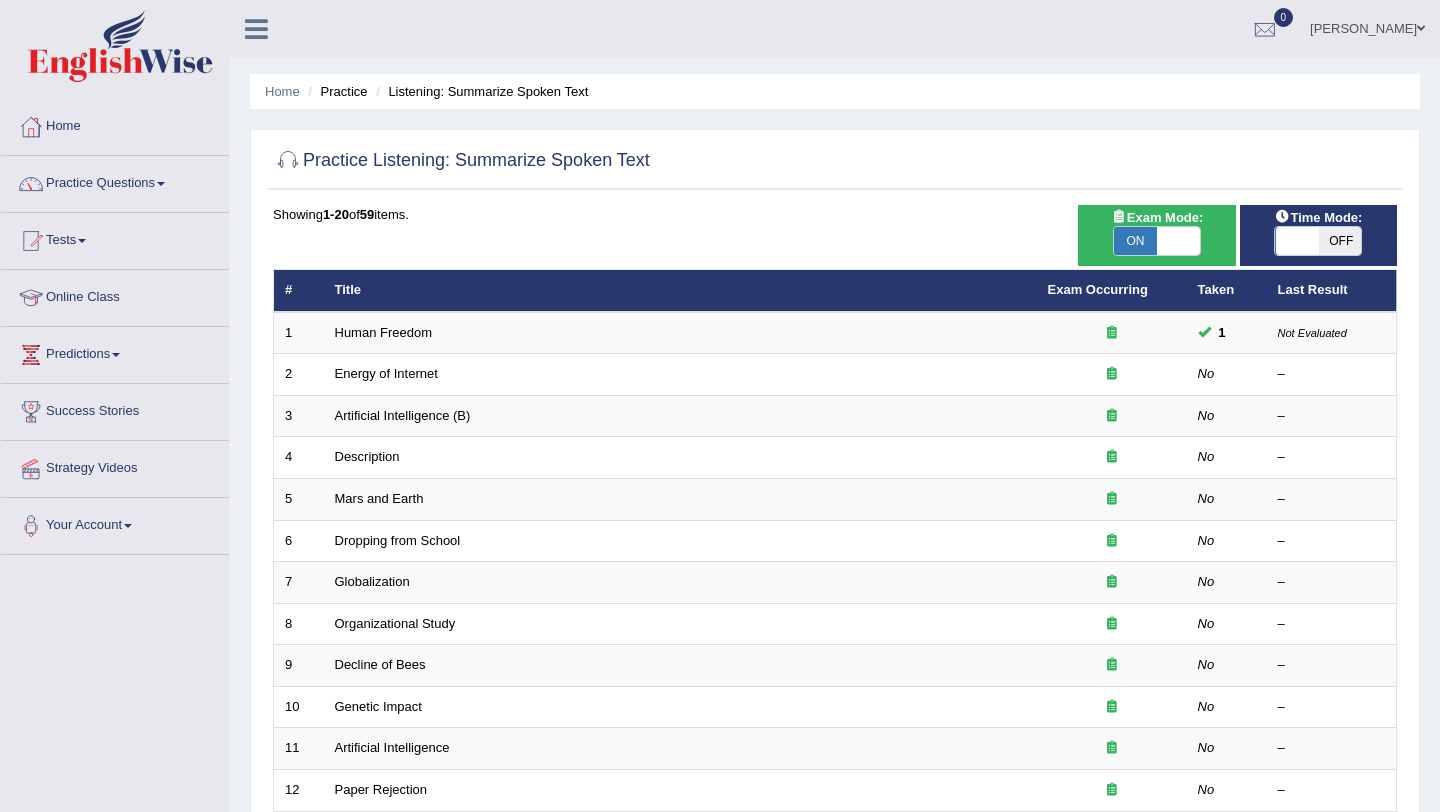 scroll, scrollTop: 0, scrollLeft: 0, axis: both 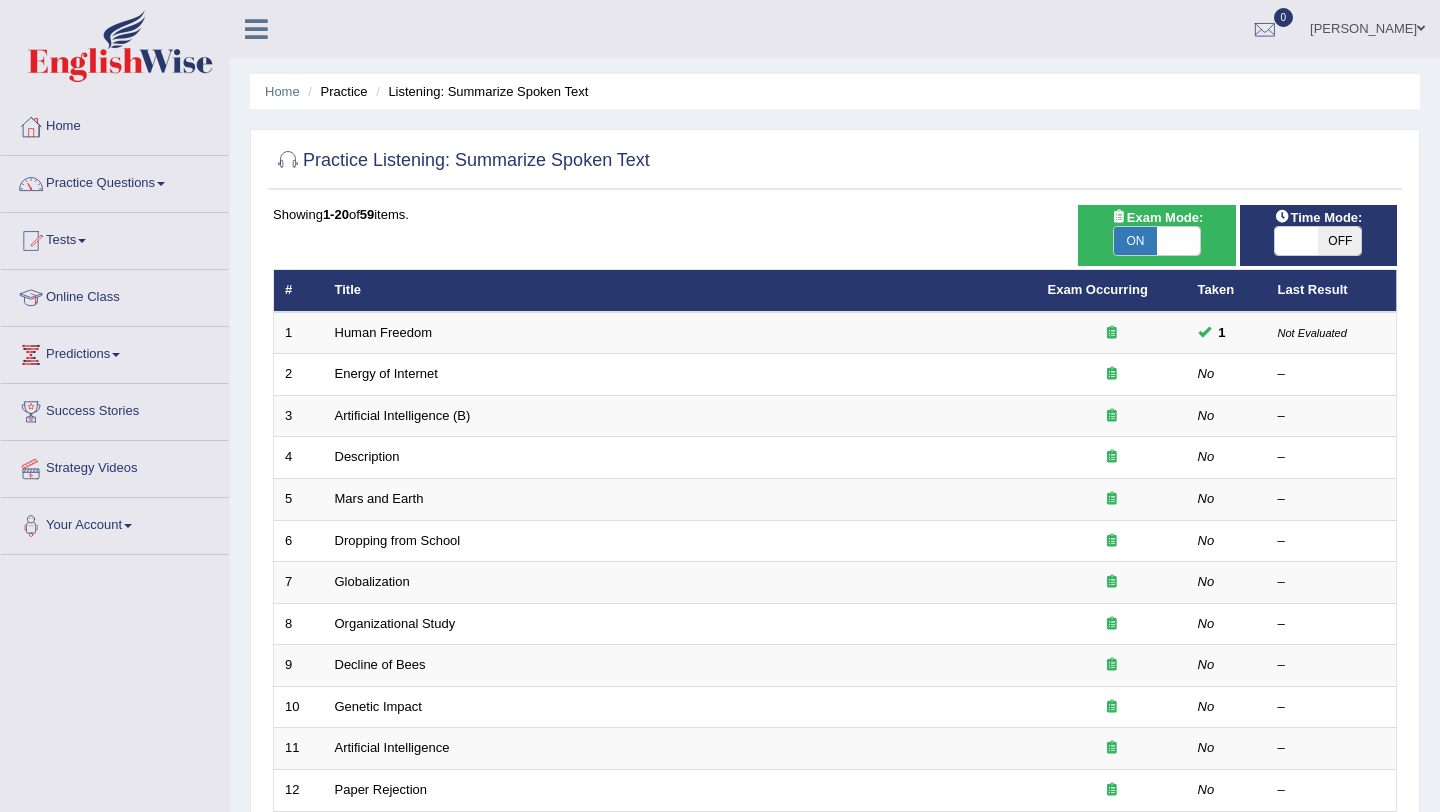 click at bounding box center (1296, 241) 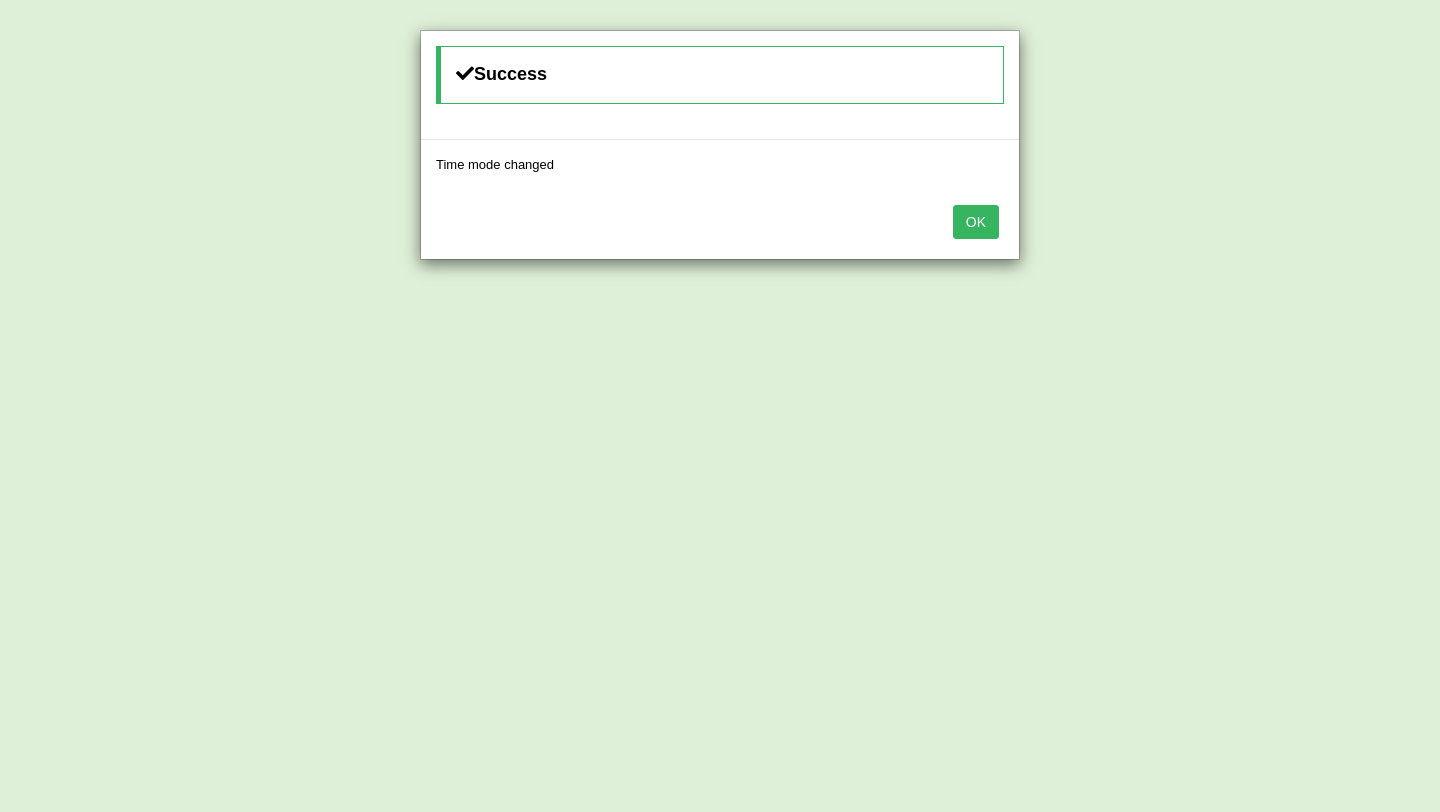 click on "OK" at bounding box center [976, 222] 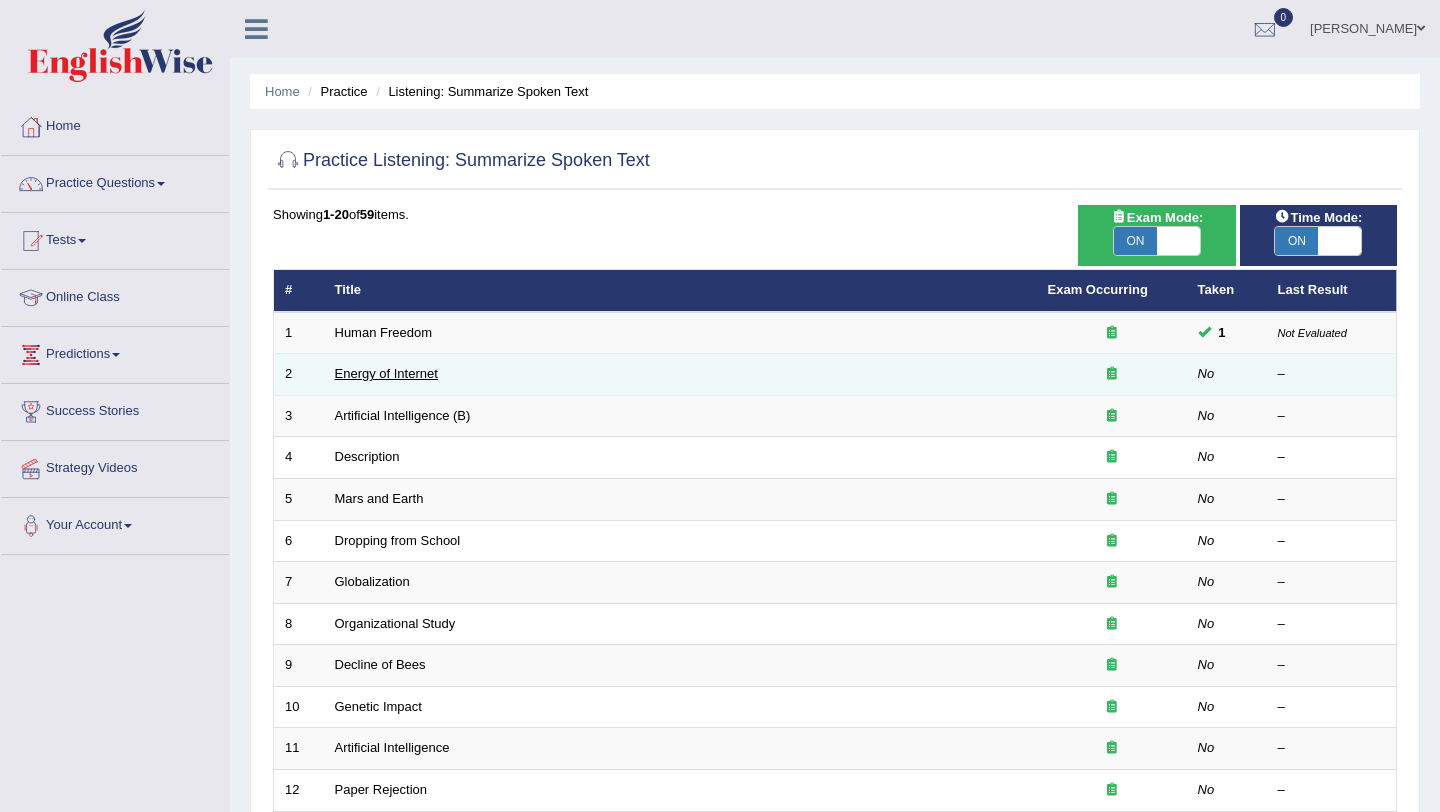 click on "Energy of Internet" at bounding box center [386, 373] 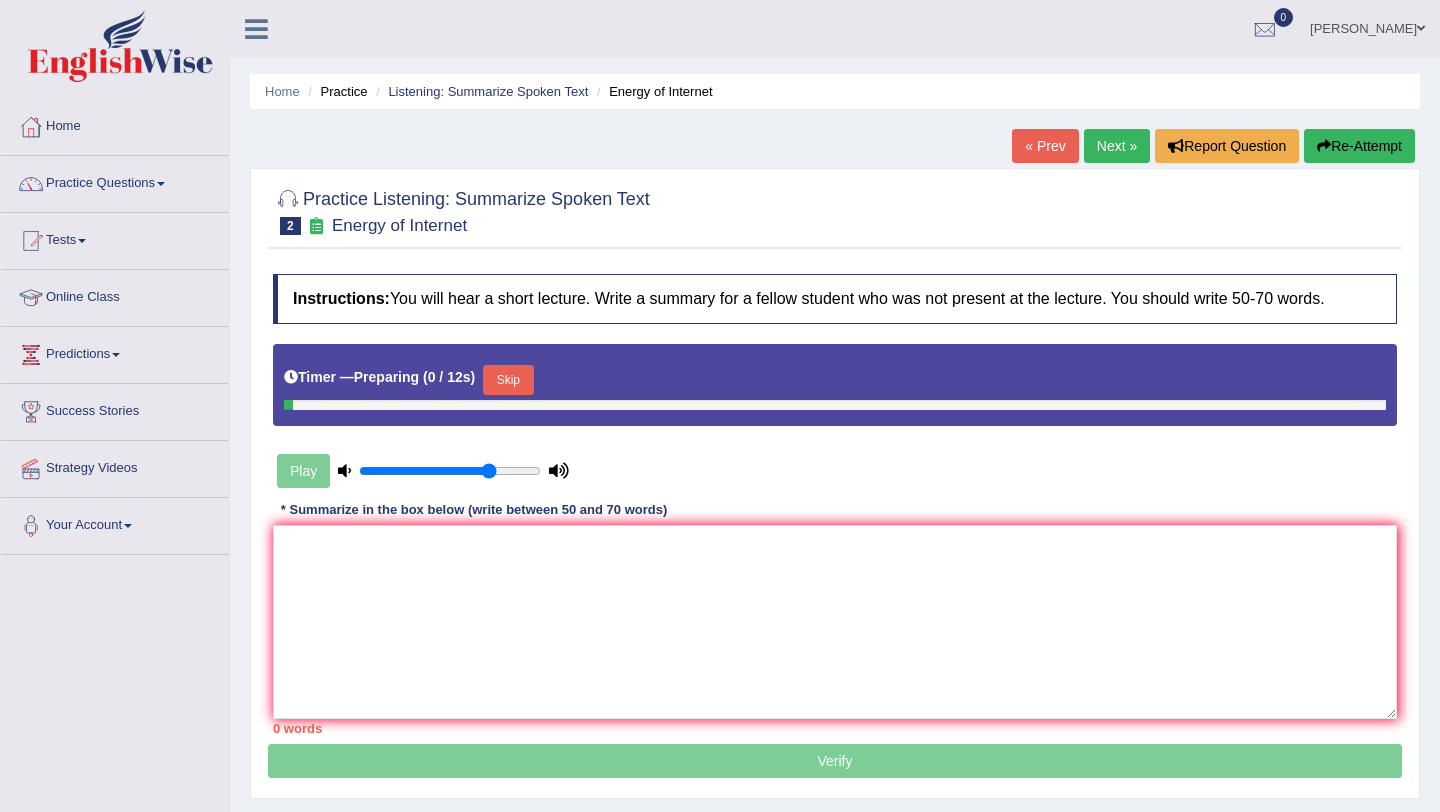 scroll, scrollTop: 0, scrollLeft: 0, axis: both 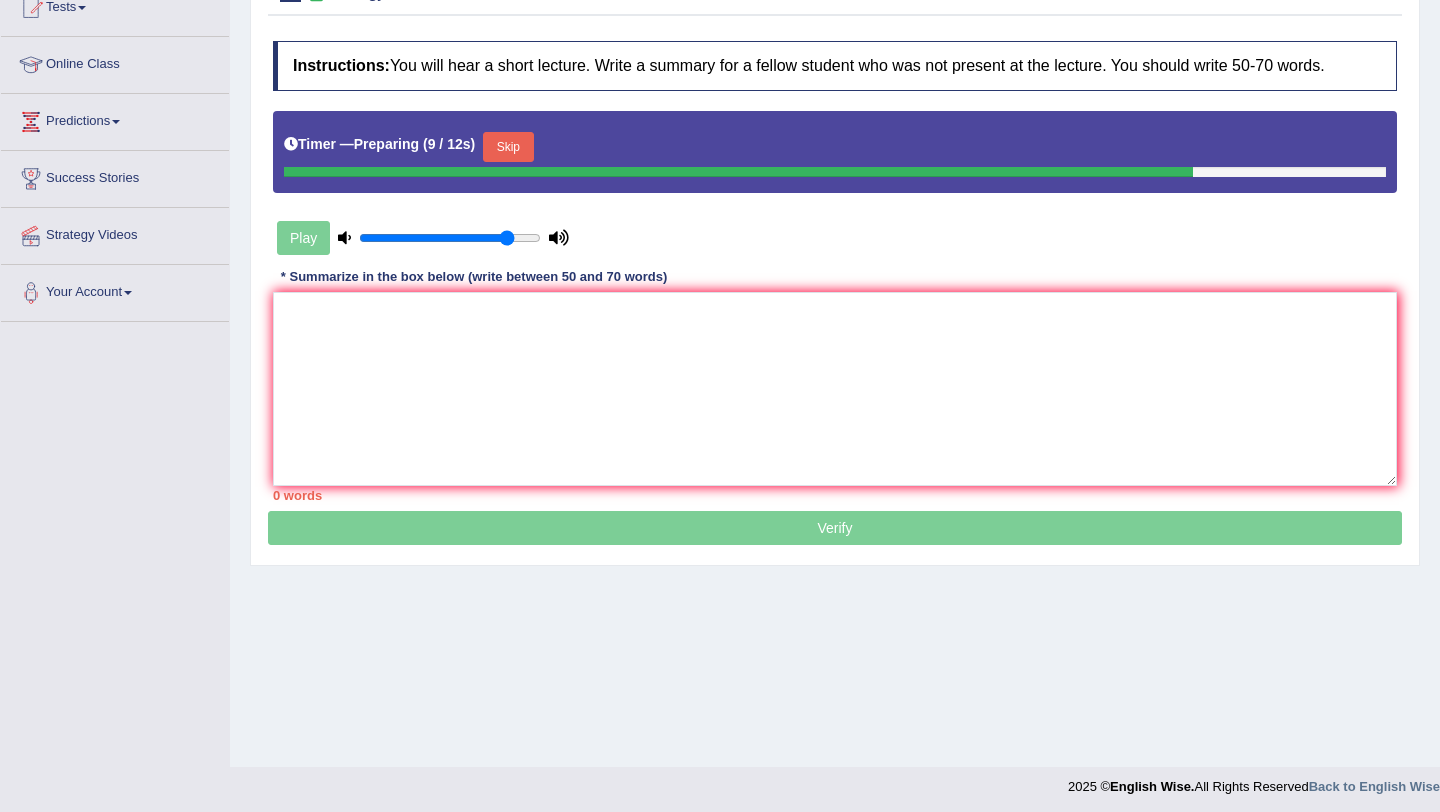 type on "0.85" 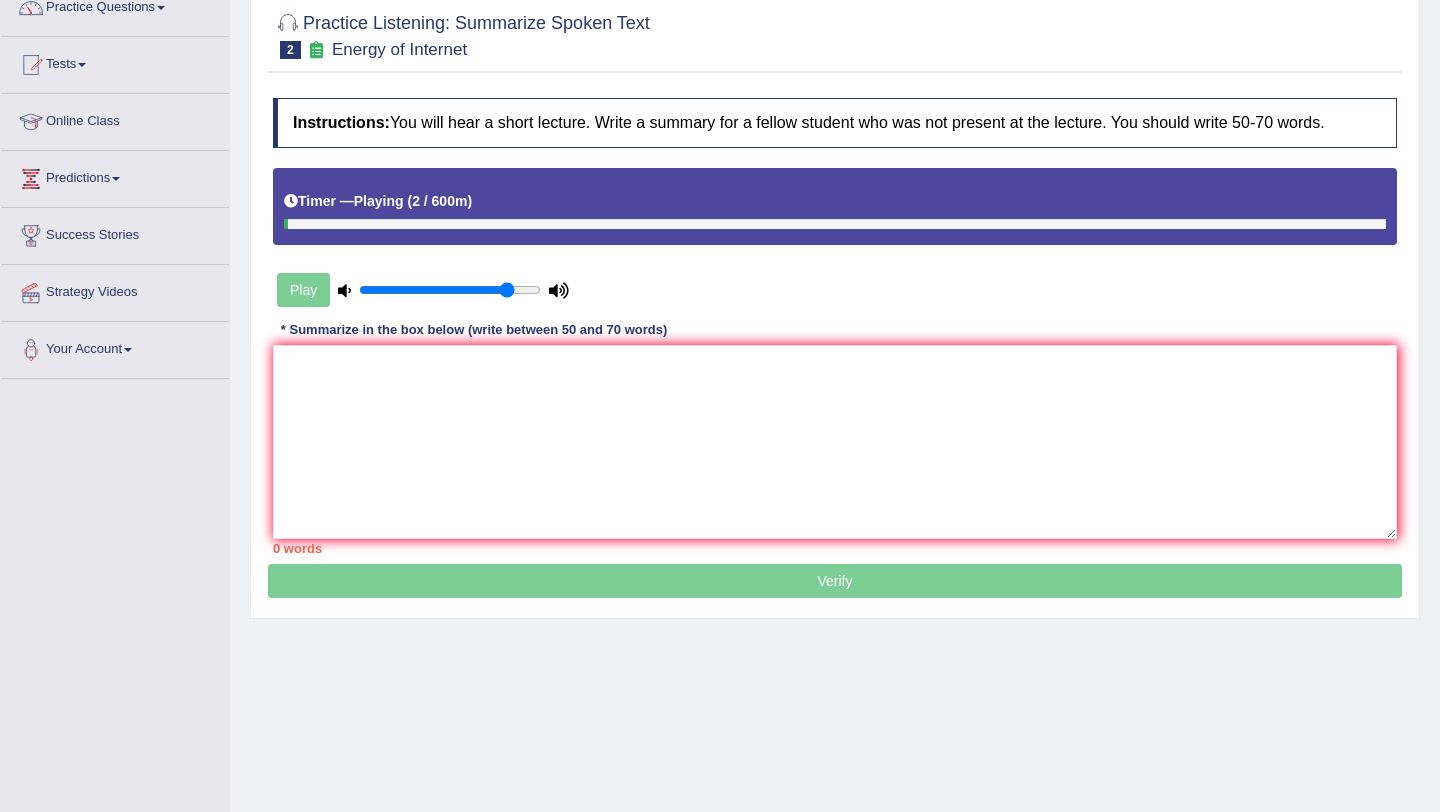 scroll, scrollTop: 161, scrollLeft: 0, axis: vertical 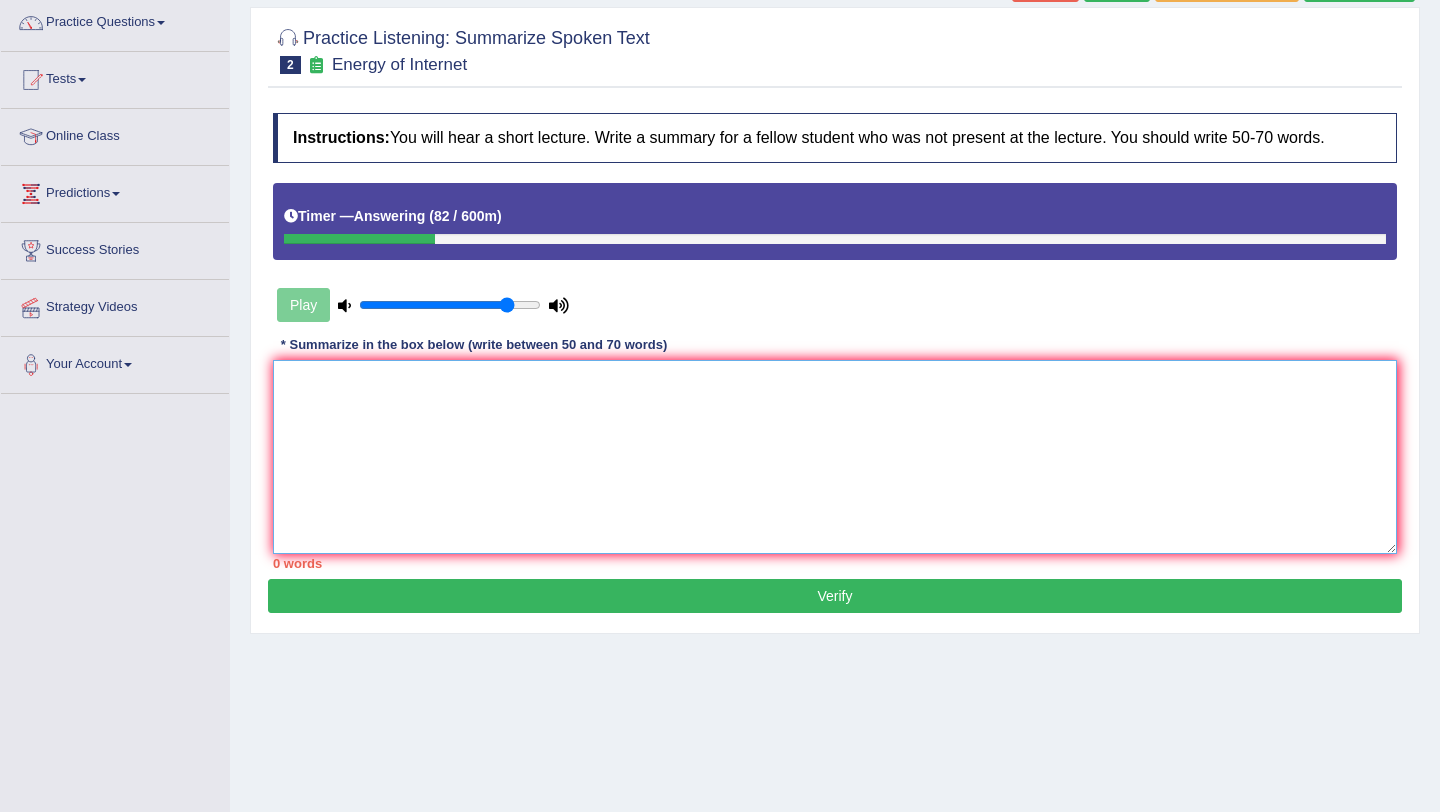 click at bounding box center [835, 457] 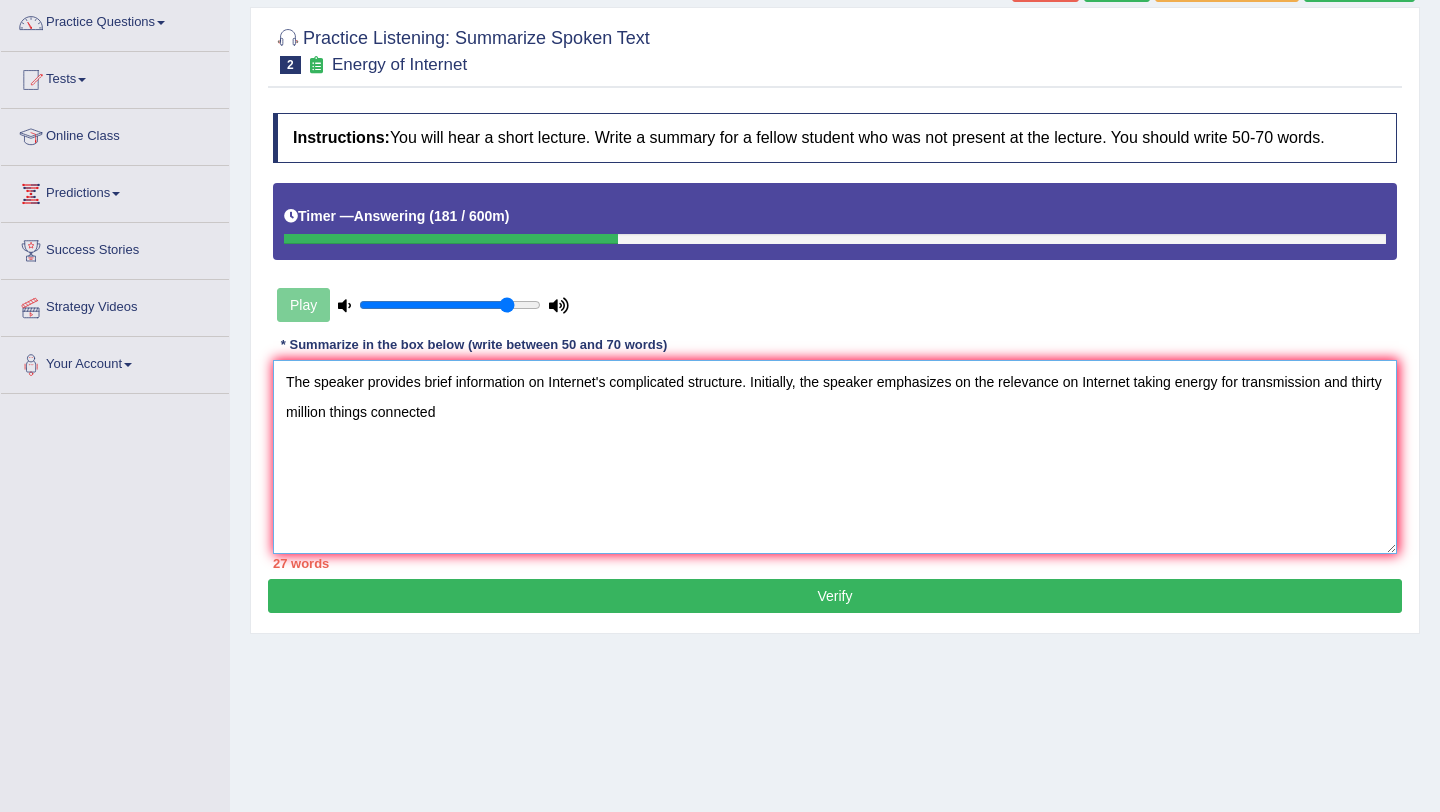 click on "The speaker provides brief information on Internet's complicated structure. Initially, the speaker emphasizes on the relevance on Internet taking energy for transmission and thirty million things connected" at bounding box center [835, 457] 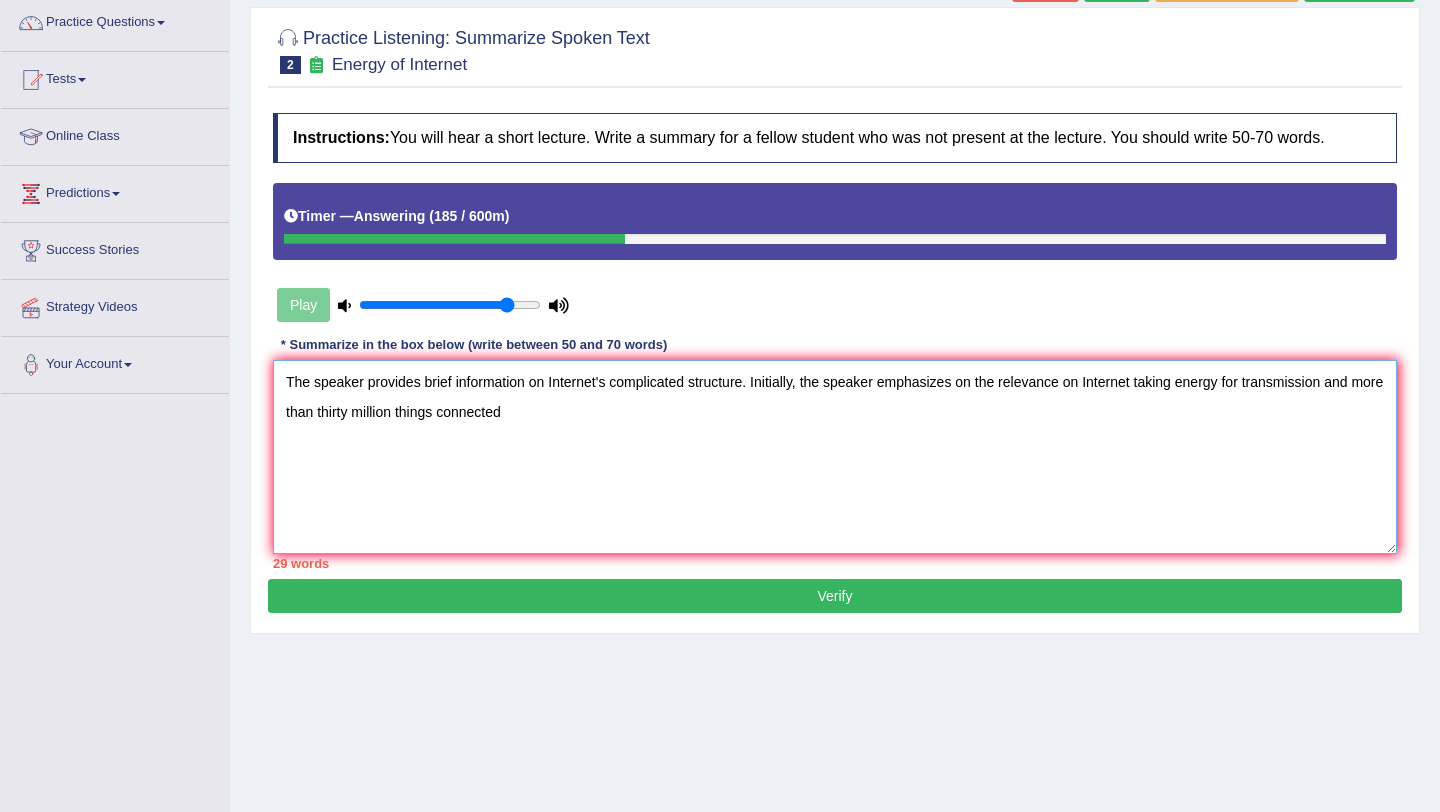 click on "The speaker provides brief information on Internet's complicated structure. Initially, the speaker emphasizes on the relevance on Internet taking energy for transmission and more than thirty million things connected" at bounding box center [835, 457] 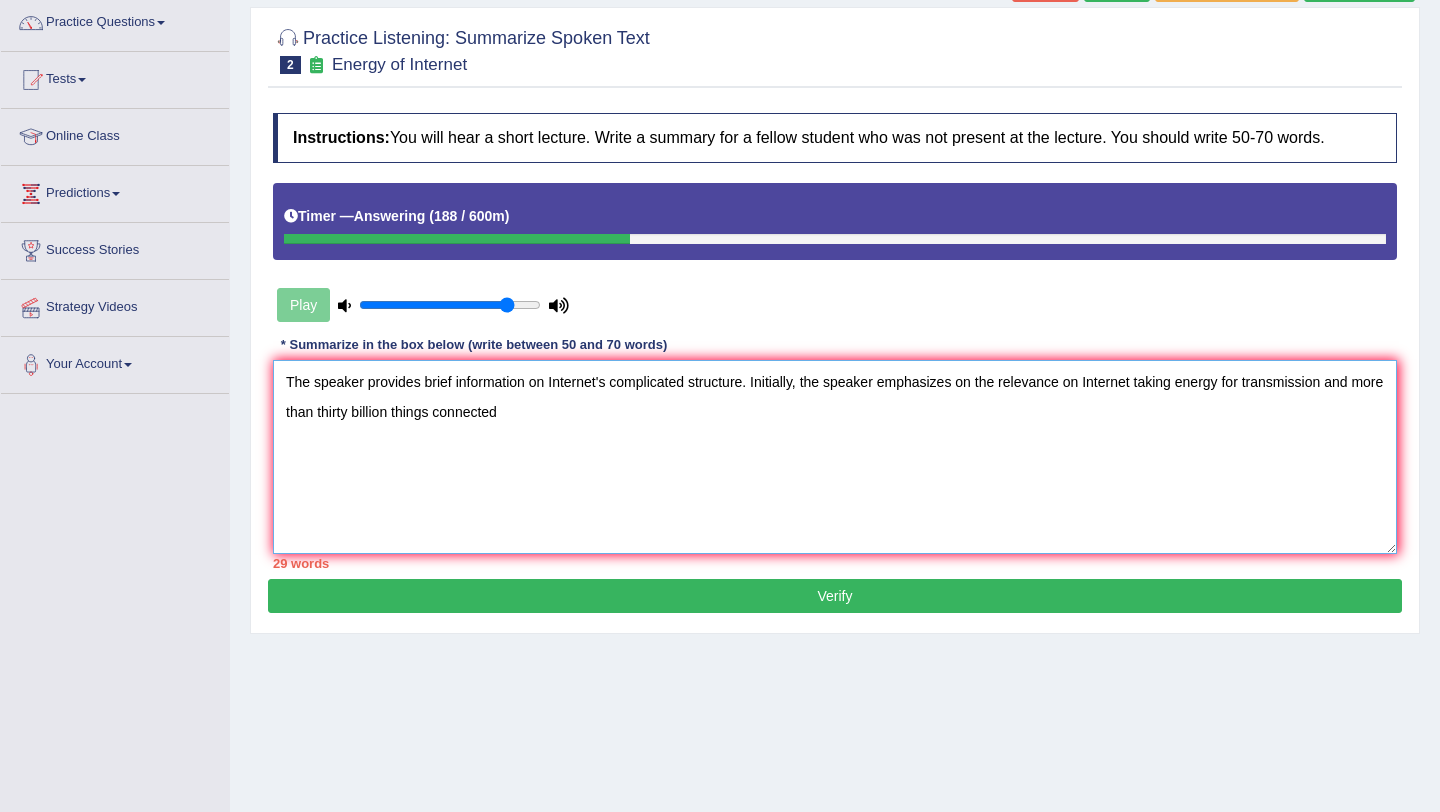 click on "The speaker provides brief information on Internet's complicated structure. Initially, the speaker emphasizes on the relevance on Internet taking energy for transmission and more than thirty billion things connected" at bounding box center (835, 457) 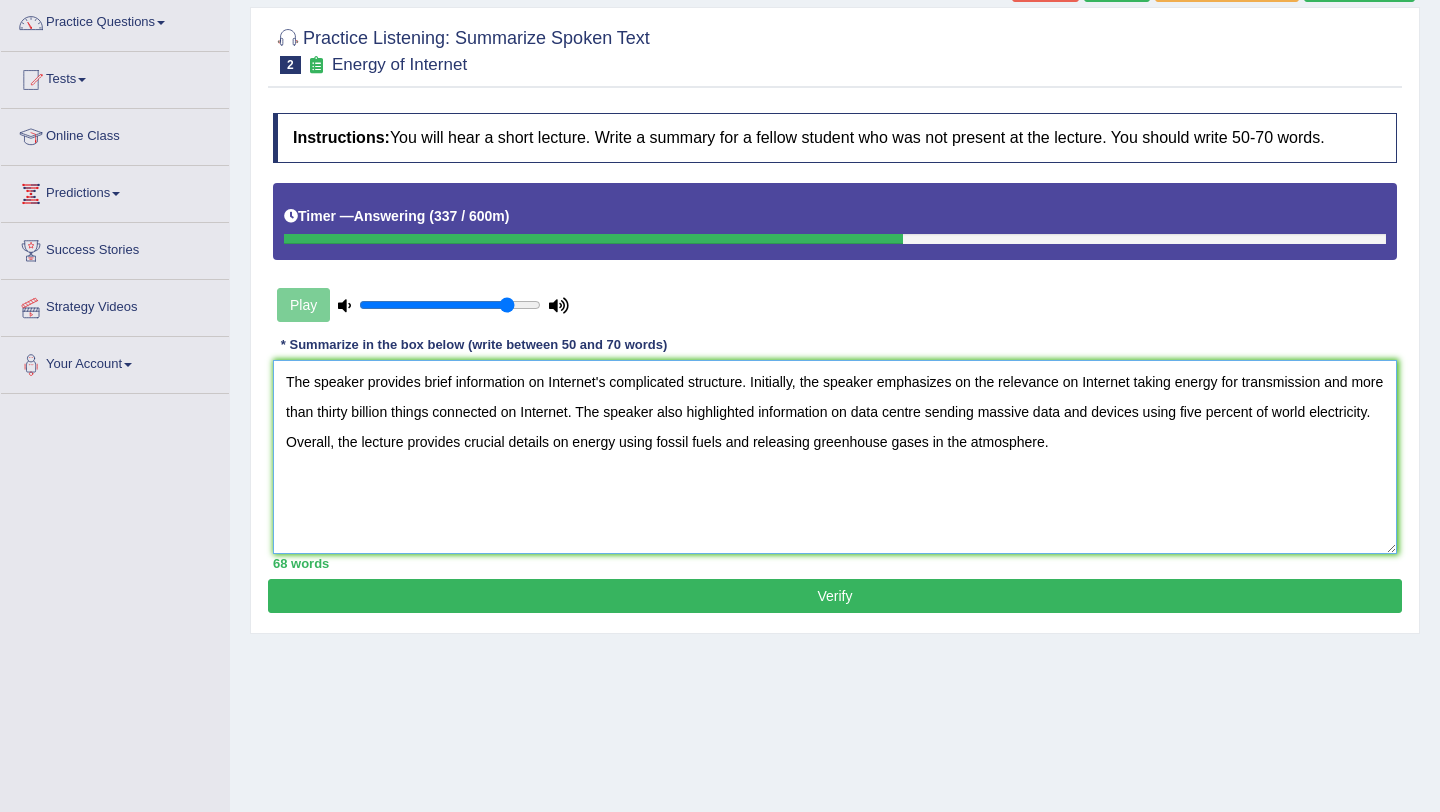 click on "The speaker provides brief information on Internet's complicated structure. Initially, the speaker emphasizes on the relevance on Internet taking energy for transmission and more than thirty billion things connected on Internet. The speaker also highlighted information on data centre sending massive data and devices using five percent of world electricity. Overall, the lecture provides crucial details on energy using fossil fuels and releasing greenhouse gases in the atmosphere." at bounding box center [835, 457] 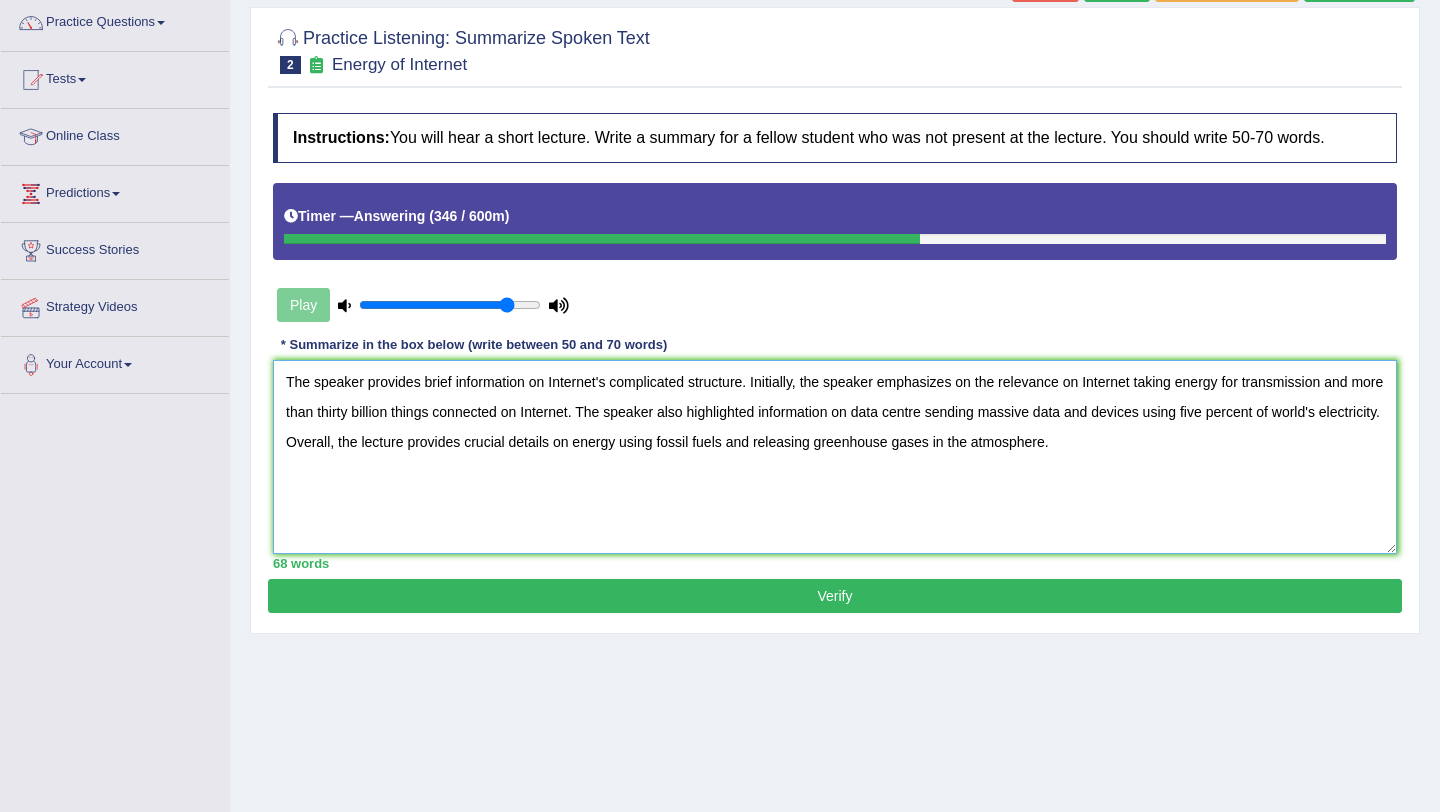 type on "The speaker provides brief information on Internet's complicated structure. Initially, the speaker emphasizes on the relevance on Internet taking energy for transmission and more than thirty billion things connected on Internet. The speaker also highlighted information on data centre sending massive data and devices using five percent of world's electricity. Overall, the lecture provides crucial details on energy using fossil fuels and releasing greenhouse gases in the atmosphere." 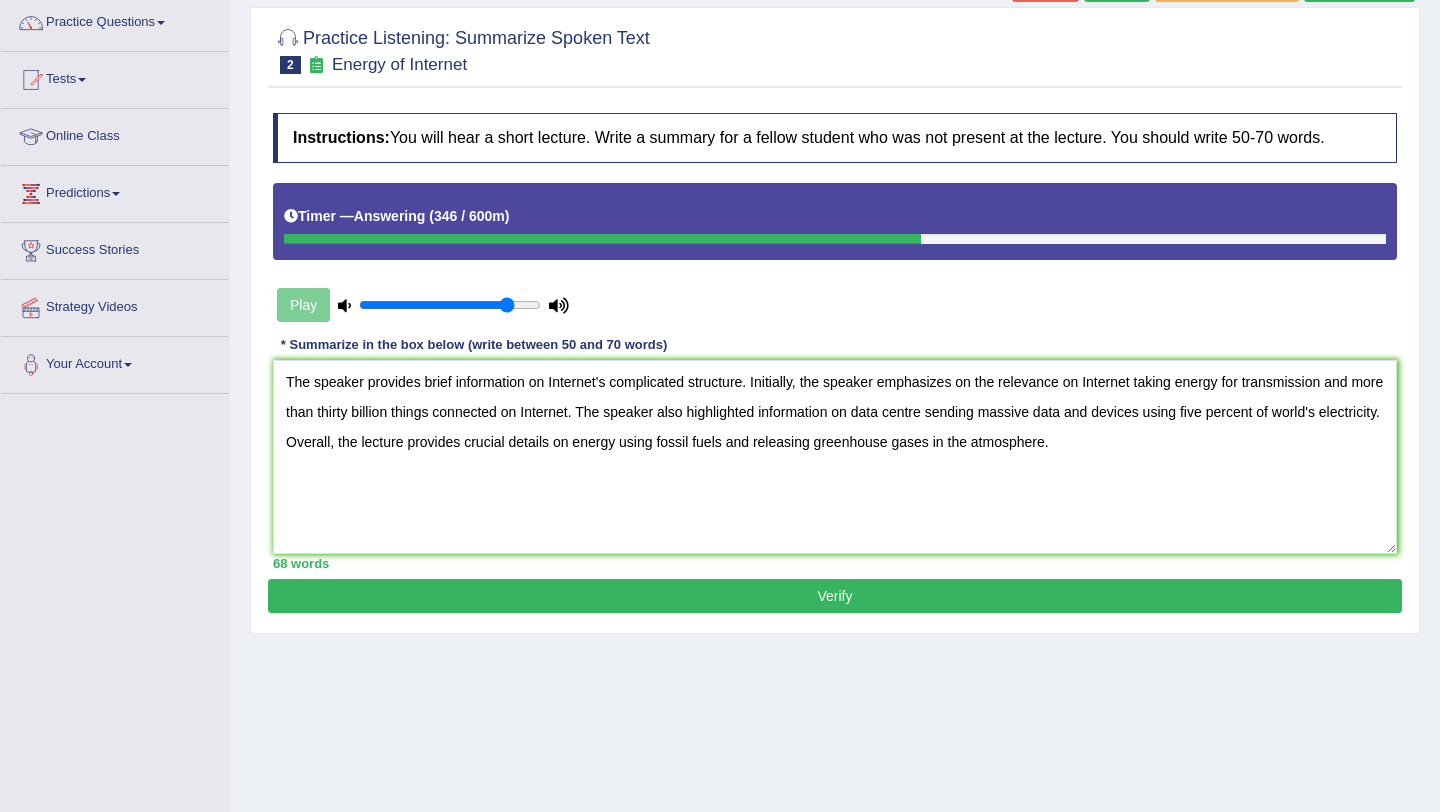 click on "Verify" at bounding box center (835, 596) 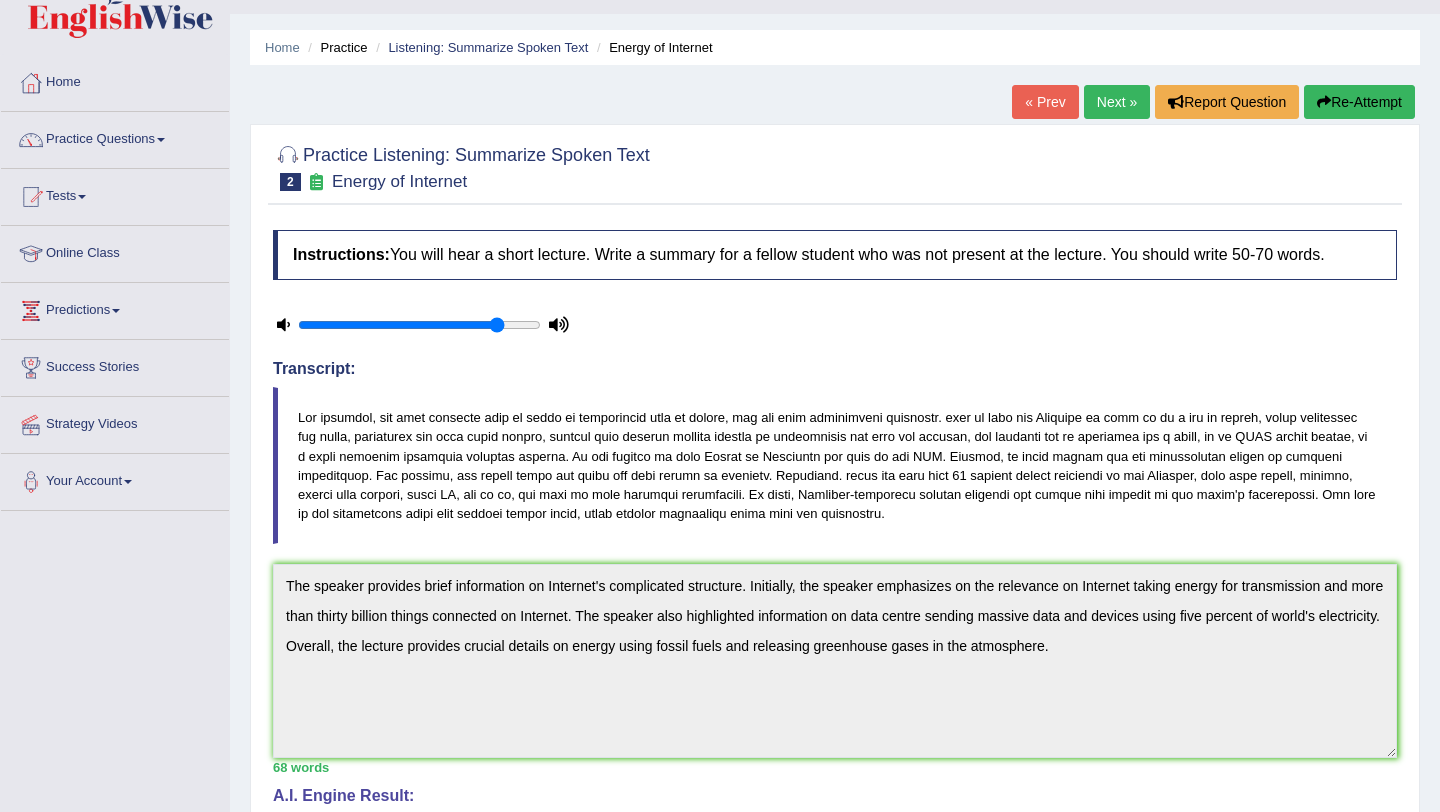 scroll, scrollTop: 0, scrollLeft: 0, axis: both 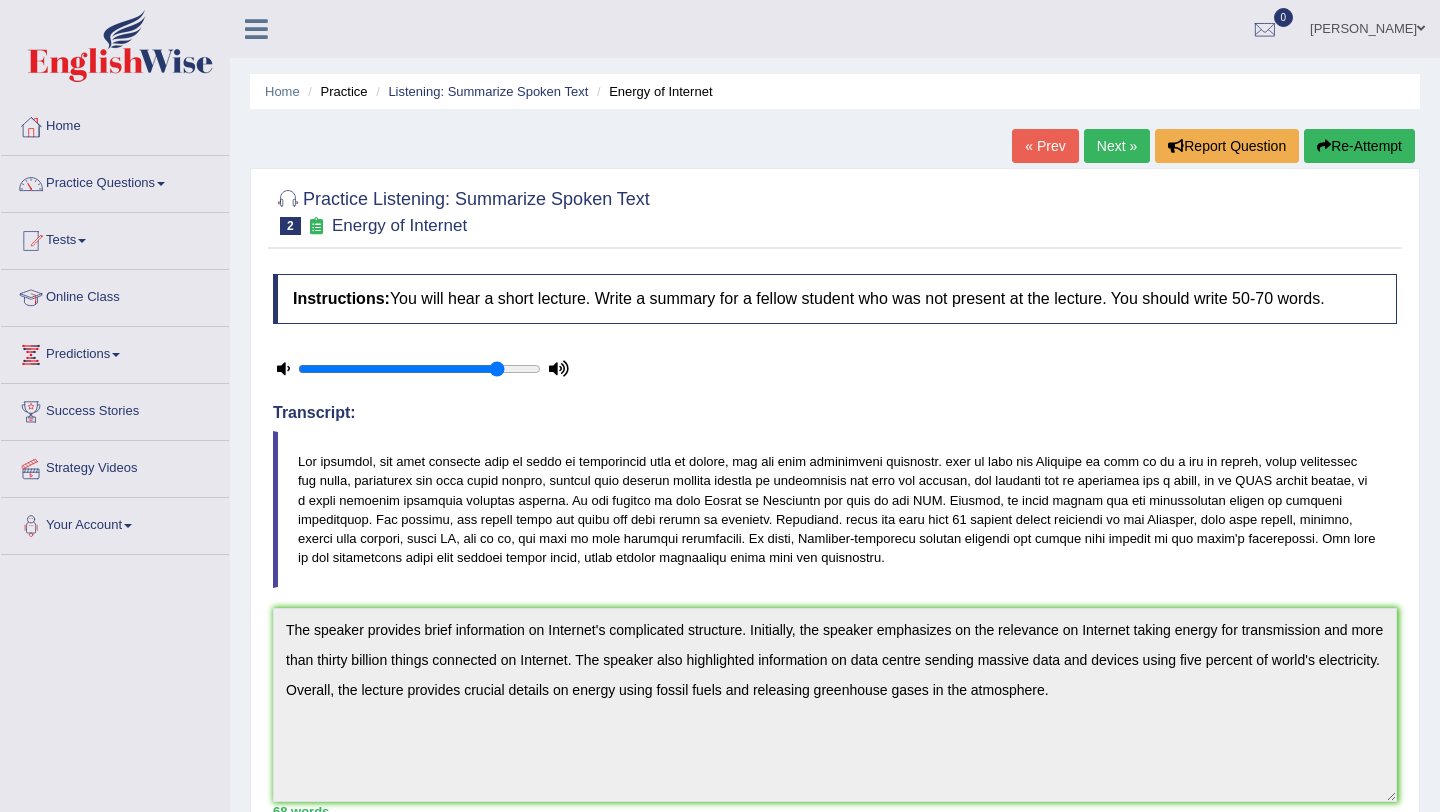 click on "Next »" at bounding box center [1117, 146] 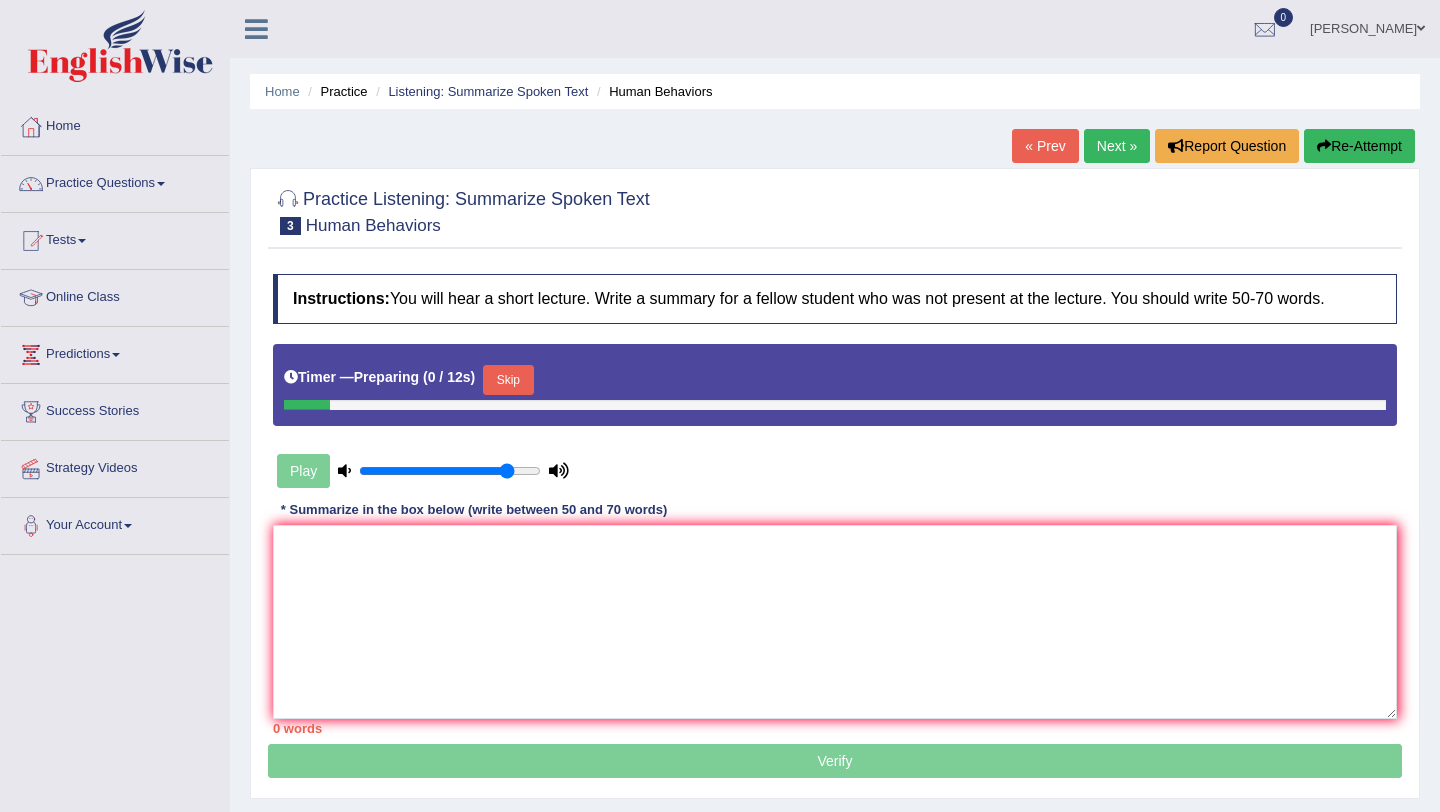 scroll, scrollTop: 0, scrollLeft: 0, axis: both 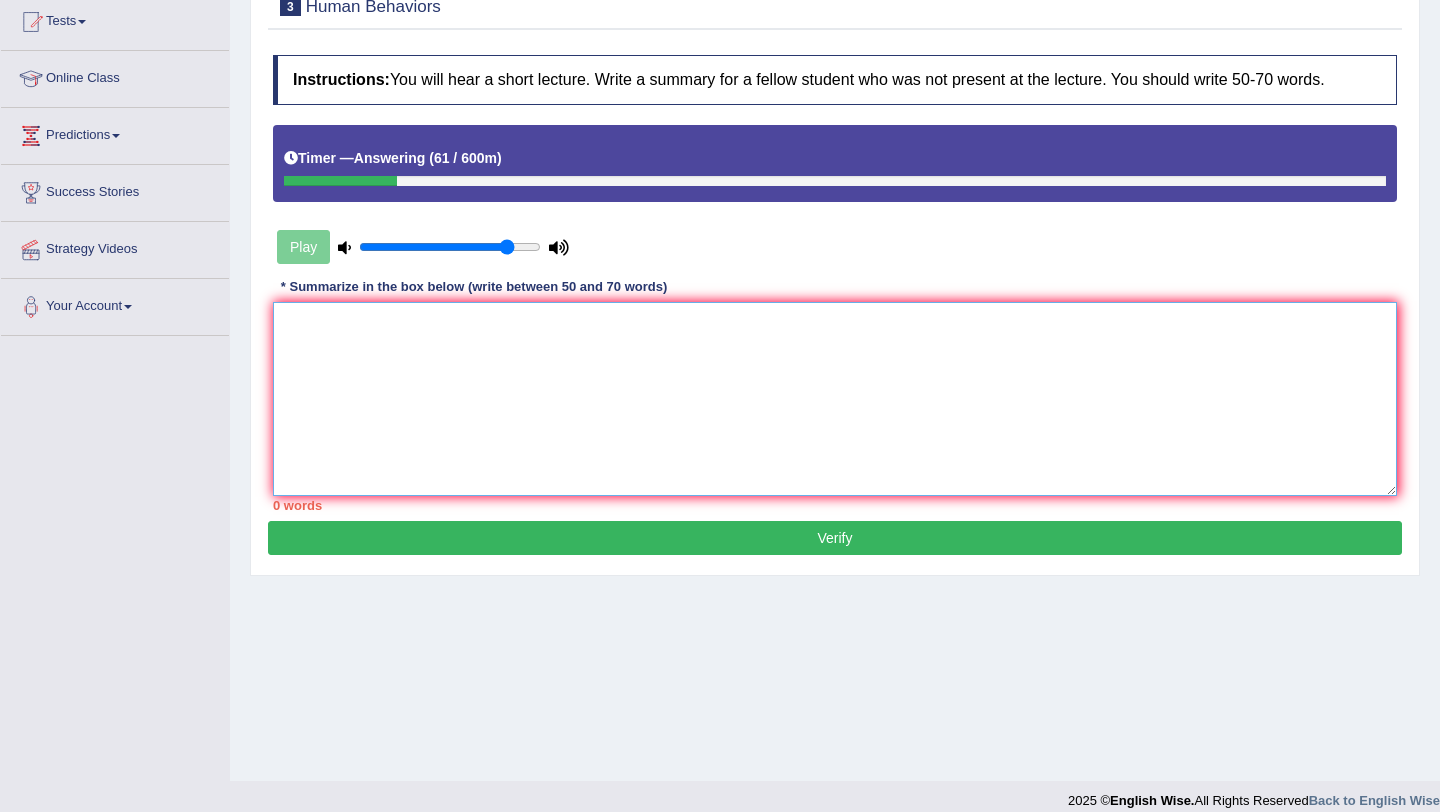 click at bounding box center [835, 399] 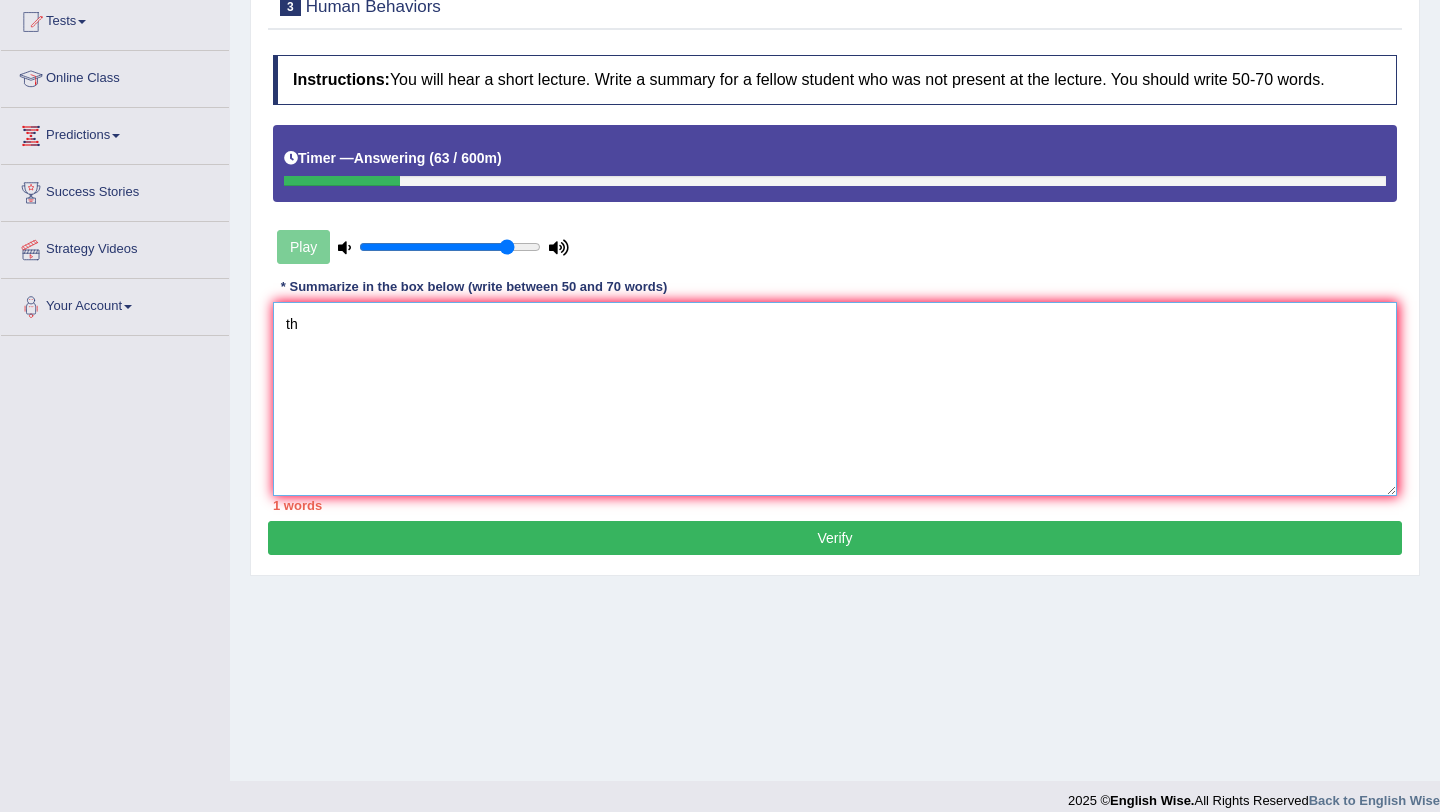 type on "t" 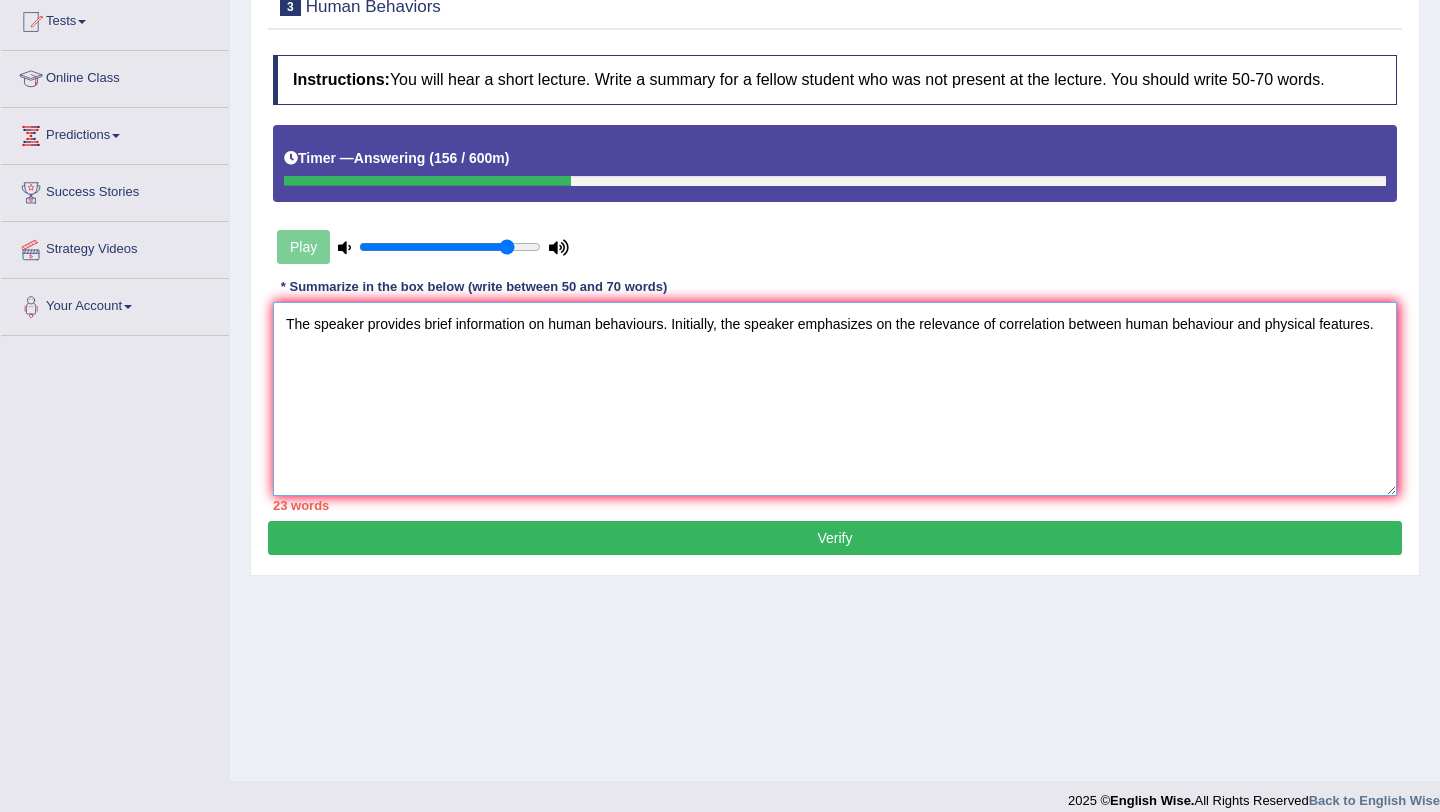 click on "The speaker provides brief information on human behaviours. Initially, the speaker emphasizes on the relevance of correlation between human behaviour and physical features." at bounding box center (835, 399) 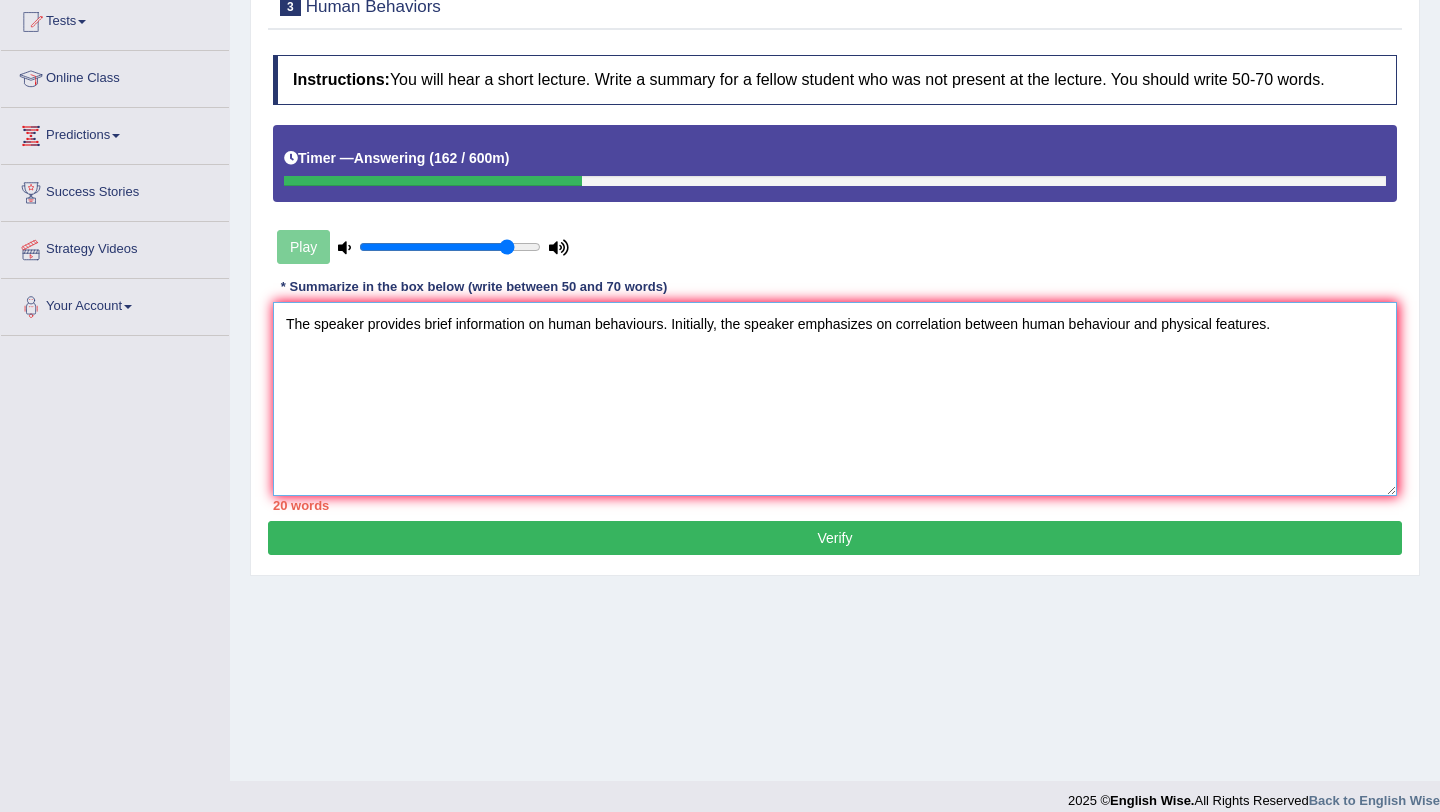 click on "The speaker provides brief information on human behaviours. Initially, the speaker emphasizes on correlation between human behaviour and physical features." at bounding box center (835, 399) 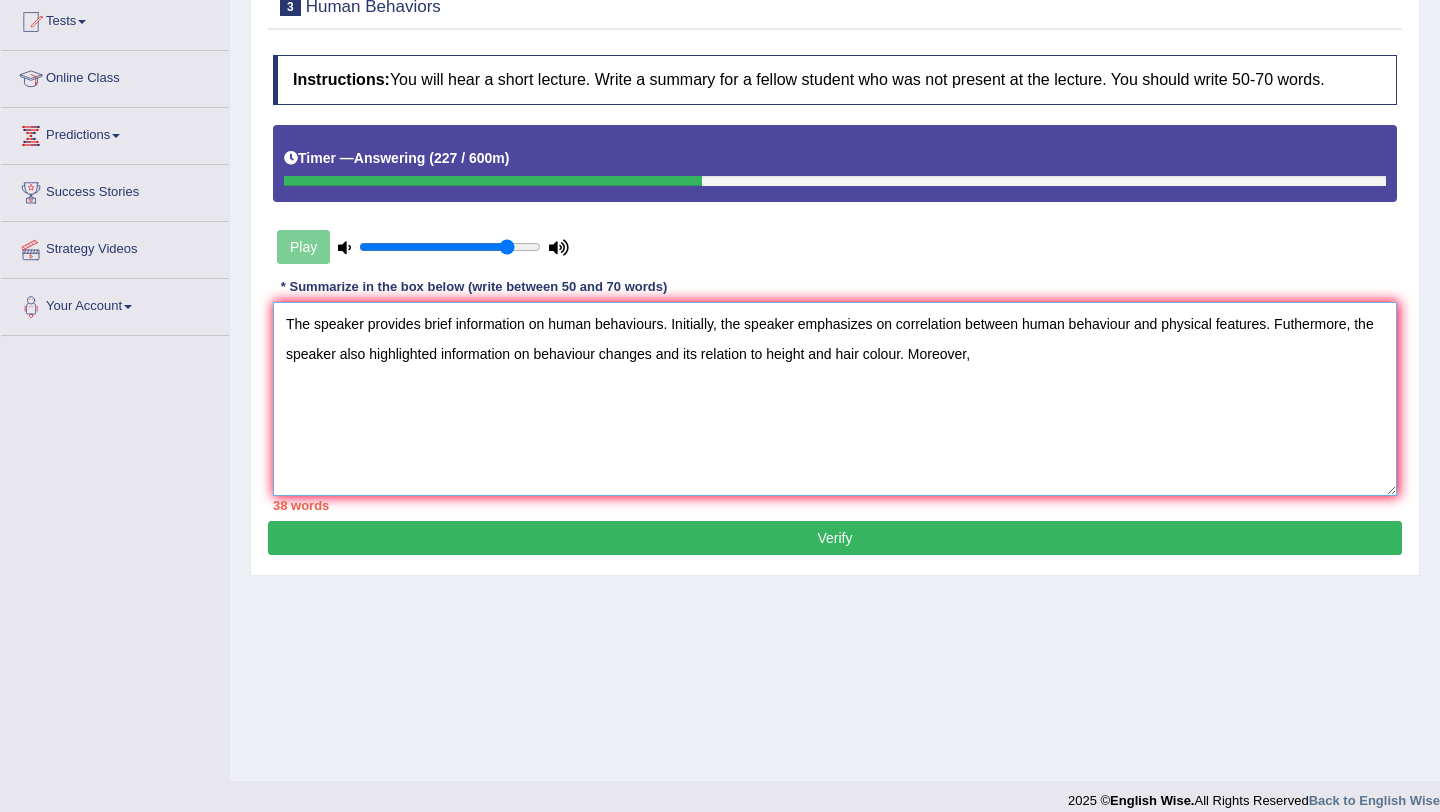 click on "The speaker provides brief information on human behaviours. Initially, the speaker emphasizes on correlation between human behaviour and physical features. Futhermore, the speaker also highlighted information on behaviour changes and its relation to height and hair colour. Moreover," at bounding box center (835, 399) 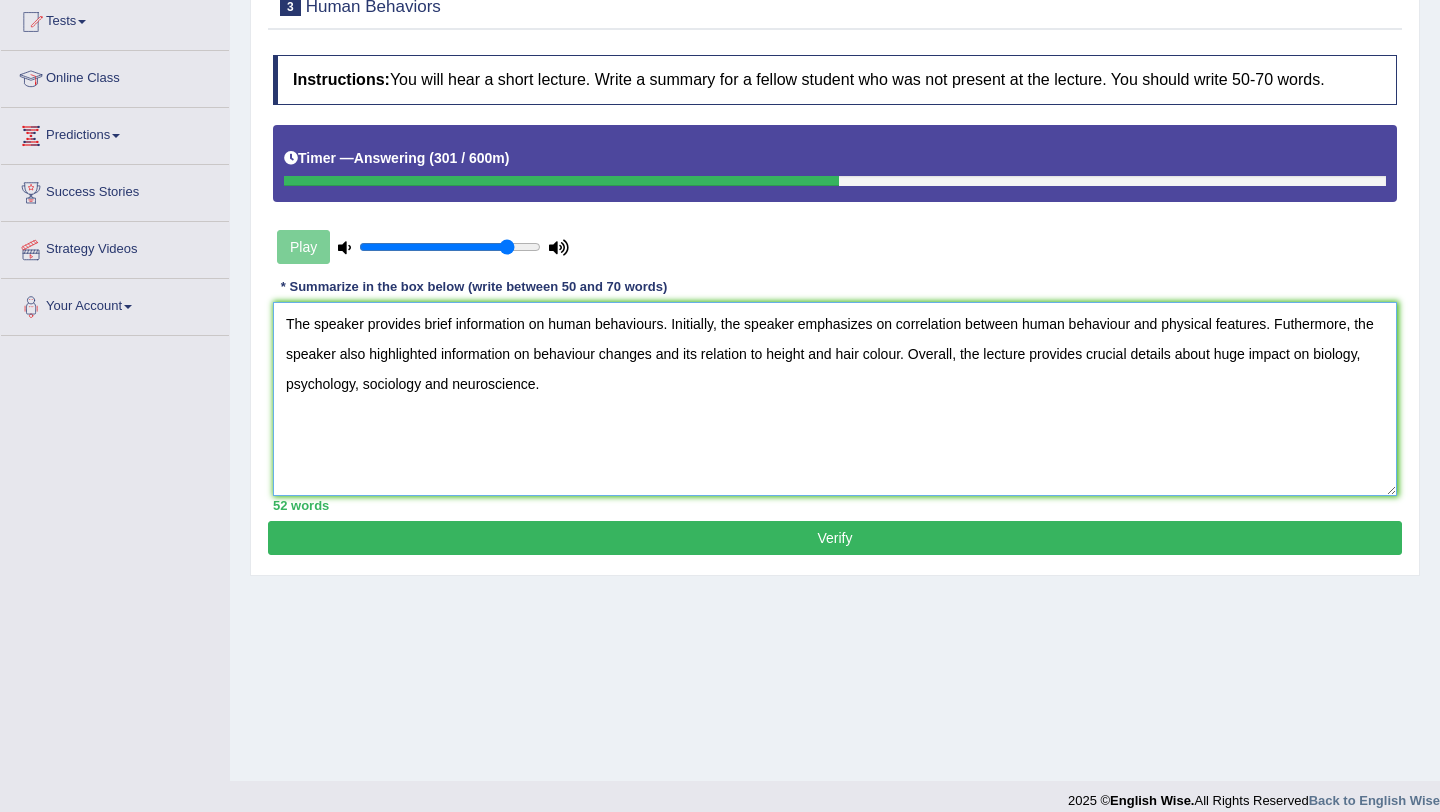 type on "The speaker provides brief information on human behaviours. Initially, the speaker emphasizes on correlation between human behaviour and physical features. Futhermore, the speaker also highlighted information on behaviour changes and its relation to height and hair colour. Overall, the lecture provides crucial details about huge impact on biology, psychology, sociology and neuroscience." 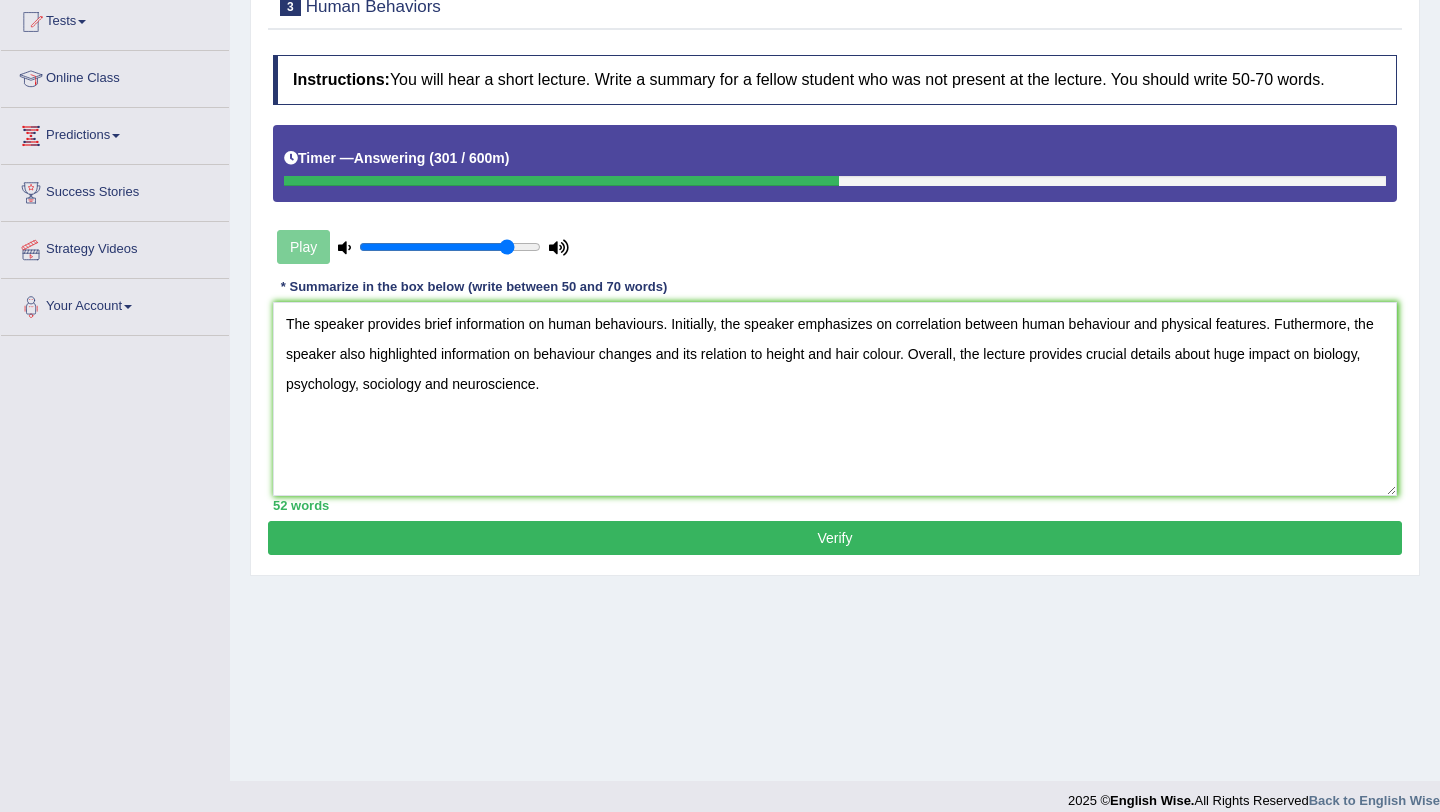 click on "Verify" at bounding box center [835, 538] 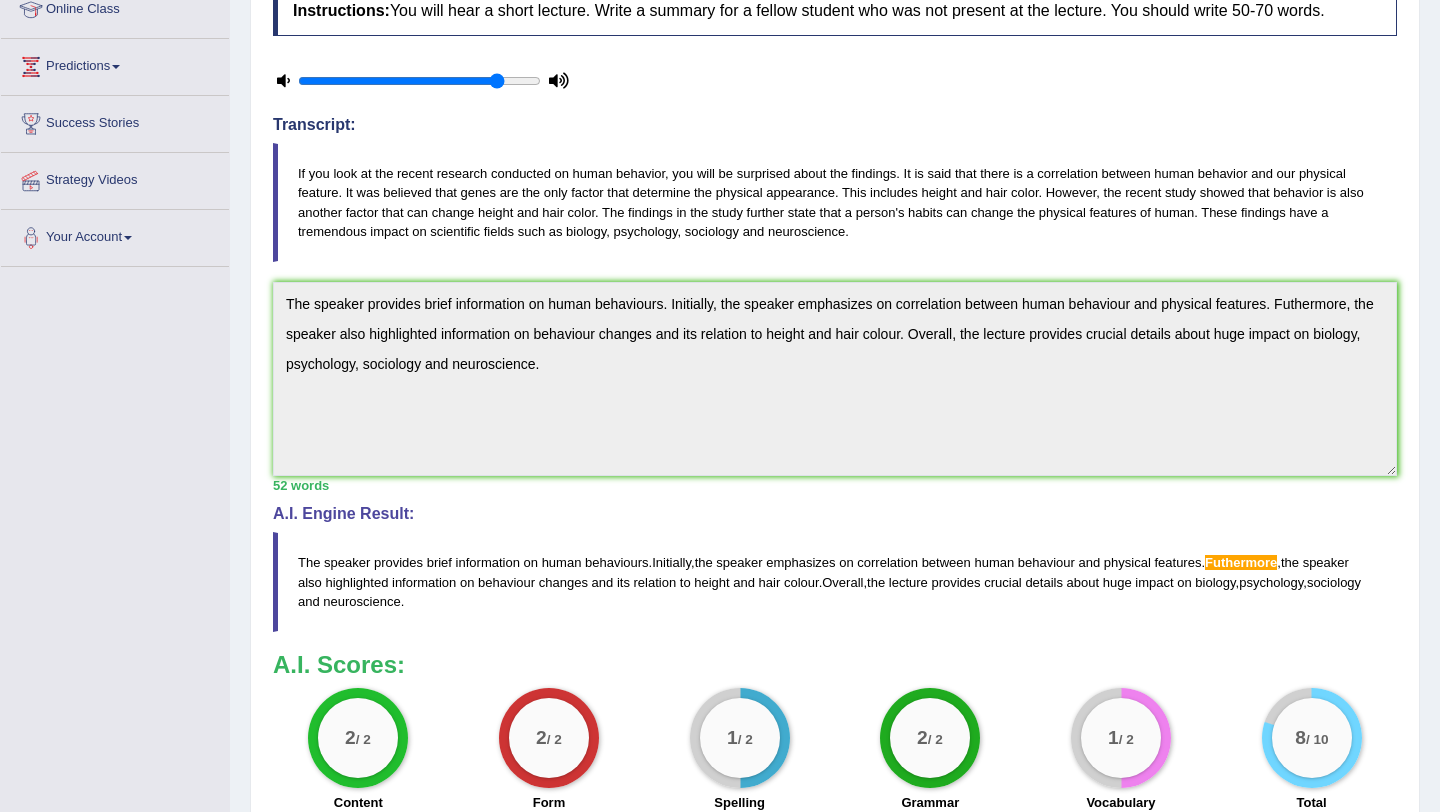 scroll, scrollTop: 0, scrollLeft: 0, axis: both 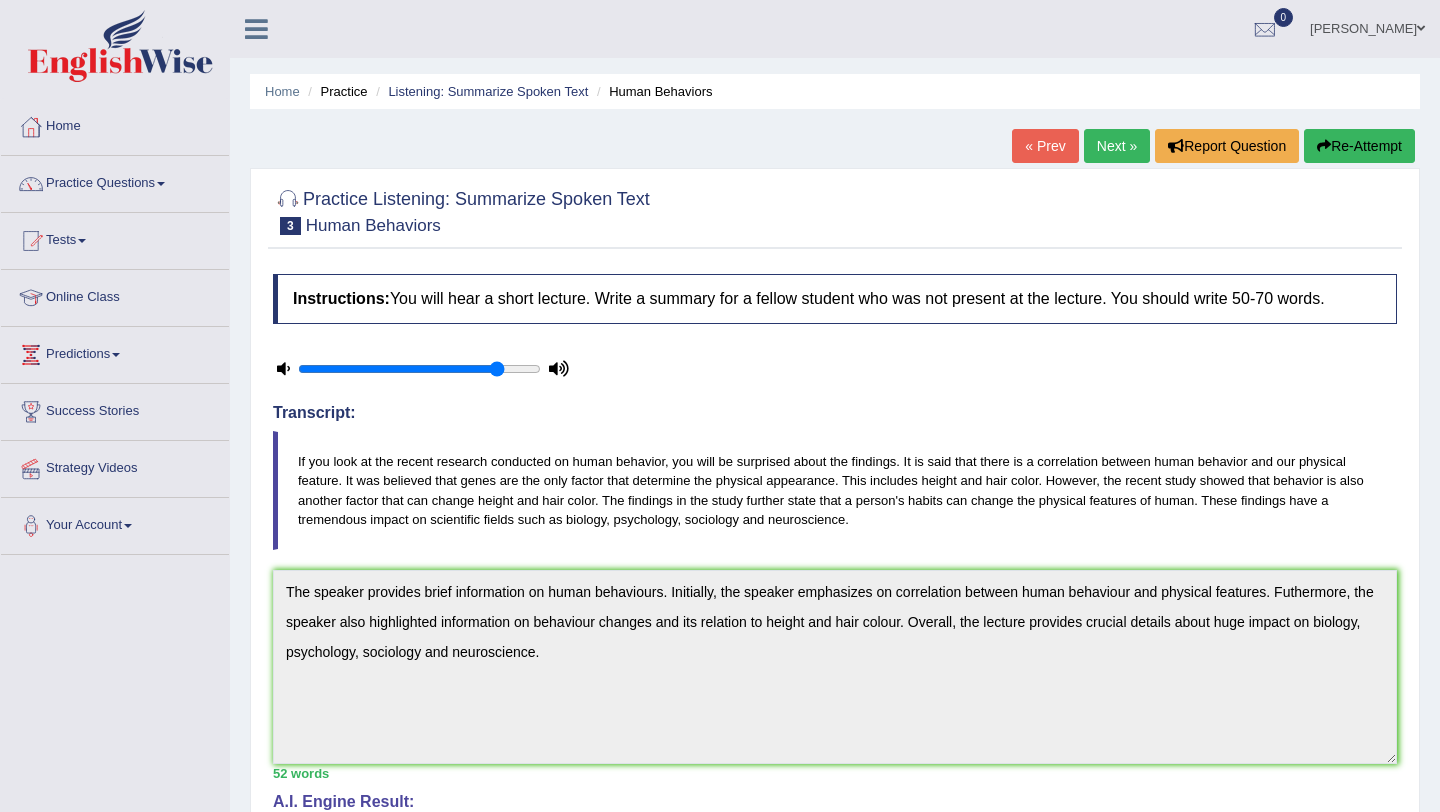 click on "Next »" at bounding box center [1117, 146] 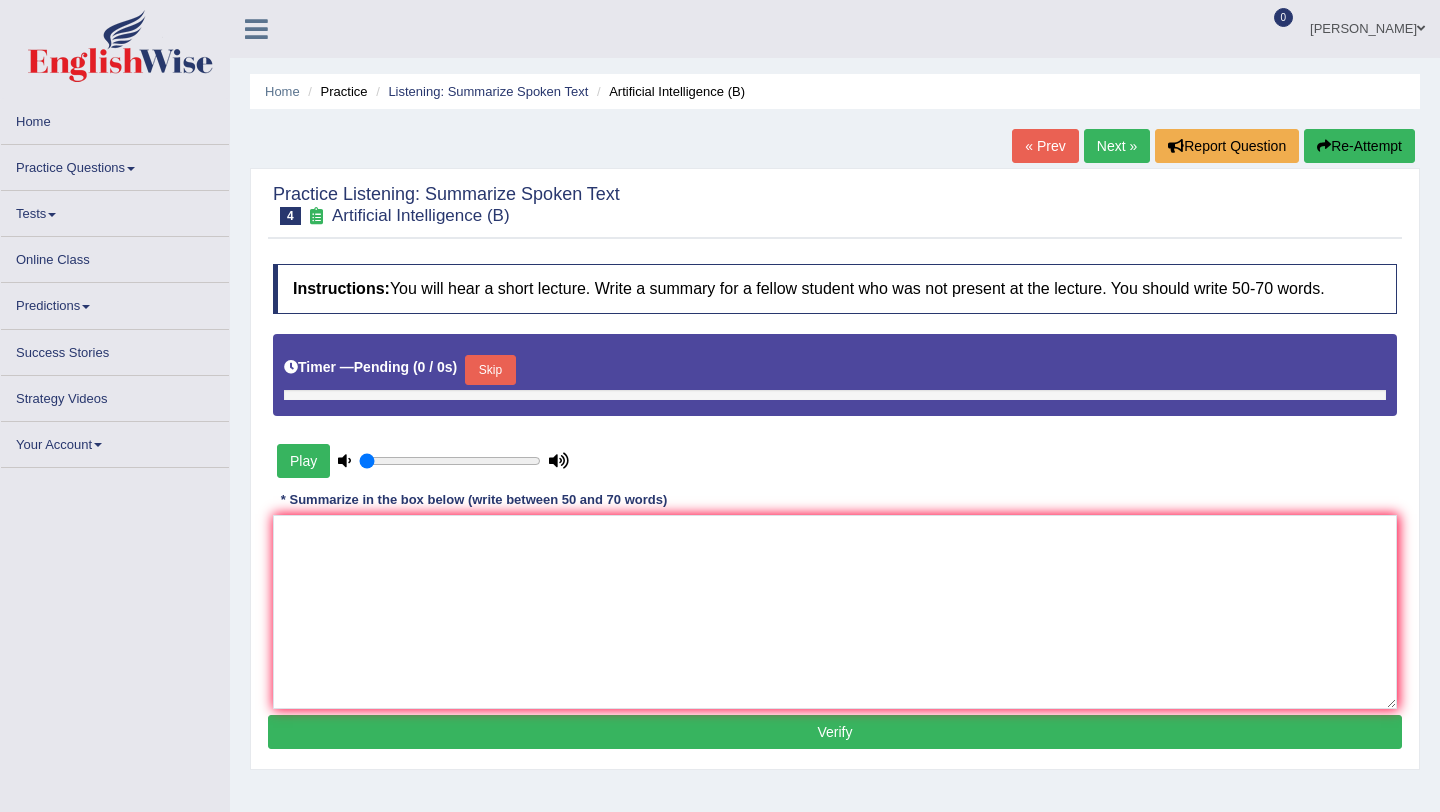 scroll, scrollTop: 0, scrollLeft: 0, axis: both 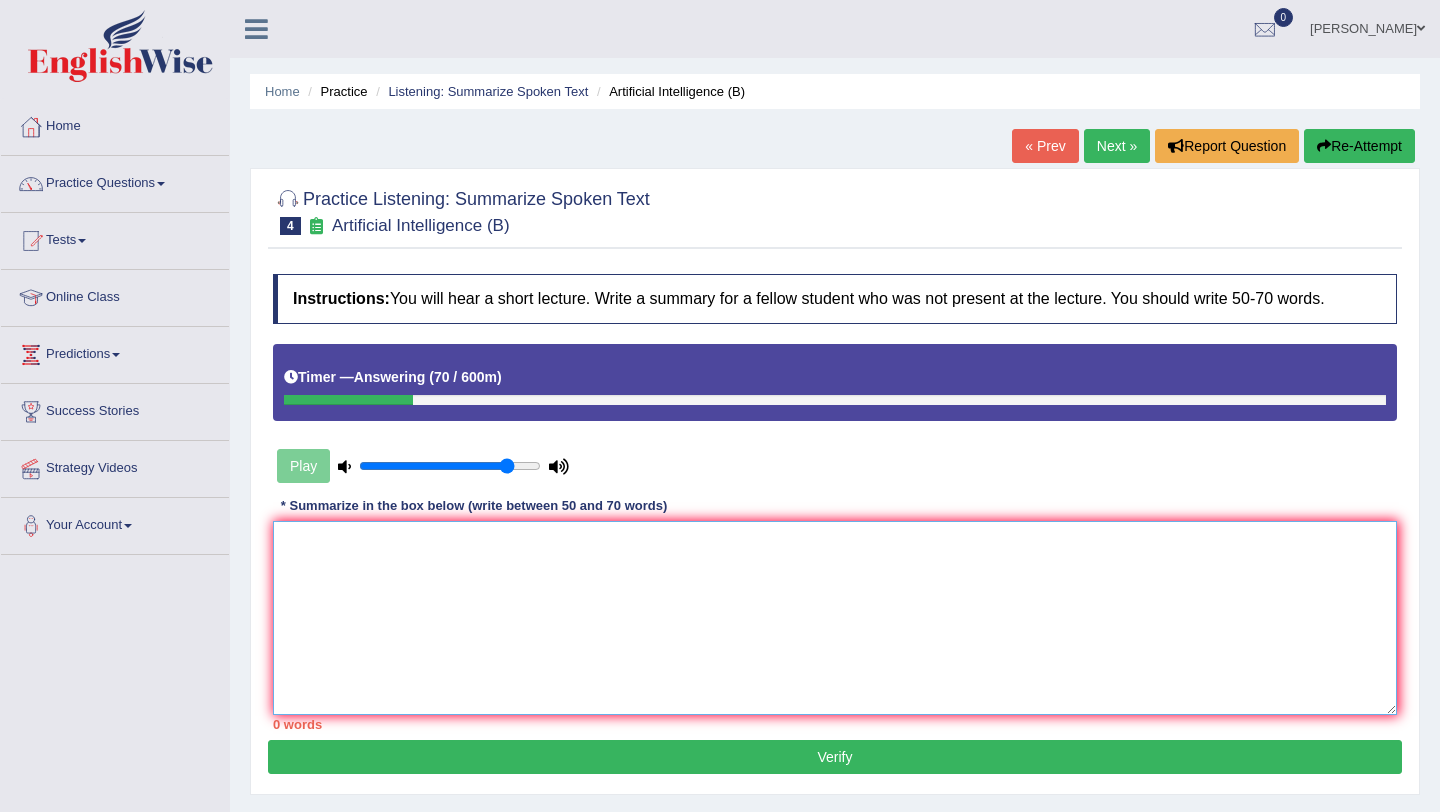 click at bounding box center (835, 618) 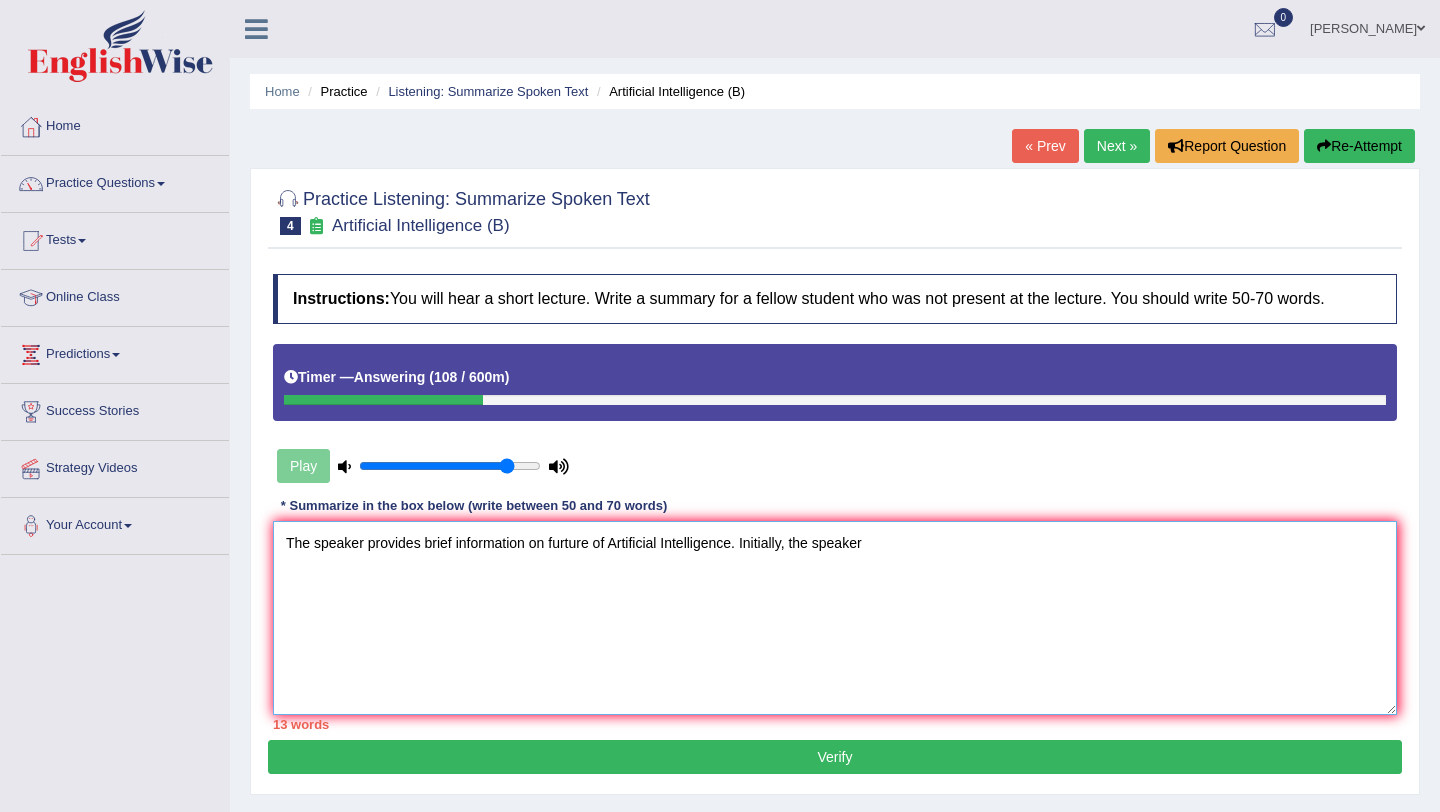click on "The speaker provides brief information on furture of Artificial Intelligence. Initially, the speaker" at bounding box center [835, 618] 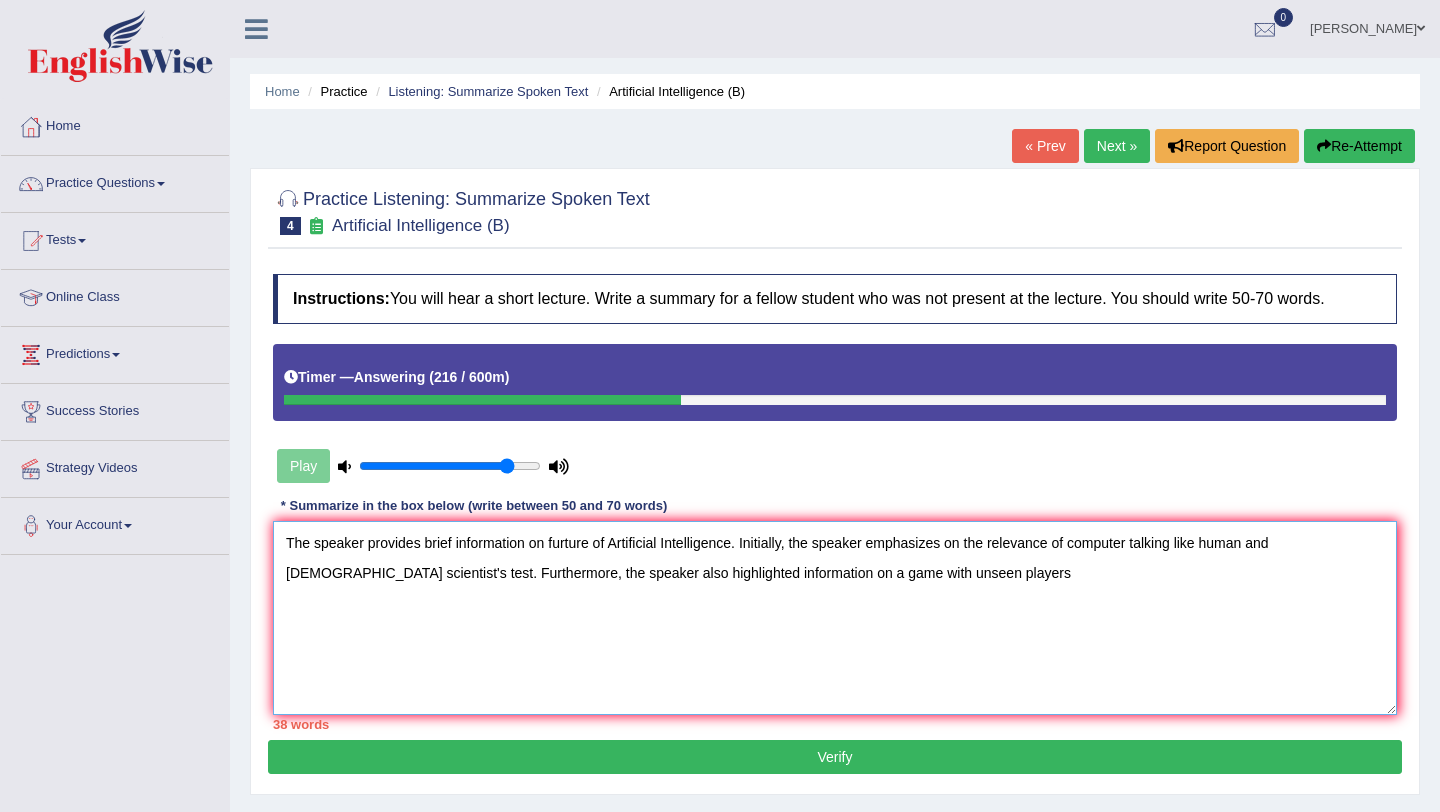 click on "The speaker provides brief information on furture of Artificial Intelligence. Initially, the speaker emphasizes on the relevance of computer talking like human and British scientist's test. Furthermore, the speaker also highlighted information on a game with unseen players" at bounding box center (835, 618) 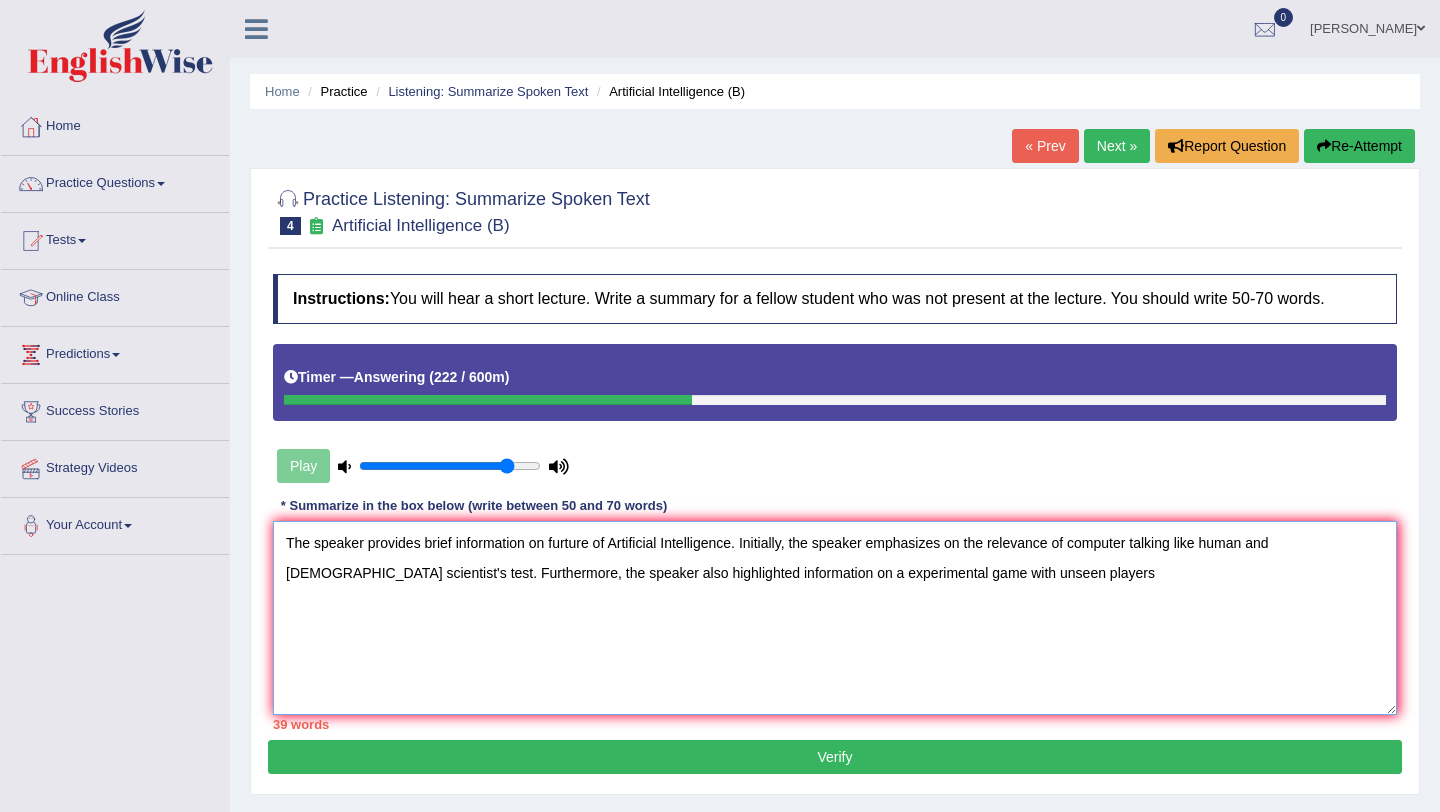 click on "The speaker provides brief information on furture of Artificial Intelligence. Initially, the speaker emphasizes on the relevance of computer talking like human and British scientist's test. Furthermore, the speaker also highlighted information on a experimental game with unseen players" at bounding box center [835, 618] 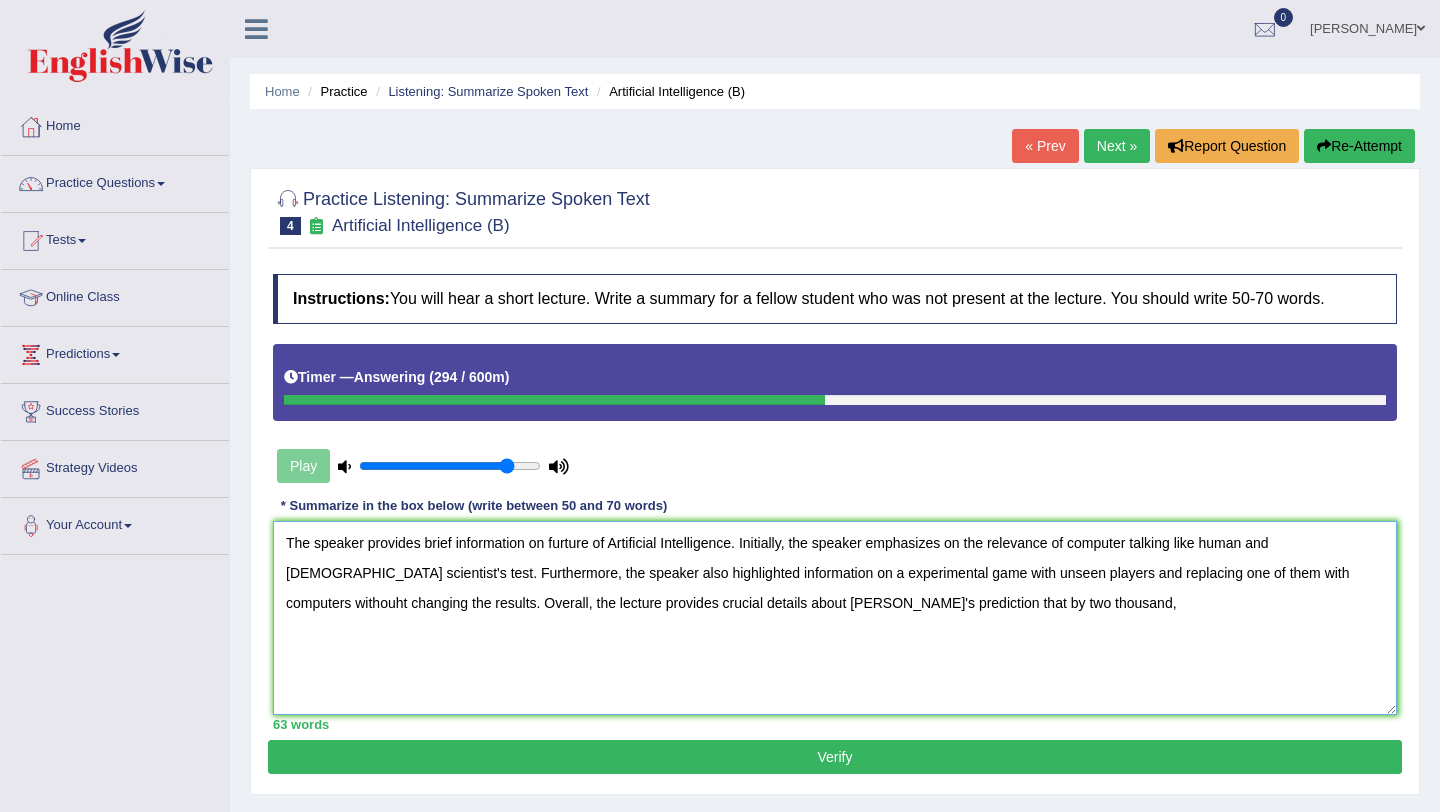 click on "The speaker provides brief information on furture of Artificial Intelligence. Initially, the speaker emphasizes on the relevance of computer talking like human and British scientist's test. Furthermore, the speaker also highlighted information on a experimental game with unseen players and replacing one of them with computers withouht changing the results. Overall, the lecture provides crucial details about Alan's prediction that by two thousand," at bounding box center (835, 618) 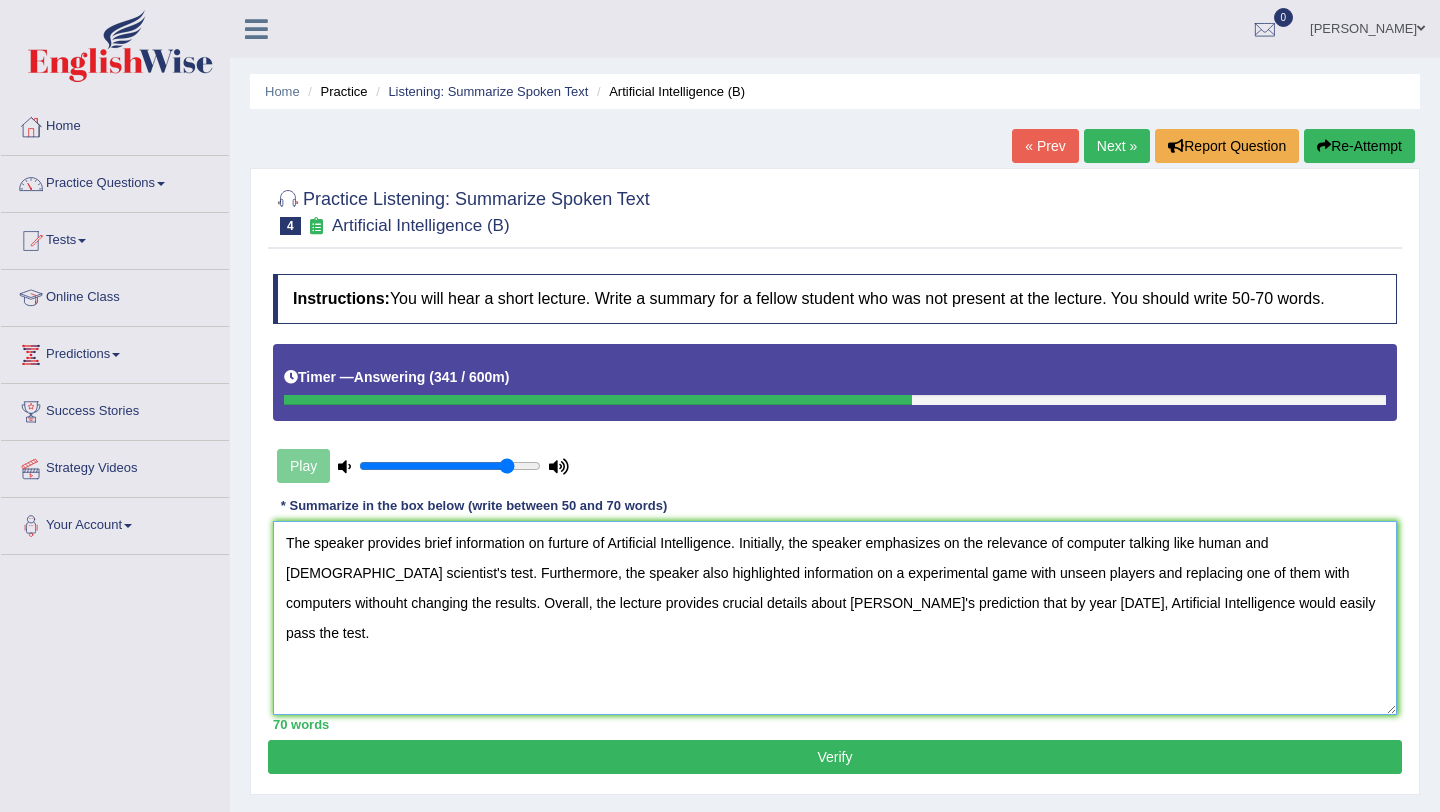 click on "The speaker provides brief information on furture of Artificial Intelligence. Initially, the speaker emphasizes on the relevance of computer talking like human and British scientist's test. Furthermore, the speaker also highlighted information on a experimental game with unseen players and replacing one of them with computers withouht changing the results. Overall, the lecture provides crucial details about Alan's prediction that by year 2000, Artificial Intelligence would easily pass the test." at bounding box center [835, 618] 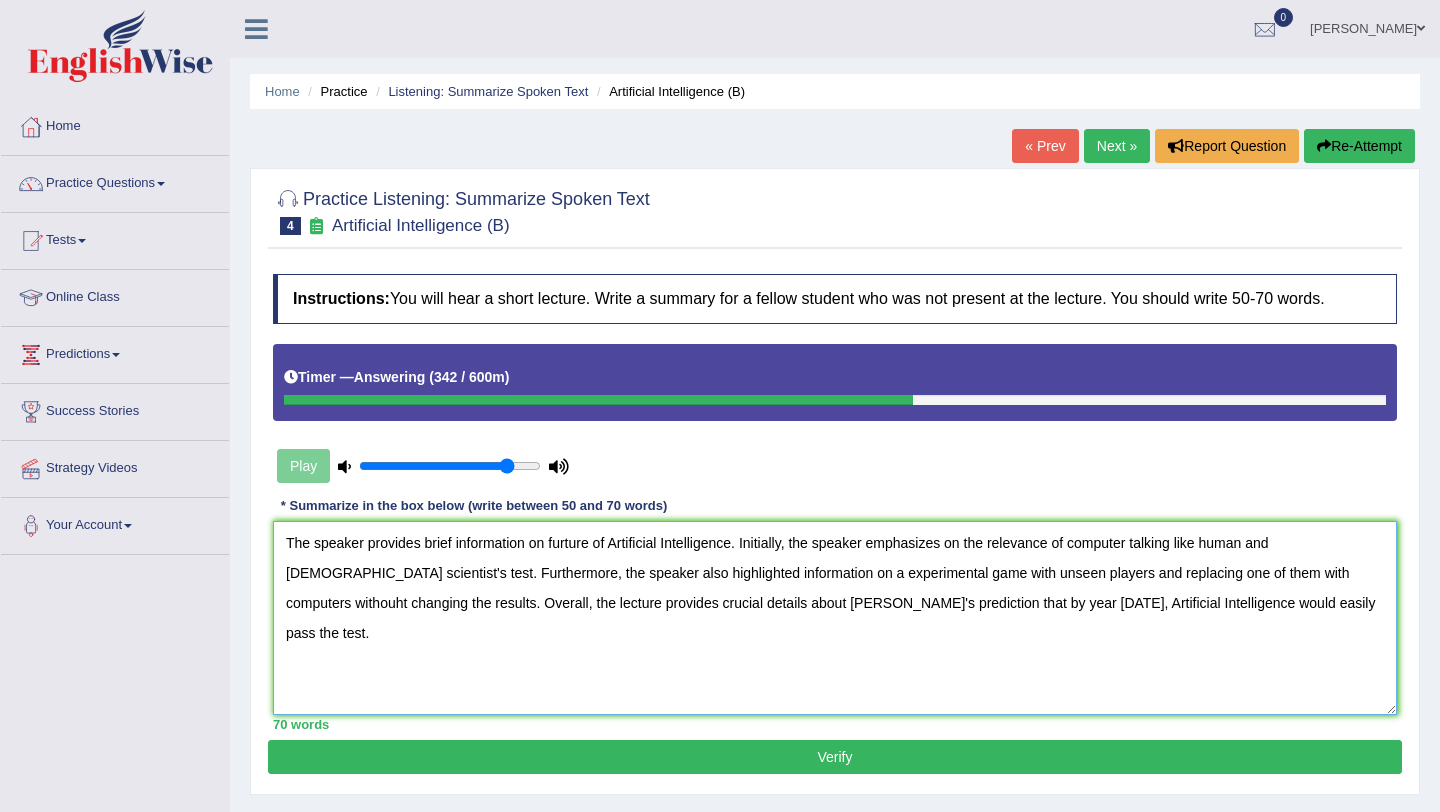 click on "The speaker provides brief information on furture of Artificial Intelligence. Initially, the speaker emphasizes on the relevance of computer talking like human and British scientist's test. Furthermore, the speaker also highlighted information on a experimental game with unseen players and replacing one of them with computers withouht changing the results. Overall, the lecture provides crucial details about Alan's prediction that by year 2000, Artificial Intelligence would easily pass the test." at bounding box center [835, 618] 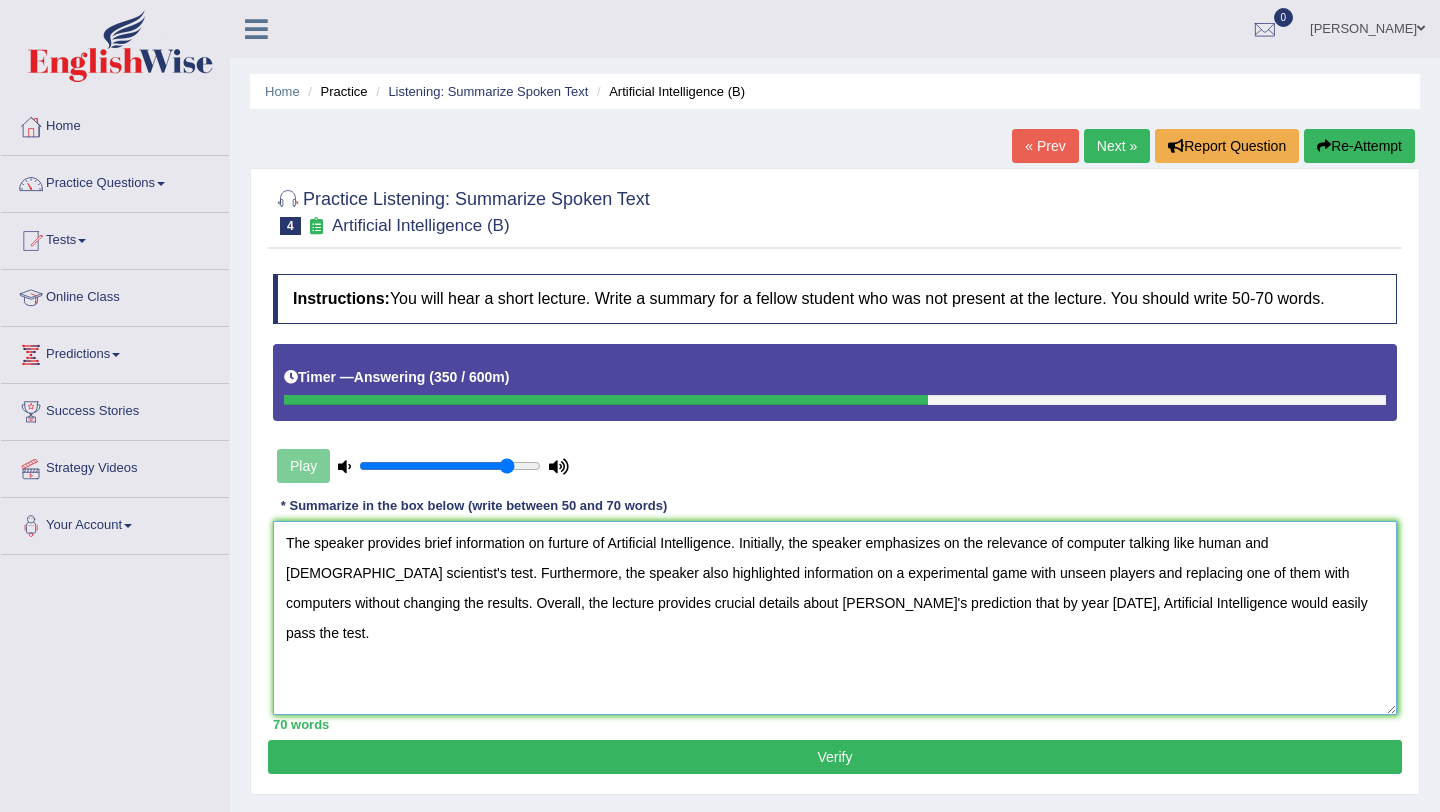 click on "The speaker provides brief information on furture of Artificial Intelligence. Initially, the speaker emphasizes on the relevance of computer talking like human and British scientist's test. Furthermore, the speaker also highlighted information on a experimental game with unseen players and replacing one of them with computers without changing the results. Overall, the lecture provides crucial details about Alan's prediction that by year 2000, Artificial Intelligence would easily pass the test." at bounding box center [835, 618] 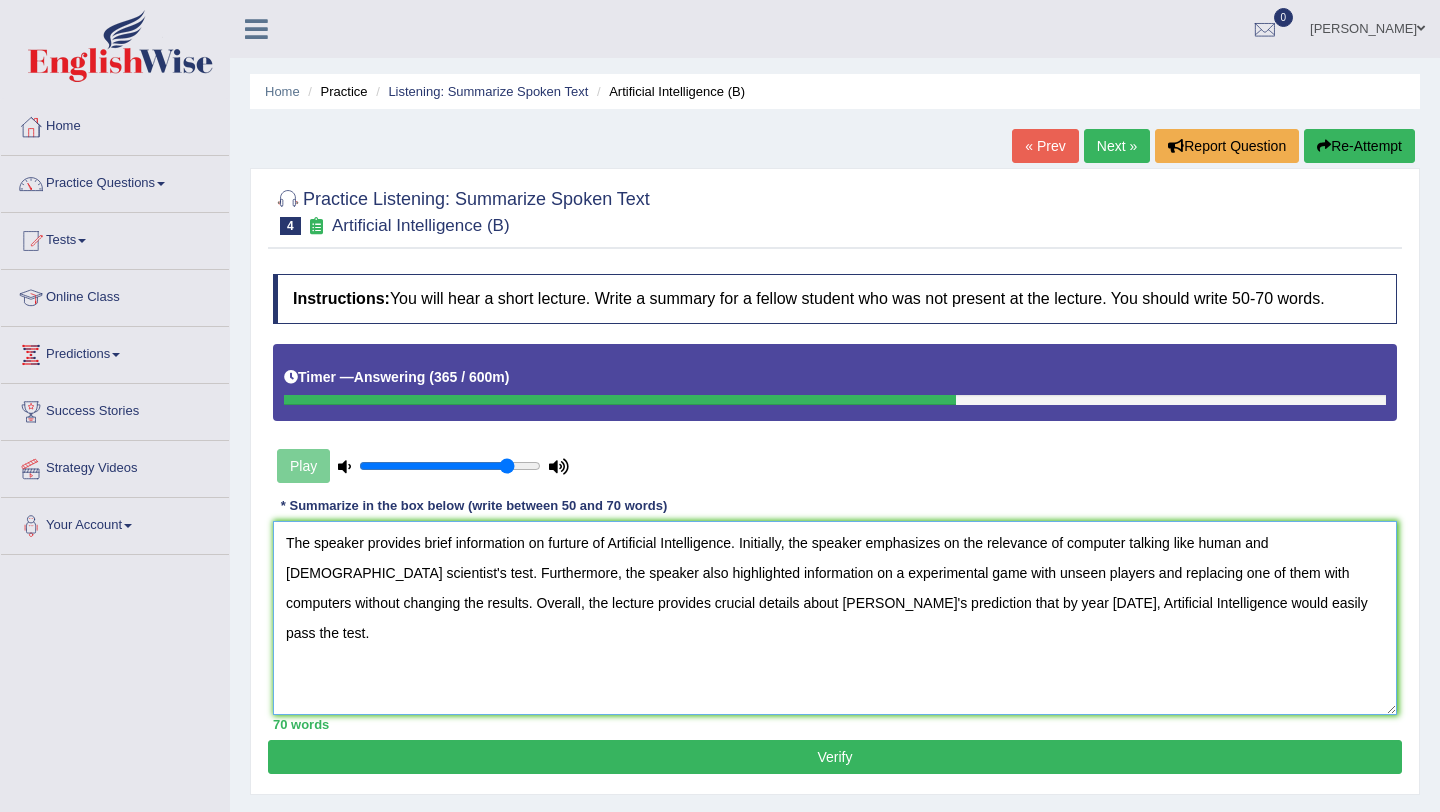 type on "The speaker provides brief information on furture of Artificial Intelligence. Initially, the speaker emphasizes on the relevance of computer talking like human and British scientist's test. Furthermore, the speaker also highlighted information on a experimental game with unseen players and replacing one of them with computers without changing the results. Overall, the lecture provides crucial details about Alan's prediction that by year 2000, Artificial Intelligence would easily pass the test." 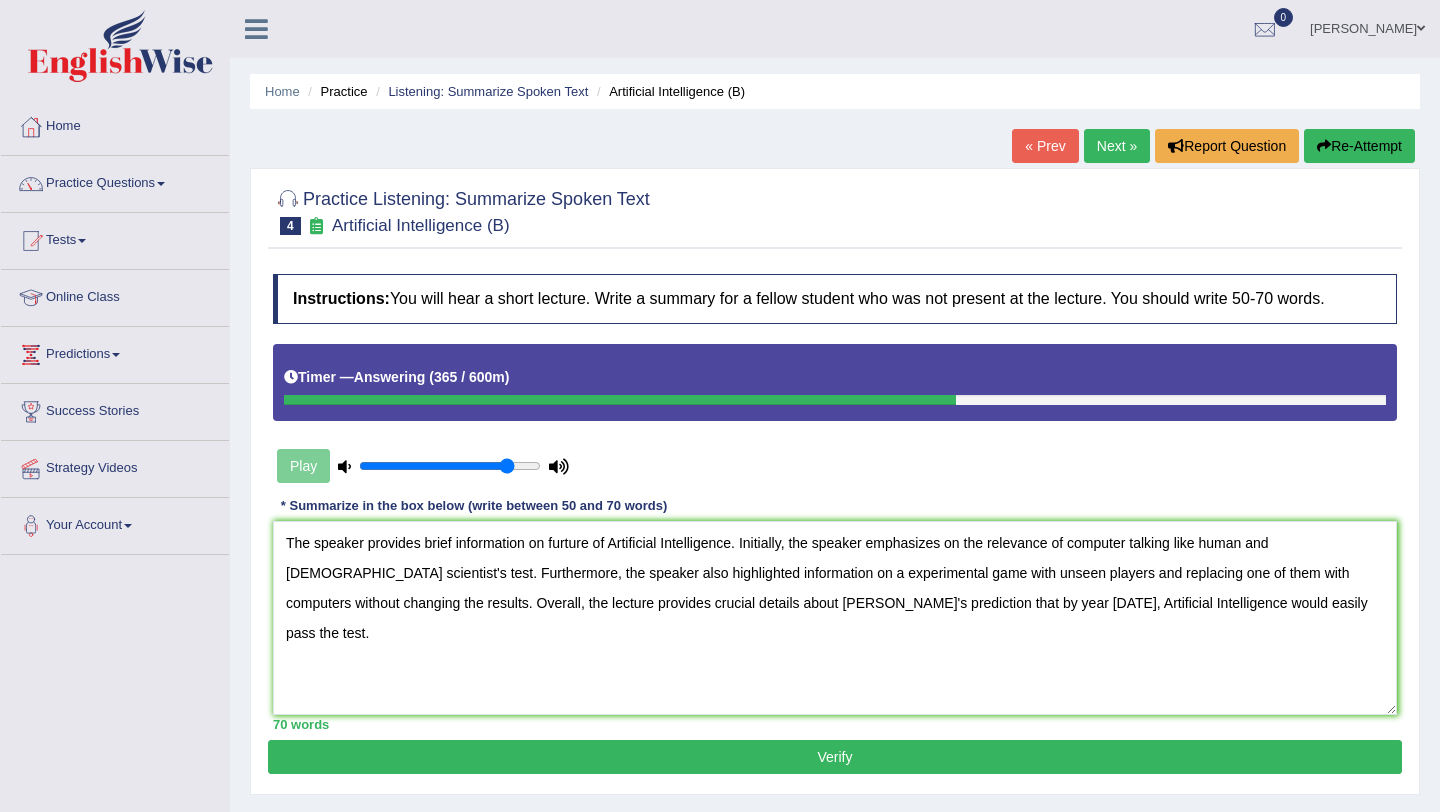 click on "Verify" at bounding box center [835, 757] 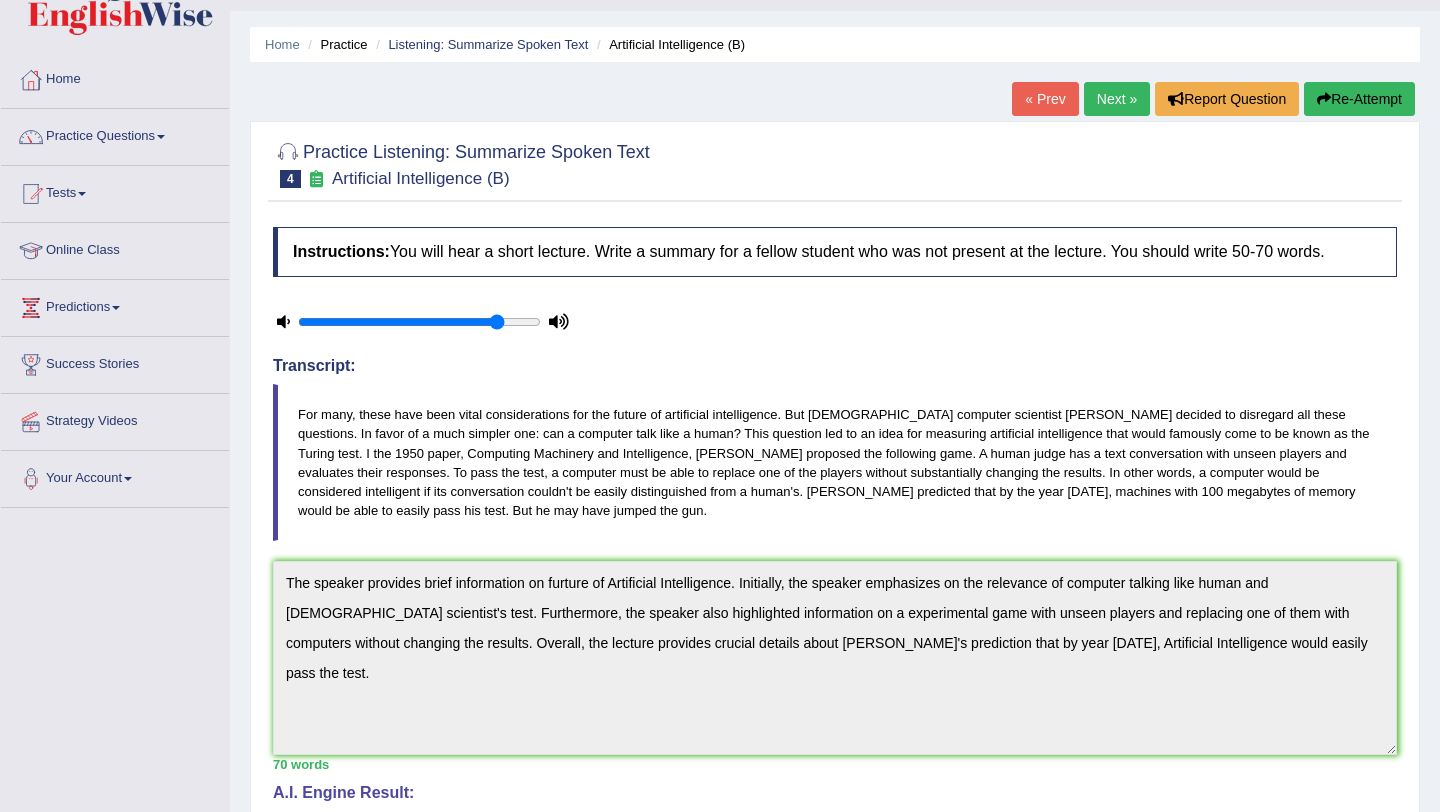scroll, scrollTop: 0, scrollLeft: 0, axis: both 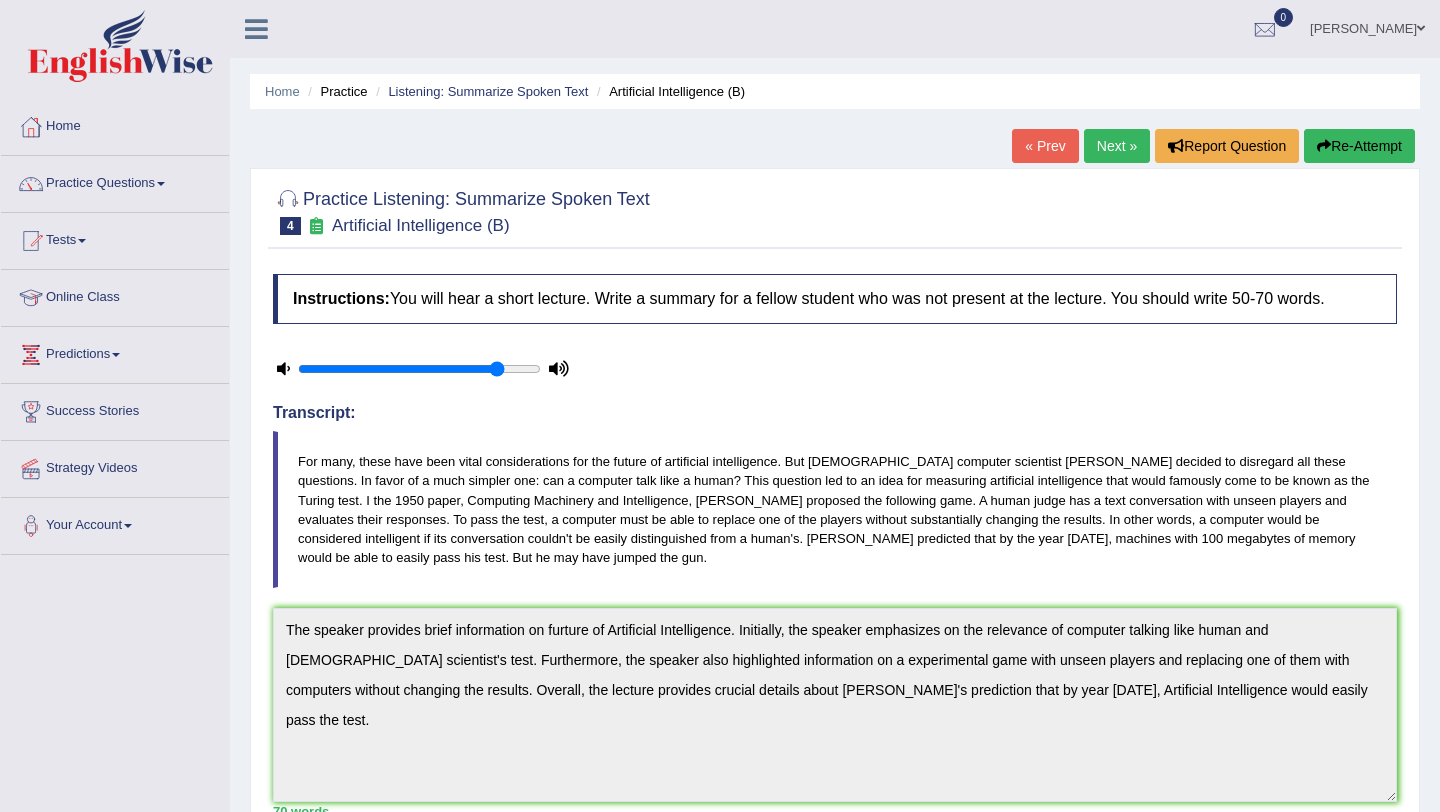click on "Next »" at bounding box center [1117, 146] 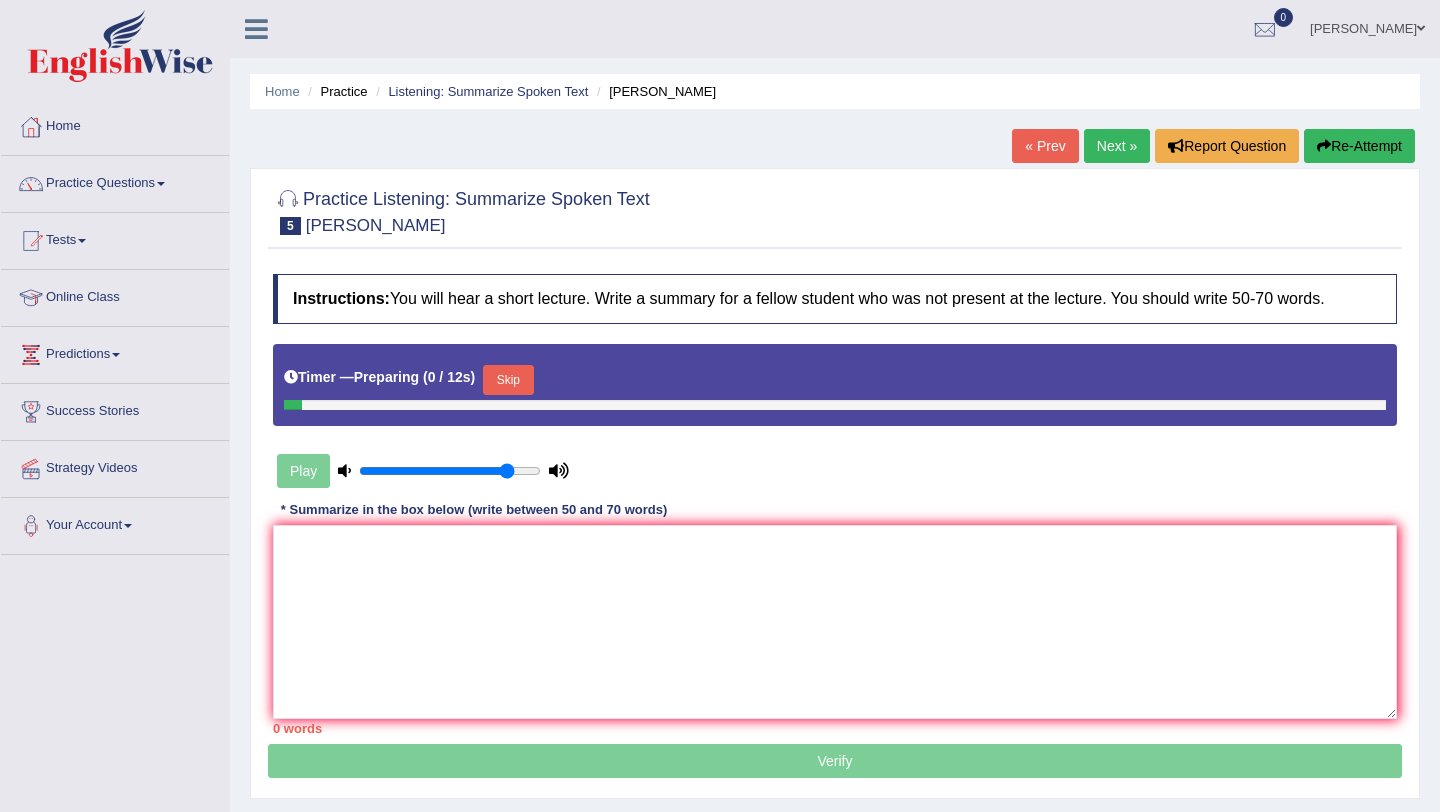 scroll, scrollTop: 0, scrollLeft: 0, axis: both 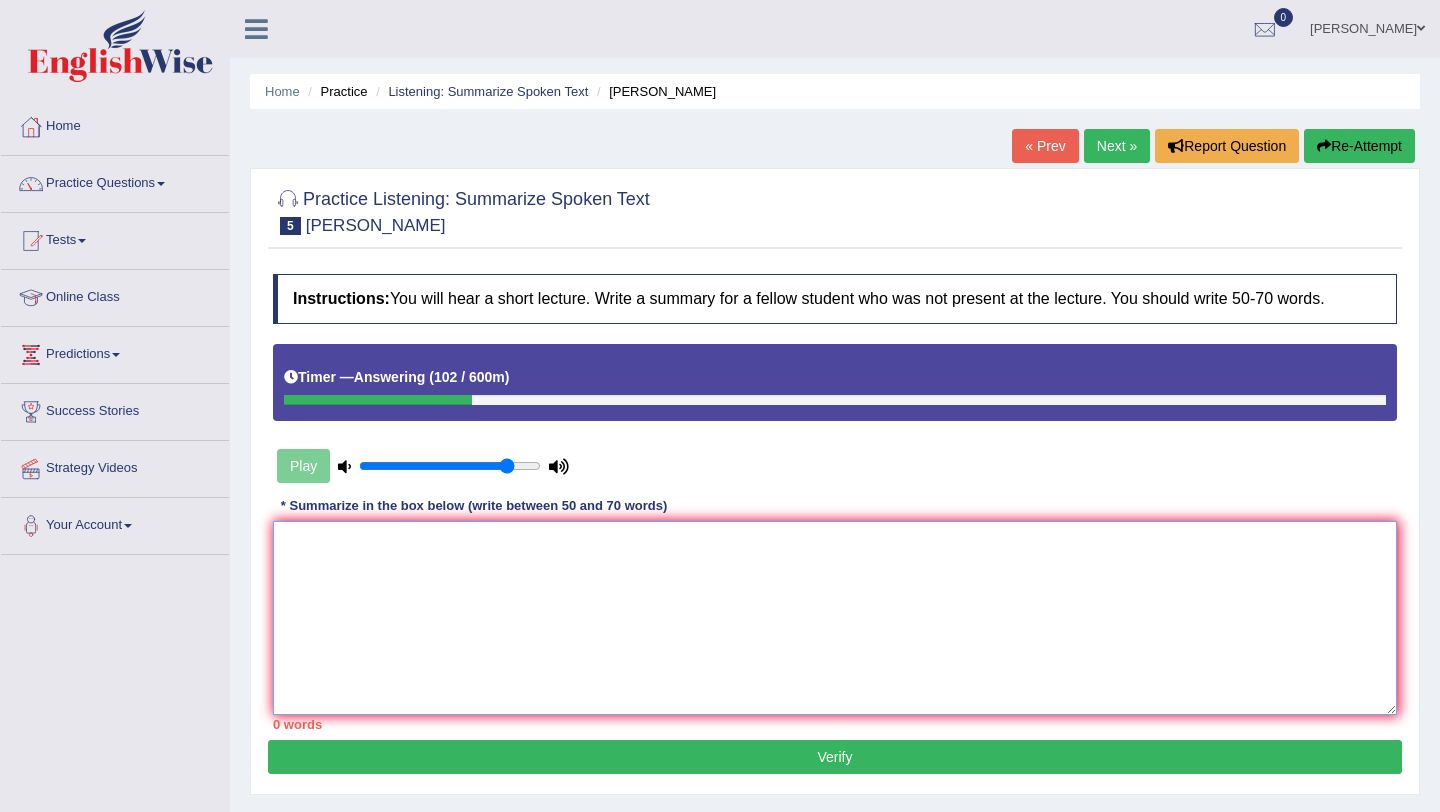click at bounding box center (835, 618) 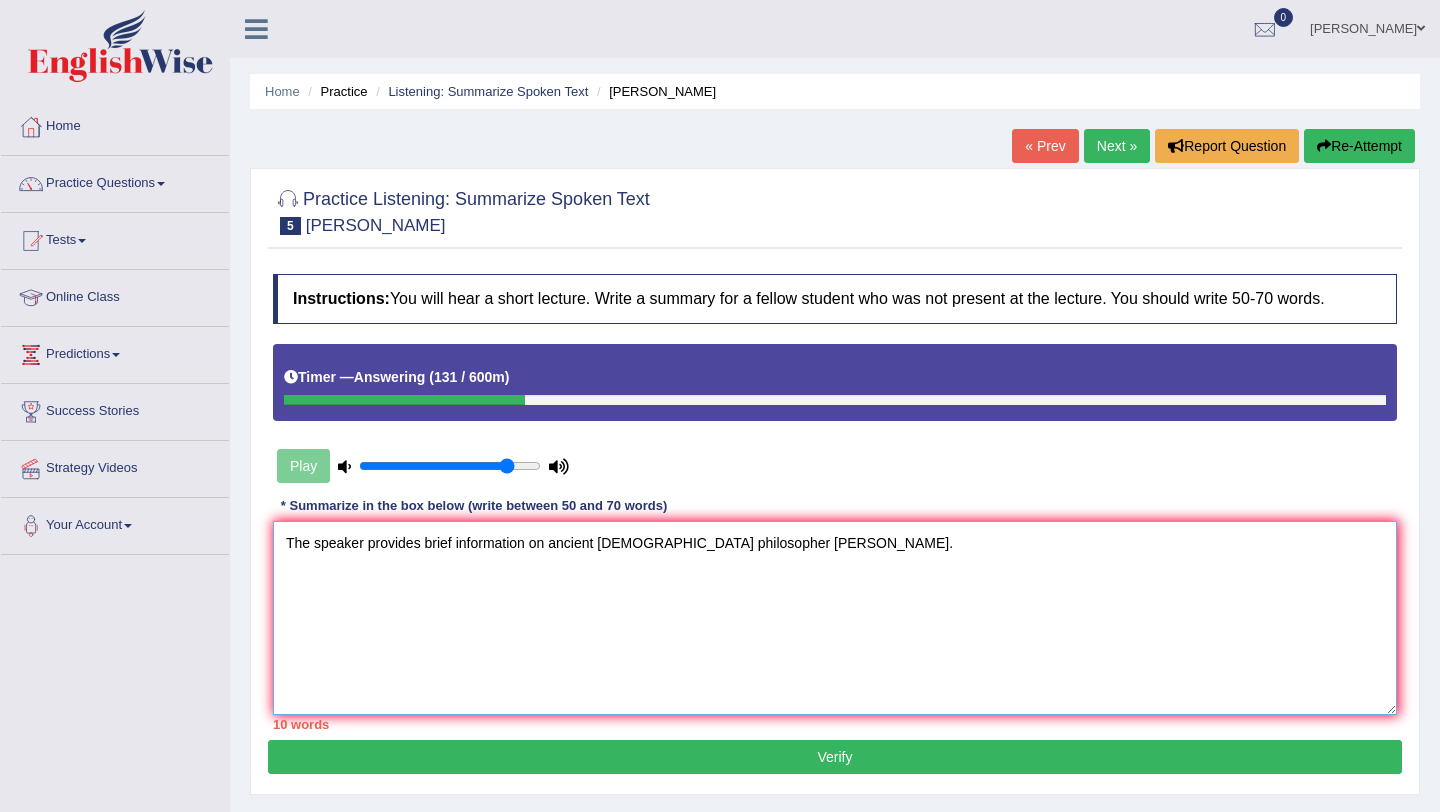 click on "The speaker provides brief information on ancient [DEMOGRAPHIC_DATA] philosopher [PERSON_NAME]." at bounding box center (835, 618) 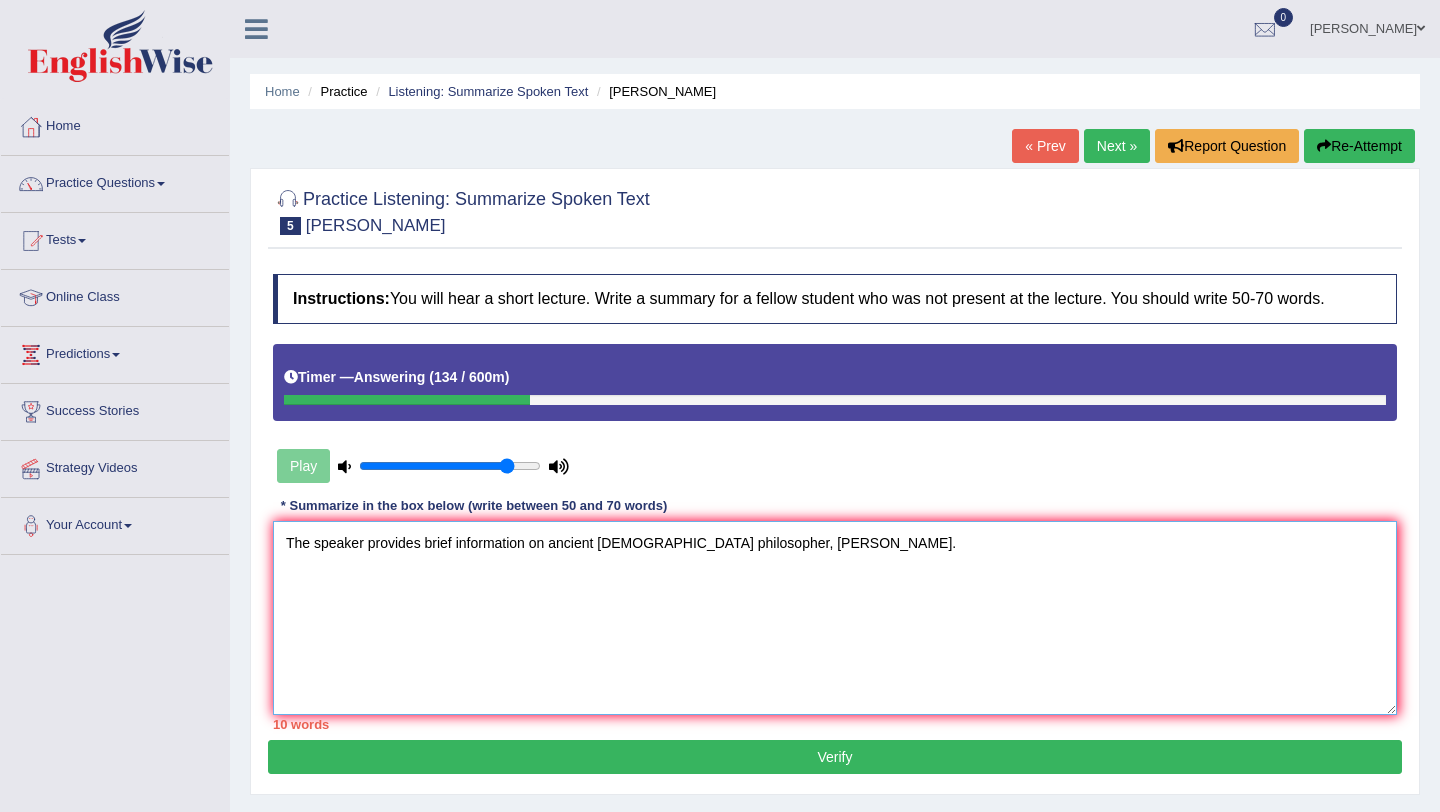 click on "The speaker provides brief information on ancient [DEMOGRAPHIC_DATA] philosopher, [PERSON_NAME]." at bounding box center [835, 618] 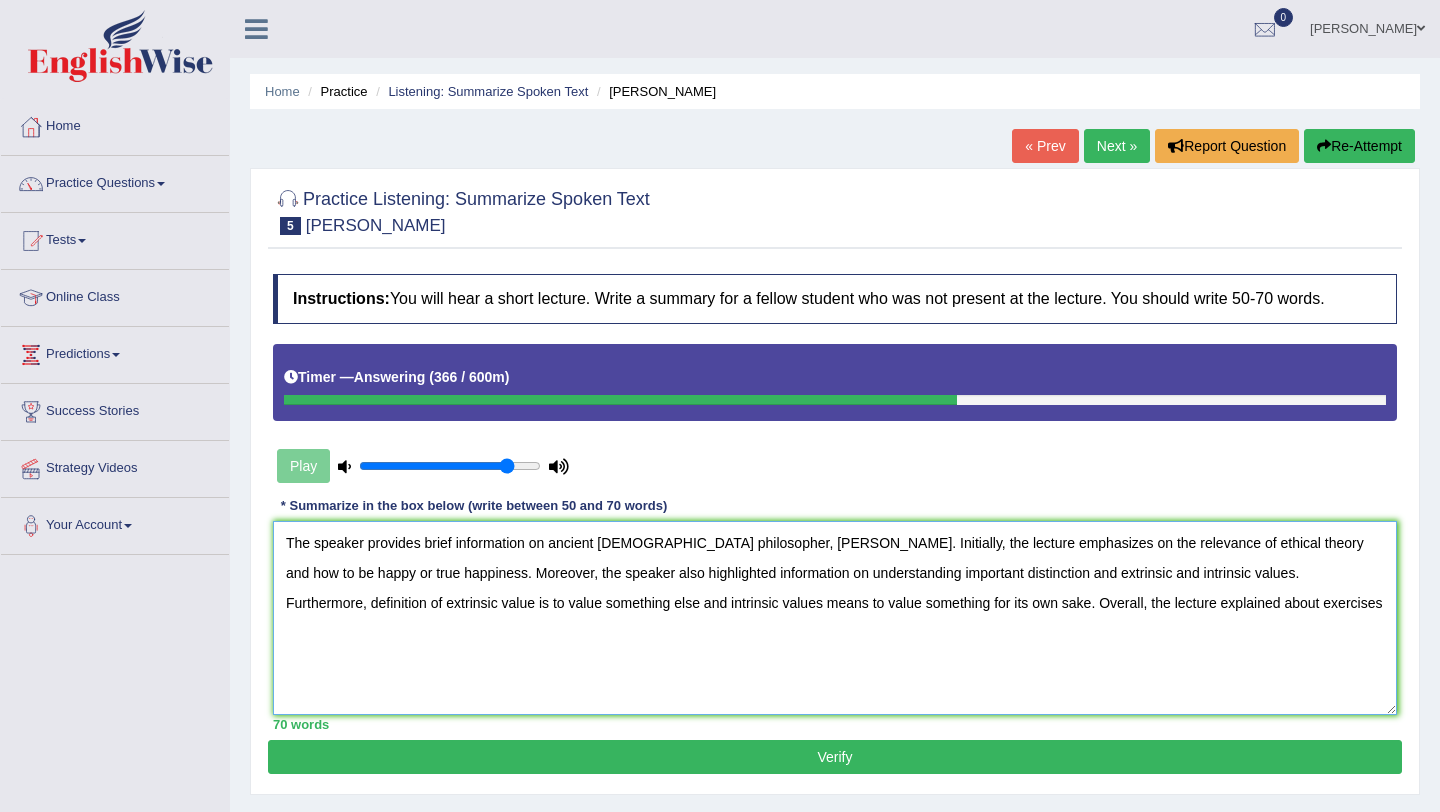 drag, startPoint x: 1137, startPoint y: 576, endPoint x: 1158, endPoint y: 628, distance: 56.0803 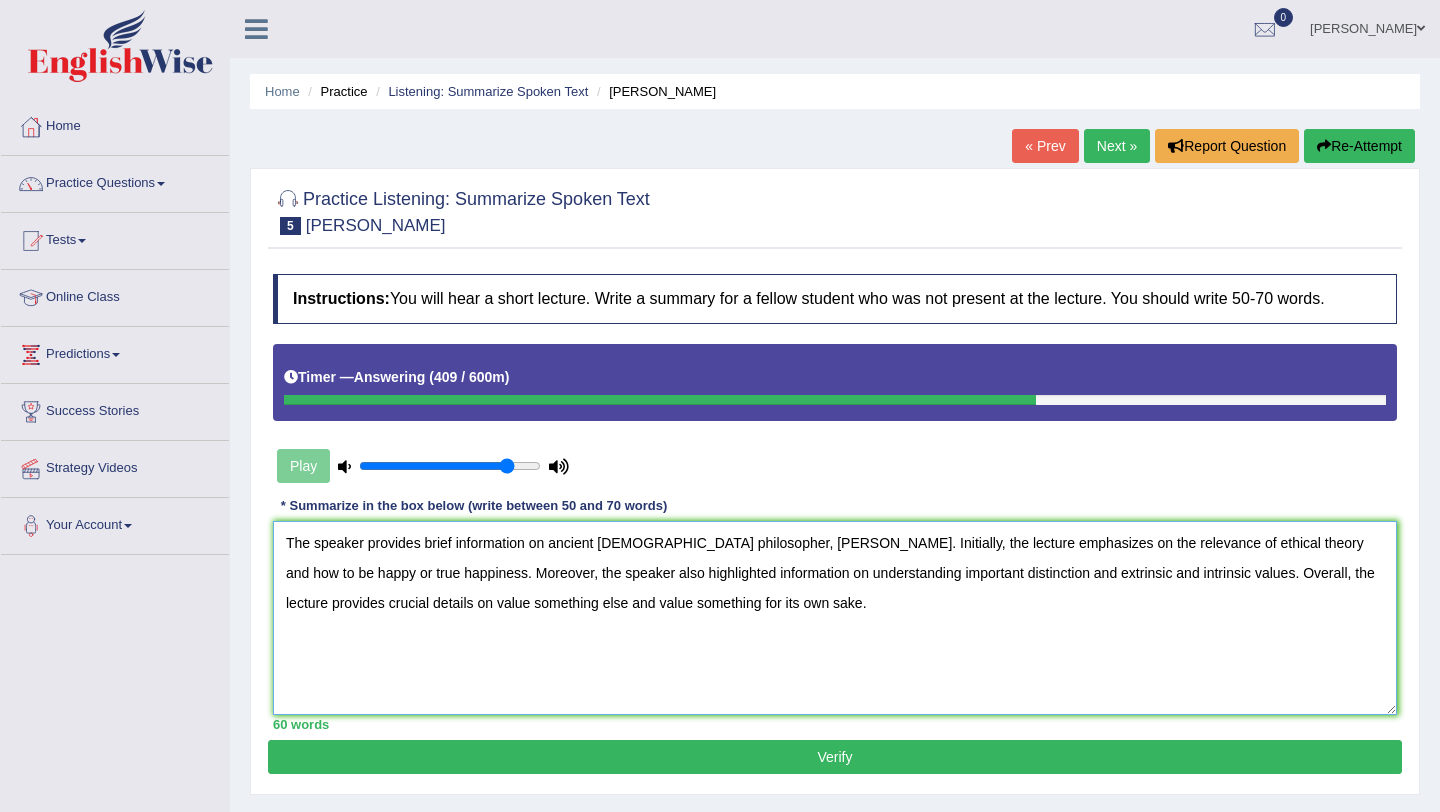 drag, startPoint x: 1140, startPoint y: 575, endPoint x: 1160, endPoint y: 578, distance: 20.22375 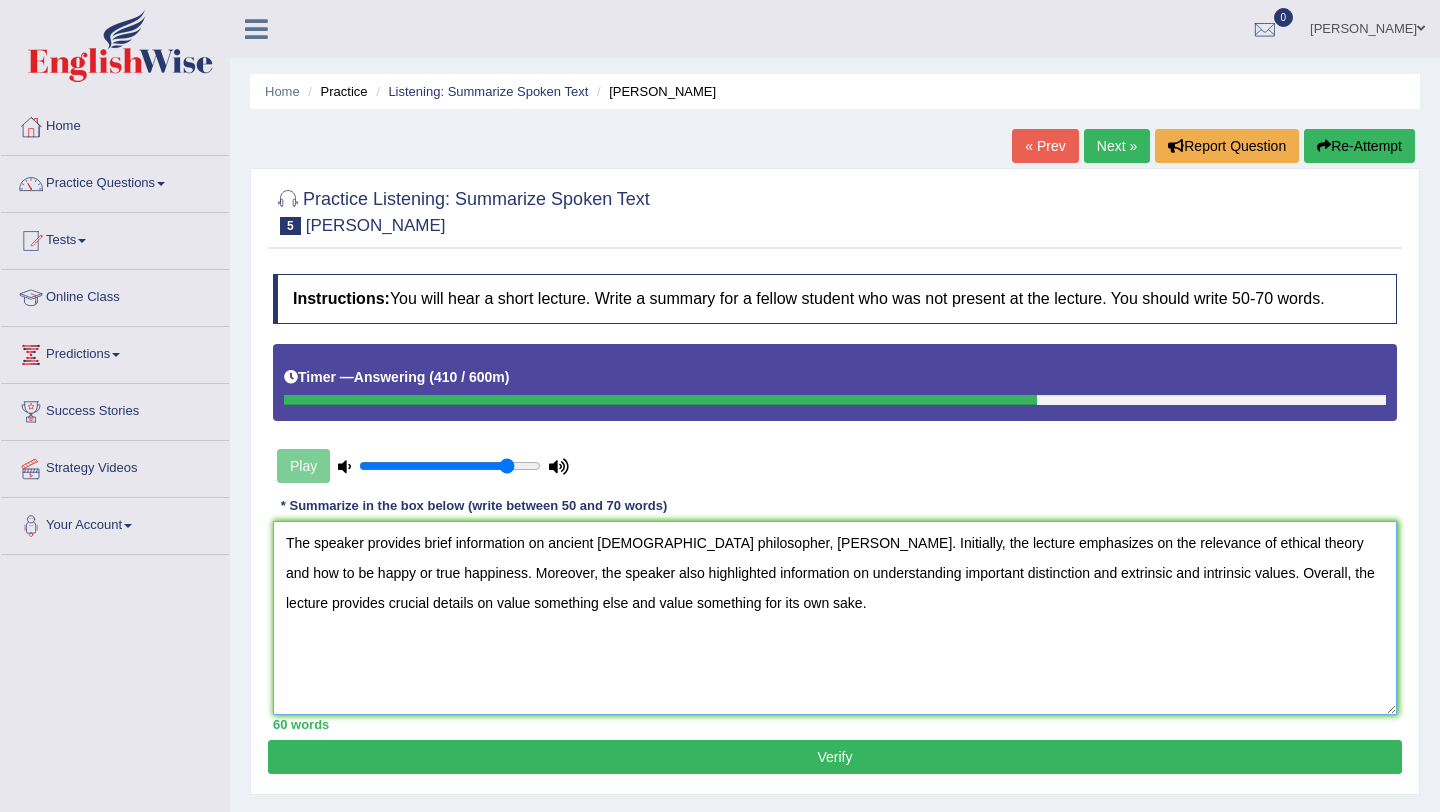 click on "The speaker provides brief information on ancient Greek philosopher, Aristotle. Initially, the lecture emphasizes on the relevance of ethical theory and how to be happy or true happiness. Moreover, the speaker also highlighted information on understanding important distinction and extrinsic and intrinsic values. Overall, the lecture provides crucial details on value something else and value something for its own sake." at bounding box center (835, 618) 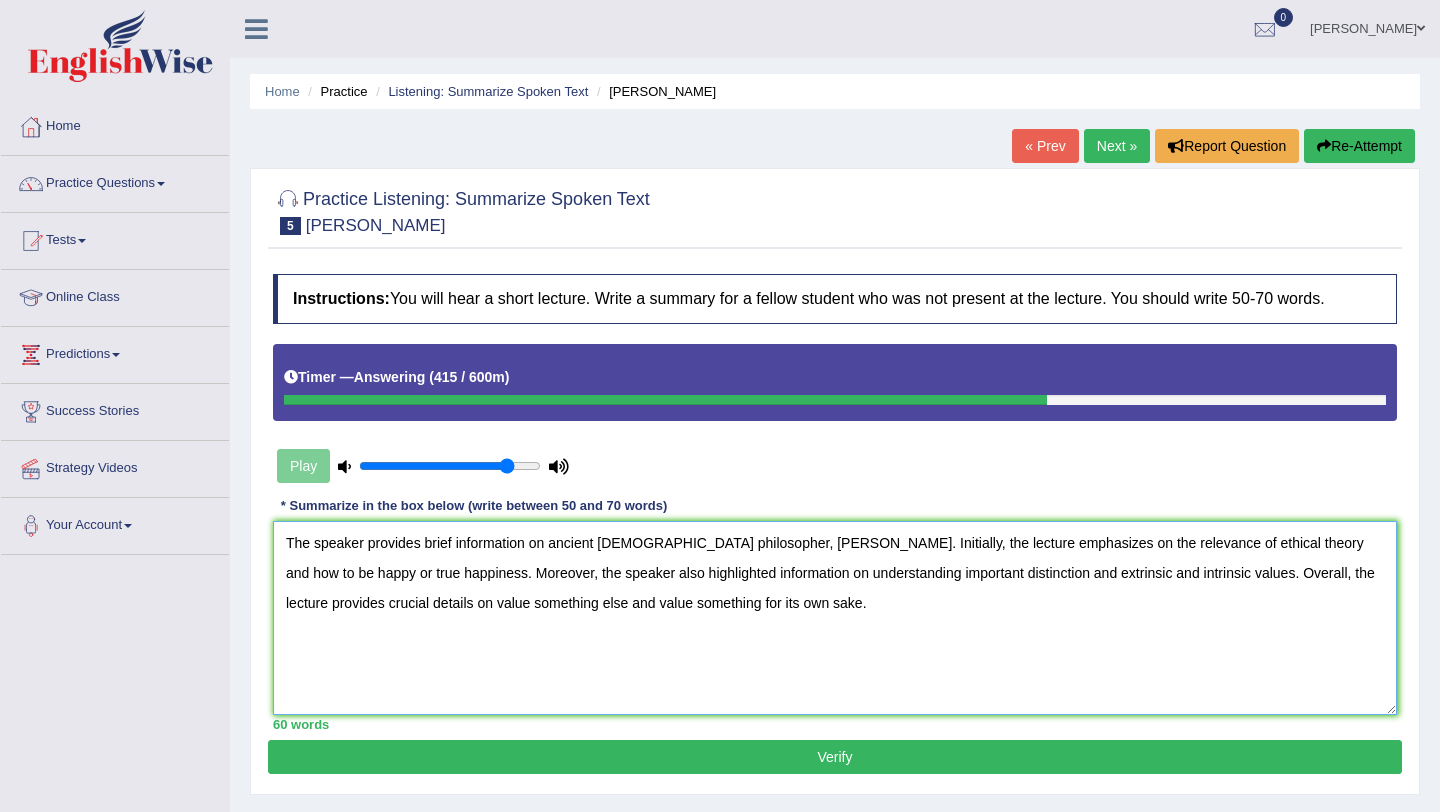 drag, startPoint x: 1137, startPoint y: 572, endPoint x: 1093, endPoint y: 591, distance: 47.92703 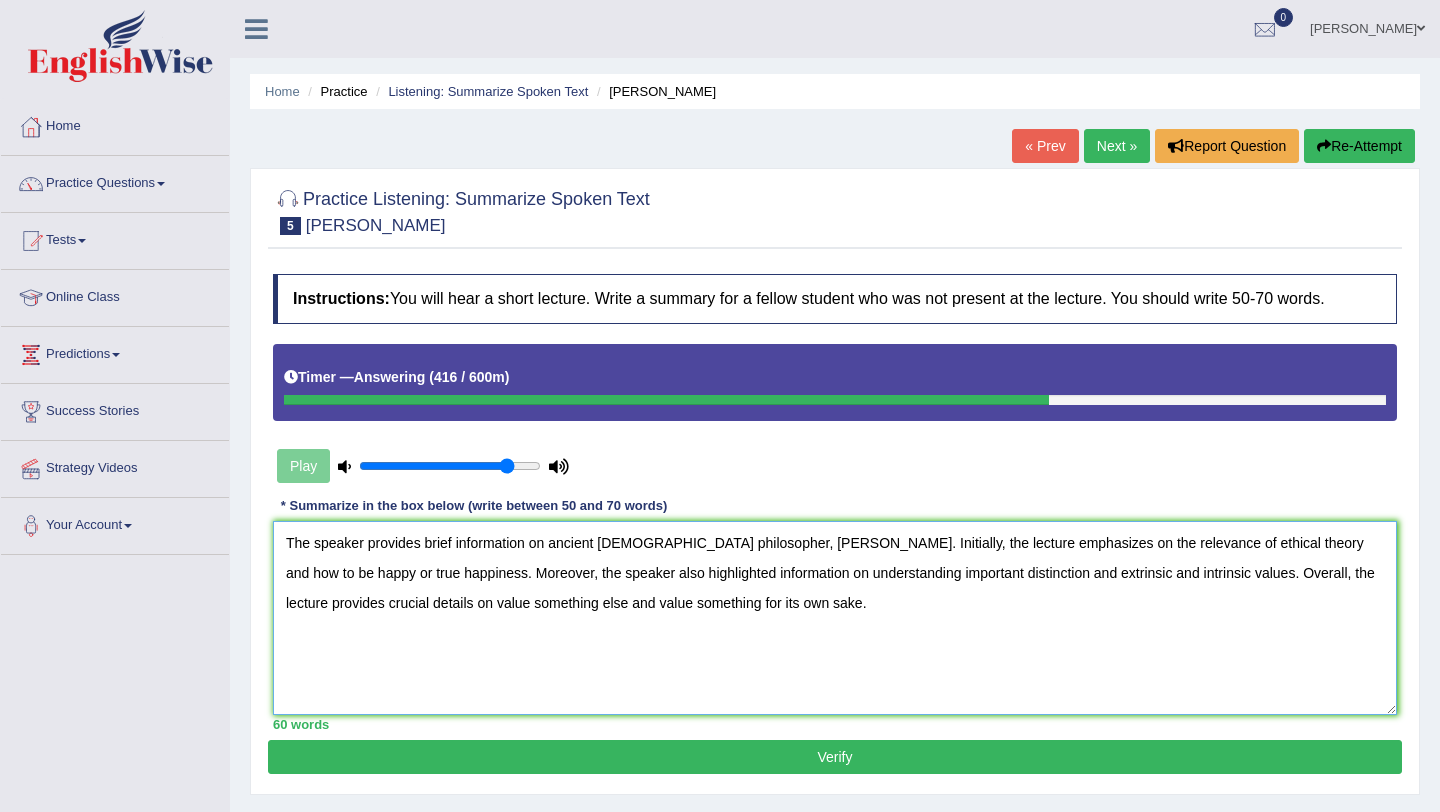 click on "The speaker provides brief information on ancient Greek philosopher, Aristotle. Initially, the lecture emphasizes on the relevance of ethical theory and how to be happy or true happiness. Moreover, the speaker also highlighted information on understanding important distinction and extrinsic and intrinsic values. Overall, the lecture provides crucial details on value something else and value something for its own sake." at bounding box center [835, 618] 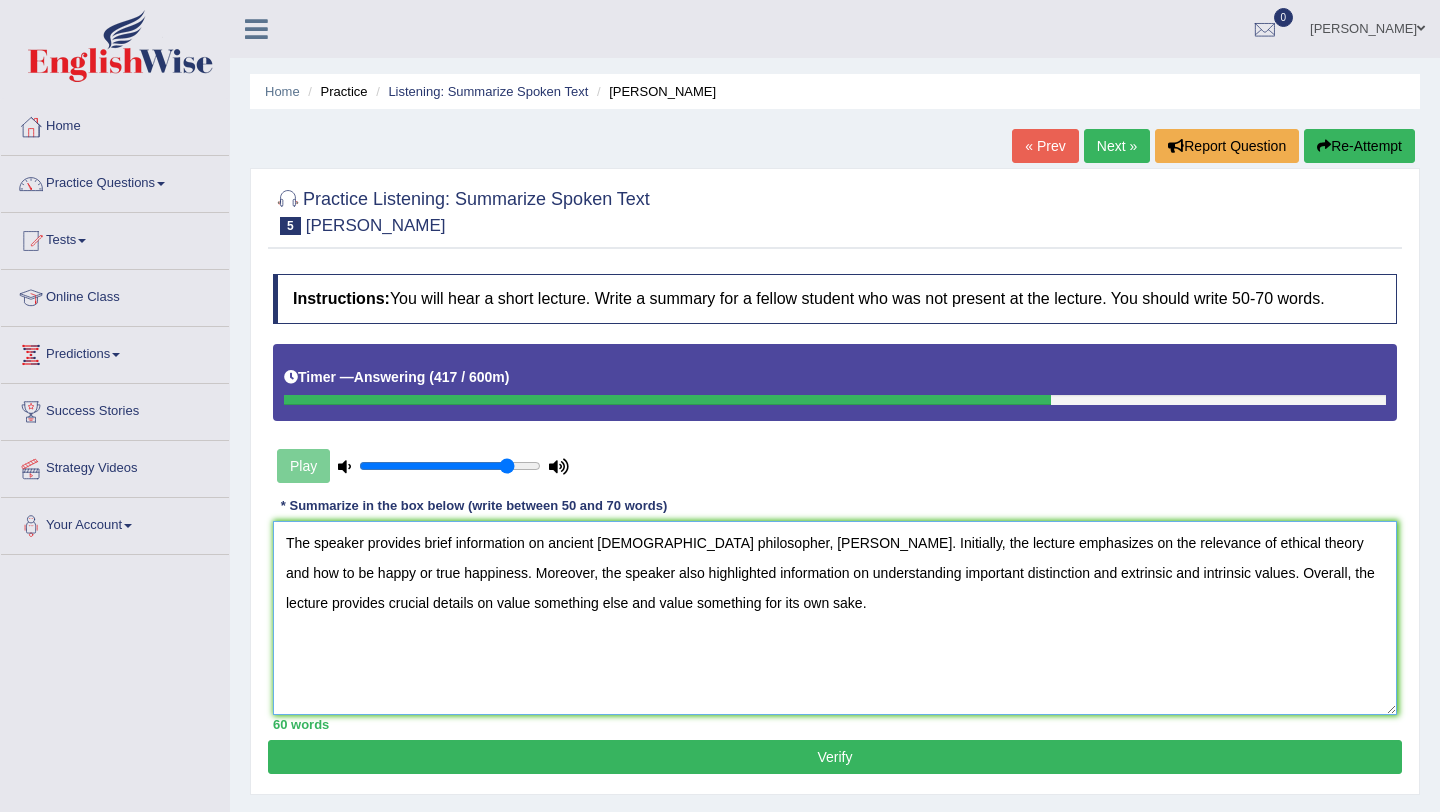 drag, startPoint x: 1146, startPoint y: 578, endPoint x: 1321, endPoint y: 583, distance: 175.07141 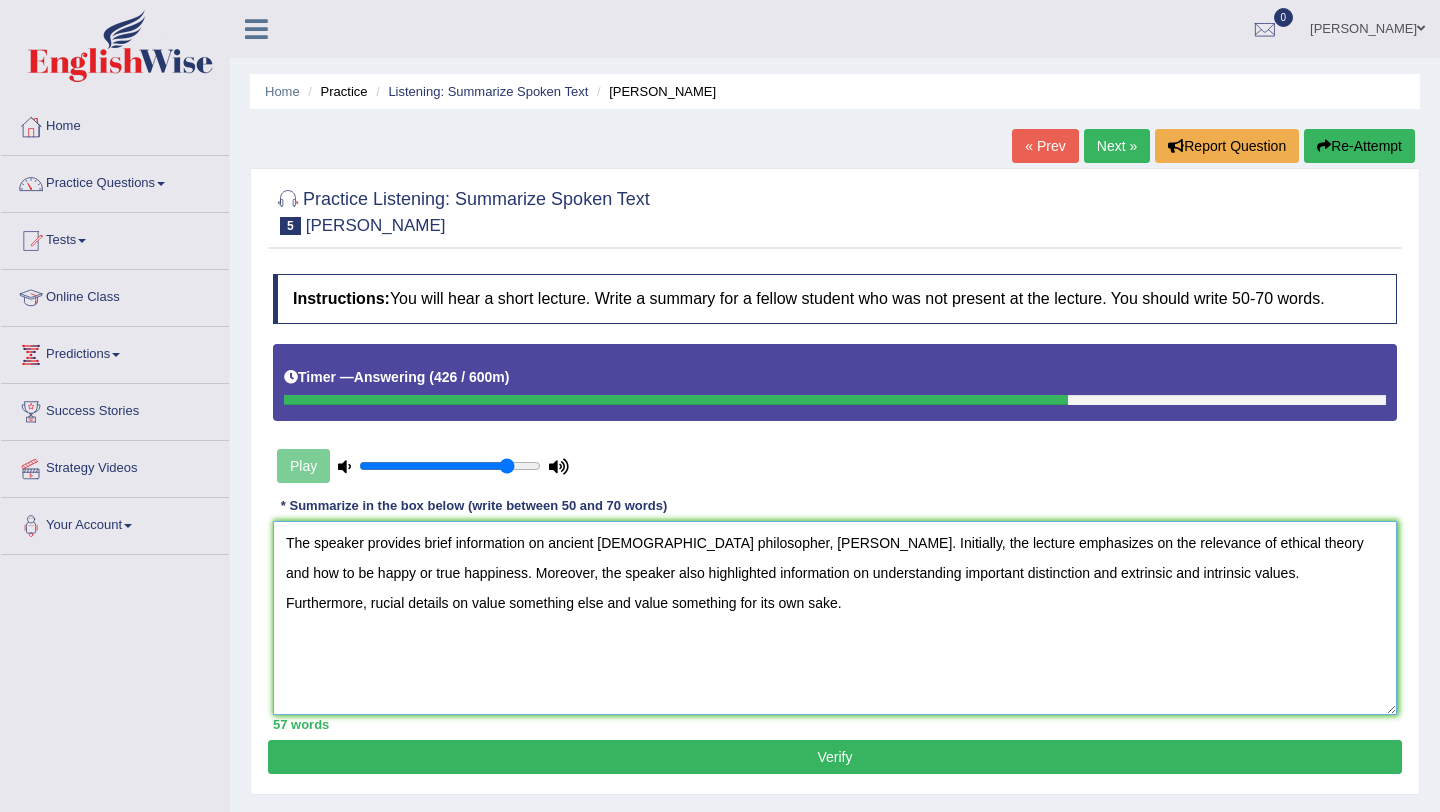 click on "The speaker provides brief information on ancient Greek philosopher, Aristotle. Initially, the lecture emphasizes on the relevance of ethical theory and how to be happy or true happiness. Moreover, the speaker also highlighted information on understanding important distinction and extrinsic and intrinsic values. Furthermore, rucial details on value something else and value something for its own sake." at bounding box center [835, 618] 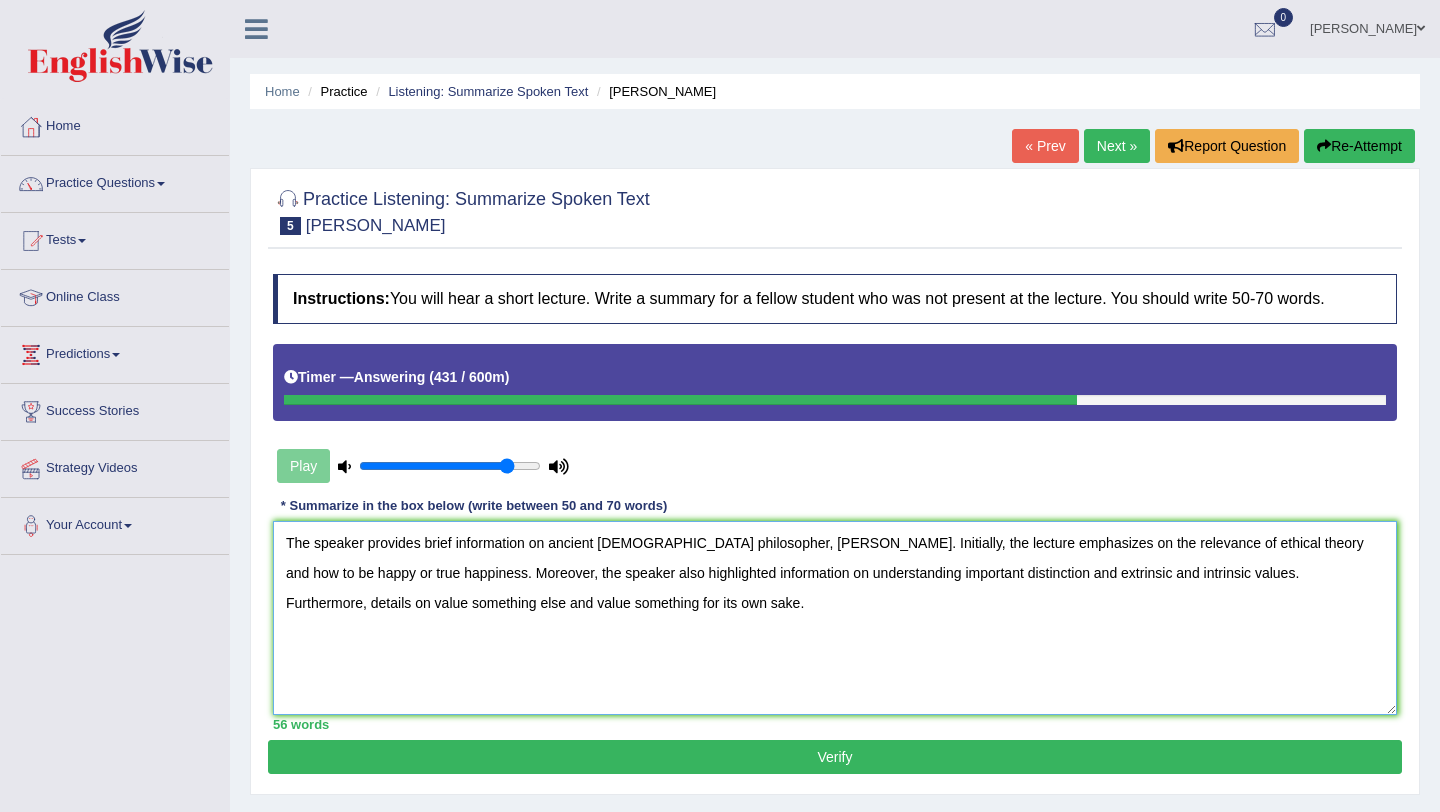 click on "The speaker provides brief information on ancient Greek philosopher, Aristotle. Initially, the lecture emphasizes on the relevance of ethical theory and how to be happy or true happiness. Moreover, the speaker also highlighted information on understanding important distinction and extrinsic and intrinsic values. Furthermore, details on value something else and value something for its own sake." at bounding box center [835, 618] 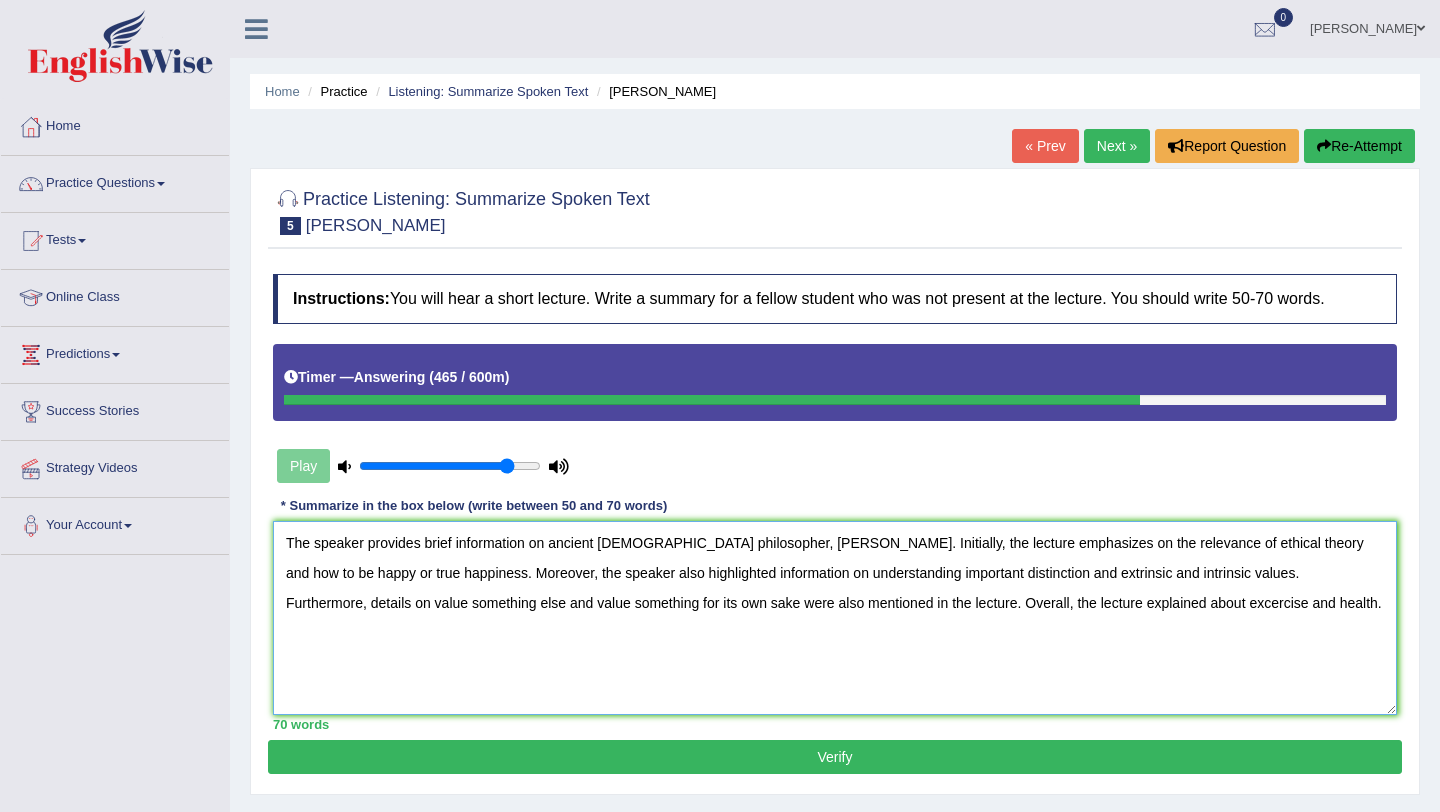 click on "The speaker provides brief information on ancient Greek philosopher, Aristotle. Initially, the lecture emphasizes on the relevance of ethical theory and how to be happy or true happiness. Moreover, the speaker also highlighted information on understanding important distinction and extrinsic and intrinsic values. Furthermore, details on value something else and value something for its own sake were also mentioned in the lecture. Overall, the lecture explained about excercise and health." at bounding box center [835, 618] 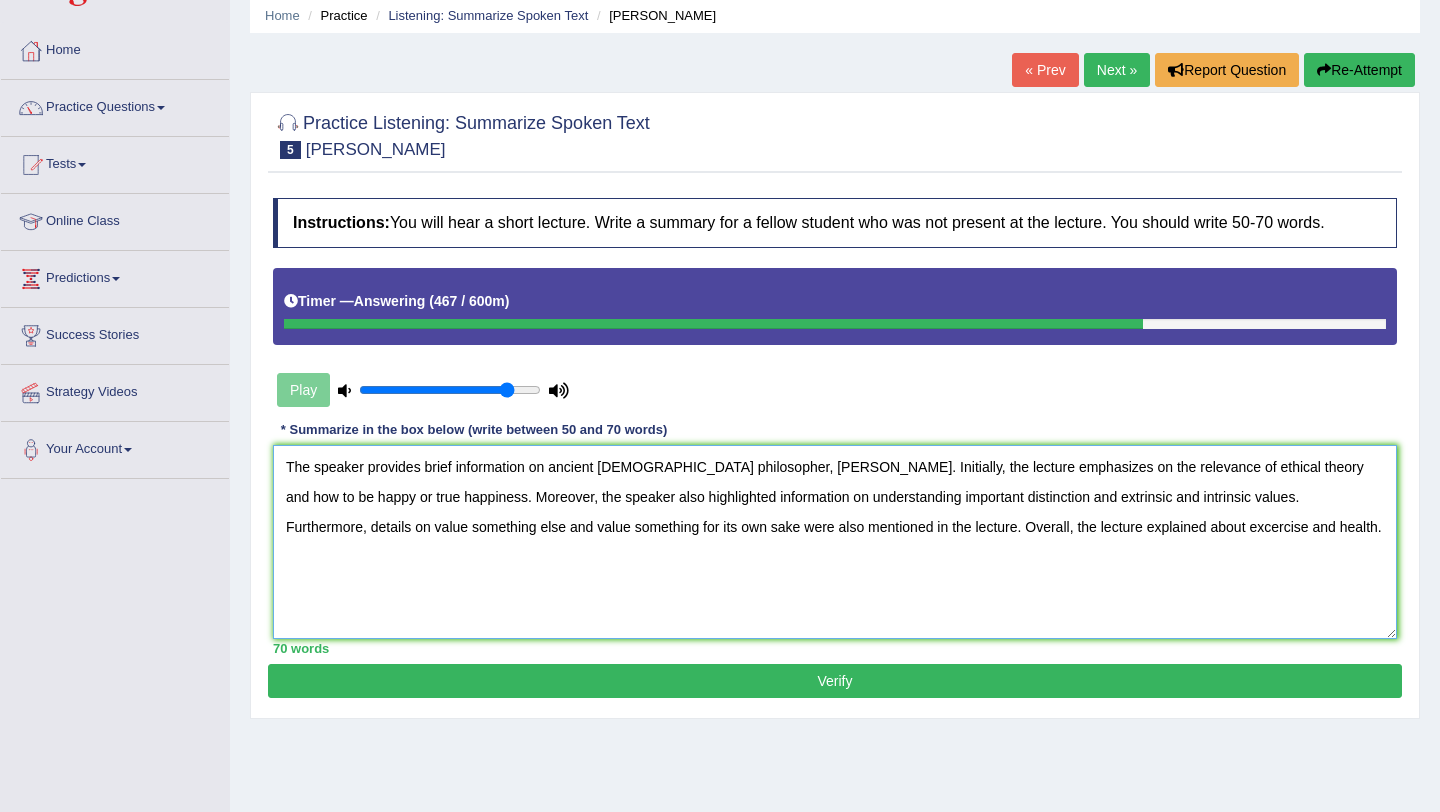 scroll, scrollTop: 78, scrollLeft: 0, axis: vertical 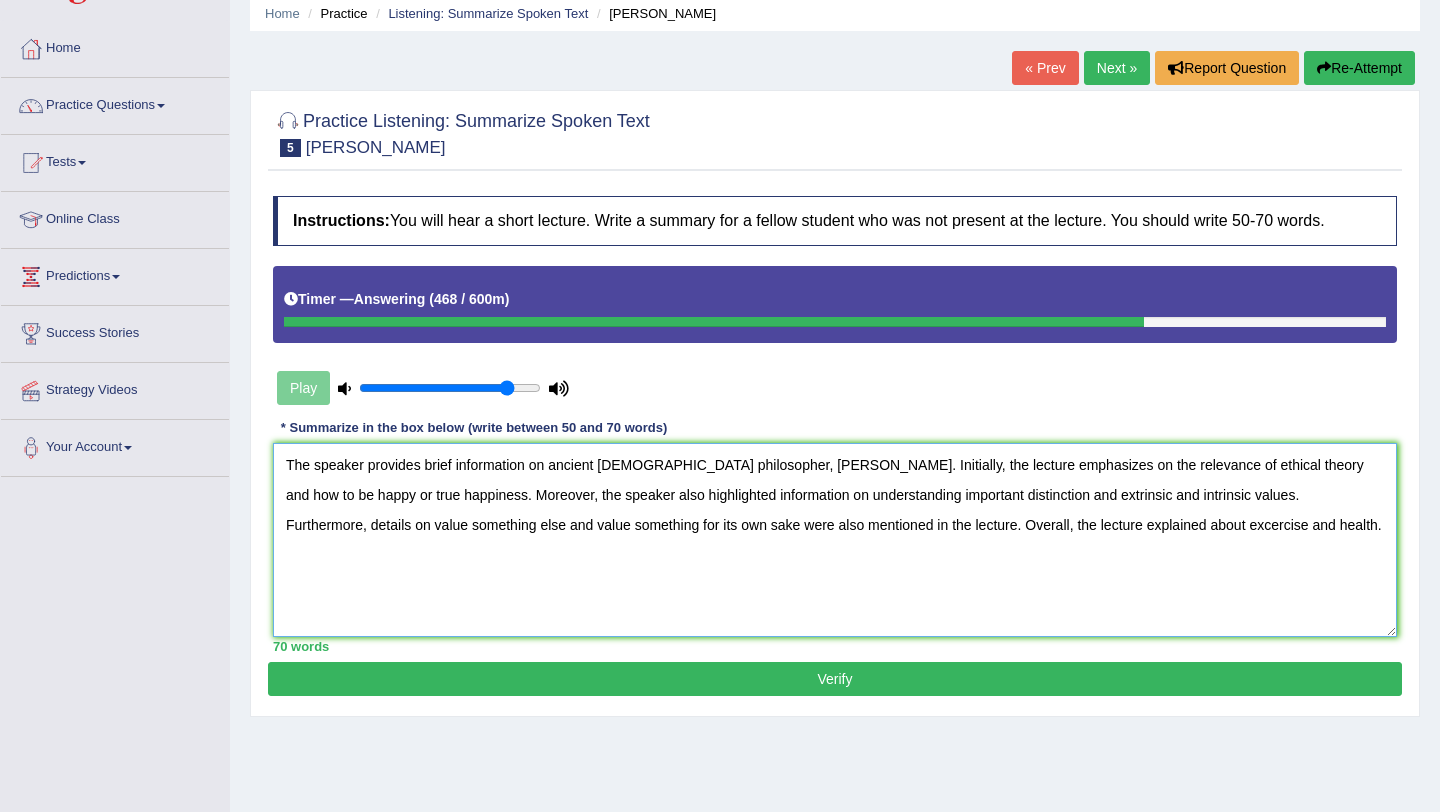 type on "The speaker provides brief information on ancient Greek philosopher, Aristotle. Initially, the lecture emphasizes on the relevance of ethical theory and how to be happy or true happiness. Moreover, the speaker also highlighted information on understanding important distinction and extrinsic and intrinsic values. Furthermore, details on value something else and value something for its own sake were also mentioned in the lecture. Overall, the lecture explained about excercise and health." 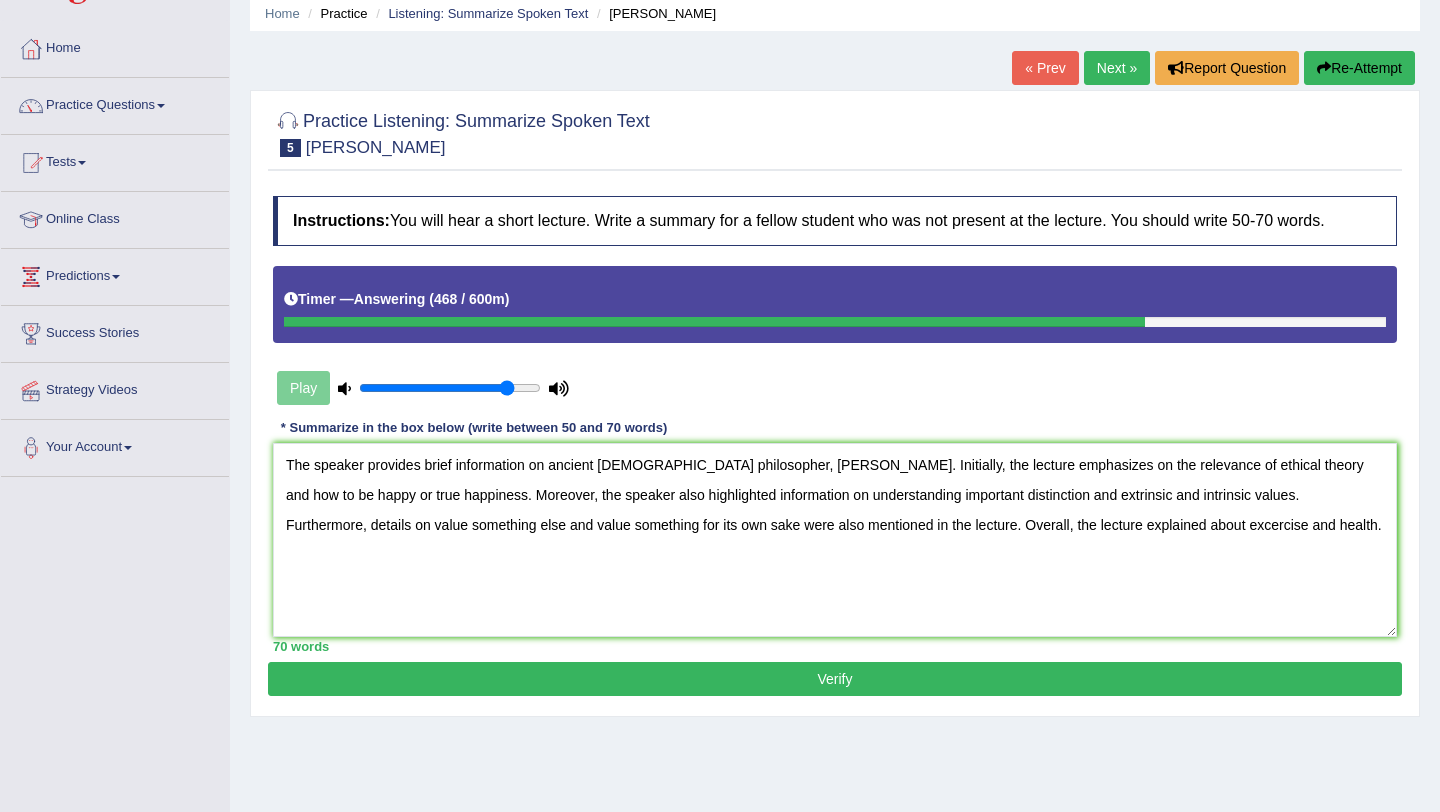 click on "Verify" at bounding box center (835, 679) 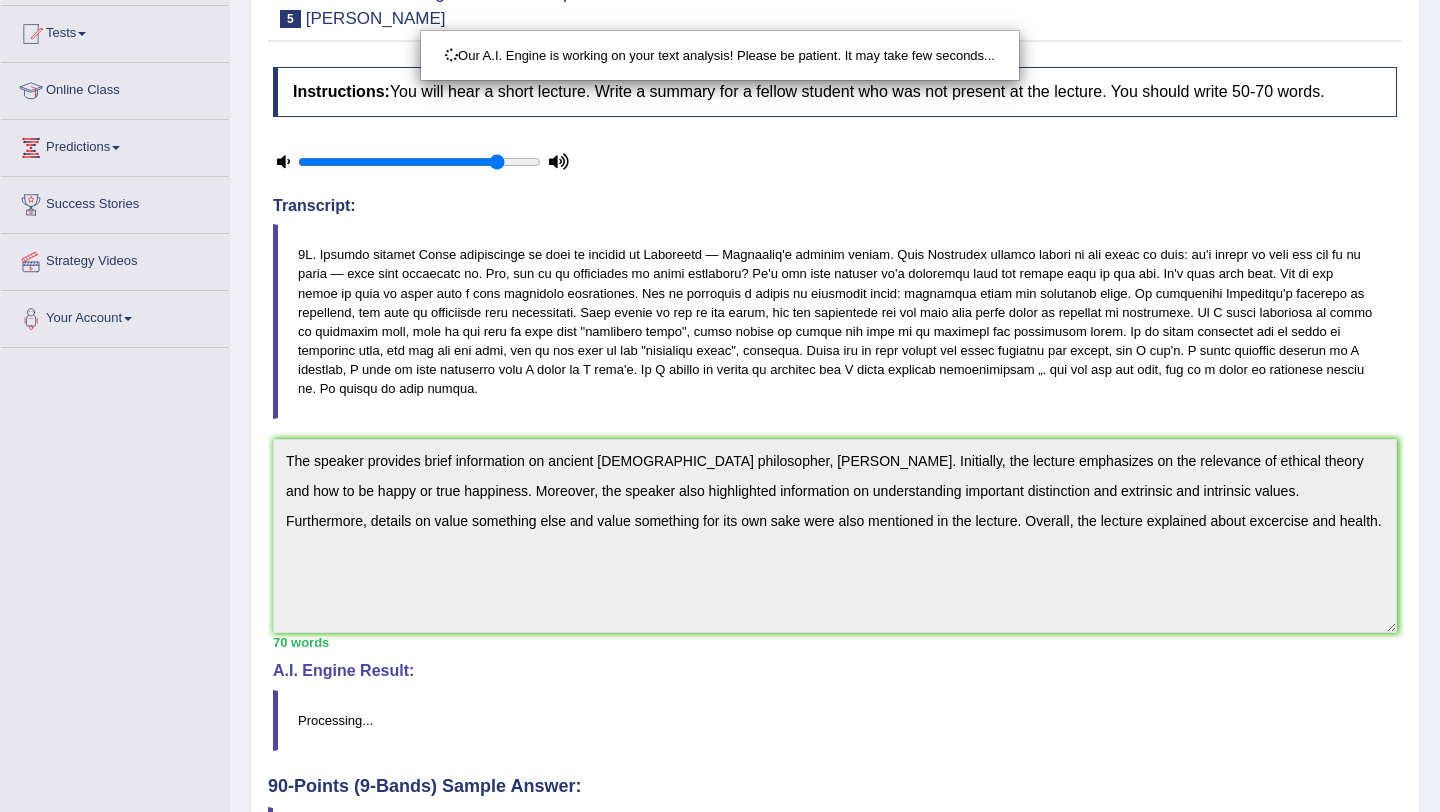 scroll, scrollTop: 398, scrollLeft: 0, axis: vertical 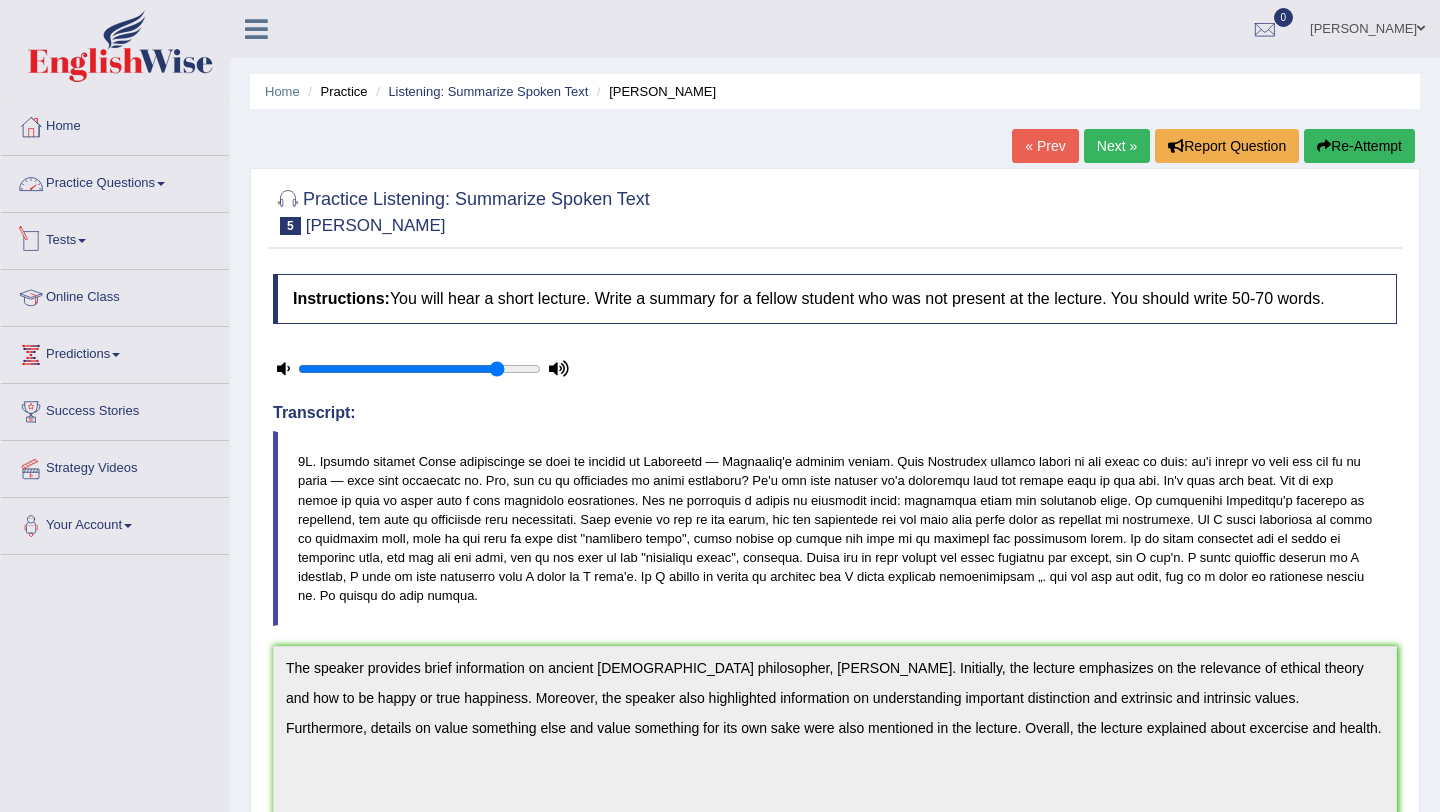 click on "Practice Questions" at bounding box center (115, 181) 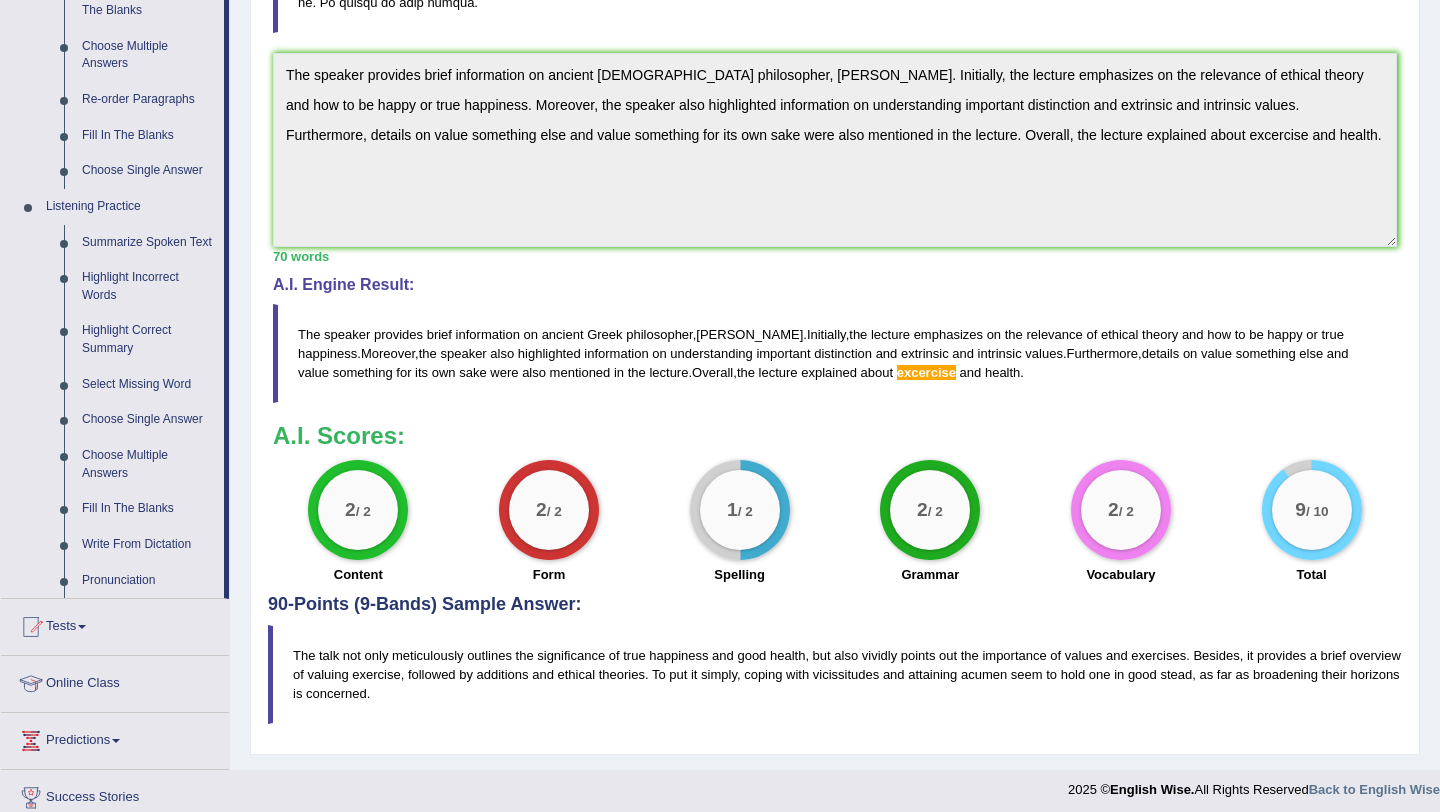 scroll, scrollTop: 594, scrollLeft: 0, axis: vertical 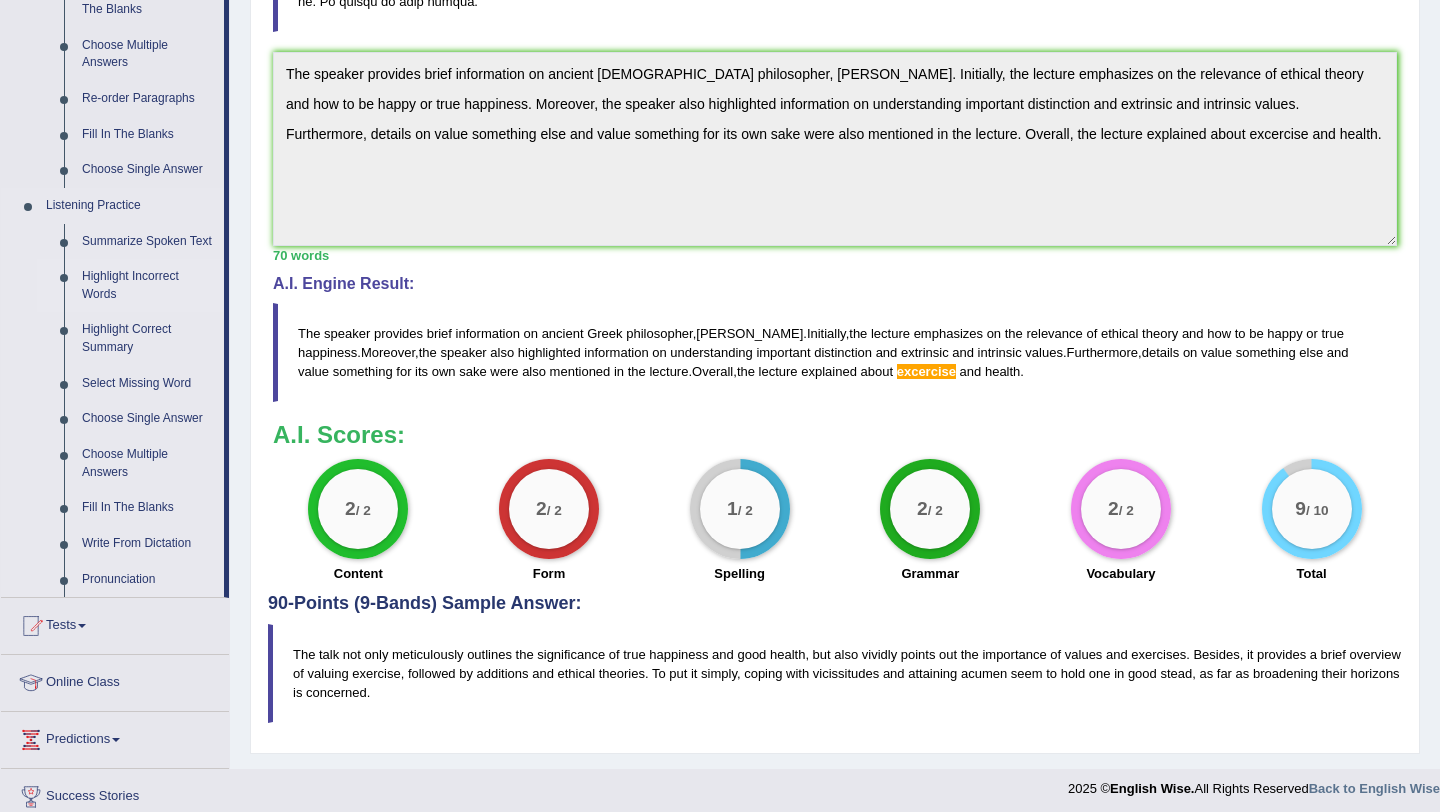 click on "Highlight Incorrect Words" at bounding box center (148, 285) 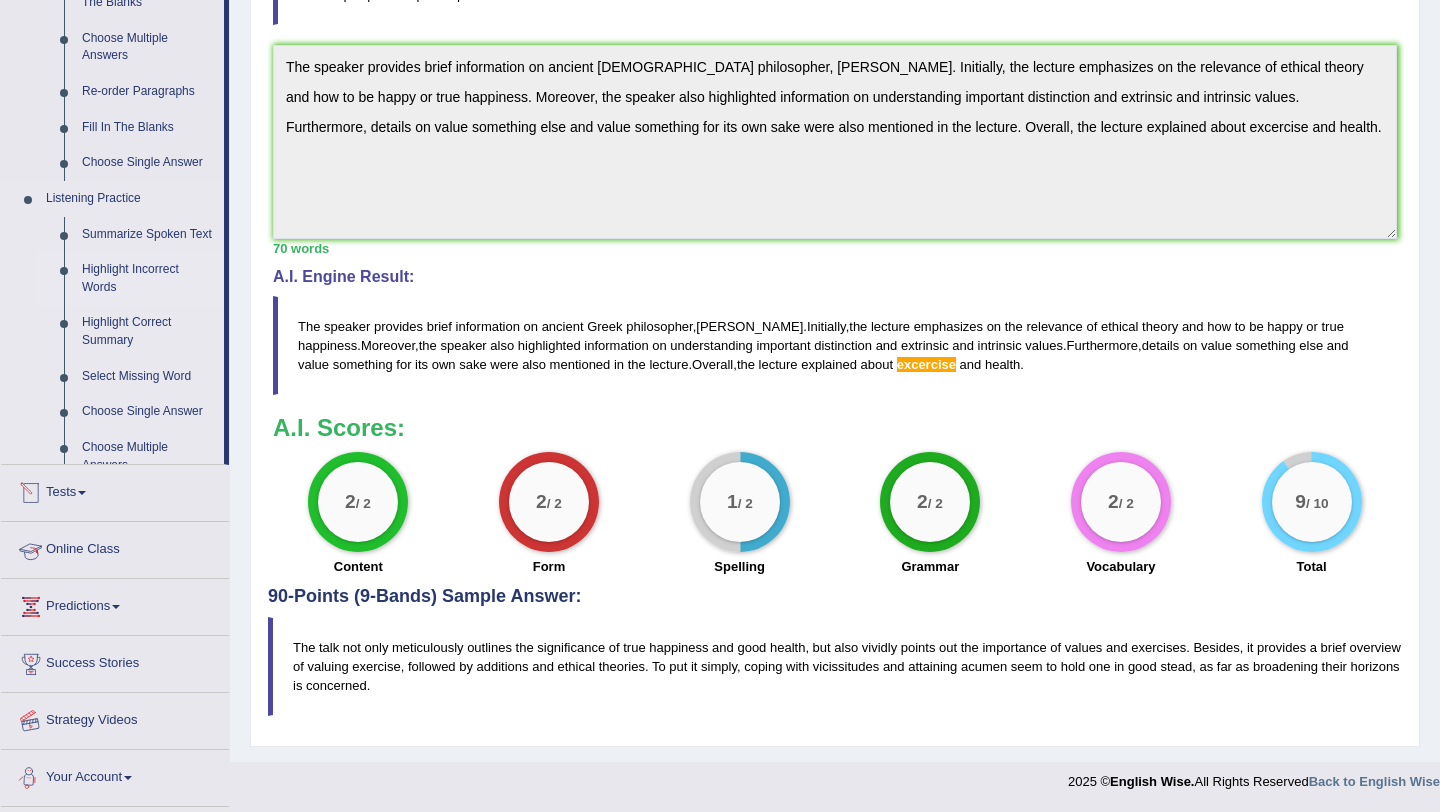 scroll, scrollTop: 601, scrollLeft: 0, axis: vertical 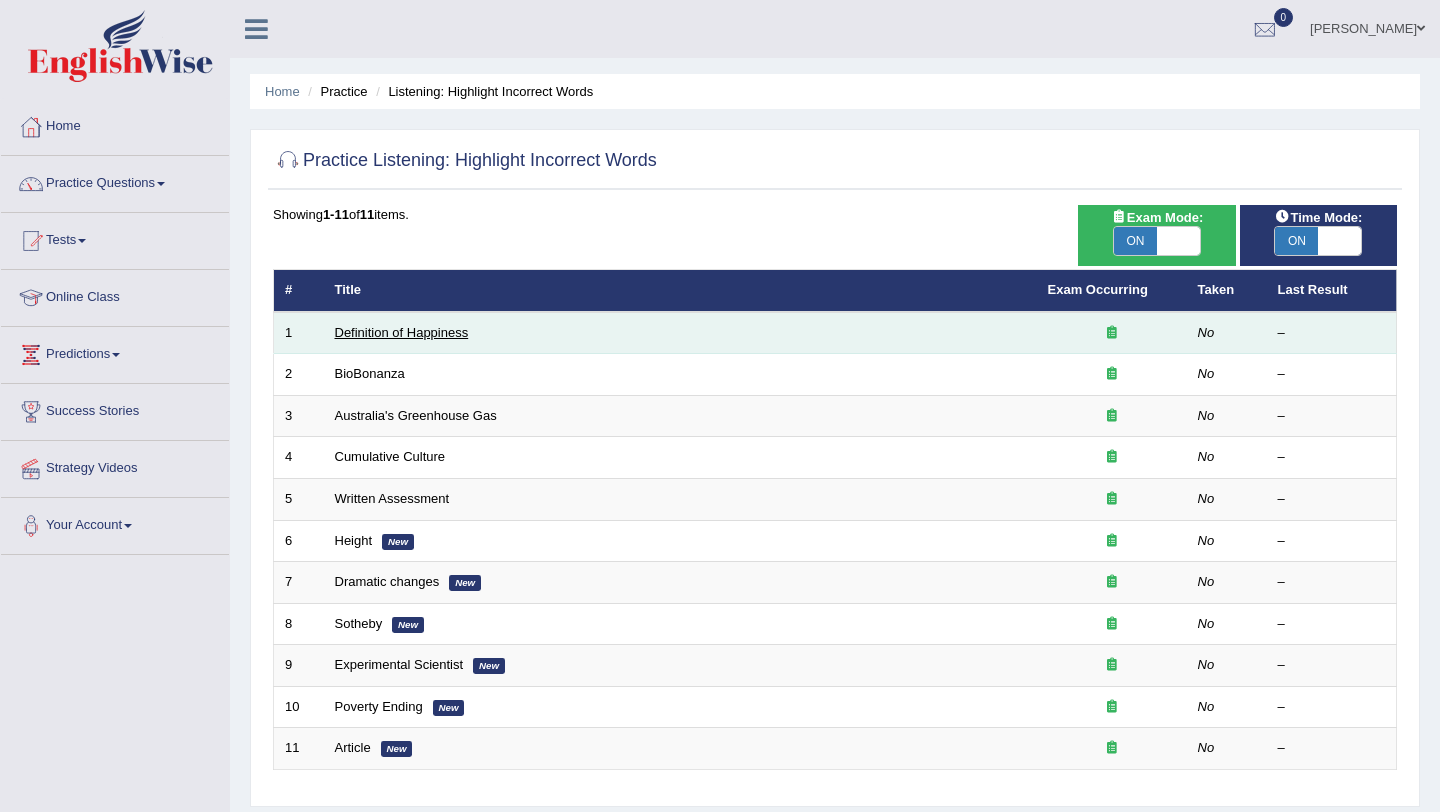 click on "Definition of Happiness" at bounding box center [402, 332] 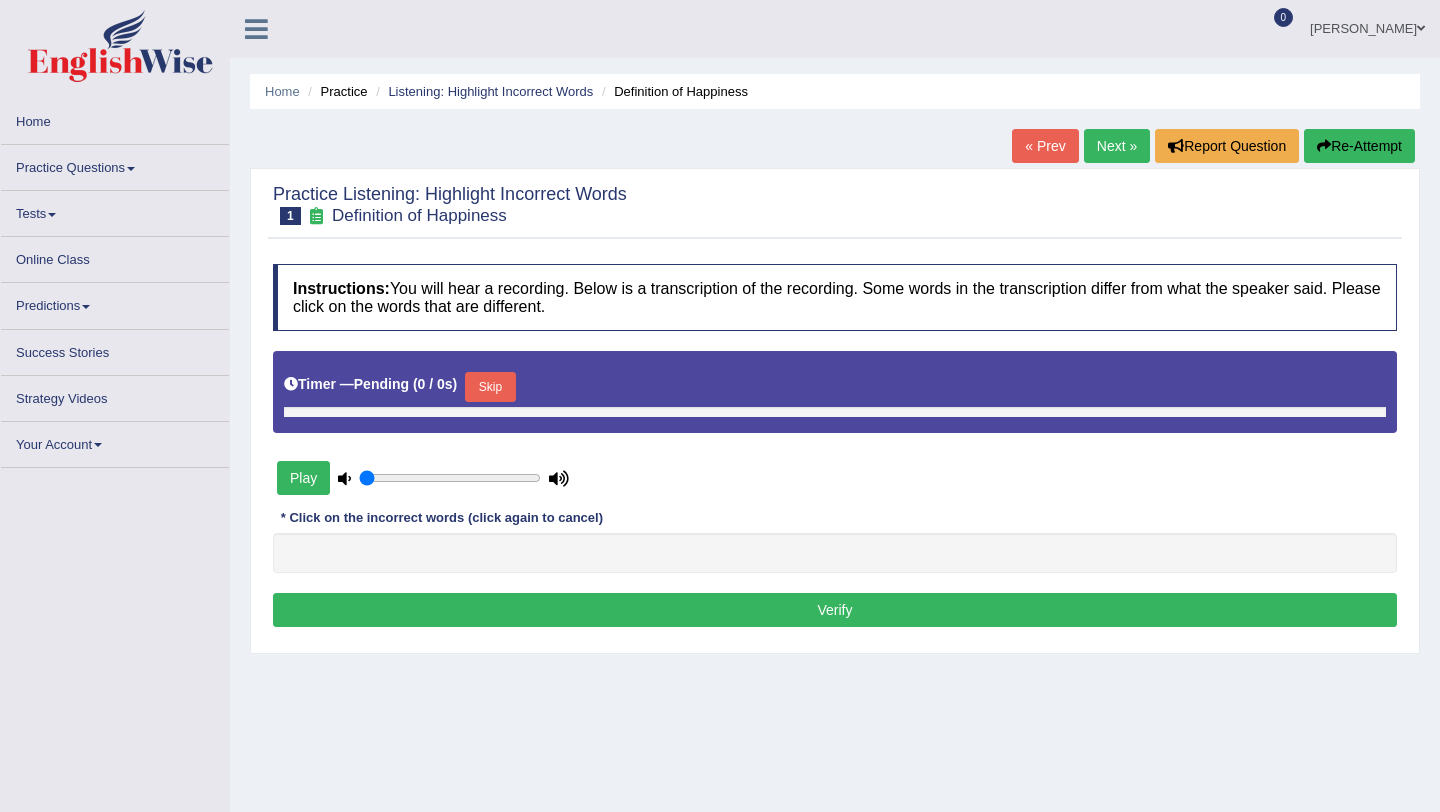 scroll, scrollTop: 0, scrollLeft: 0, axis: both 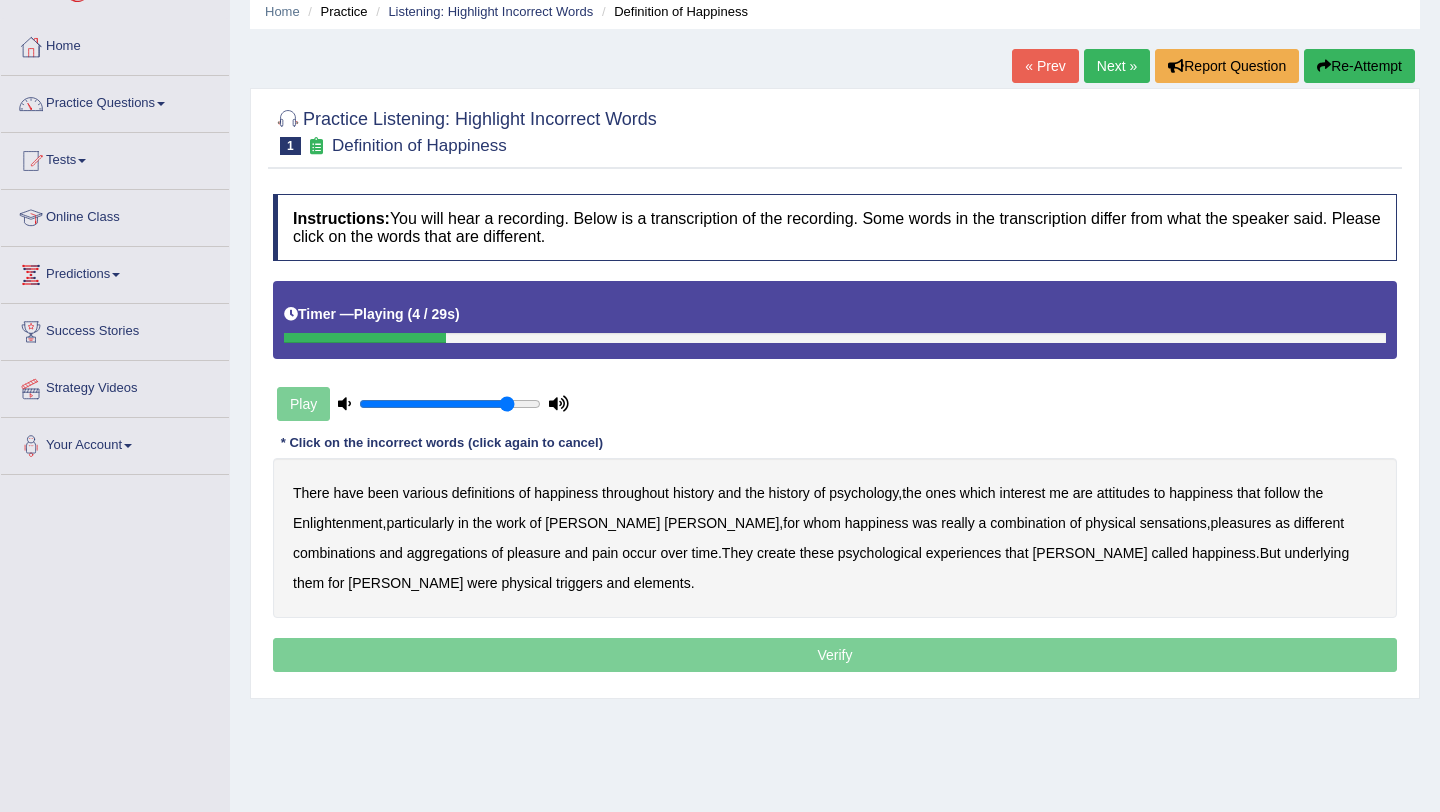 click on "psychology" at bounding box center (863, 493) 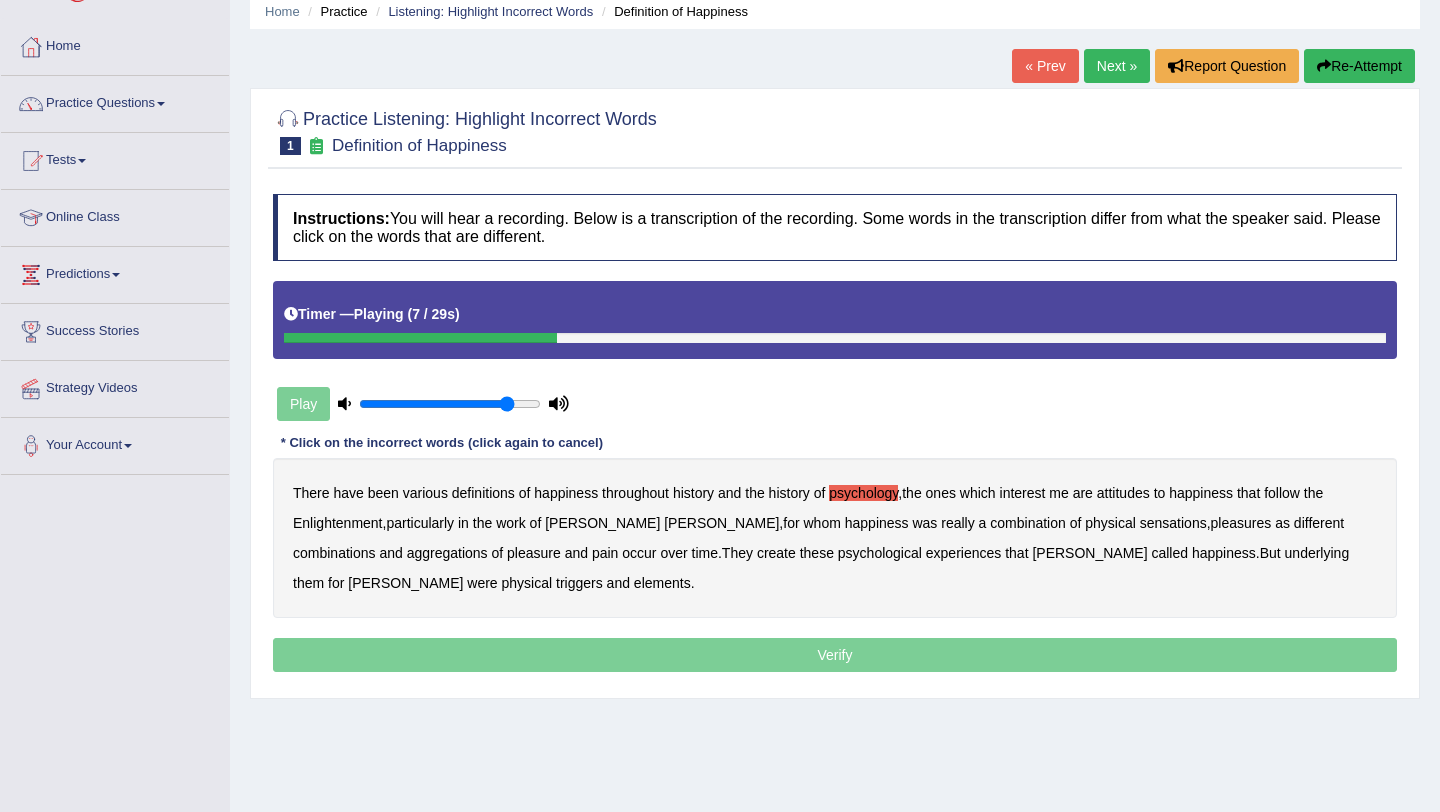 click on "attitudes" at bounding box center [1123, 493] 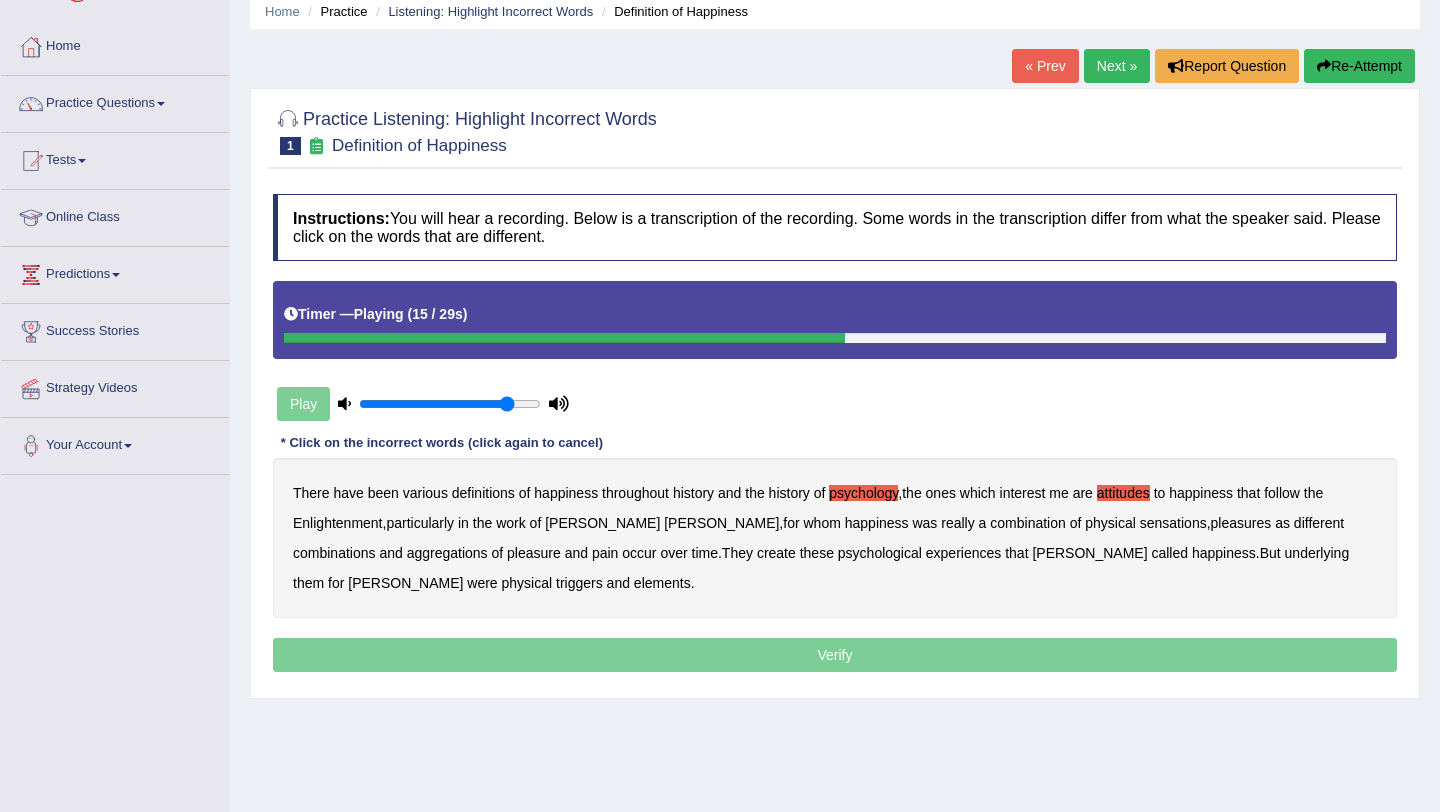 click on "sensations" at bounding box center (1173, 523) 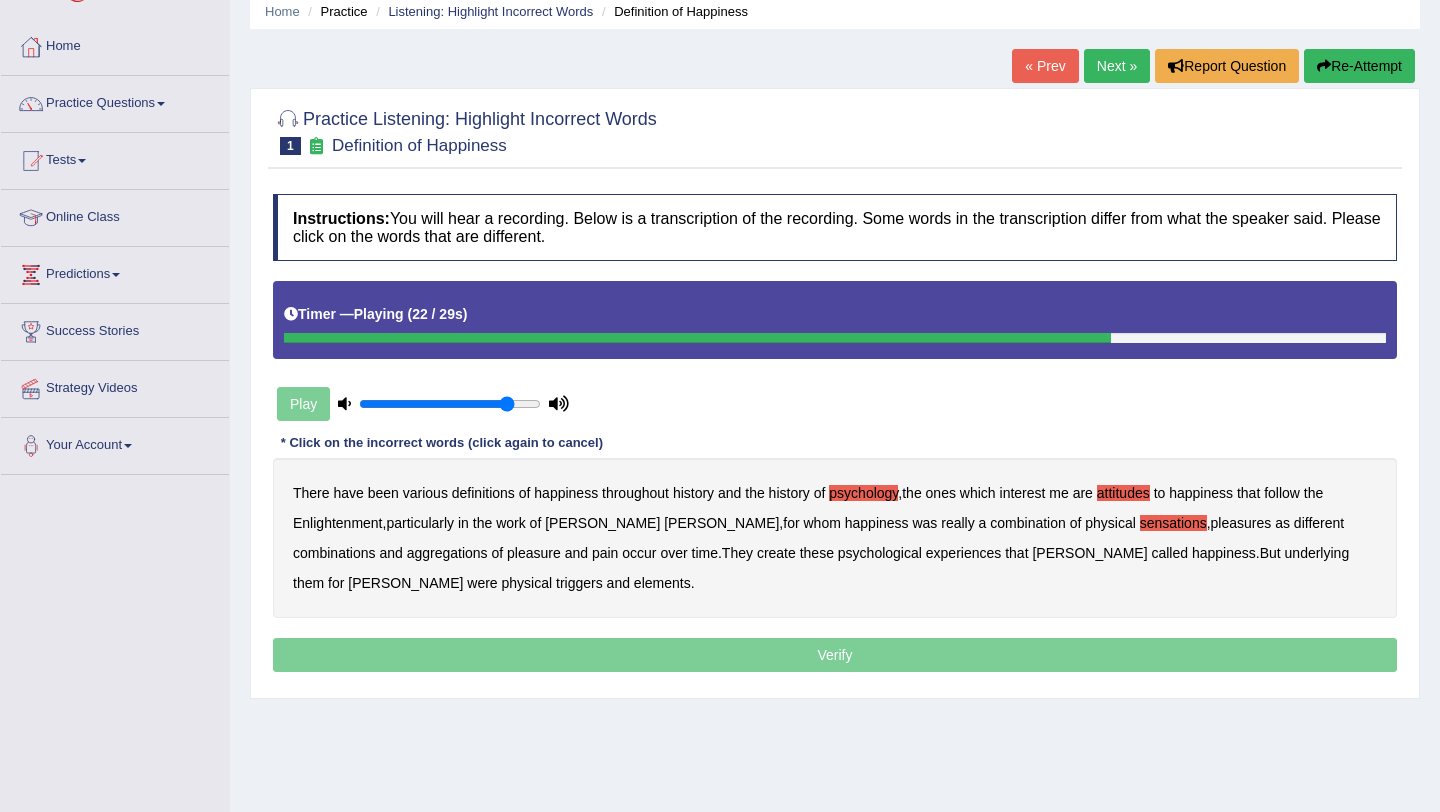 click on "There   have   been   various   definitions   of   happiness   throughout   history   and   the   history   of   psychology ,  the   ones   which   interest   me   are   attitudes   to   happiness   that   follow   the   Enlightenment ,  particularly   in   the   work   of   [PERSON_NAME] ,  for   whom   happiness   was   really   a   combination   of   physical   sensations ,  pleasures   as   different   combinations   and   aggregations   of   pleasure   and   pain   occur   over   time .  They   create   these   psychological   experiences   that   [PERSON_NAME]   called   happiness .  But   underlying   them   for   [PERSON_NAME]   were   physical   triggers   and   elements ." at bounding box center (835, 538) 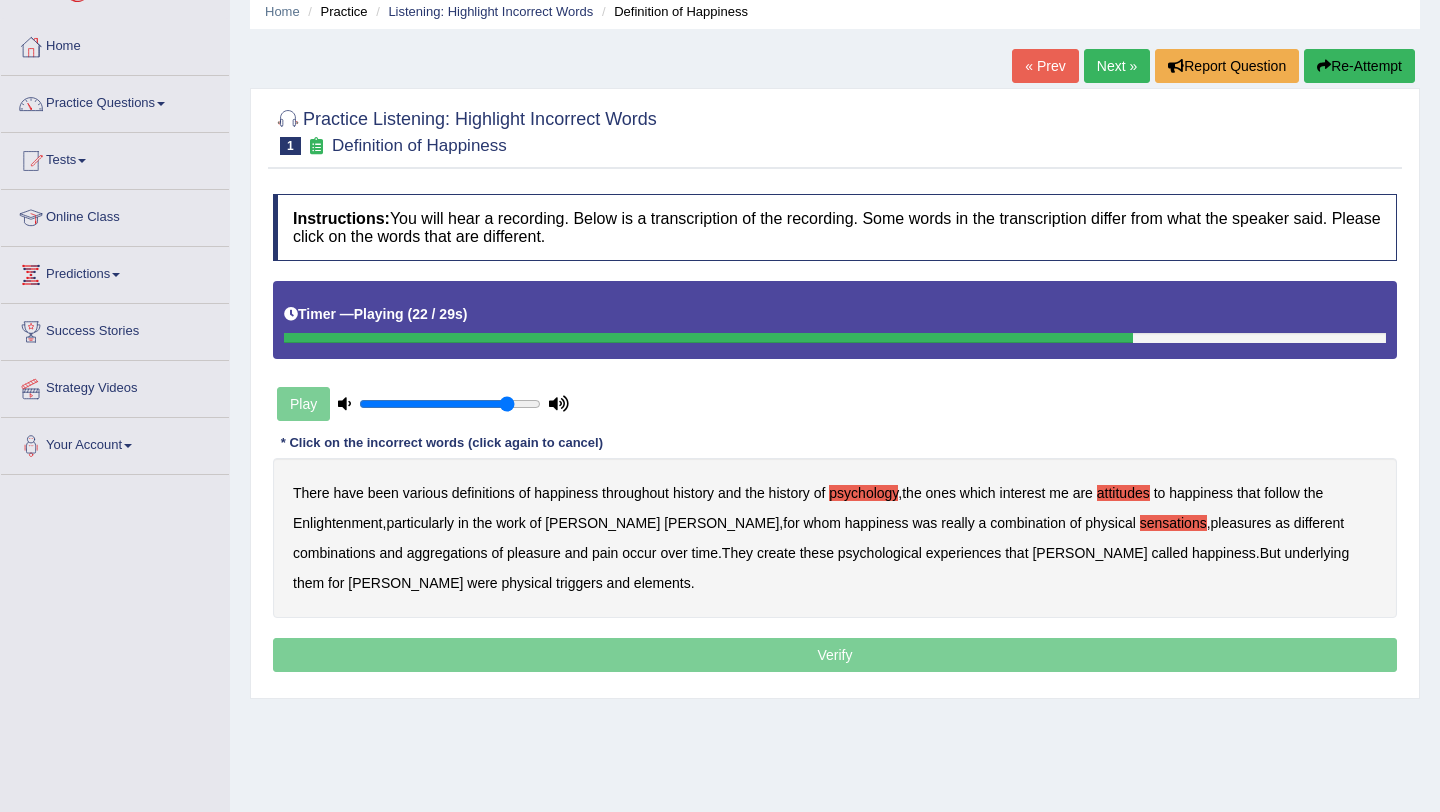 click on "create" at bounding box center [776, 553] 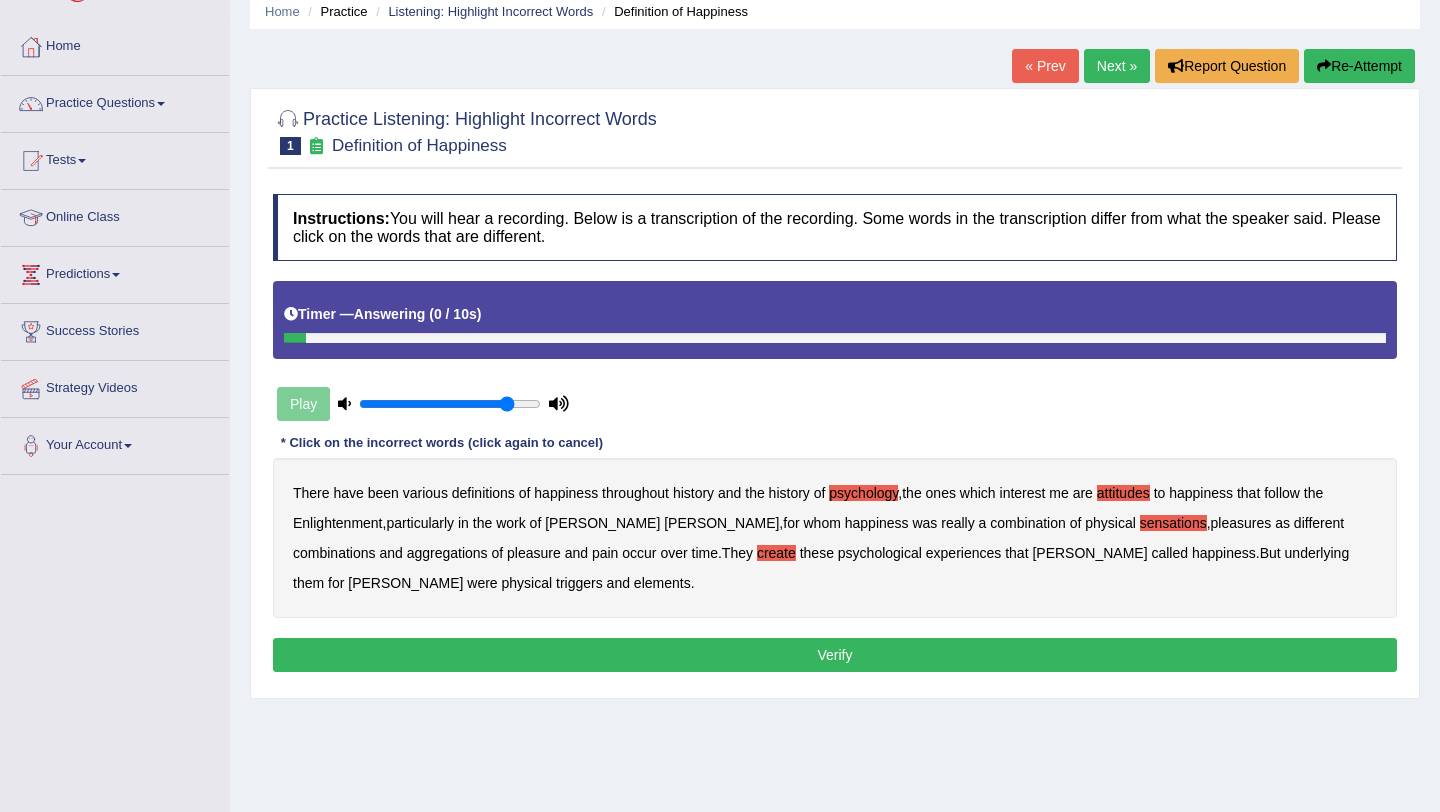 click on "elements" at bounding box center [662, 583] 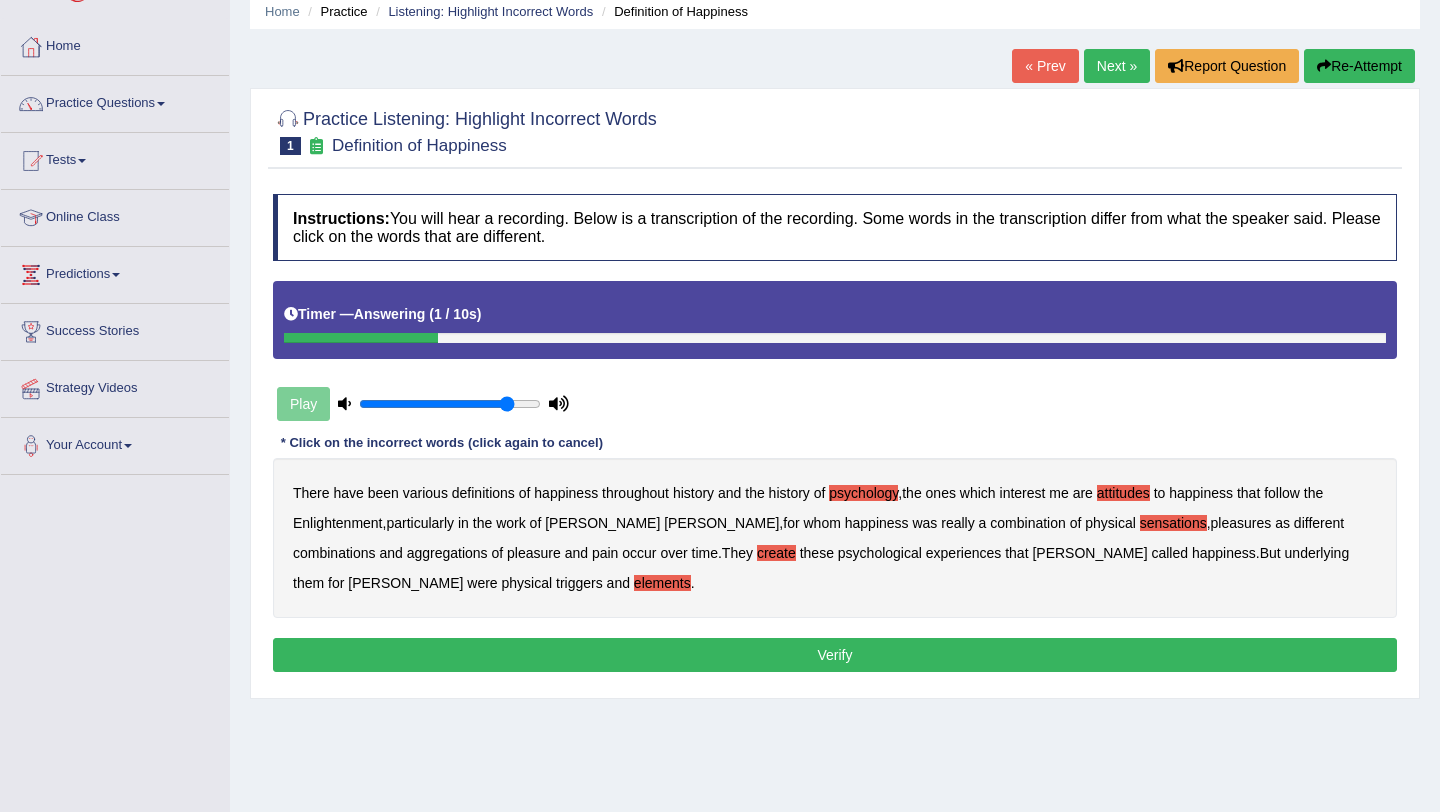 click on "Verify" at bounding box center [835, 655] 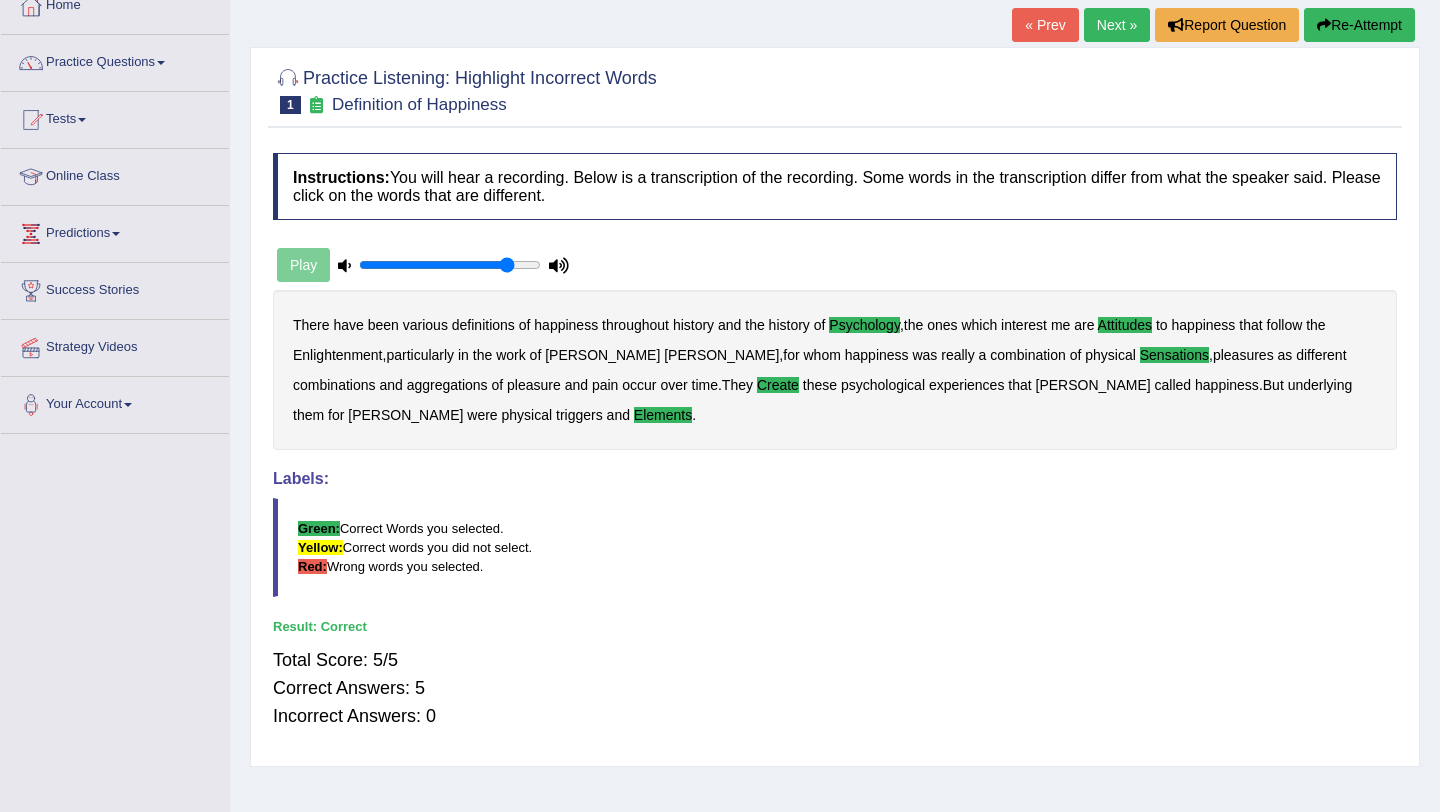 scroll, scrollTop: 0, scrollLeft: 0, axis: both 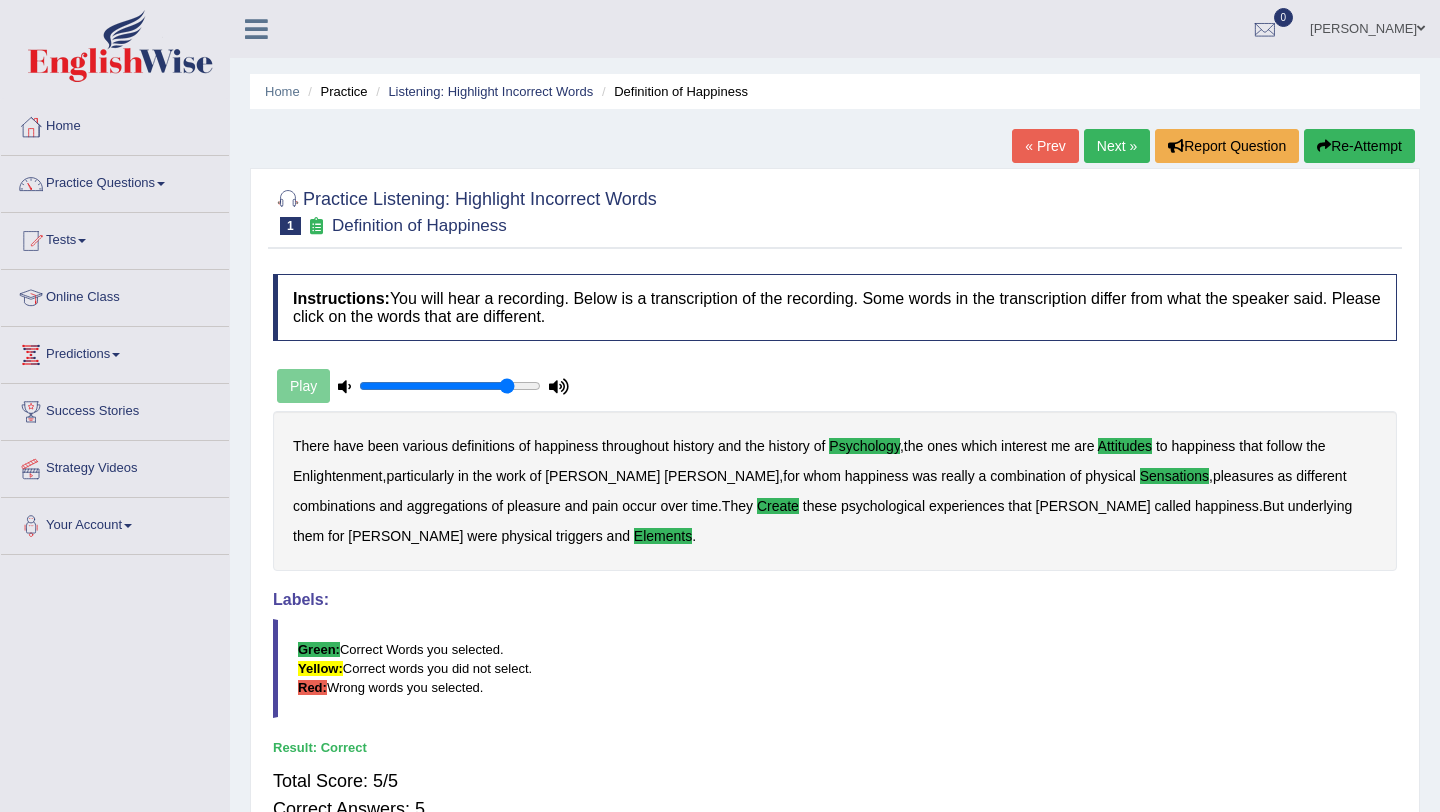 click on "Next »" at bounding box center [1117, 146] 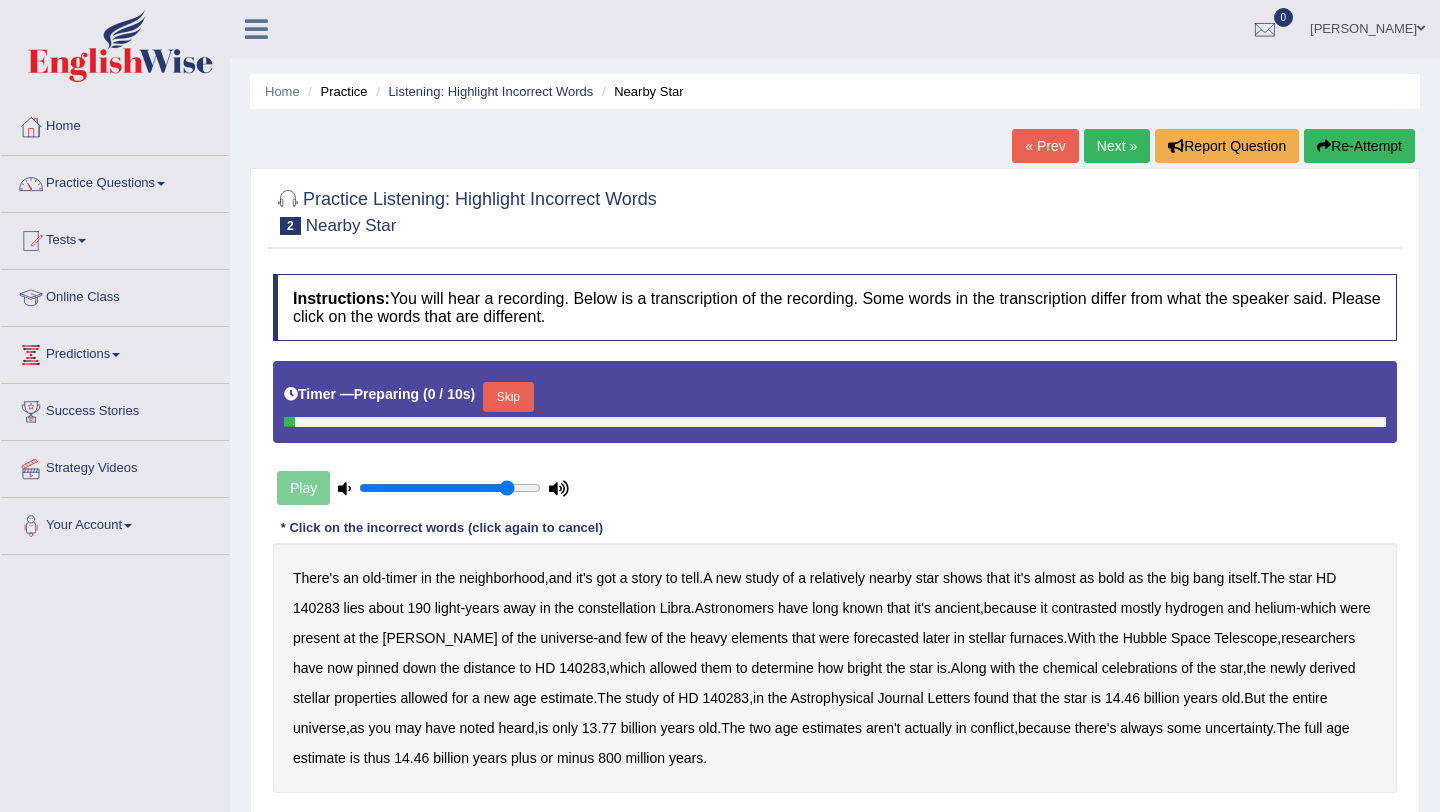 scroll, scrollTop: 0, scrollLeft: 0, axis: both 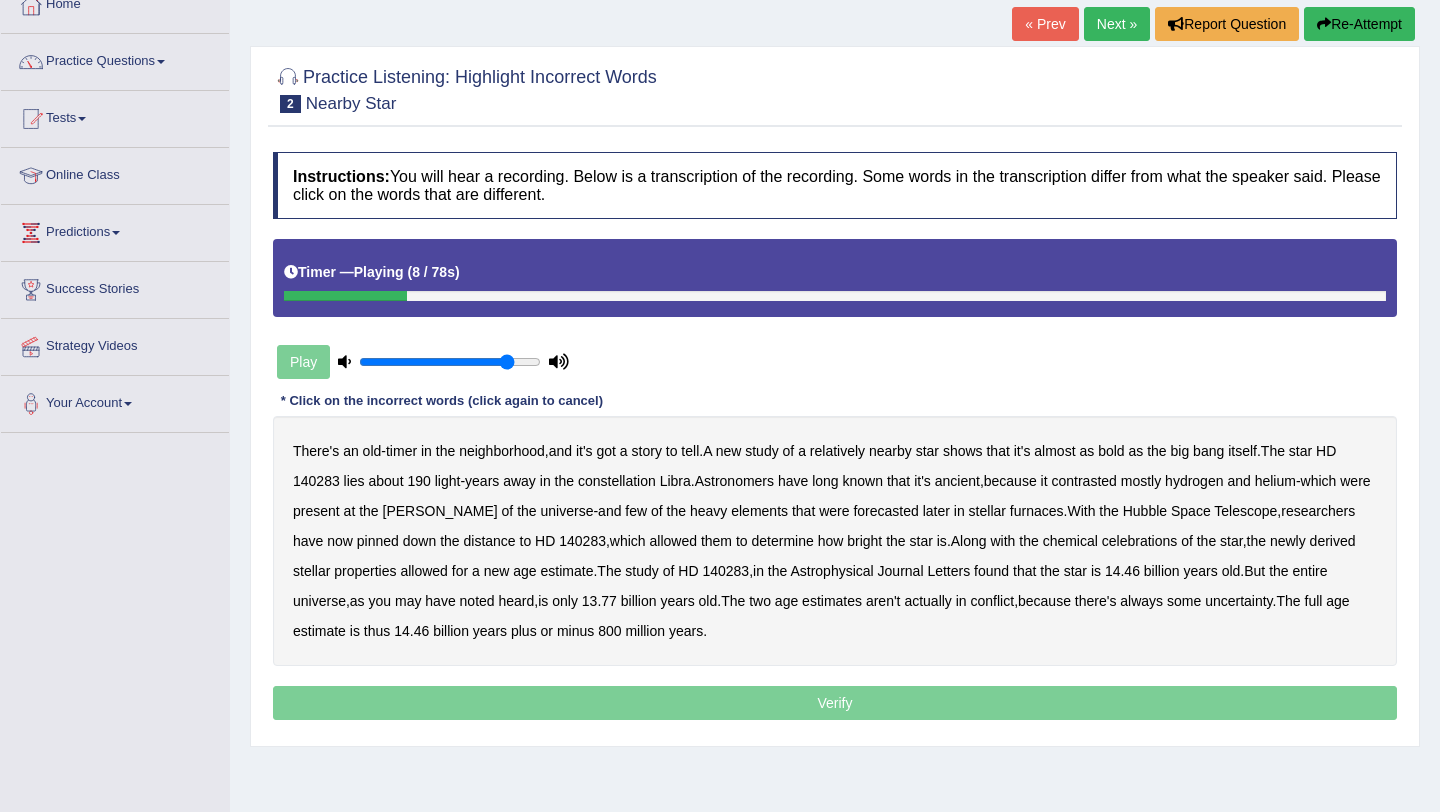click on "bold" at bounding box center [1111, 451] 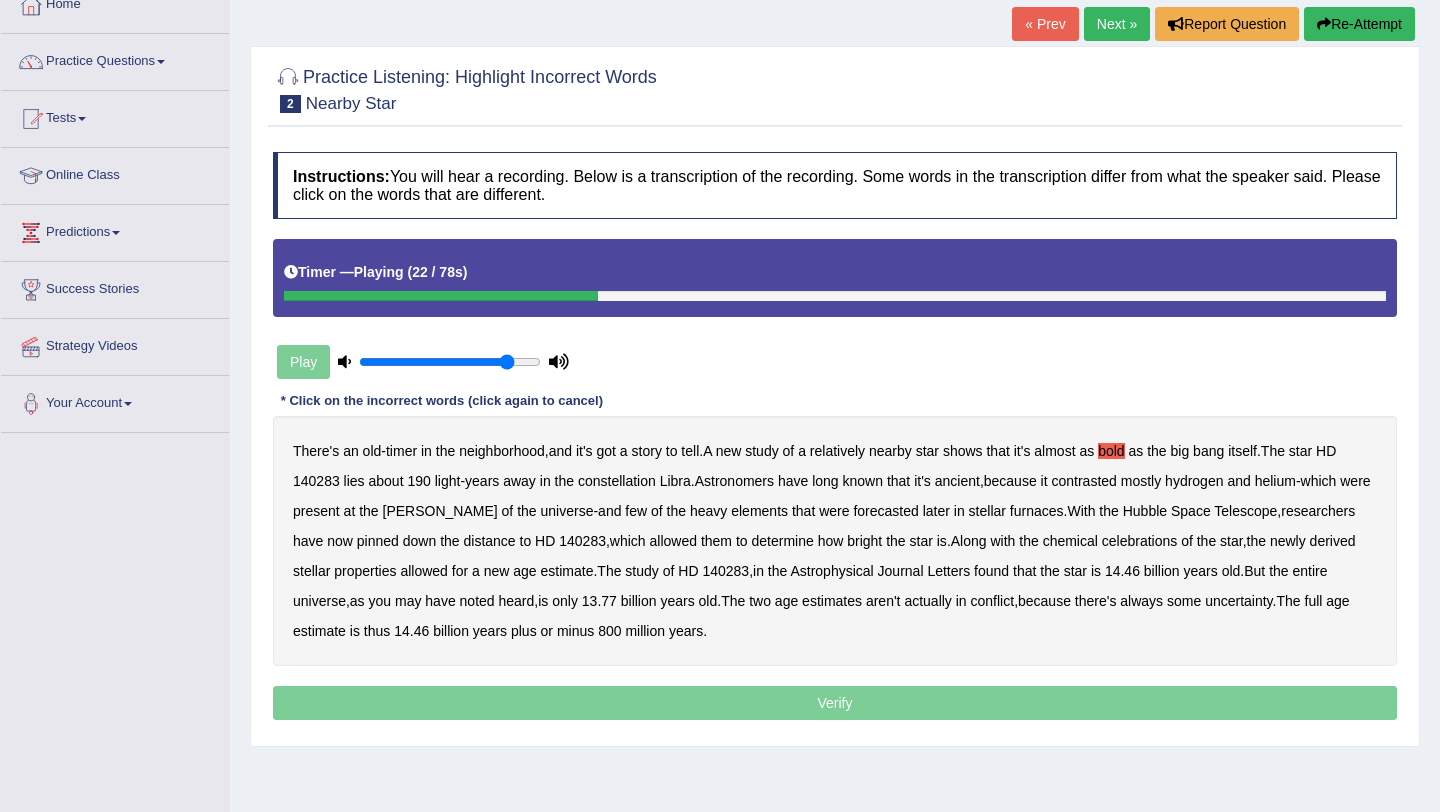 click on "contrasted" at bounding box center (1083, 481) 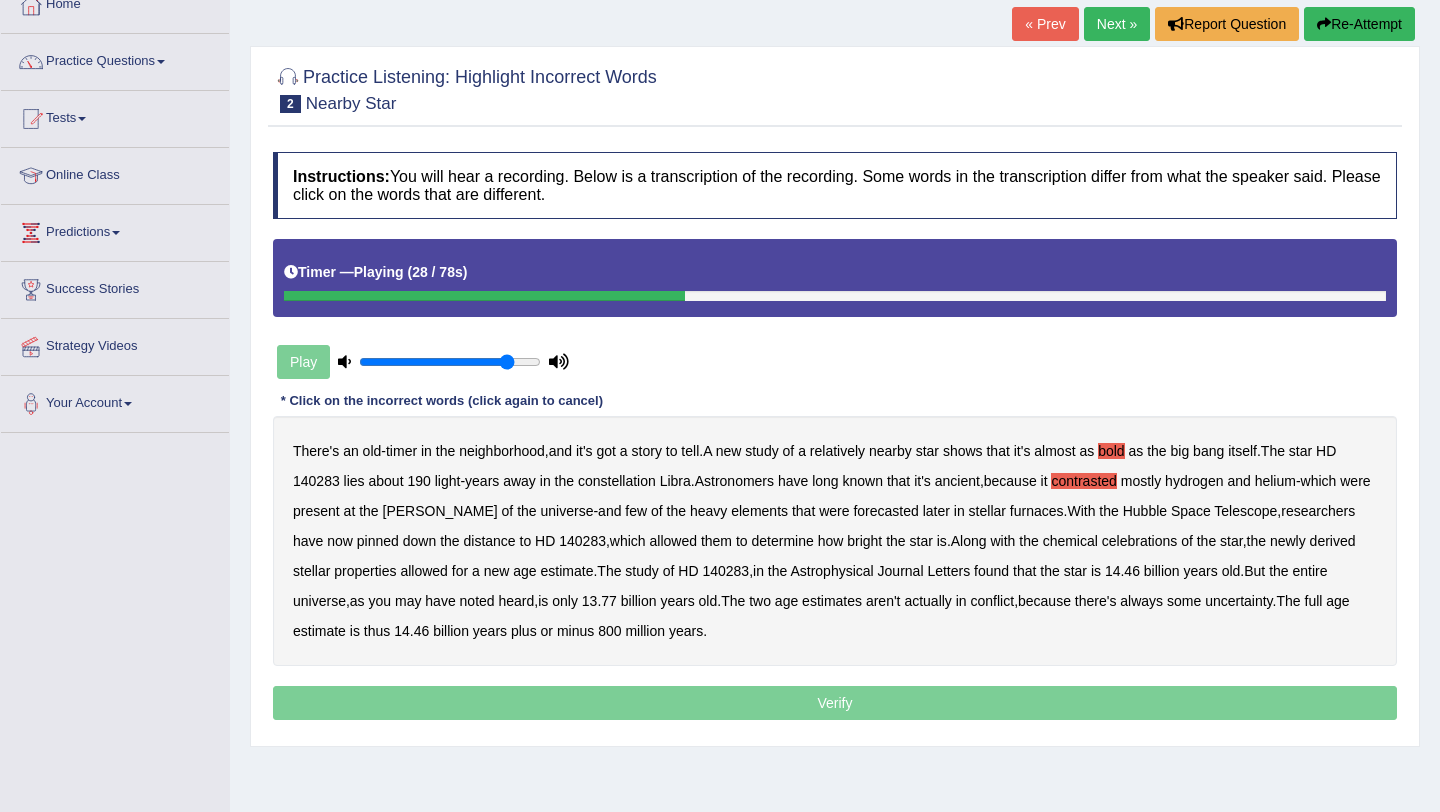 click on "forecasted" at bounding box center (885, 511) 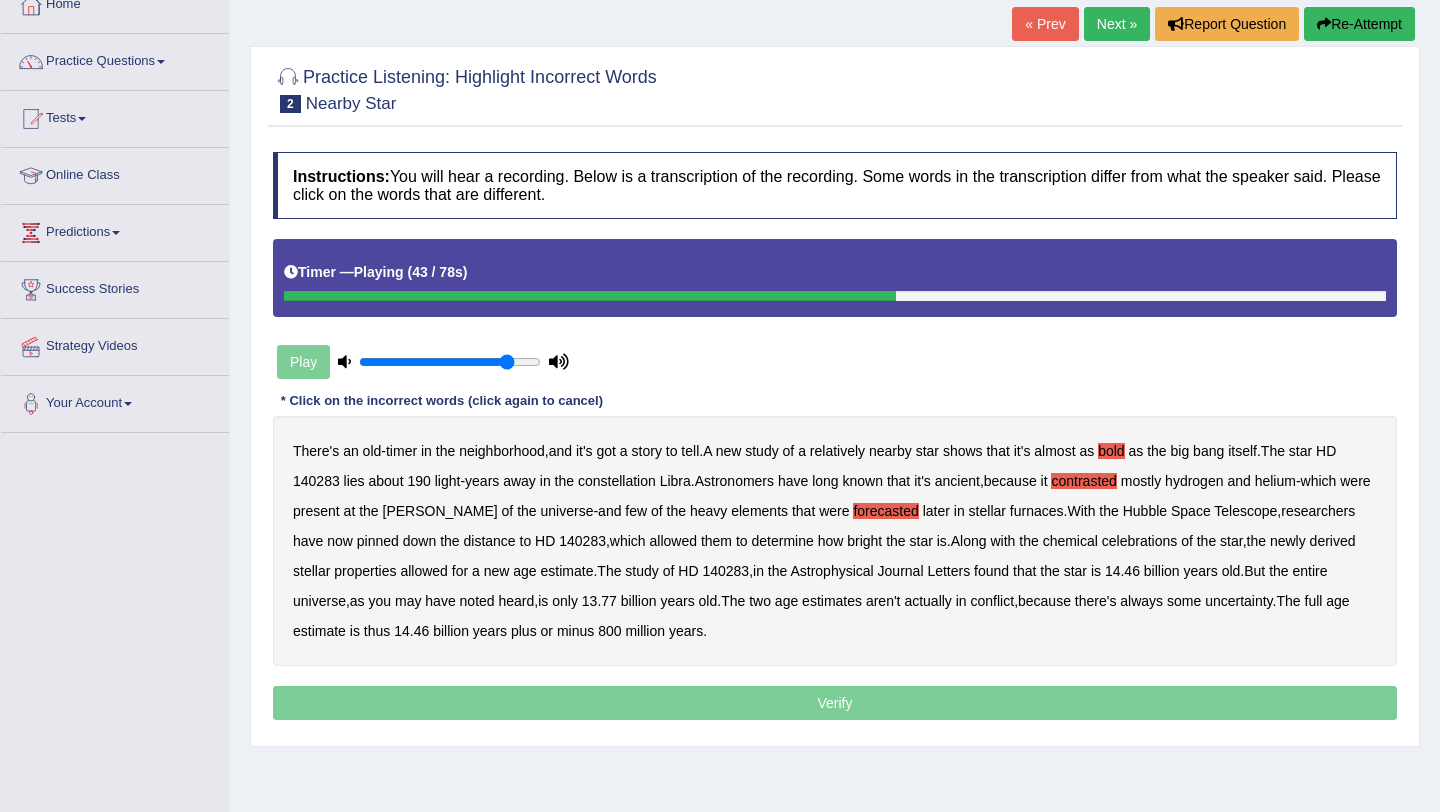 click on "celebrations" at bounding box center [1140, 541] 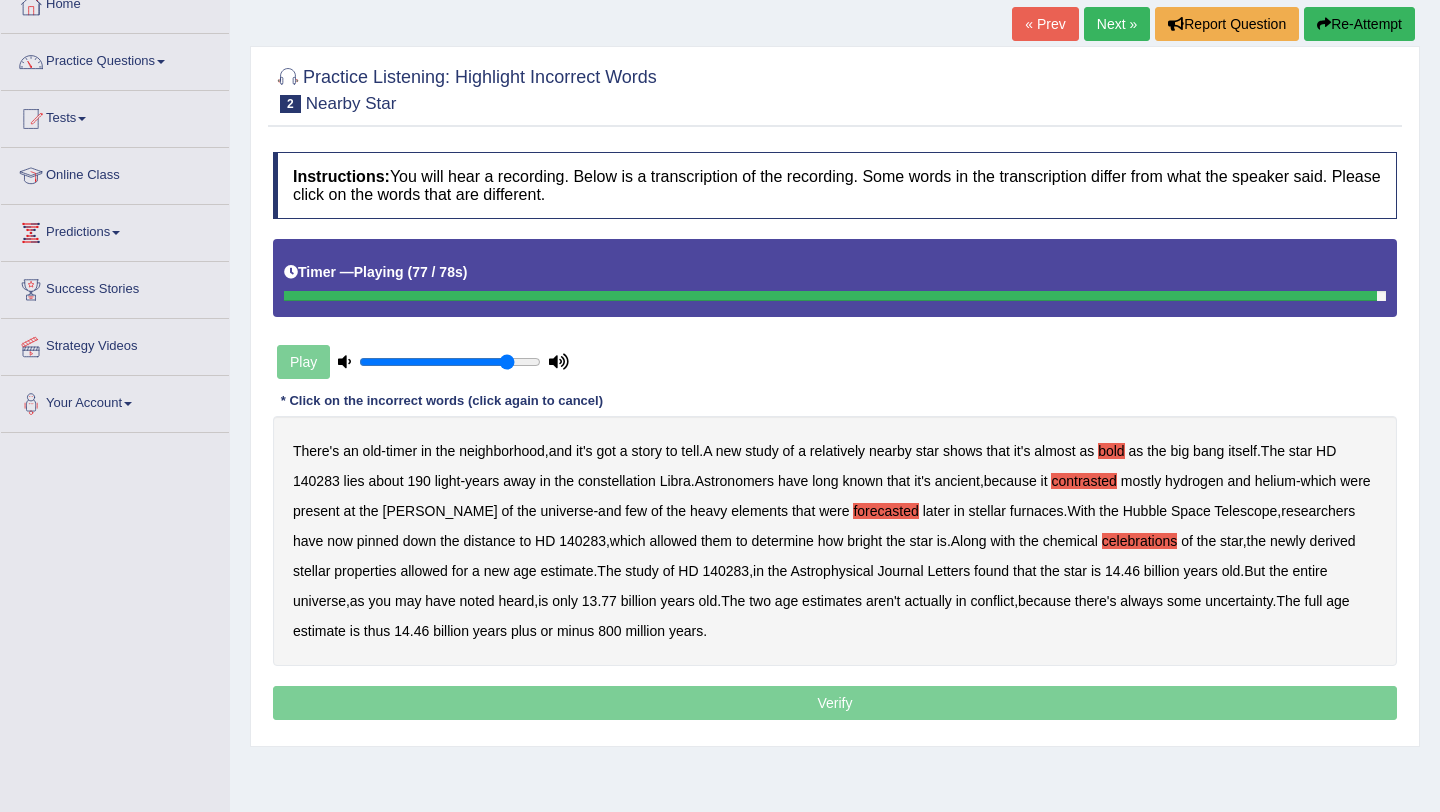 click on "Verify" at bounding box center (835, 703) 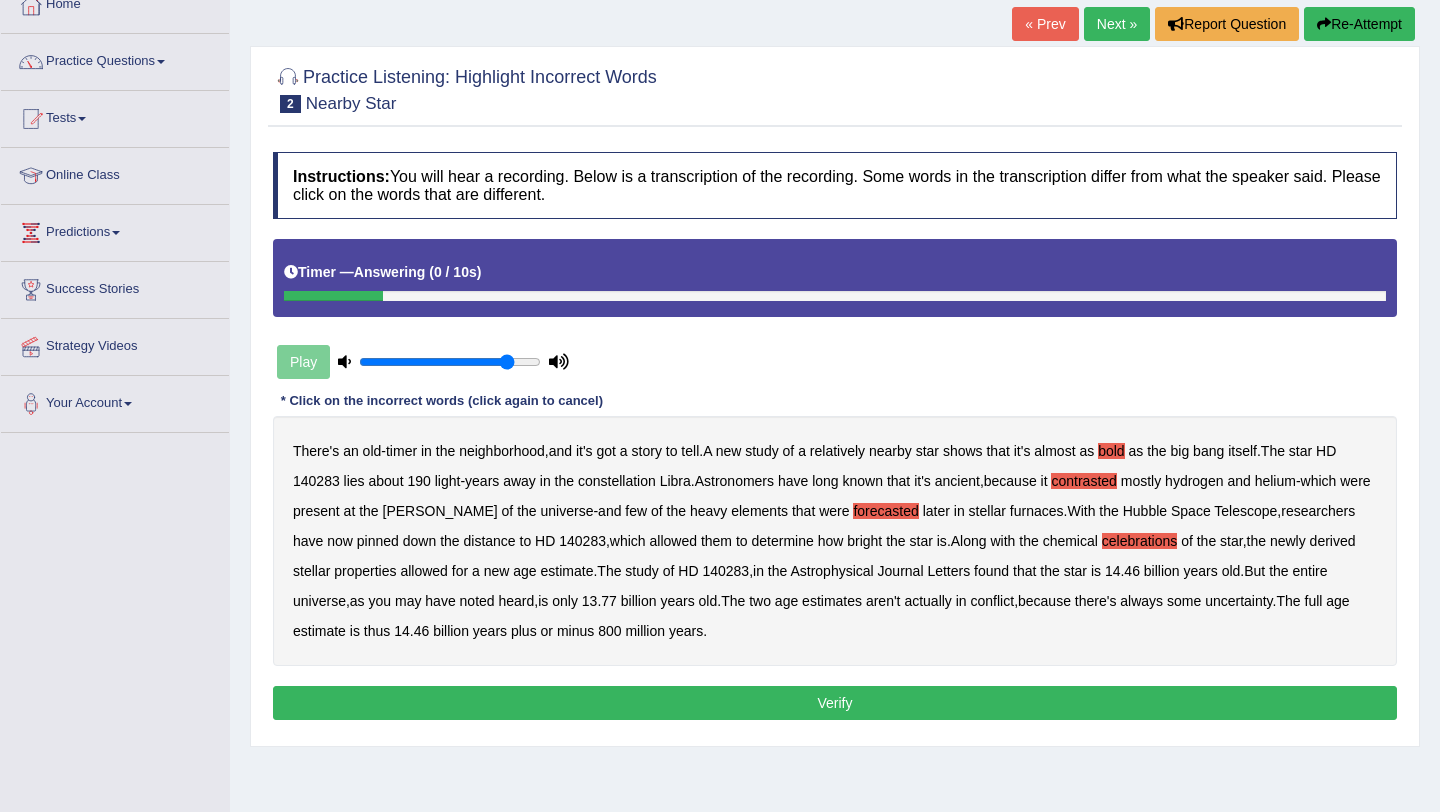 click on "Verify" at bounding box center (835, 703) 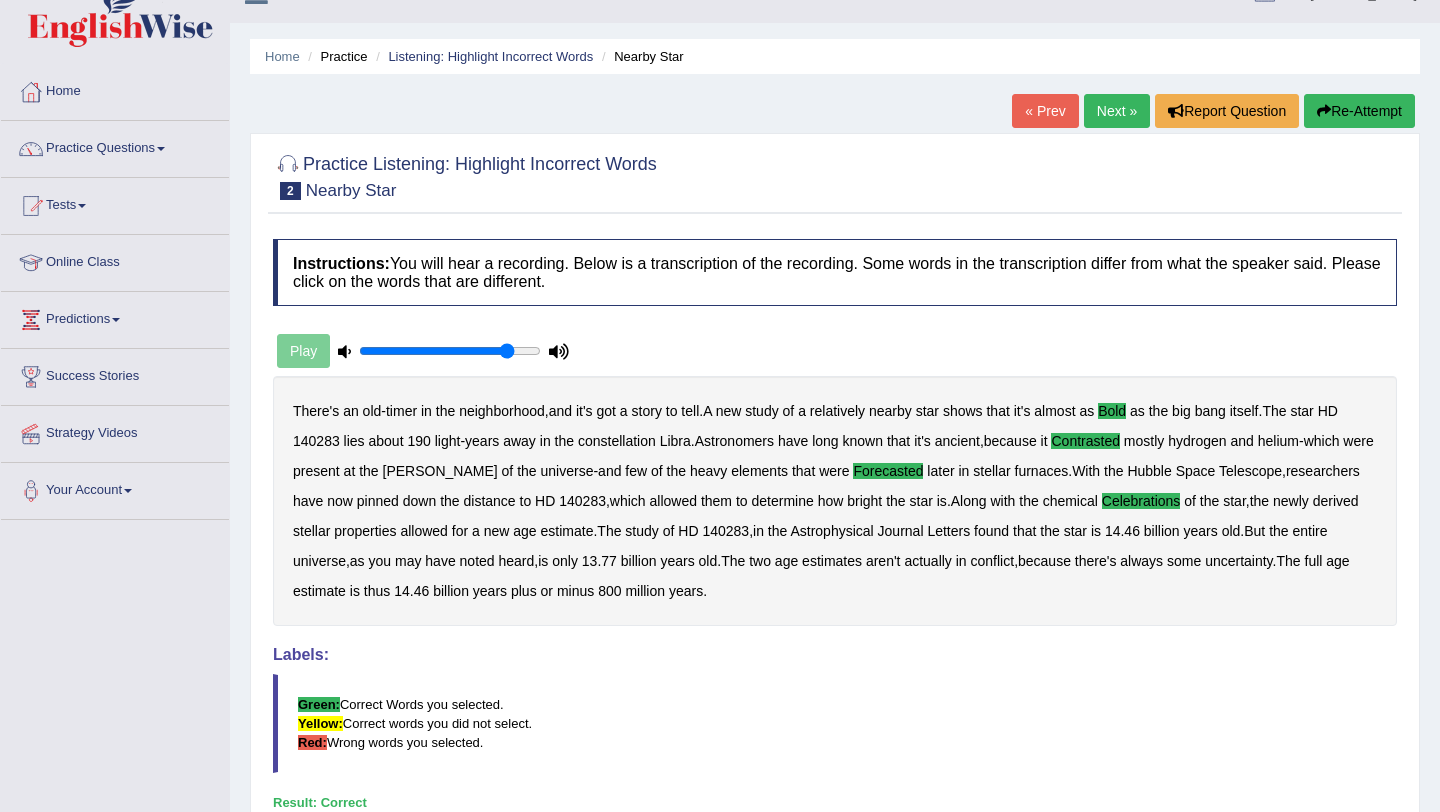 scroll, scrollTop: 0, scrollLeft: 0, axis: both 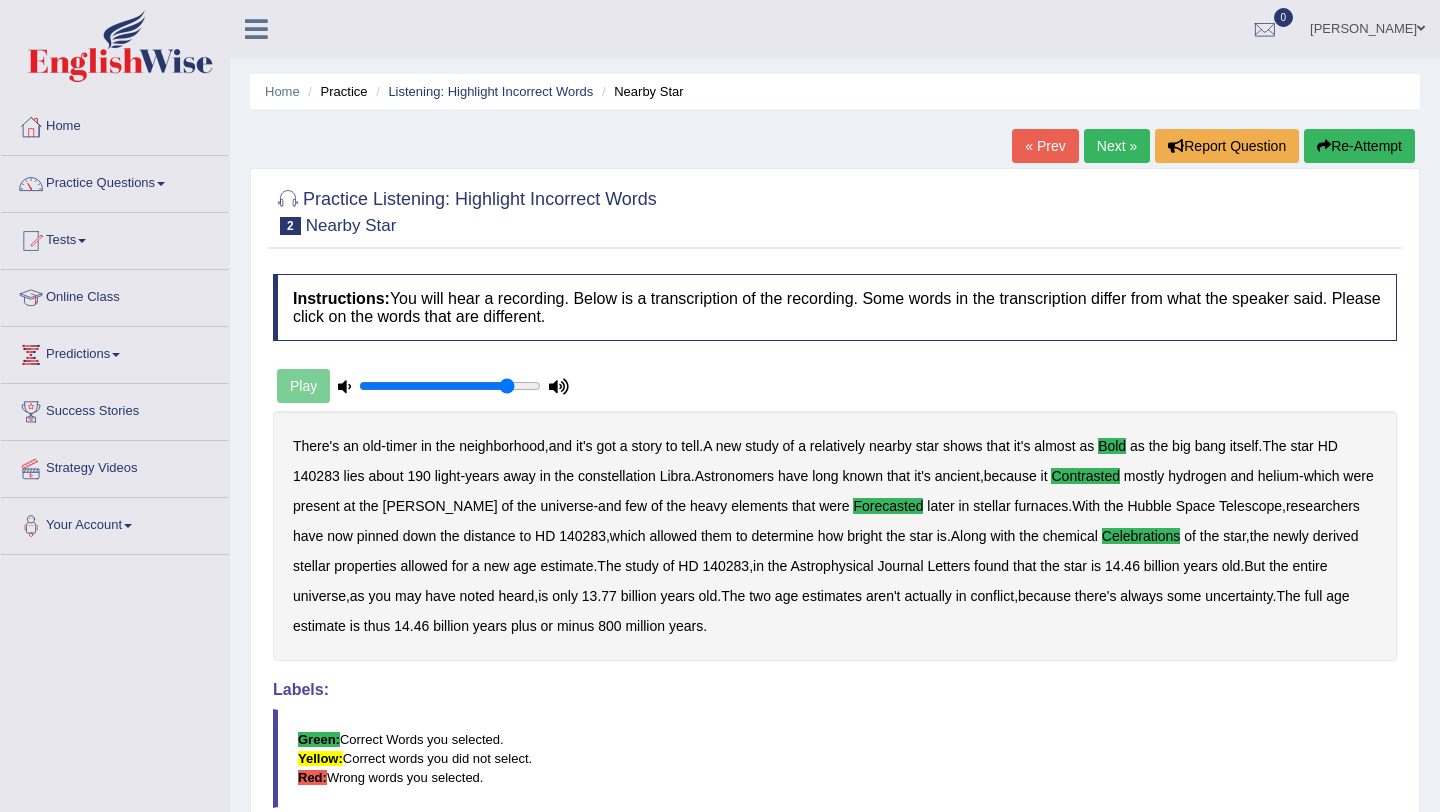 click on "Next »" at bounding box center [1117, 146] 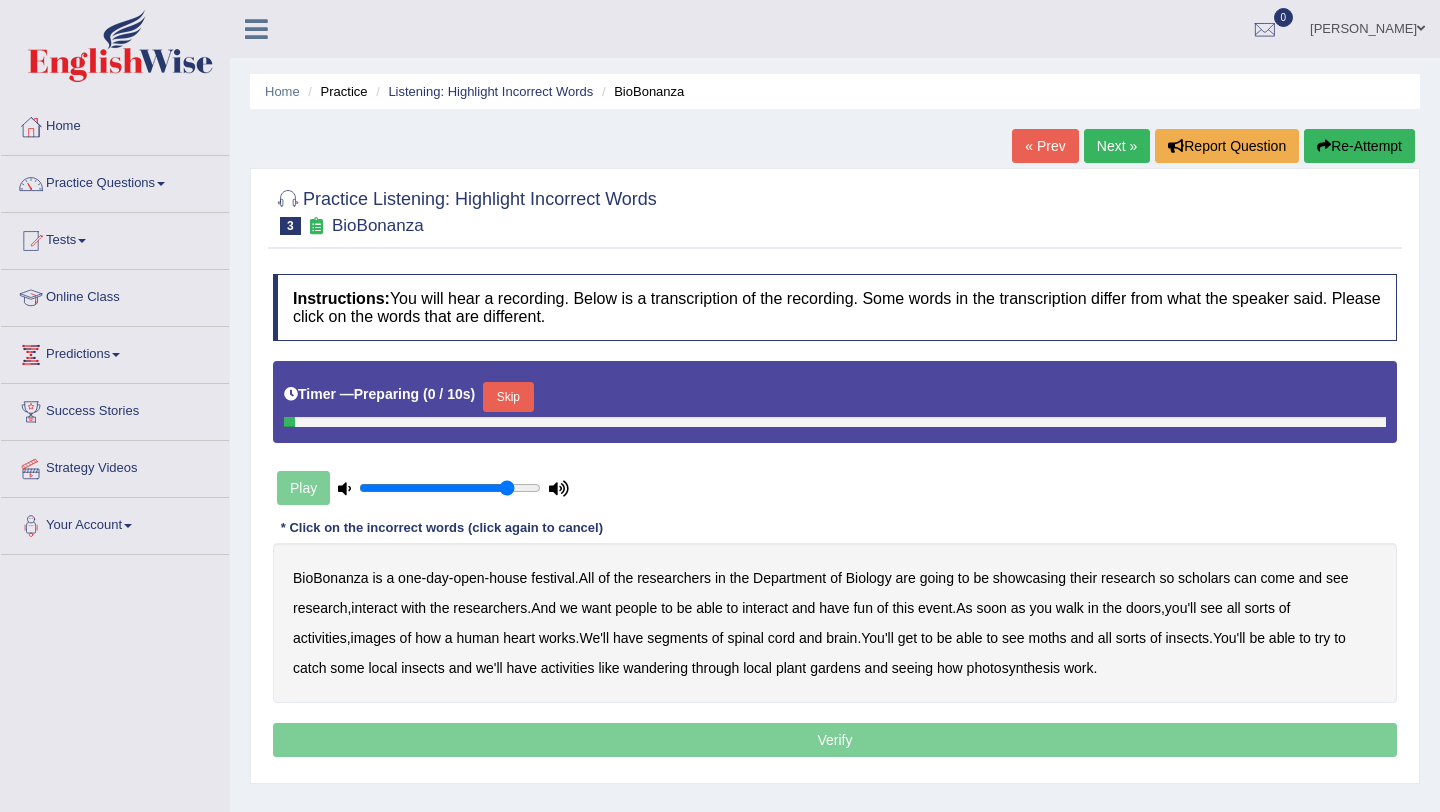 scroll, scrollTop: 0, scrollLeft: 0, axis: both 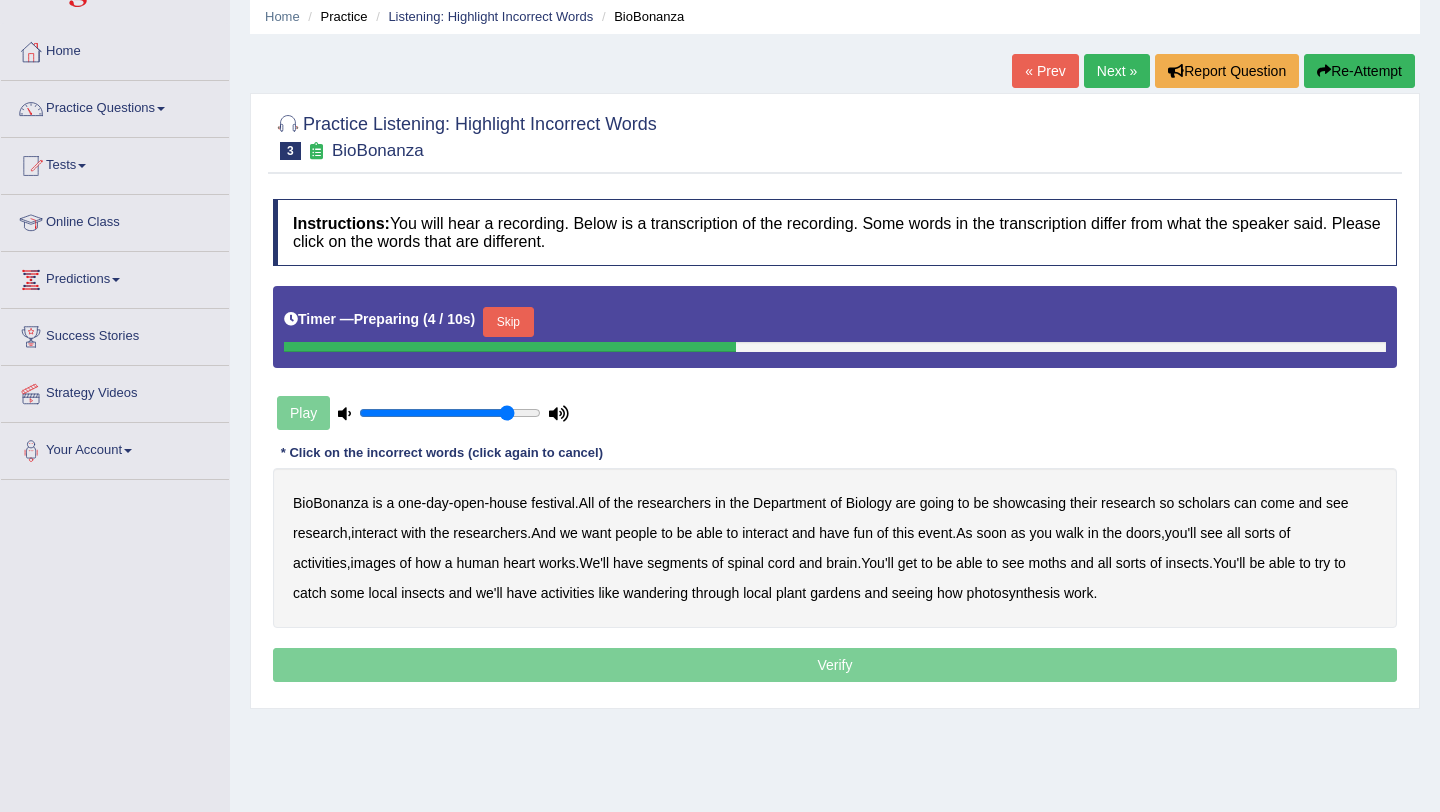click on "Skip" at bounding box center [508, 322] 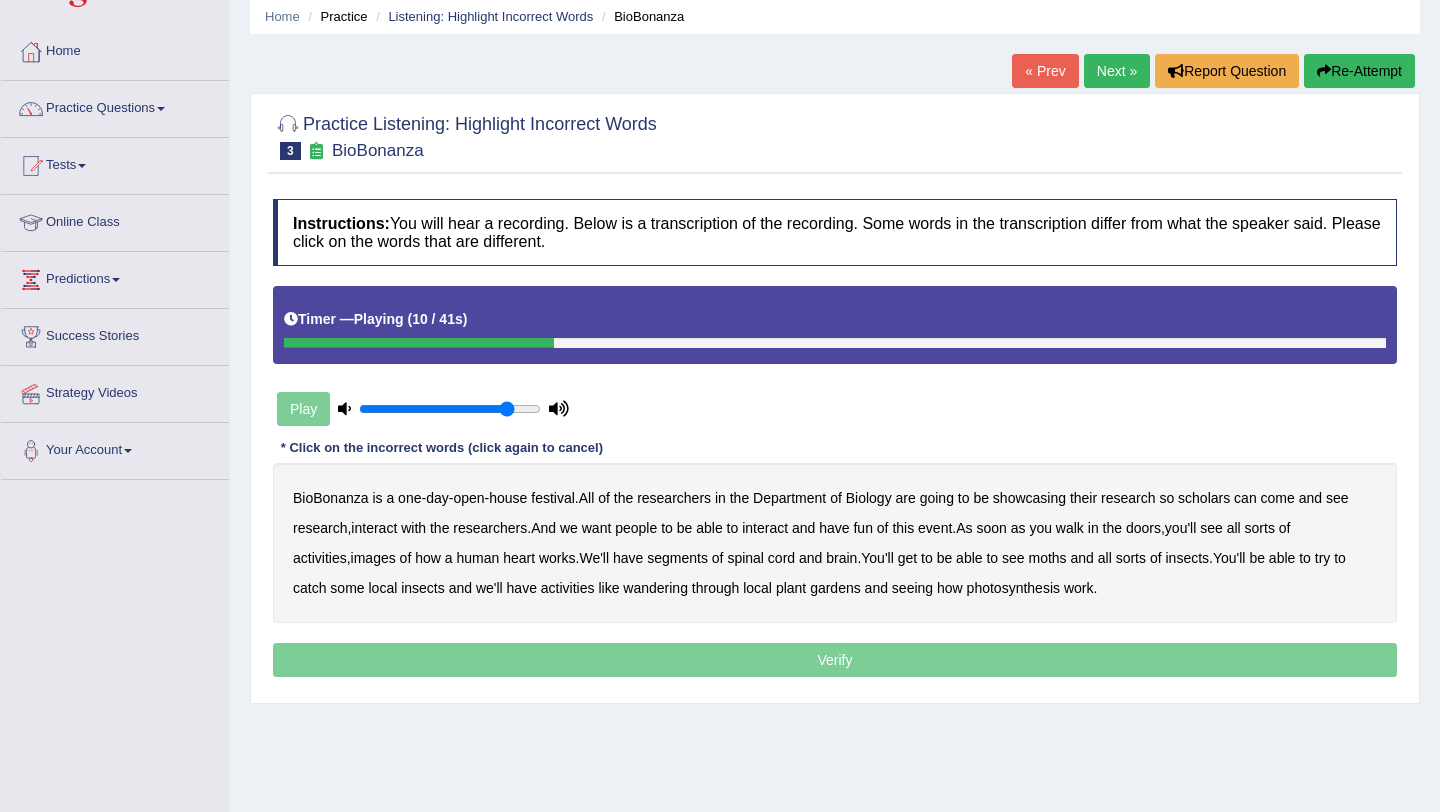 click on "scholars" at bounding box center (1204, 498) 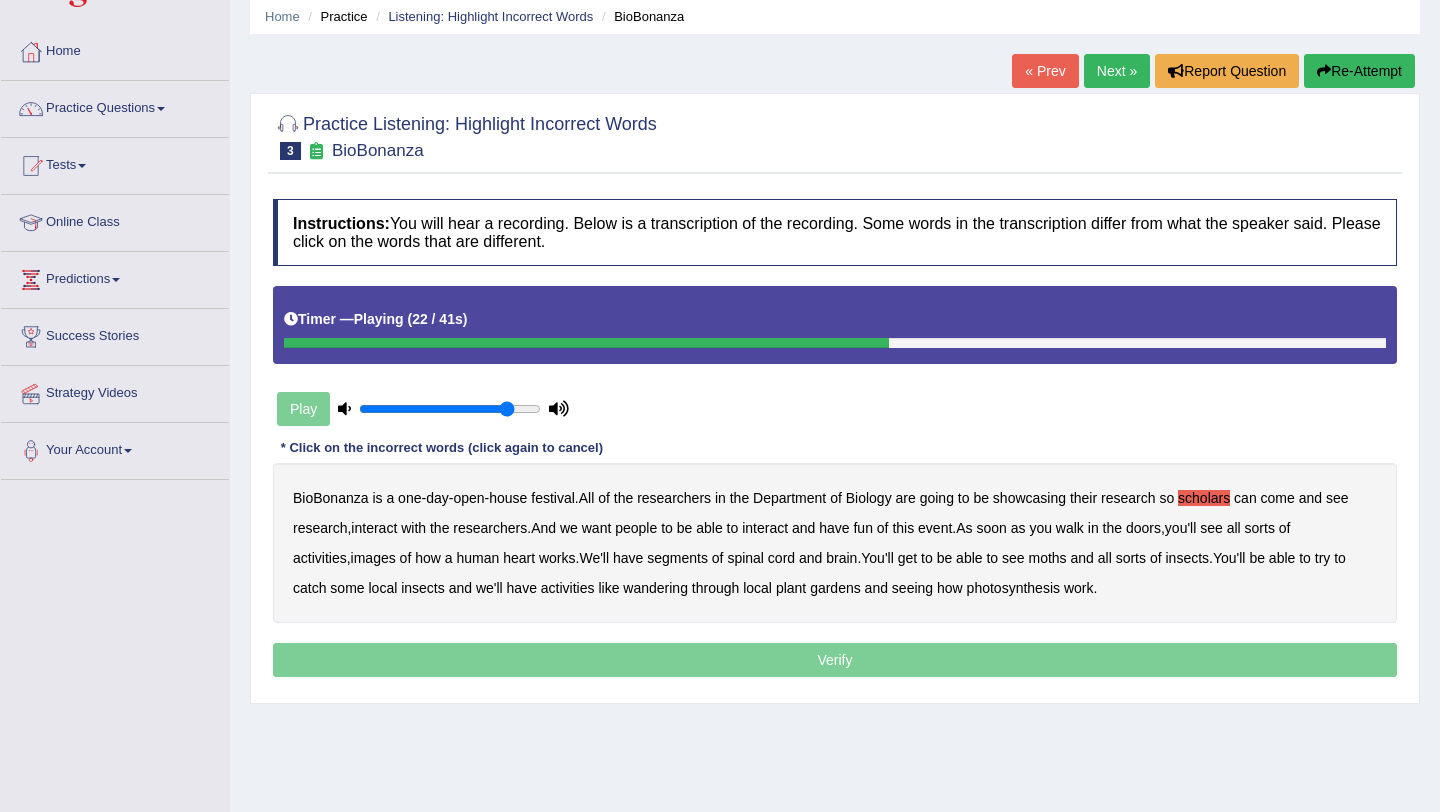click on "images" at bounding box center (373, 558) 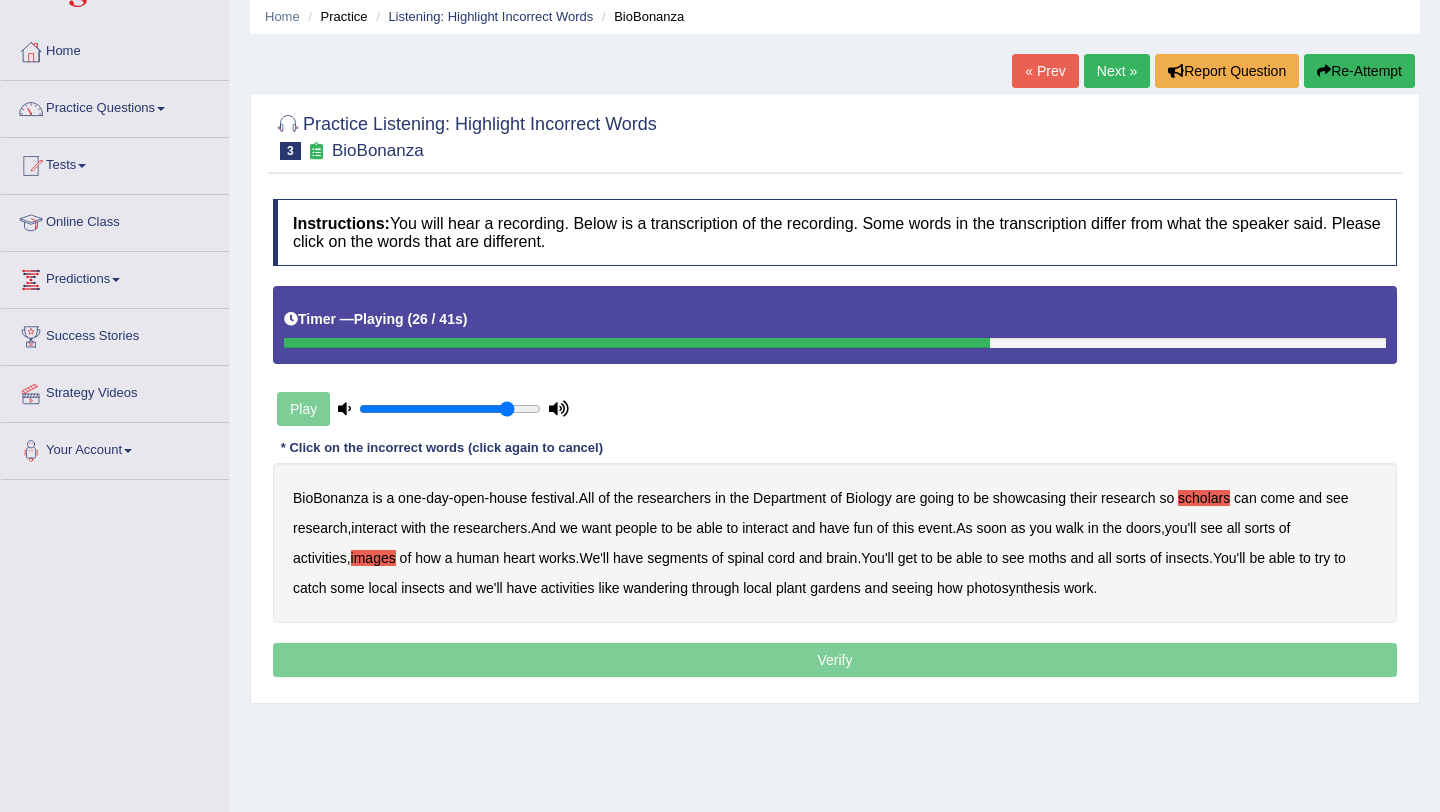 click on "segments" at bounding box center [677, 558] 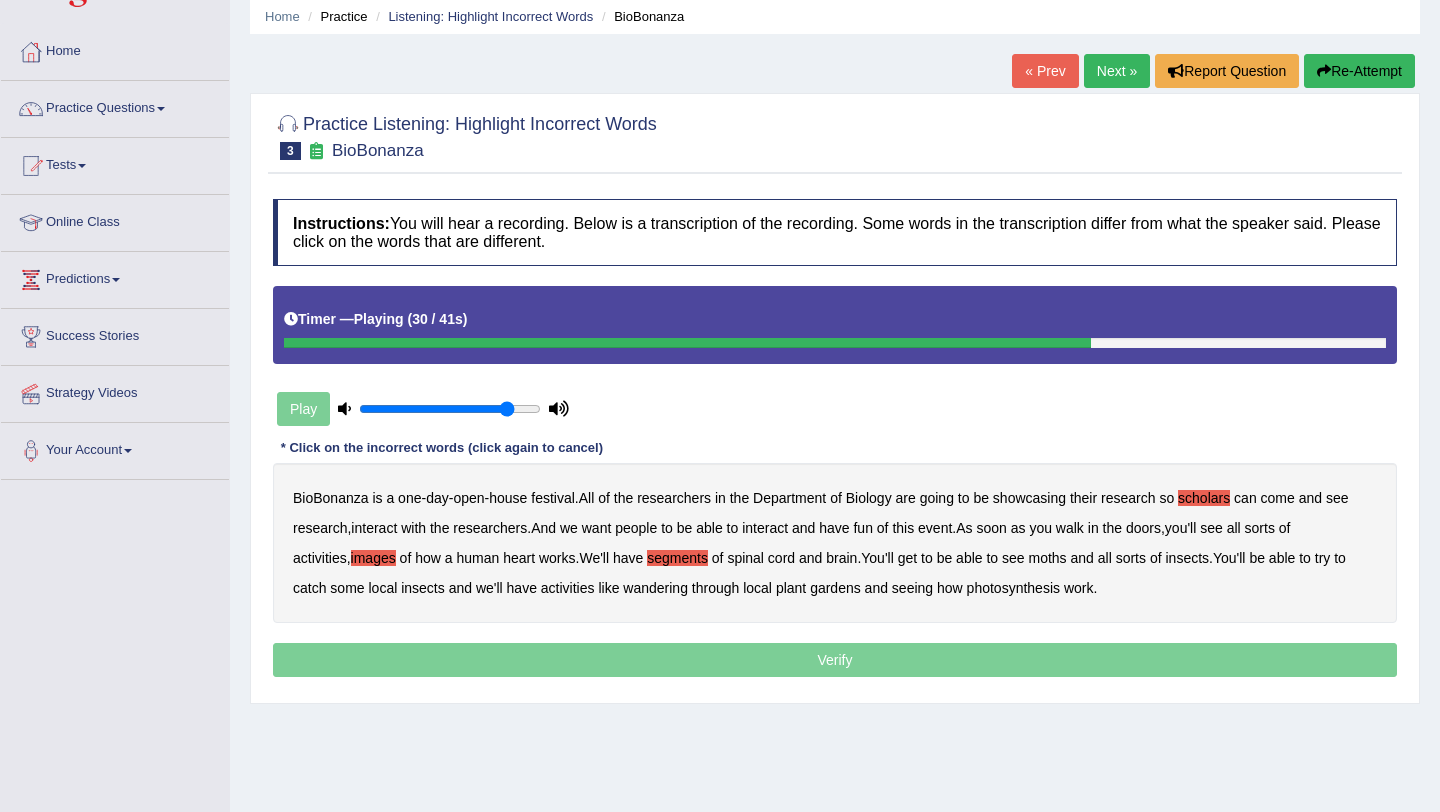 click on "moths" at bounding box center (1048, 558) 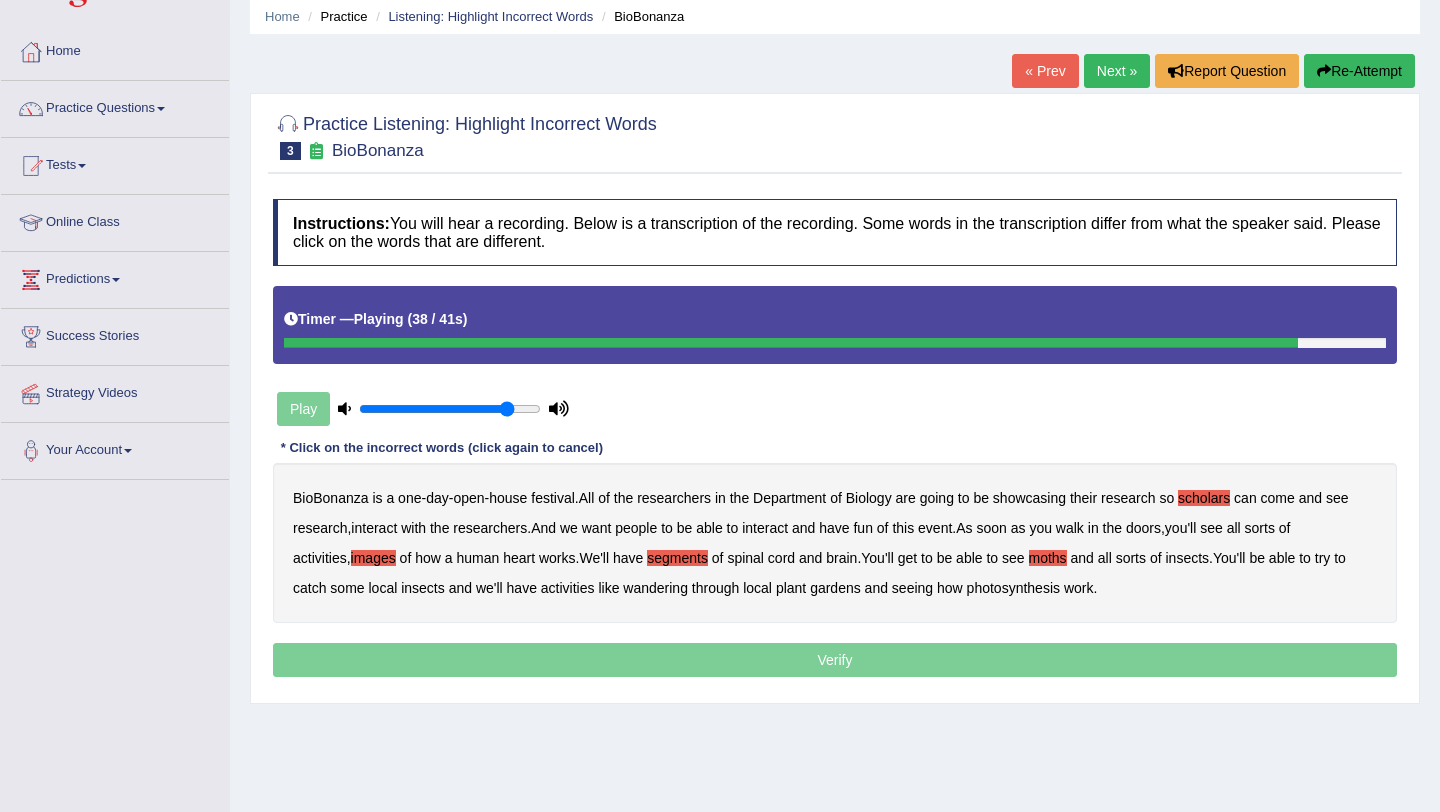 click on "BioBonanza   is   a   one - day - open - house   festival .  All   of   the   researchers   in   the   Department   of   Biology   are   going   to   be   showcasing   their   research   so   scholars   can   come   and   see   research ,  interact   with   the   researchers .  And   we   want   people   to   be   able   to   interact   and   have   fun   of   this   event .  As   soon   as   you   walk   in   the   doors ,  you'll   see   all   sorts   of   activities ,  images   of   how   a   human   heart   works .  We'll   have   segments   of   spinal   cord   and   brain .  You'll   get   to   be   able   to   see   moths   and   all   sorts   of   insects .  You'll   be   able   to   try   to   catch   some   local   insects   and   we'll   have   activities   like   wandering   through   local   plant   gardens   and   seeing   how   photosynthesis   work ." at bounding box center (835, 543) 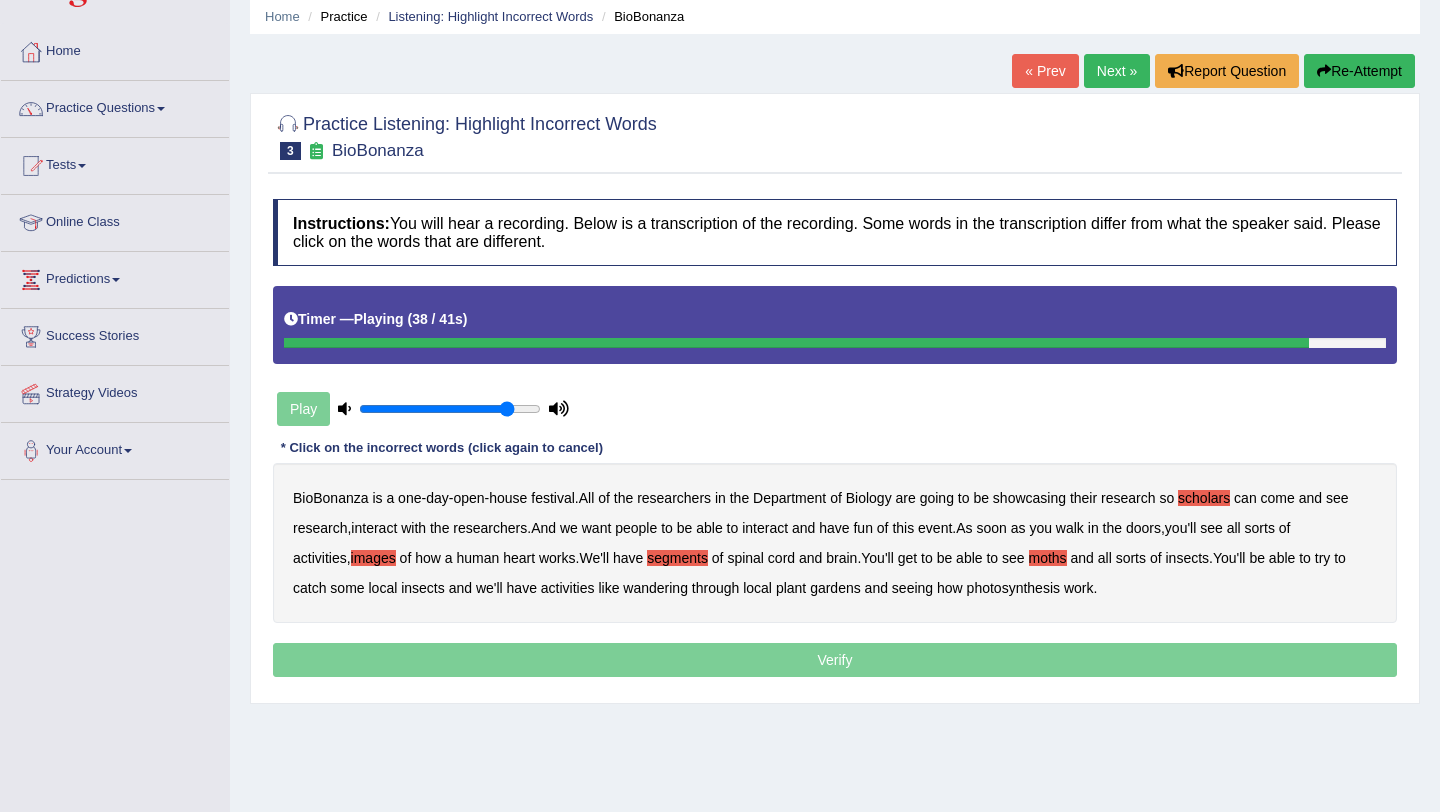 click on "wandering" at bounding box center (655, 588) 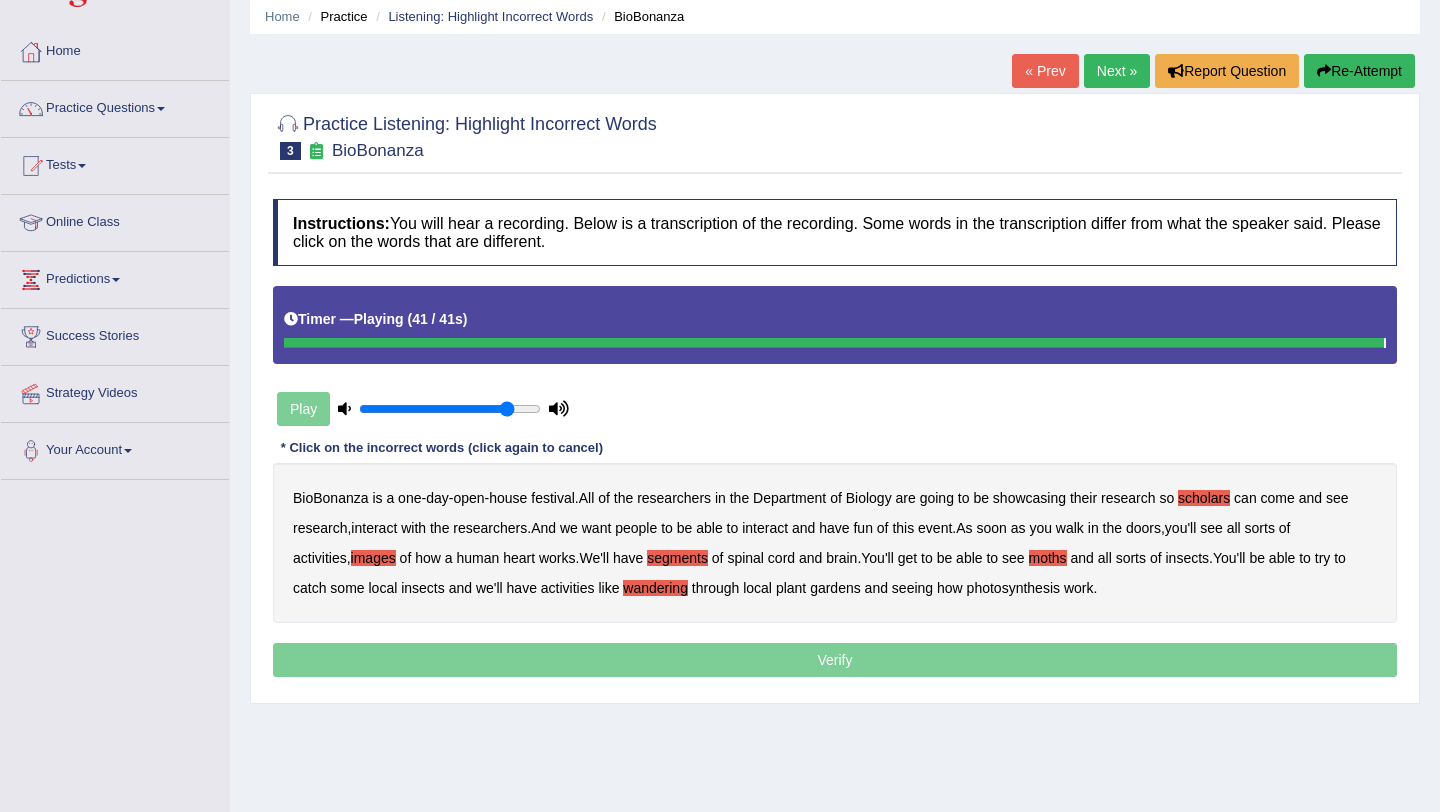 click on "Verify" at bounding box center (835, 660) 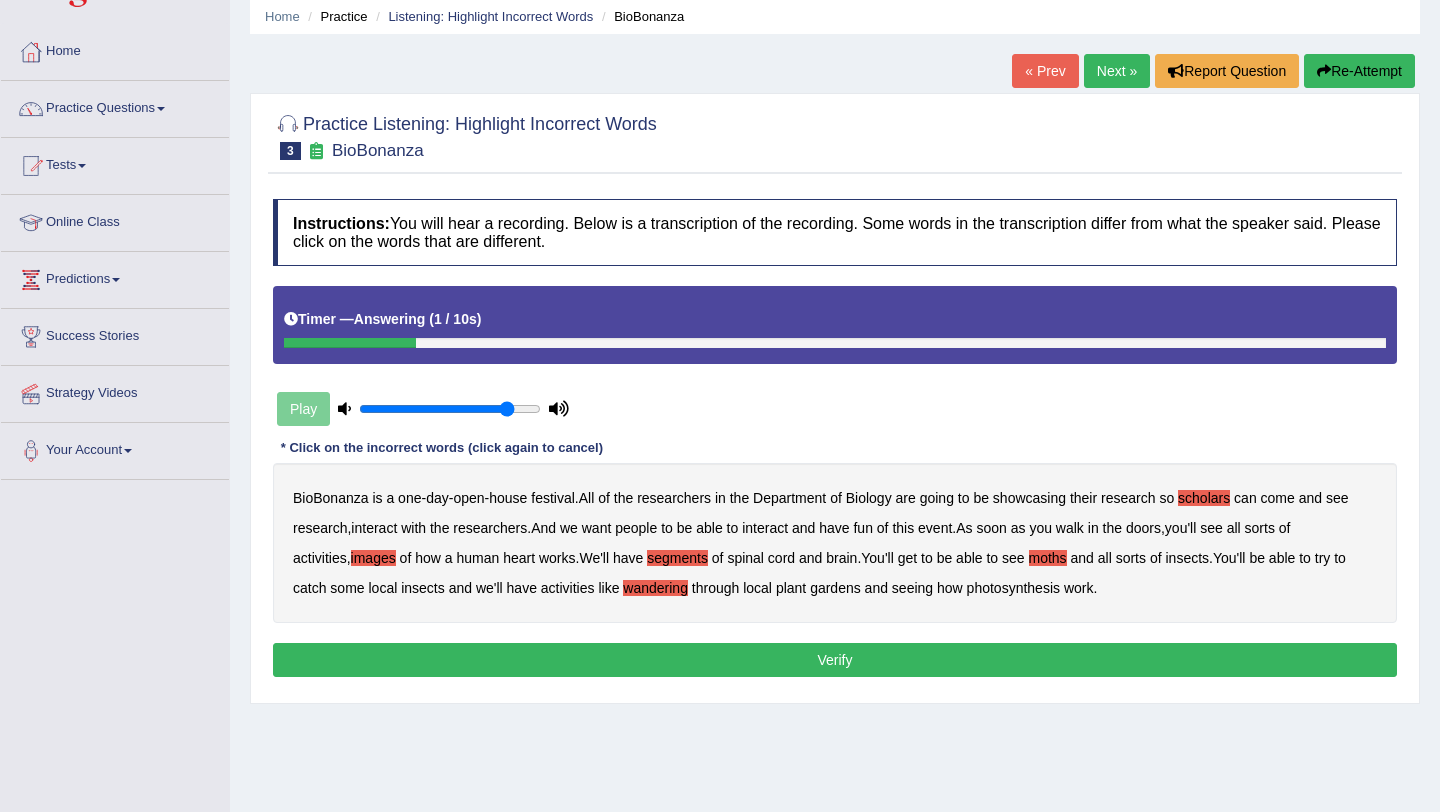 click on "Verify" at bounding box center (835, 660) 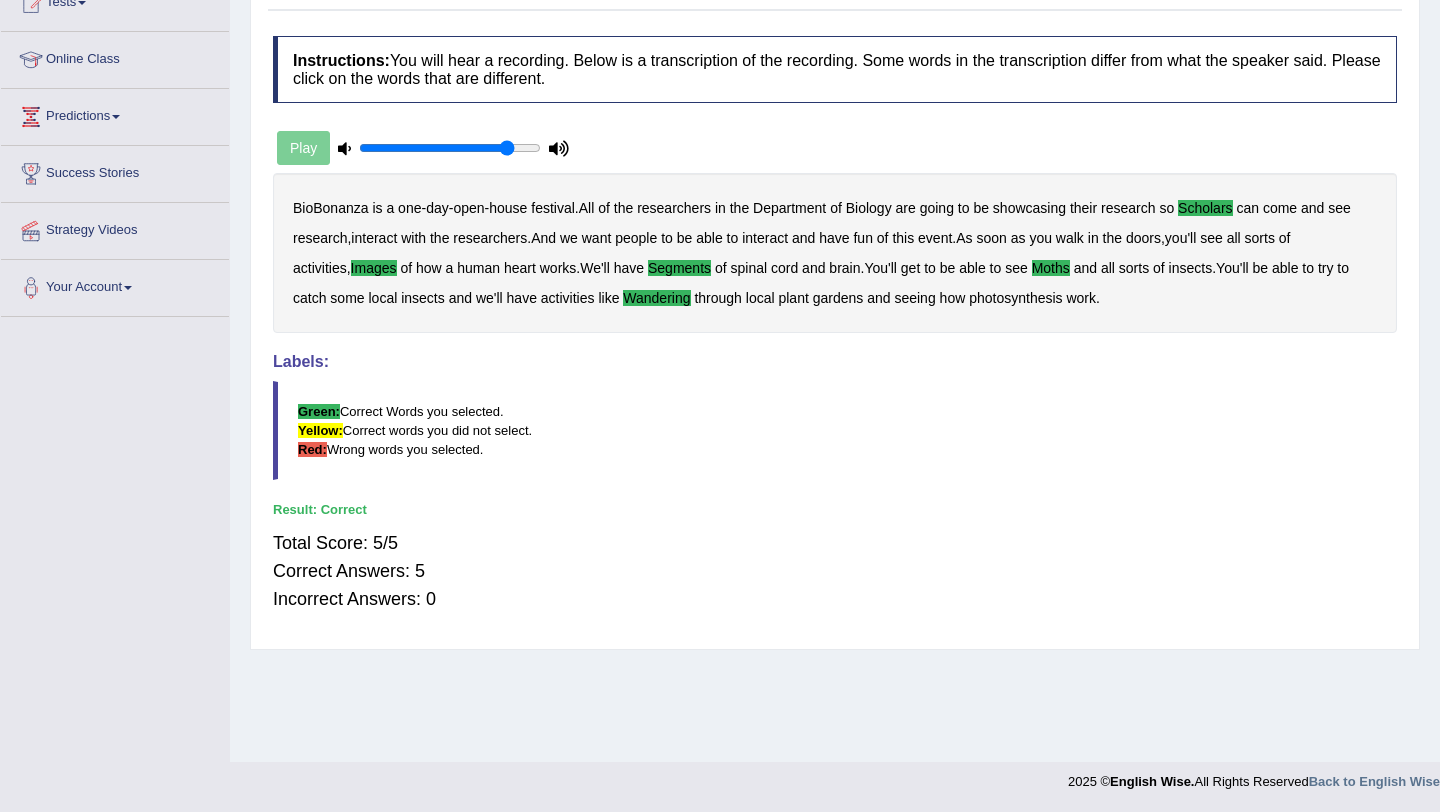 scroll, scrollTop: 0, scrollLeft: 0, axis: both 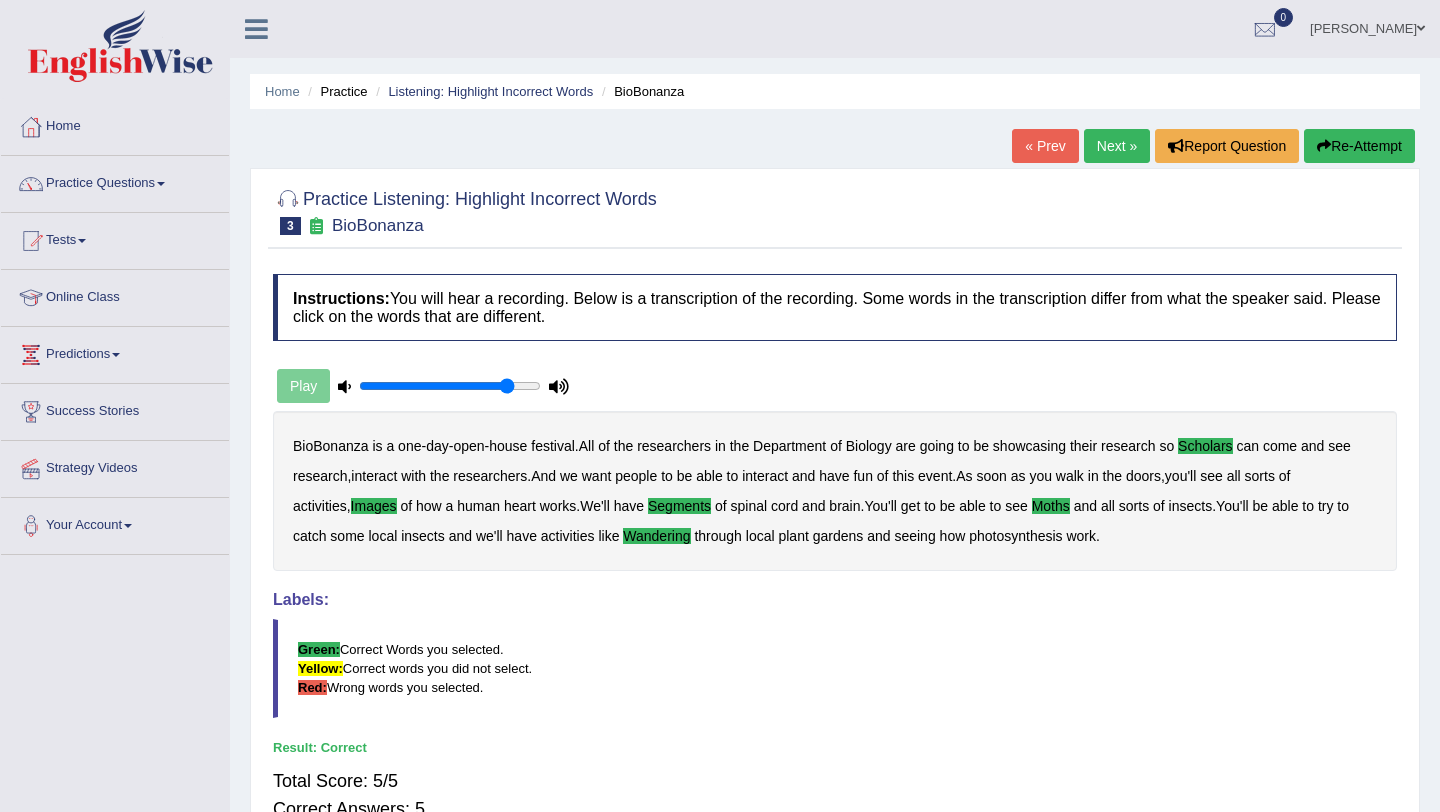 click on "Next »" at bounding box center [1117, 146] 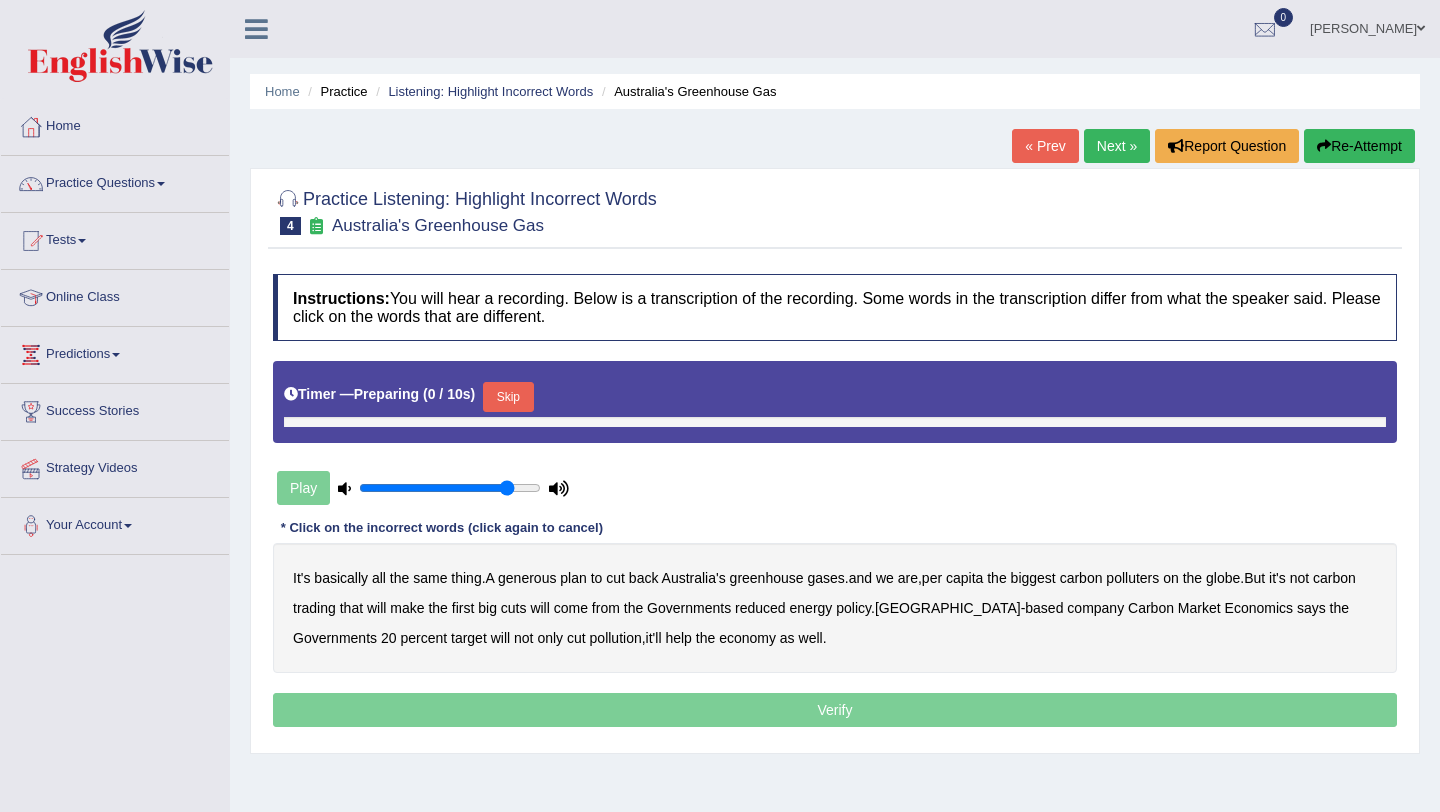 scroll, scrollTop: 0, scrollLeft: 0, axis: both 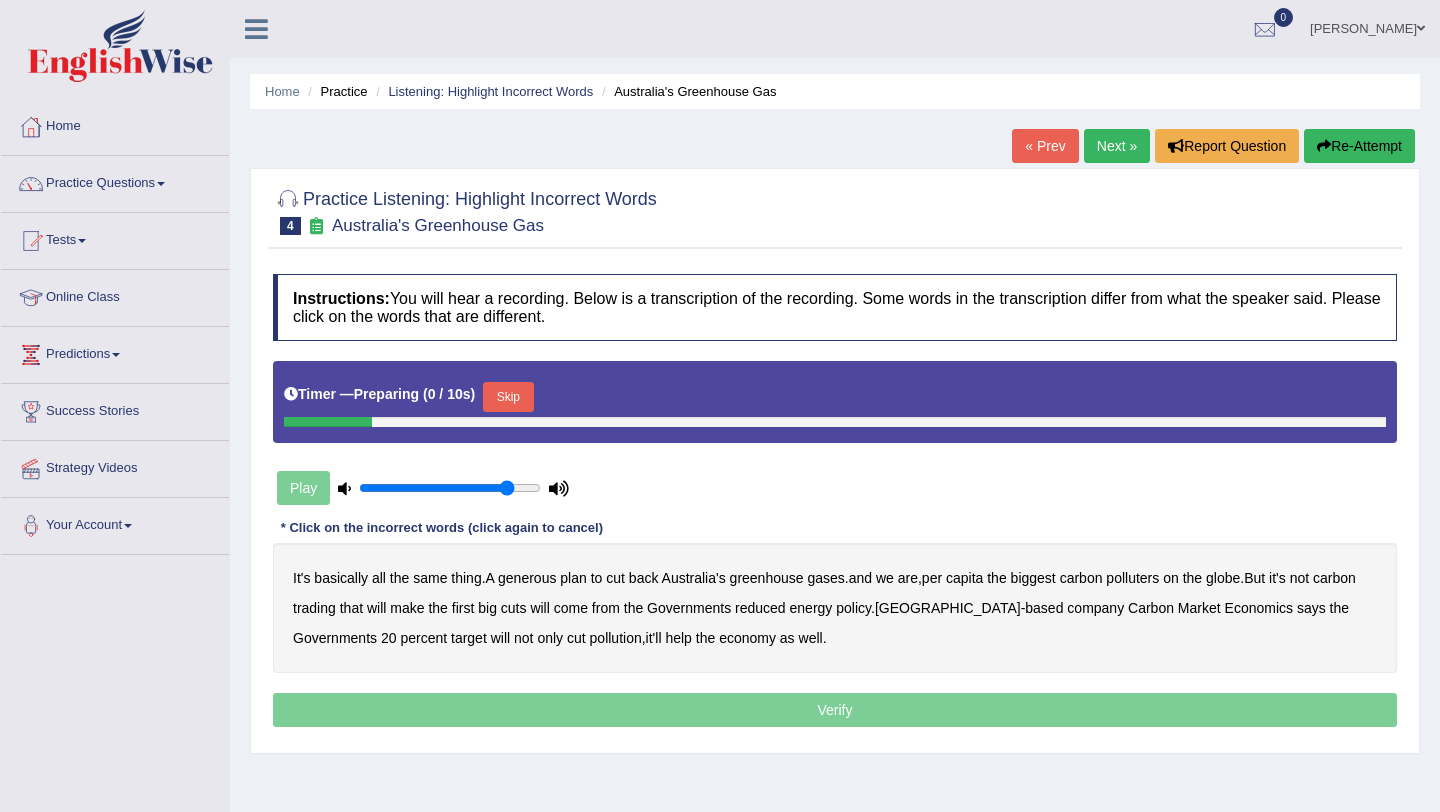 click on "Skip" at bounding box center (508, 397) 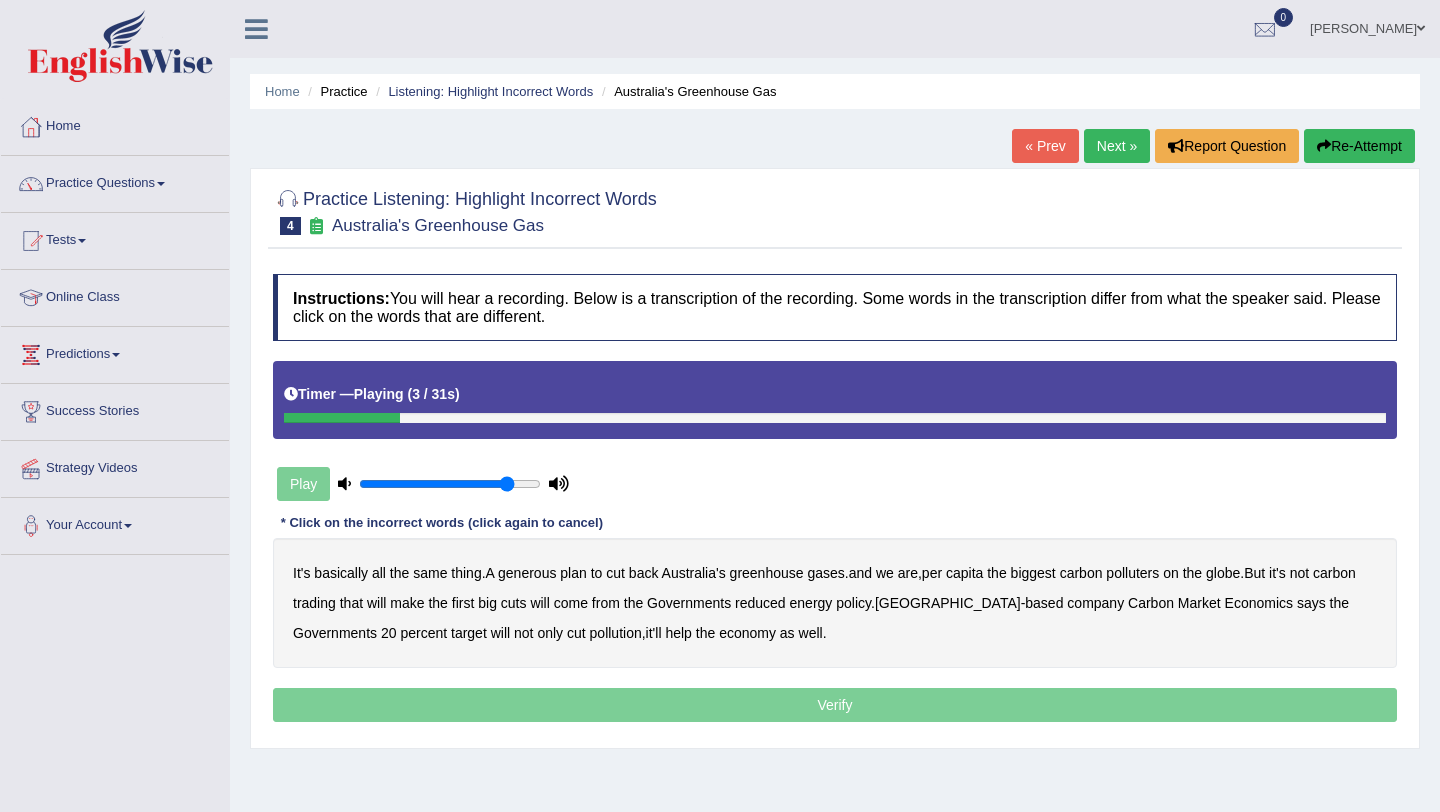 click on "generous" at bounding box center (527, 573) 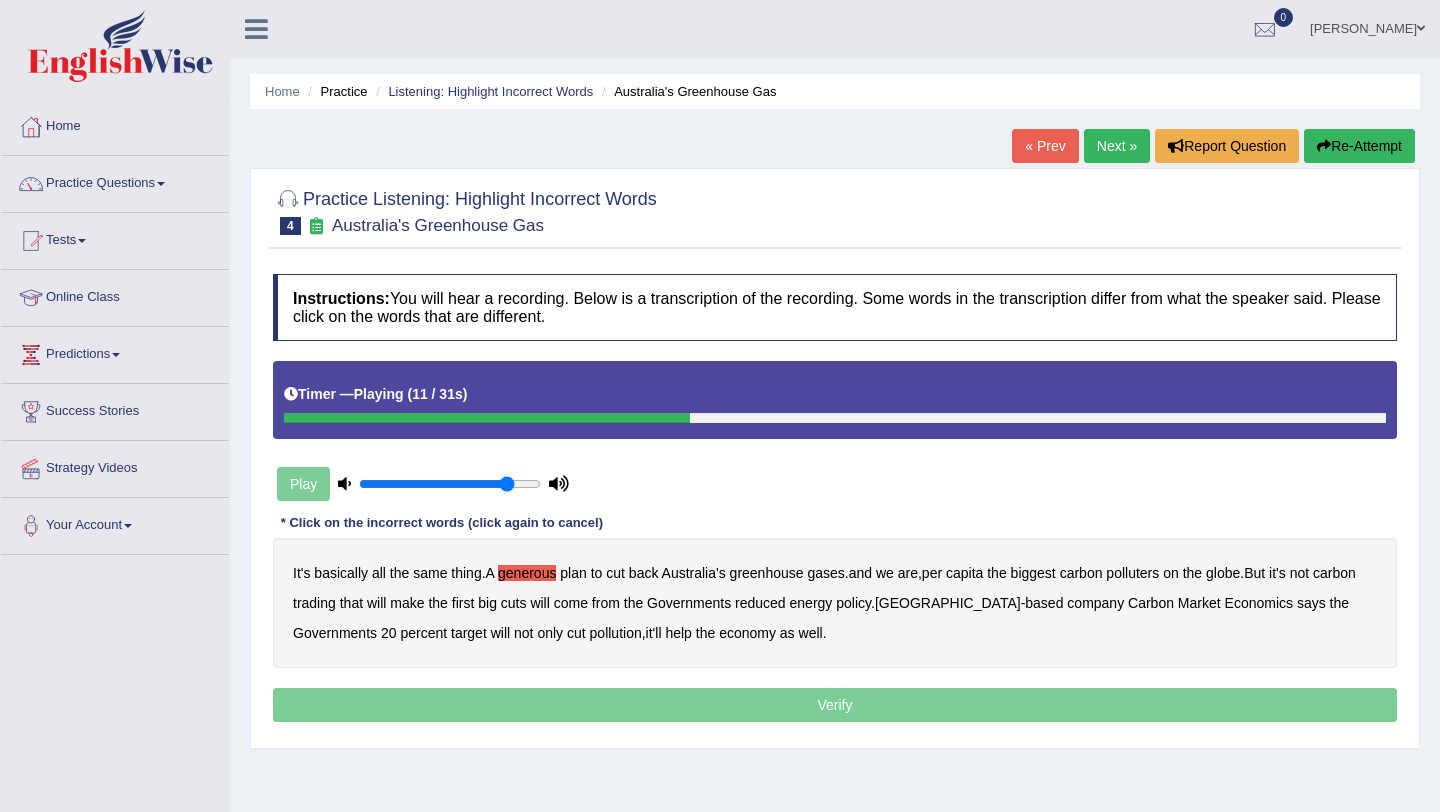 click on "globe" at bounding box center [1223, 573] 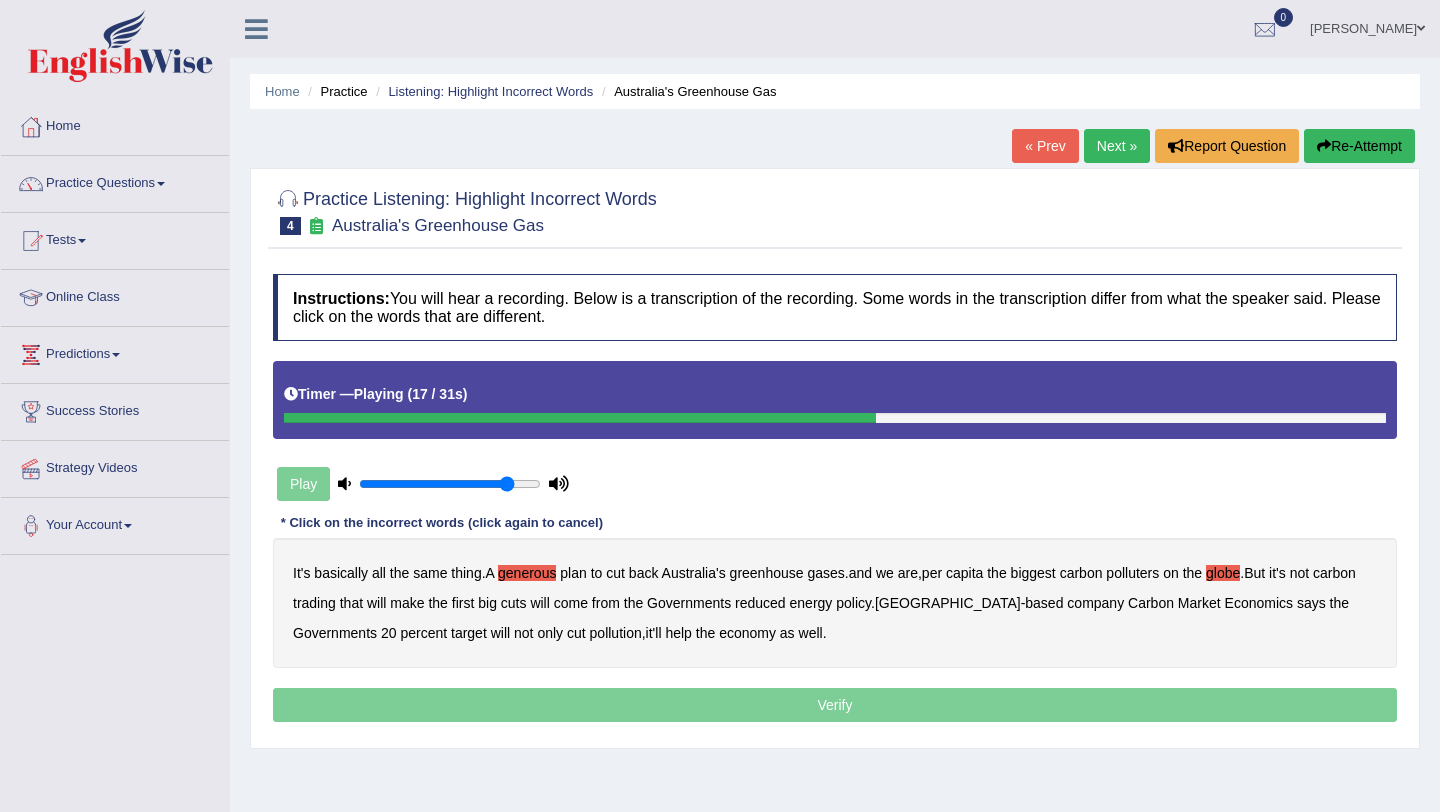 click on "cuts" at bounding box center (514, 603) 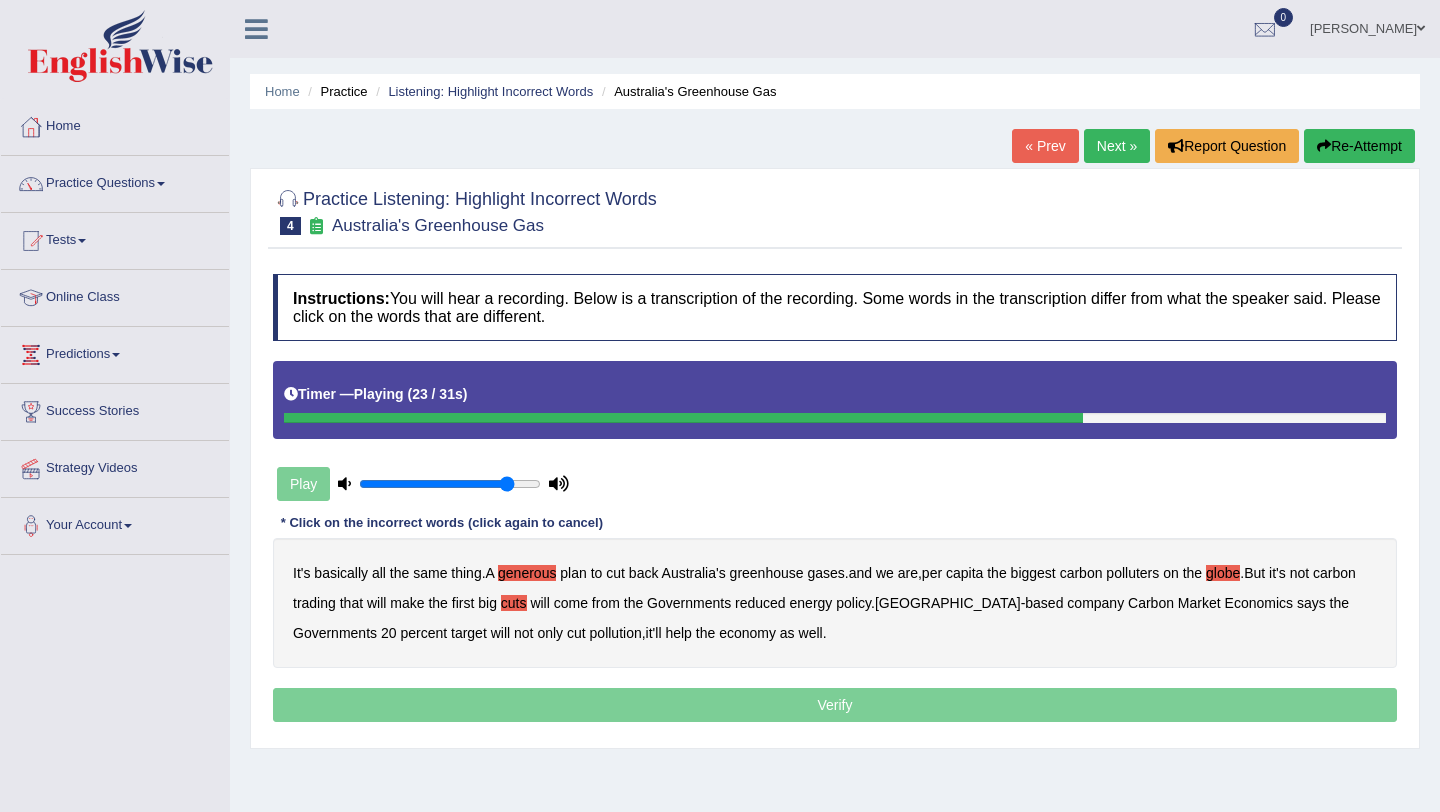 click on "reduced" at bounding box center (760, 603) 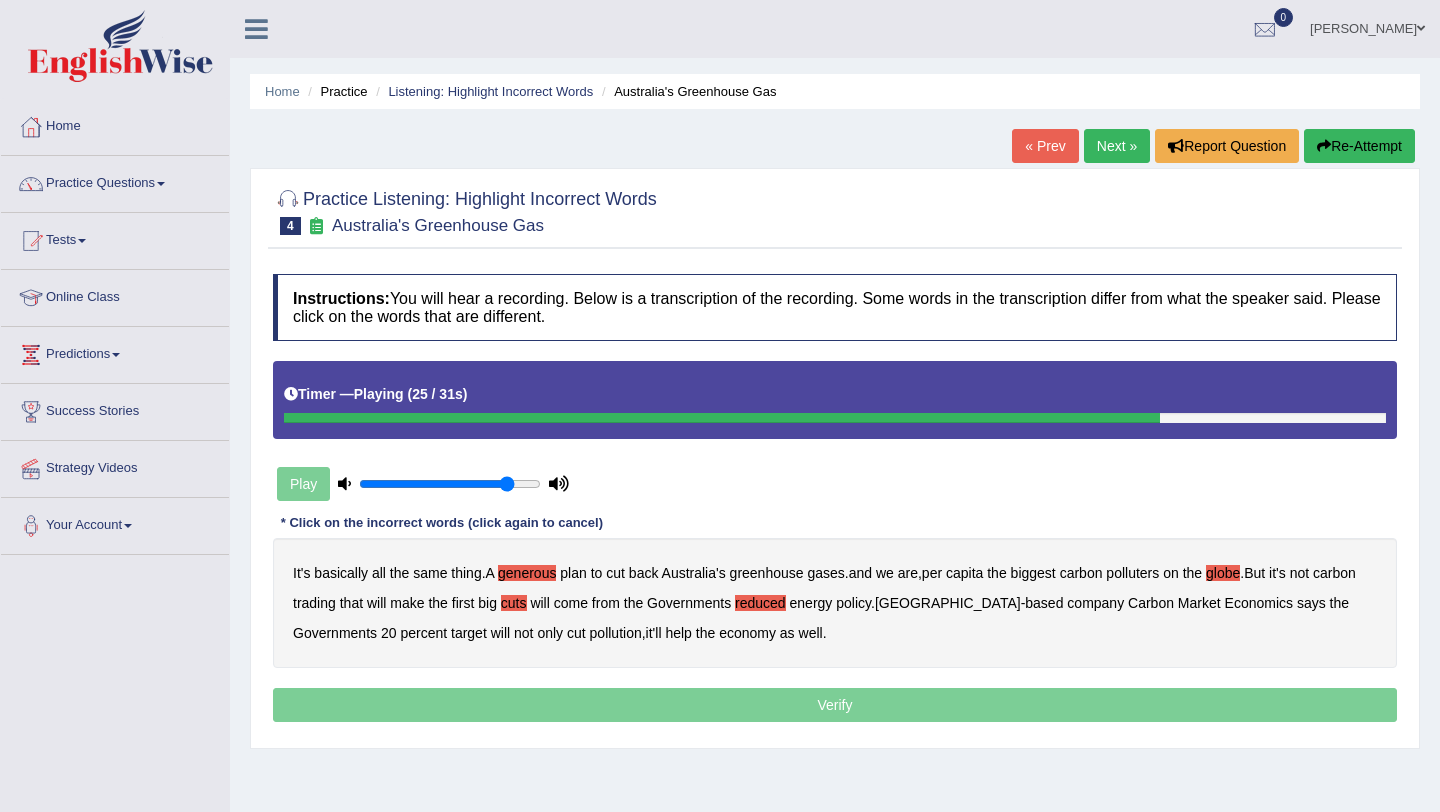 click on "It's   basically   all   the   same   thing .  A   generous   plan   to   cut   back   Australia's   greenhouse   gases .  and   we   are ,  per   capita   the   biggest   carbon   polluters   on   the   globe  .  But   it's   not   carbon   trading   that   will   make   the   first   big   cuts   will   come   from   the   Governments   reduced   energy   policy .  Melbourne - based   company   Carbon   Market   Economics   says   the   Governments   20   percent   target   will   not   only   cut   pollution ,  it'll   help   the   economy   as   well ." at bounding box center (835, 603) 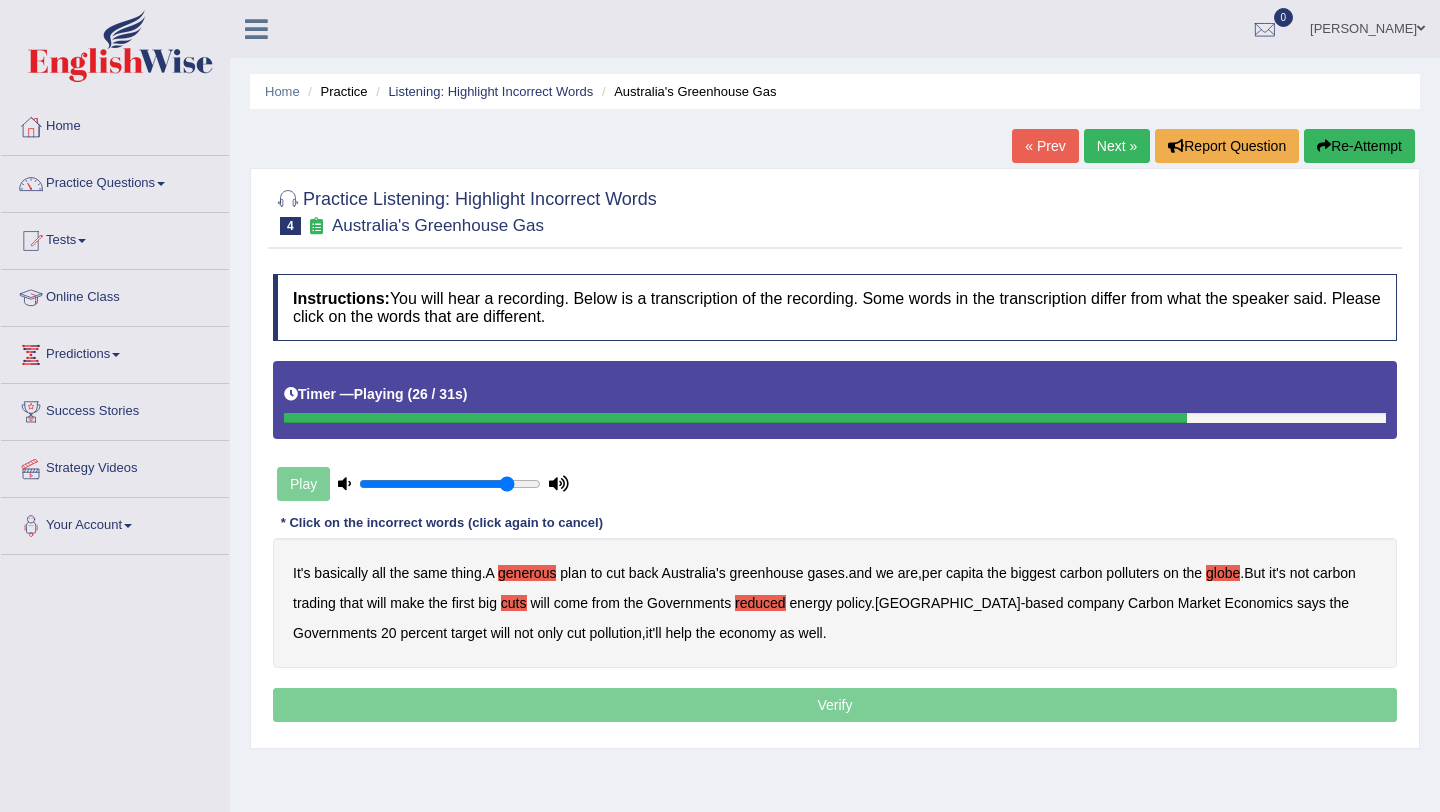 click on "policy" at bounding box center (853, 603) 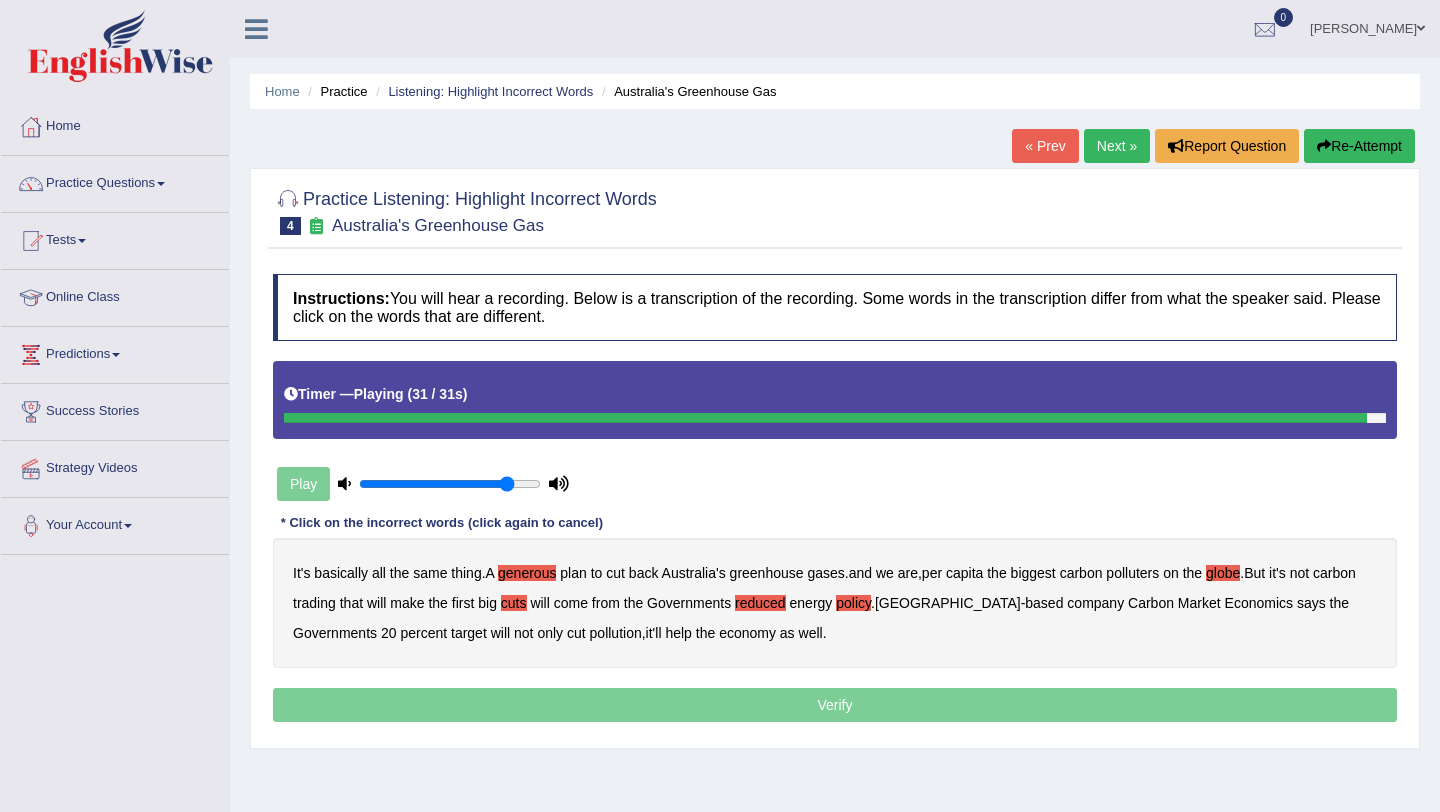 click on "cuts" at bounding box center (514, 603) 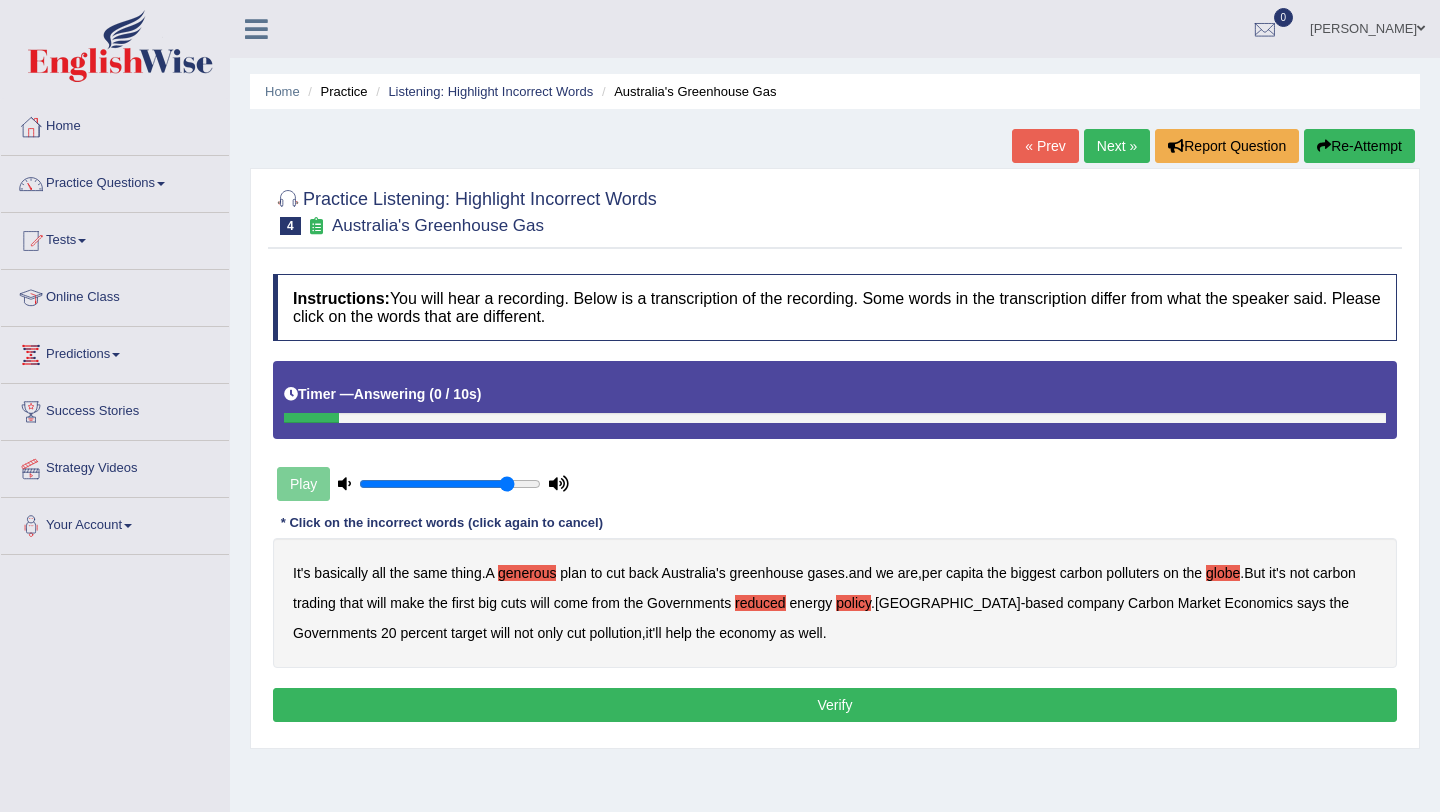 click on "Verify" at bounding box center [835, 705] 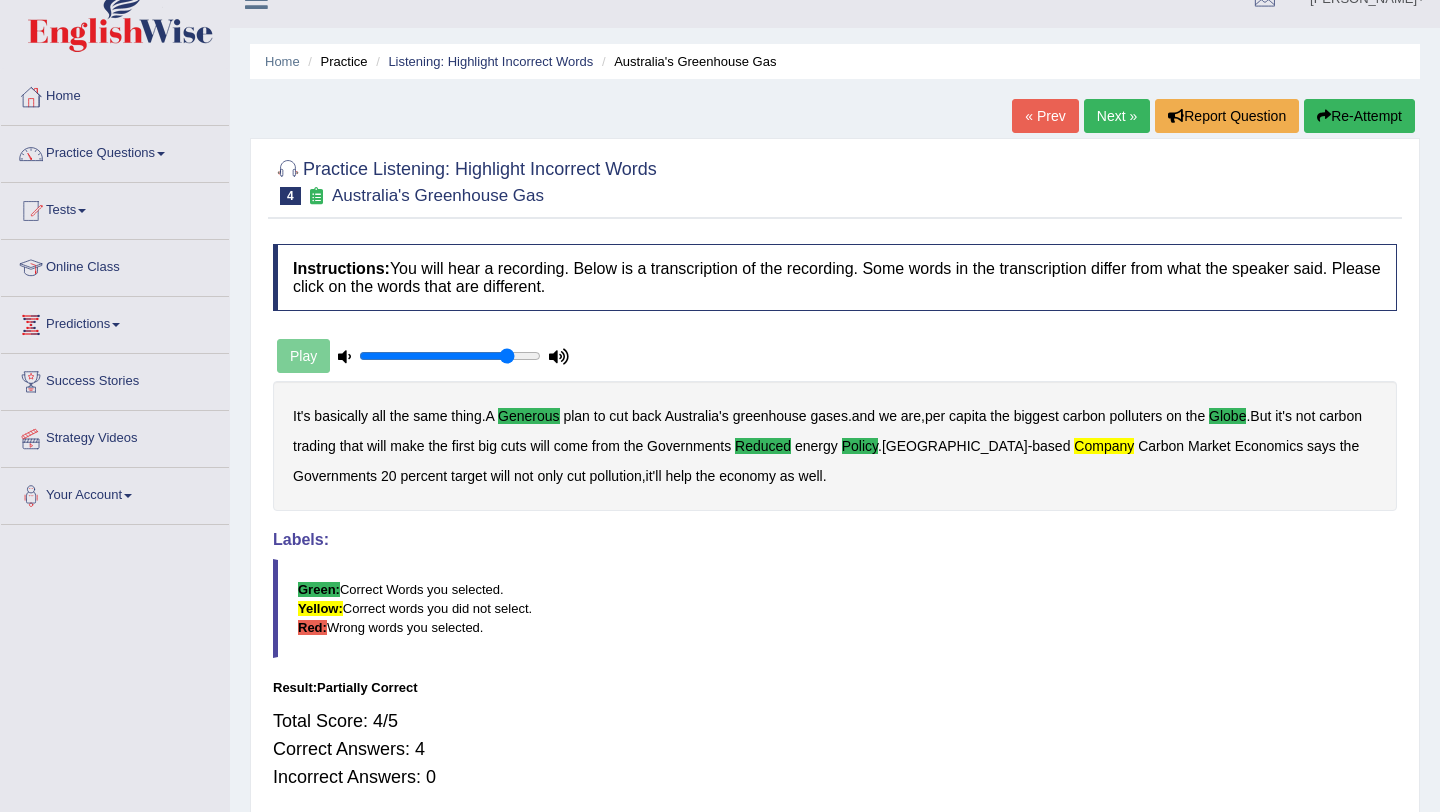scroll, scrollTop: 0, scrollLeft: 0, axis: both 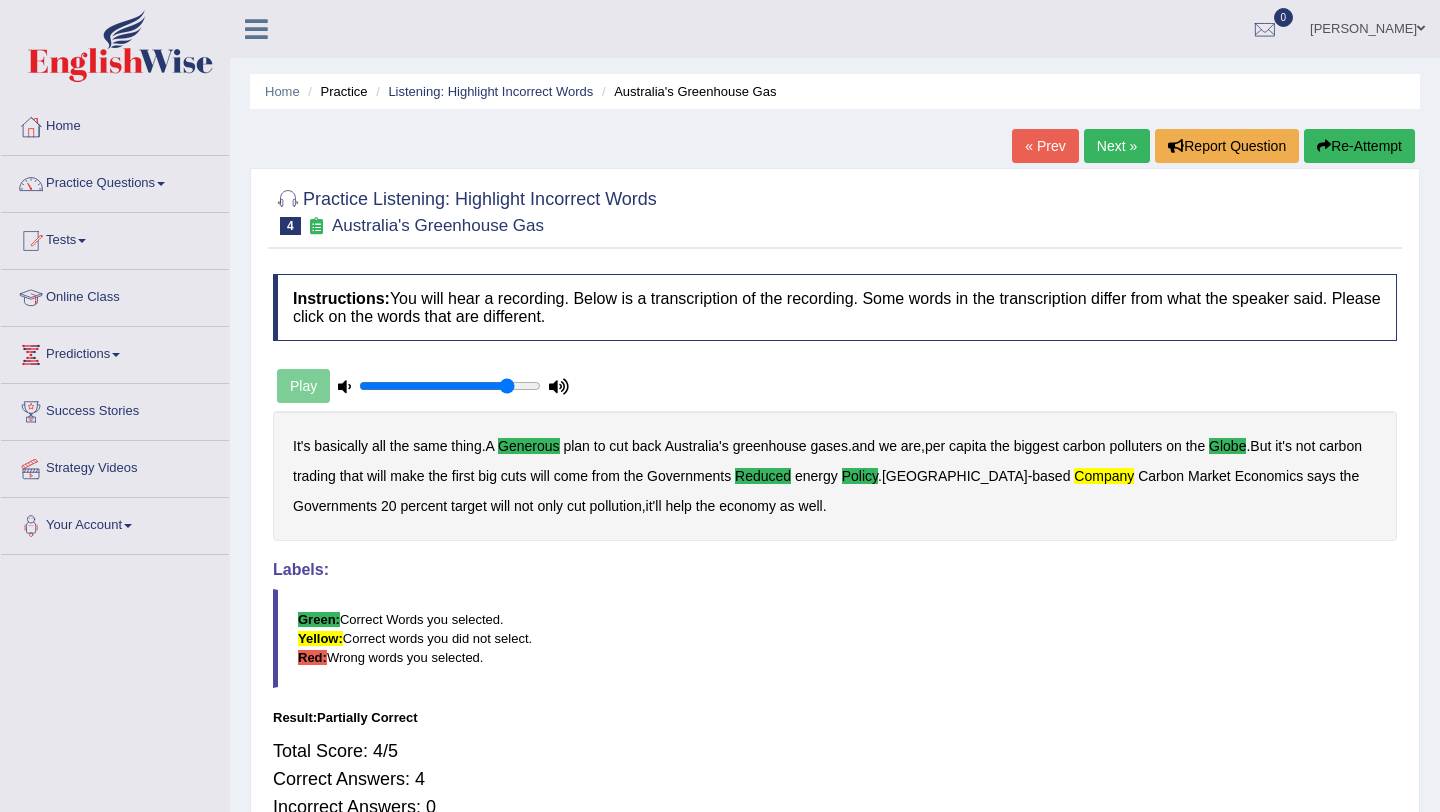 click on "Next »" at bounding box center (1117, 146) 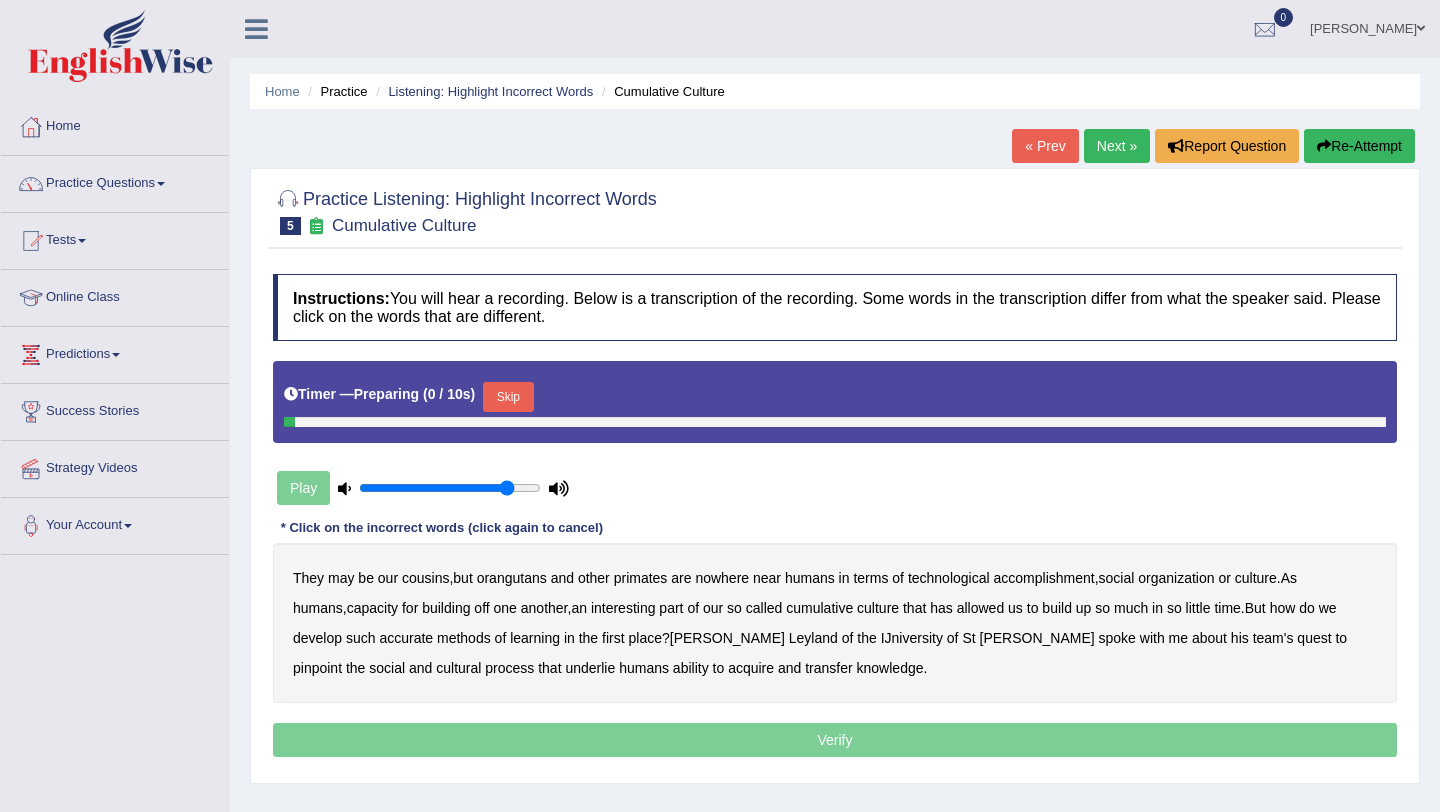 scroll, scrollTop: 0, scrollLeft: 0, axis: both 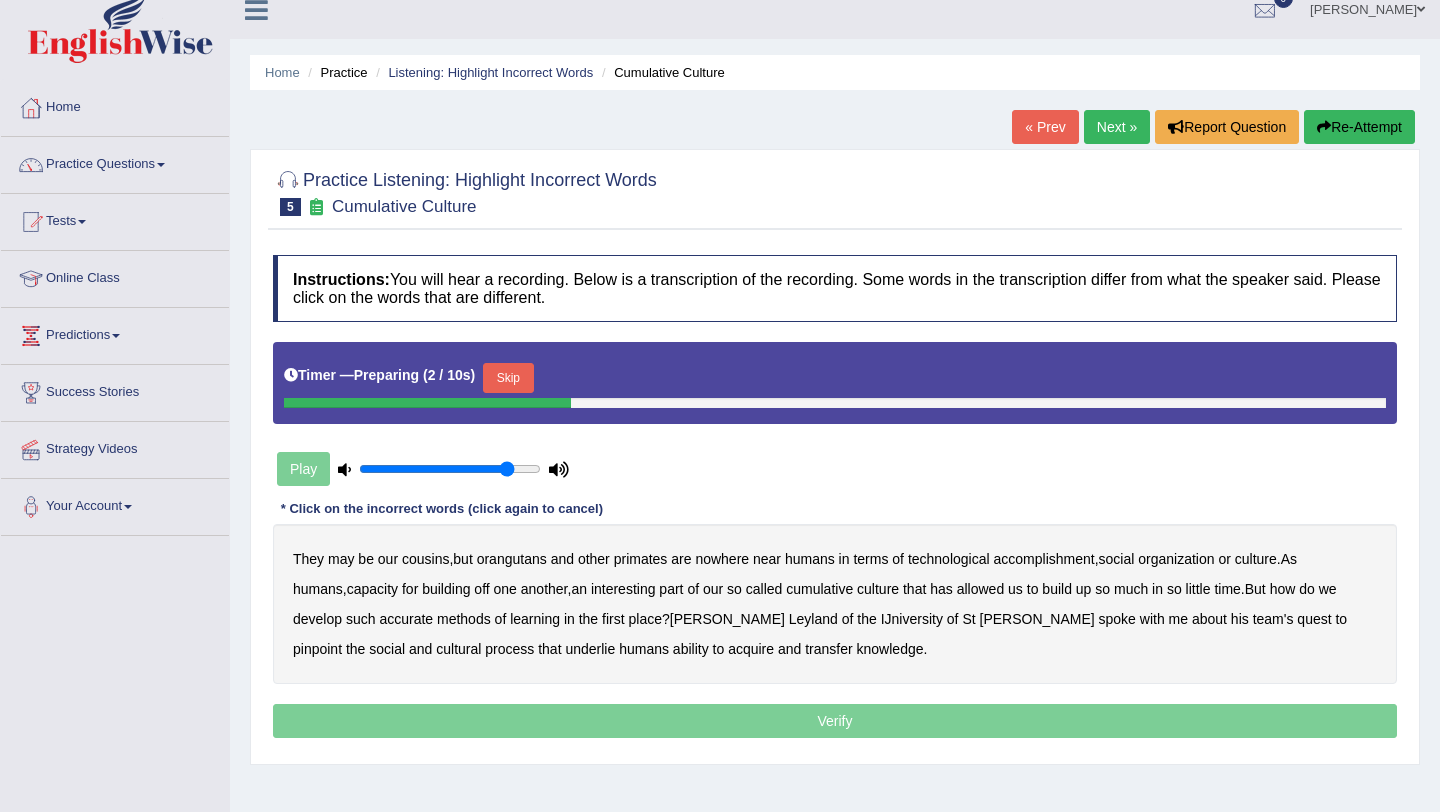 click on "Skip" at bounding box center [508, 378] 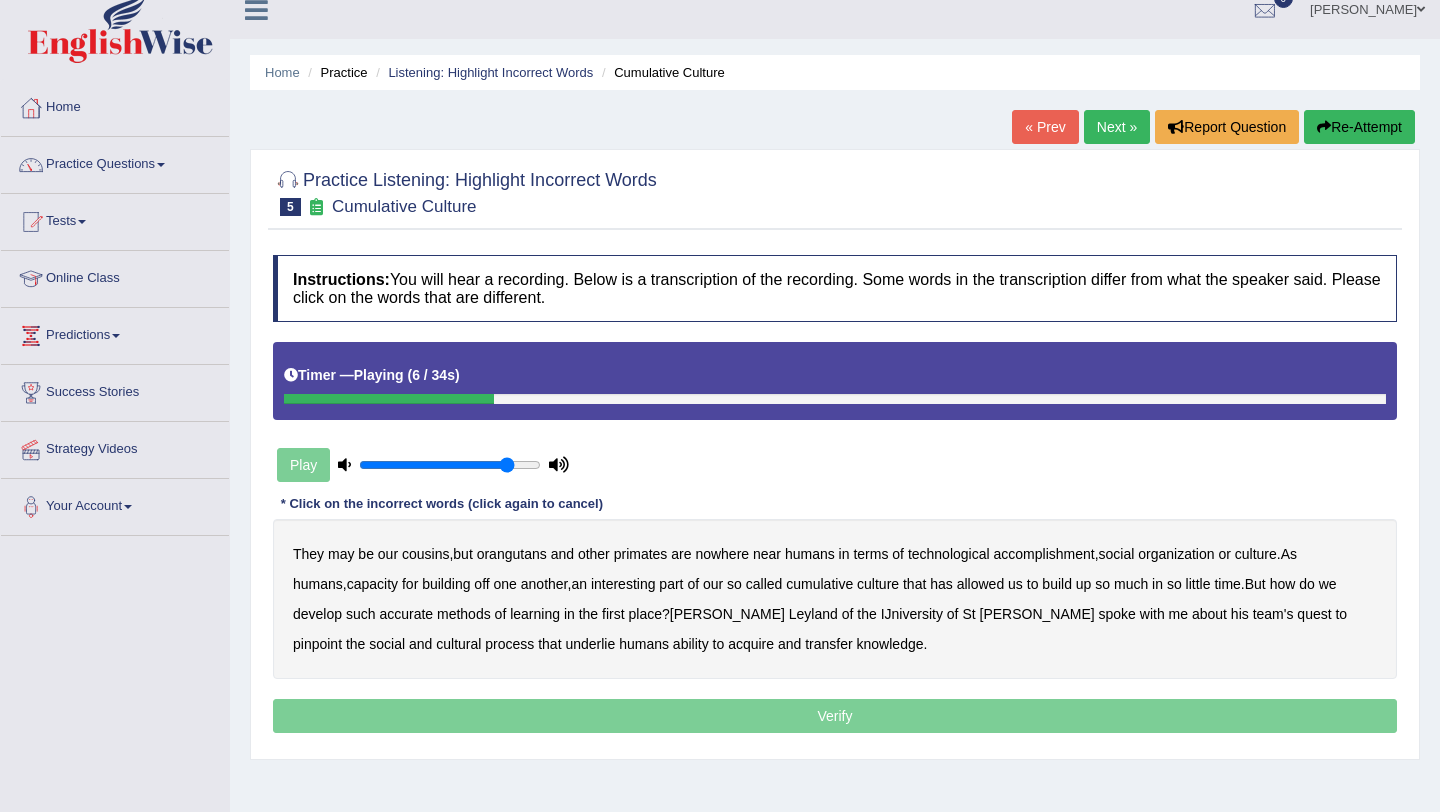 click on "accomplishment" at bounding box center (1044, 554) 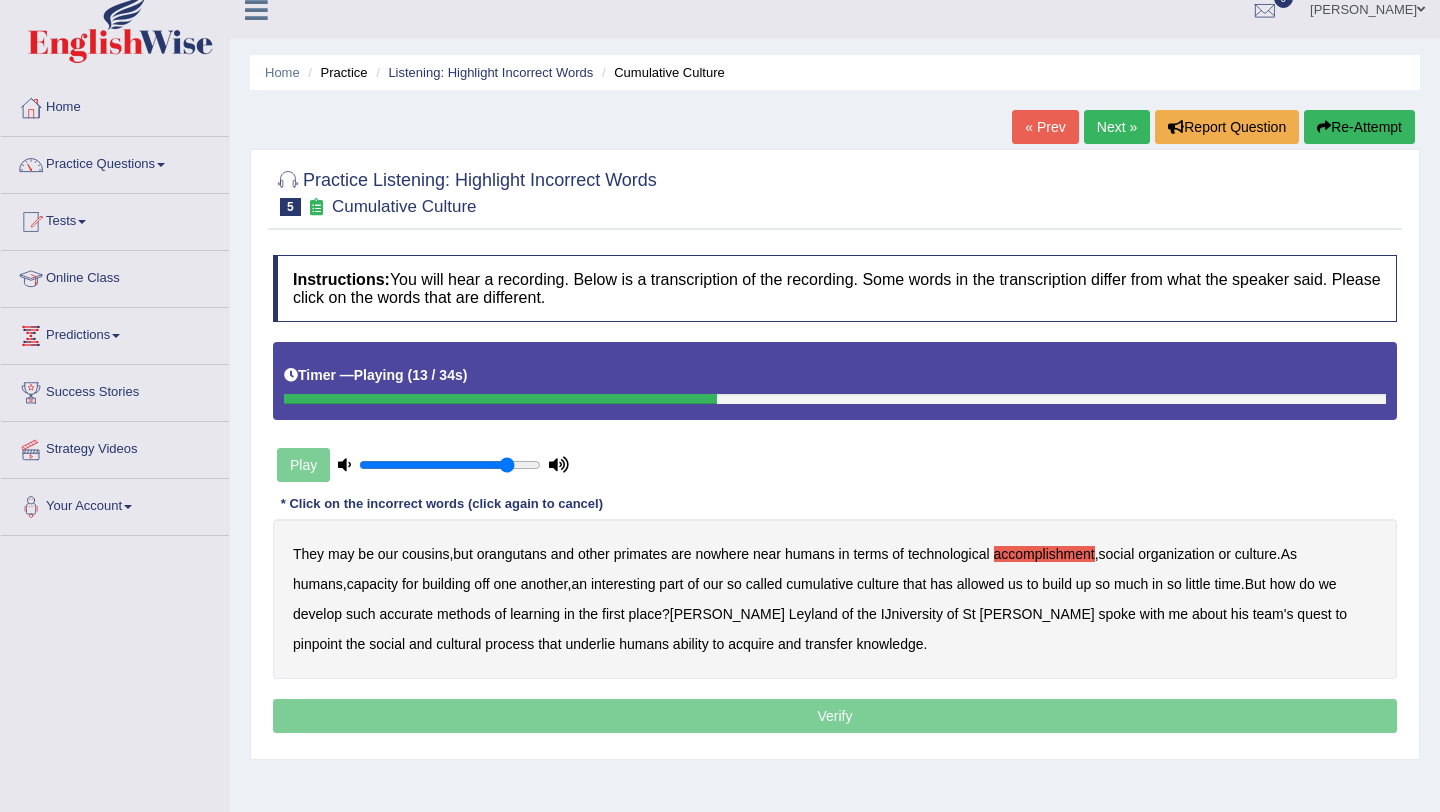 click on "interesting" at bounding box center [623, 584] 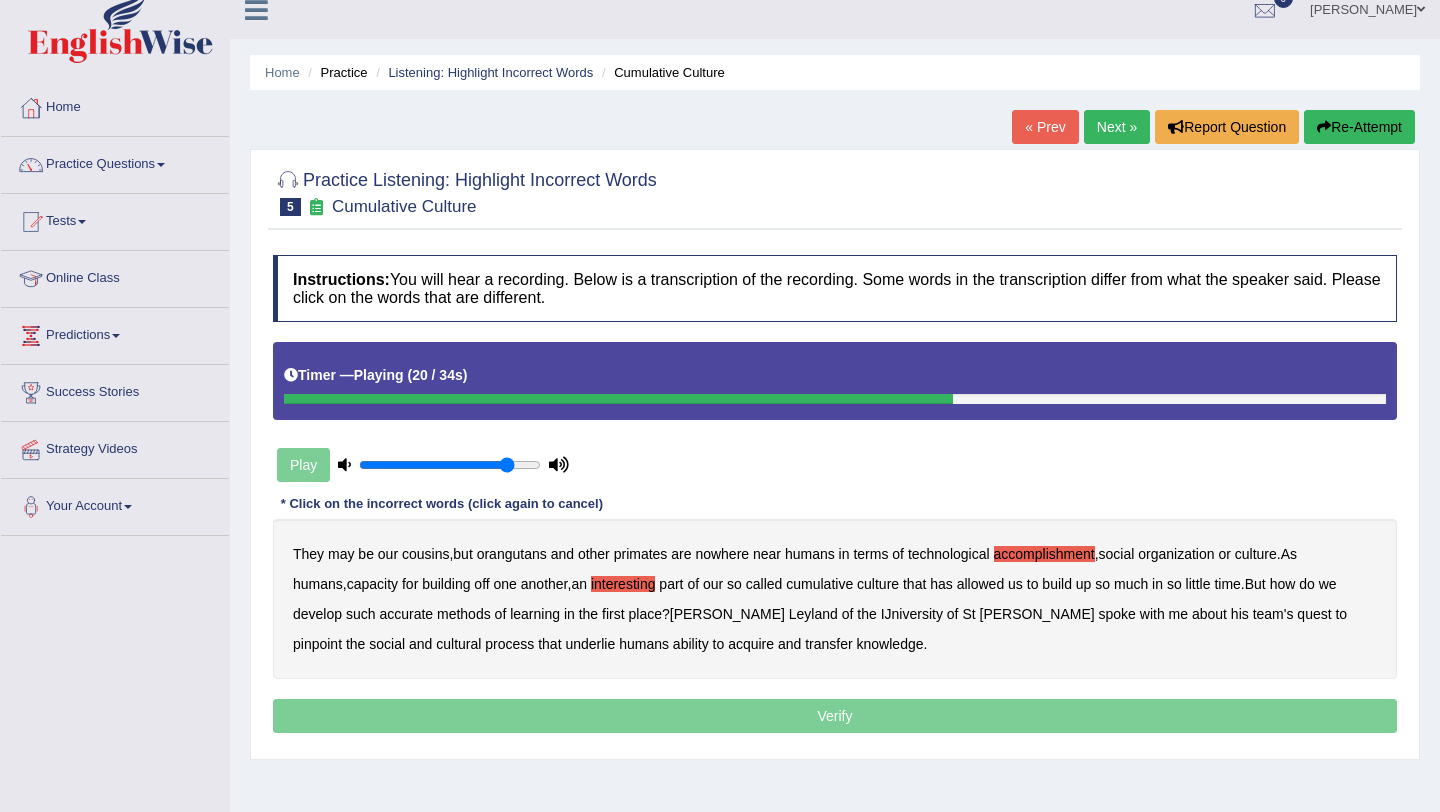 click on "accurate" at bounding box center (406, 614) 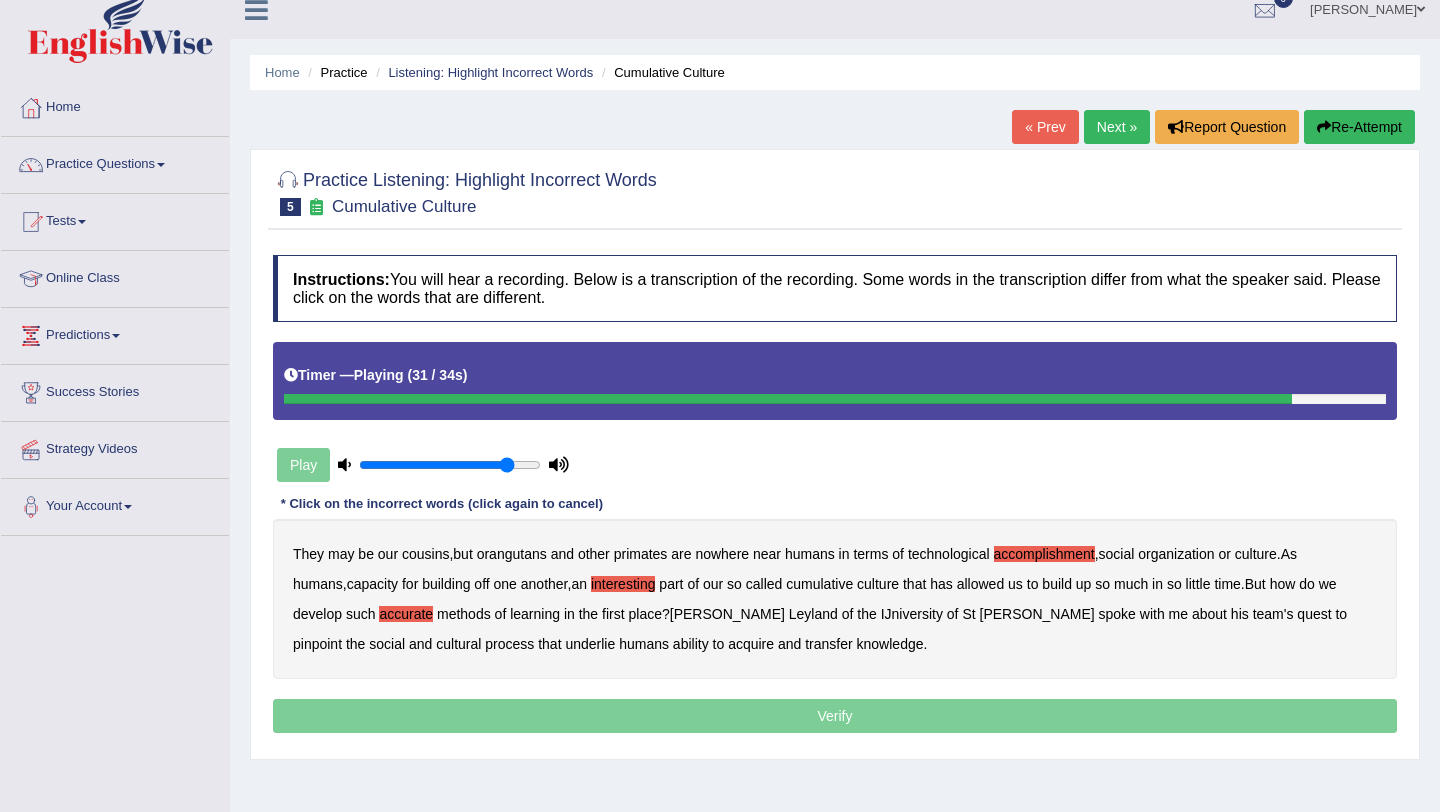 click on "cultural" at bounding box center (458, 644) 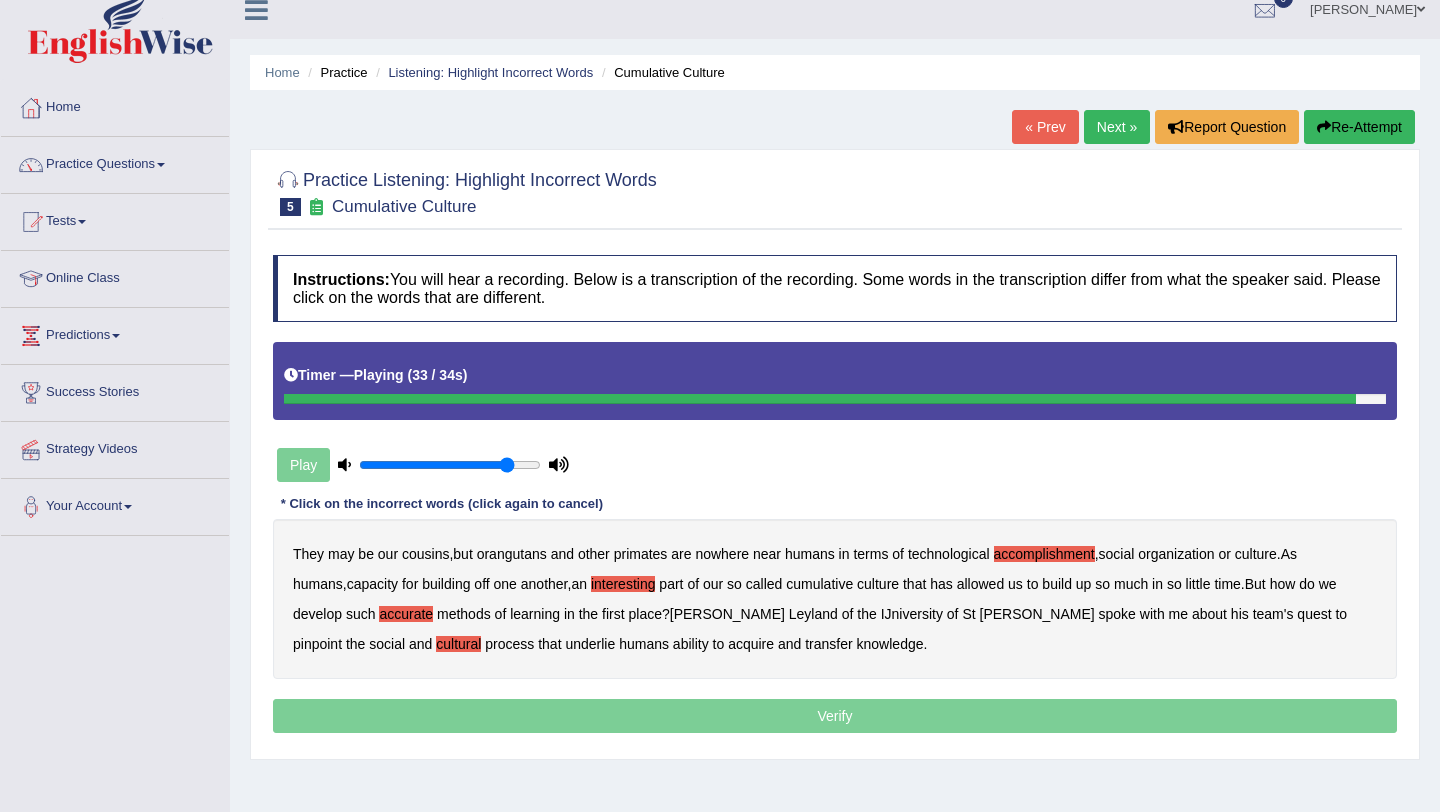 click on "transfer" at bounding box center (828, 644) 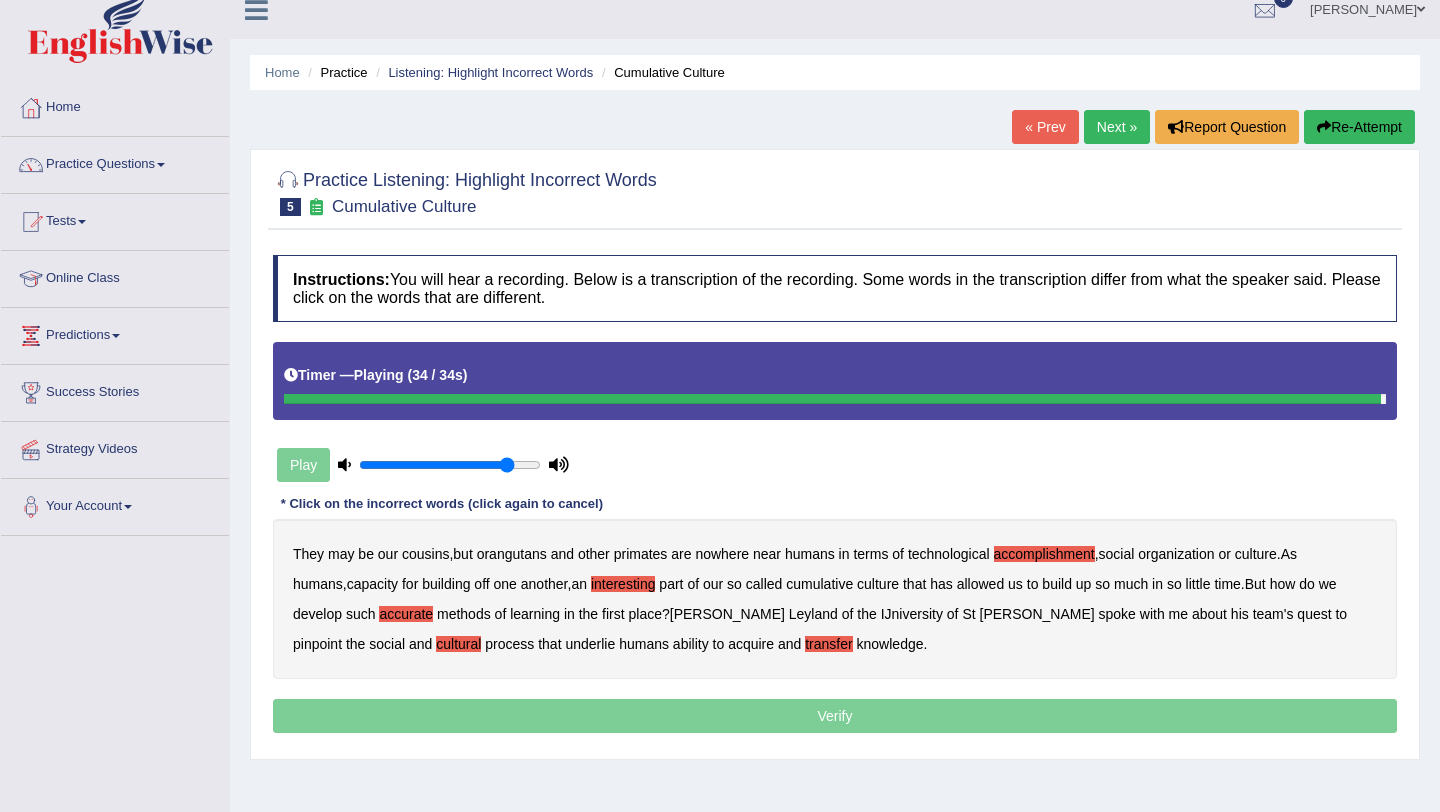 click on "Verify" at bounding box center (835, 716) 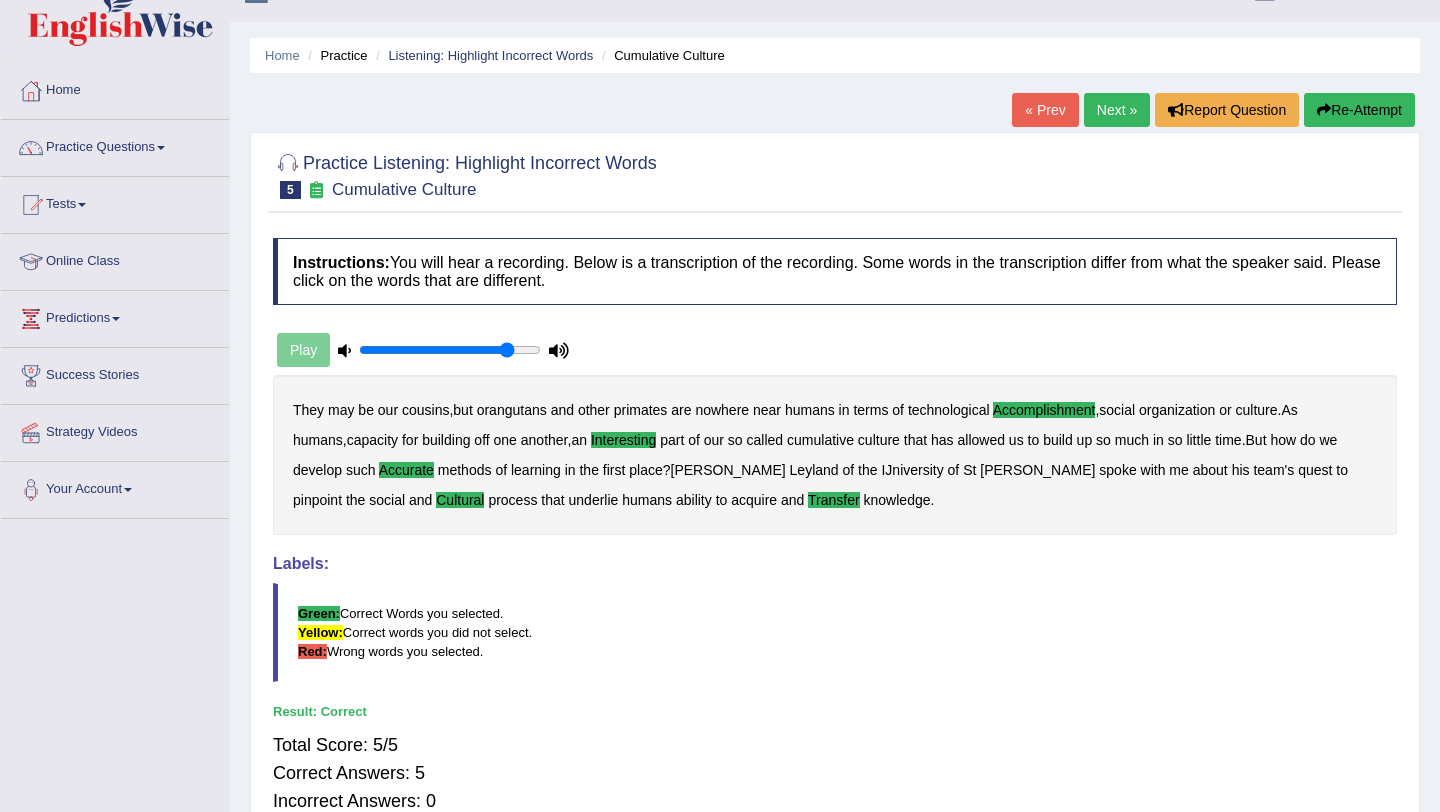 scroll, scrollTop: 43, scrollLeft: 0, axis: vertical 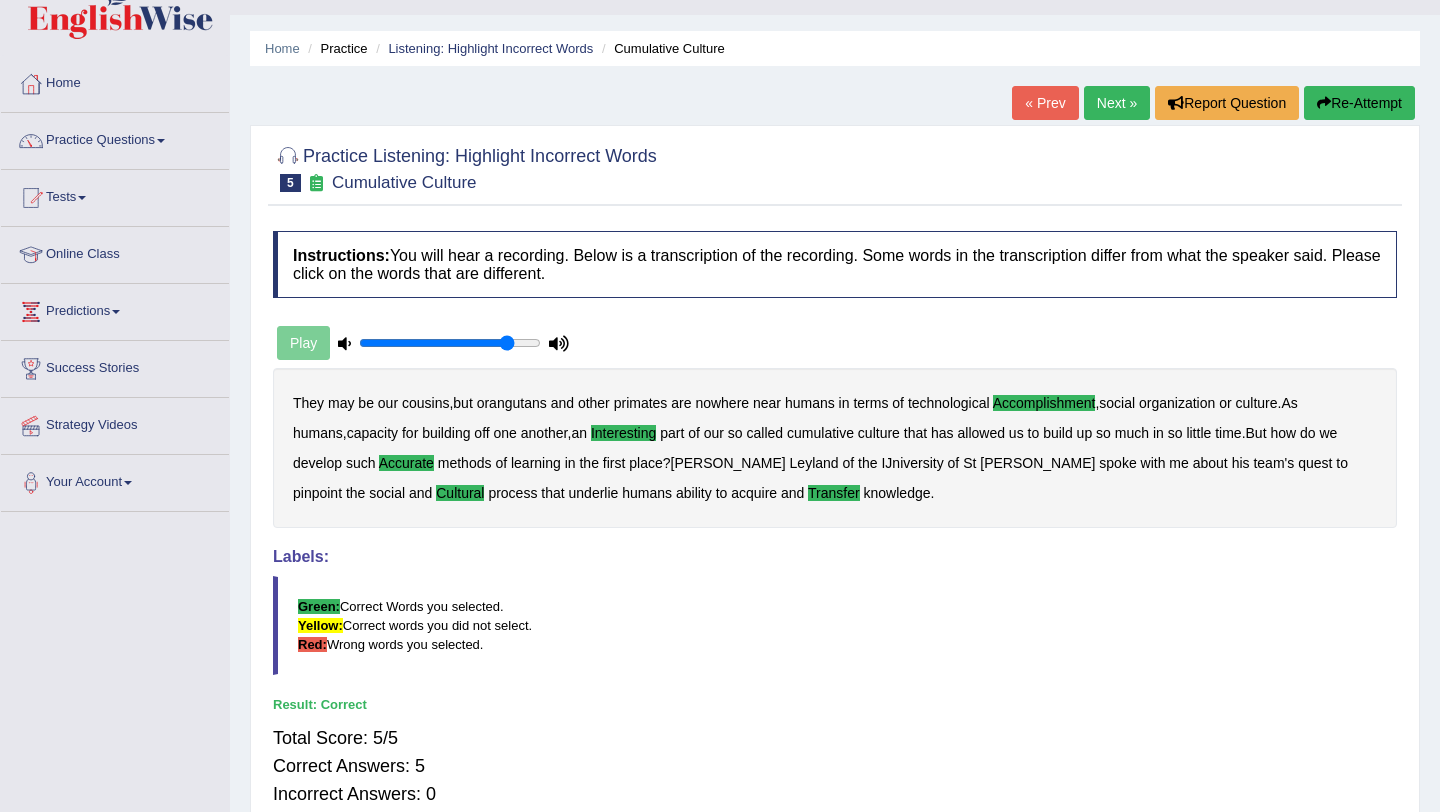 click on "Next »" at bounding box center [1117, 103] 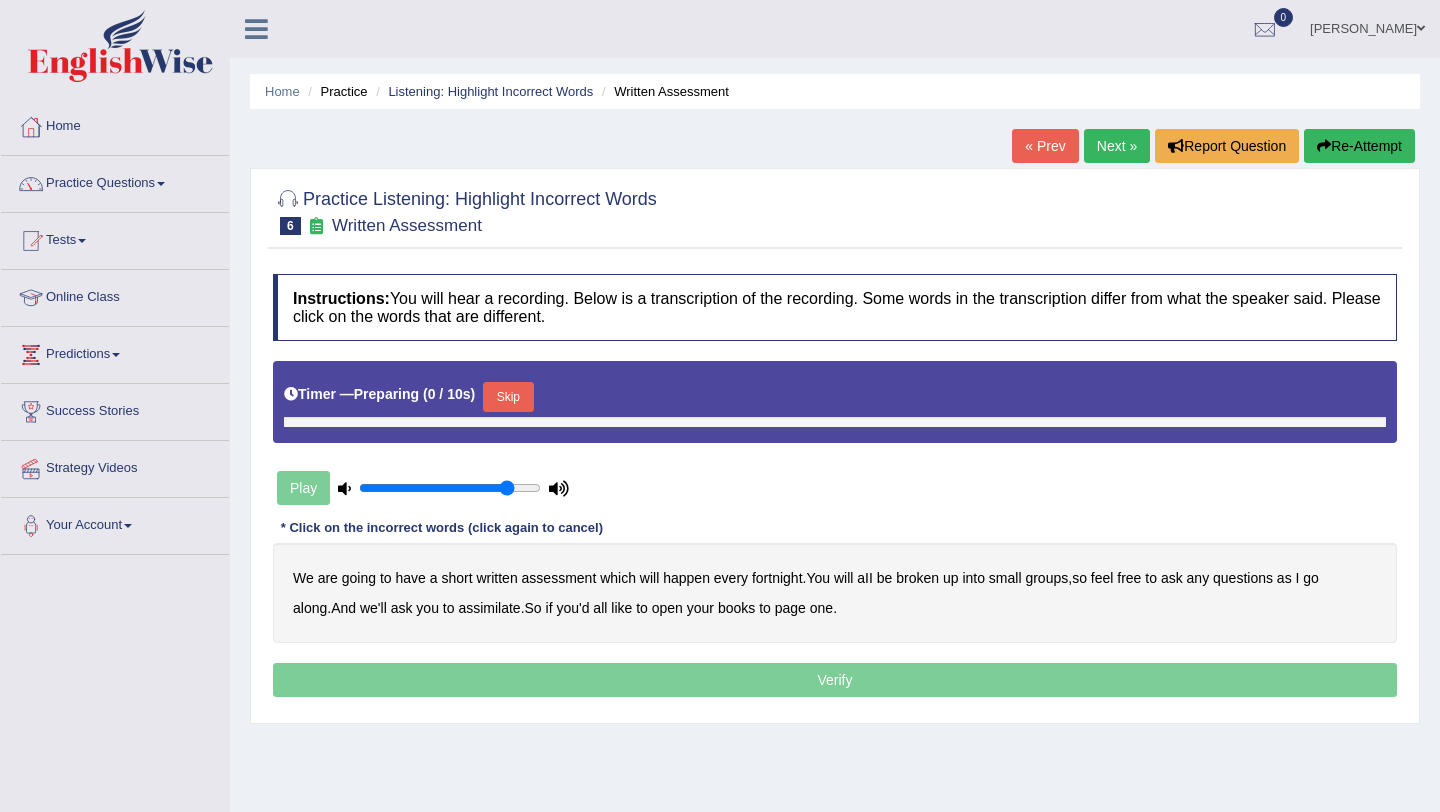 scroll, scrollTop: 0, scrollLeft: 0, axis: both 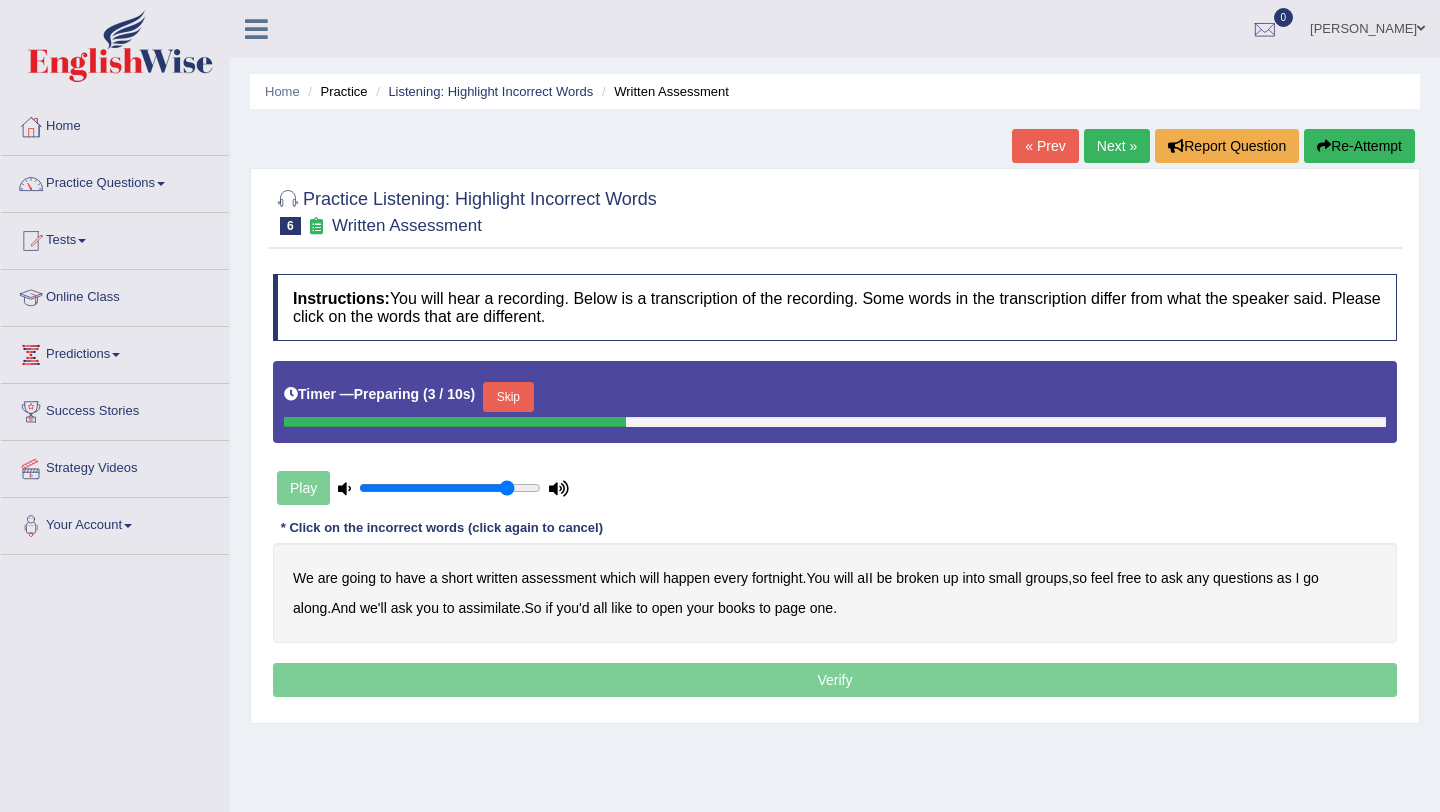 click on "Skip" at bounding box center (508, 397) 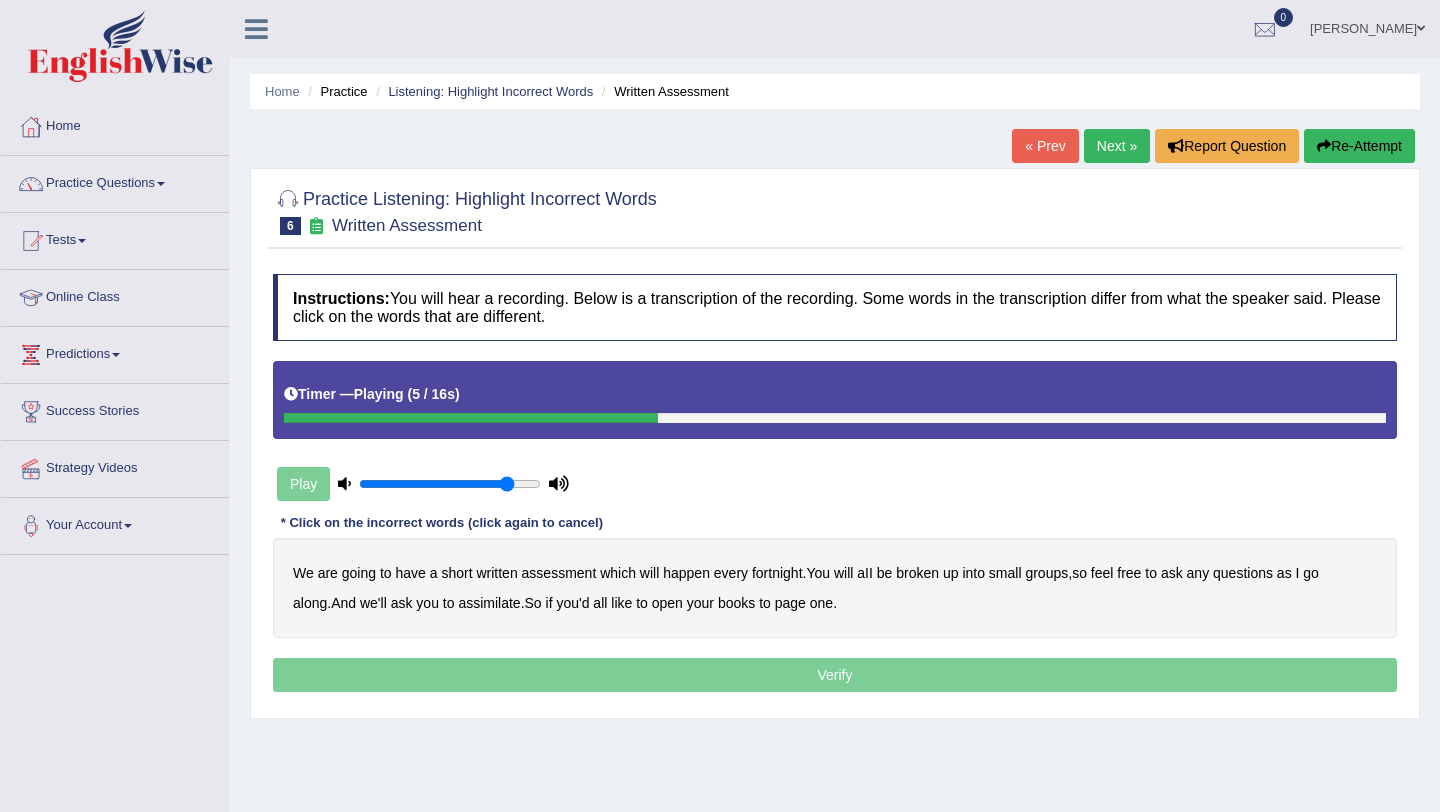click on "broken" at bounding box center [917, 573] 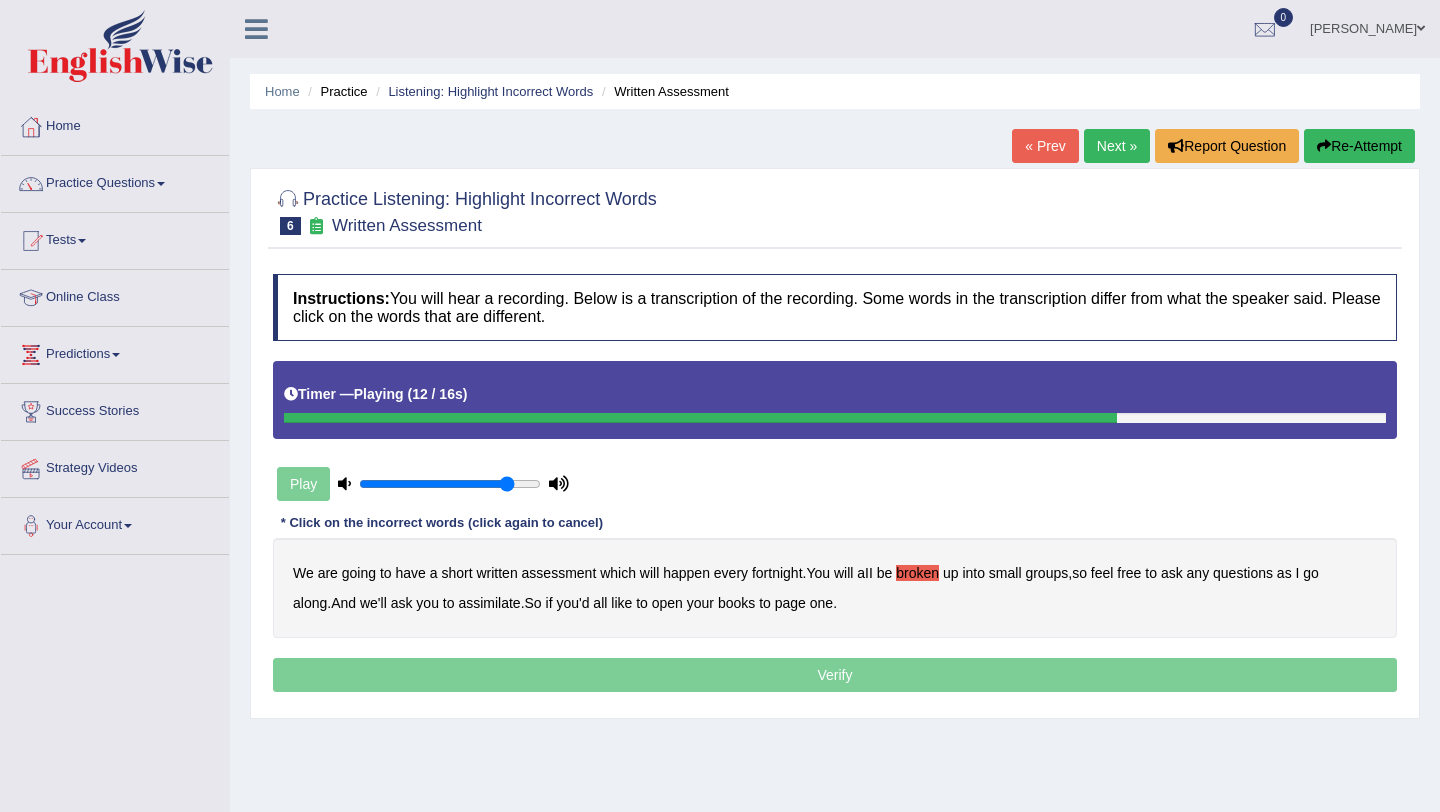 click on "assimilate" at bounding box center [489, 603] 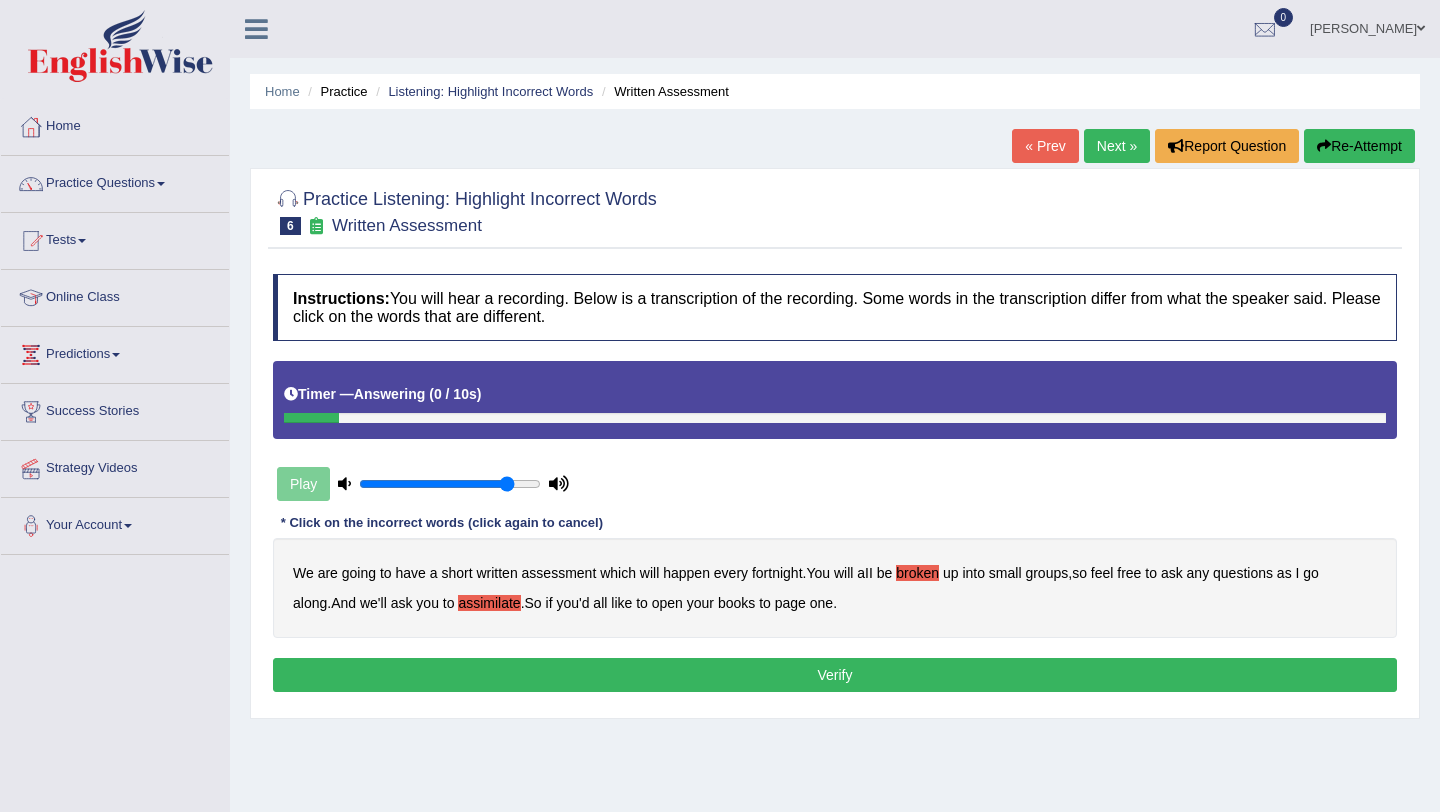 click on "Verify" at bounding box center [835, 675] 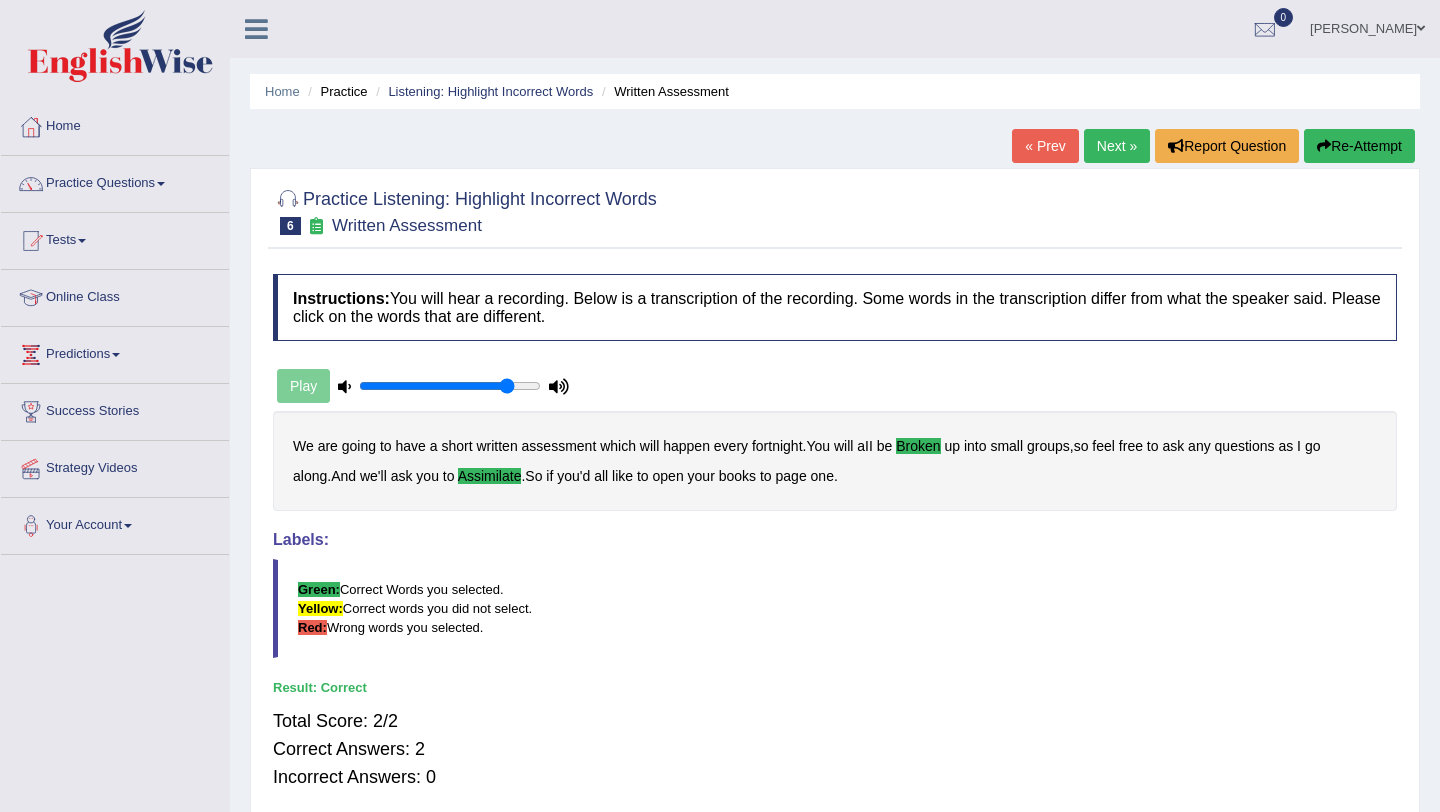 click on "Next »" at bounding box center [1117, 146] 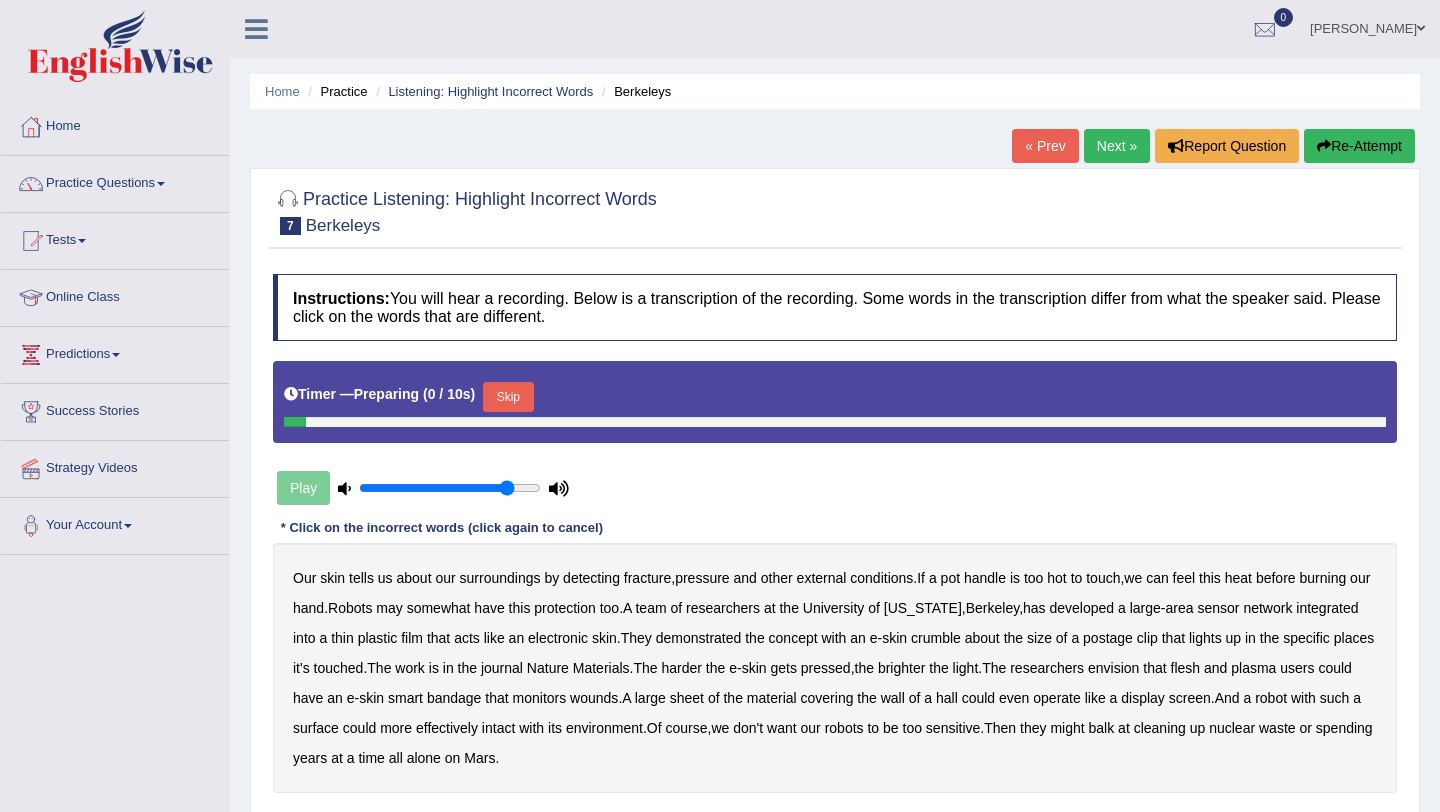 scroll, scrollTop: 0, scrollLeft: 0, axis: both 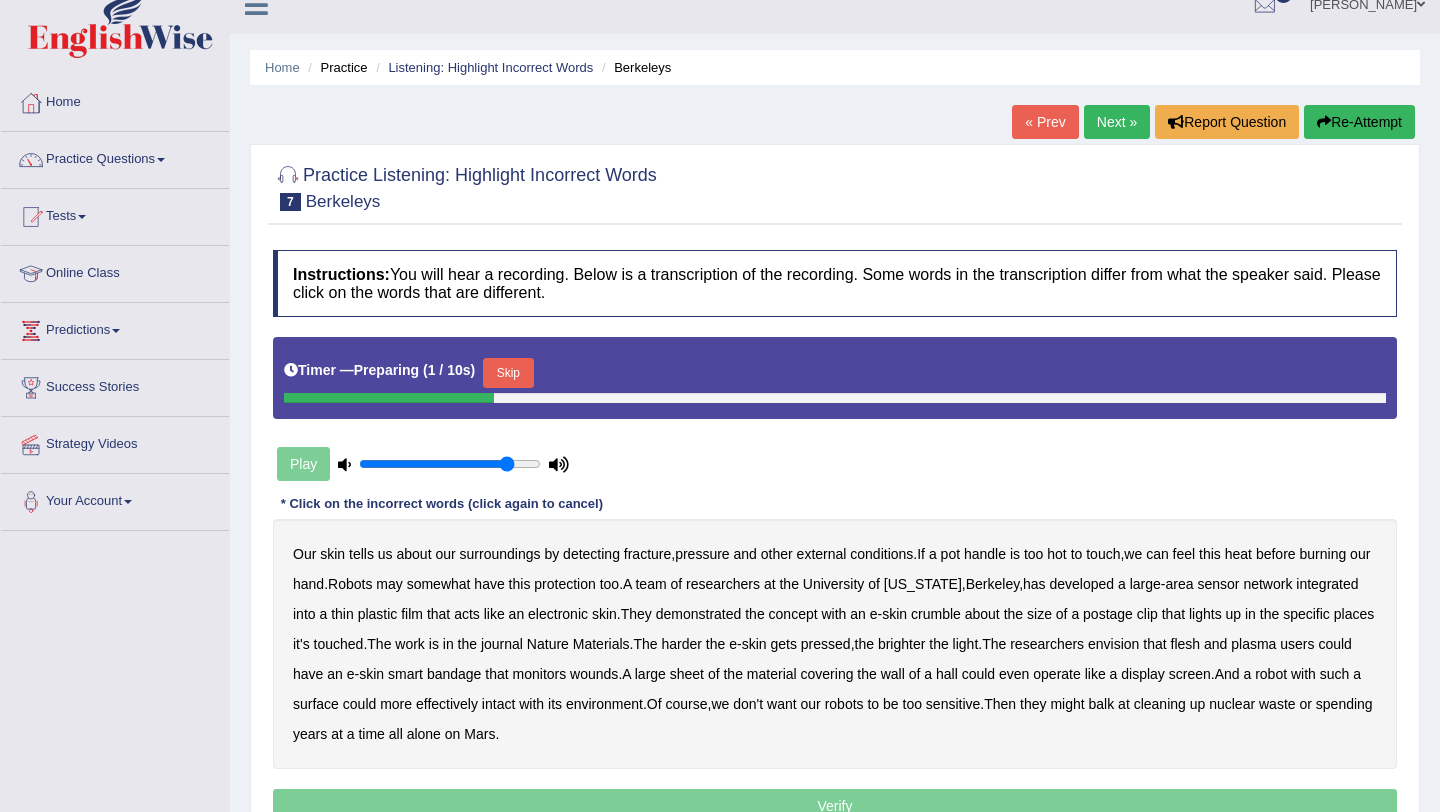 click on "Skip" at bounding box center [508, 373] 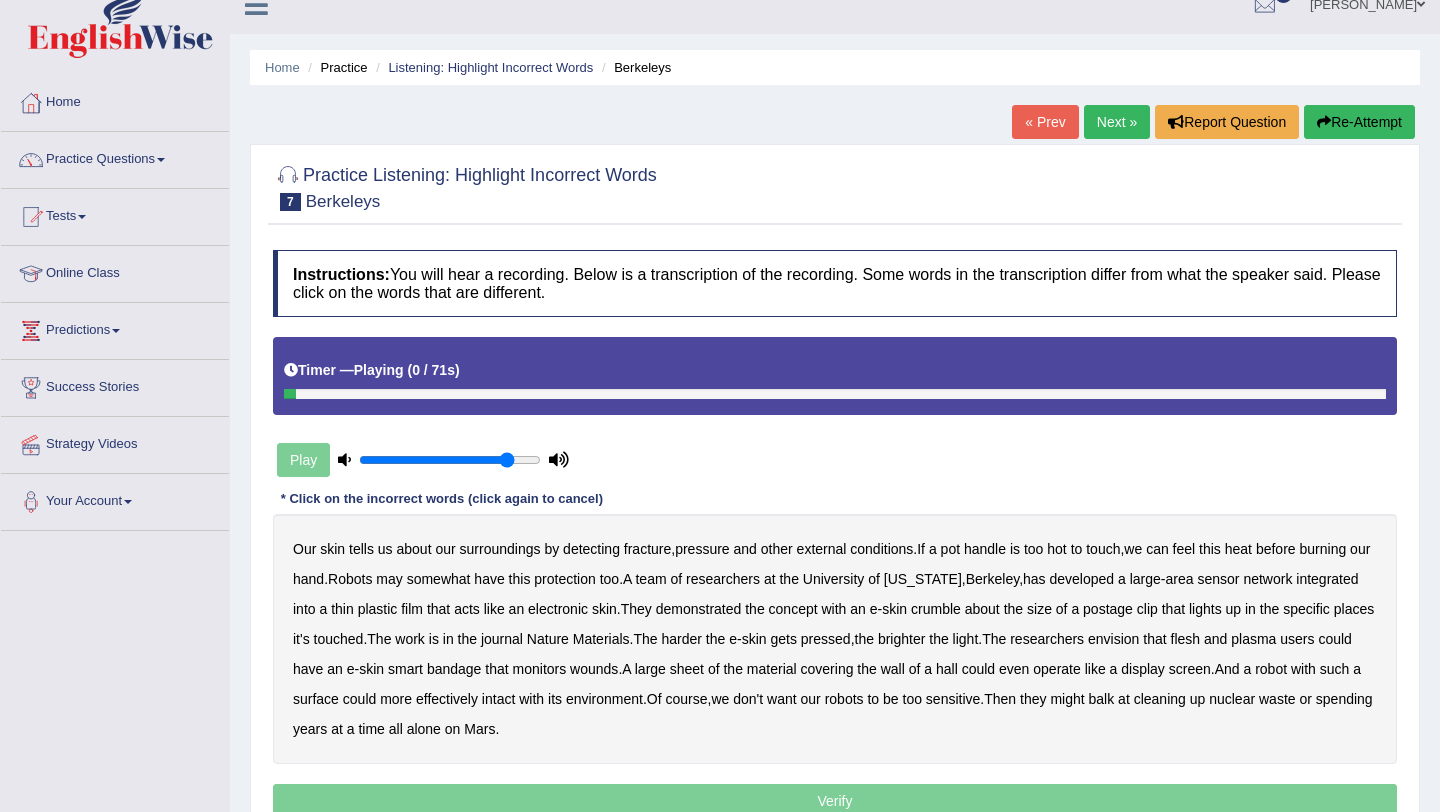scroll, scrollTop: 84, scrollLeft: 0, axis: vertical 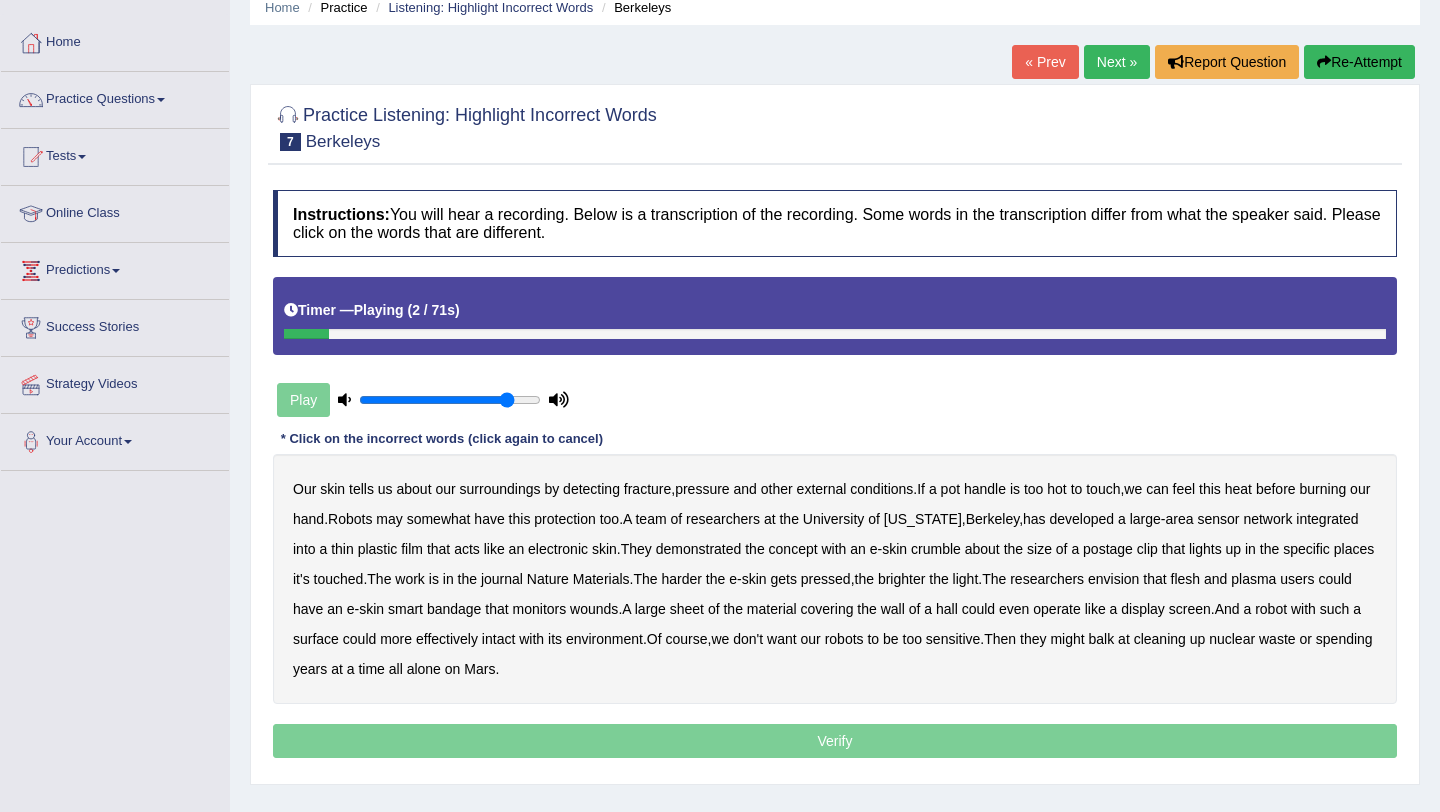 click on "fracture" at bounding box center [647, 489] 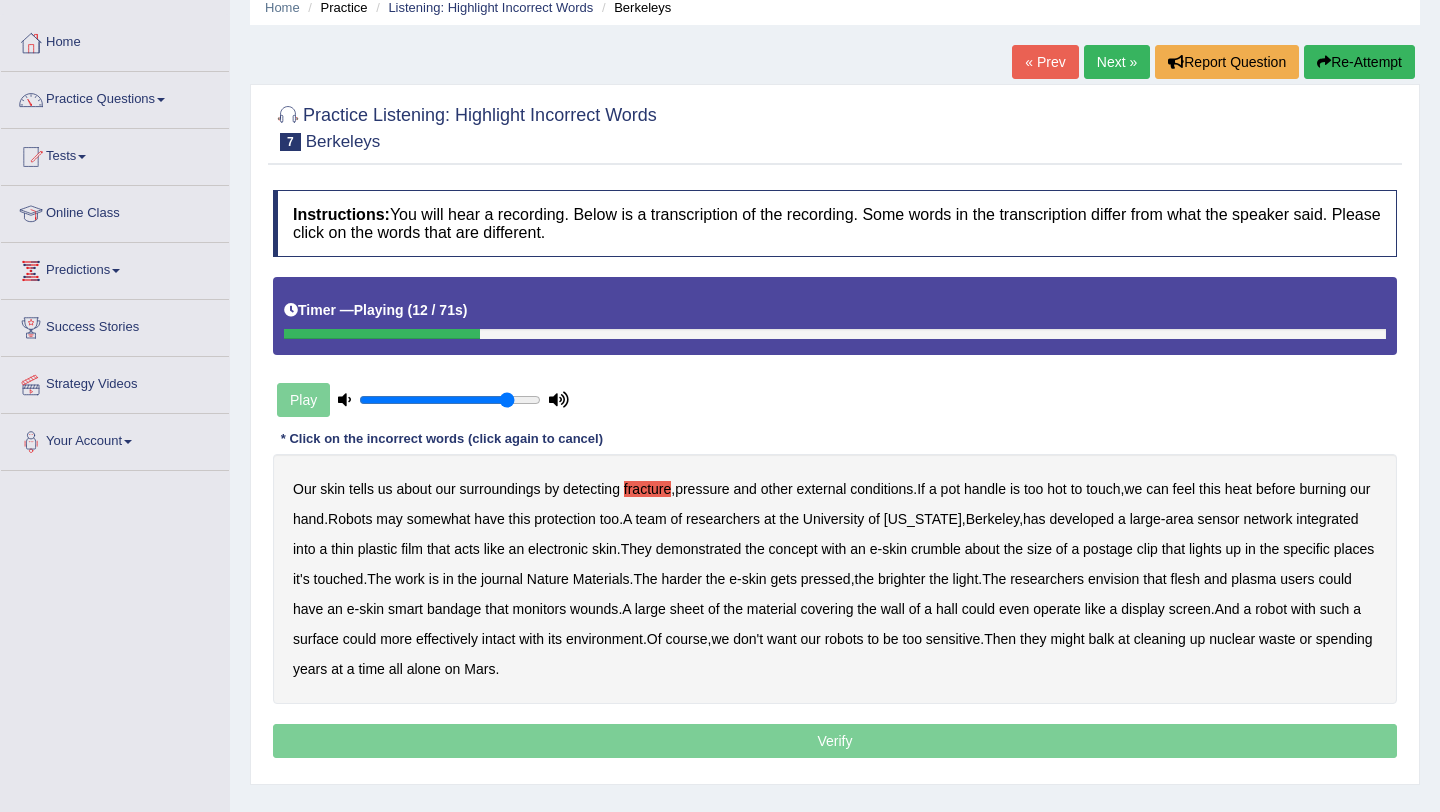 click on "somewhat" at bounding box center (439, 519) 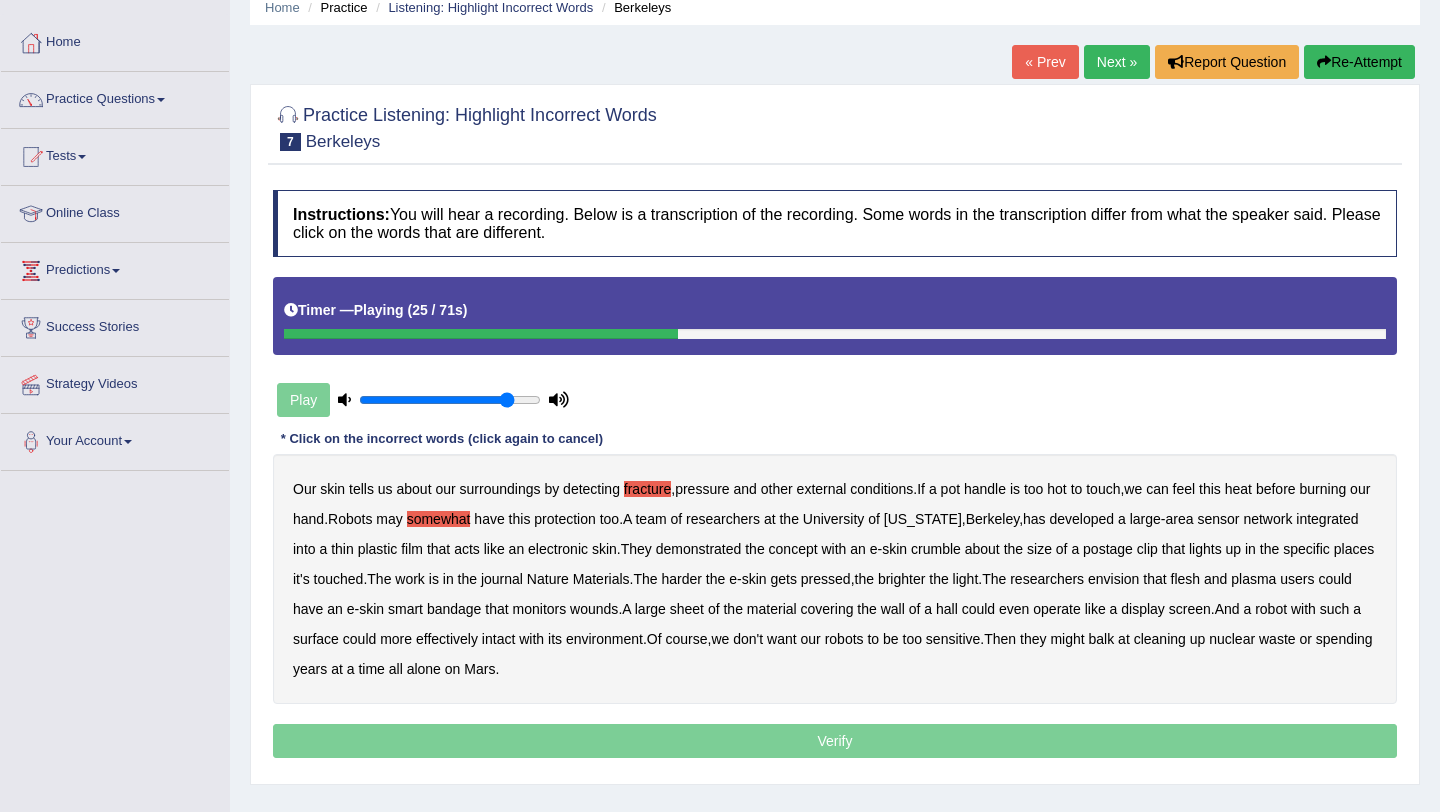 click on "crumble" at bounding box center (936, 549) 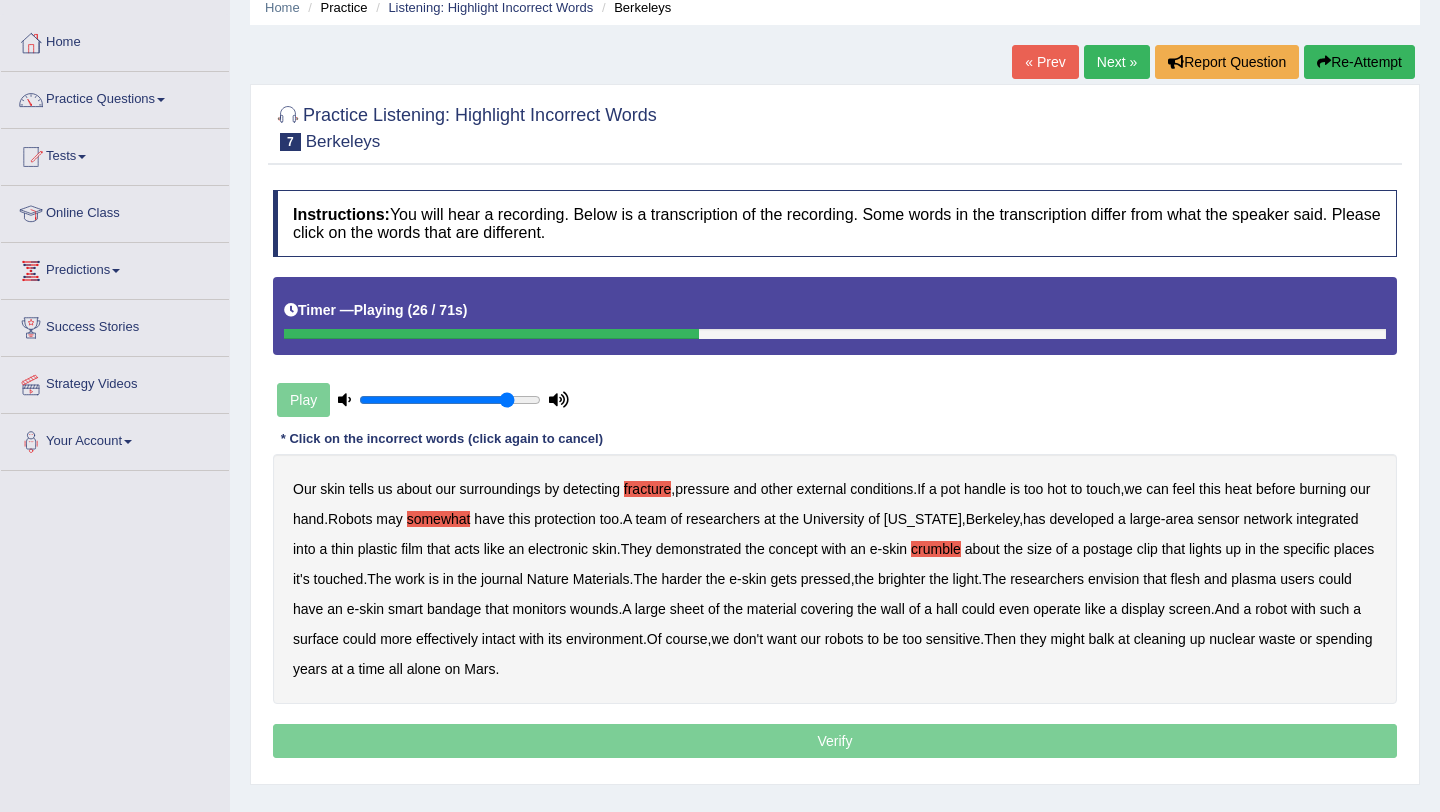 click on "clip" at bounding box center [1147, 549] 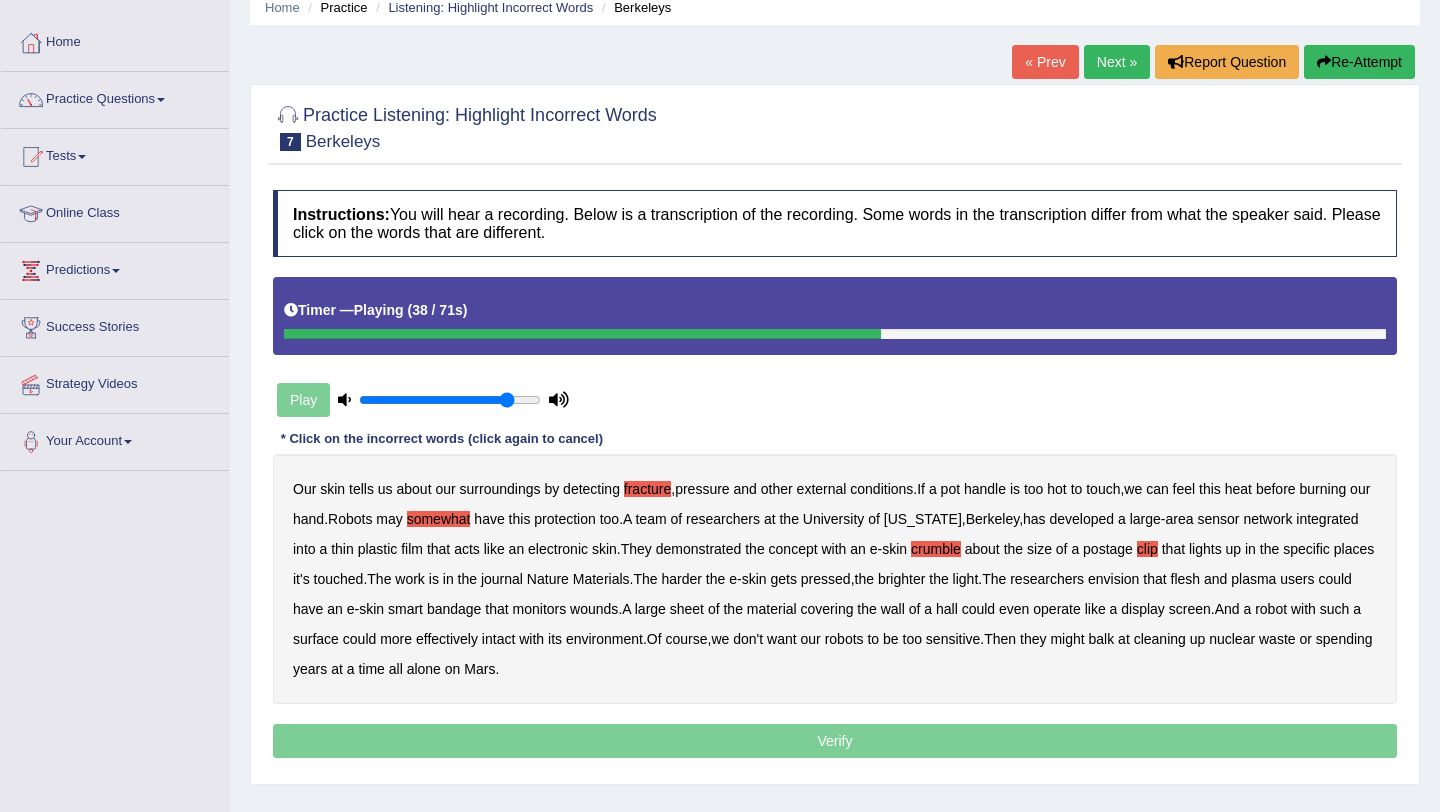 click on "plasma" at bounding box center [1253, 579] 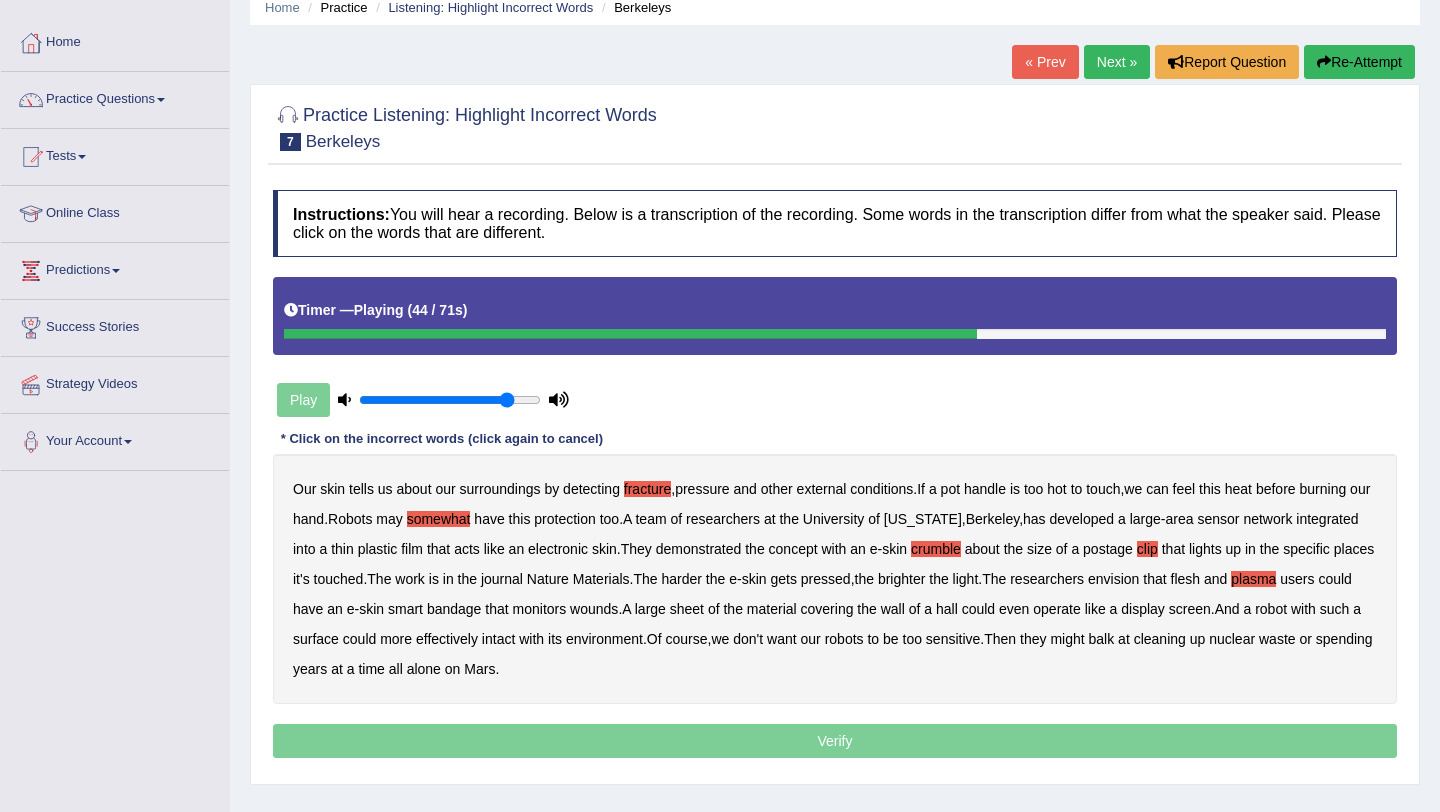 click on "hall" at bounding box center [947, 609] 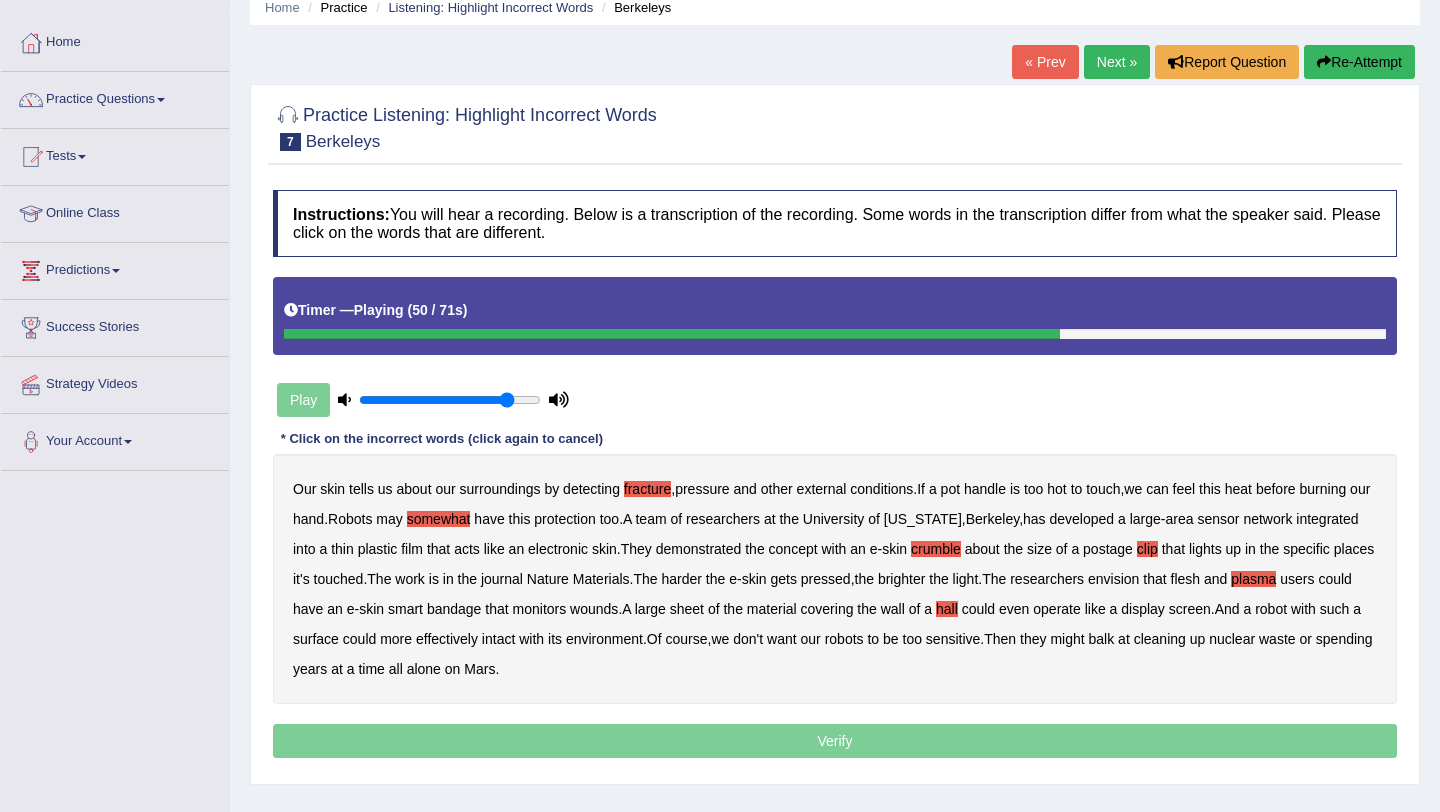 click on "intact" at bounding box center [498, 639] 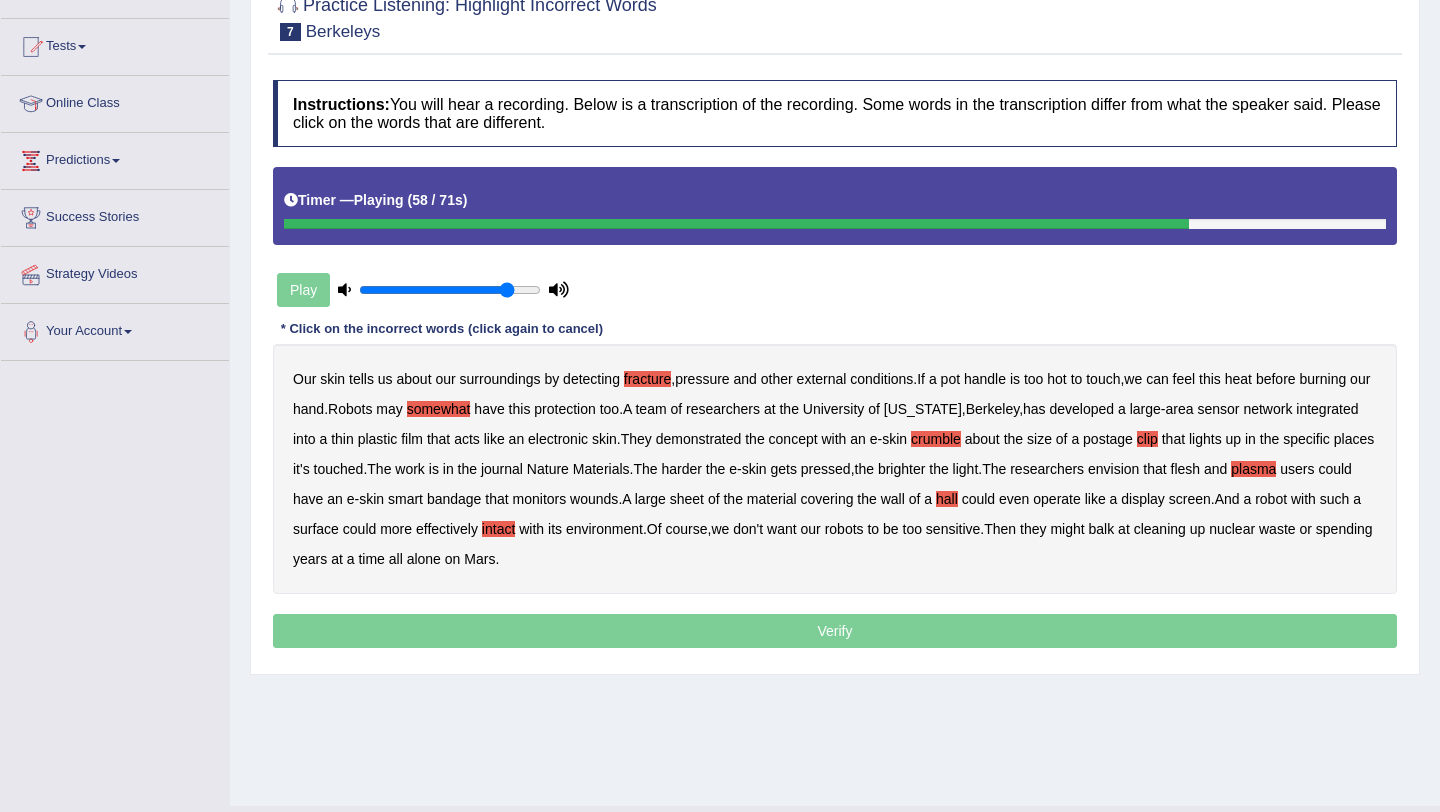 scroll, scrollTop: 201, scrollLeft: 0, axis: vertical 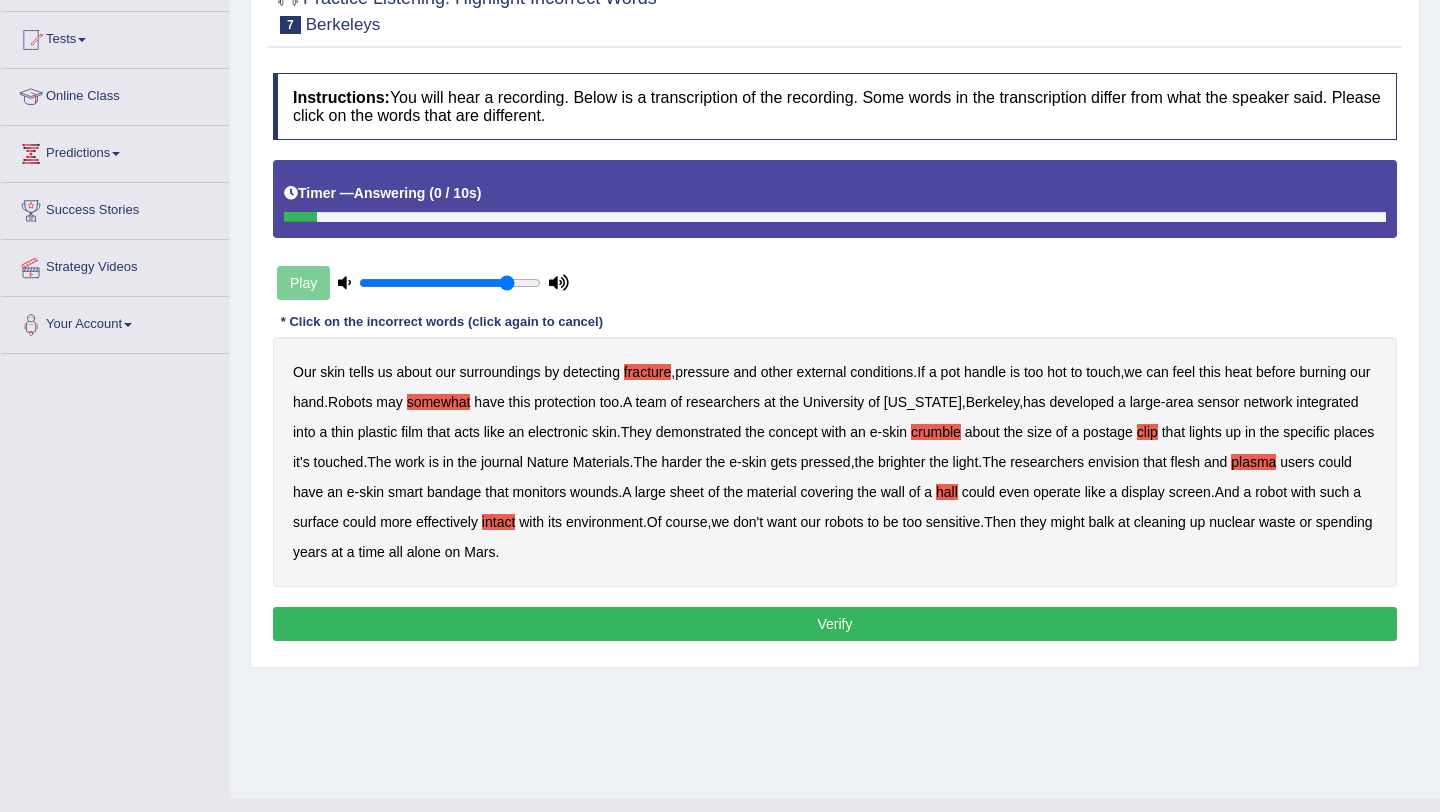 click on "Verify" at bounding box center (835, 624) 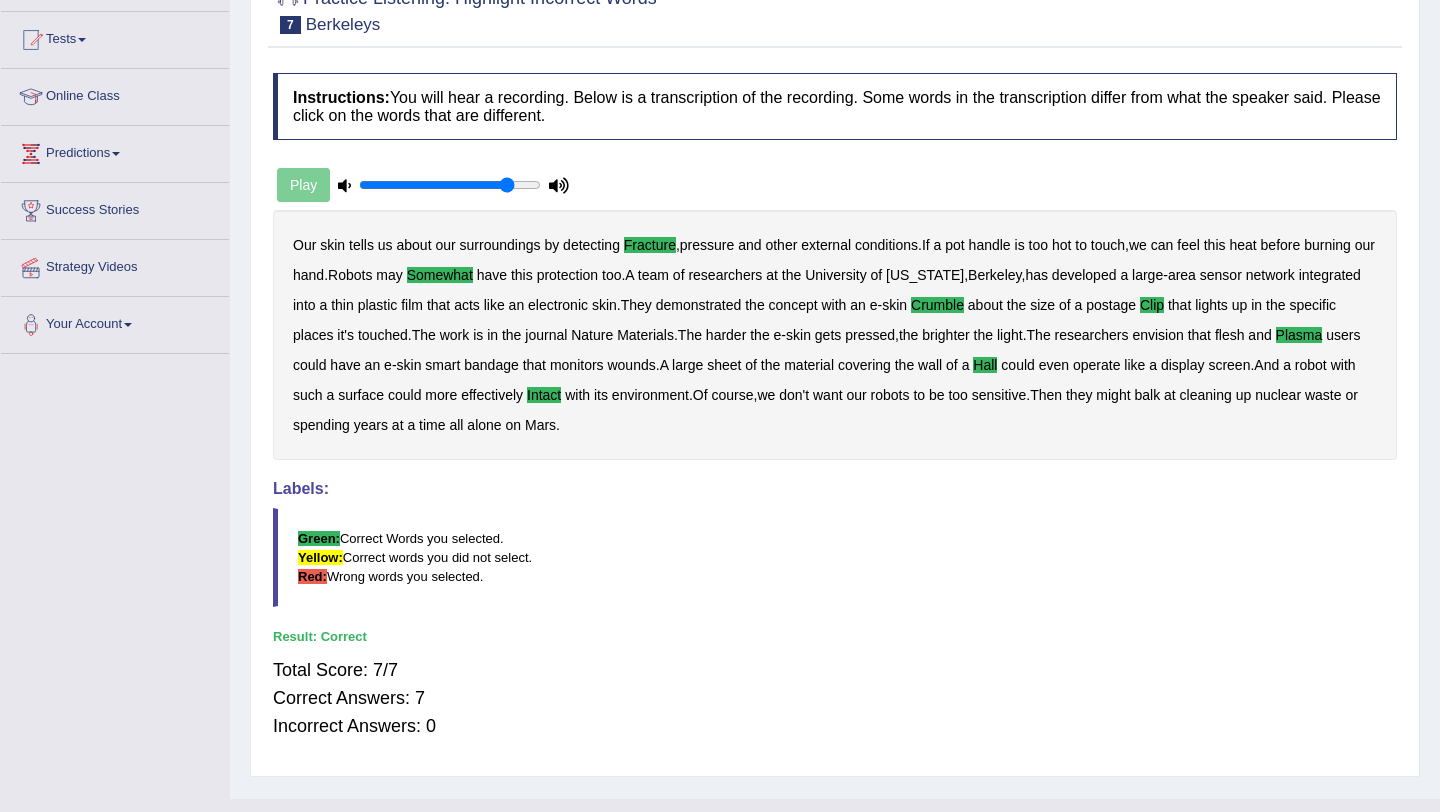 scroll, scrollTop: 0, scrollLeft: 0, axis: both 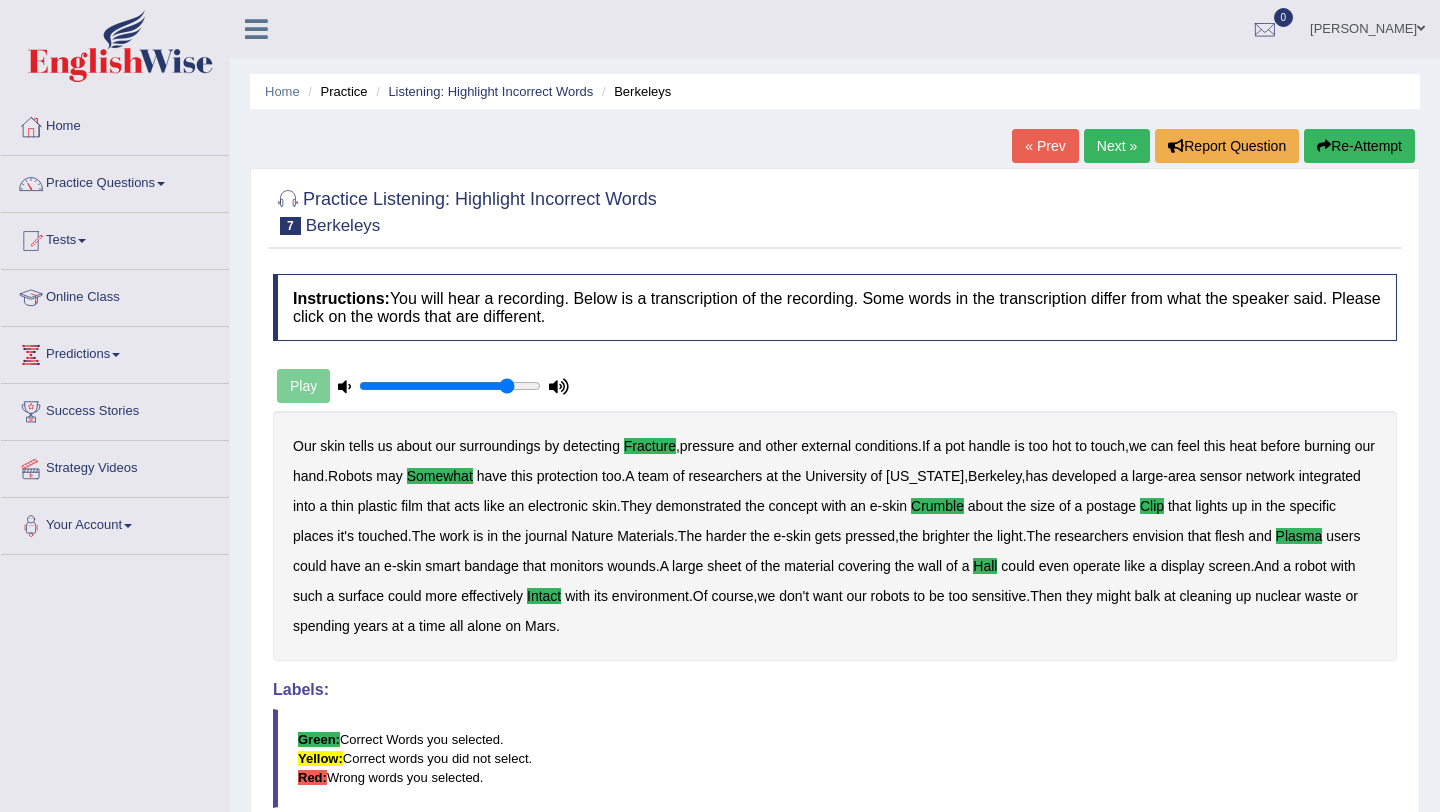 click on "Next »" at bounding box center [1117, 146] 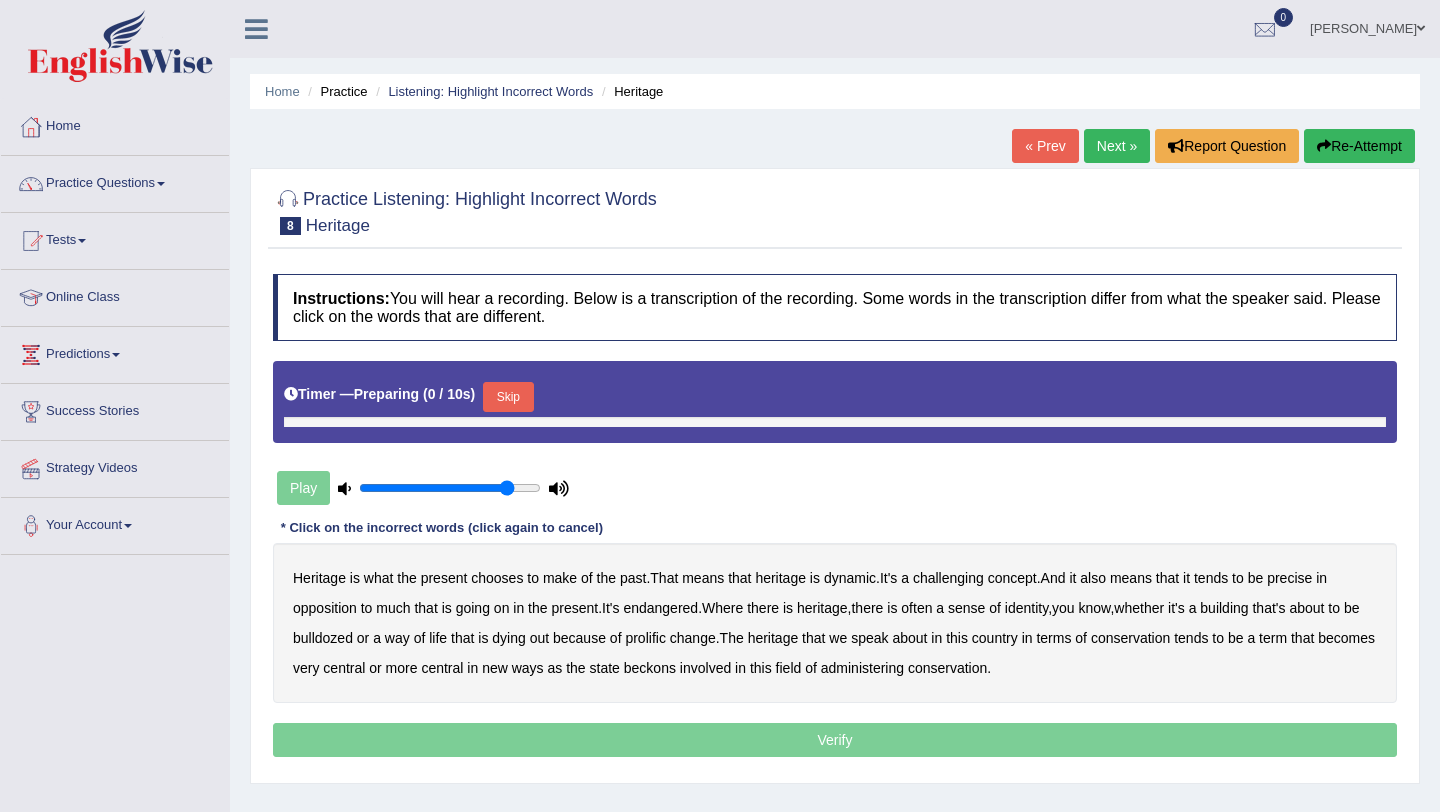 scroll, scrollTop: 0, scrollLeft: 0, axis: both 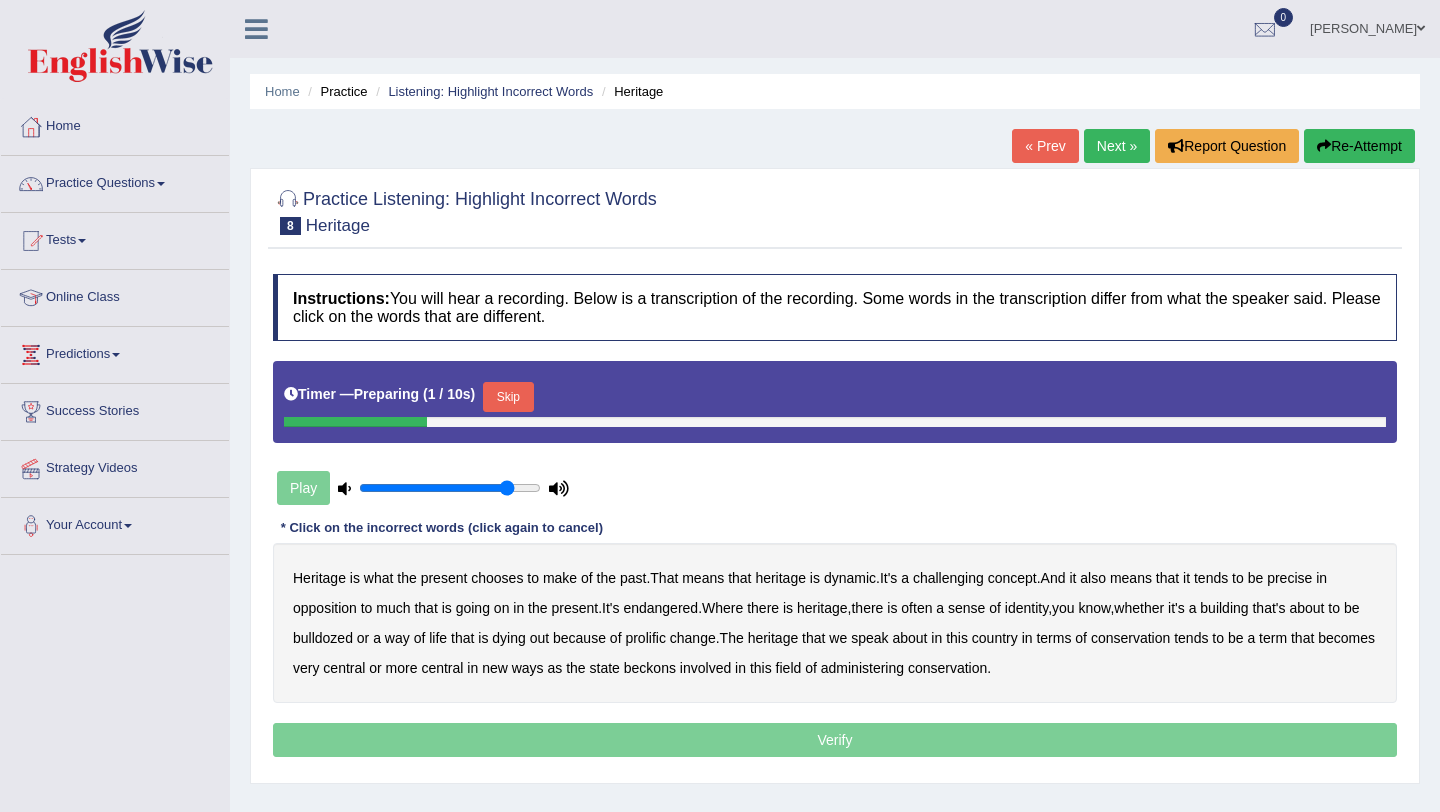 click on "Skip" at bounding box center (508, 397) 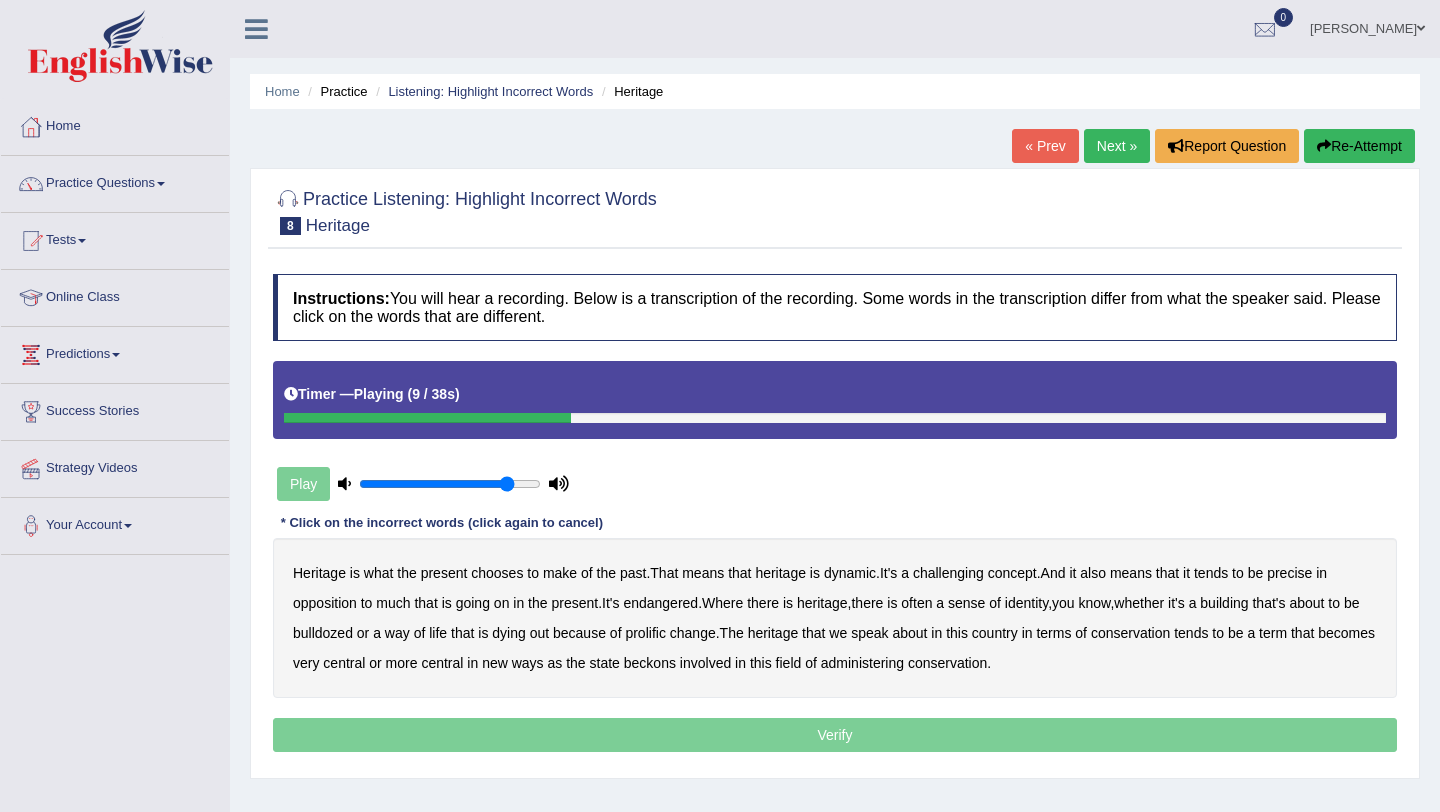 click on "challenging" at bounding box center (948, 573) 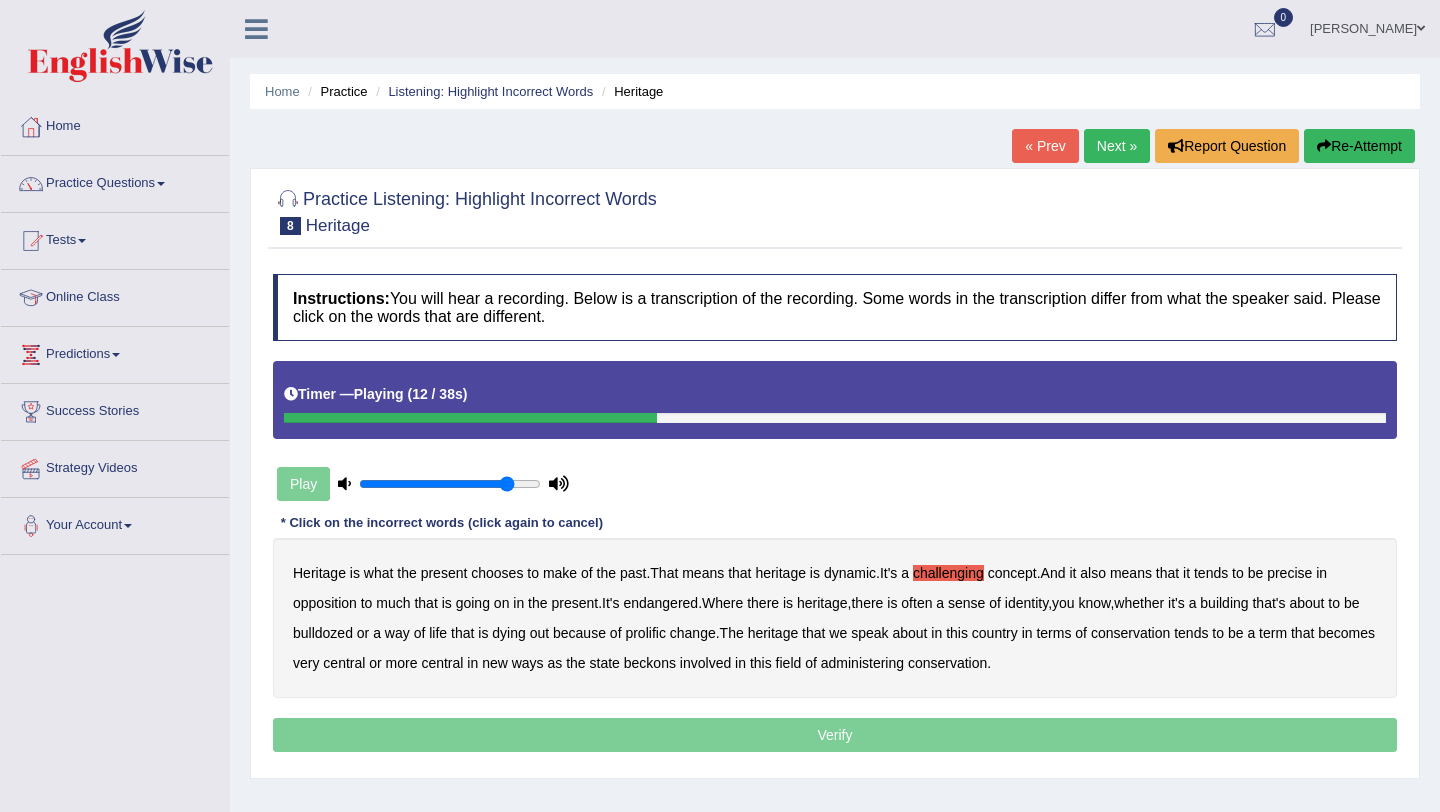 click on "precise" at bounding box center [1289, 573] 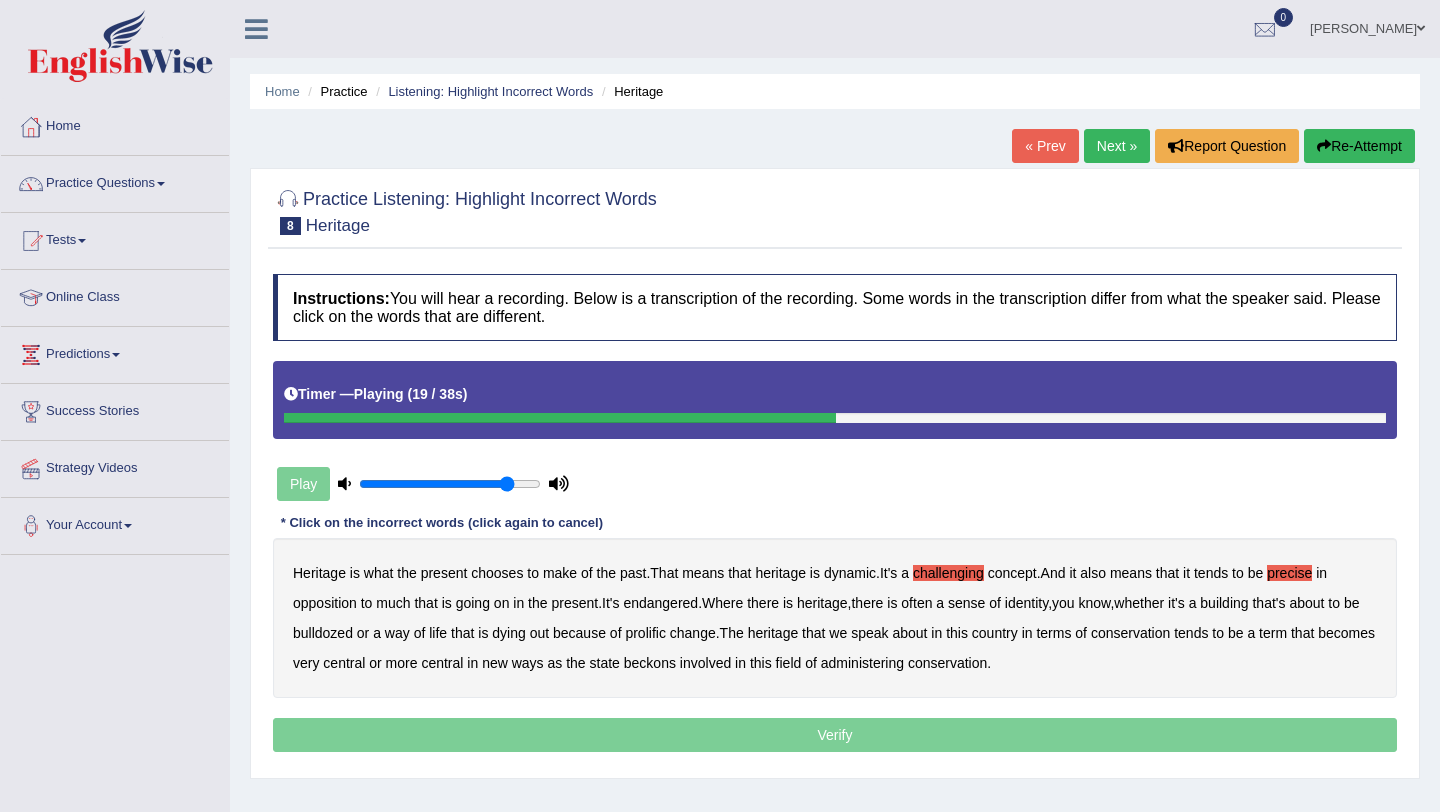 click on "identity" at bounding box center [1026, 603] 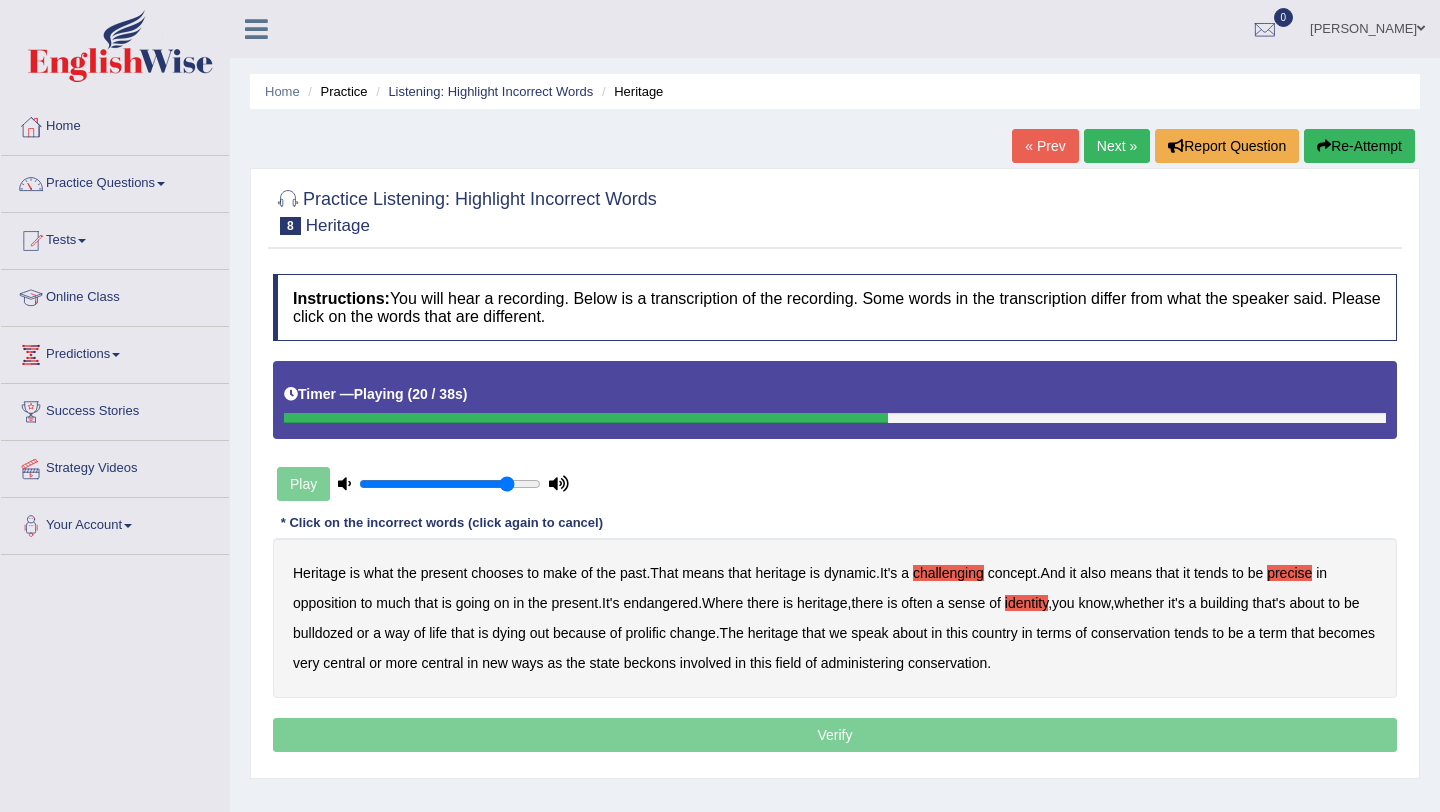 click on "whether" at bounding box center [1139, 603] 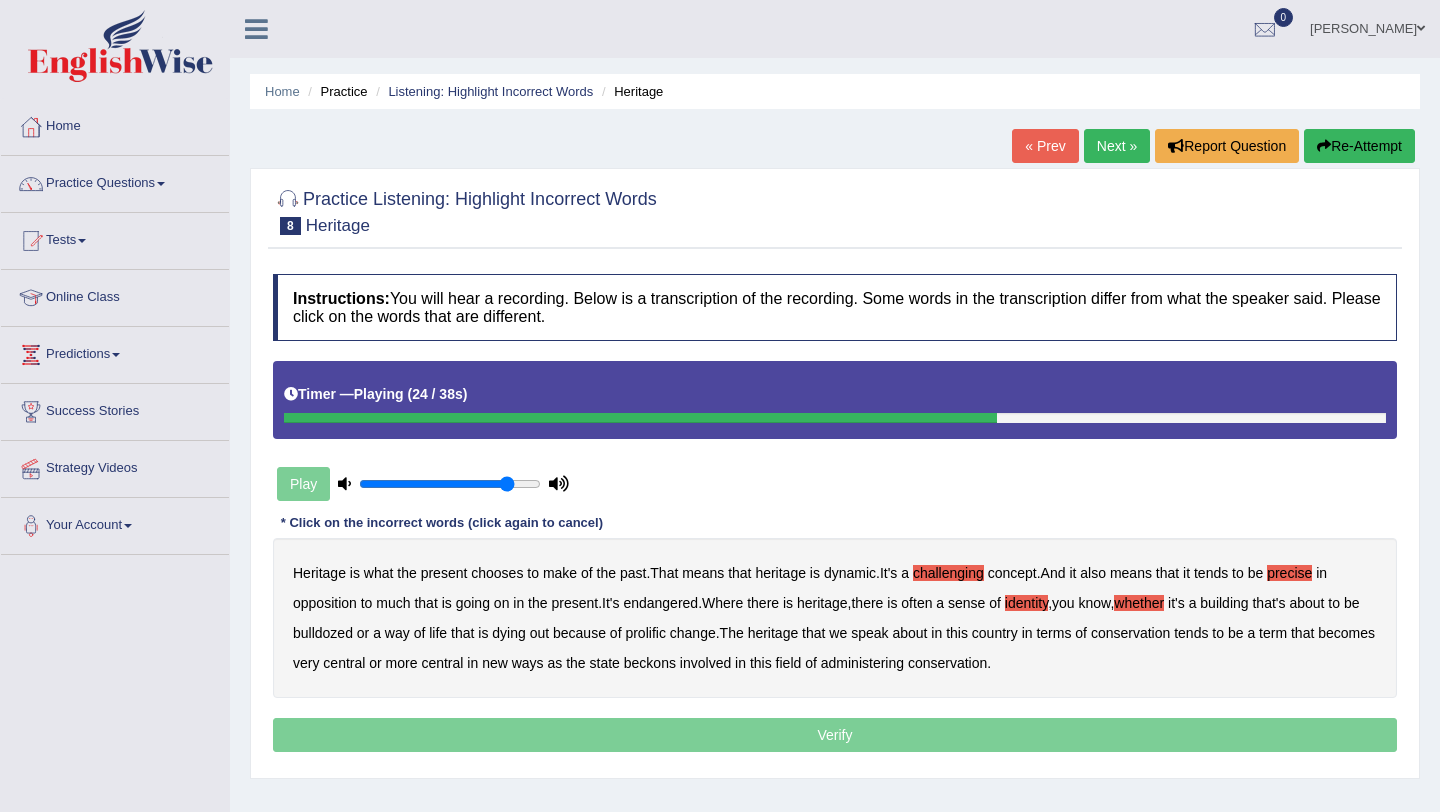 click on "prolific" at bounding box center (645, 633) 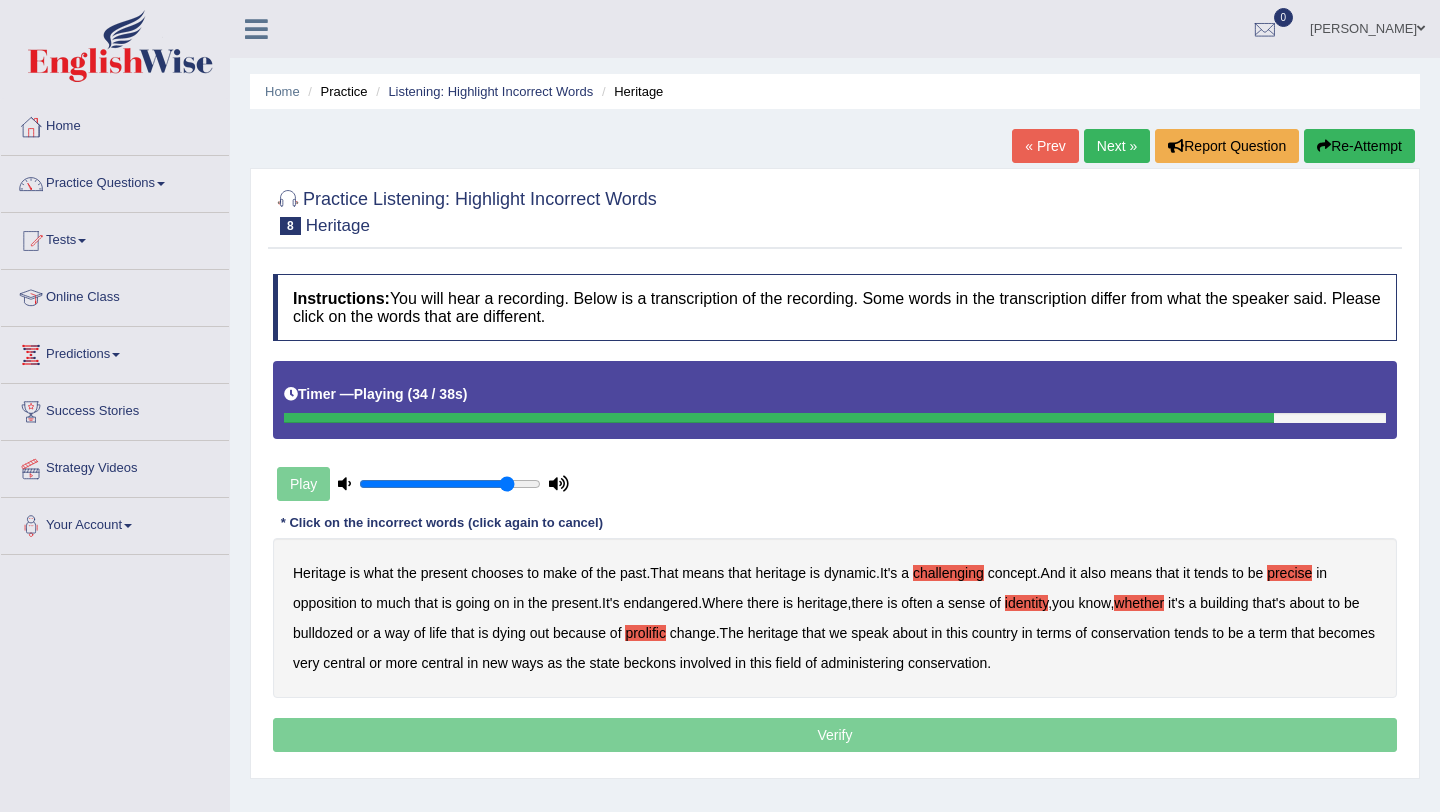 click on "beckons" at bounding box center [650, 663] 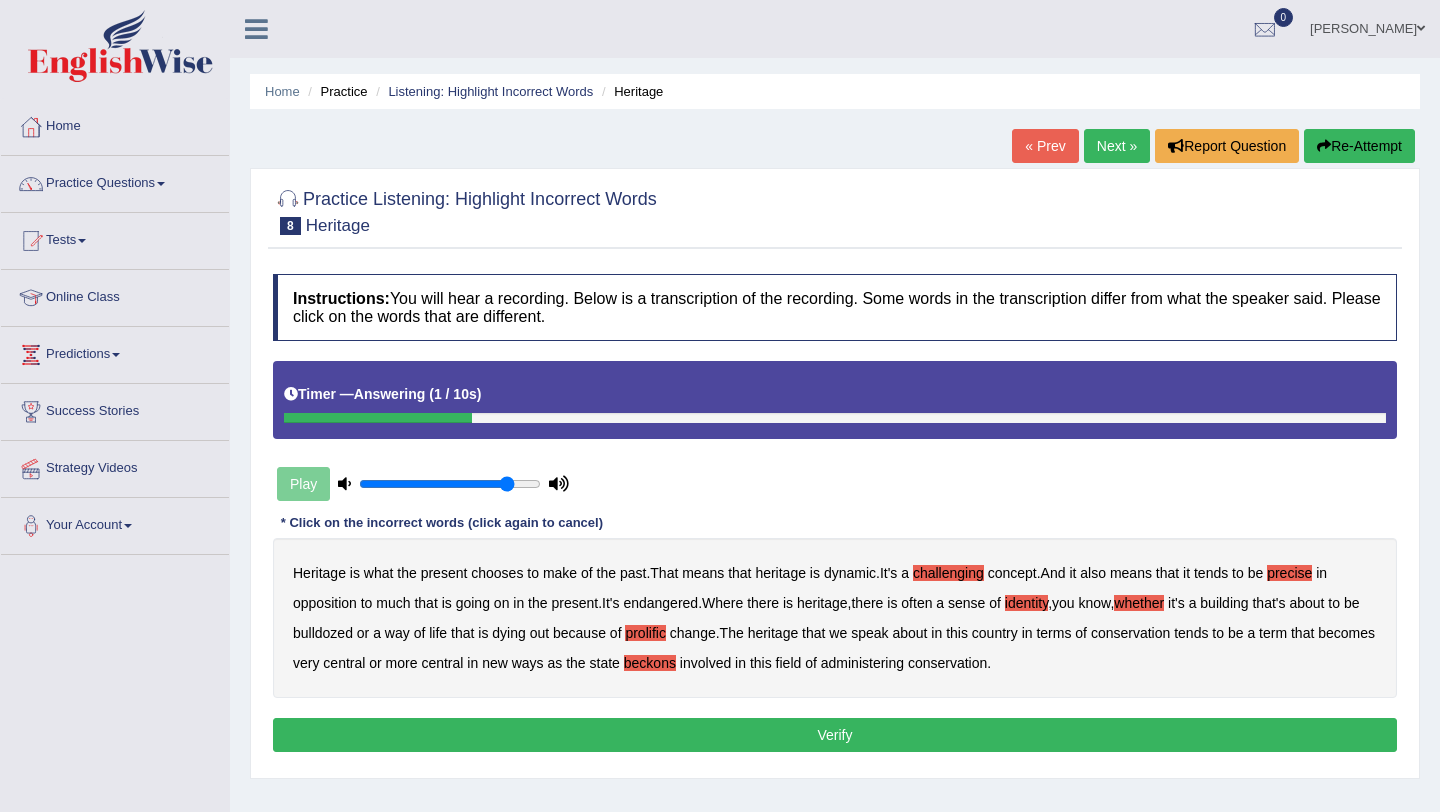 click on "Verify" at bounding box center (835, 735) 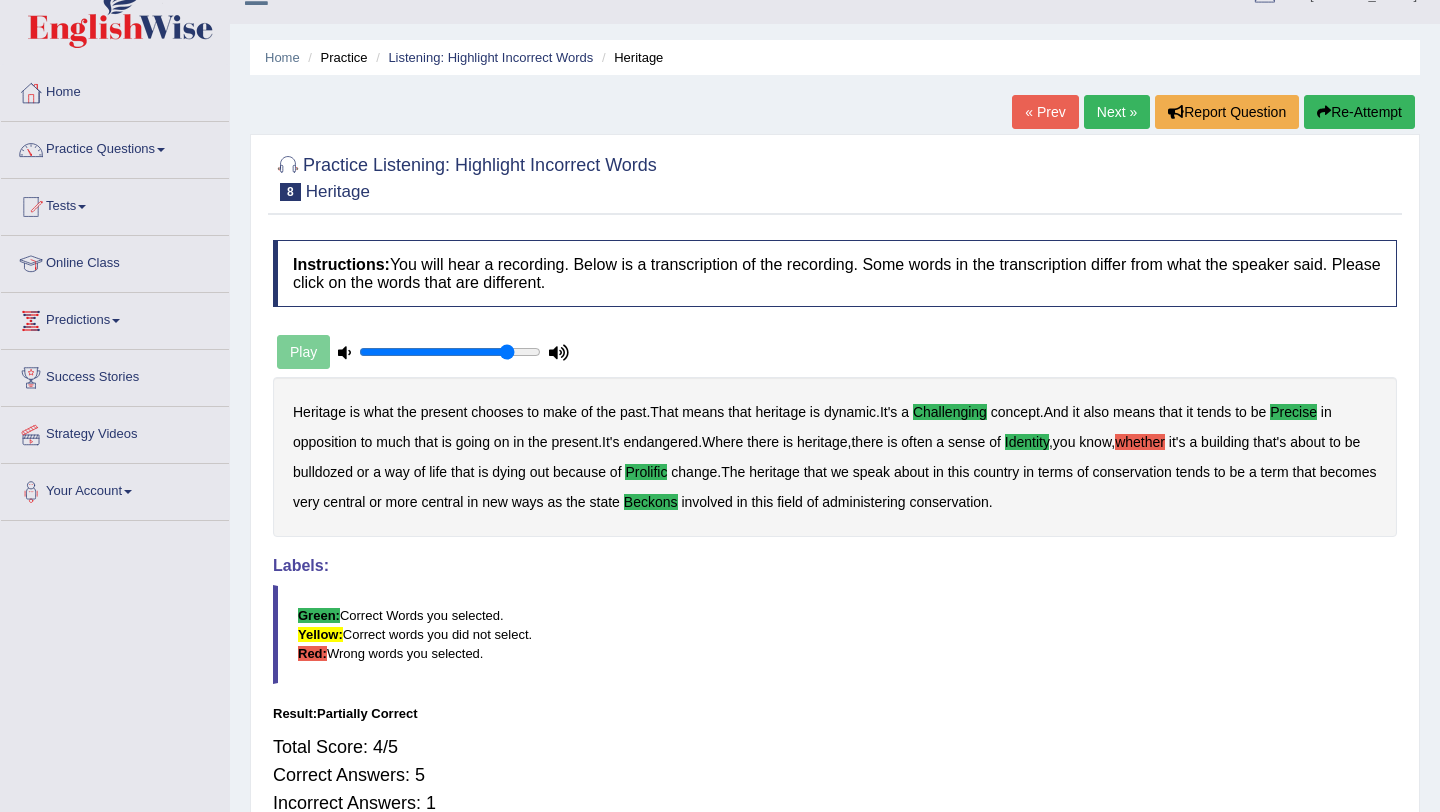 scroll, scrollTop: 0, scrollLeft: 0, axis: both 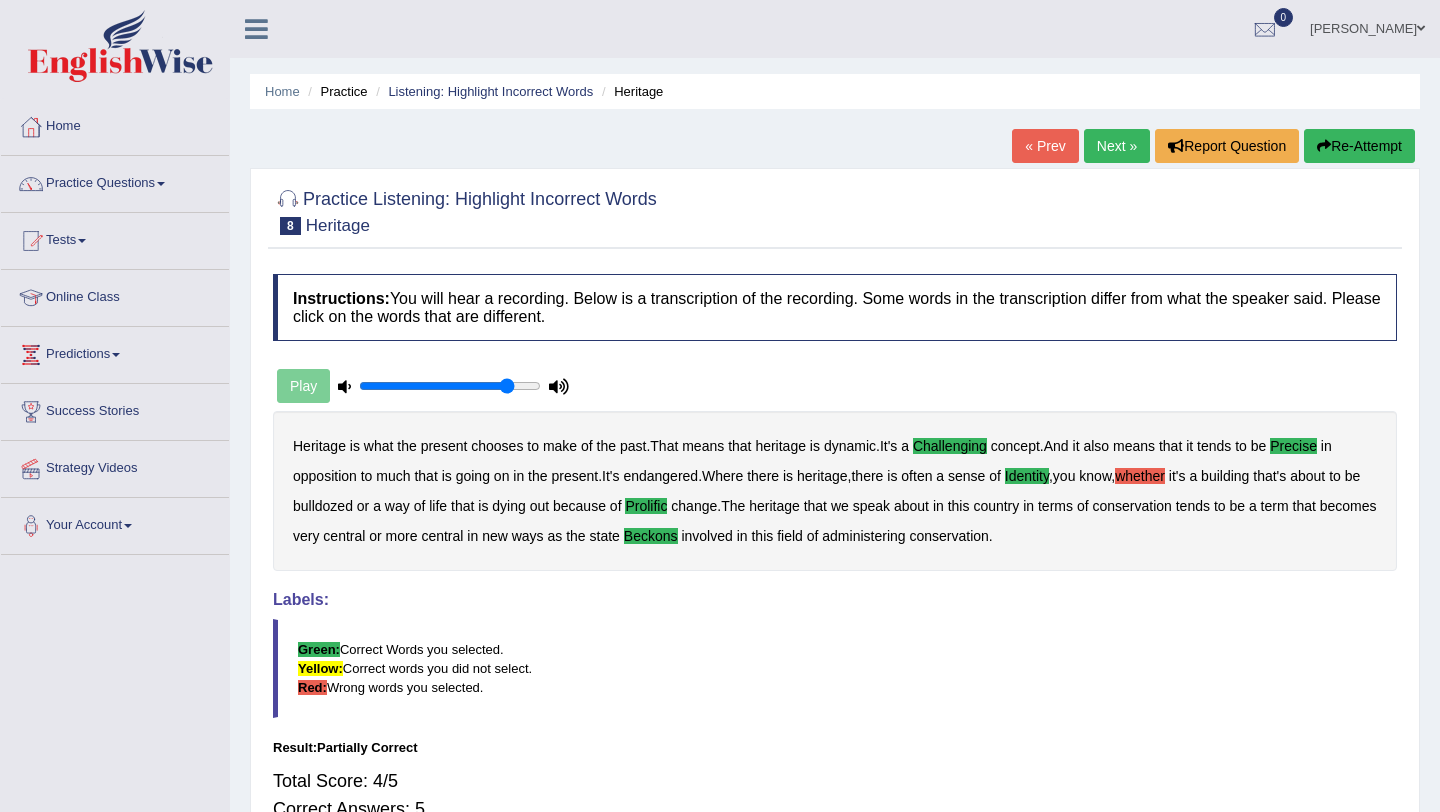 click on "Next »" at bounding box center (1117, 146) 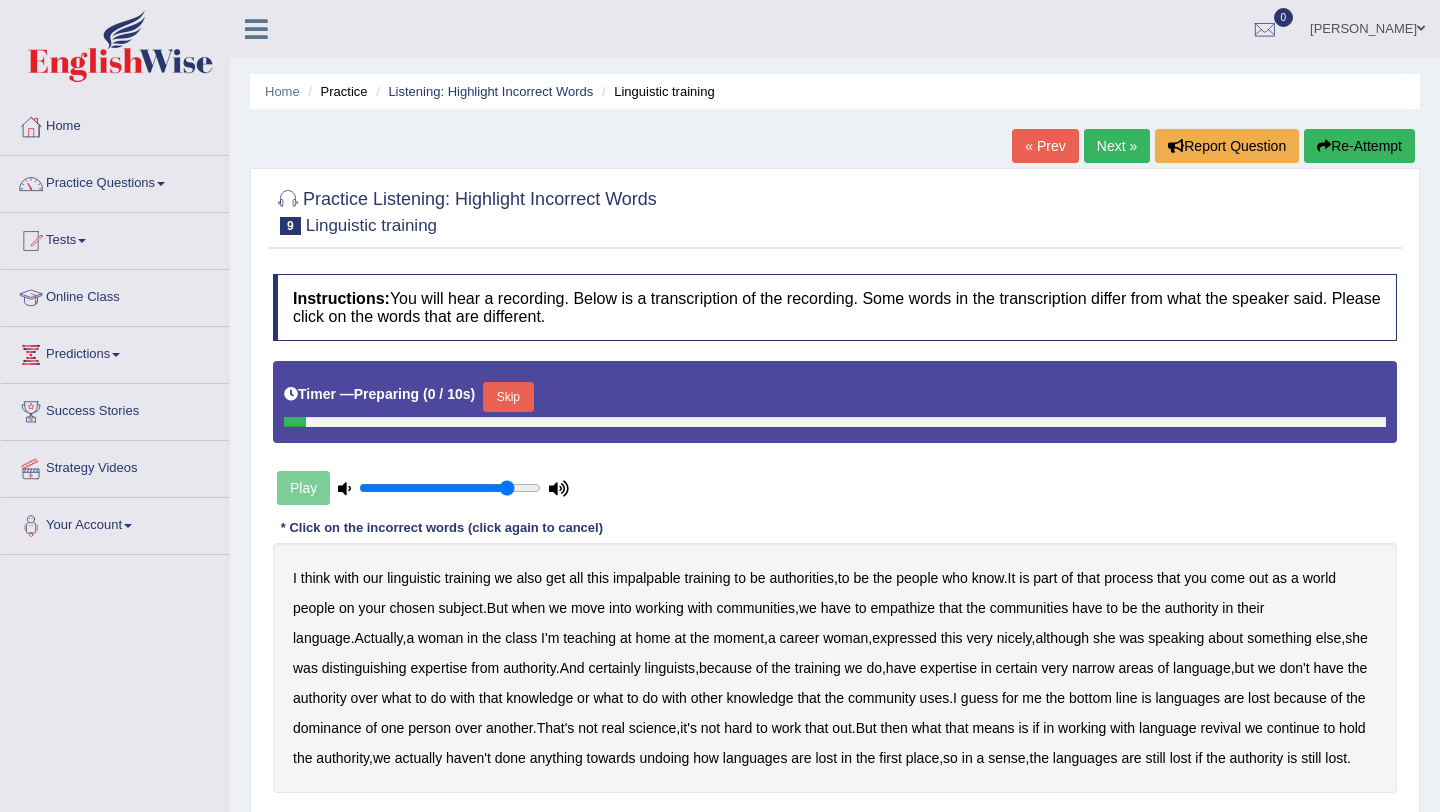 scroll, scrollTop: 0, scrollLeft: 0, axis: both 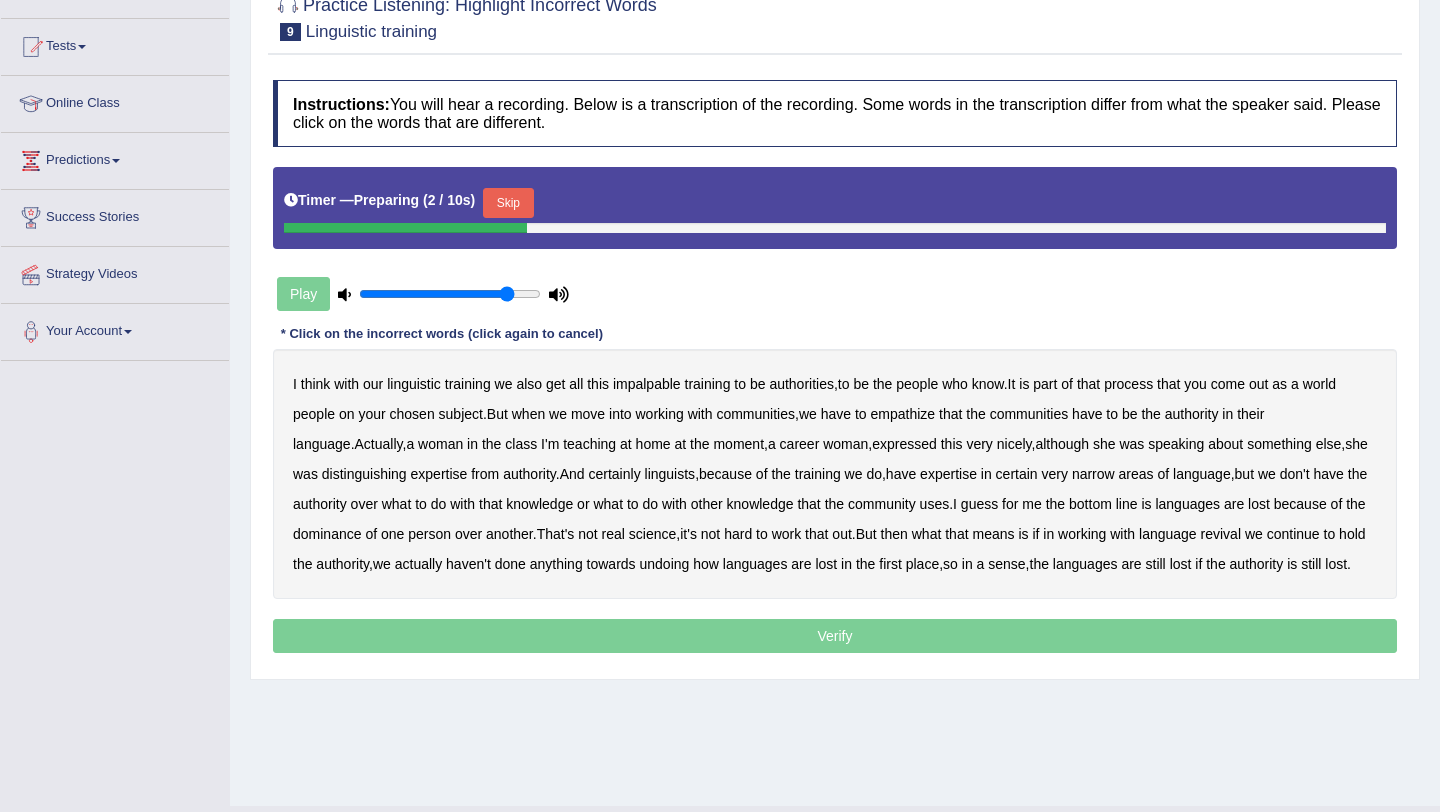 click on "Skip" at bounding box center (508, 203) 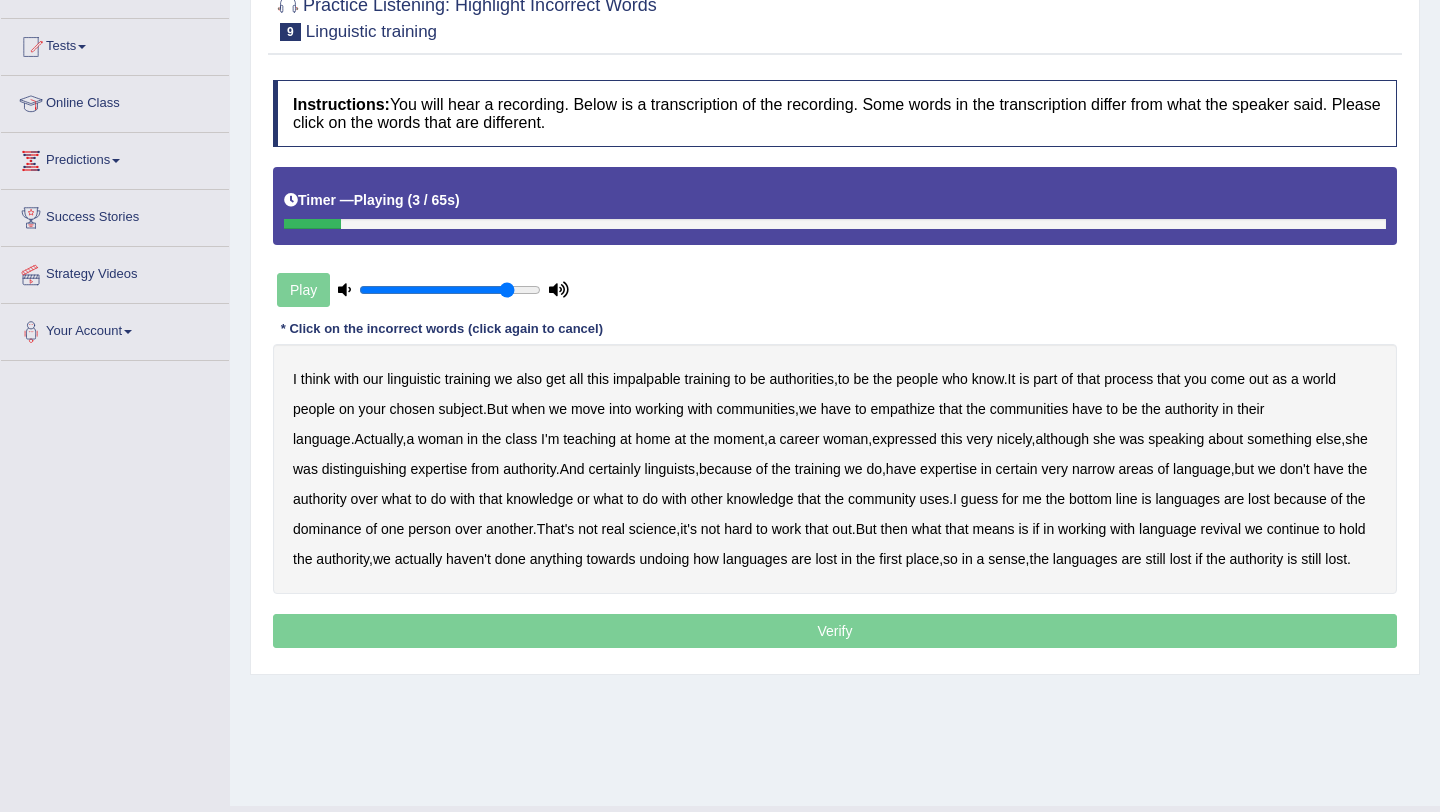 click on "impalpable" at bounding box center [647, 379] 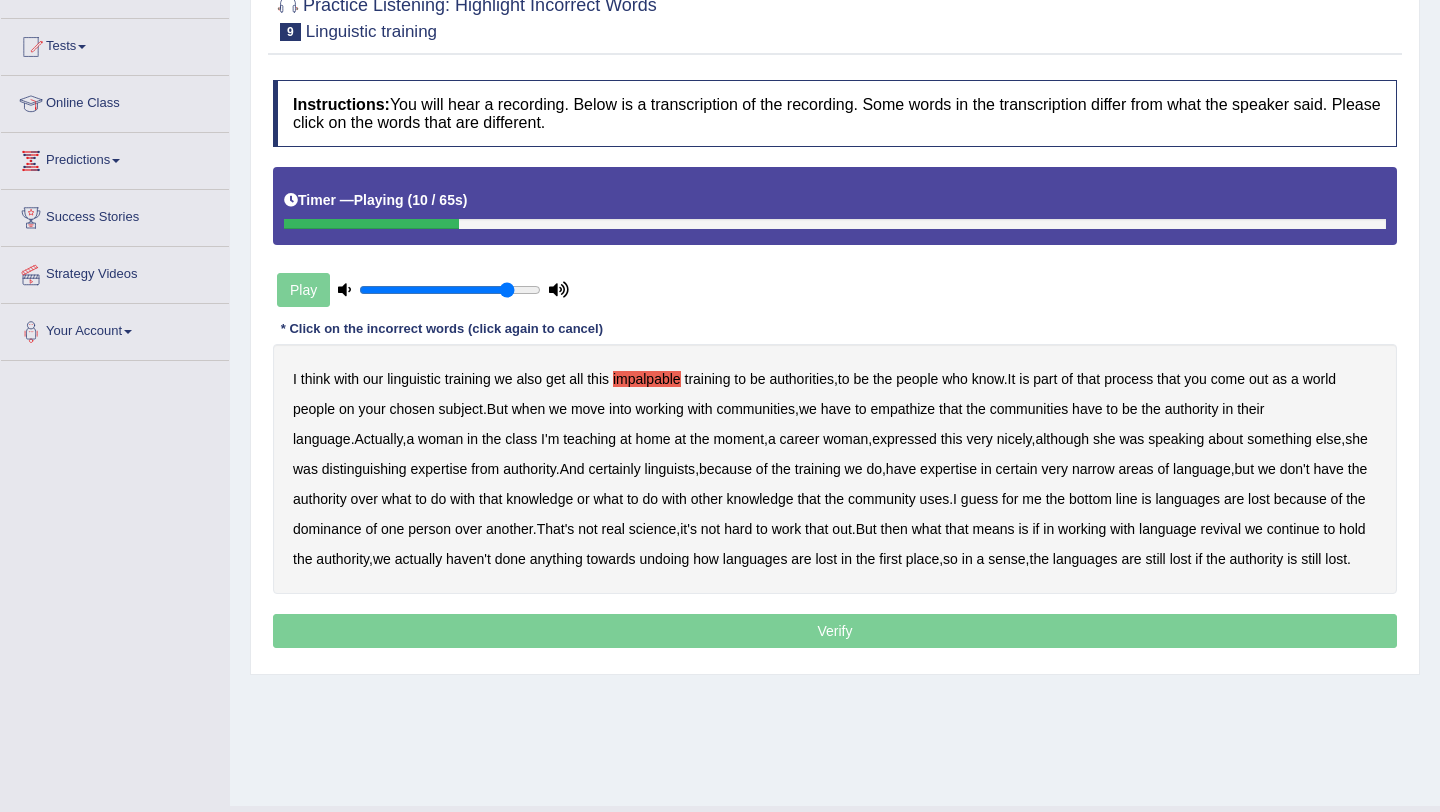 click on "people" at bounding box center (314, 409) 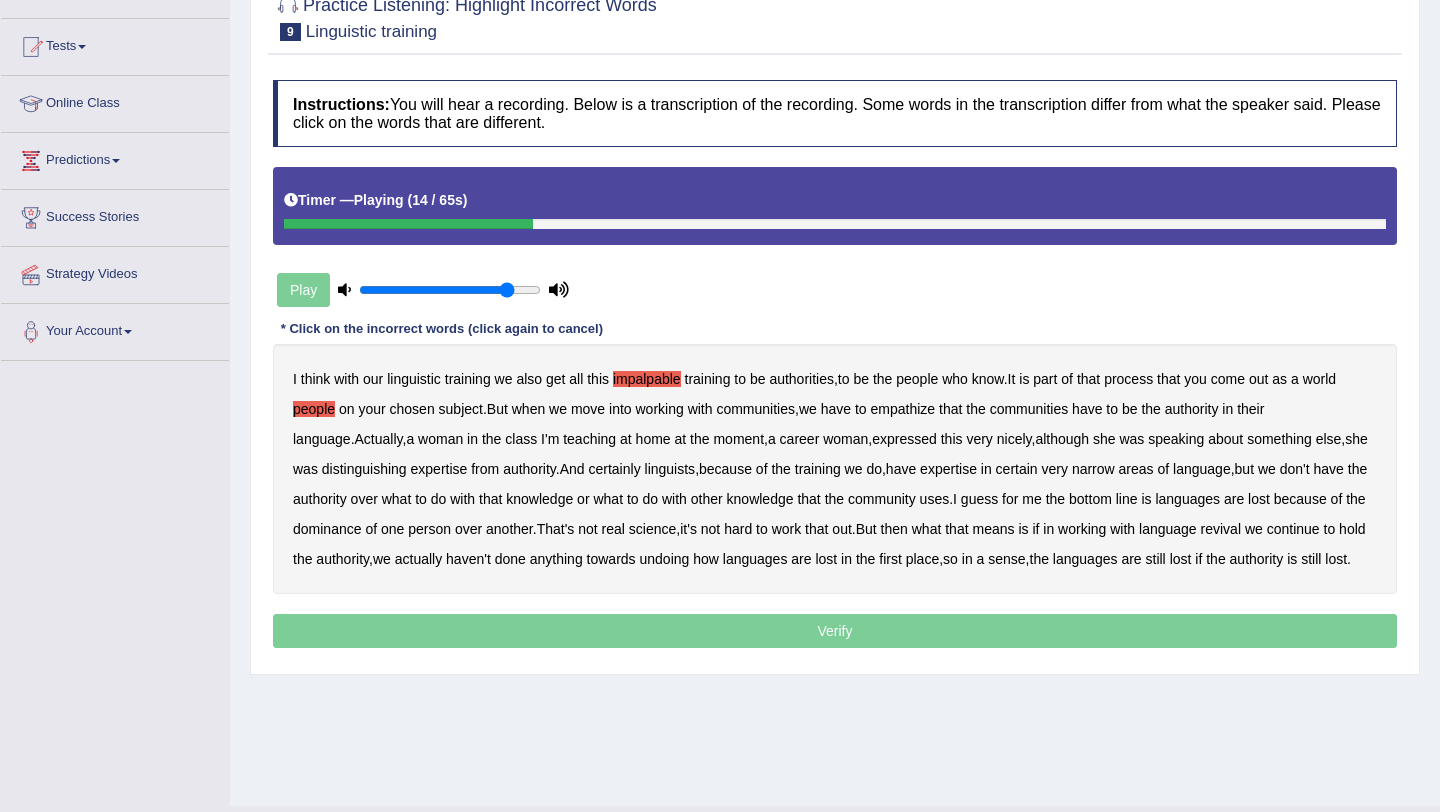 click on "empathize" at bounding box center [903, 409] 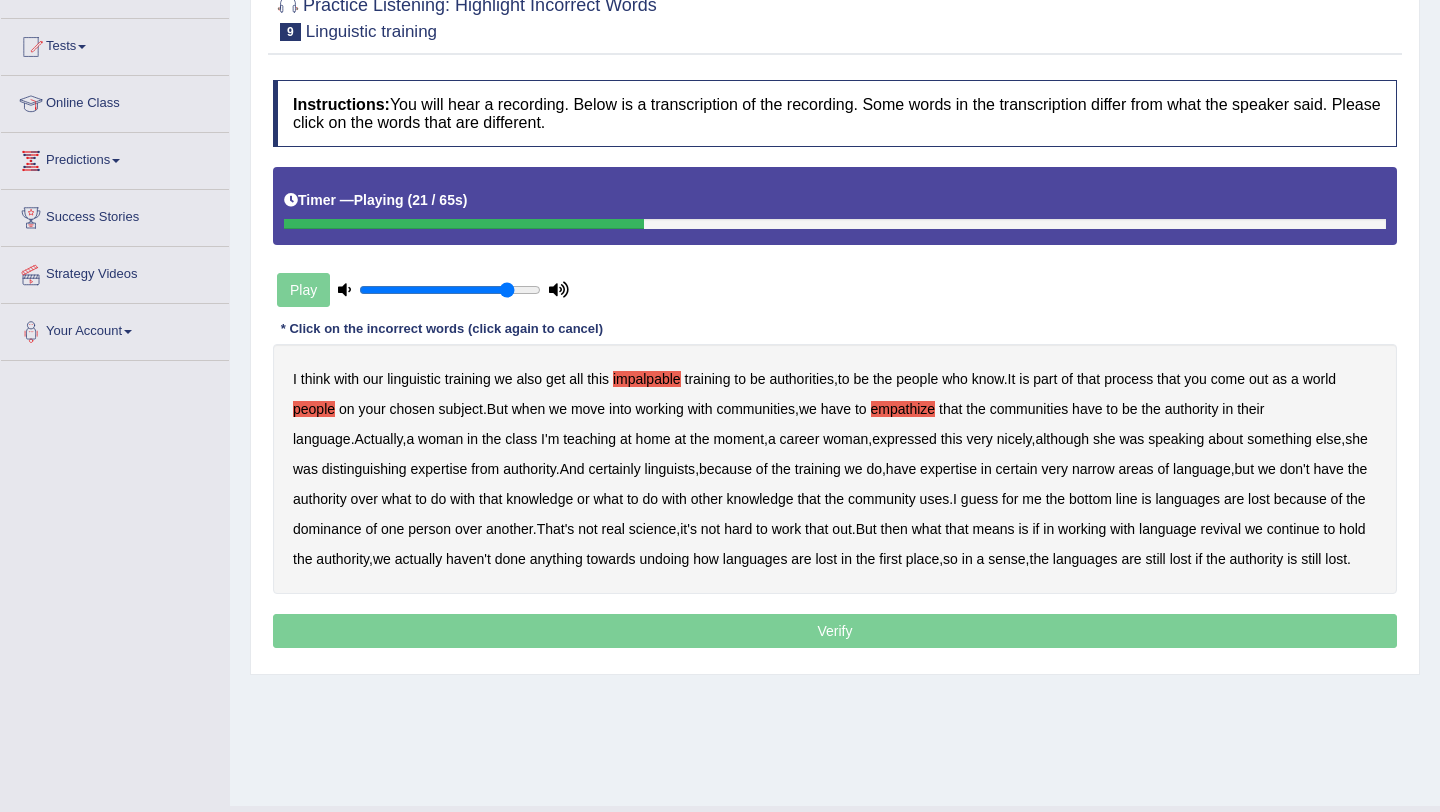 click on "home" at bounding box center [653, 439] 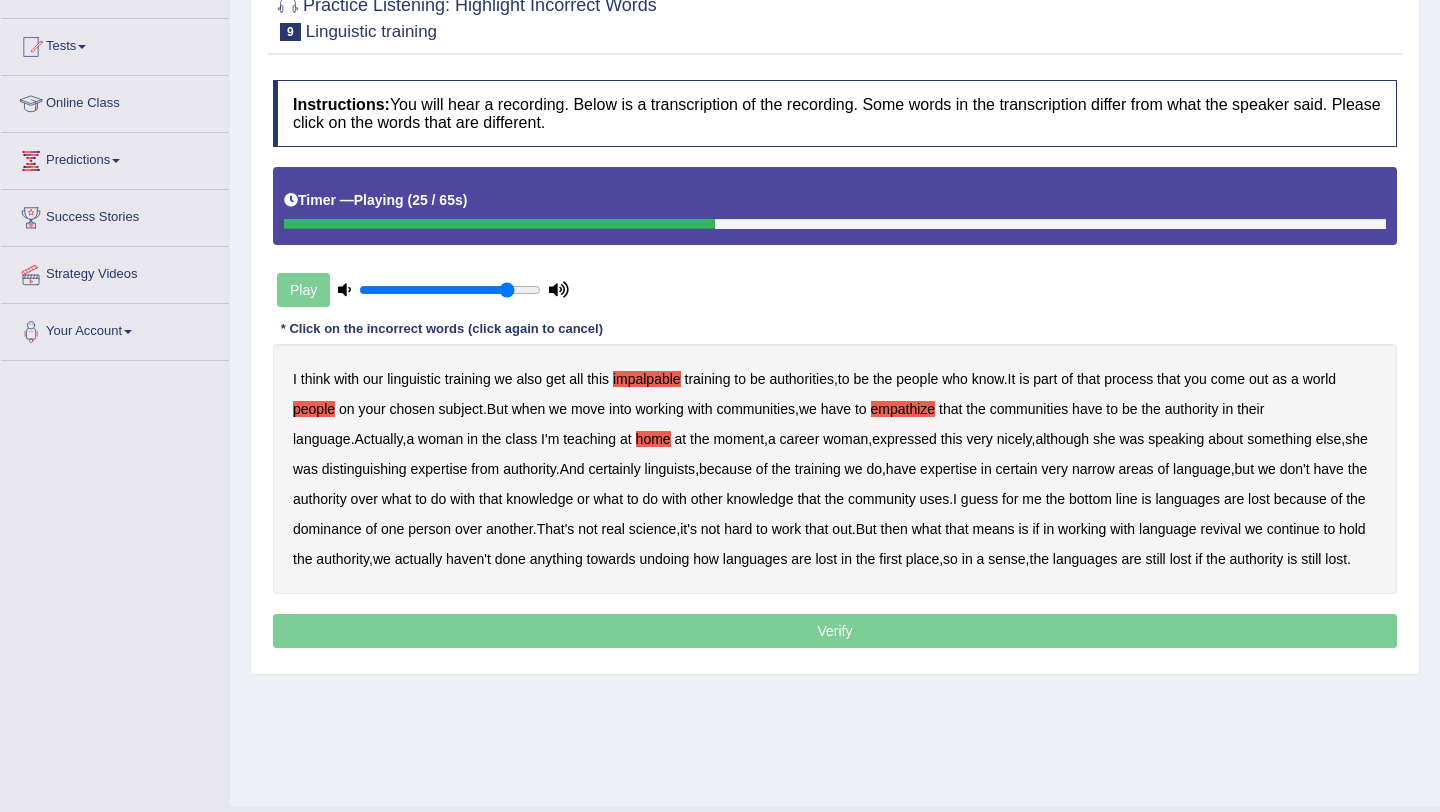 click on "speaking" at bounding box center [1176, 439] 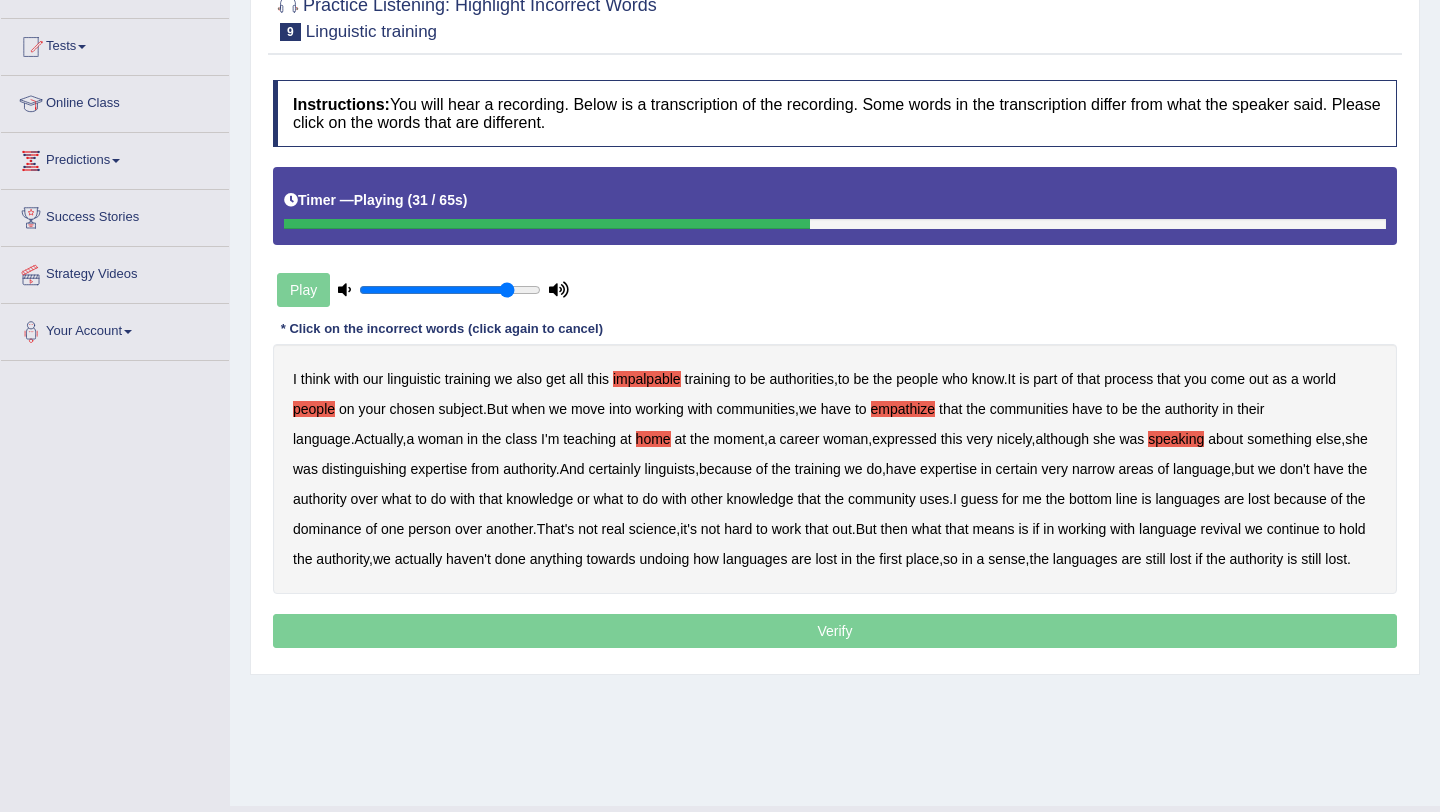 click on "linguists" at bounding box center [670, 469] 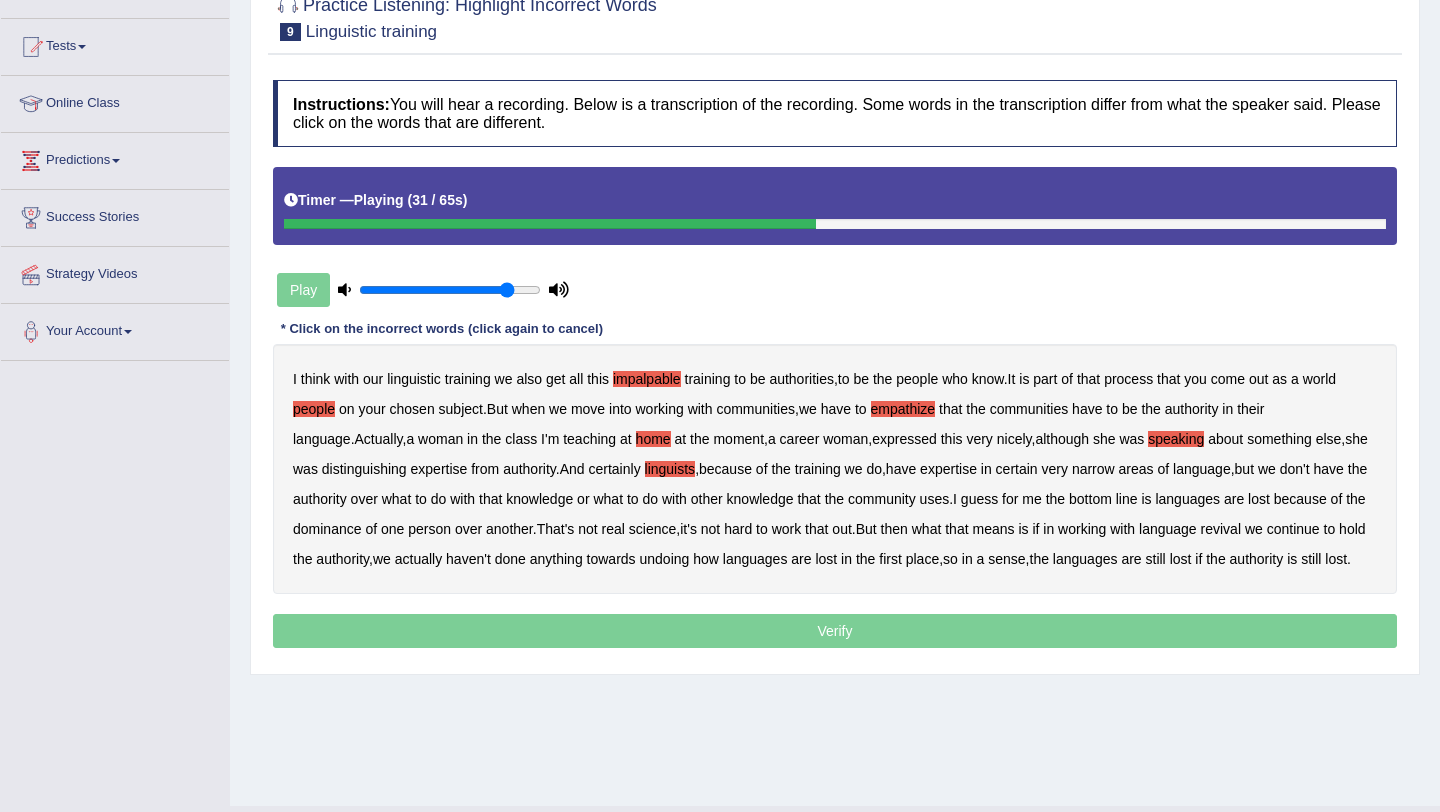 click on "linguists" at bounding box center [670, 469] 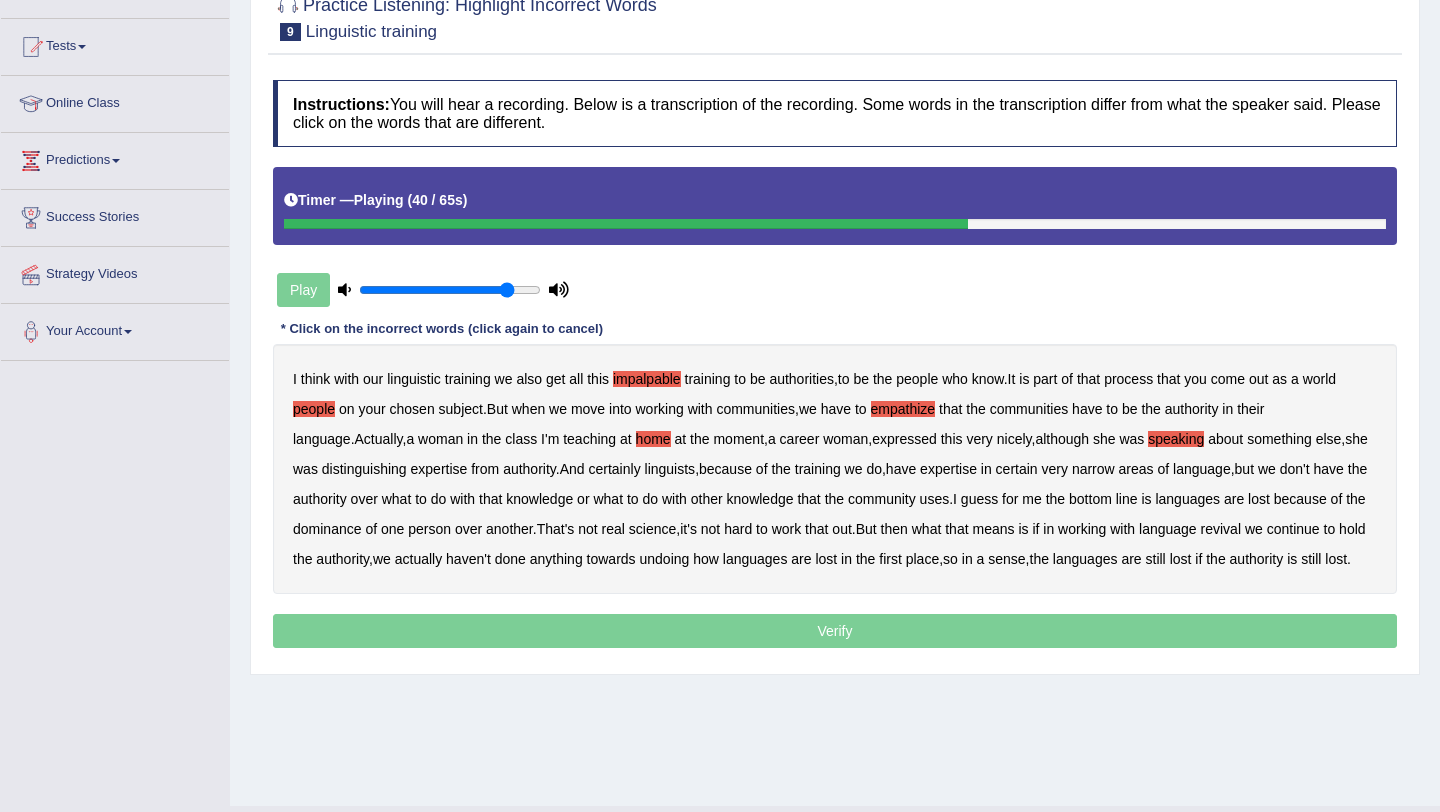 click on "uses" at bounding box center [935, 499] 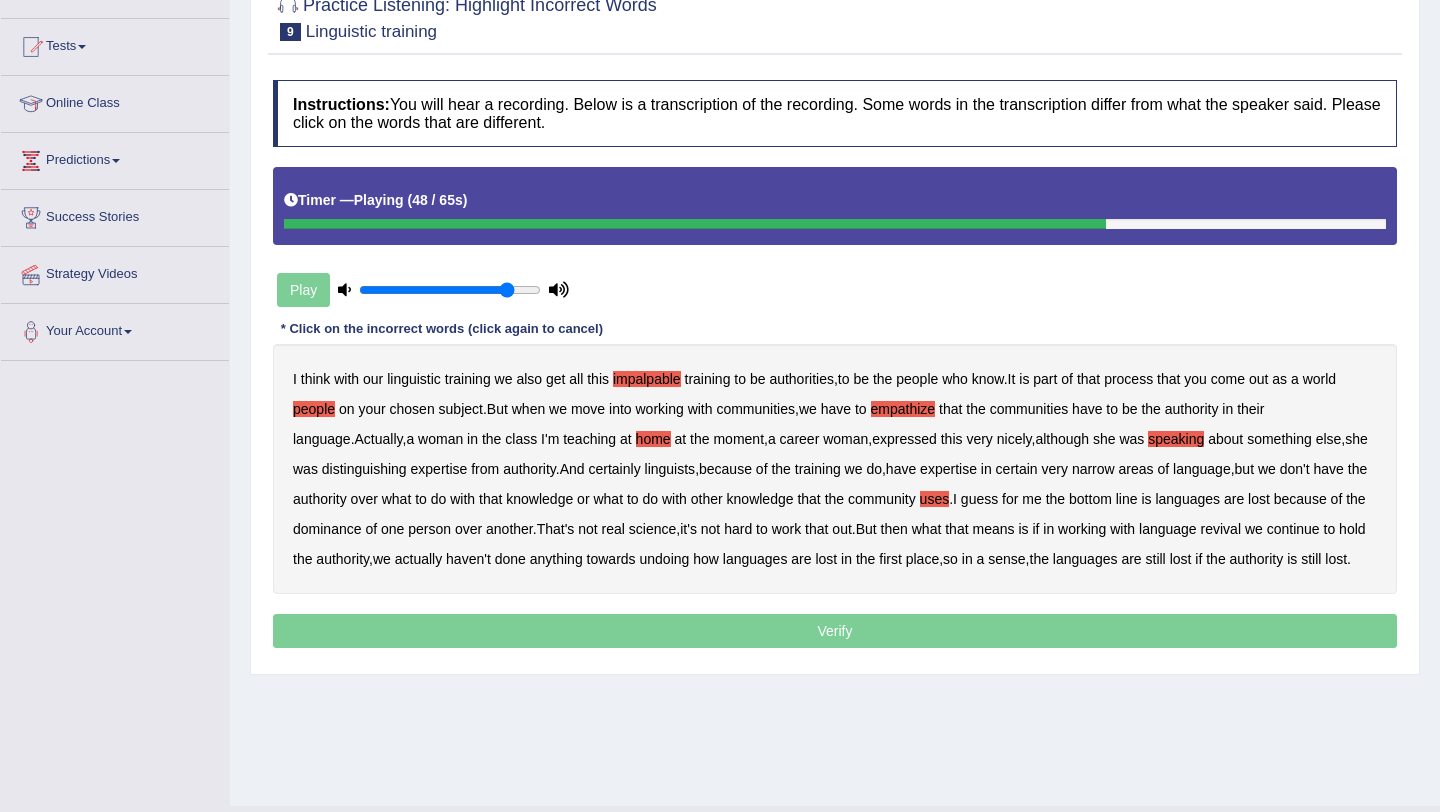 click on "real" at bounding box center (613, 529) 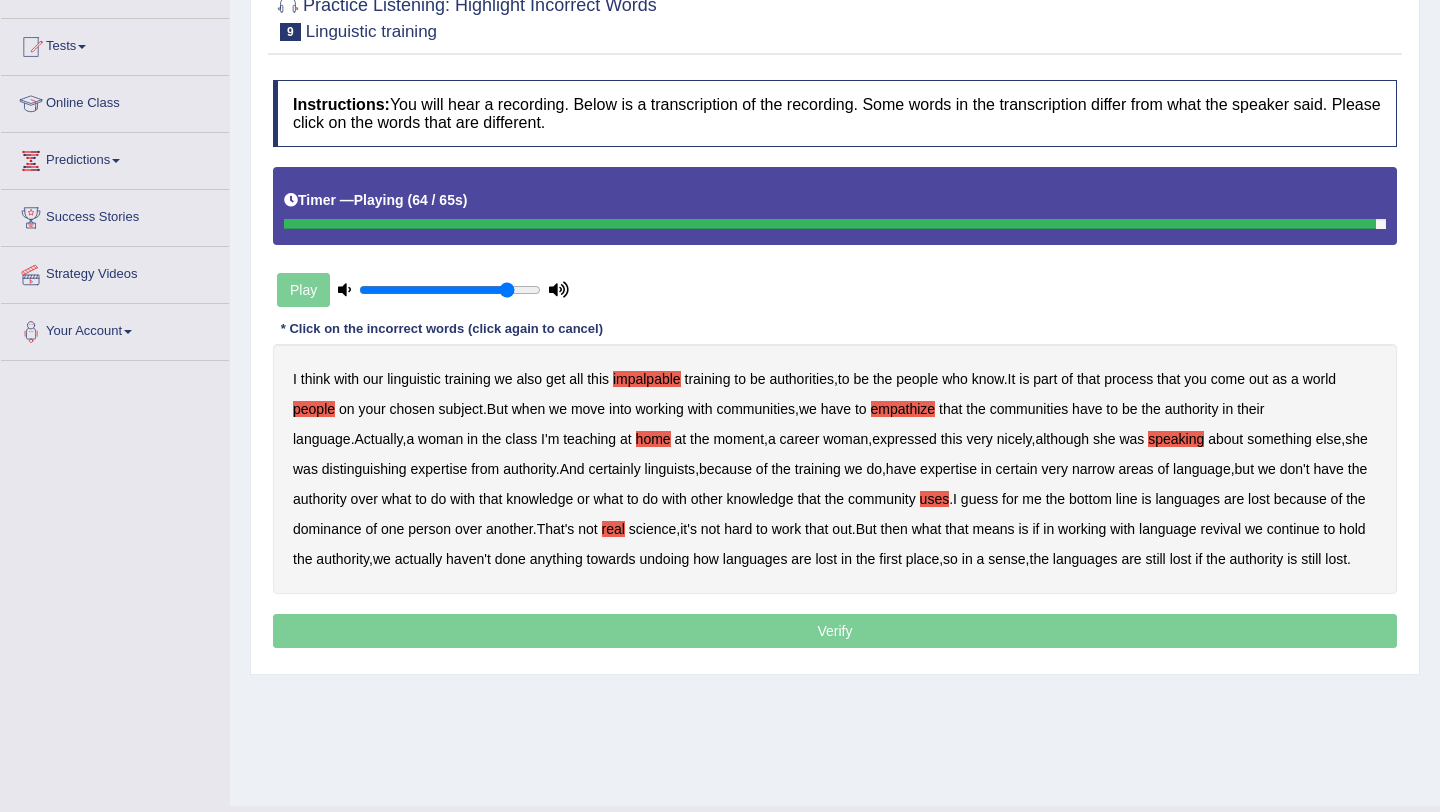 click on "Verify" at bounding box center (835, 631) 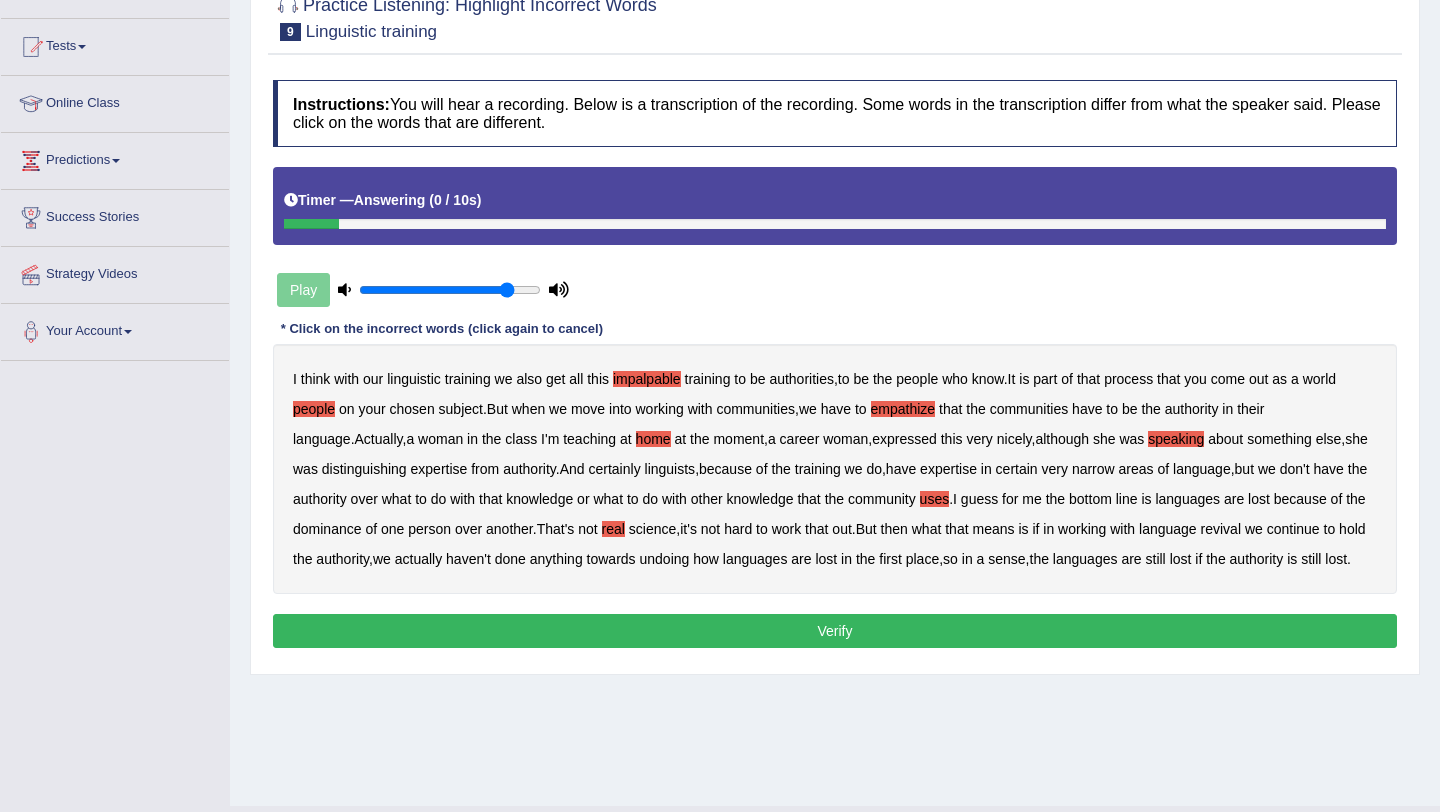 click on "Verify" at bounding box center (835, 631) 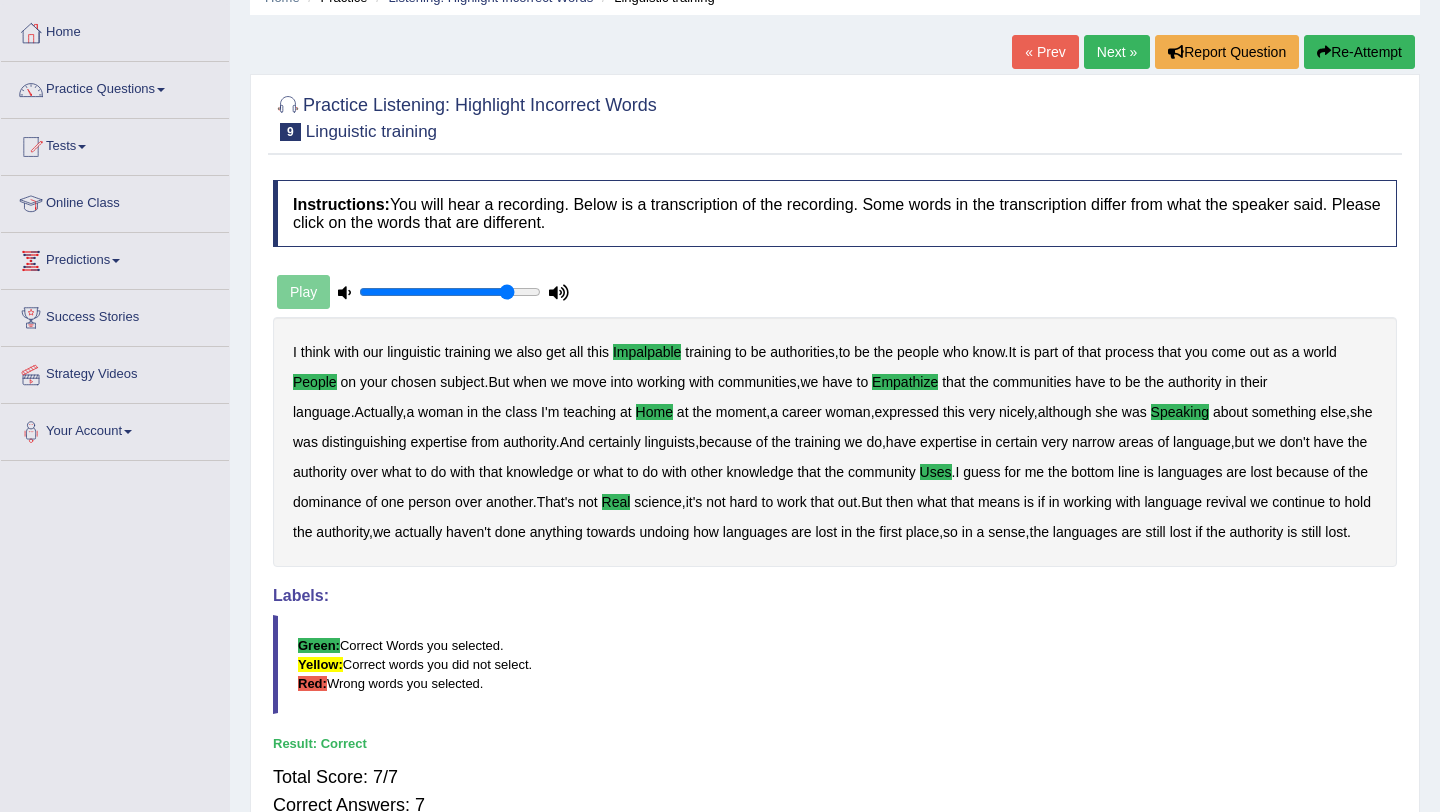scroll, scrollTop: 0, scrollLeft: 0, axis: both 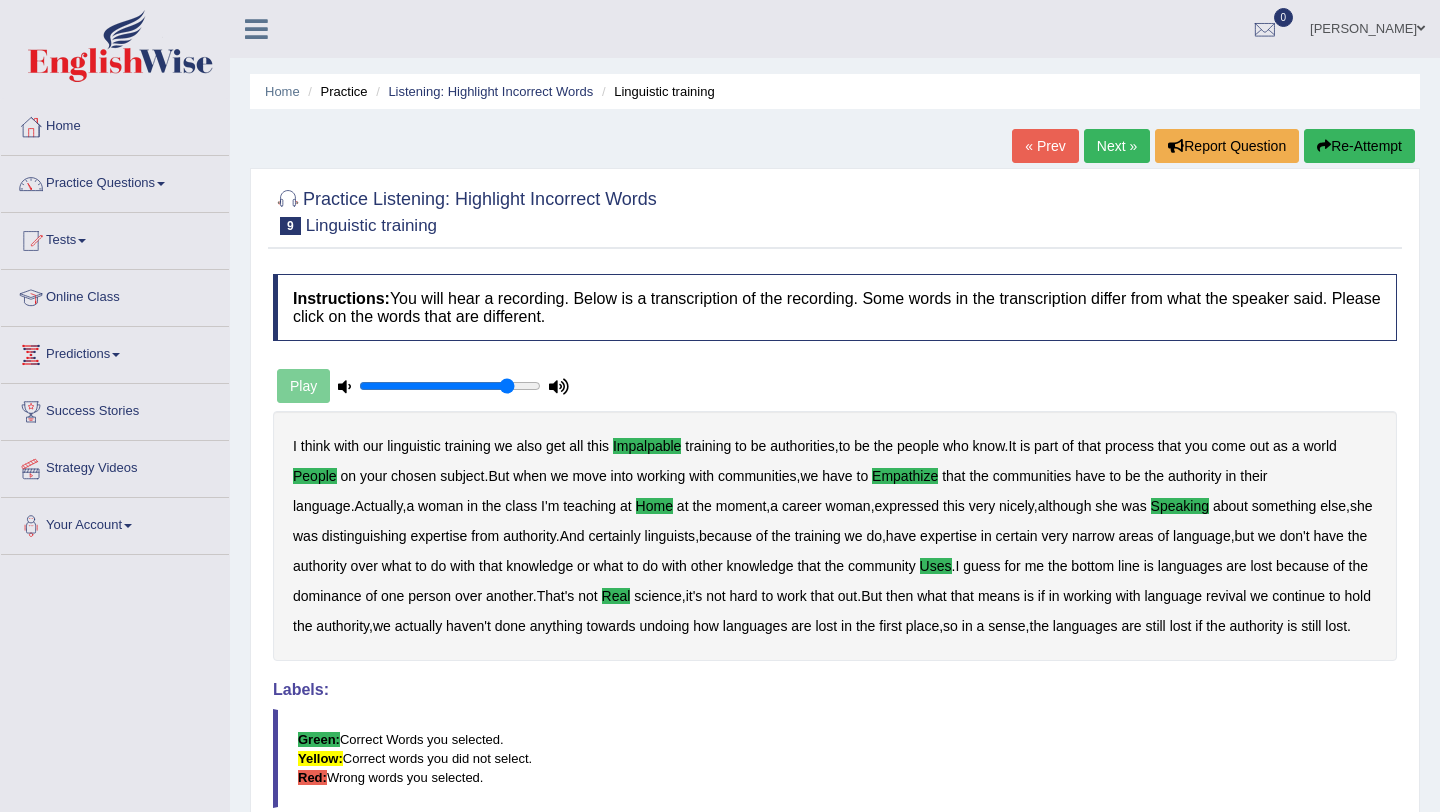 click on "Next »" at bounding box center (1117, 146) 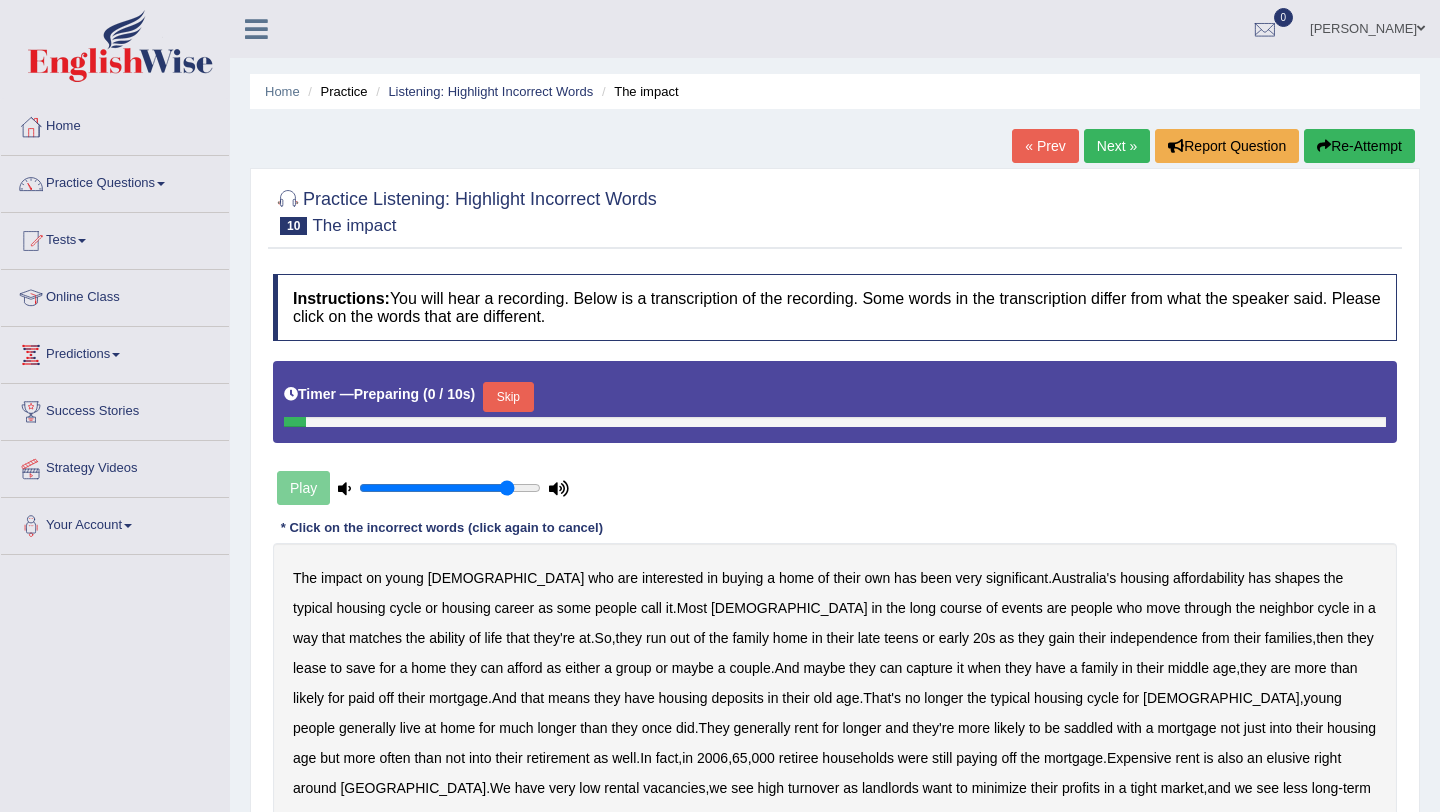scroll, scrollTop: 0, scrollLeft: 0, axis: both 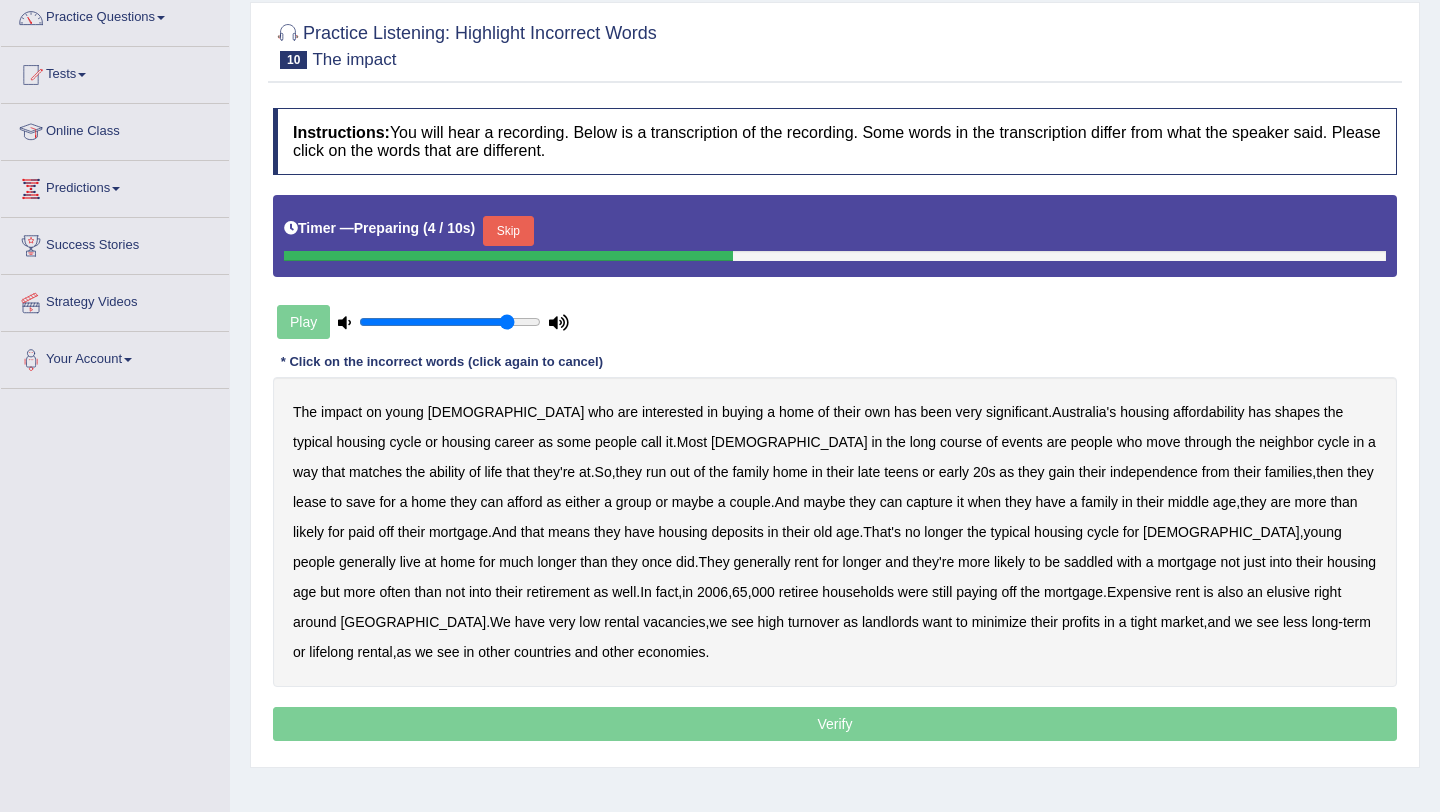 click on "Skip" at bounding box center (508, 231) 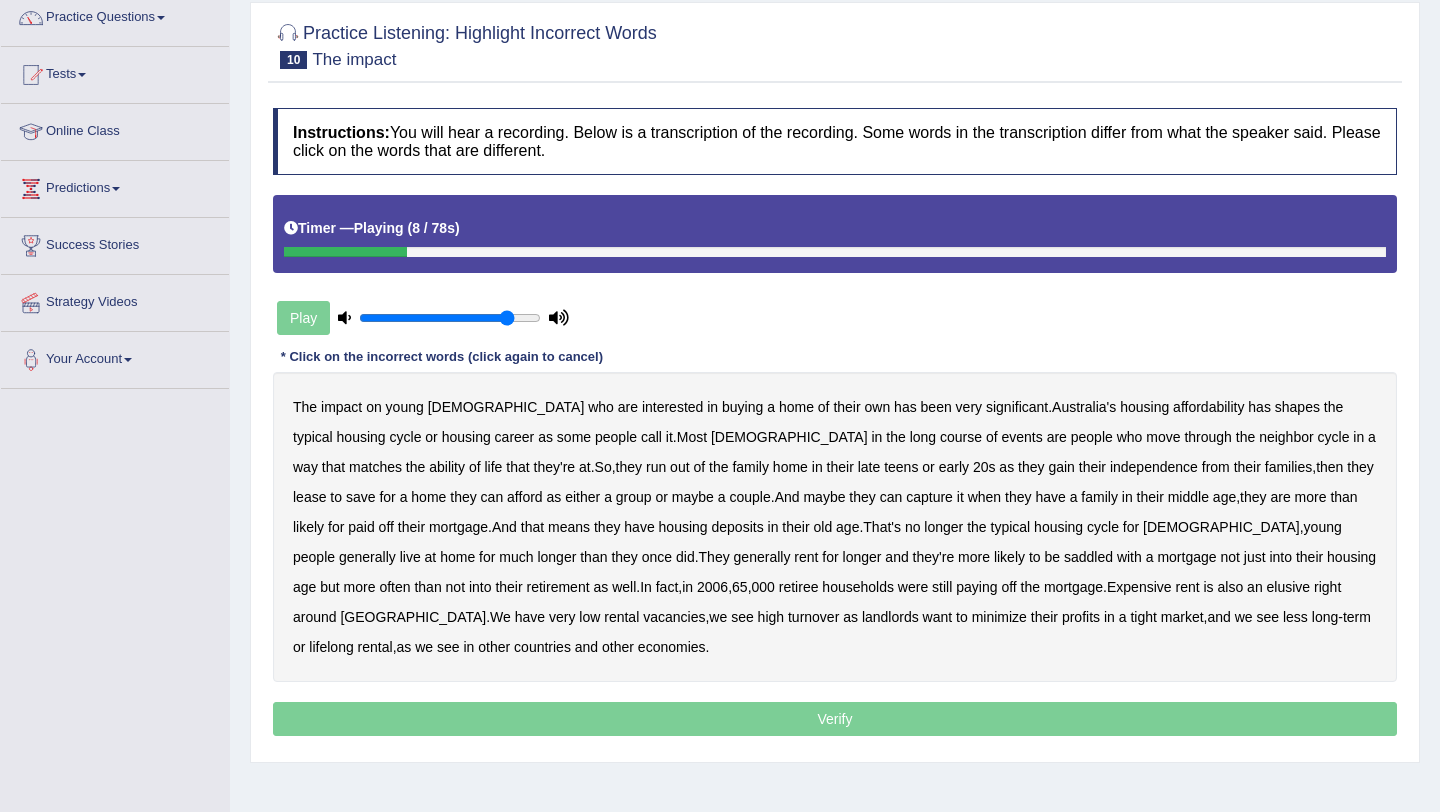 click on "has" at bounding box center [1259, 407] 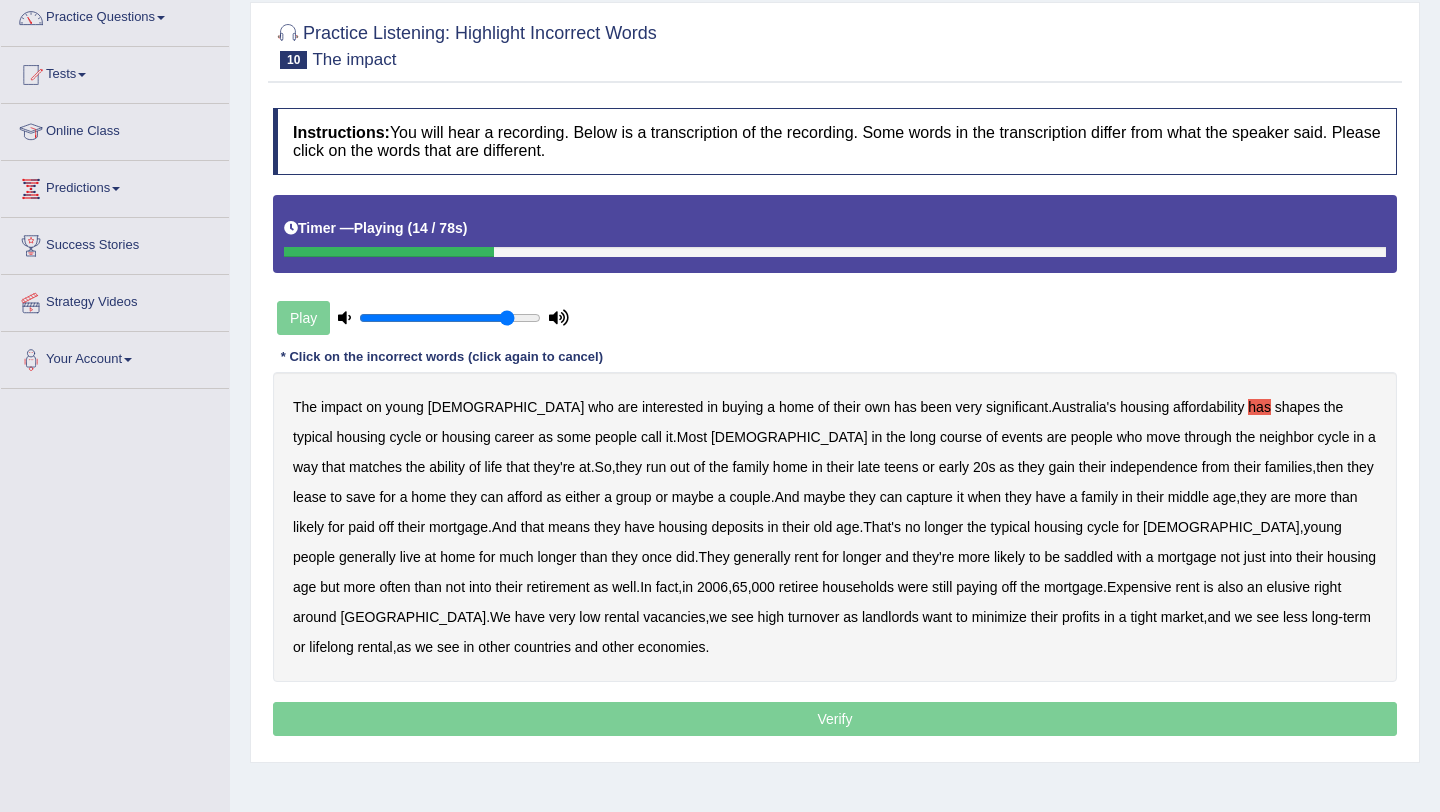 click on "long" at bounding box center [923, 437] 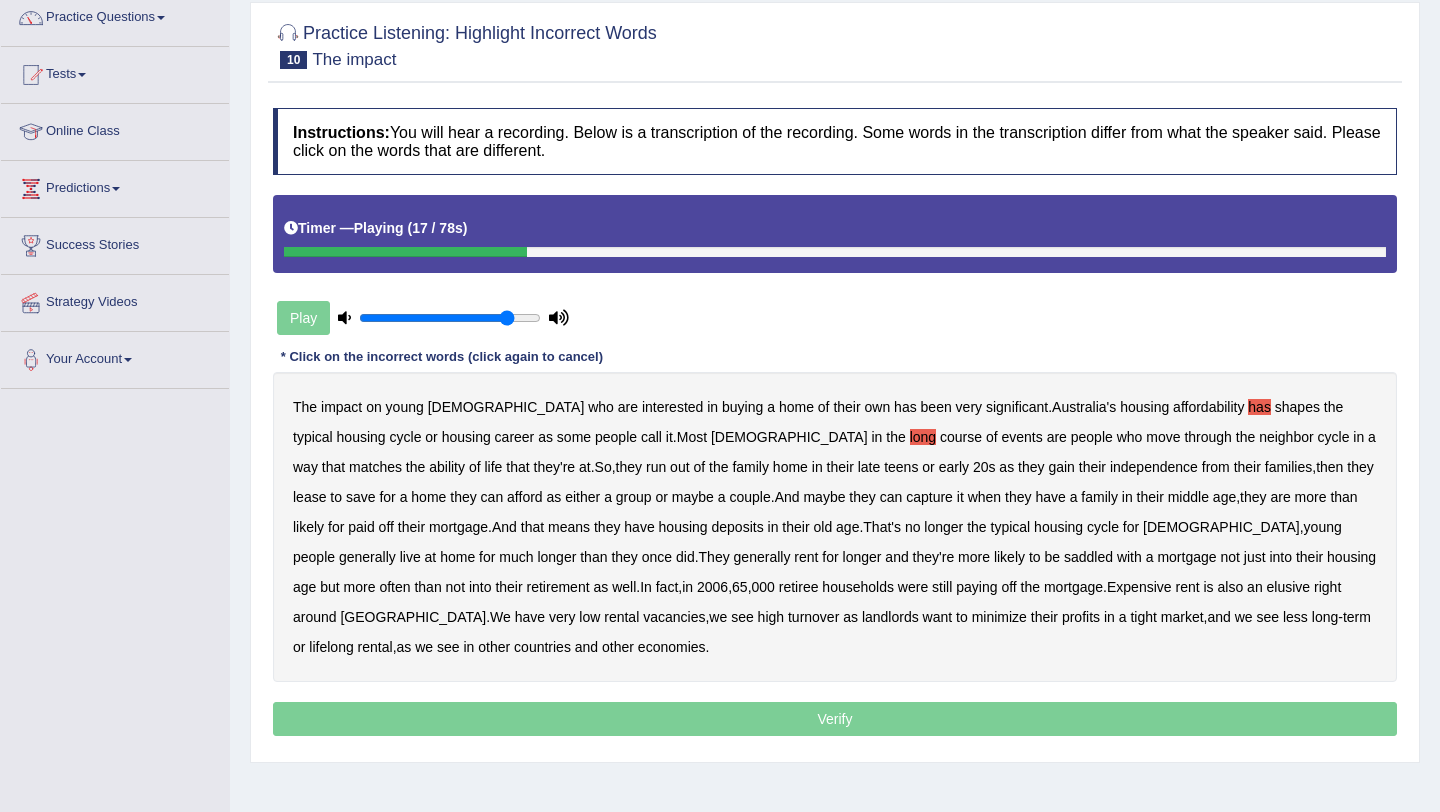 click on "neighbor" at bounding box center [1286, 437] 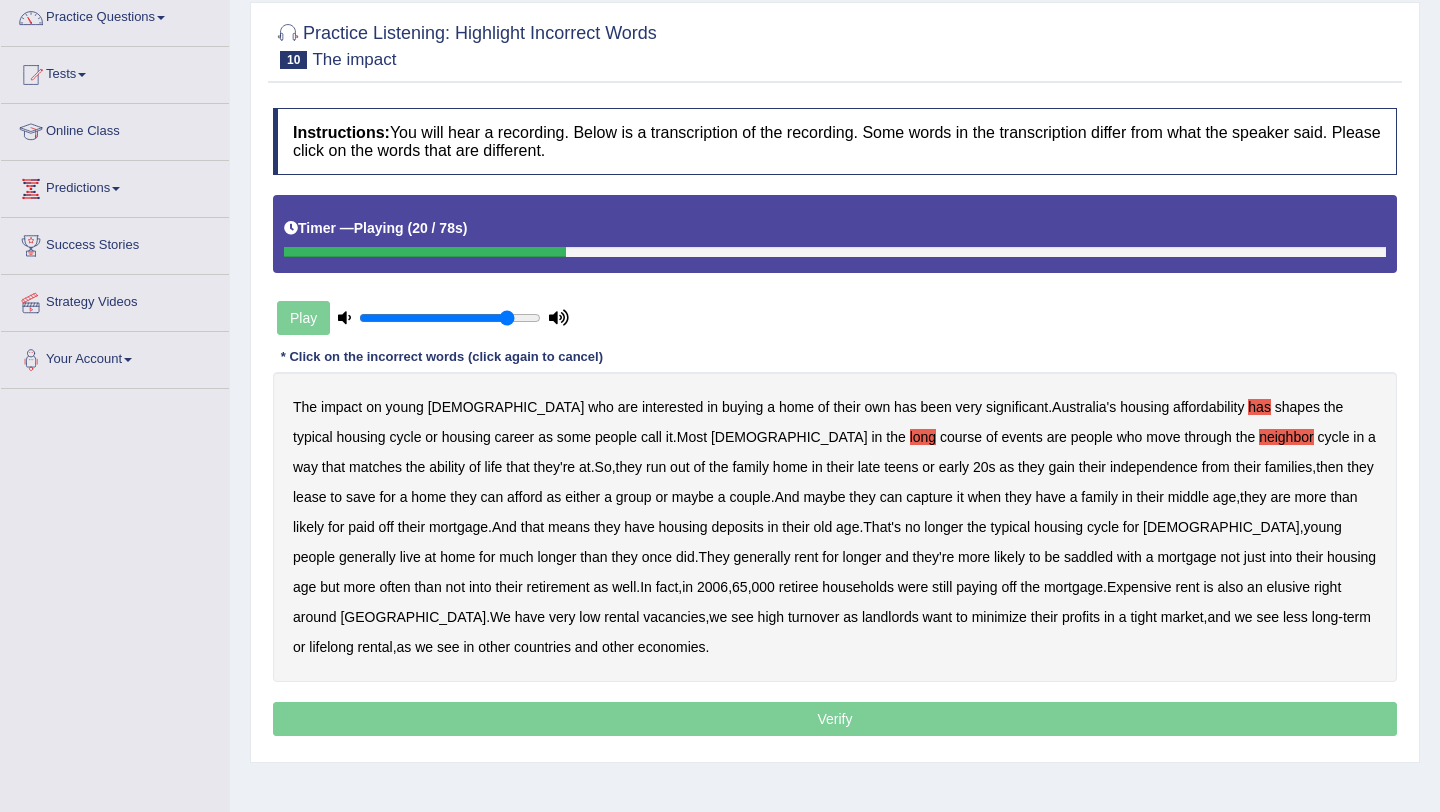 click on "ability" at bounding box center (447, 467) 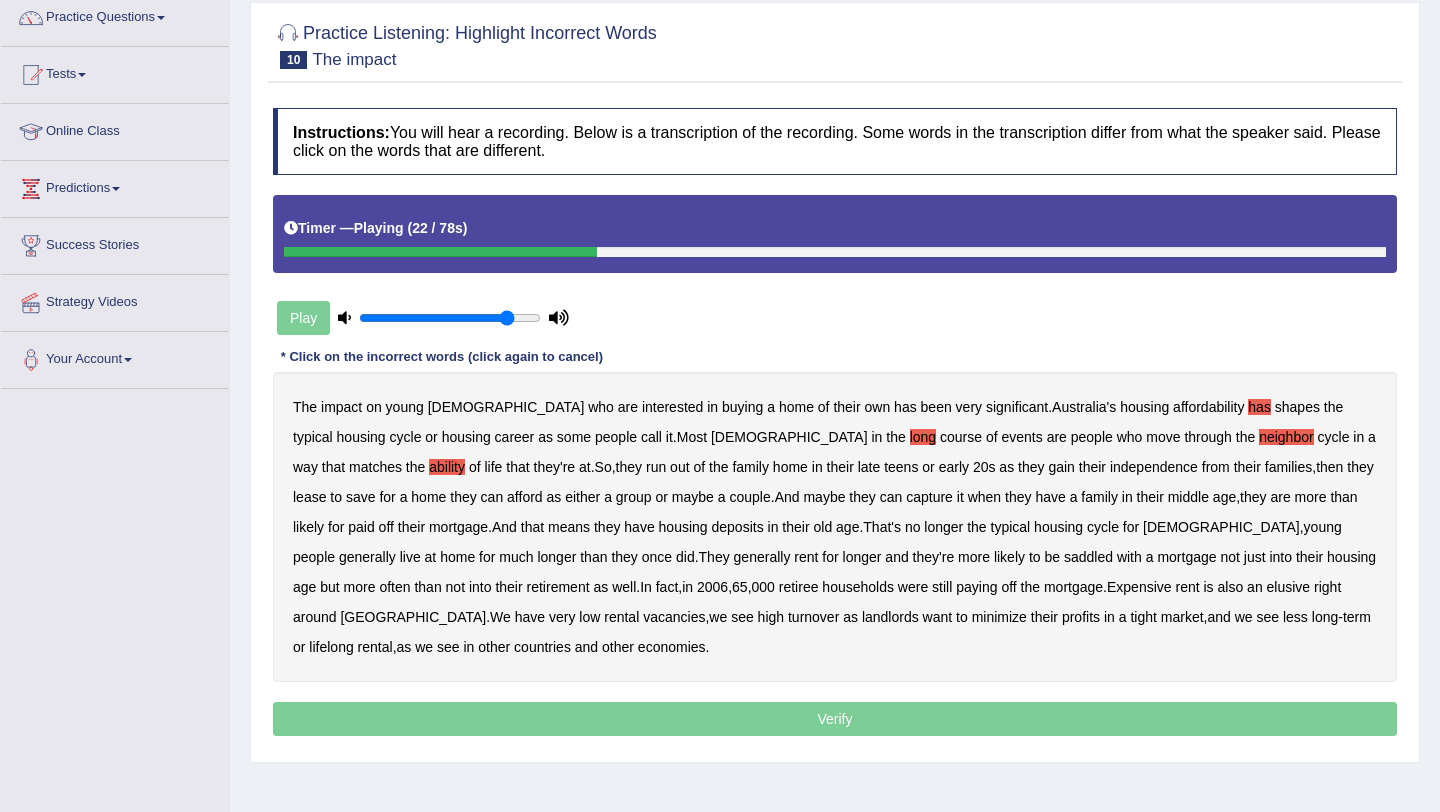 click on "run" at bounding box center [656, 467] 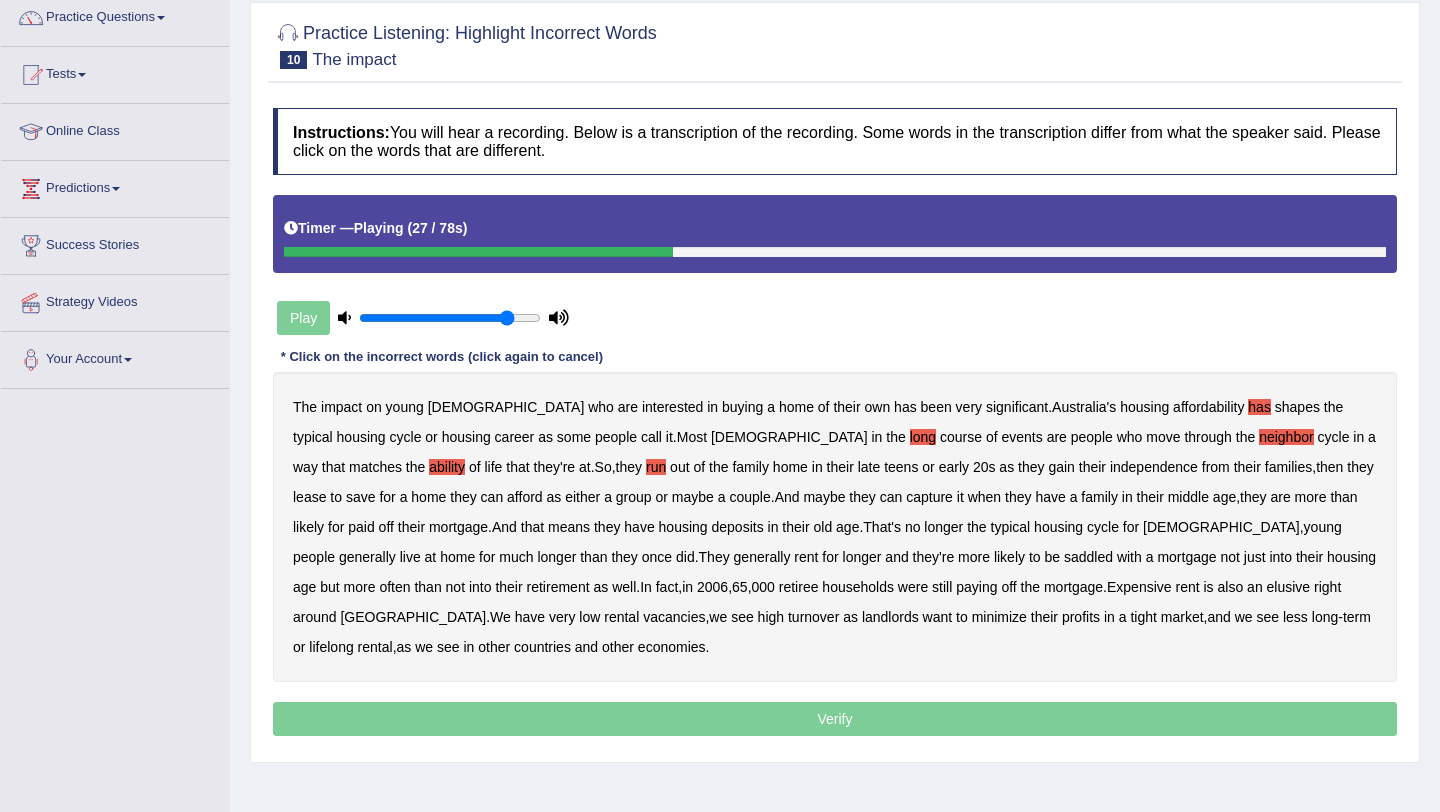 click on "lease" at bounding box center (309, 497) 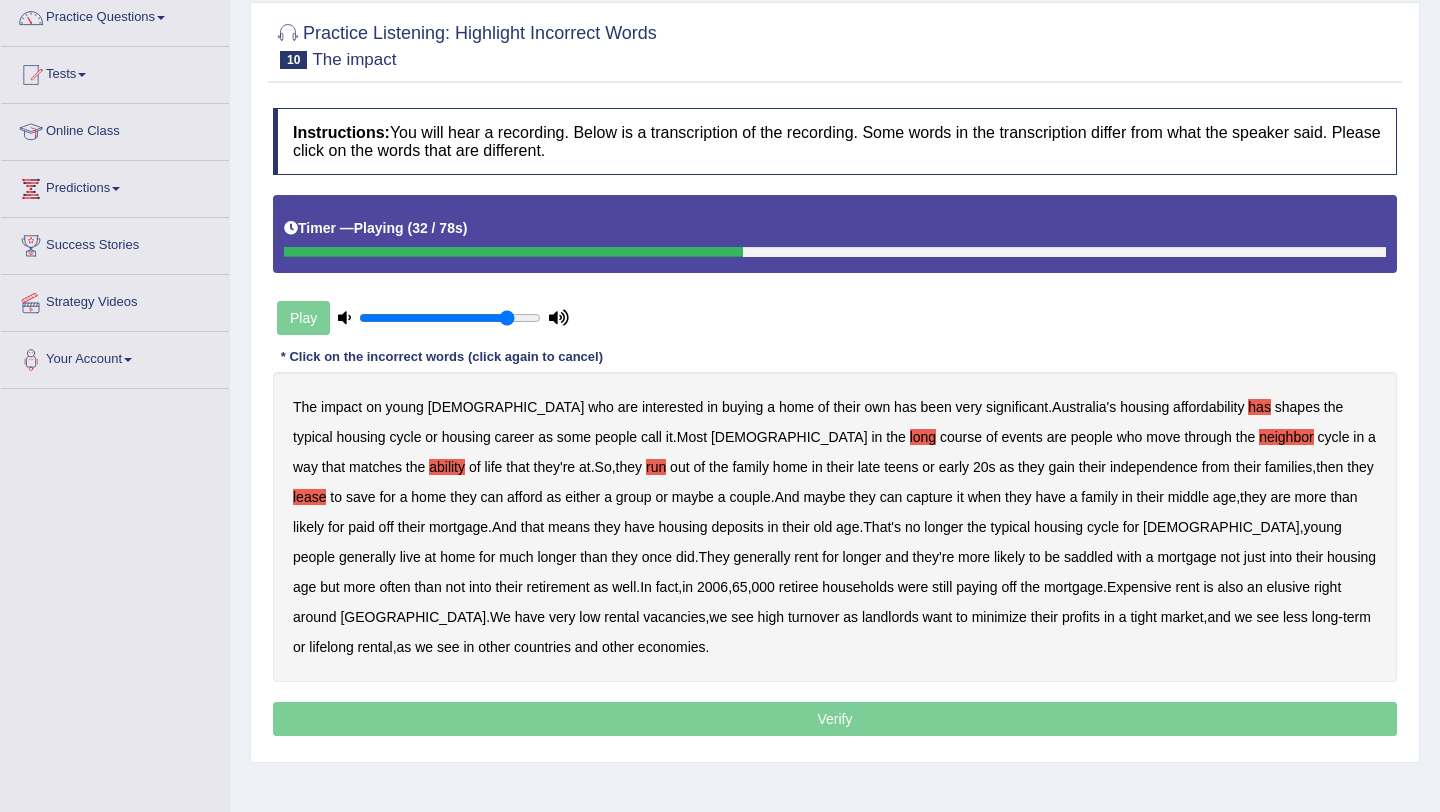 click on "capture" at bounding box center [929, 497] 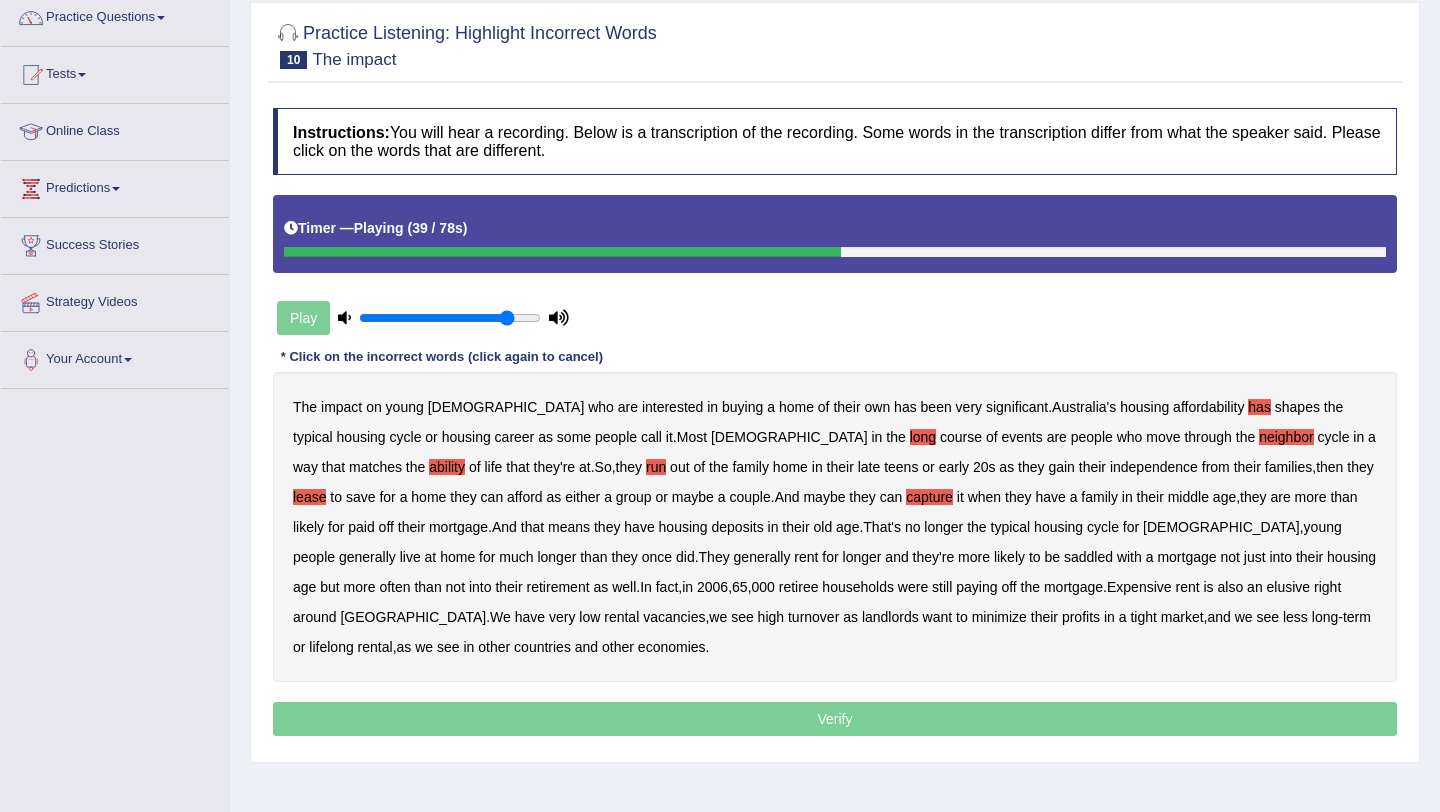 click on "deposits" at bounding box center [738, 527] 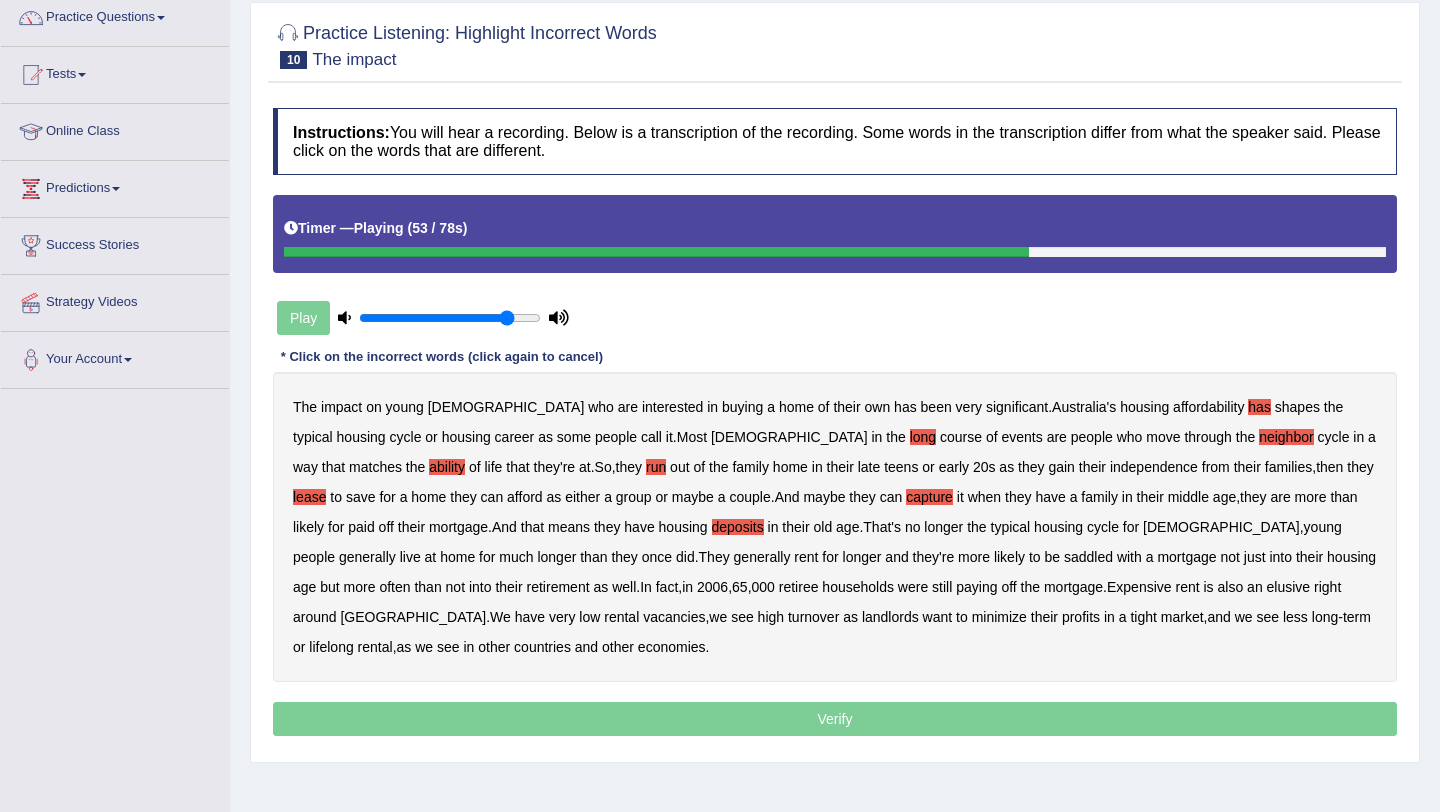 click on "housing" at bounding box center (1351, 557) 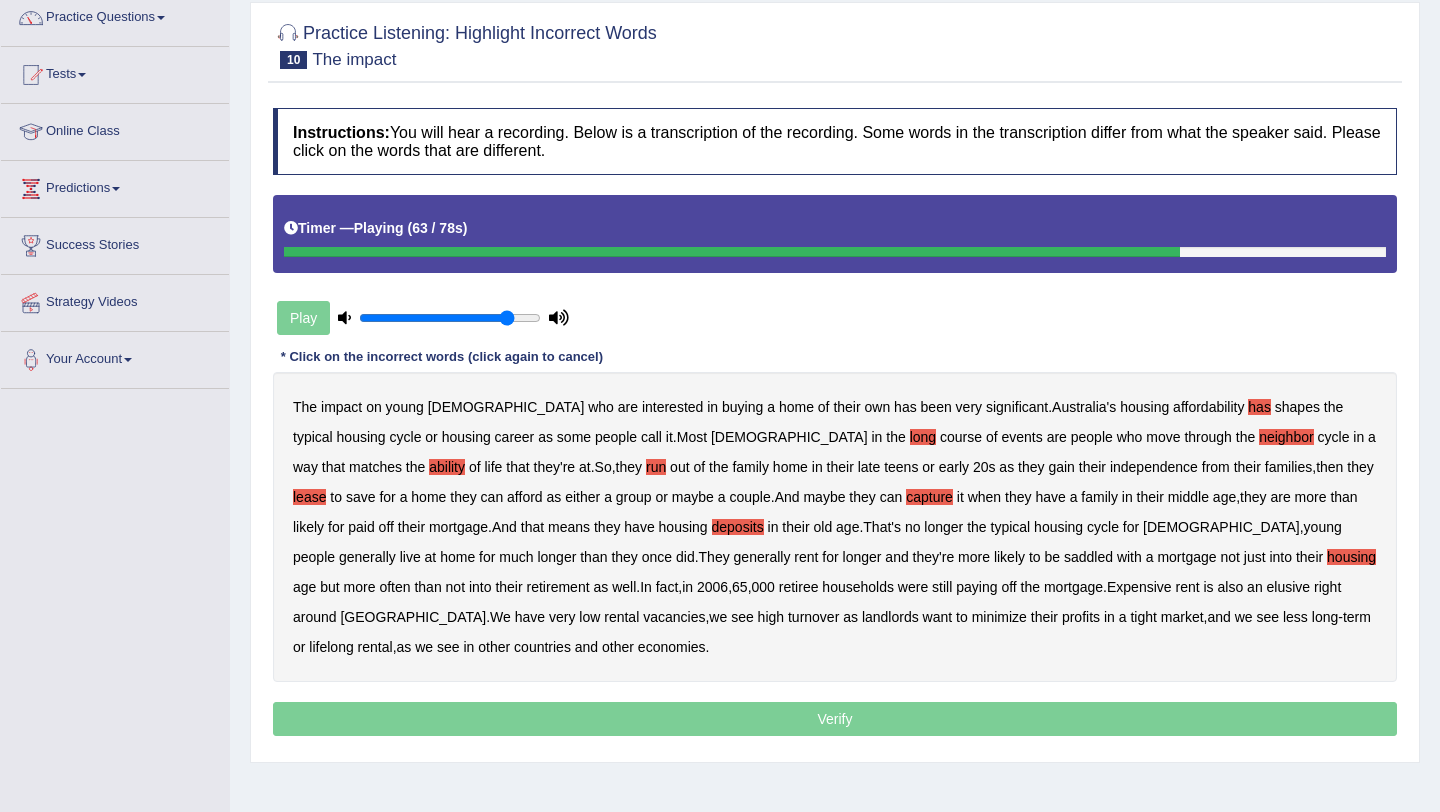 click on "Expensive" at bounding box center [1139, 587] 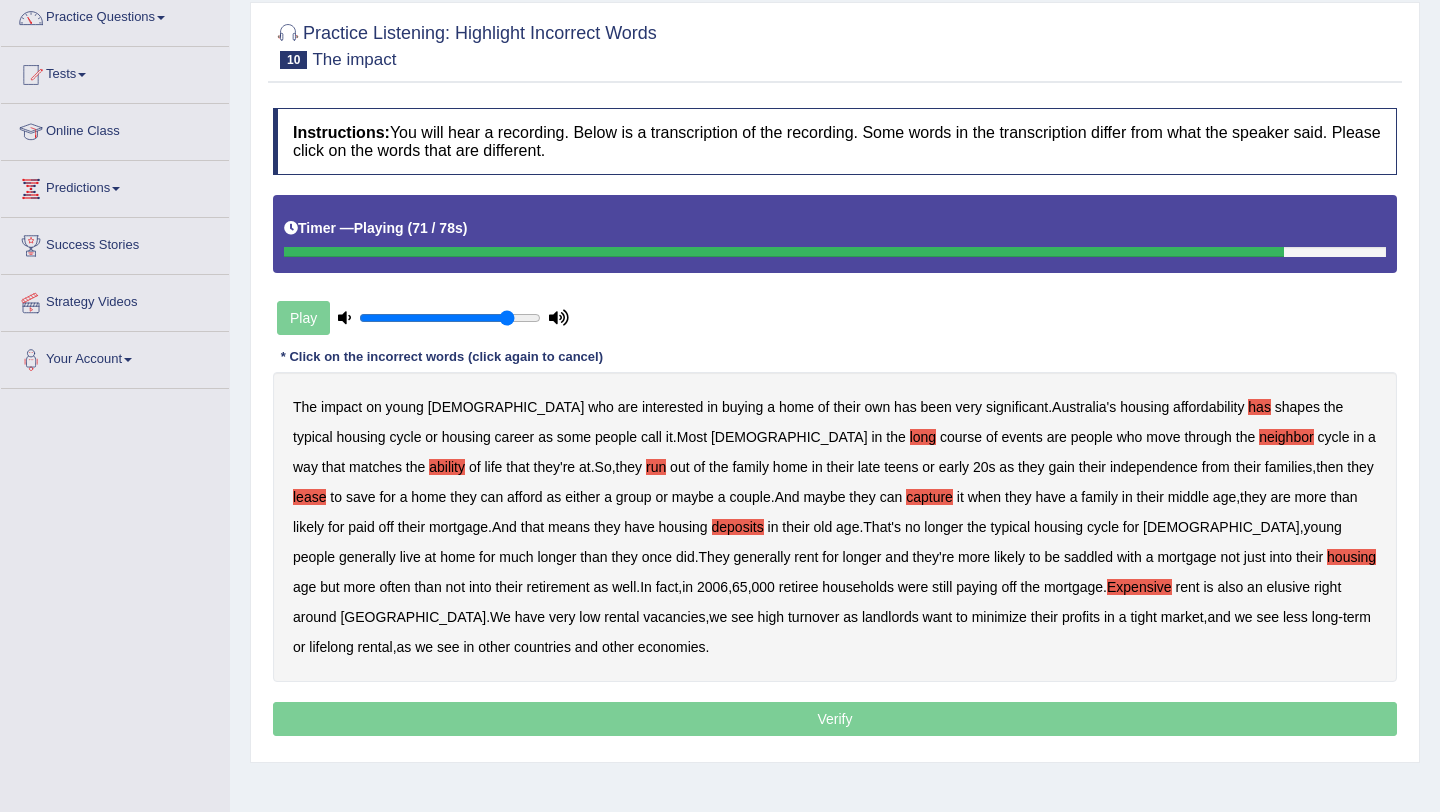 click on "minimize" at bounding box center [999, 617] 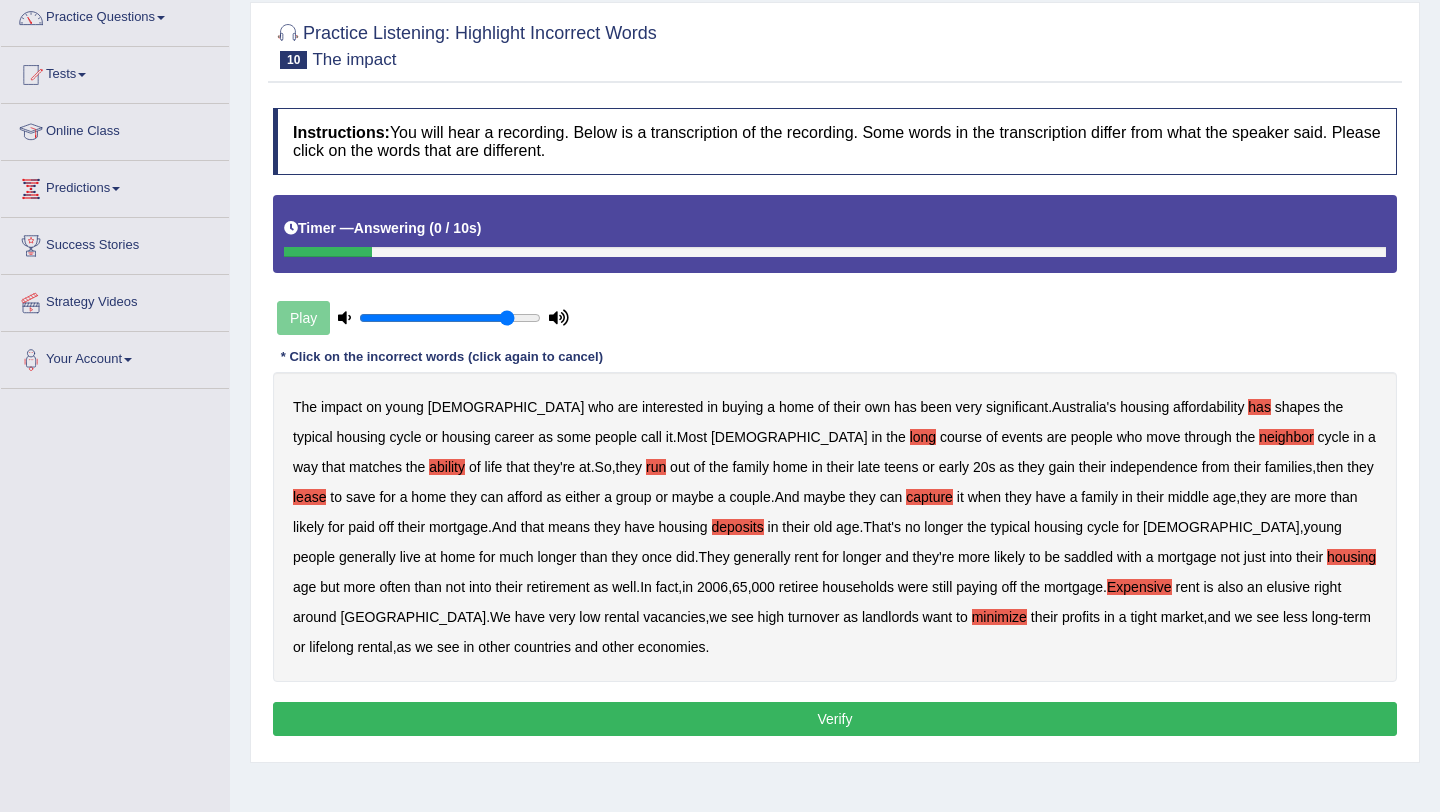 click on "Verify" at bounding box center [835, 719] 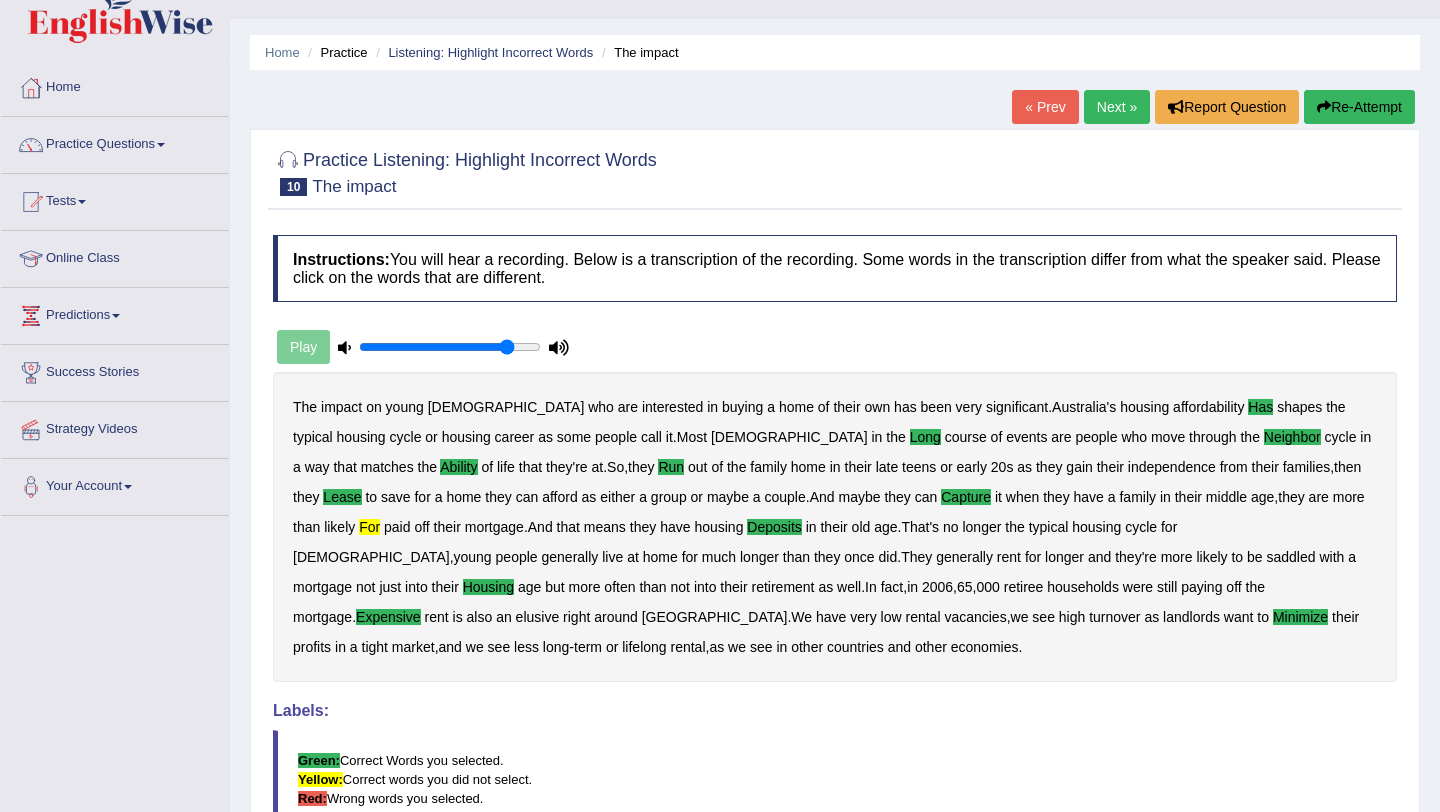 scroll, scrollTop: 0, scrollLeft: 0, axis: both 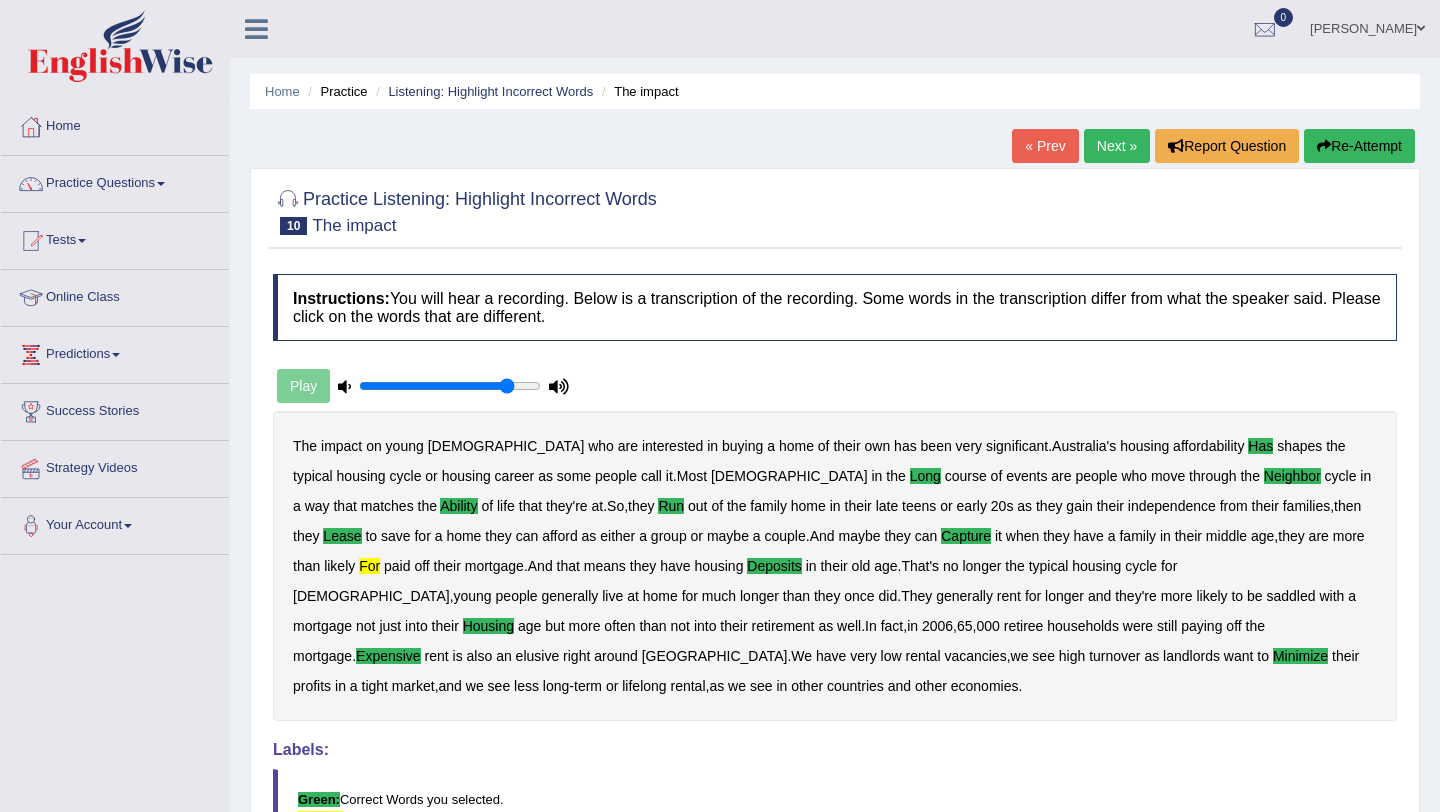 click on "Next »" at bounding box center [1117, 146] 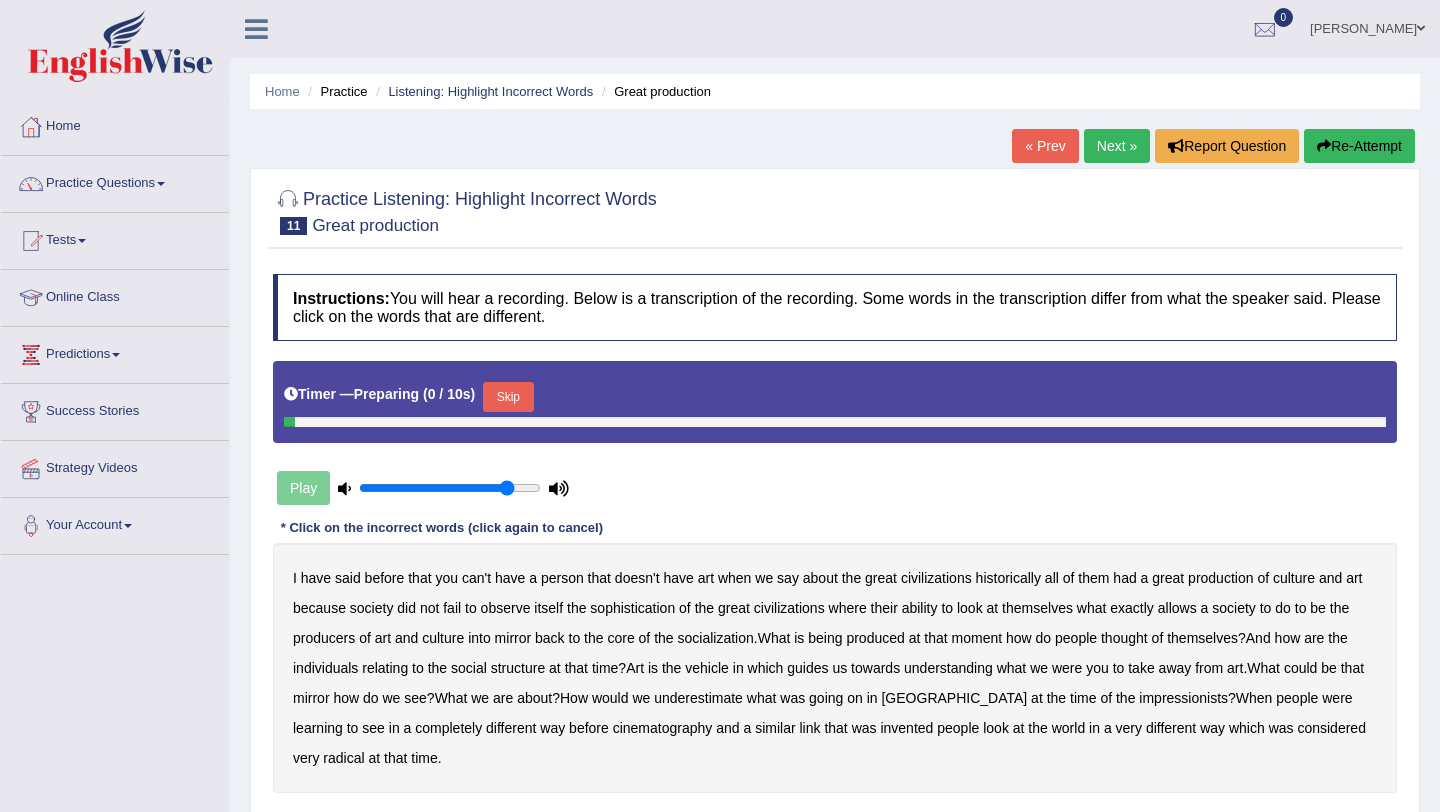 scroll, scrollTop: 0, scrollLeft: 0, axis: both 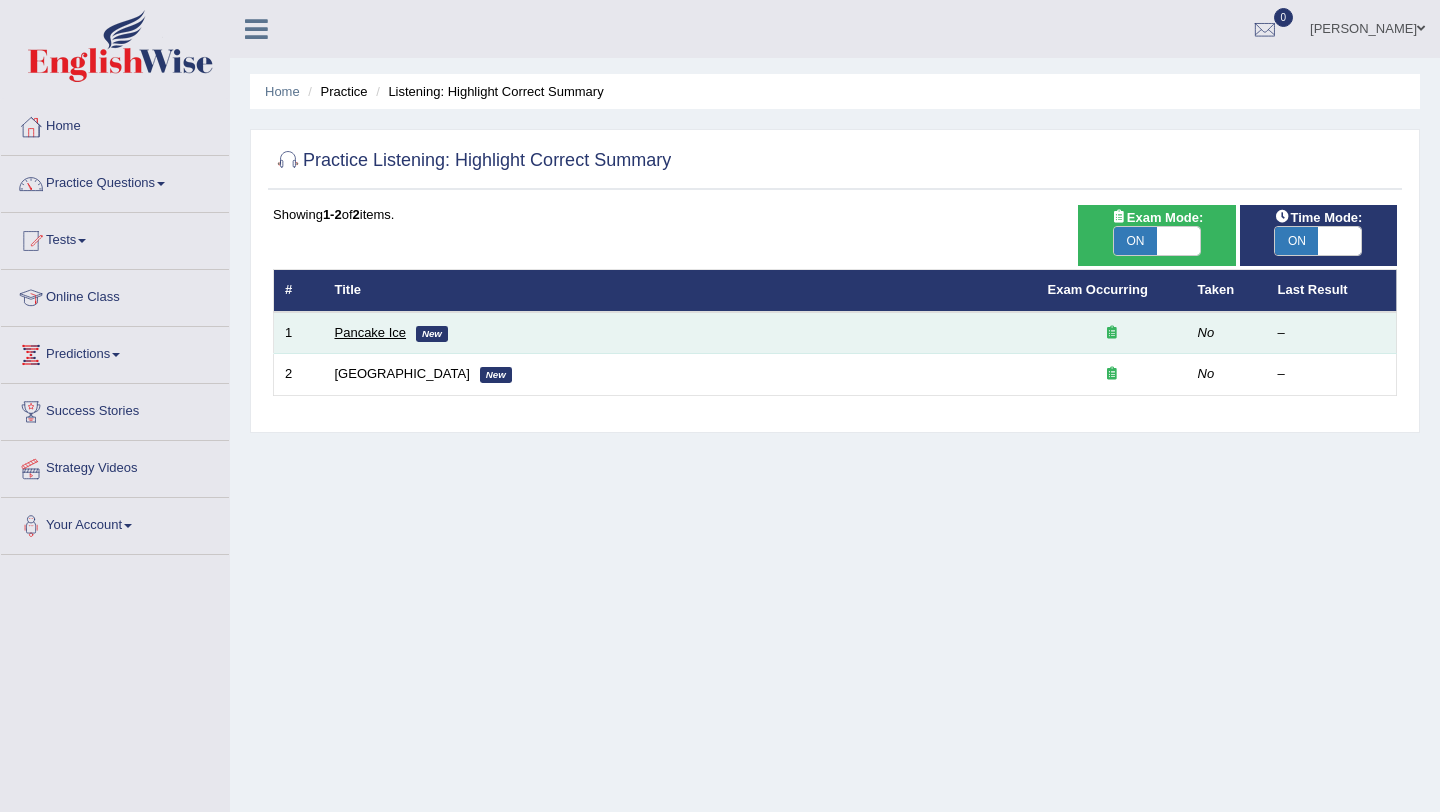 click on "Pancake Ice" at bounding box center (371, 332) 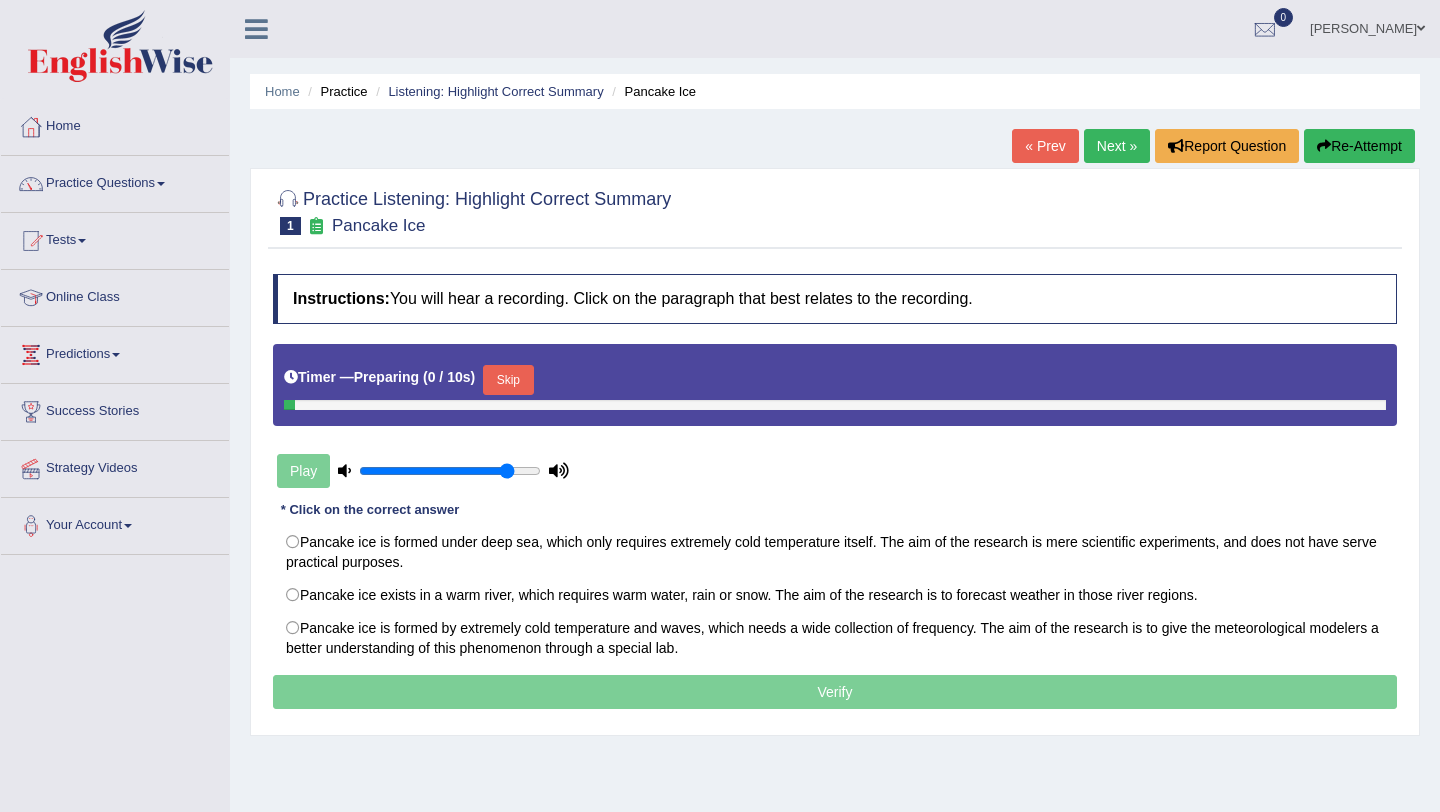 scroll, scrollTop: 0, scrollLeft: 0, axis: both 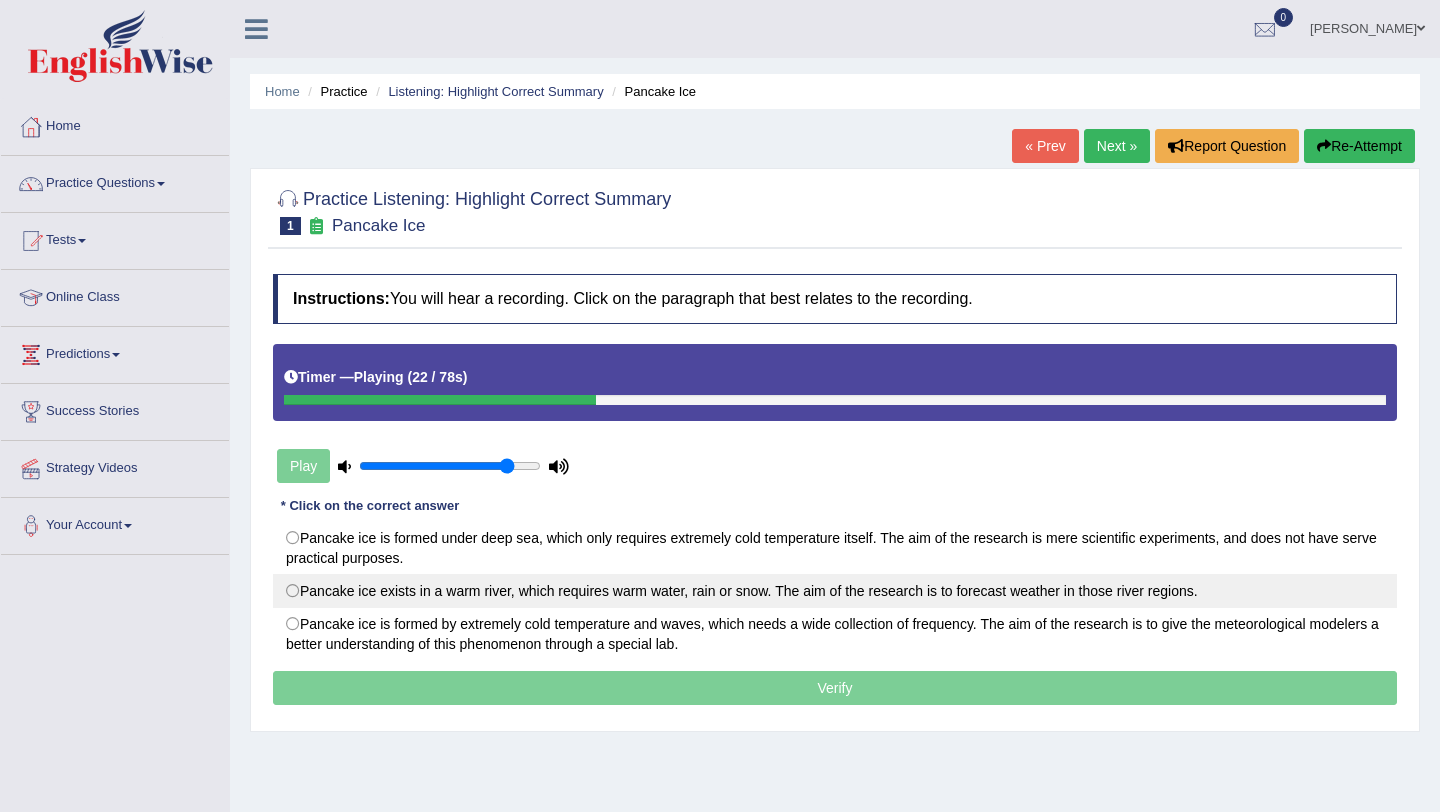 click on "Pancake ice exists in a warm river, which requires warm water, rain or snow. The aim of the research is to forecast weather in those river regions." at bounding box center [835, 591] 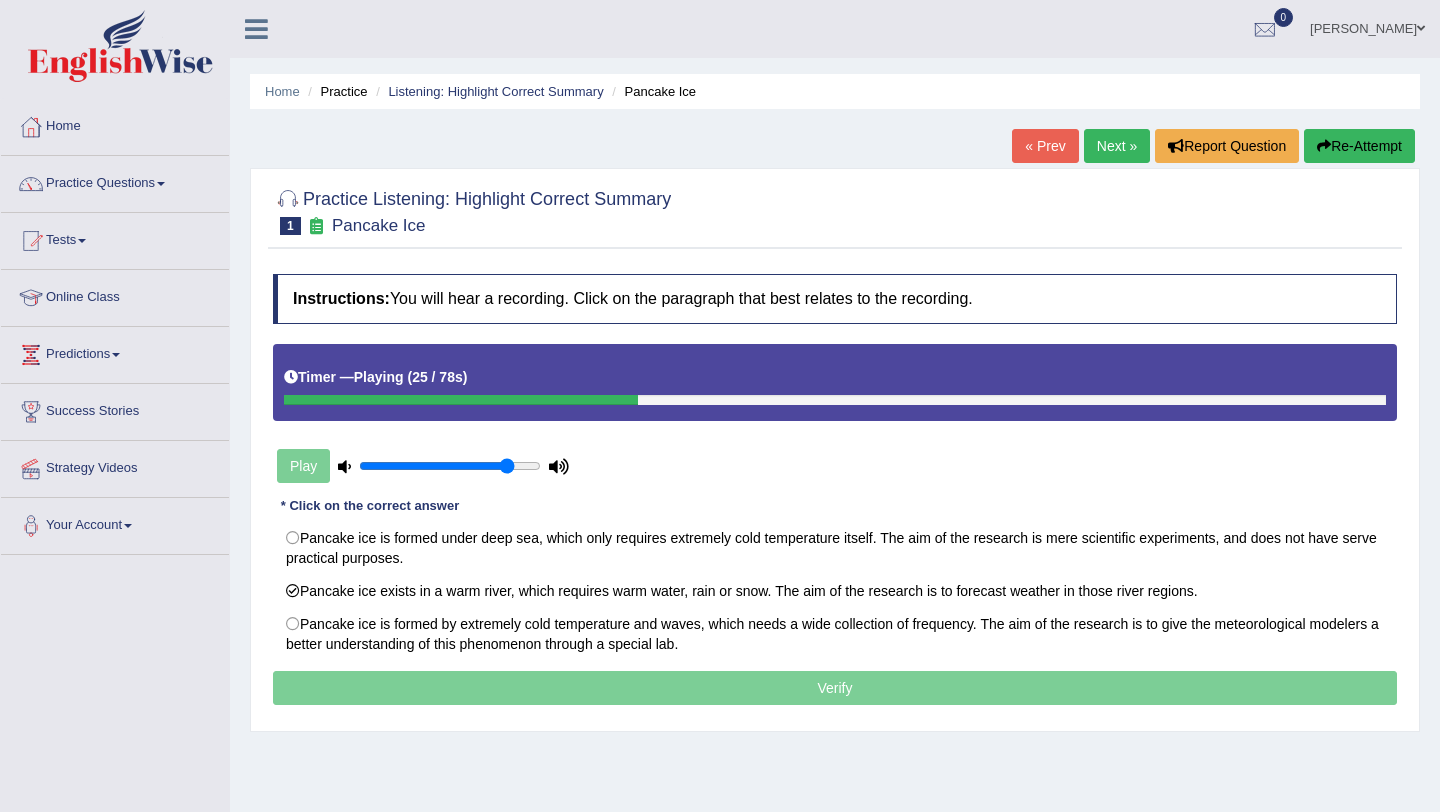 click at bounding box center (835, 400) 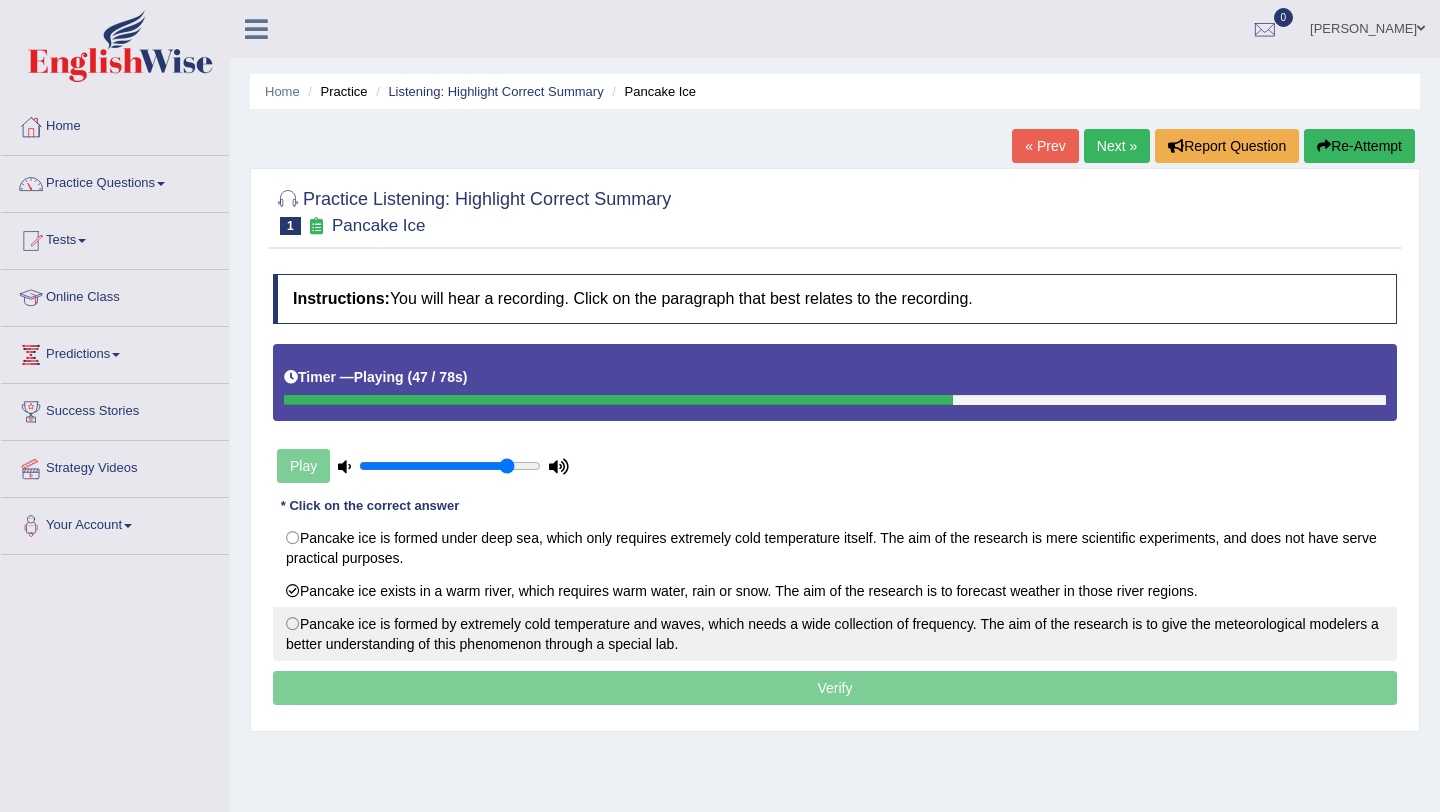 click on "Pancake ice is formed by extremely cold temperature and waves, which needs a wide collection of frequency. The aim of the research is to give the meteorological modelers a better understanding of this phenomenon through a special lab." at bounding box center (835, 634) 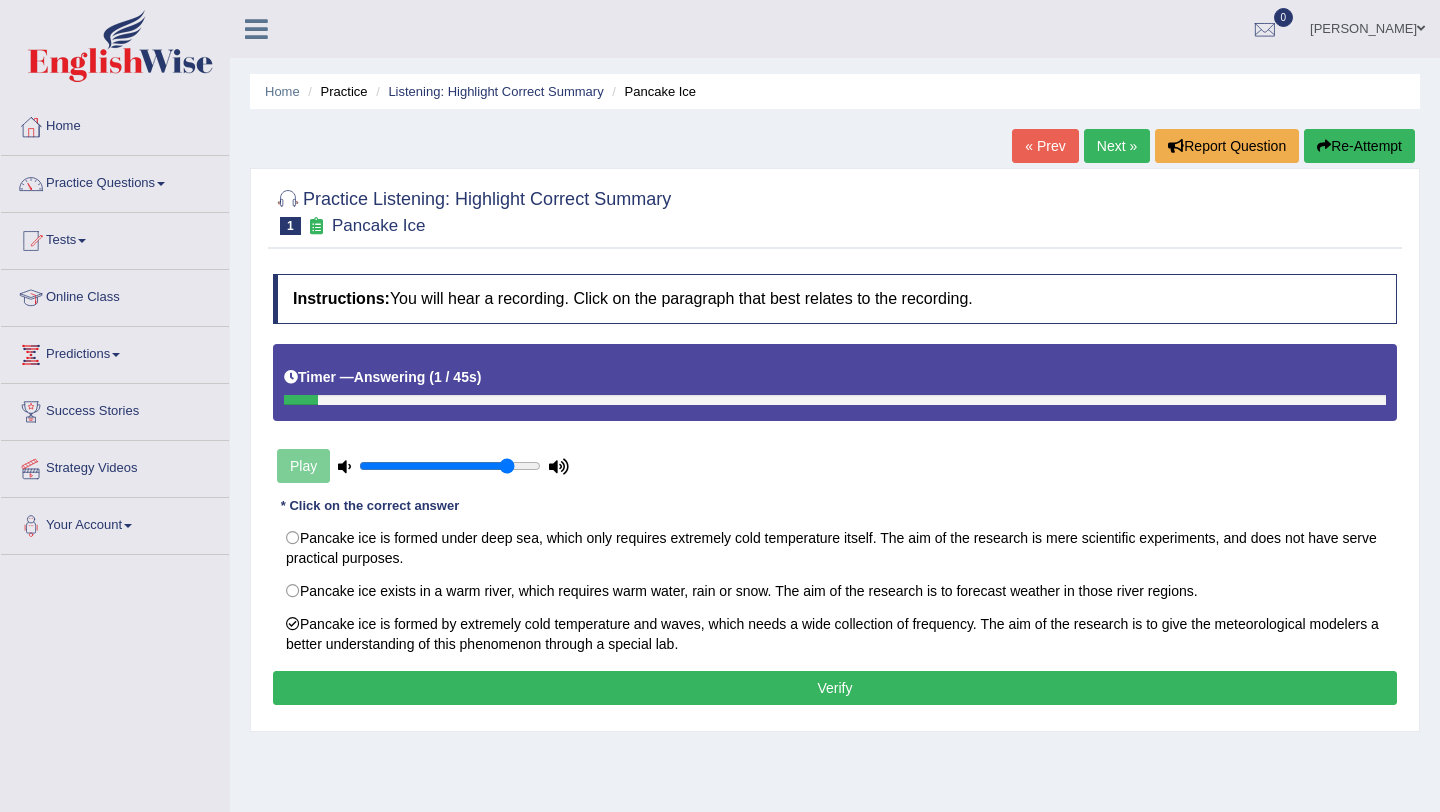 click on "Instructions:  You will hear a recording. Click on the paragraph that best relates to the recording.
Timer —  Answering   ( 1 / 45s ) Play Transcript: * Click on the correct answer  Pancake ice is formed under deep sea, which only requires extremely cold temperature itself. The aim of the research is mere scientific experiments, and does not have serve practical purposes.  Pancake ice exists in a warm river, which requires warm water, rain or snow. The aim of the research is to forecast weather in those river regions.  Pancake ice is formed by extremely cold temperature and waves, which needs a wide collection of frequency. The aim of the research is to give the meteorological modelers a better understanding of this phenomenon through a special lab. Result:  Verify" at bounding box center [835, 492] 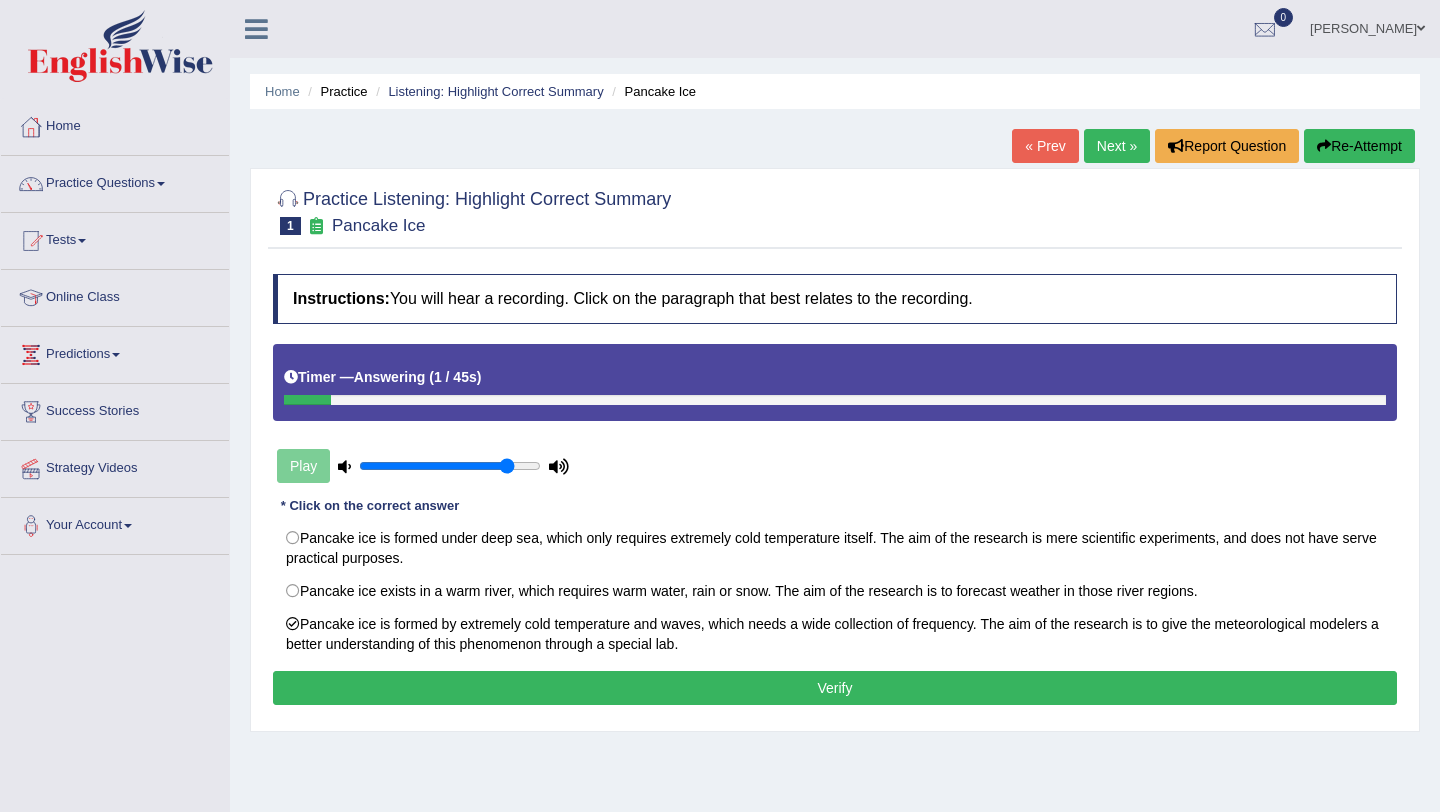click on "Verify" at bounding box center (835, 688) 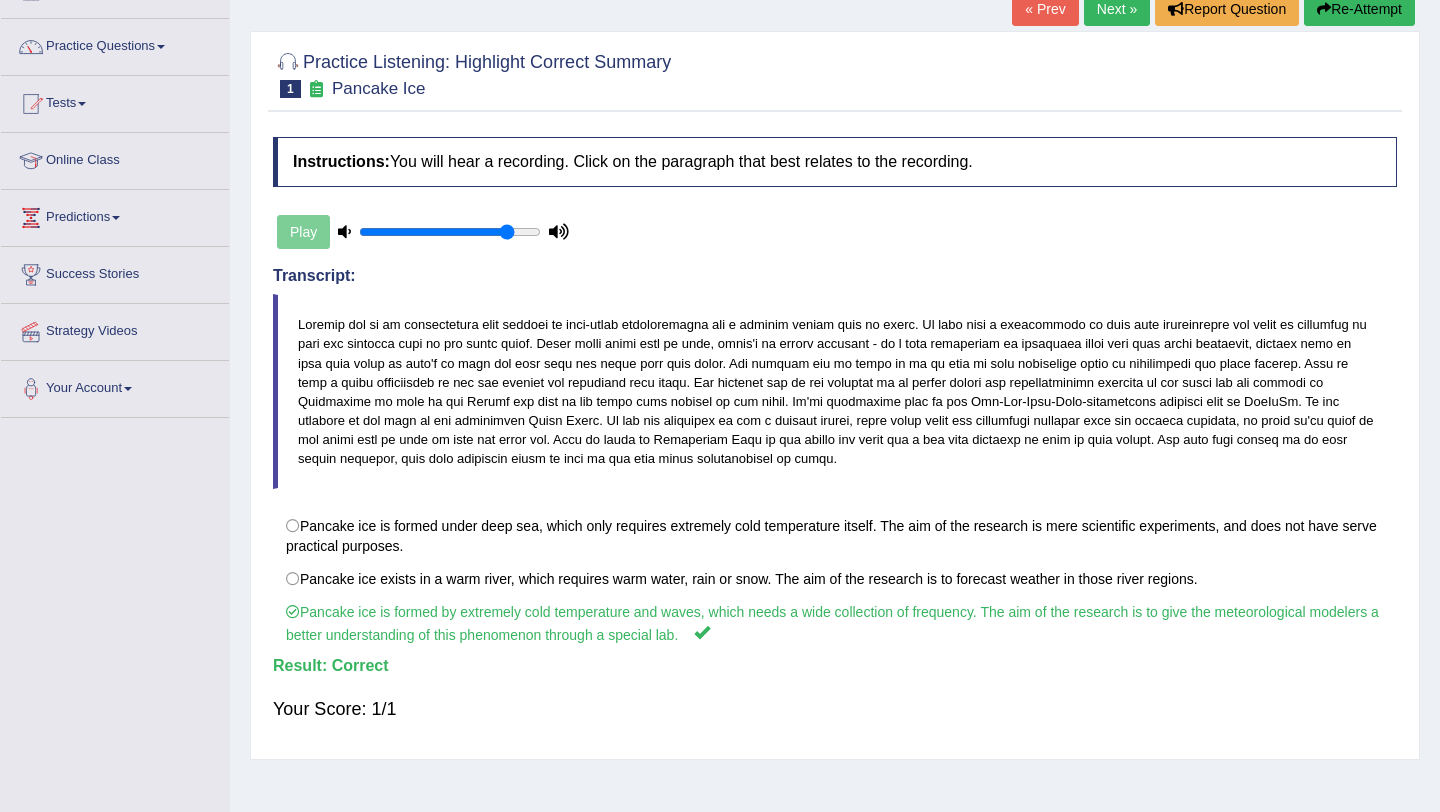 scroll, scrollTop: 0, scrollLeft: 0, axis: both 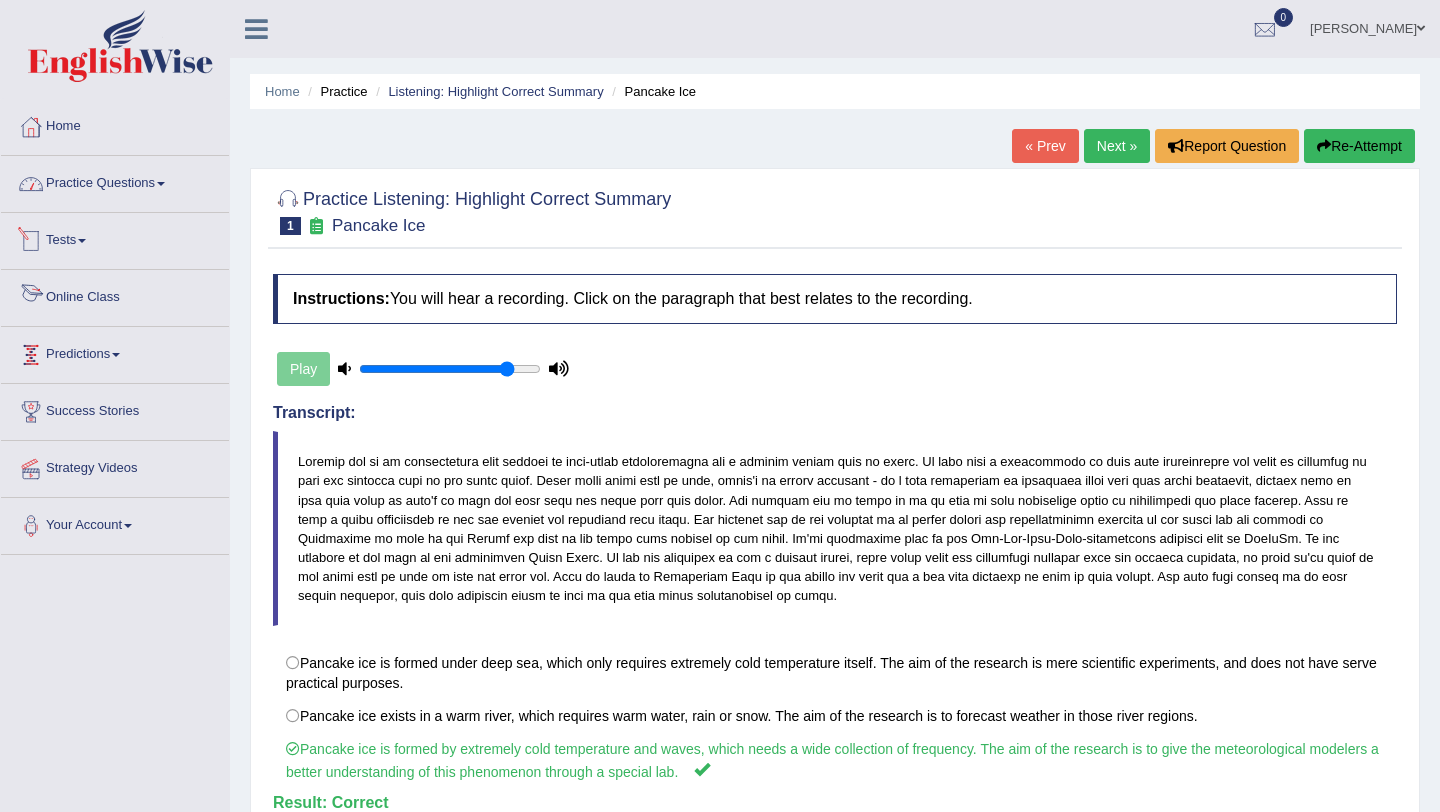 click on "Practice Questions" at bounding box center (115, 181) 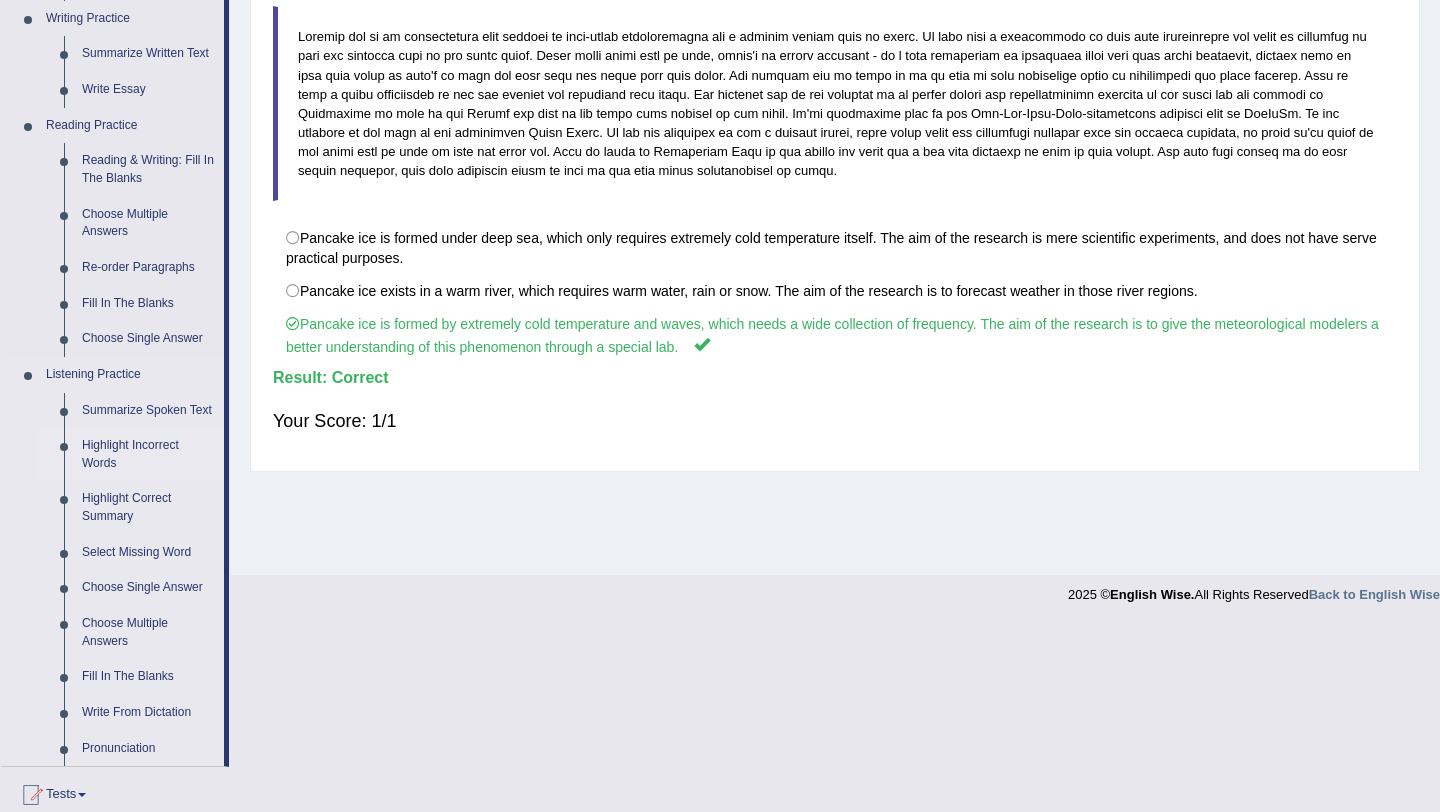 scroll, scrollTop: 426, scrollLeft: 0, axis: vertical 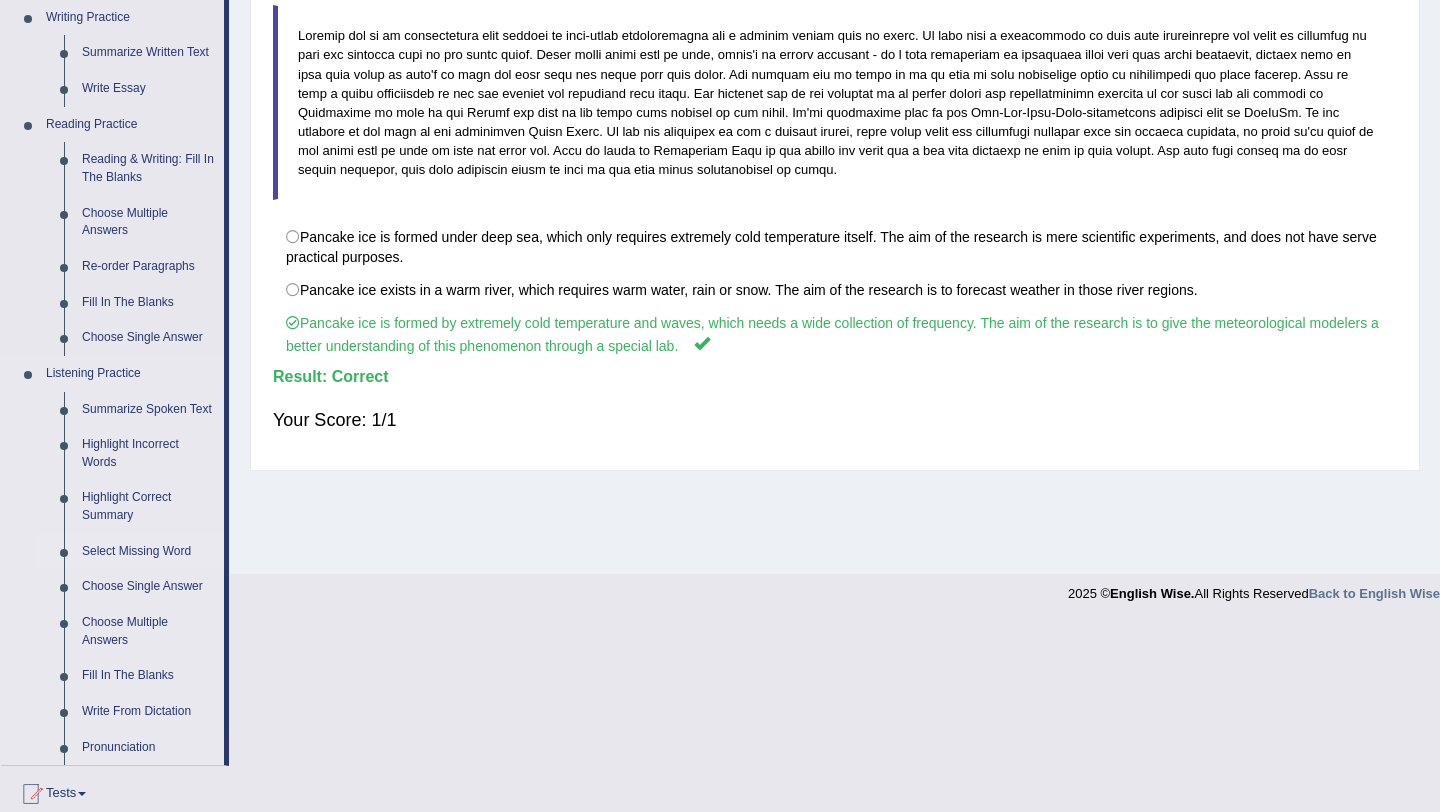 click on "Select Missing Word" at bounding box center [148, 552] 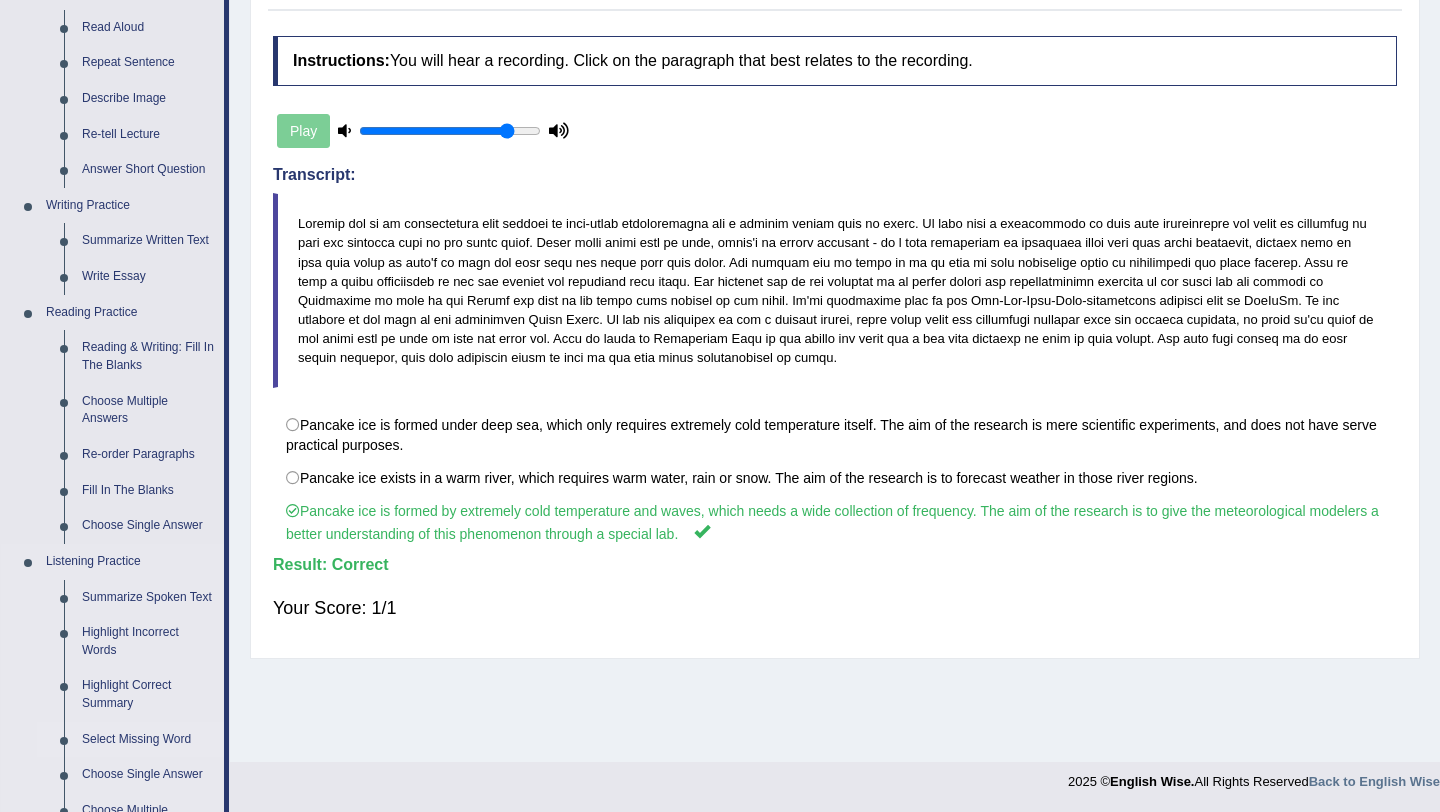 scroll, scrollTop: 726, scrollLeft: 0, axis: vertical 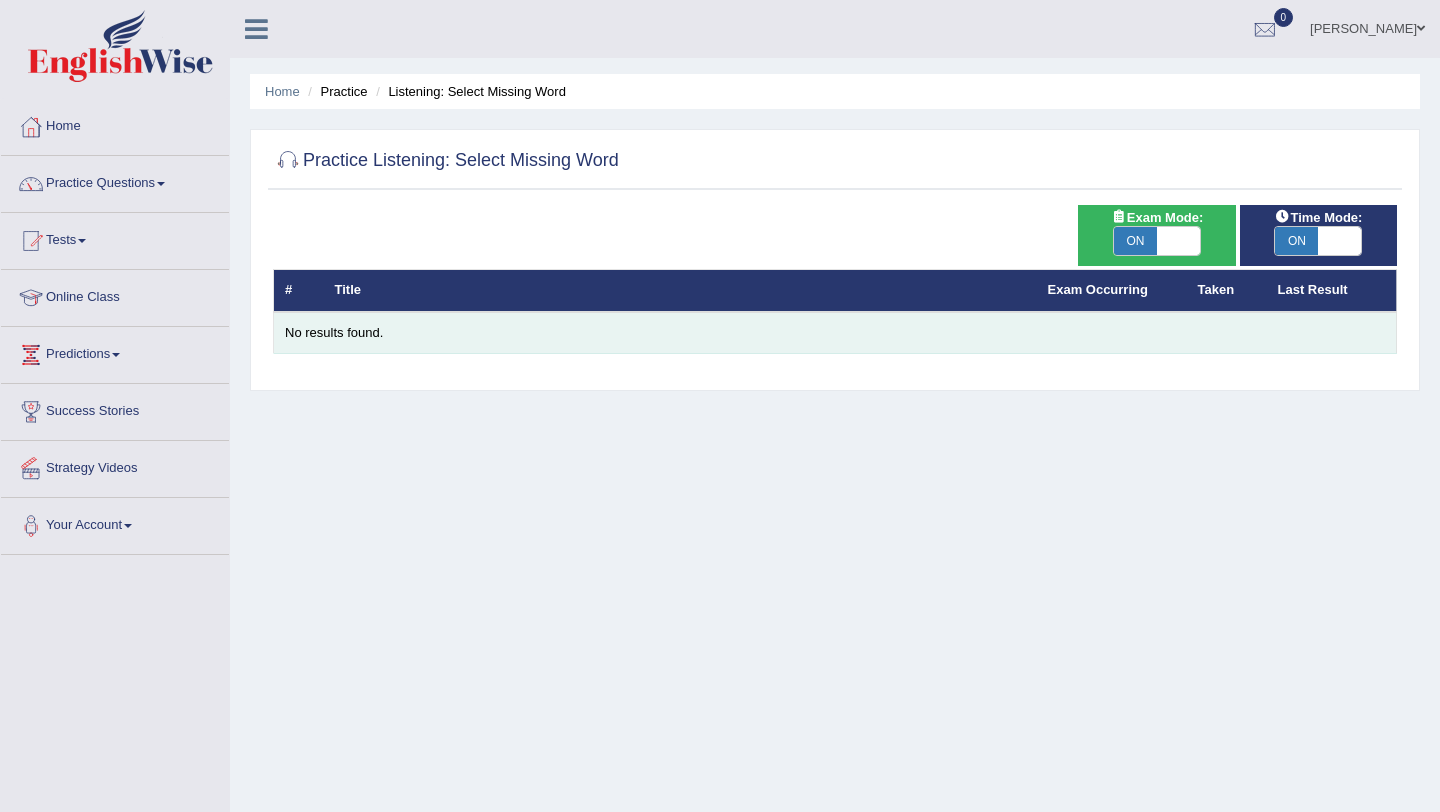 click on "No results found." at bounding box center (835, 333) 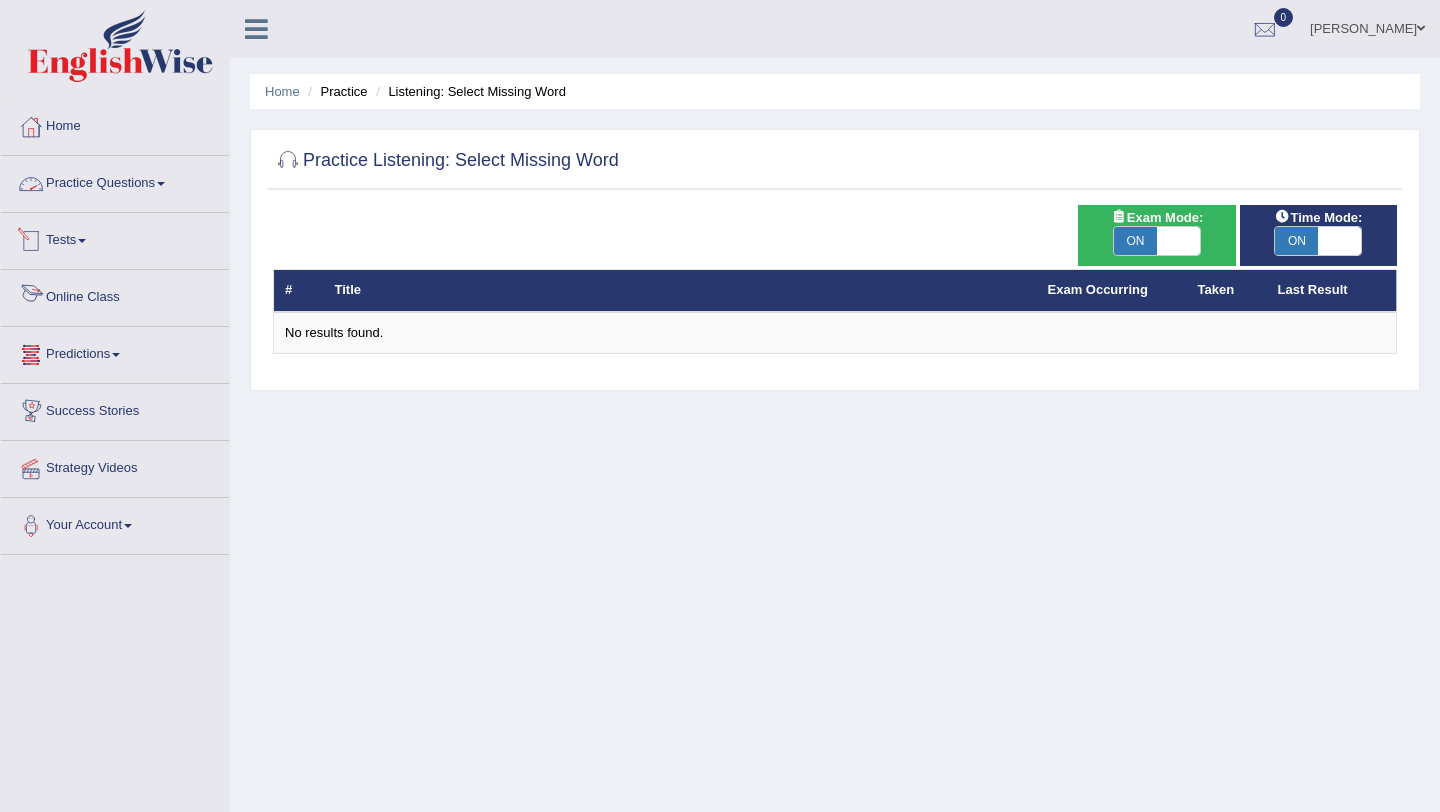 click on "Practice Questions" at bounding box center [115, 181] 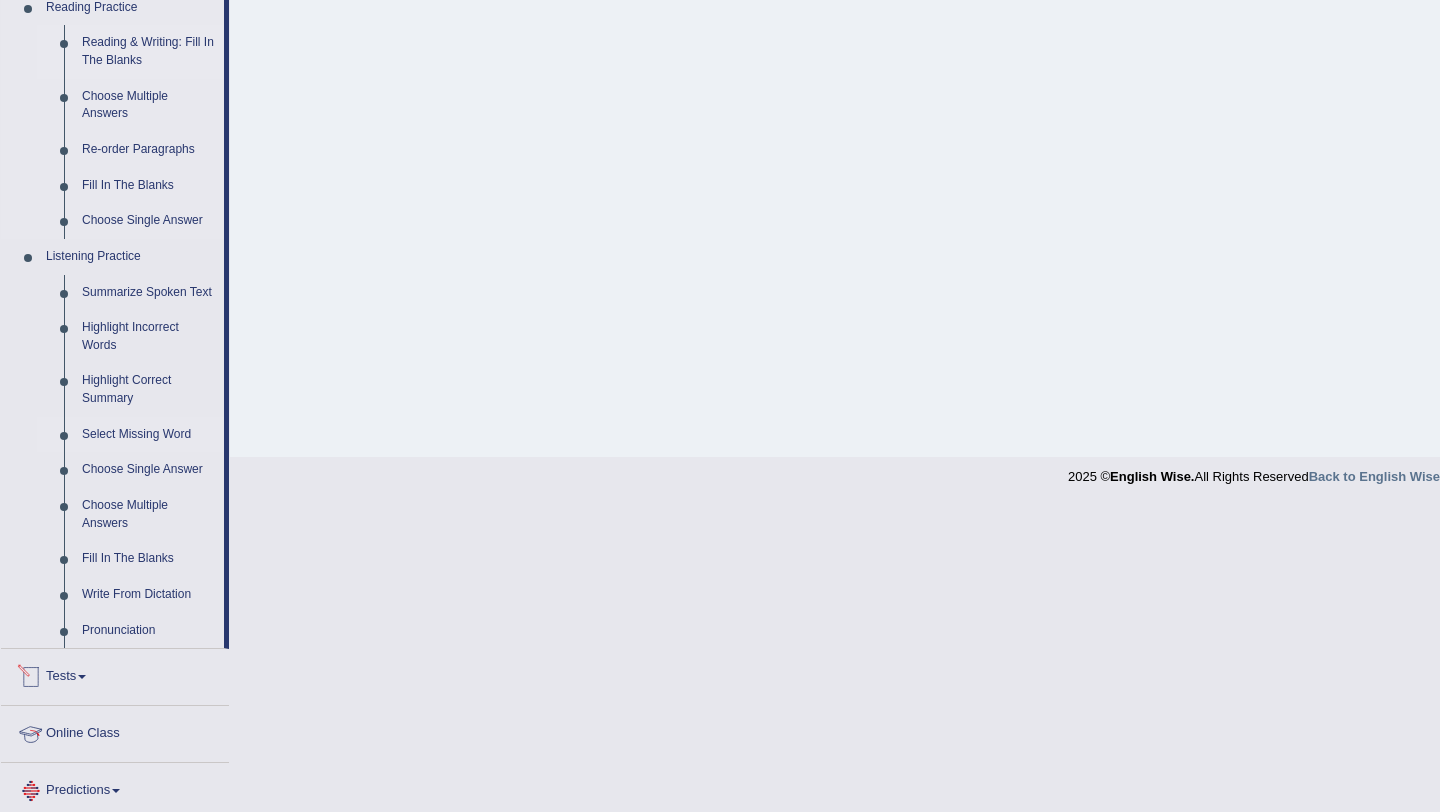 scroll, scrollTop: 536, scrollLeft: 0, axis: vertical 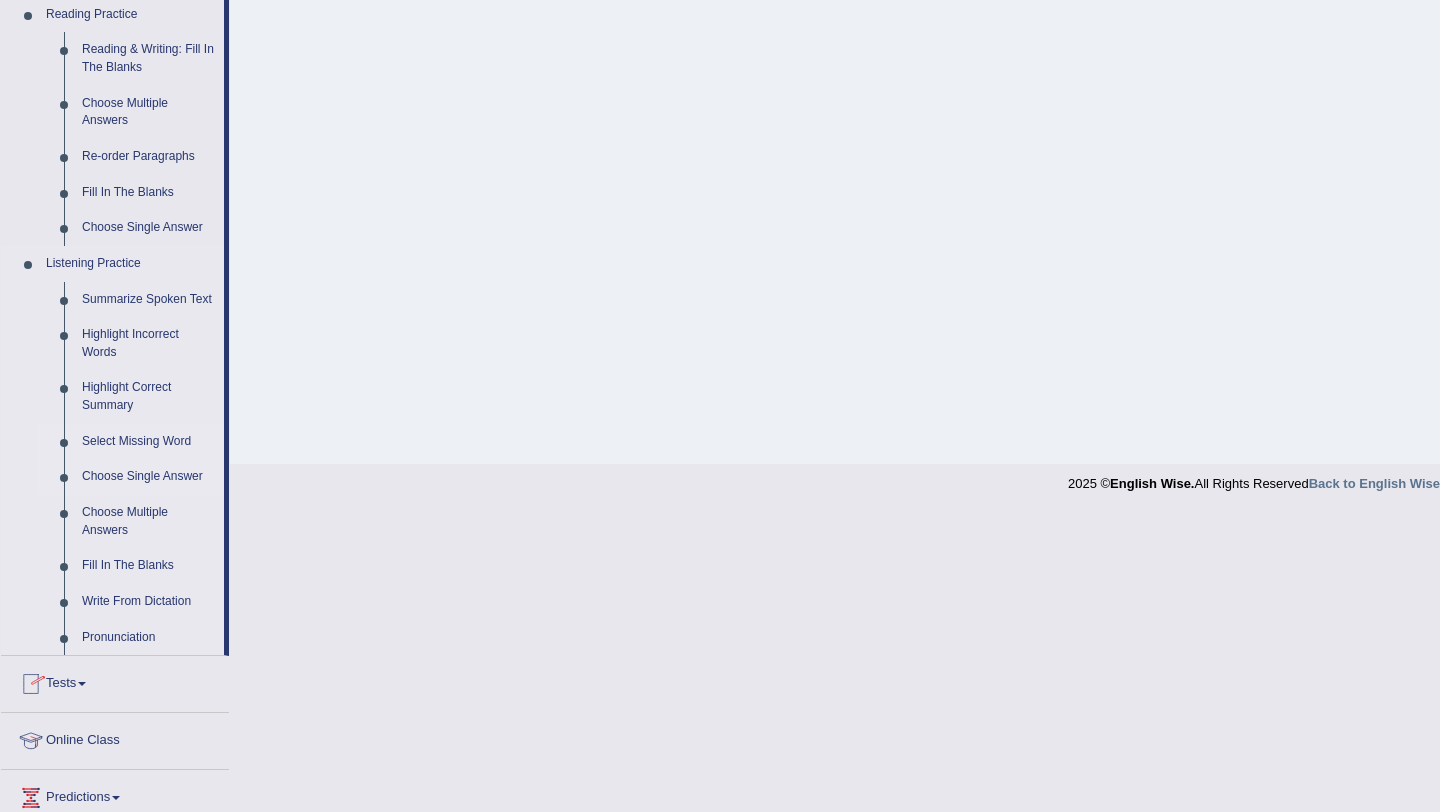 click on "Choose Single Answer" at bounding box center [148, 477] 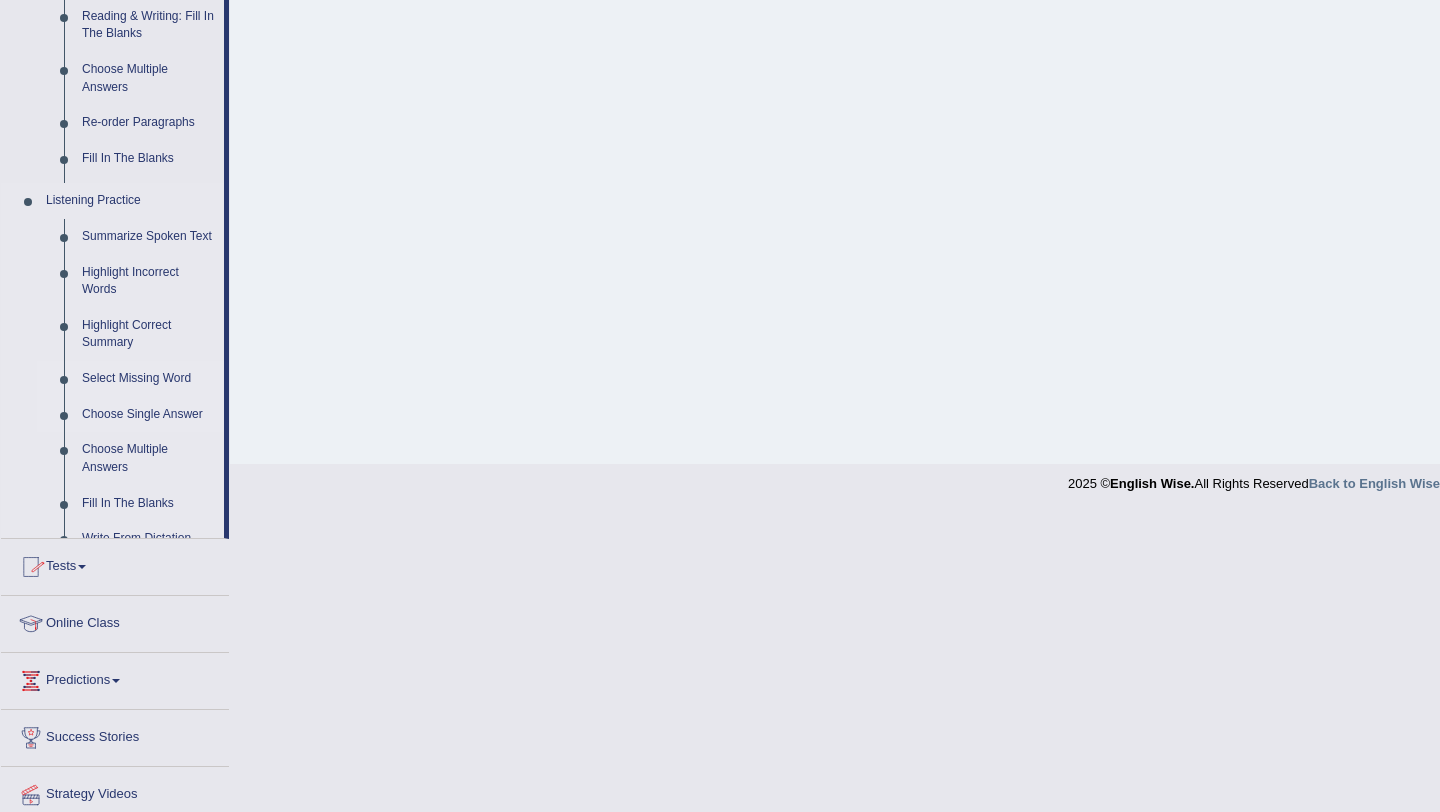 scroll, scrollTop: 238, scrollLeft: 0, axis: vertical 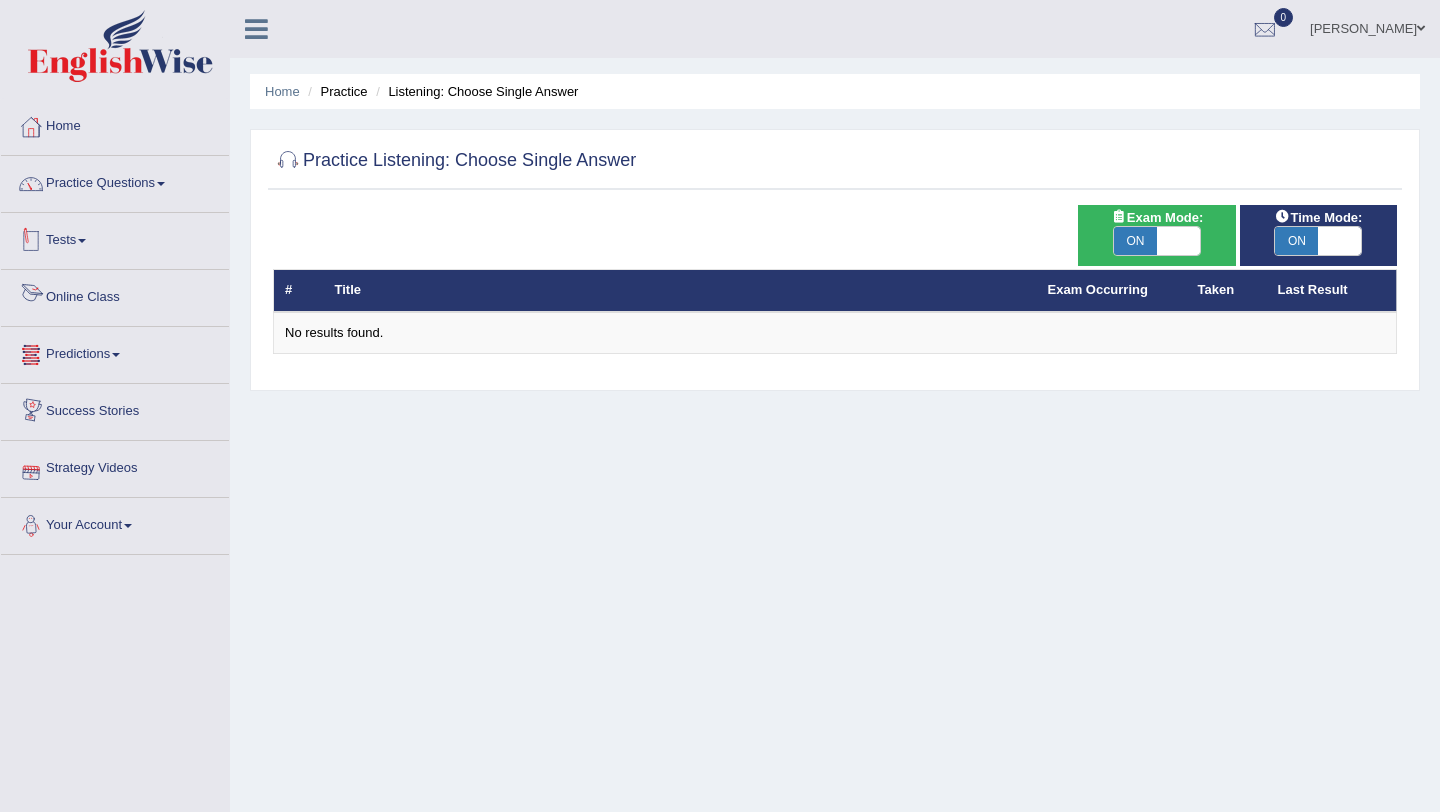 click on "Practice Questions" at bounding box center (115, 181) 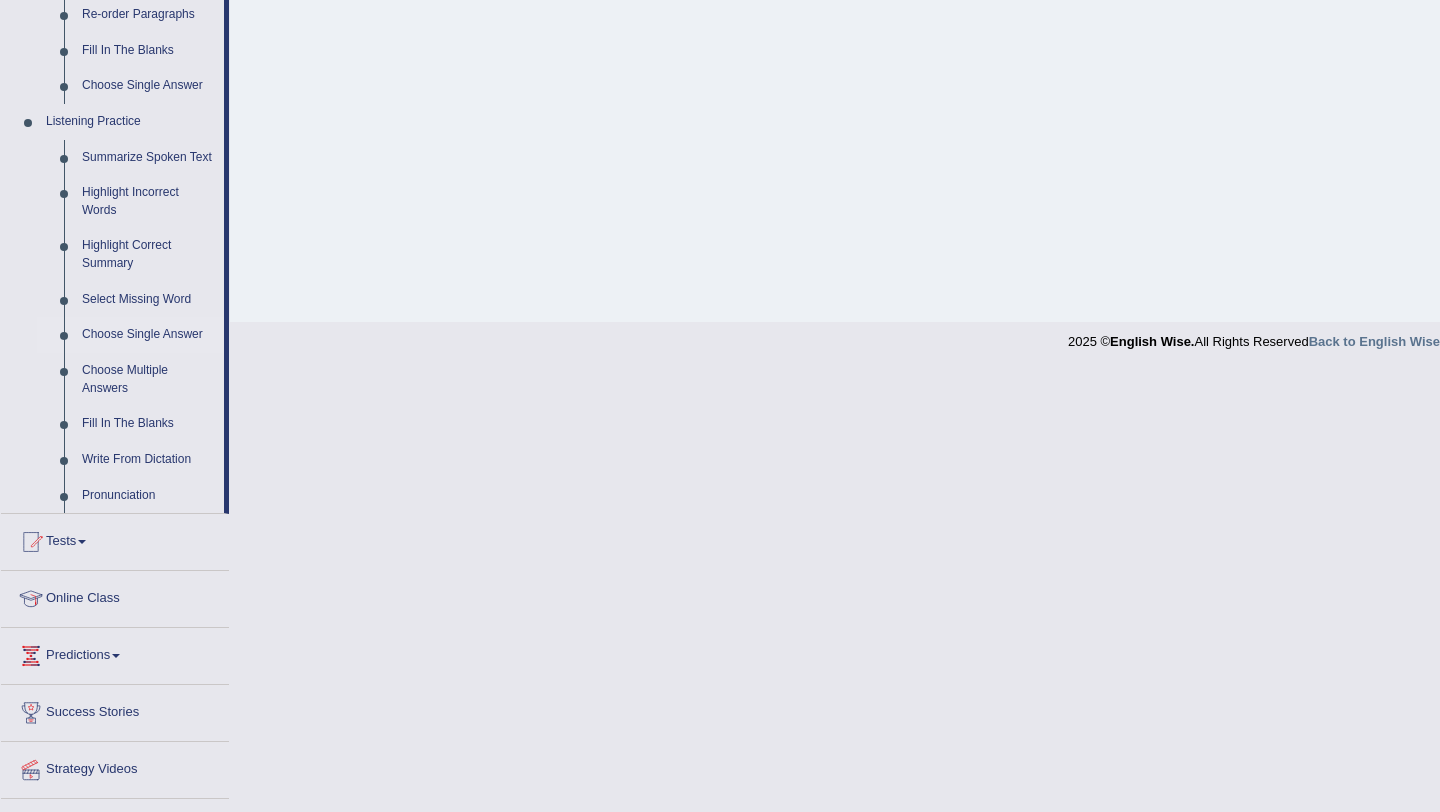scroll, scrollTop: 677, scrollLeft: 0, axis: vertical 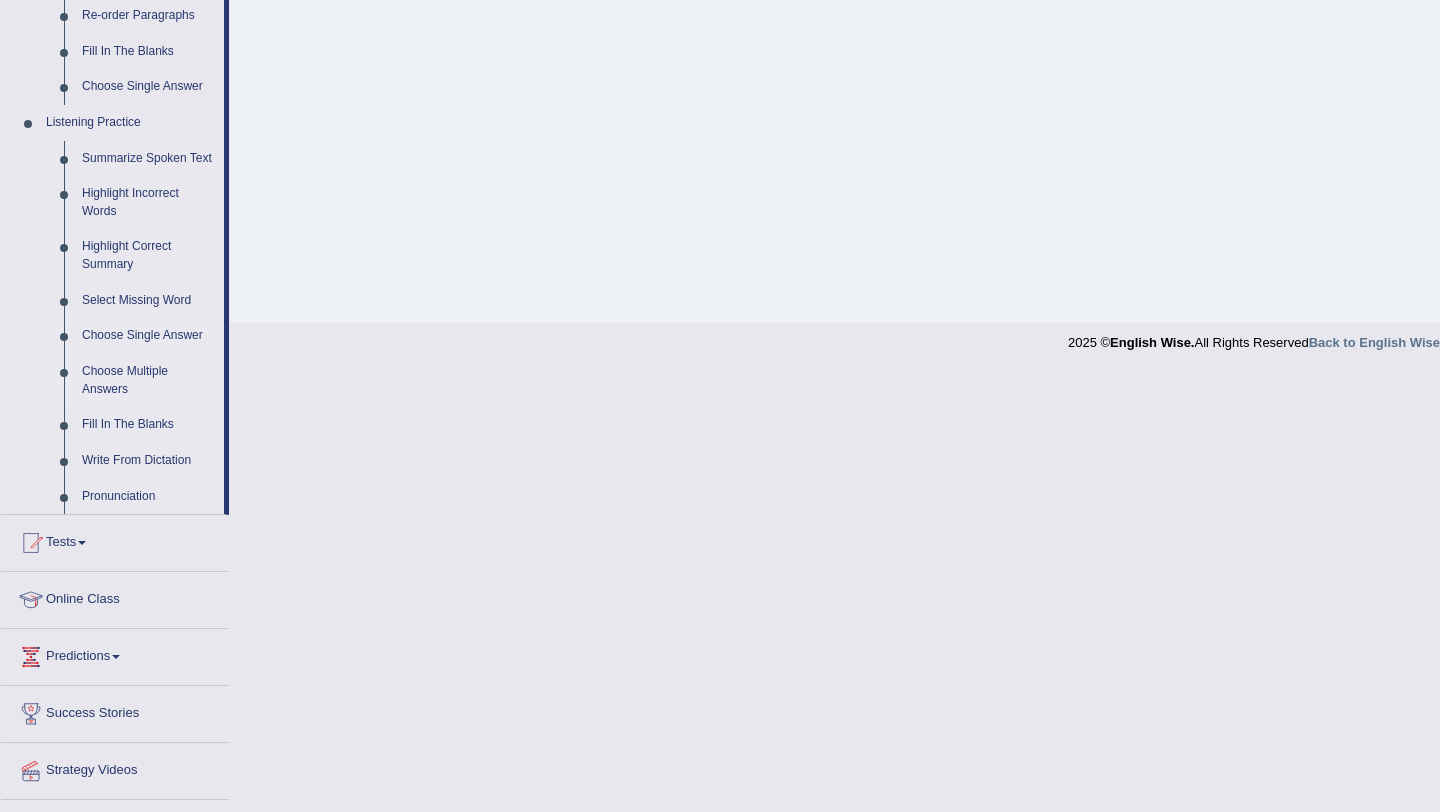 click on "Choose Multiple Answers" at bounding box center [148, 380] 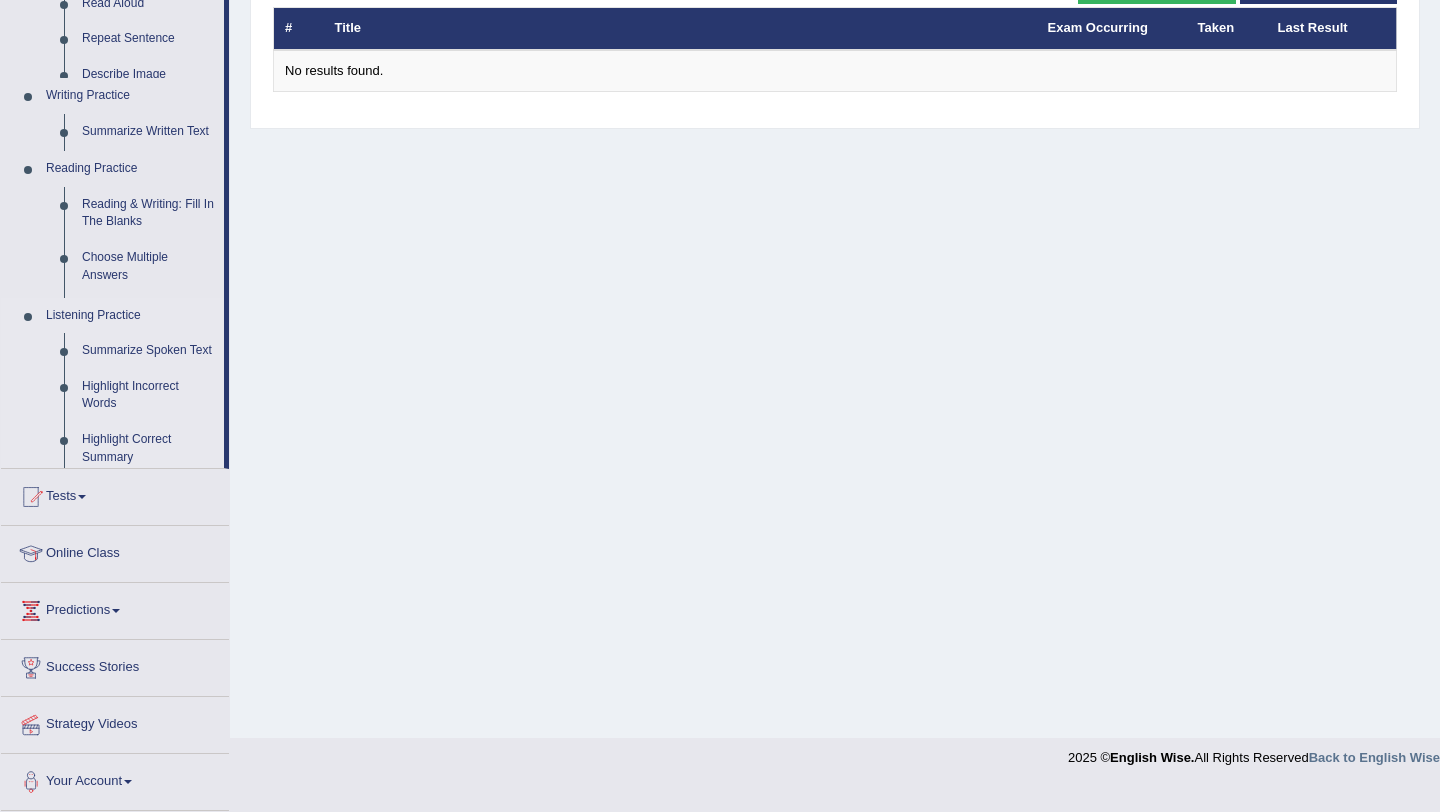 scroll, scrollTop: 238, scrollLeft: 0, axis: vertical 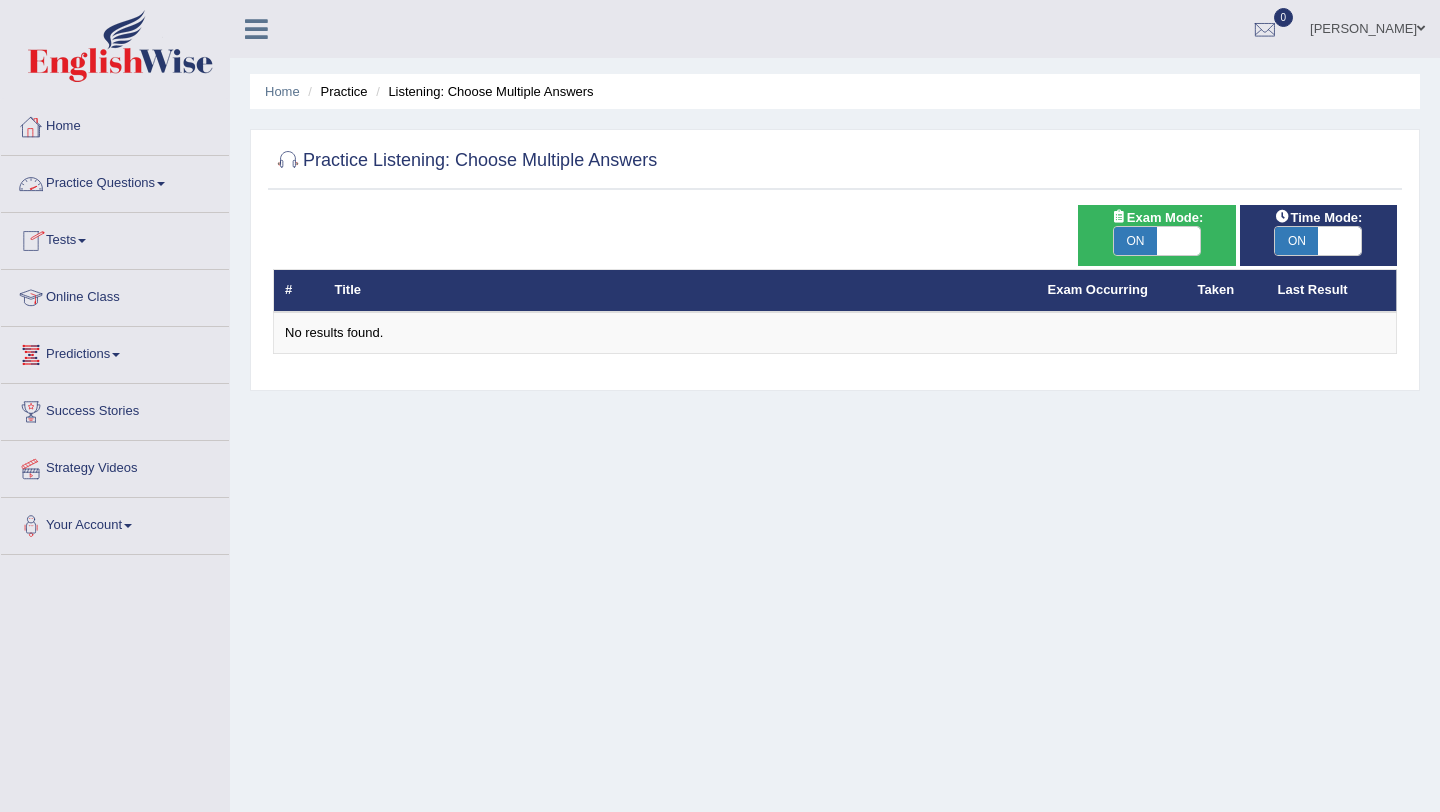 click on "Exam Mode:
ON   OFF" at bounding box center [1156, 235] 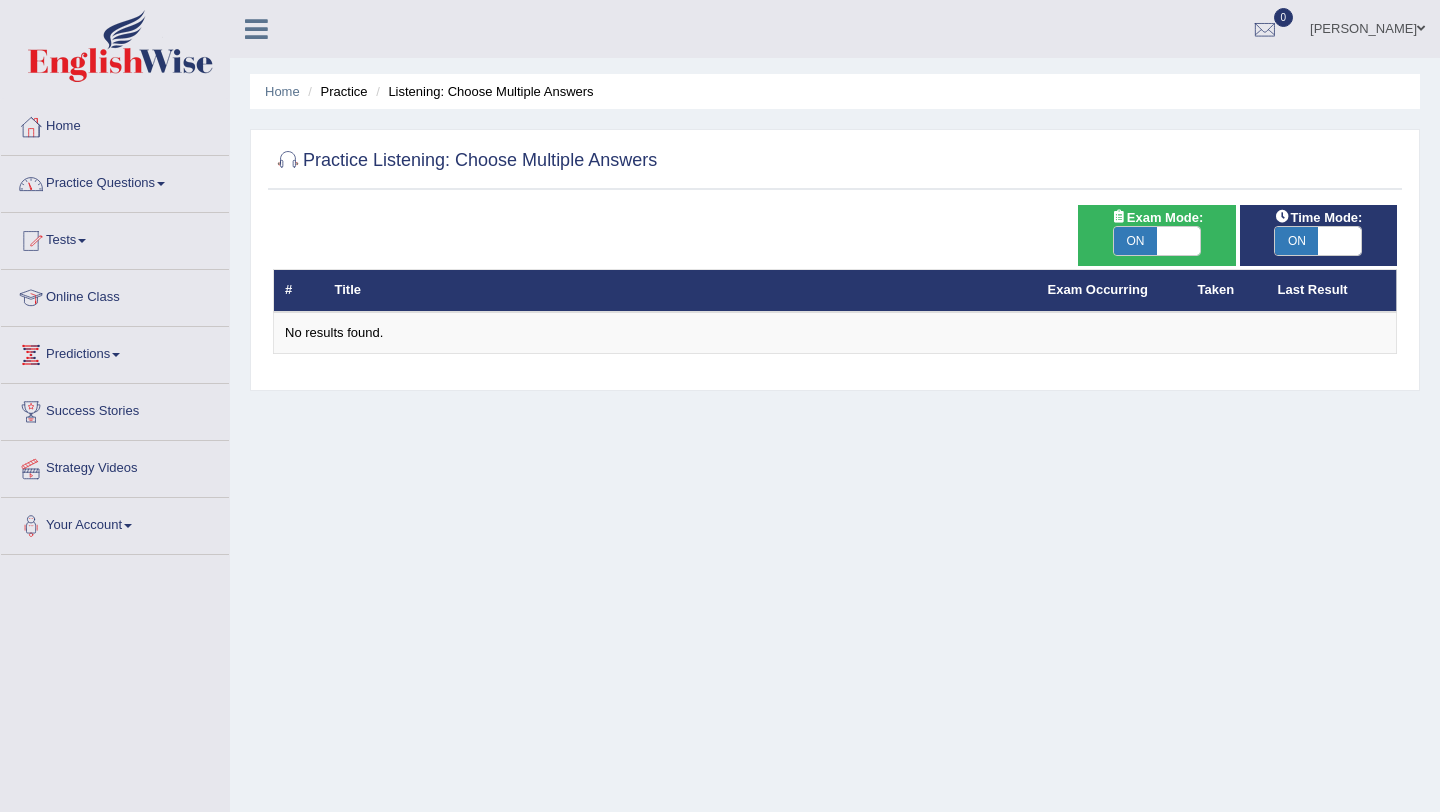 click at bounding box center [1178, 241] 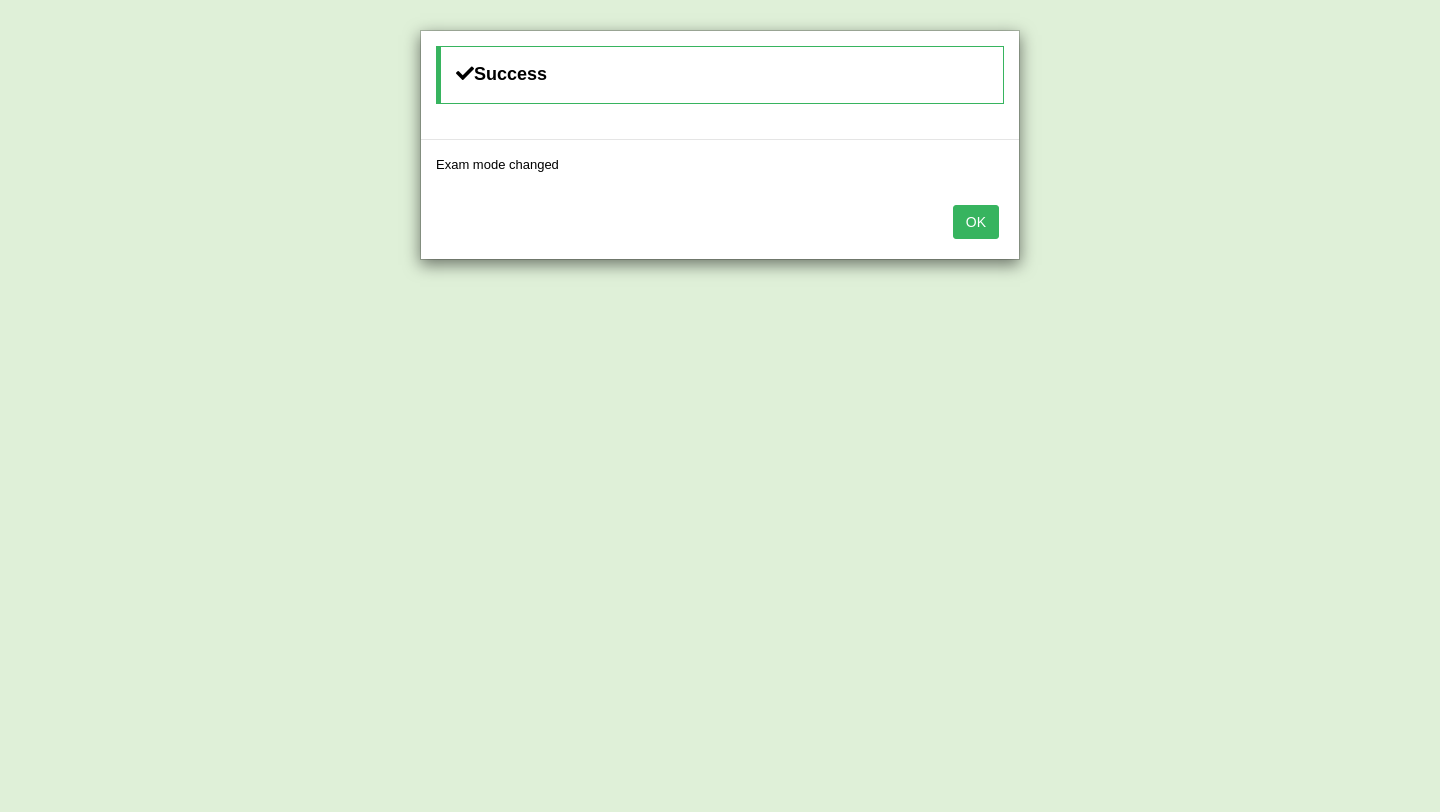 click on "OK" at bounding box center [976, 222] 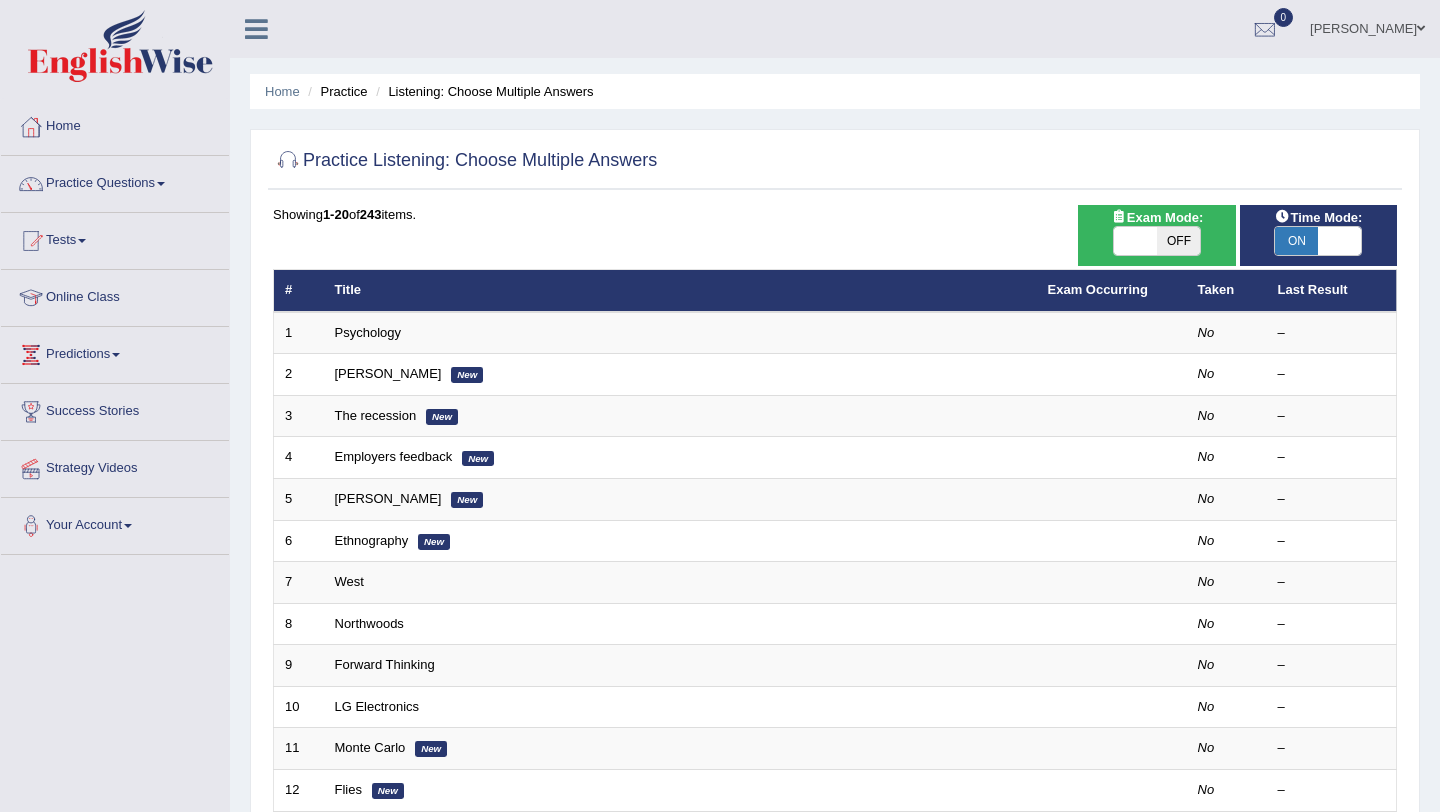 scroll, scrollTop: 0, scrollLeft: 0, axis: both 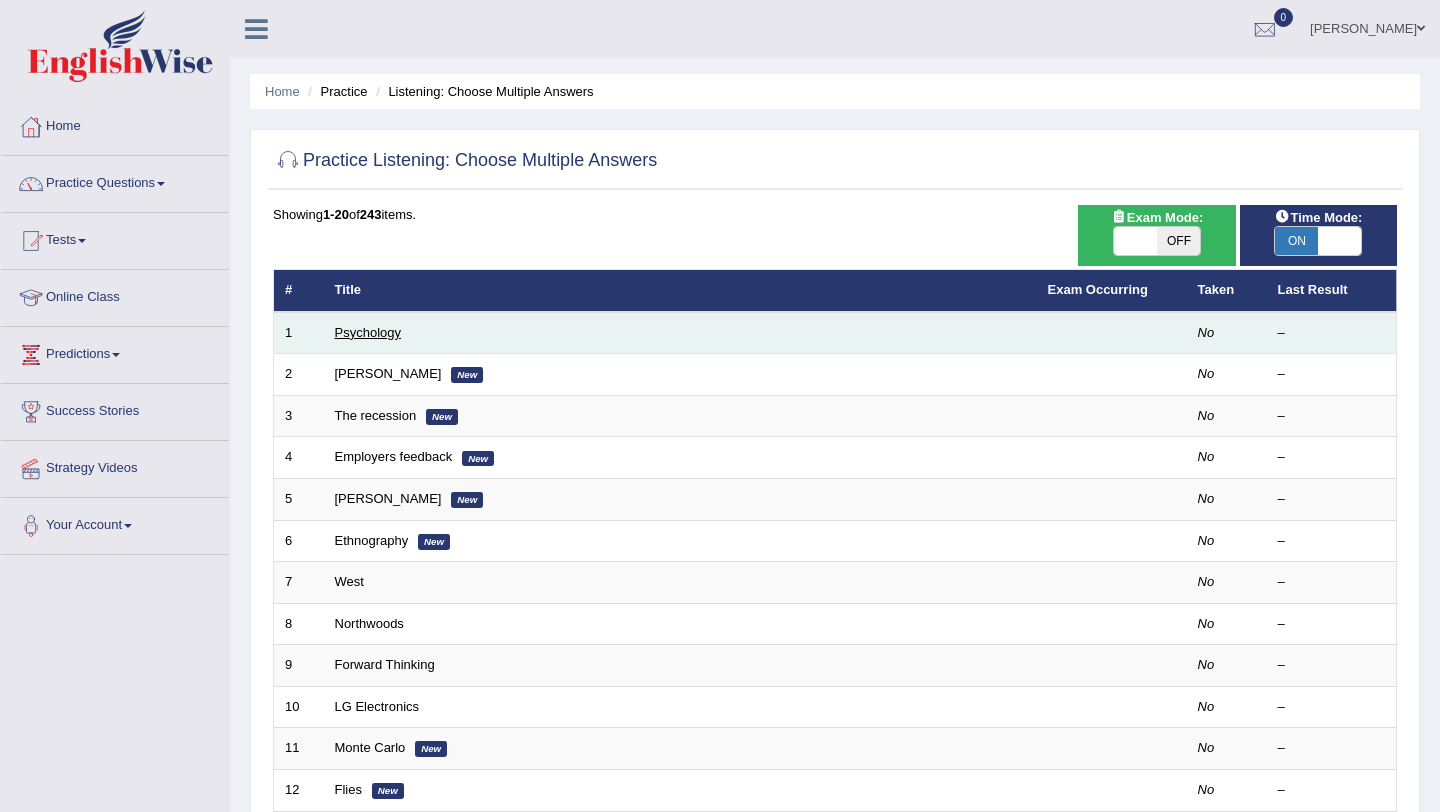 click on "Psychology" at bounding box center [368, 332] 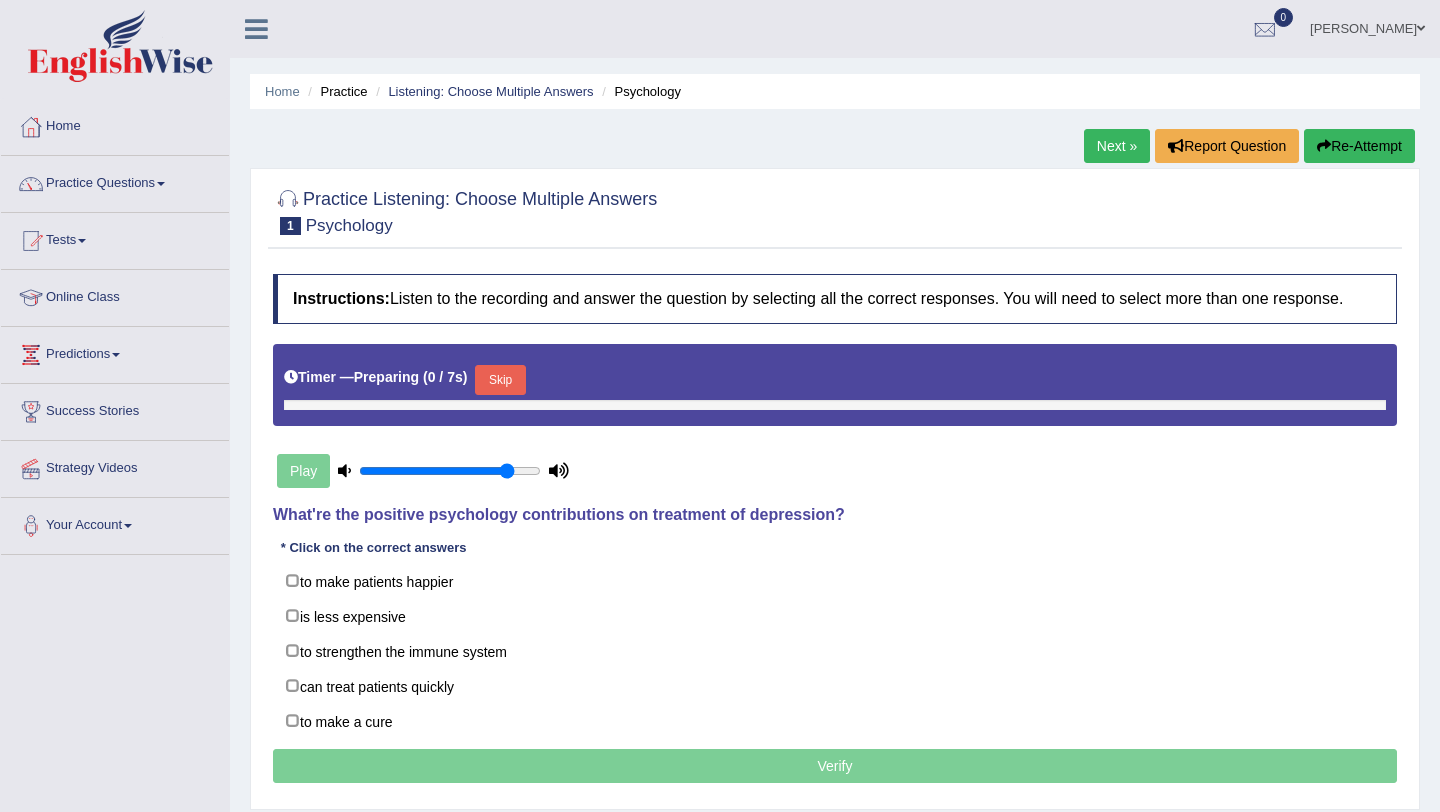 scroll, scrollTop: 0, scrollLeft: 0, axis: both 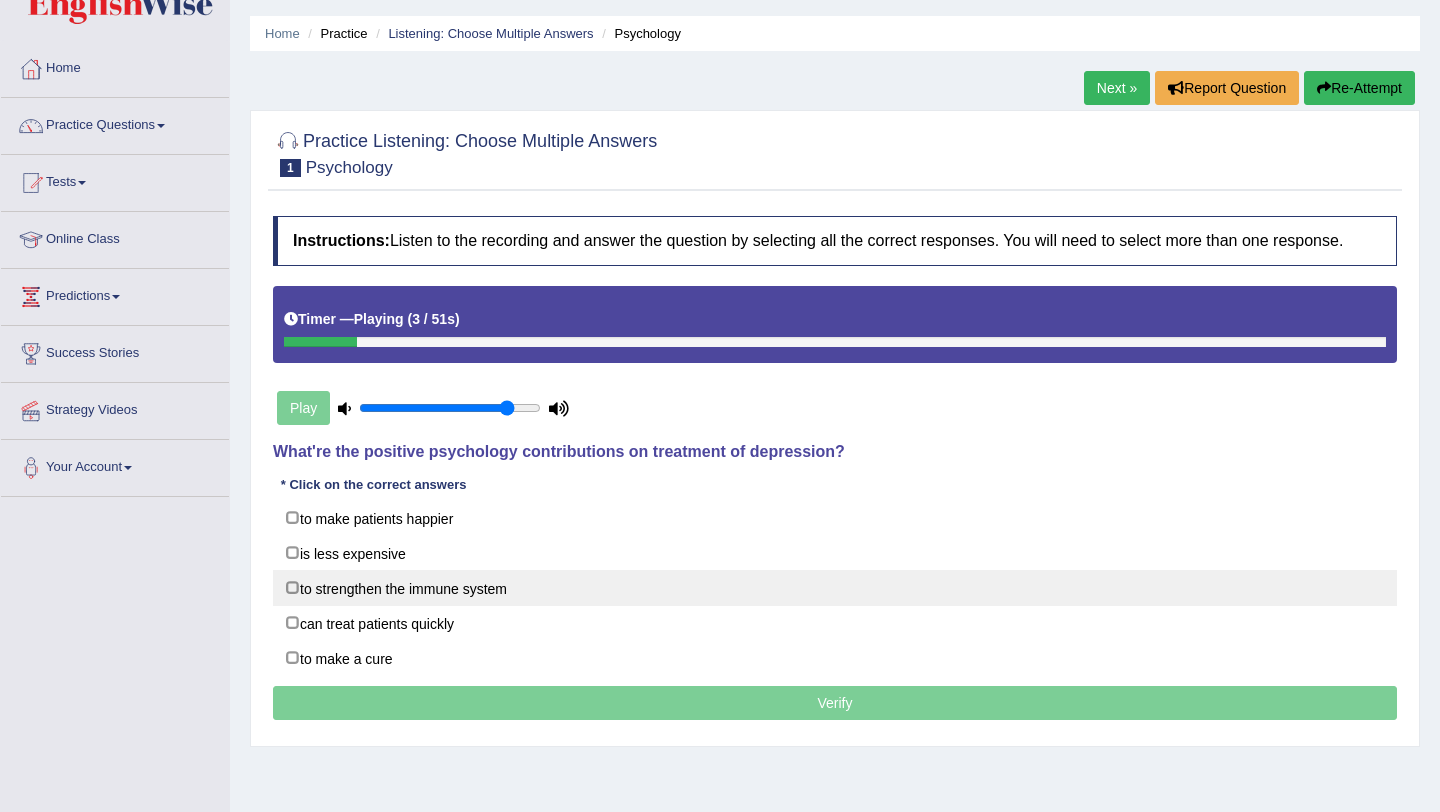 click on "to strengthen the immune system" at bounding box center [835, 588] 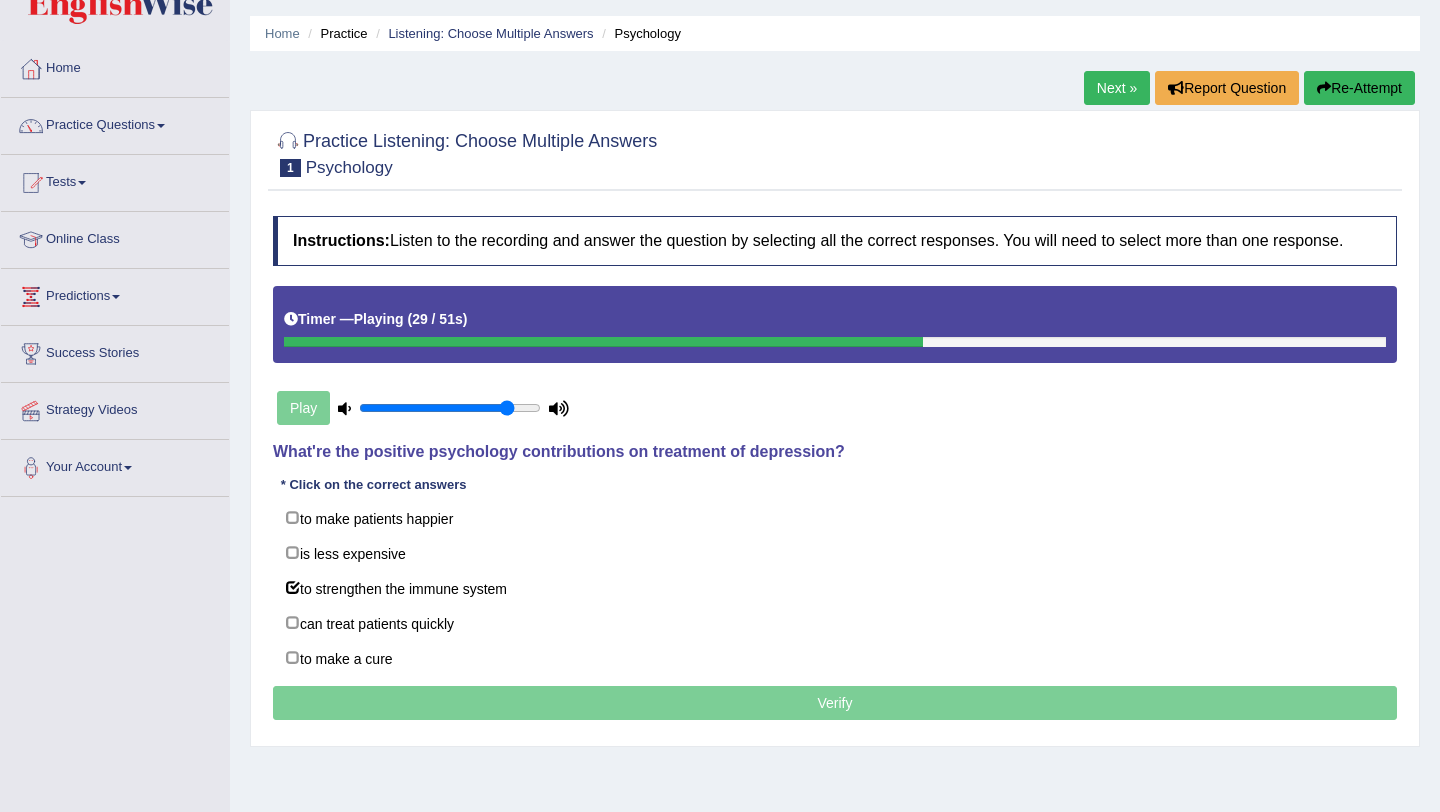 drag, startPoint x: 530, startPoint y: 470, endPoint x: 636, endPoint y: 470, distance: 106 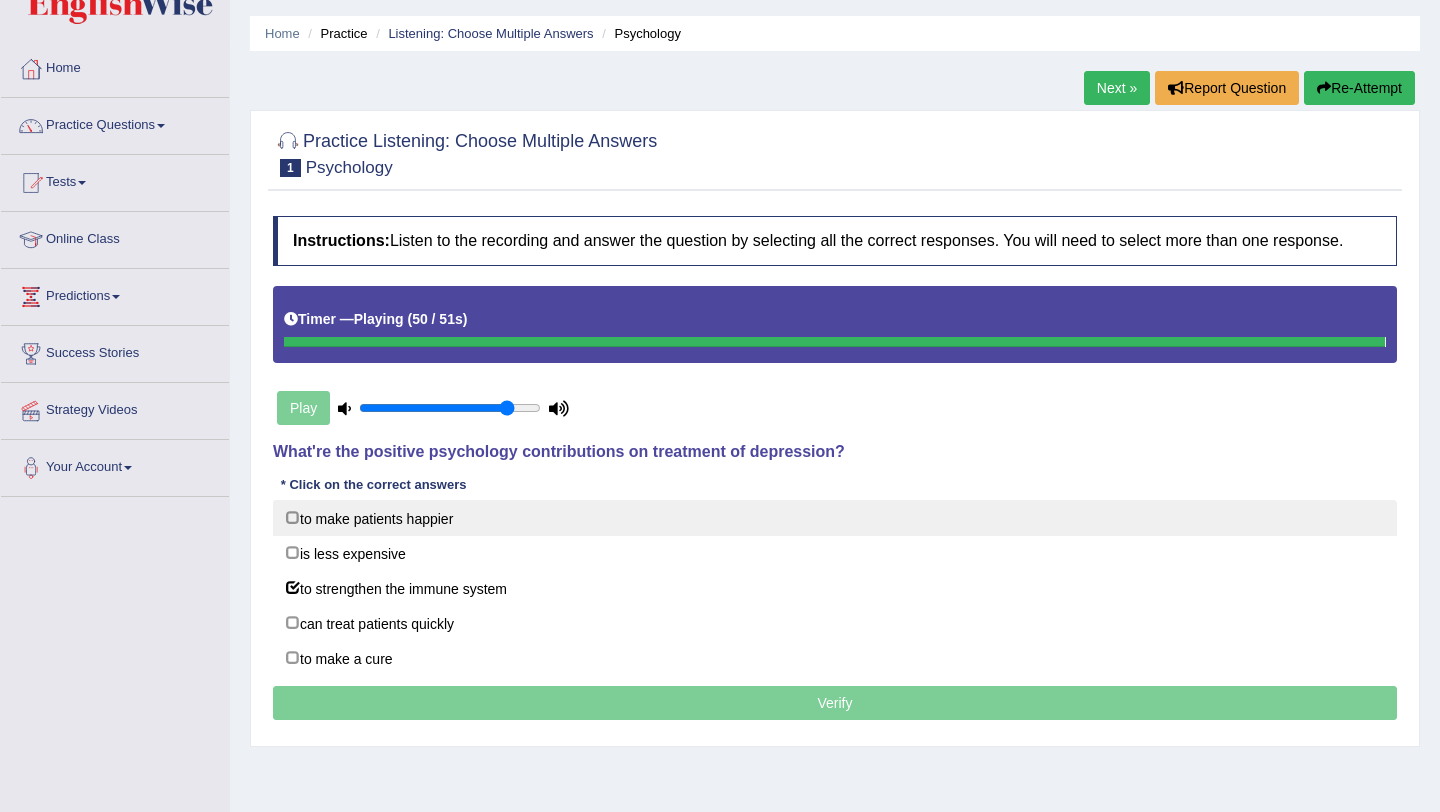 click on "to make patients happier" at bounding box center (835, 518) 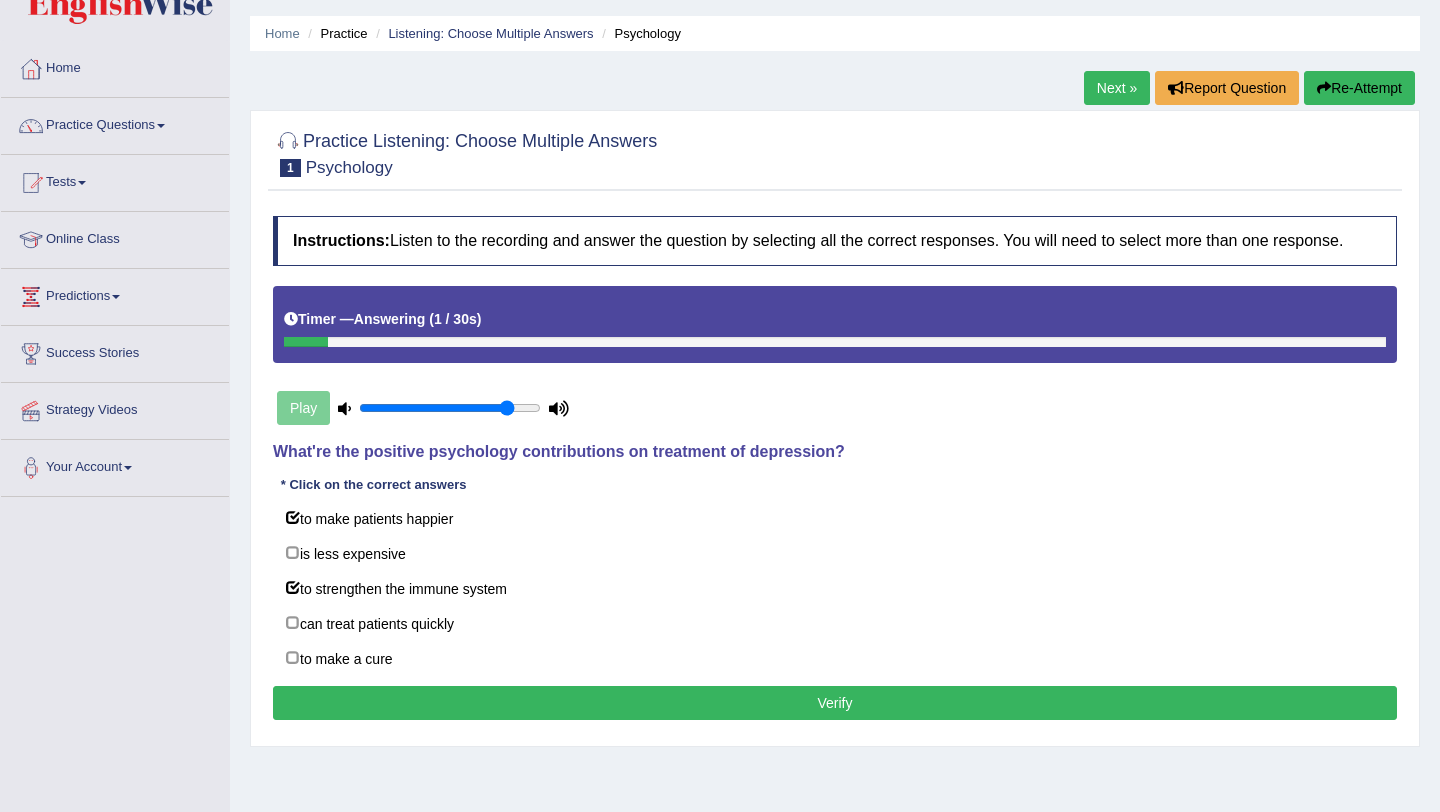 click on "Verify" at bounding box center (835, 703) 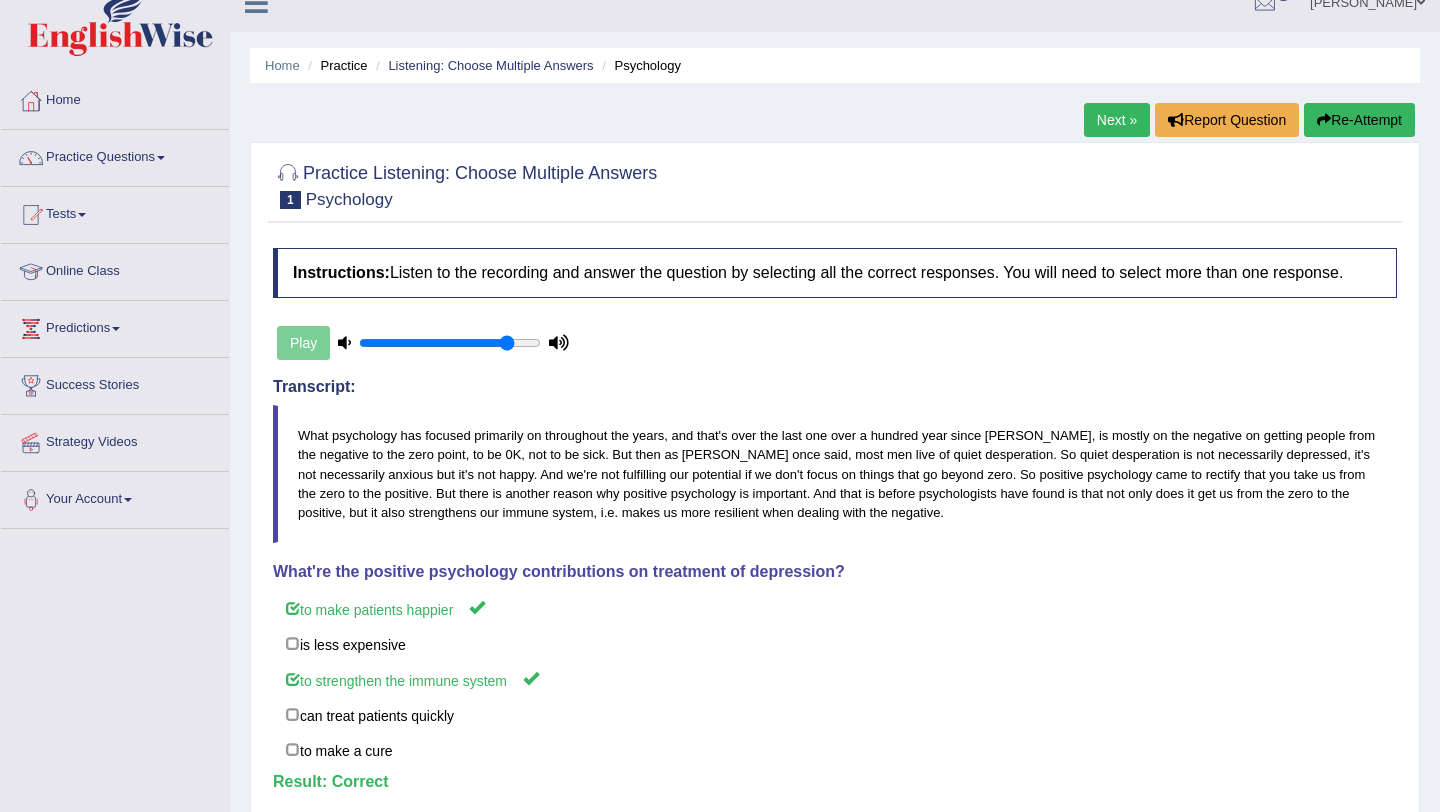 scroll, scrollTop: 0, scrollLeft: 0, axis: both 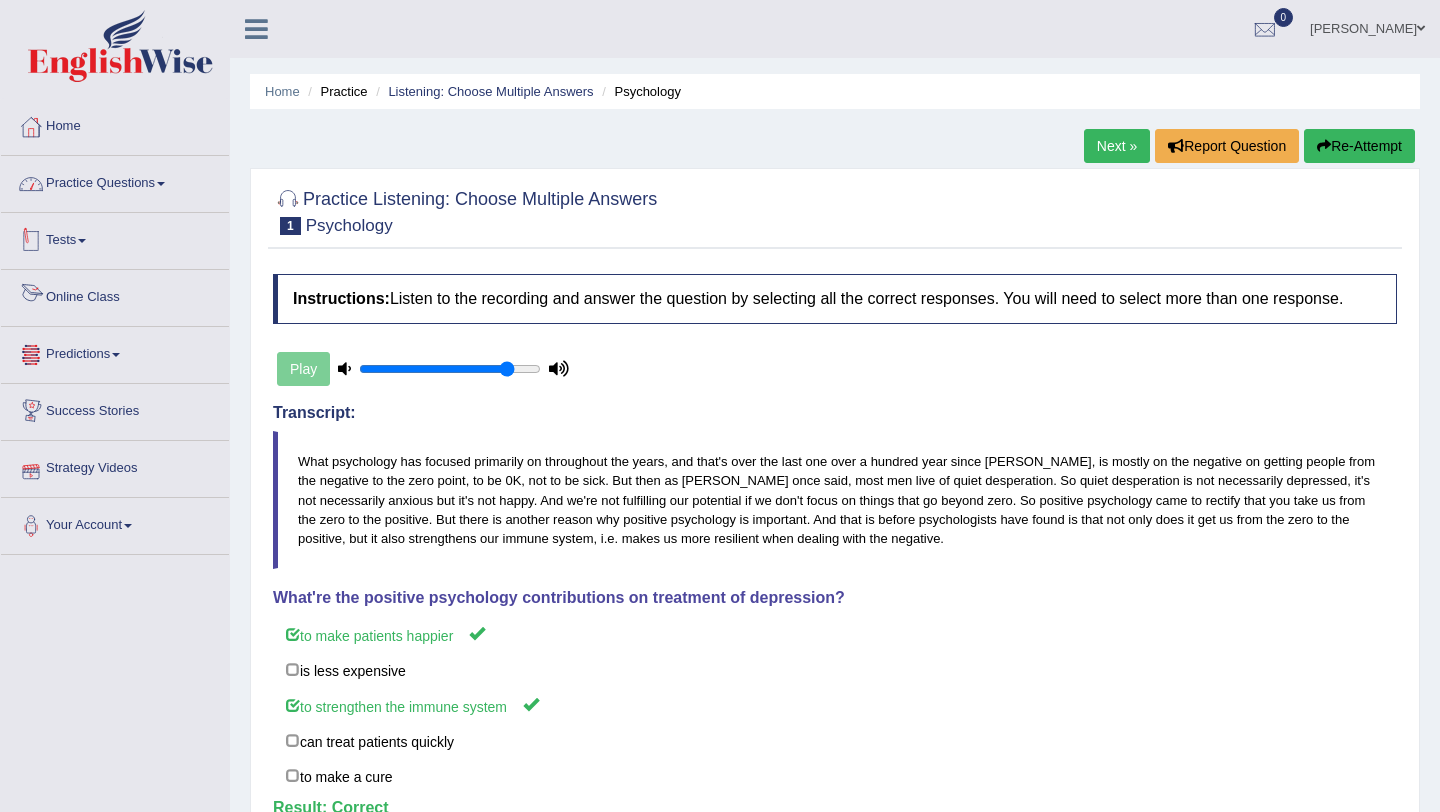 click on "Practice Questions" at bounding box center [115, 181] 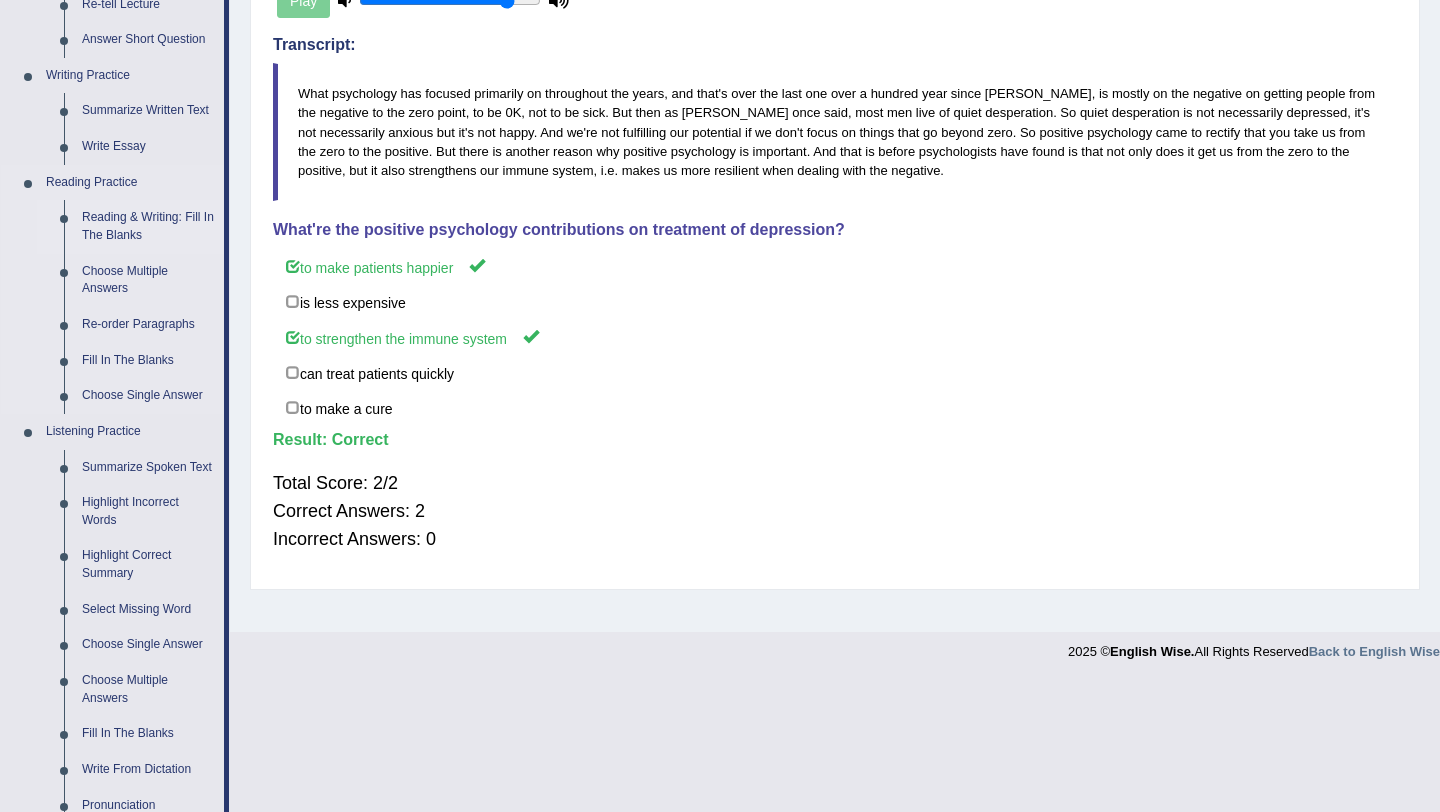 scroll, scrollTop: 371, scrollLeft: 0, axis: vertical 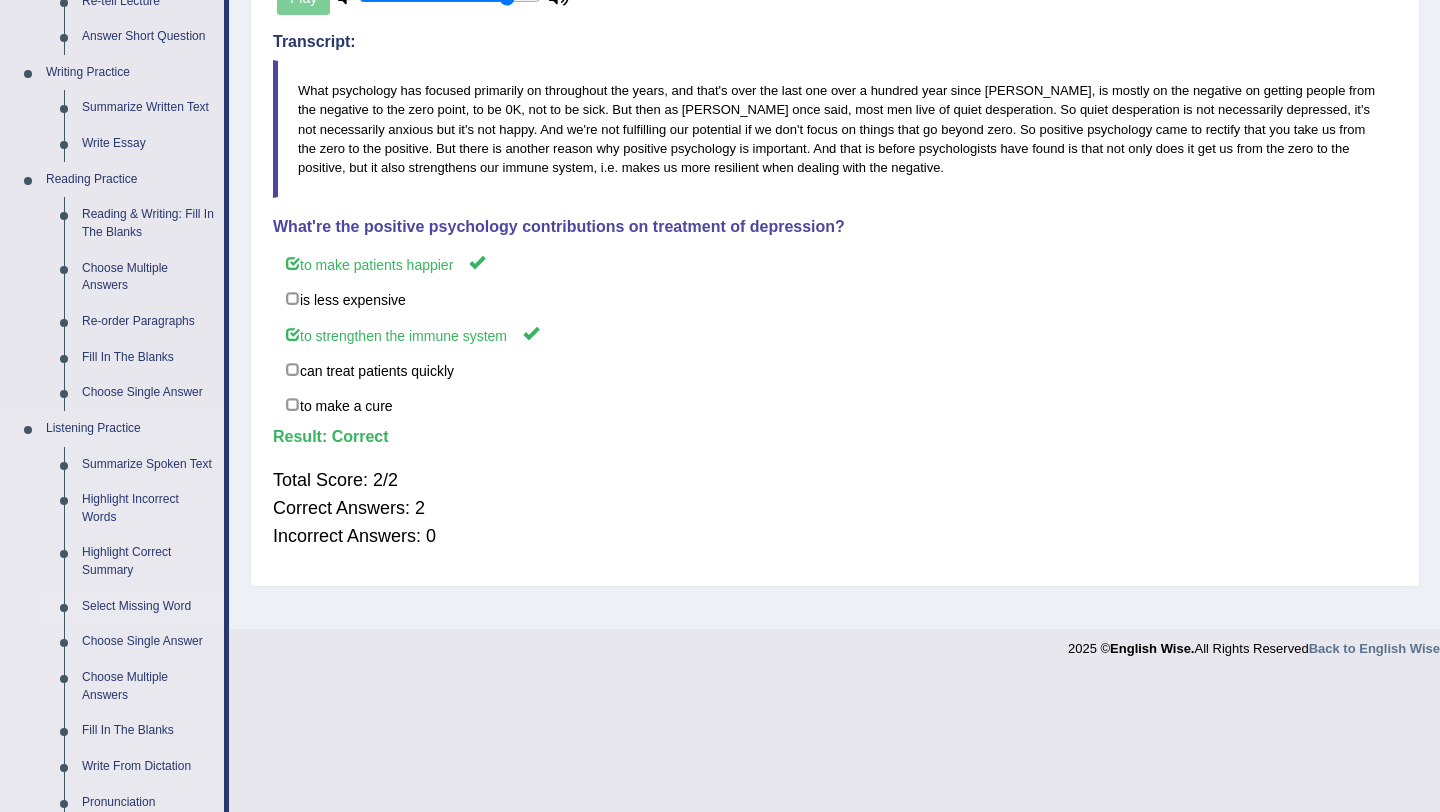 click on "Select Missing Word" at bounding box center (148, 607) 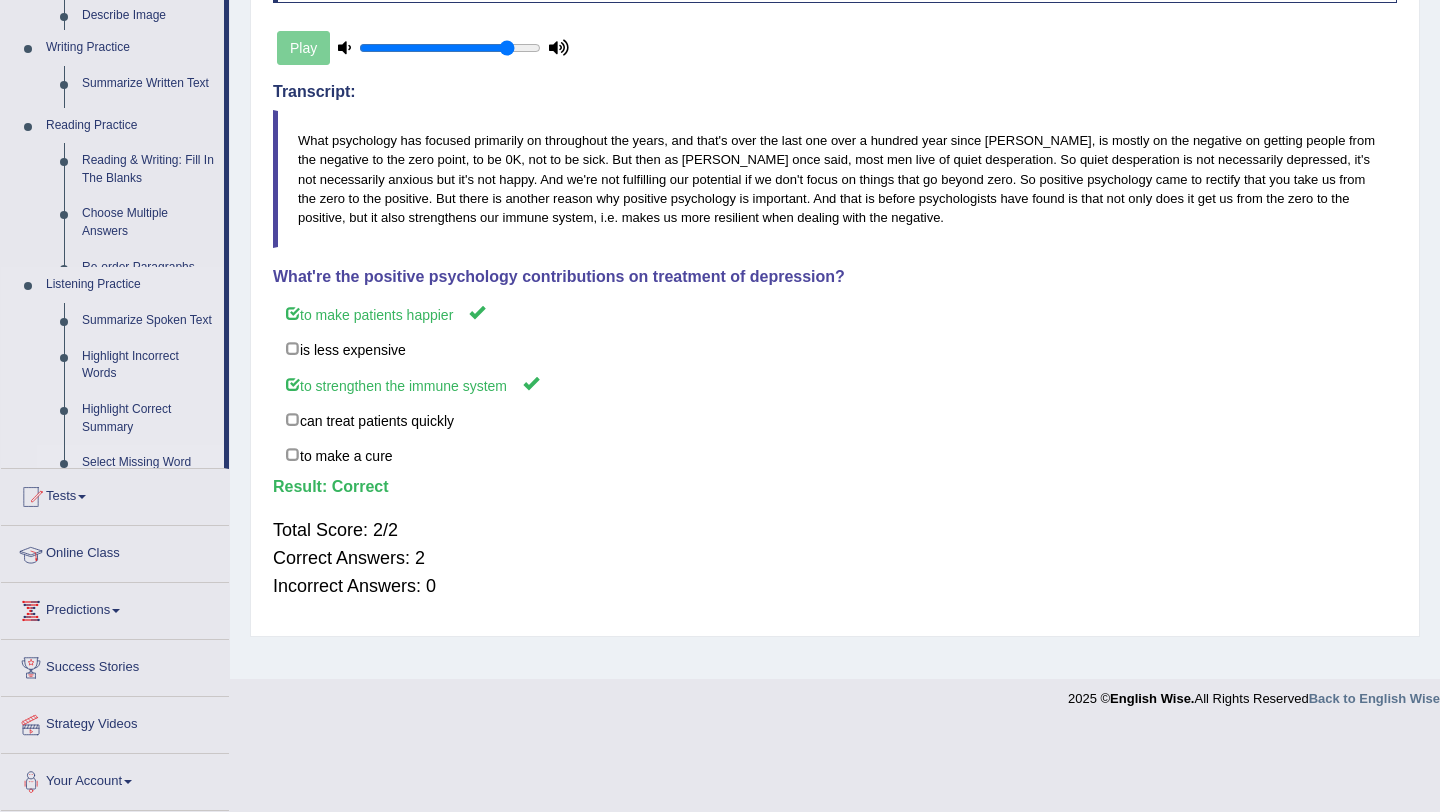 scroll, scrollTop: 238, scrollLeft: 0, axis: vertical 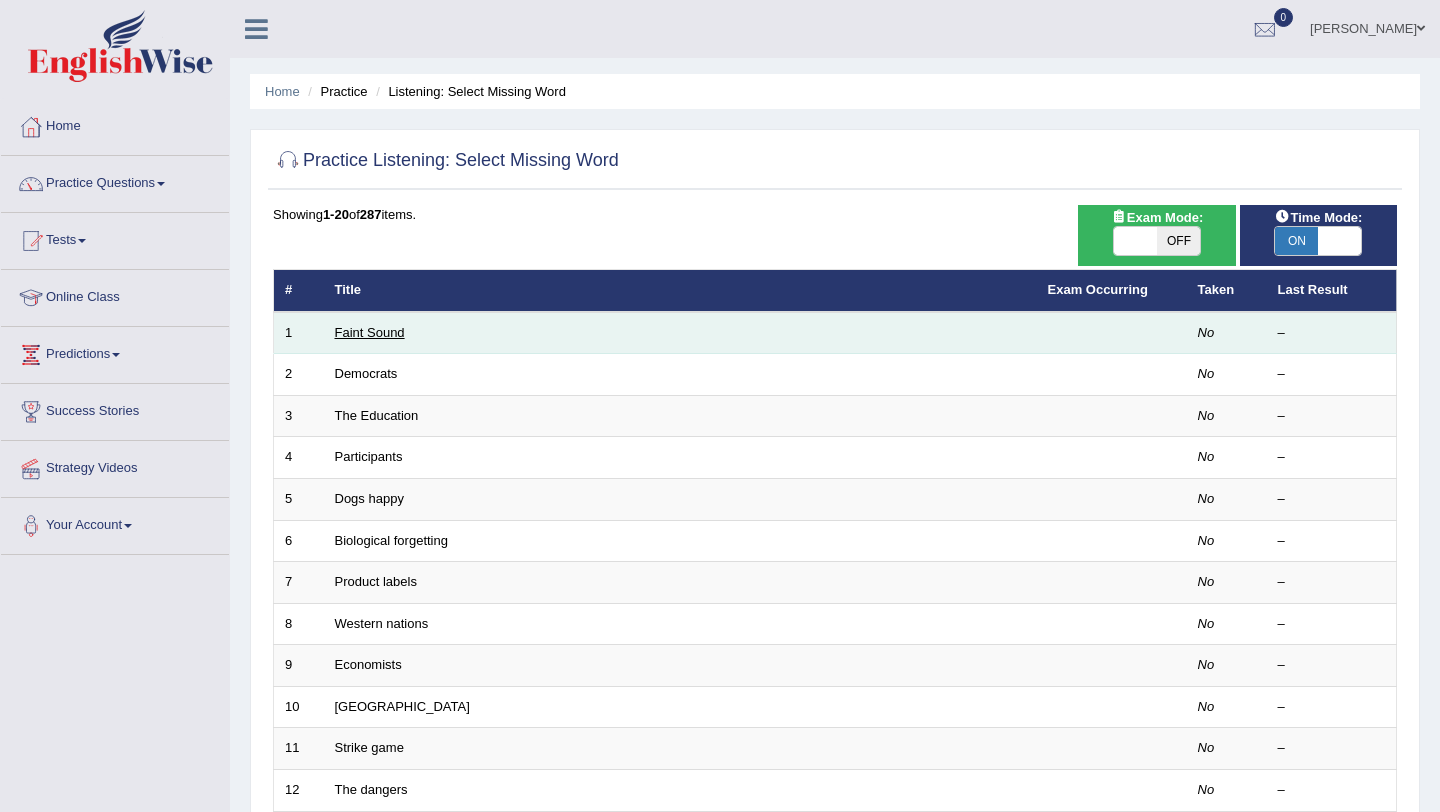 click on "Faint Sound" at bounding box center (370, 332) 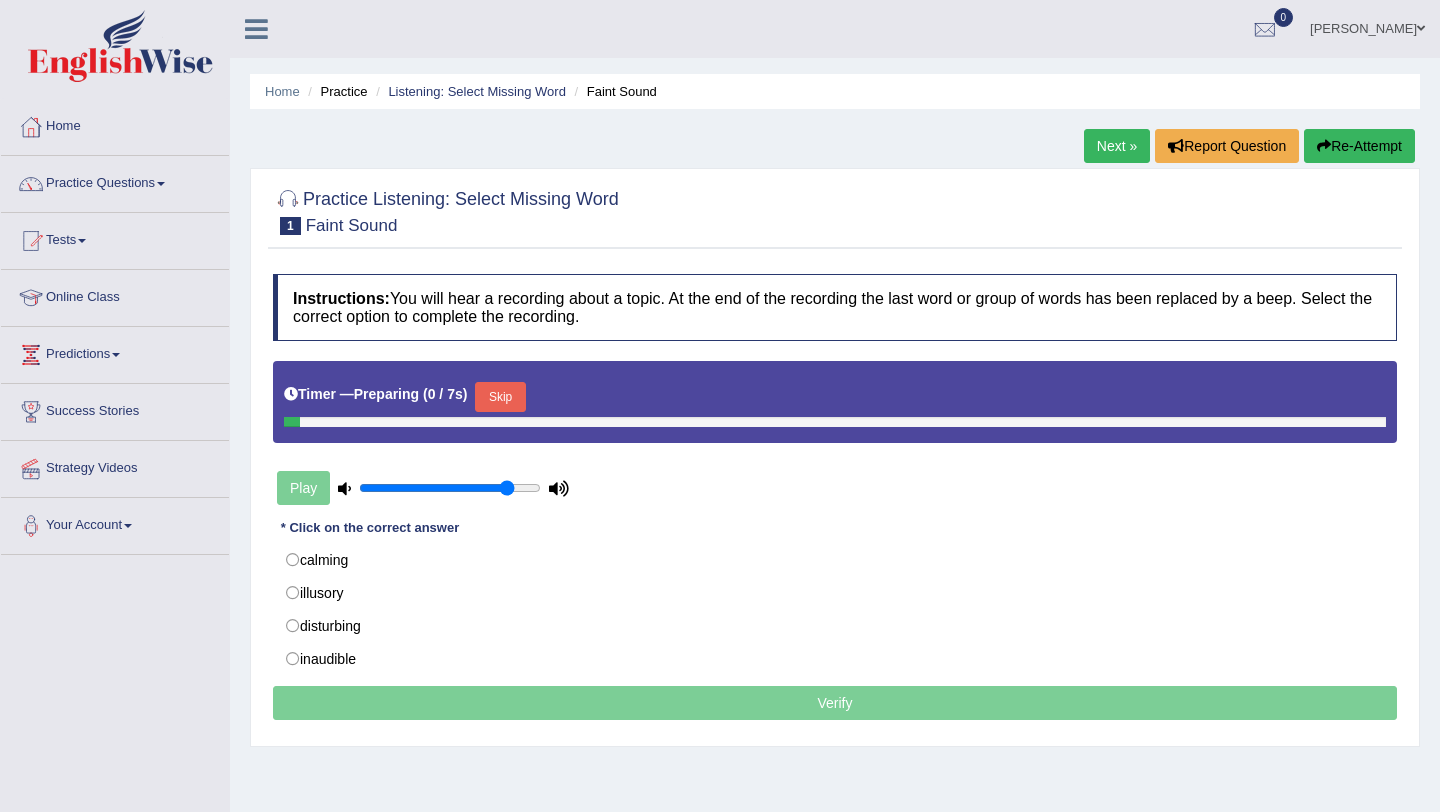 scroll, scrollTop: 0, scrollLeft: 0, axis: both 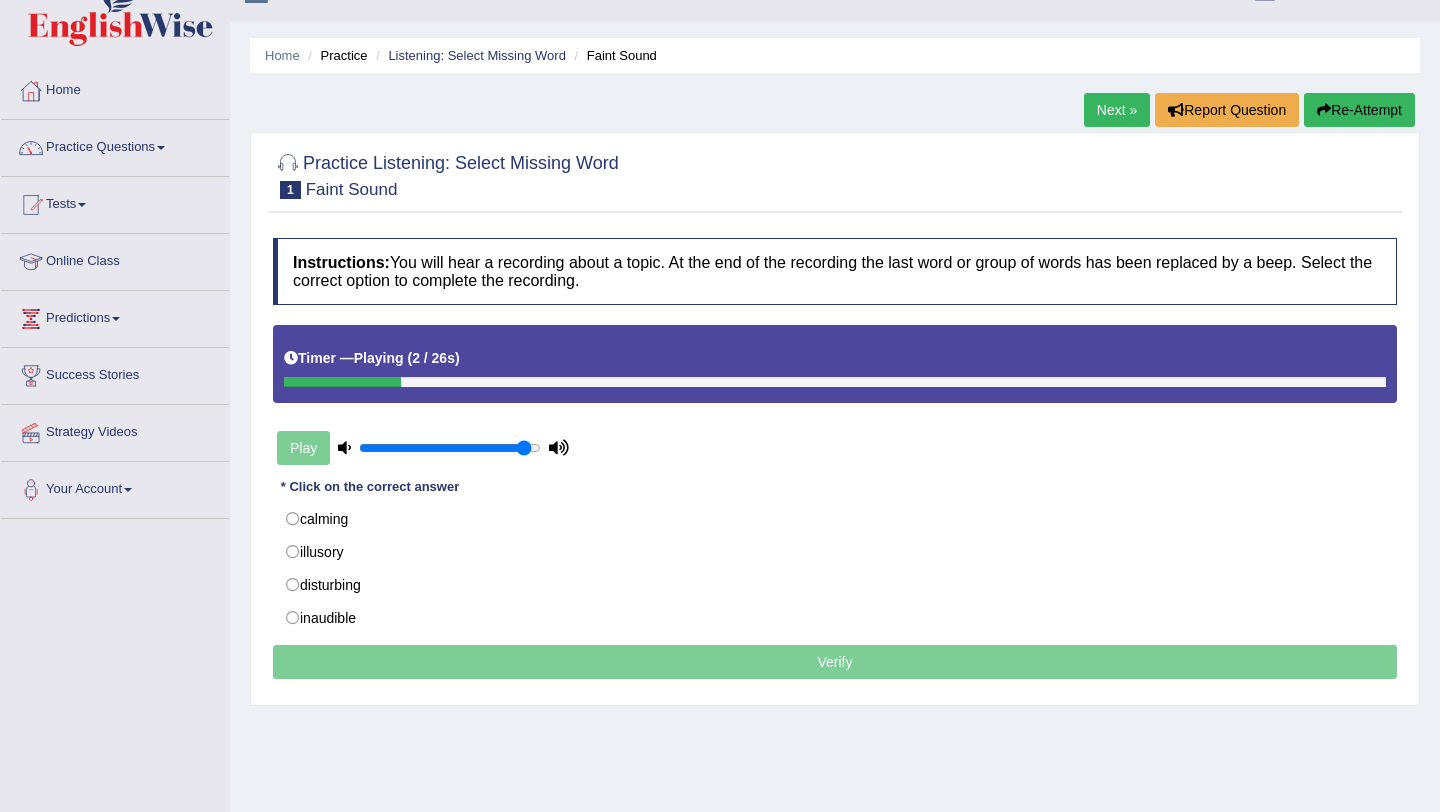 type on "0.95" 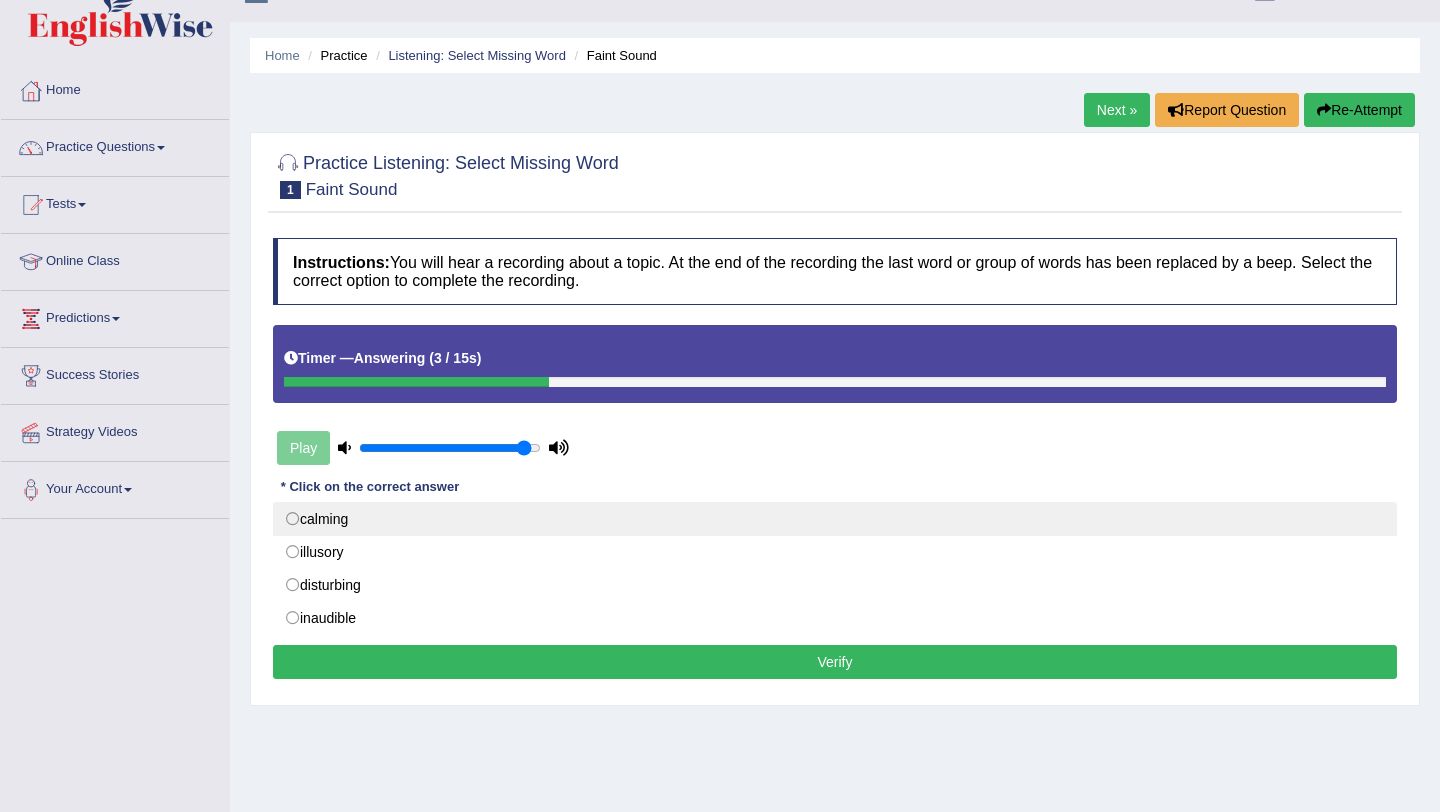 click on "calming" at bounding box center [835, 519] 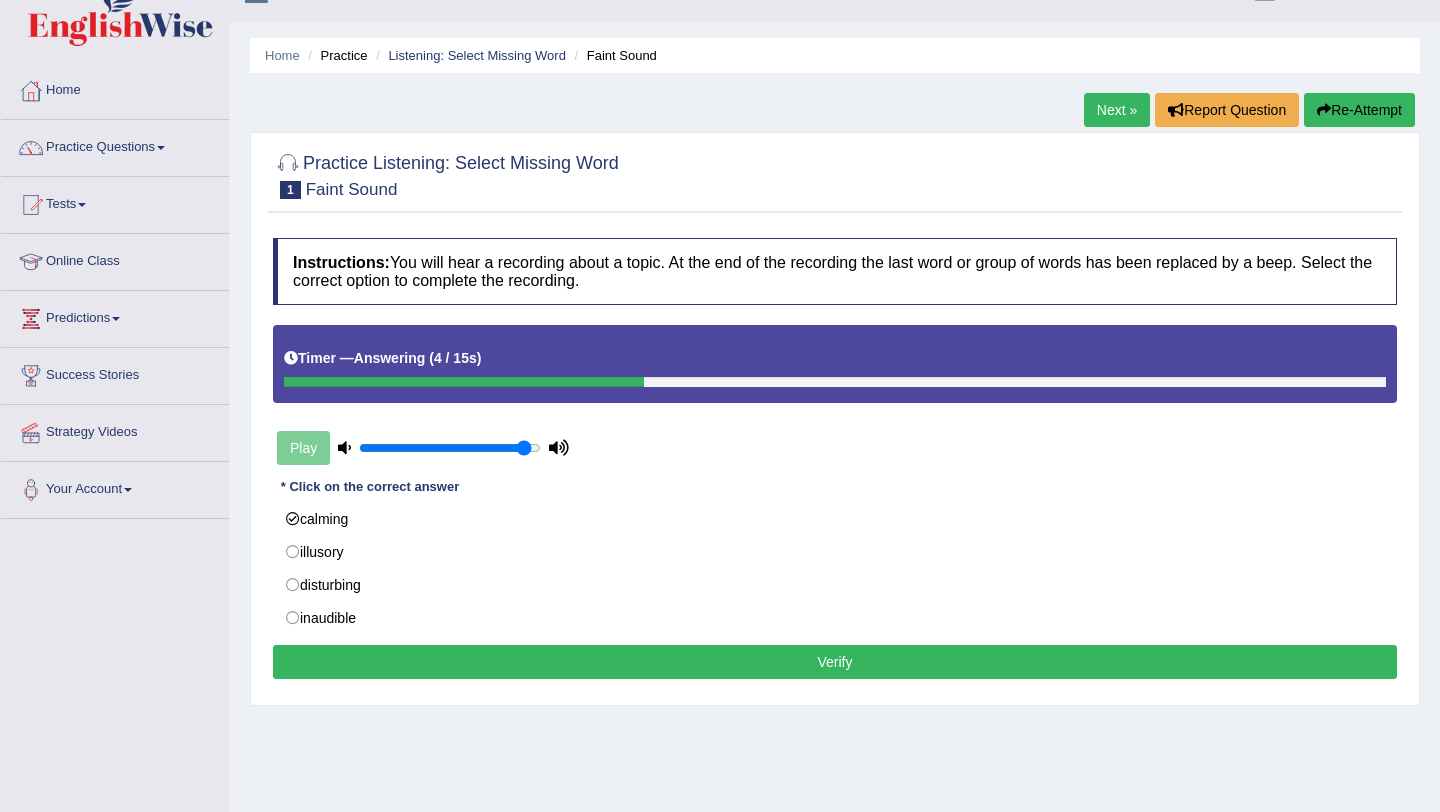 click on "Verify" at bounding box center [835, 662] 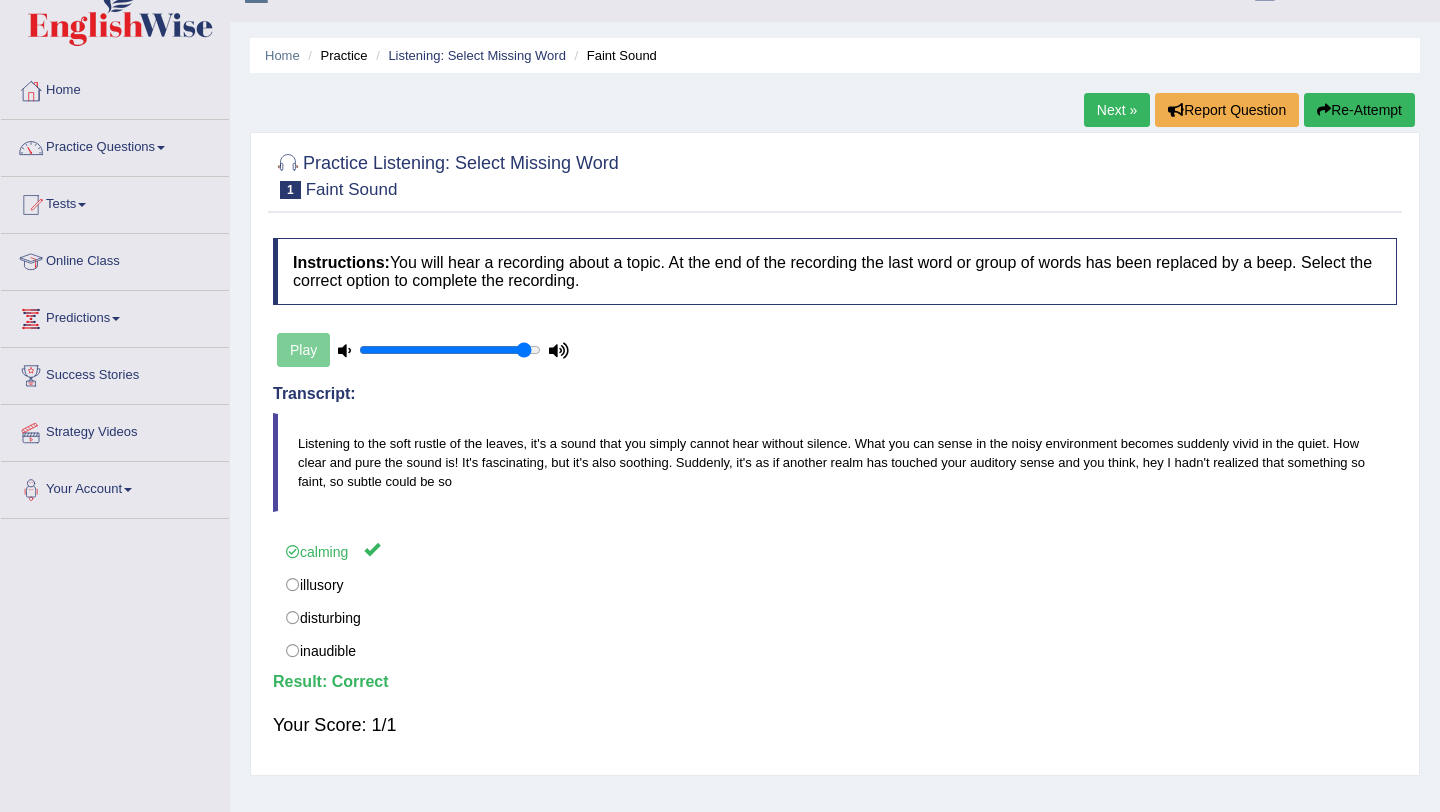 click on "Next »" at bounding box center [1117, 110] 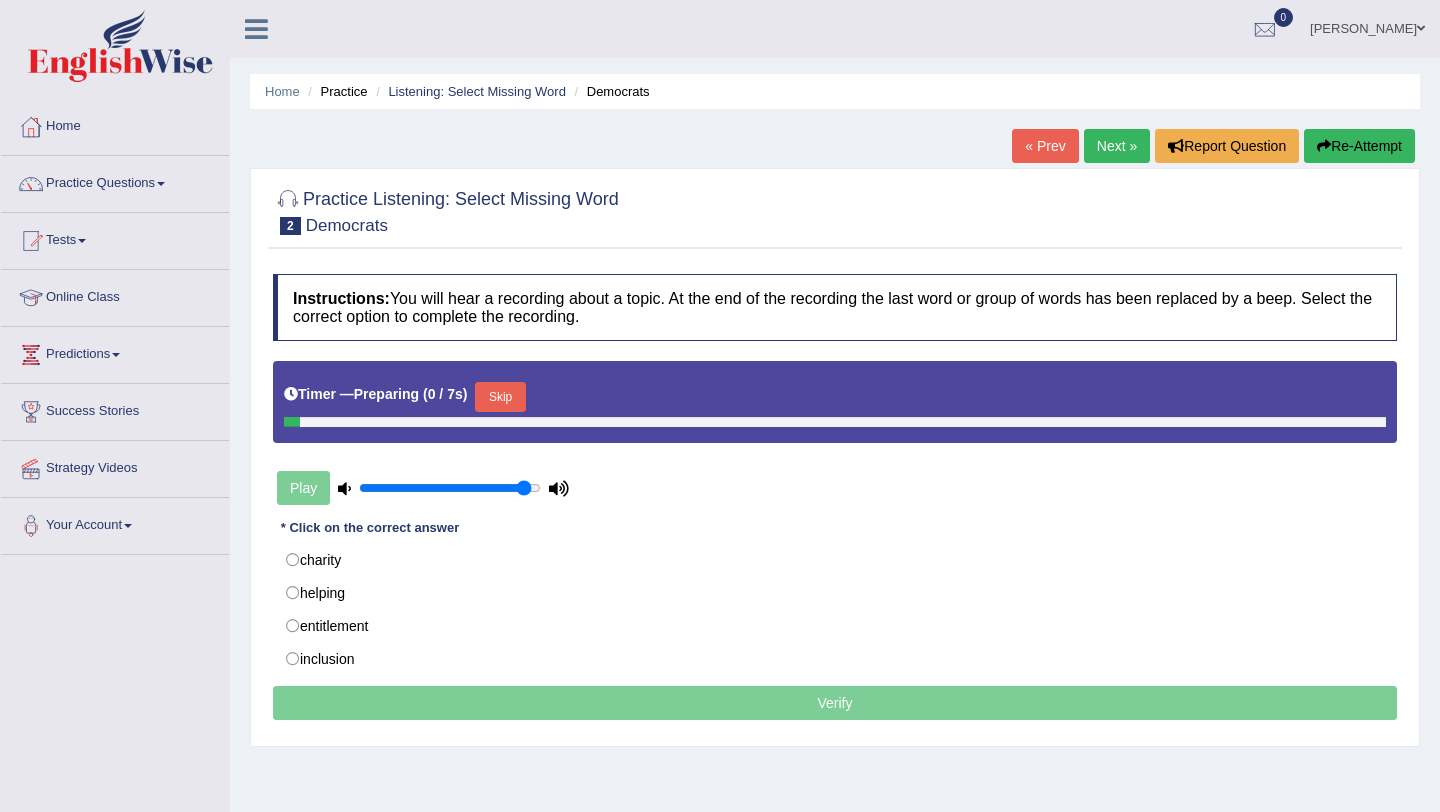 scroll, scrollTop: 0, scrollLeft: 0, axis: both 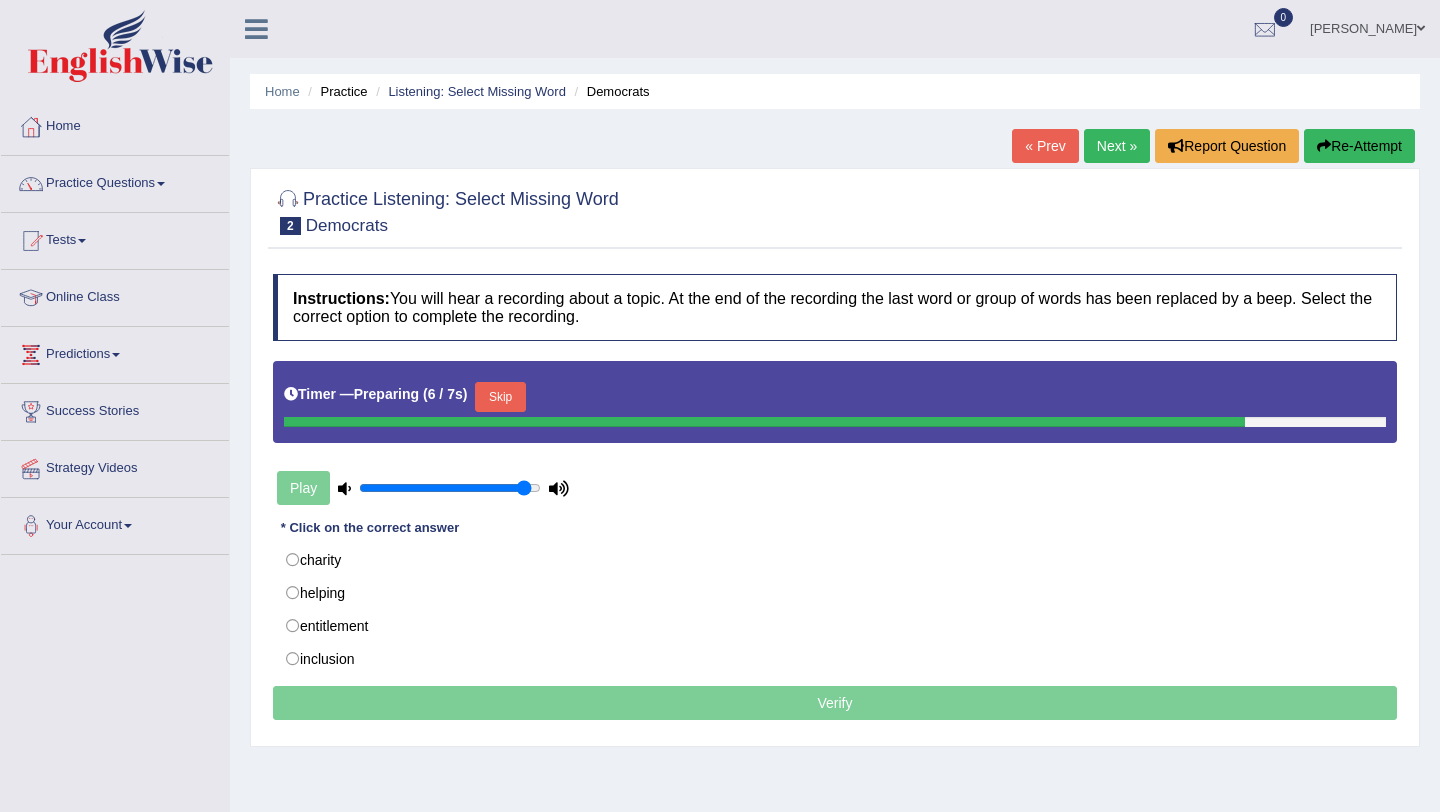 click on "Skip" at bounding box center [500, 397] 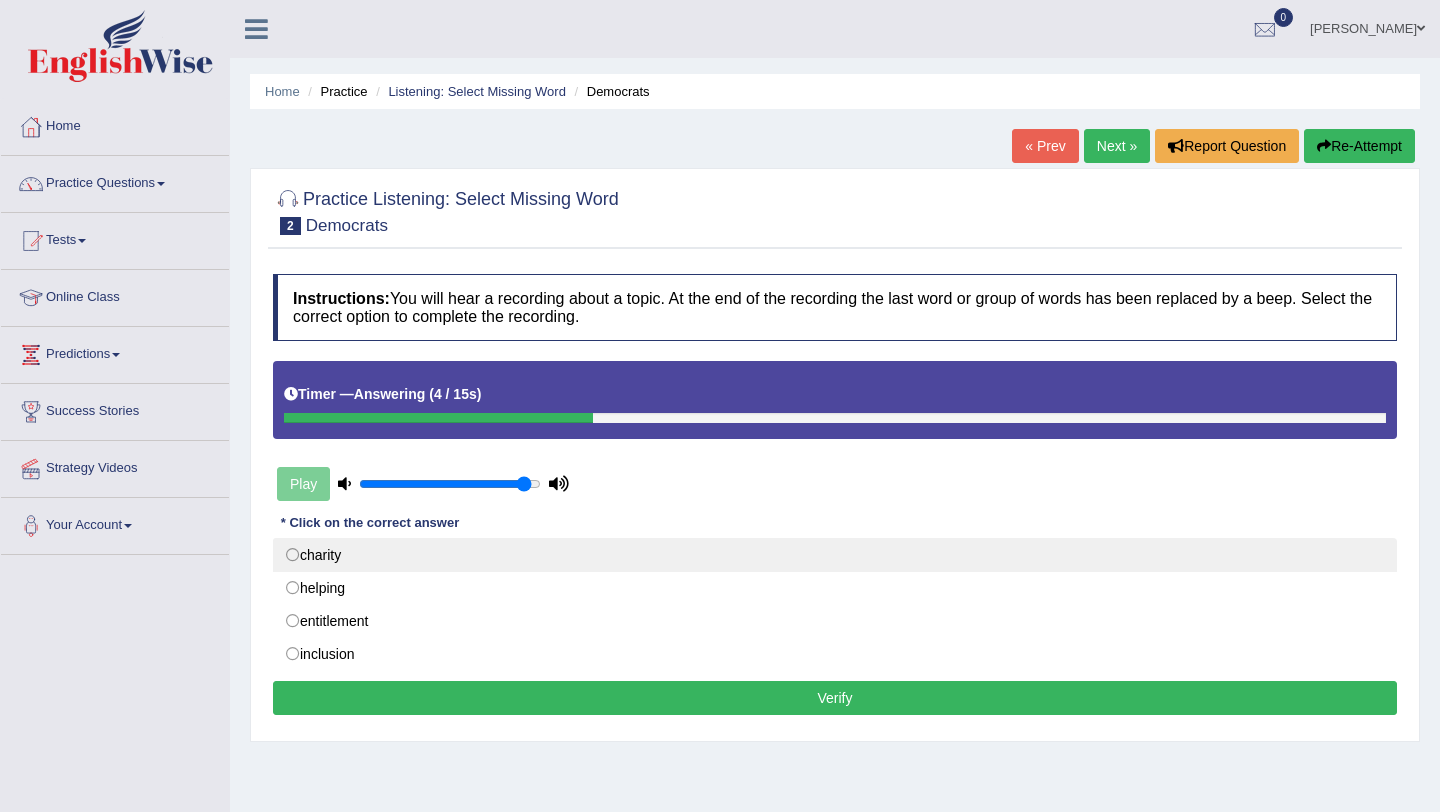 click on "charity" at bounding box center (835, 555) 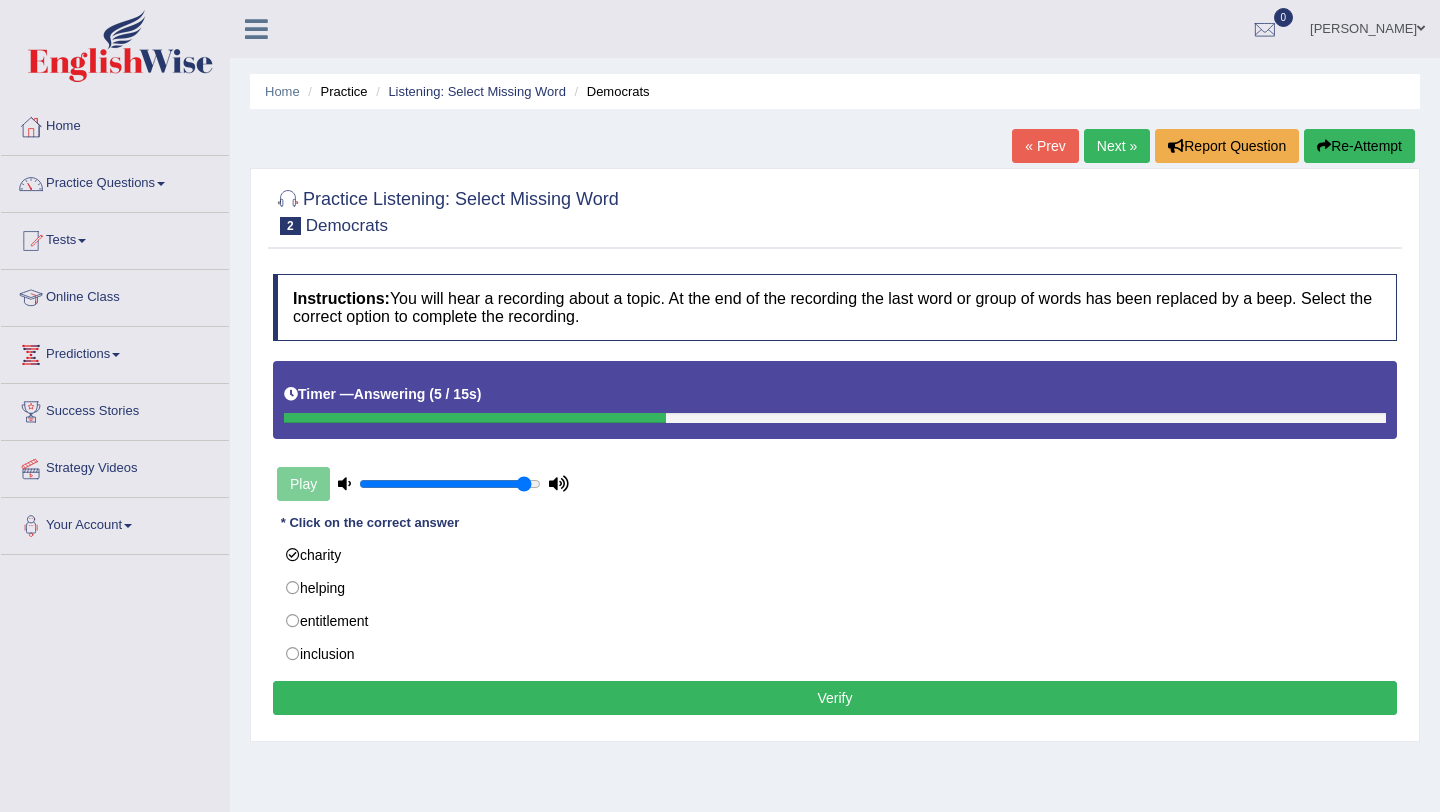 click on "Verify" at bounding box center [835, 698] 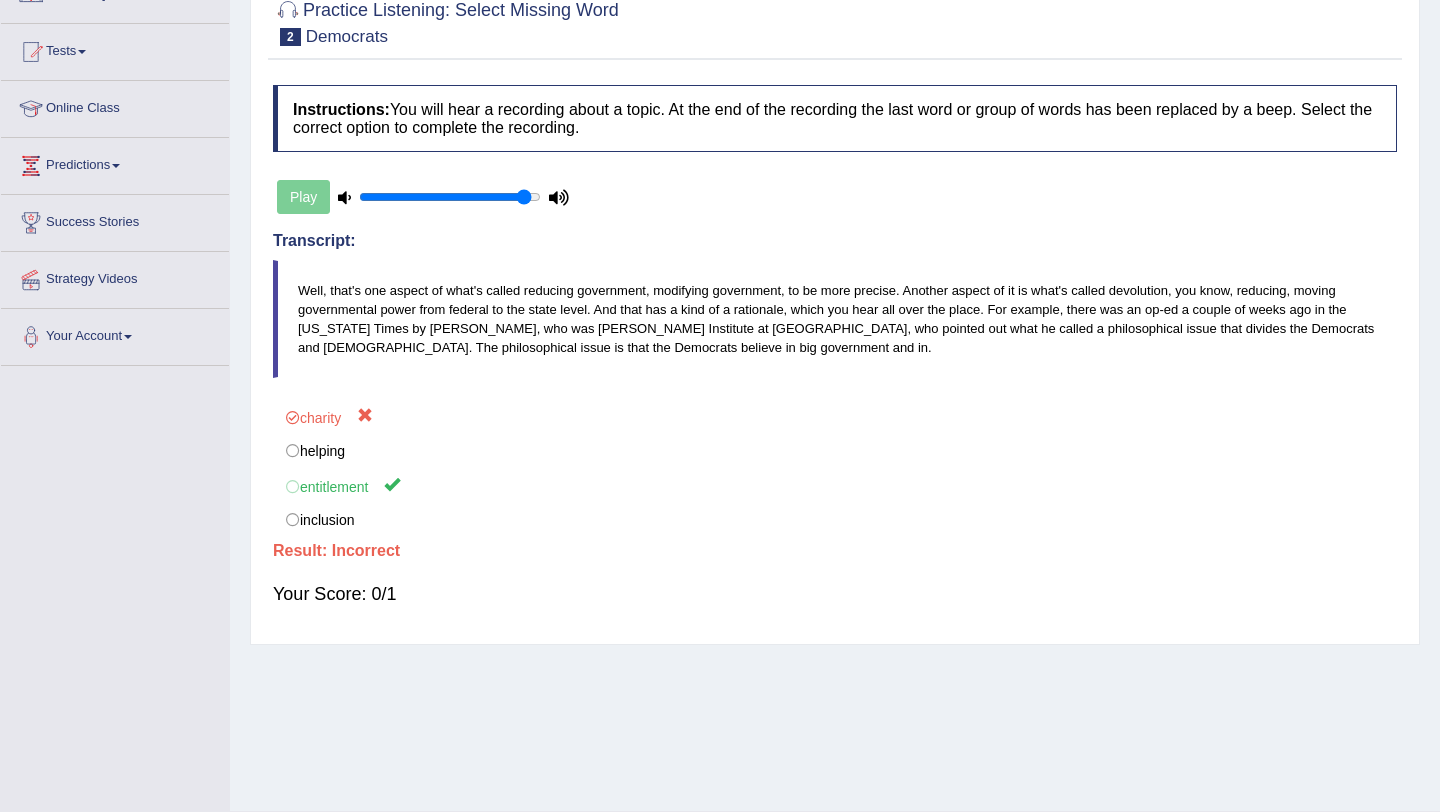 scroll, scrollTop: 0, scrollLeft: 0, axis: both 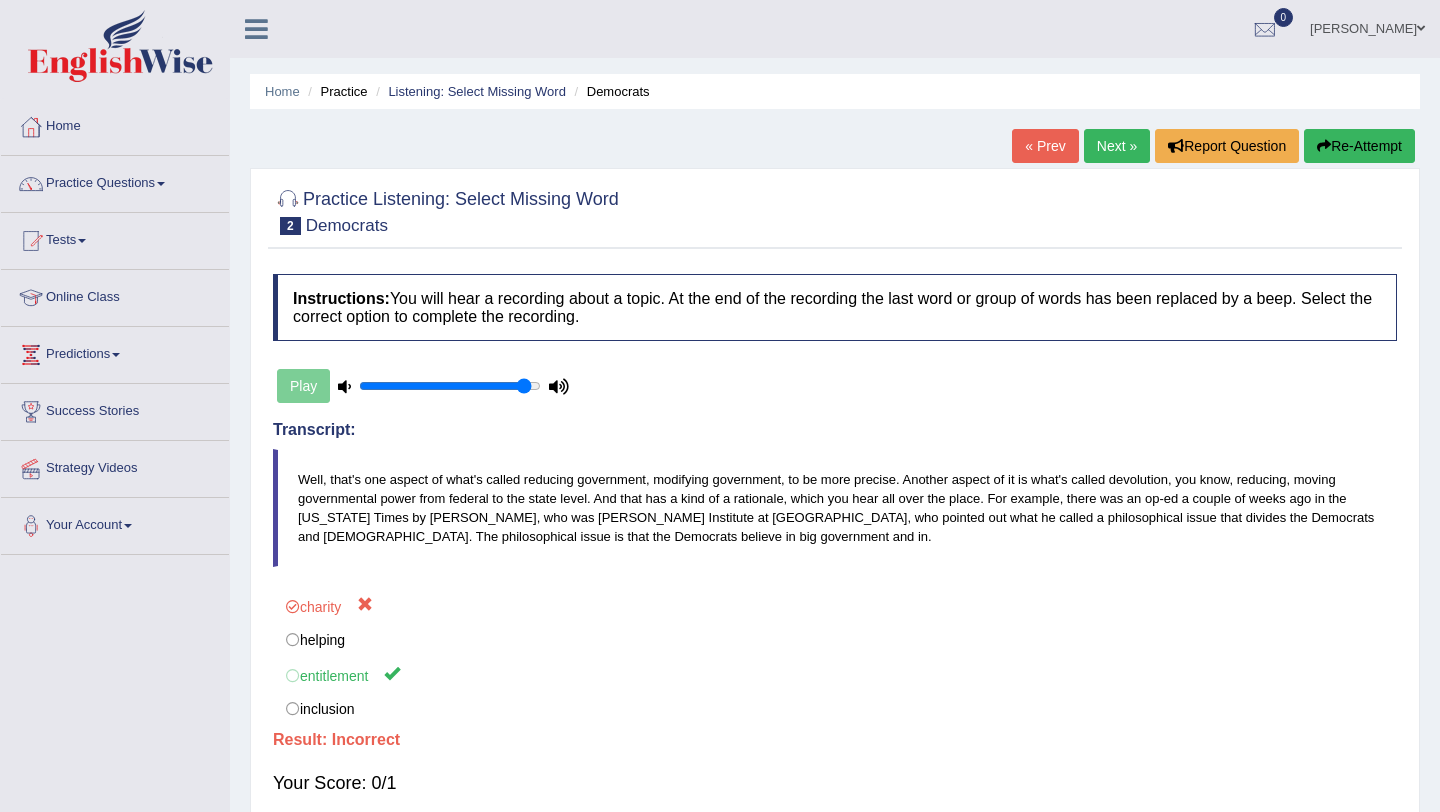 click on "Next »" at bounding box center [1117, 146] 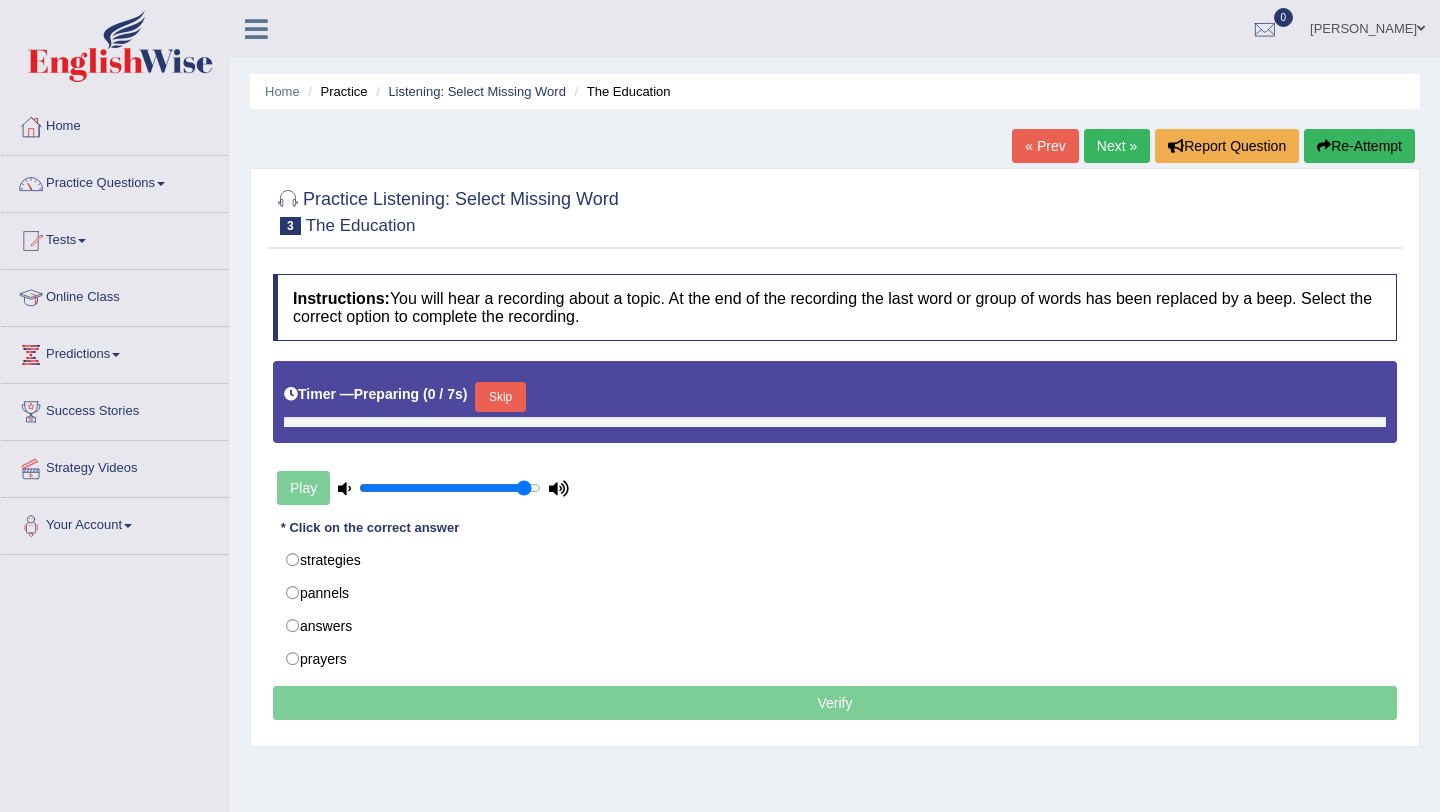 scroll, scrollTop: 0, scrollLeft: 0, axis: both 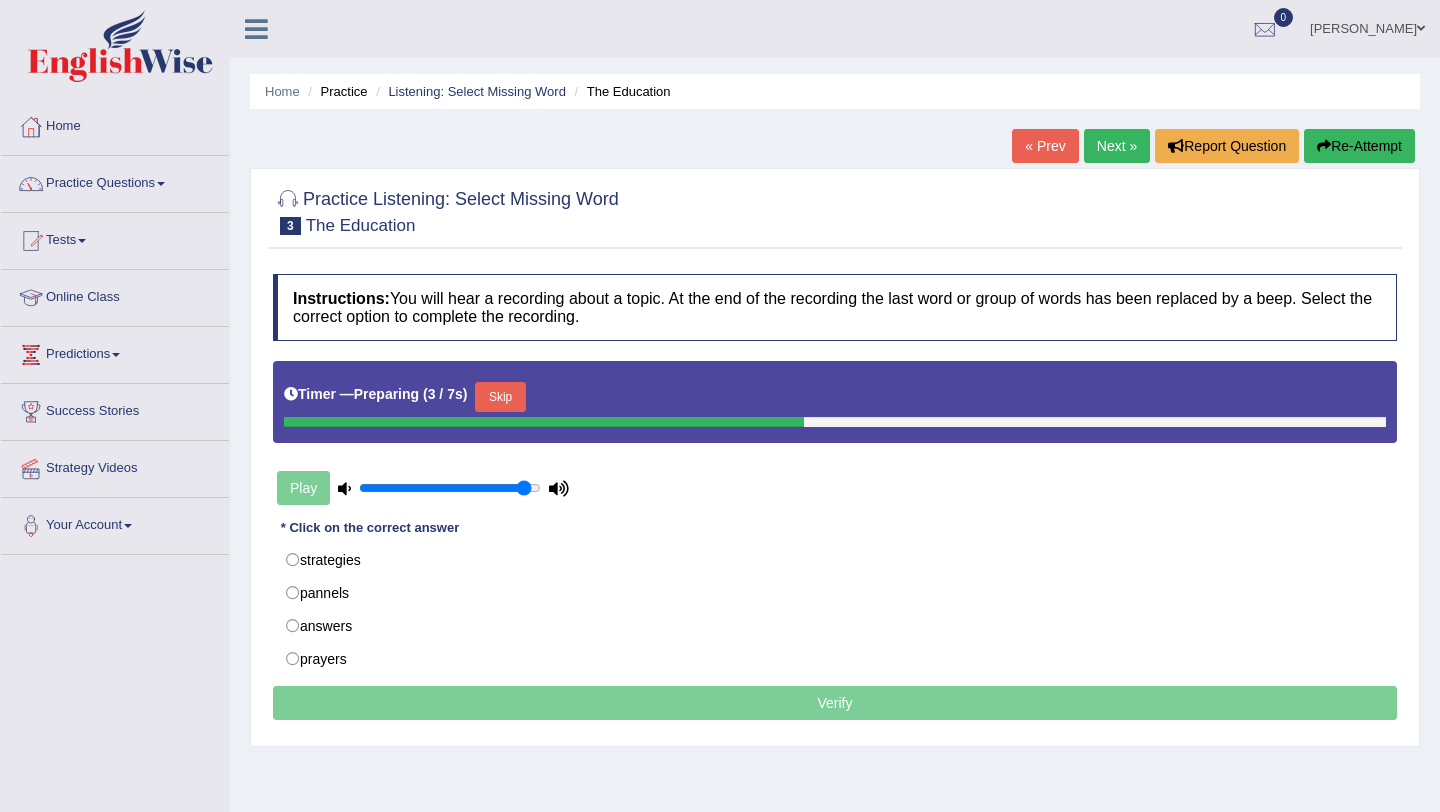 click on "Timer —  Preparing   ( 3 / 7s ) Skip" at bounding box center (835, 397) 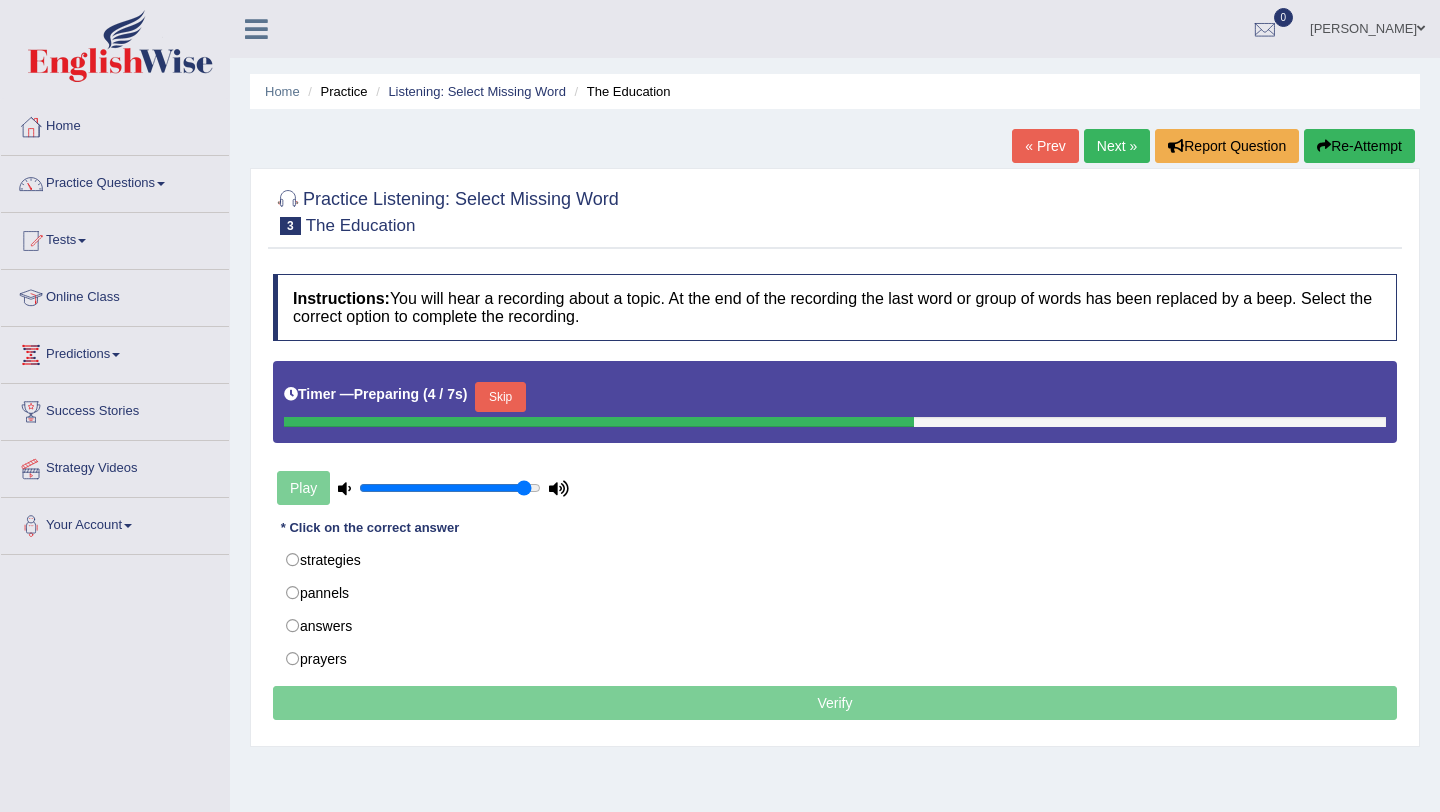 click on "Skip" at bounding box center (500, 397) 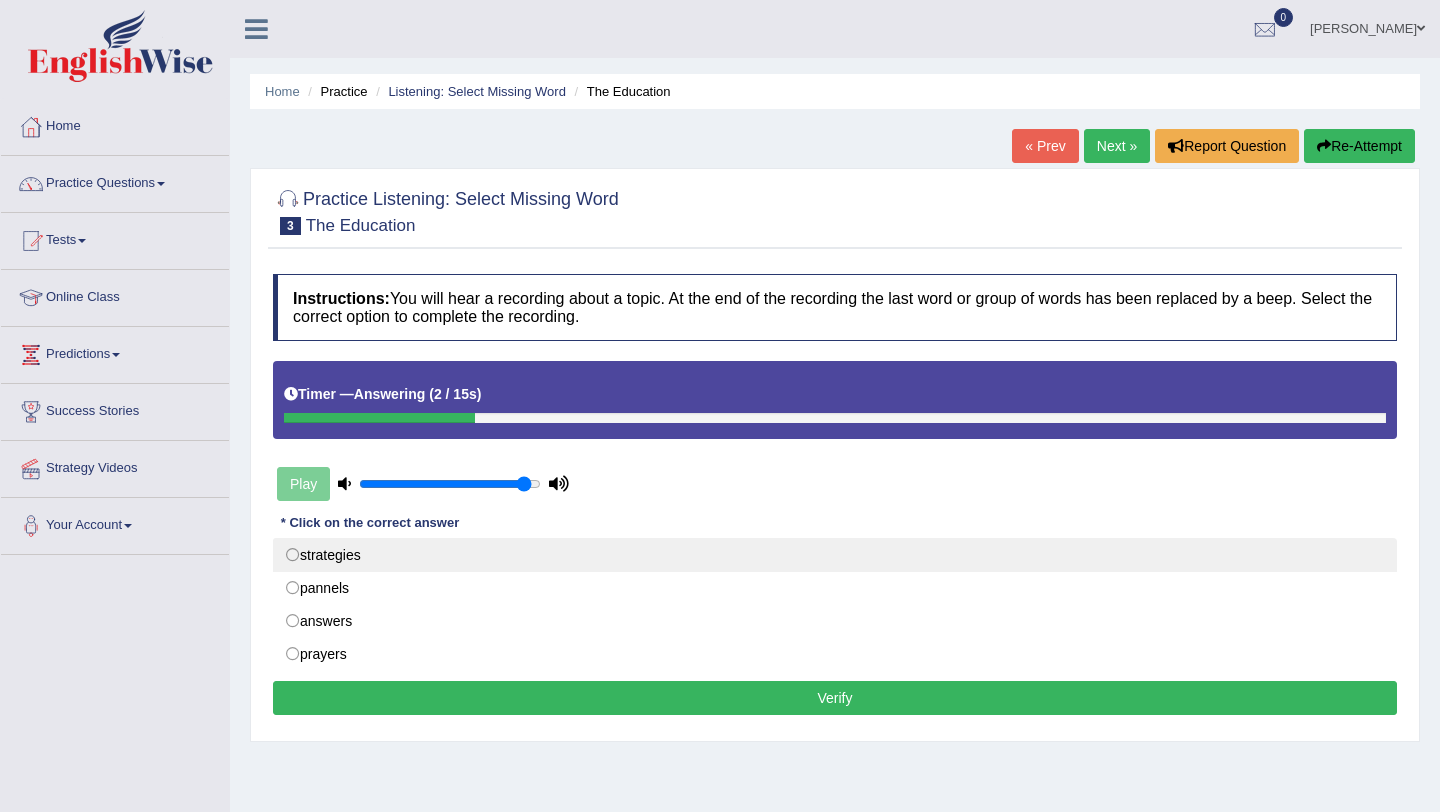 click on "strategies" at bounding box center (835, 555) 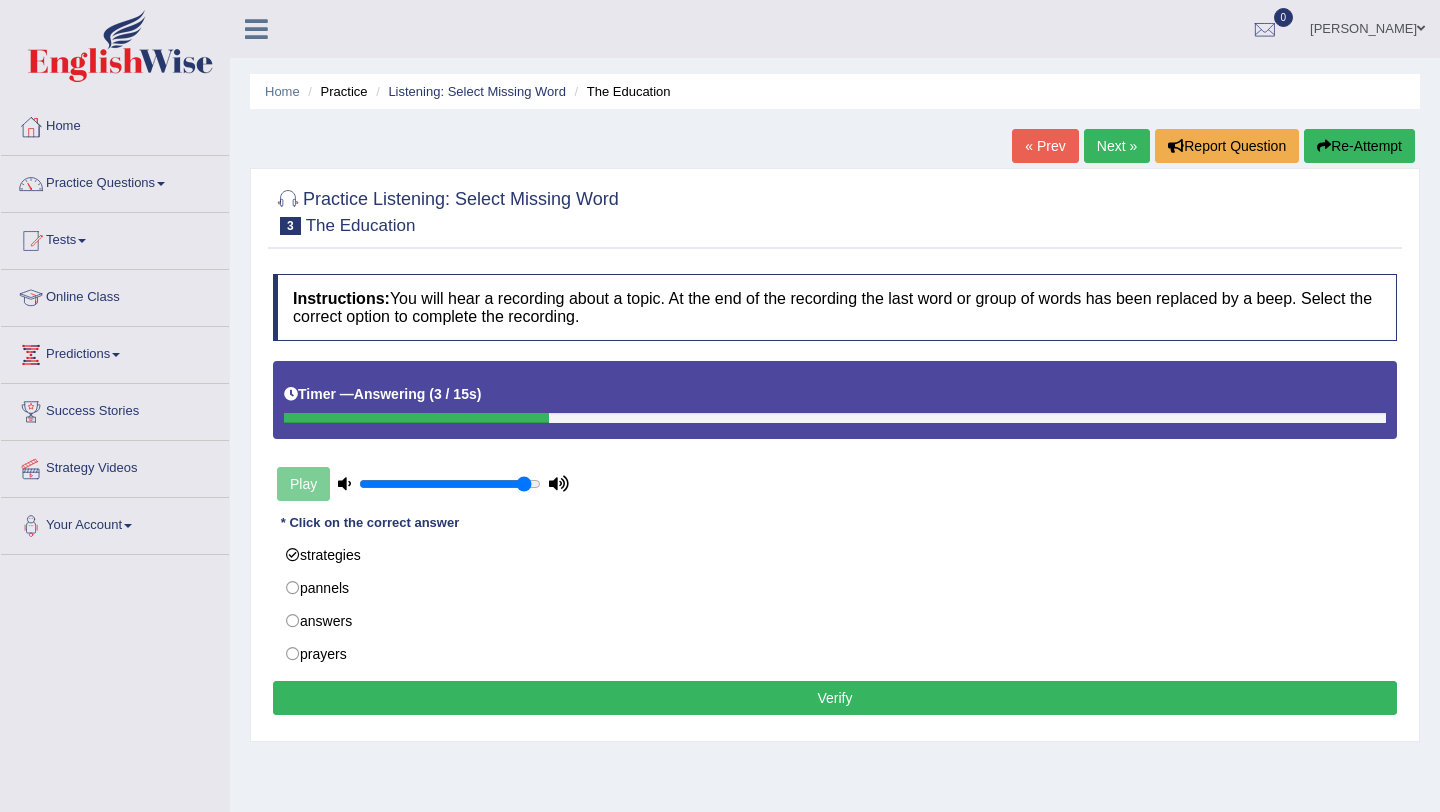 click on "Verify" at bounding box center [835, 698] 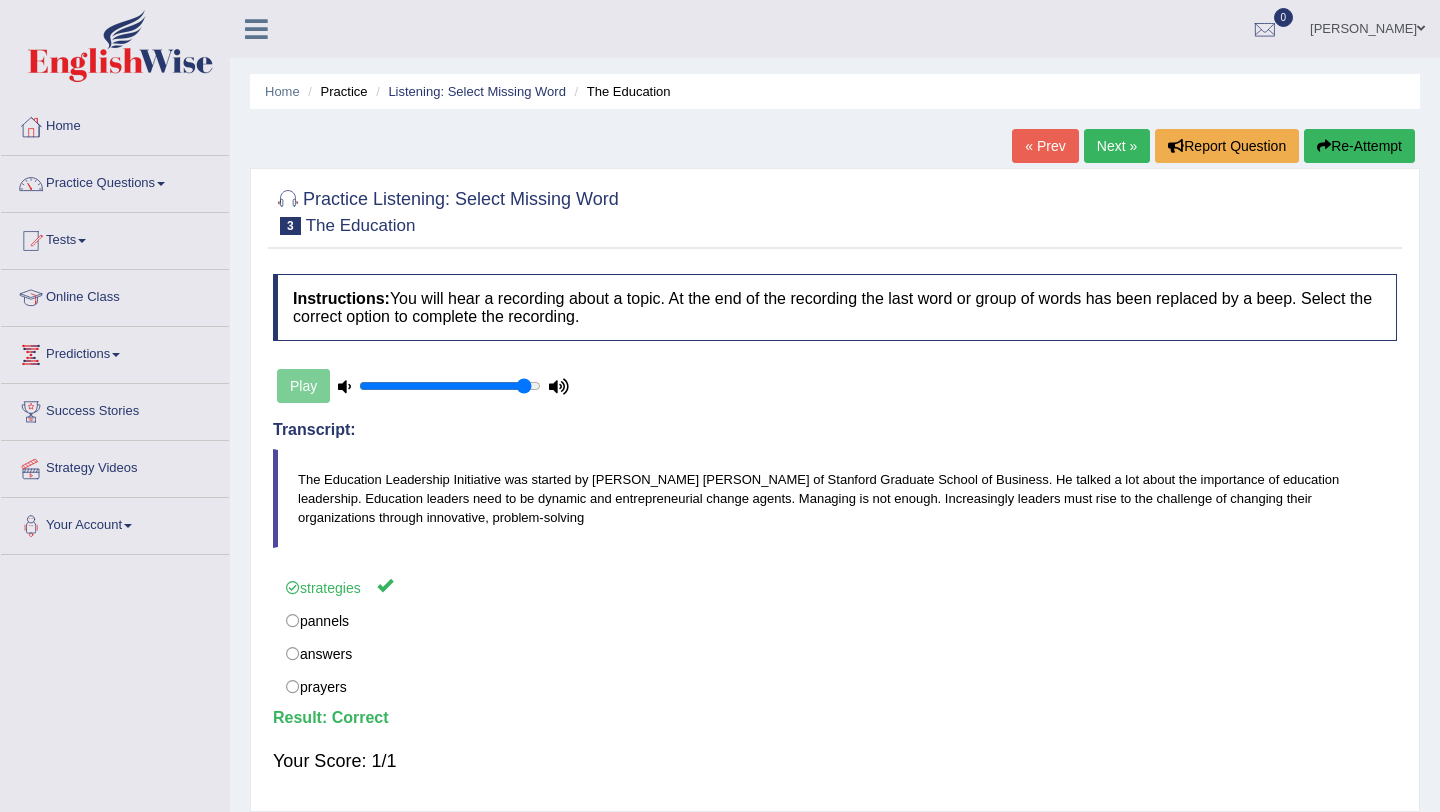 click on "Next »" at bounding box center [1117, 146] 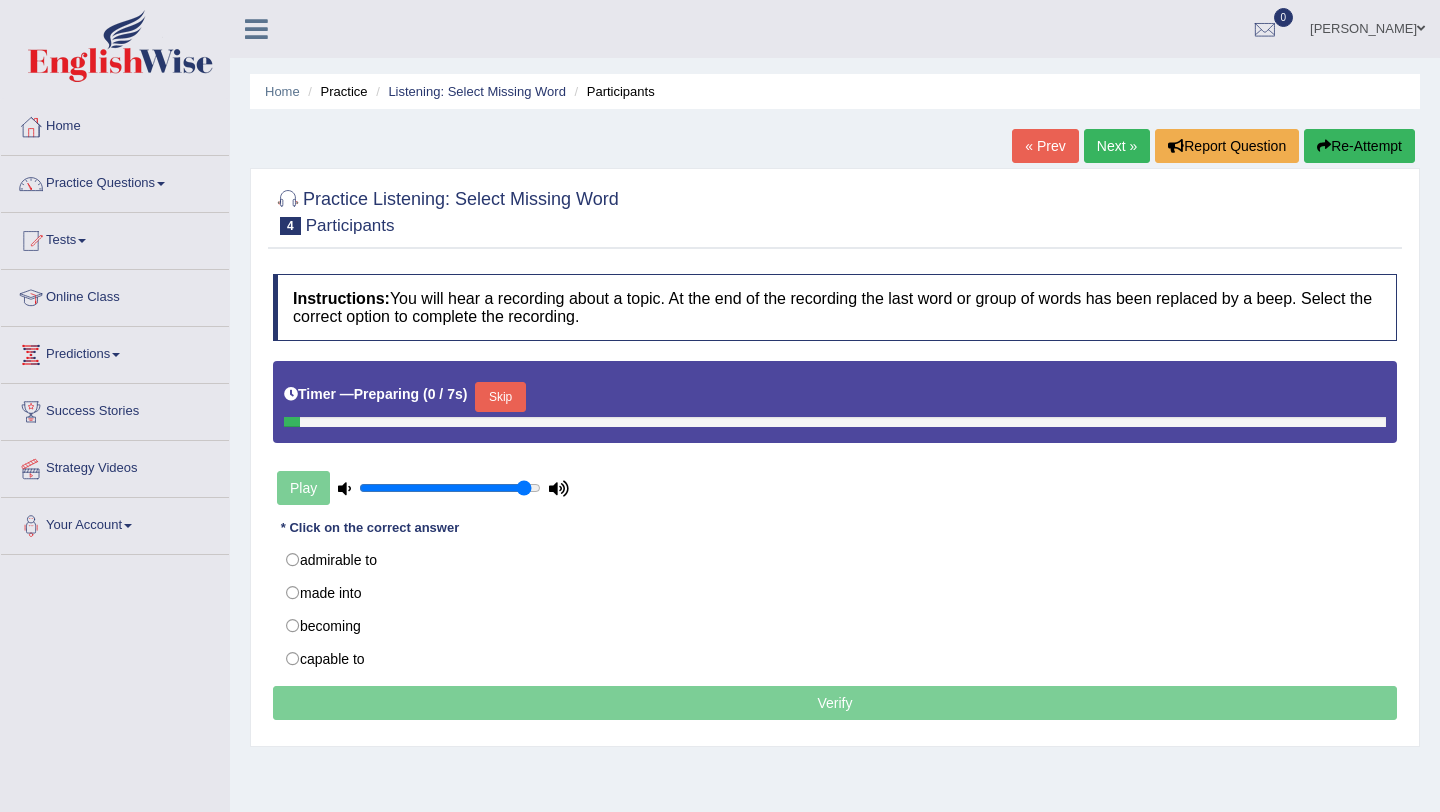 scroll, scrollTop: 0, scrollLeft: 0, axis: both 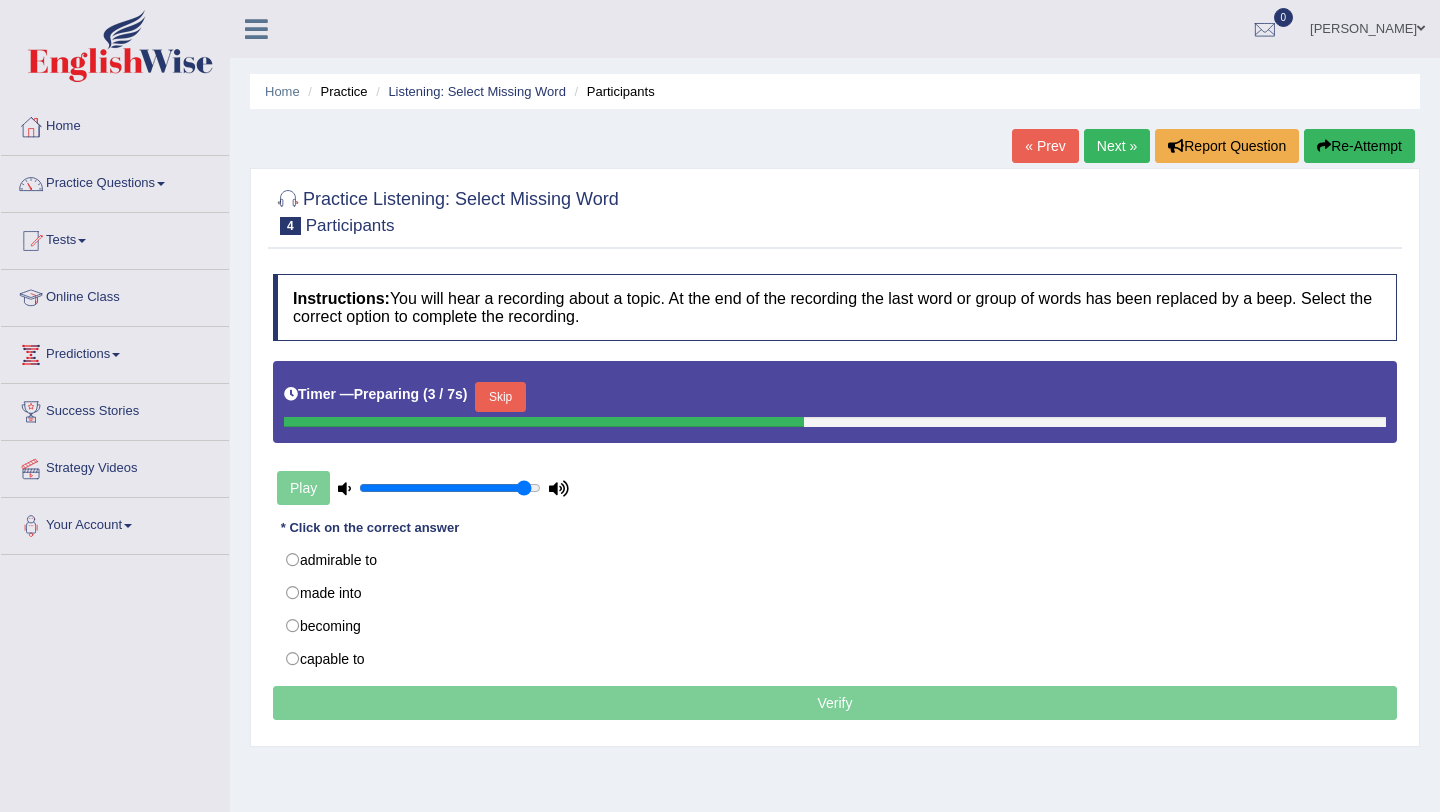click on "Skip" at bounding box center [500, 397] 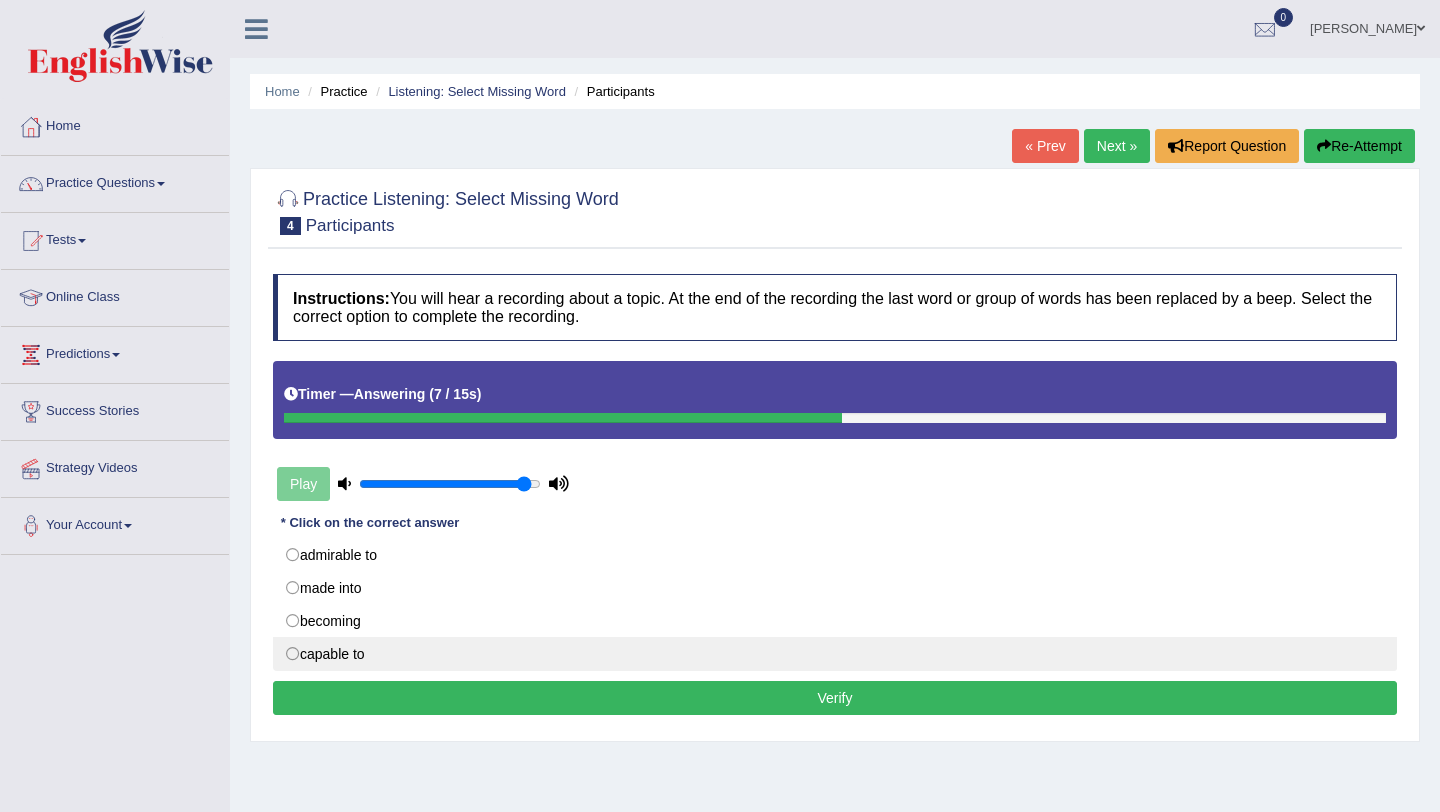 click on "capable to" at bounding box center [835, 654] 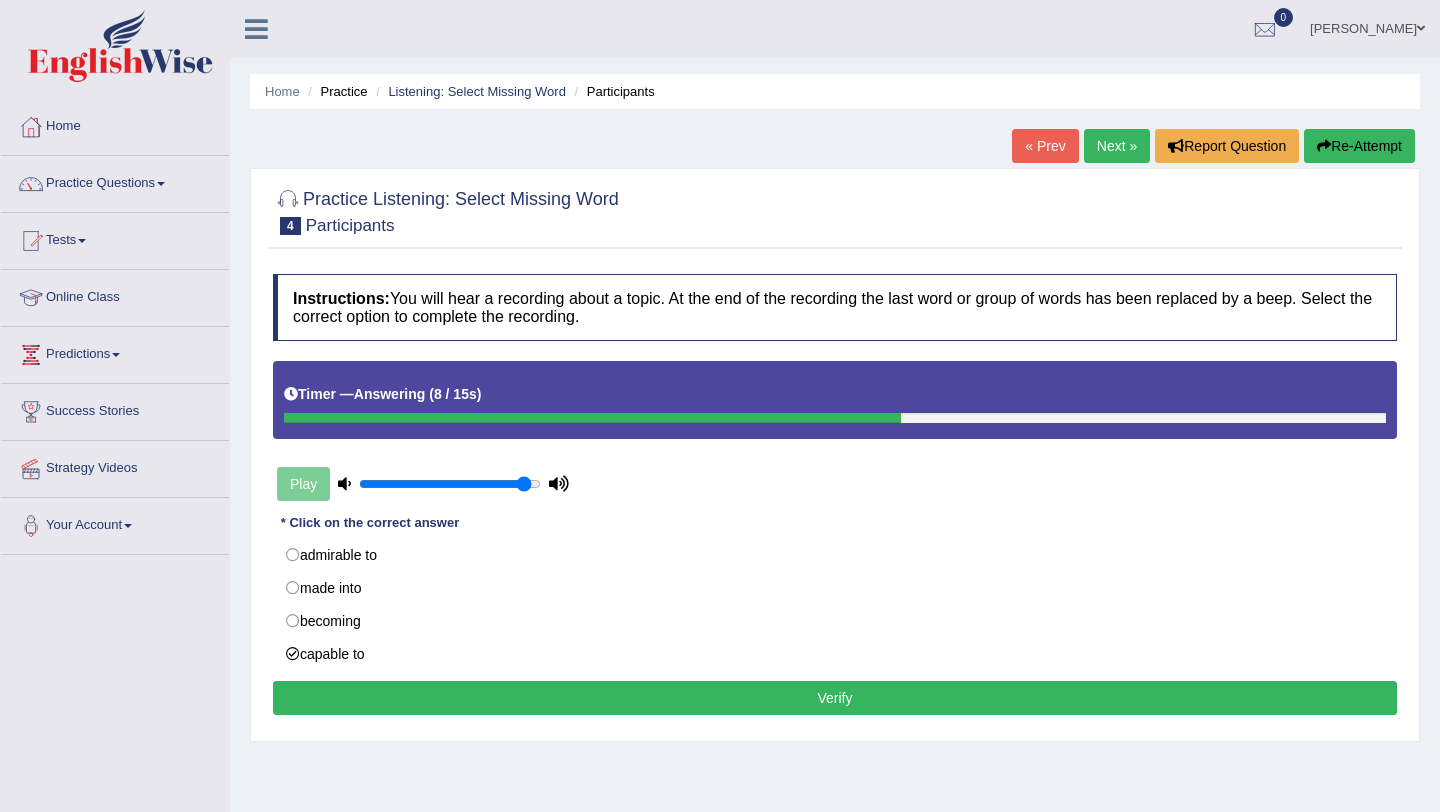 click on "Verify" at bounding box center (835, 698) 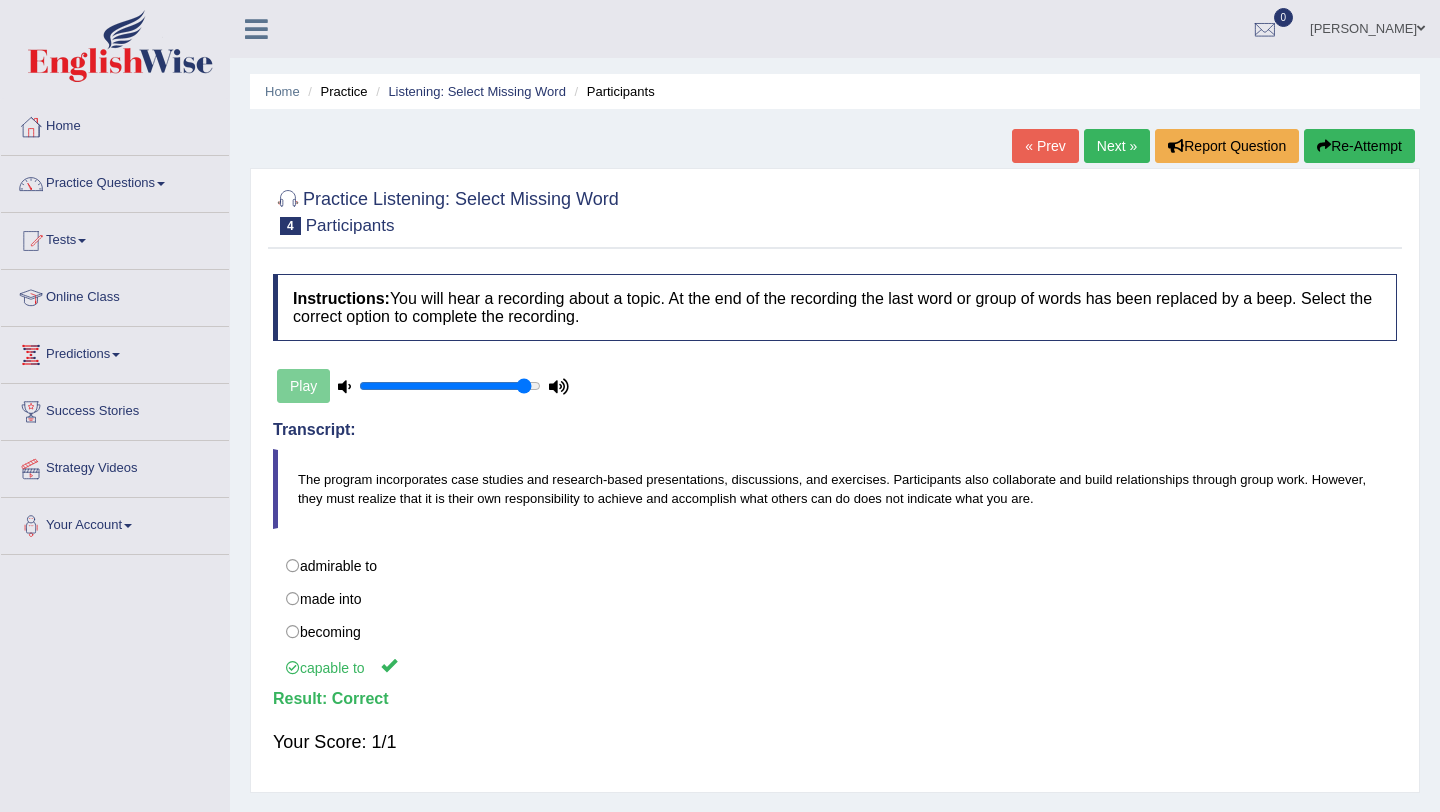 click on "Home
Practice
Listening: Select Missing Word
Participants
« Prev Next »  Report Question  Re-Attempt
Practice Listening: Select Missing Word
4
Participants
Instructions:  You will hear a recording about a topic. At the end of the recording the last word or group of words has been replaced by a beep. Select the correct option to complete the recording.
Timer —  Answering   ( 8 / 15s ) Play Transcript: The program incorporates case studies and research-based presentations, discussions, and exercises. Participants also collaborate and build relationships through group work. However, they must realize that it is their own responsibility to achieve and accomplish what others can do does not indicate what you are. * Click on the correct answer  admirable  to  made into  becoming  capable to Result:  Your Score: 1/1" at bounding box center (835, 500) 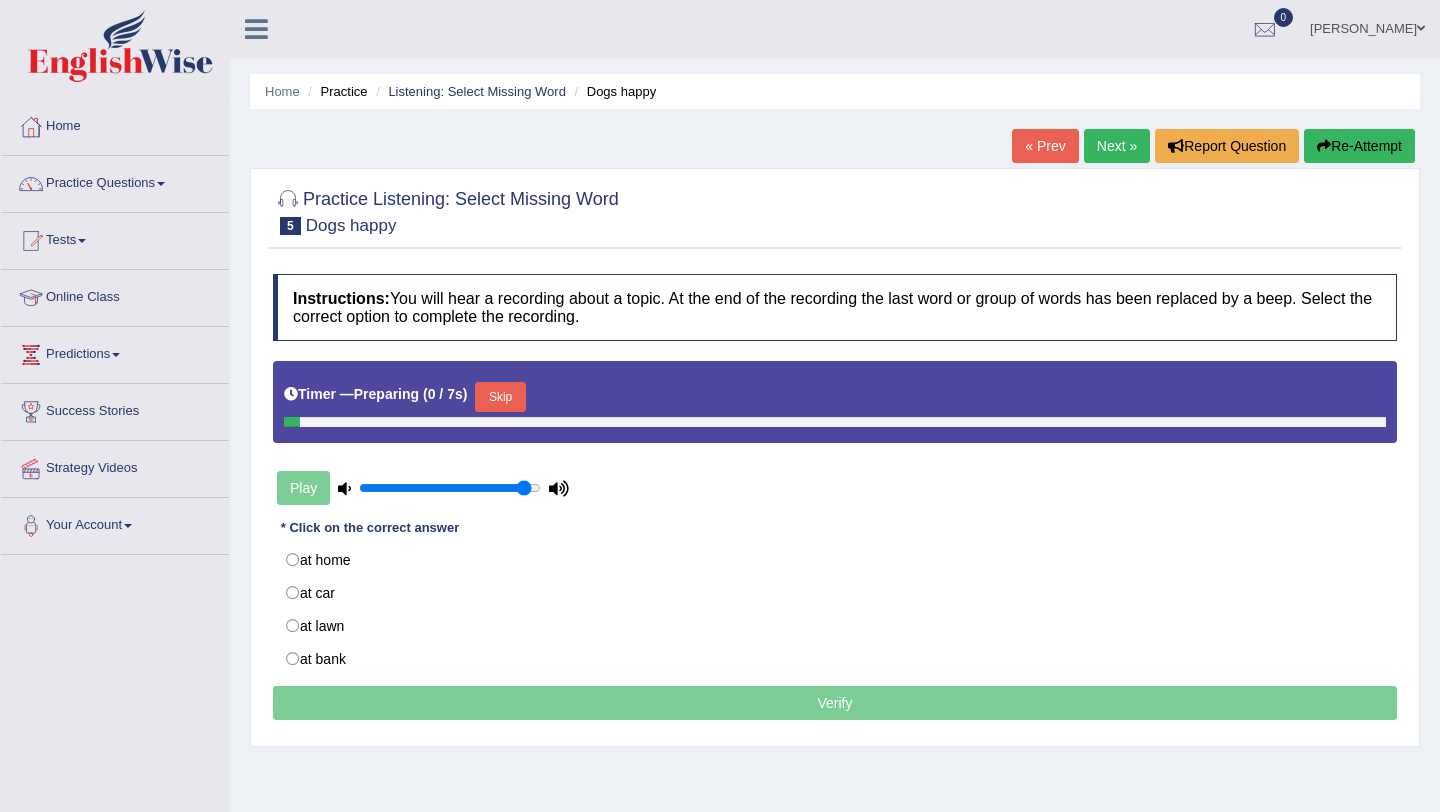 scroll, scrollTop: 0, scrollLeft: 0, axis: both 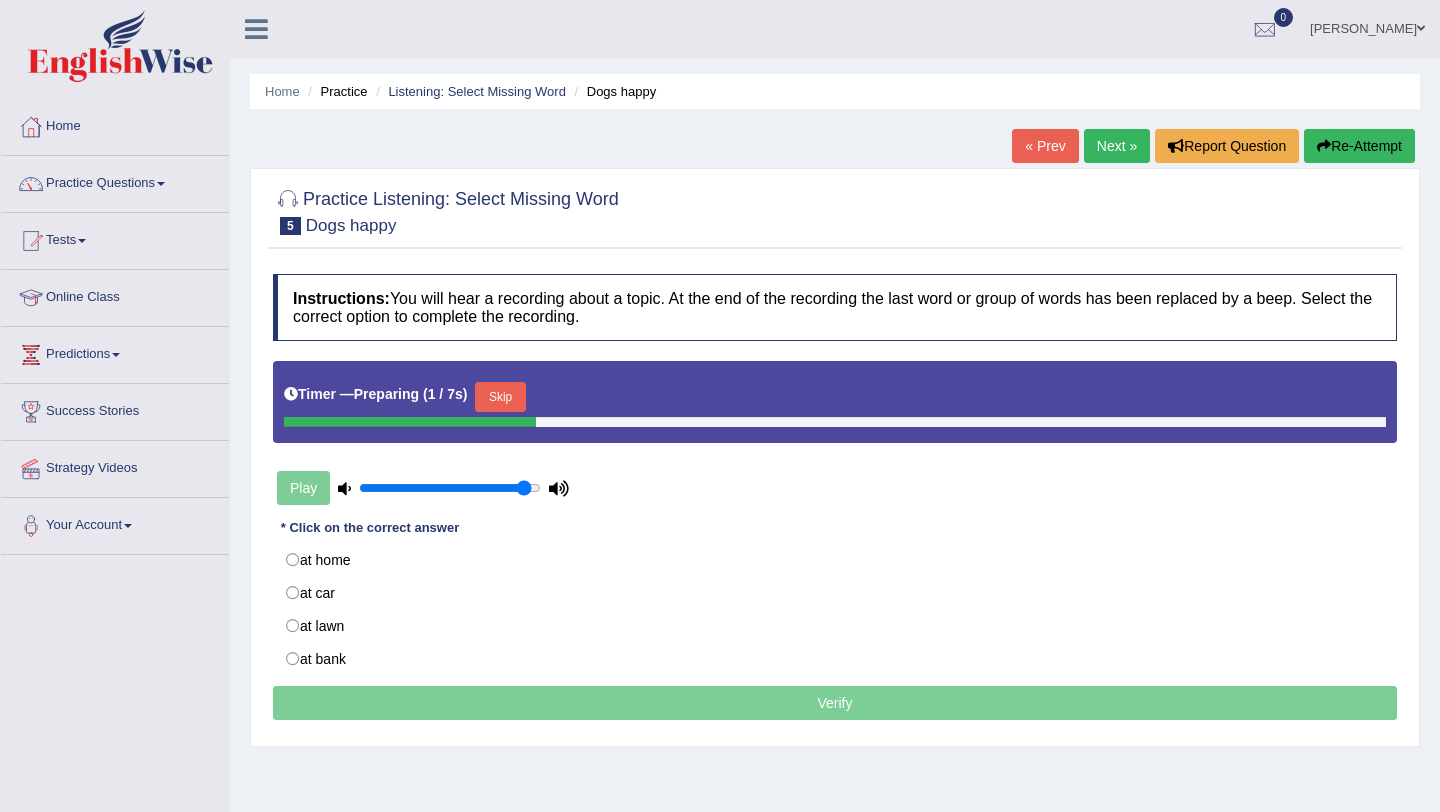 click on "Skip" at bounding box center (500, 397) 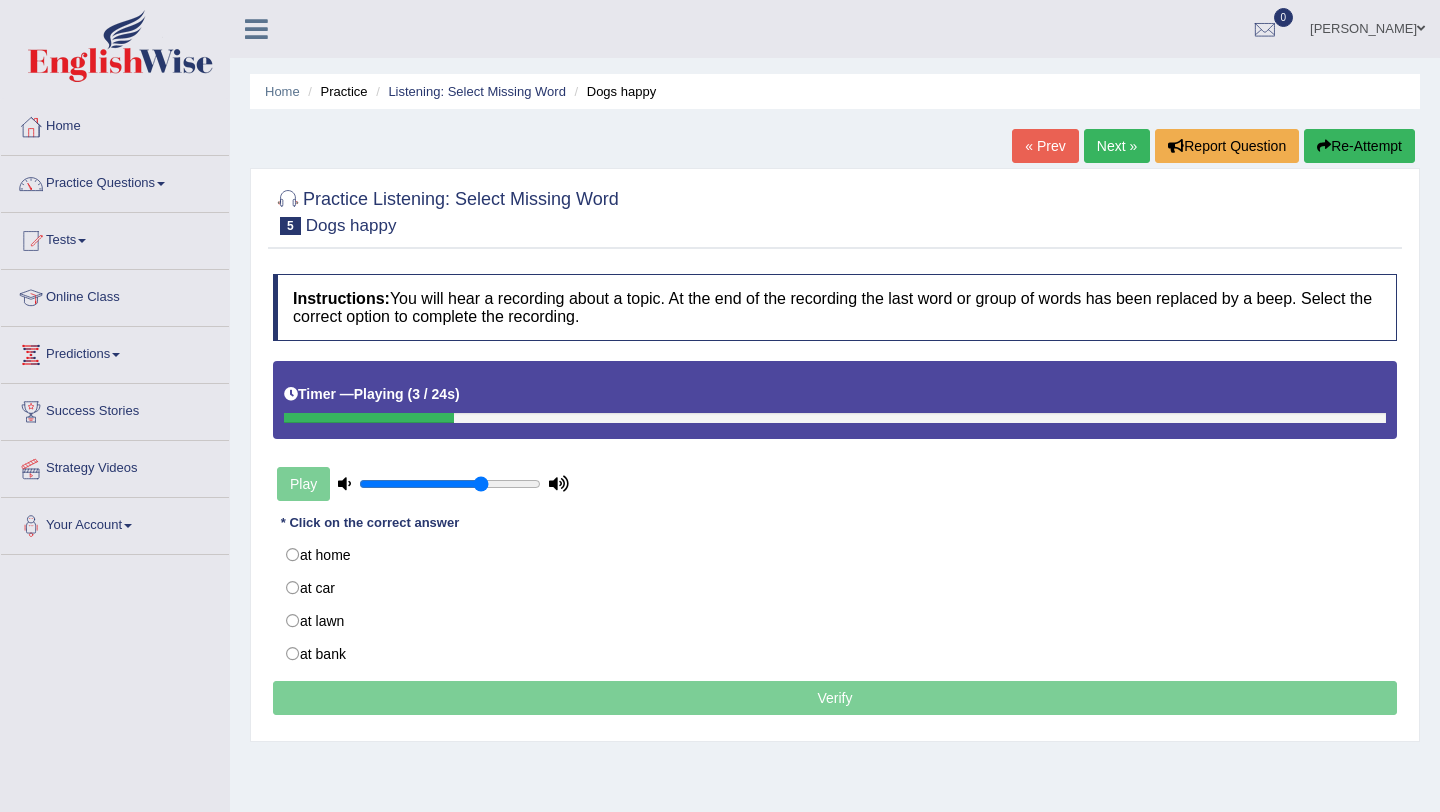 type on "0.7" 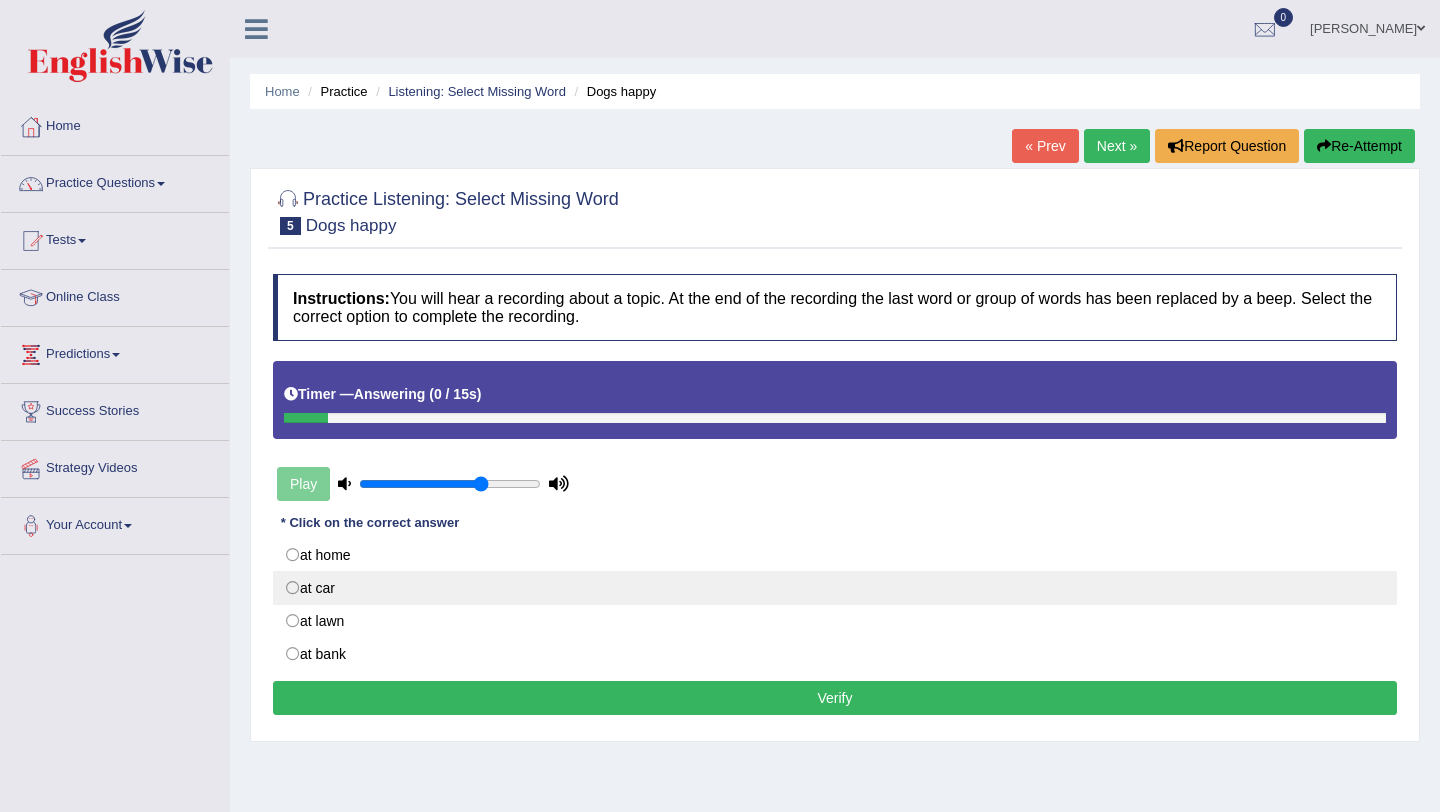 click on "at car" at bounding box center (835, 588) 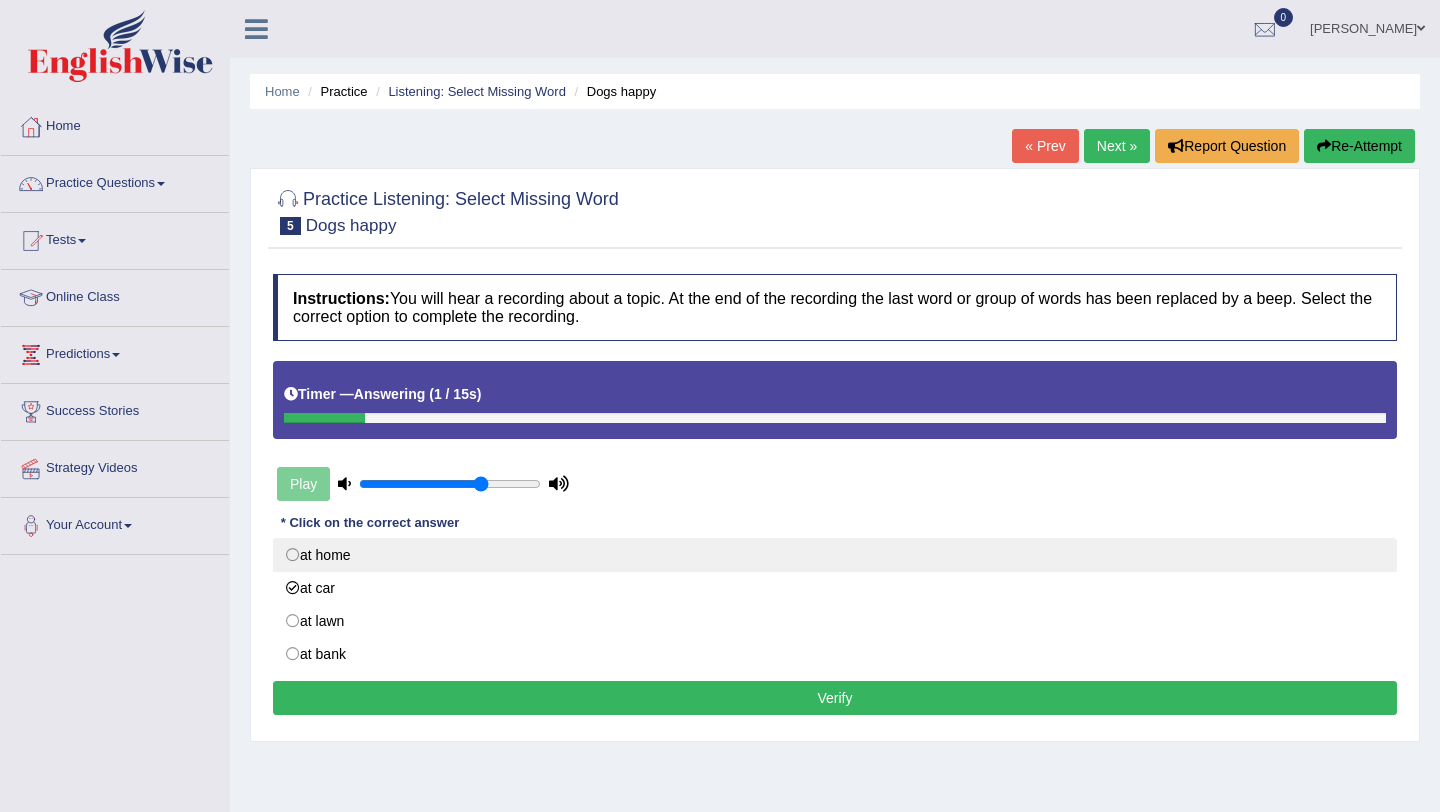 click on "at home" at bounding box center (835, 555) 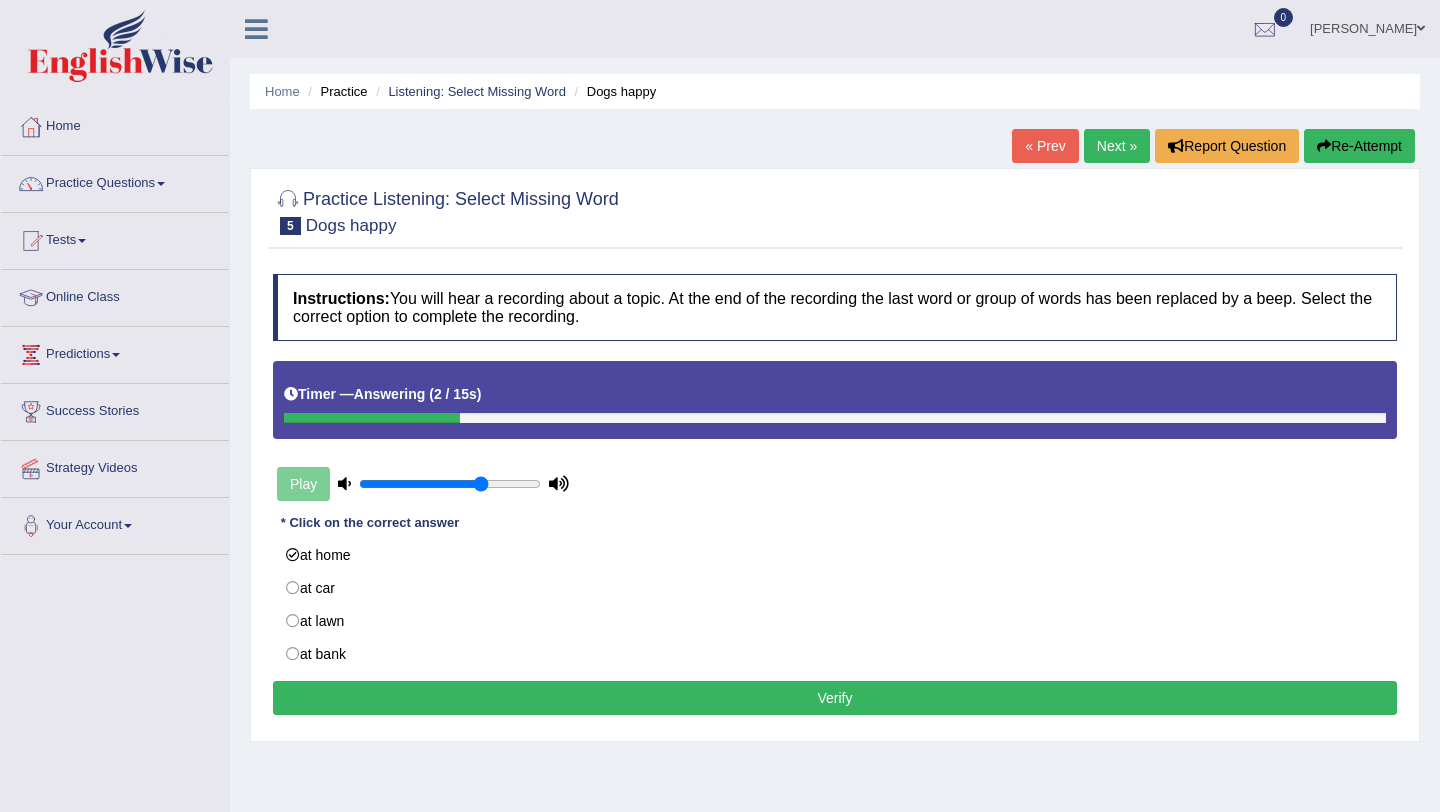 click on "Verify" at bounding box center [835, 698] 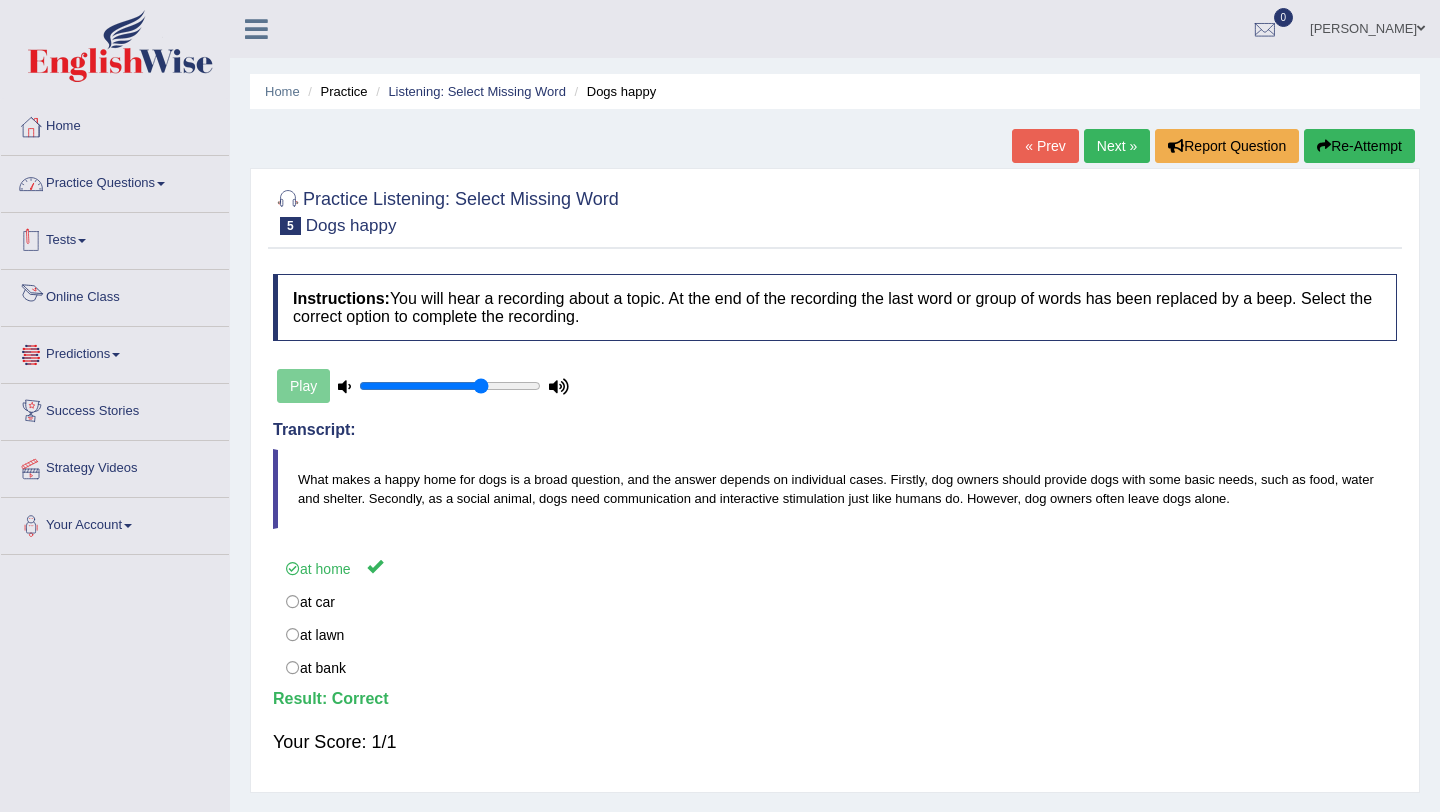 click on "Practice Questions" at bounding box center (115, 181) 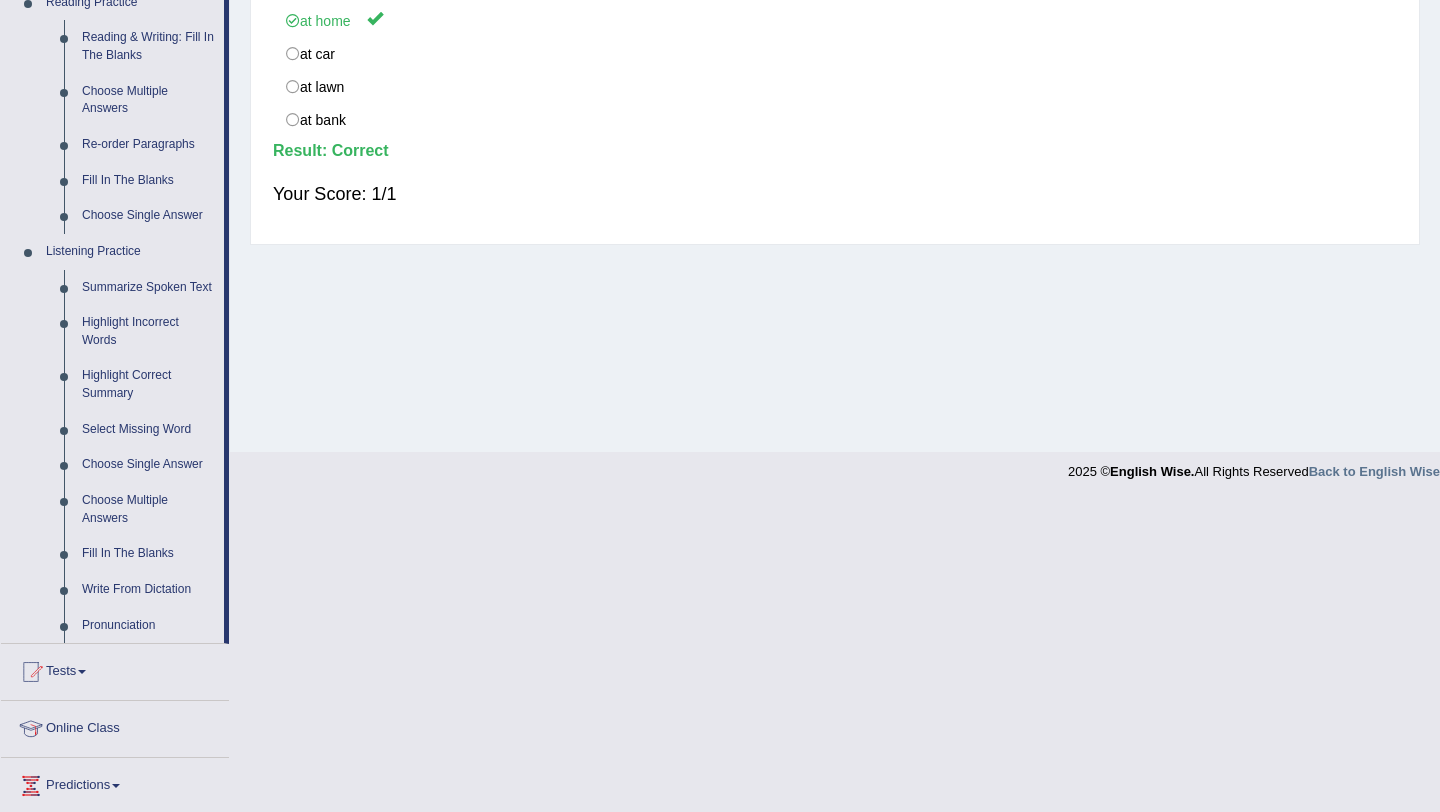 scroll, scrollTop: 554, scrollLeft: 0, axis: vertical 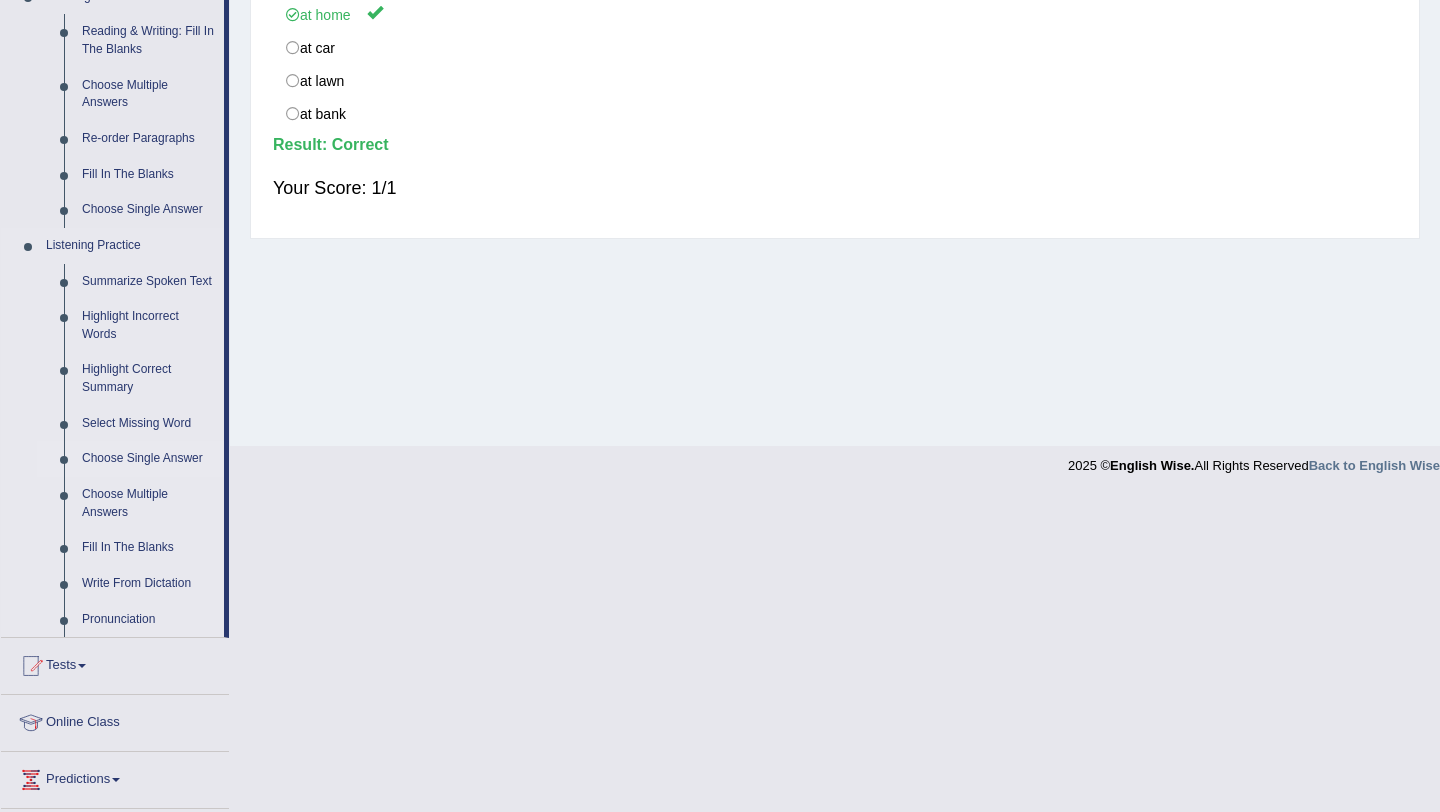 click on "Choose Single Answer" at bounding box center [148, 459] 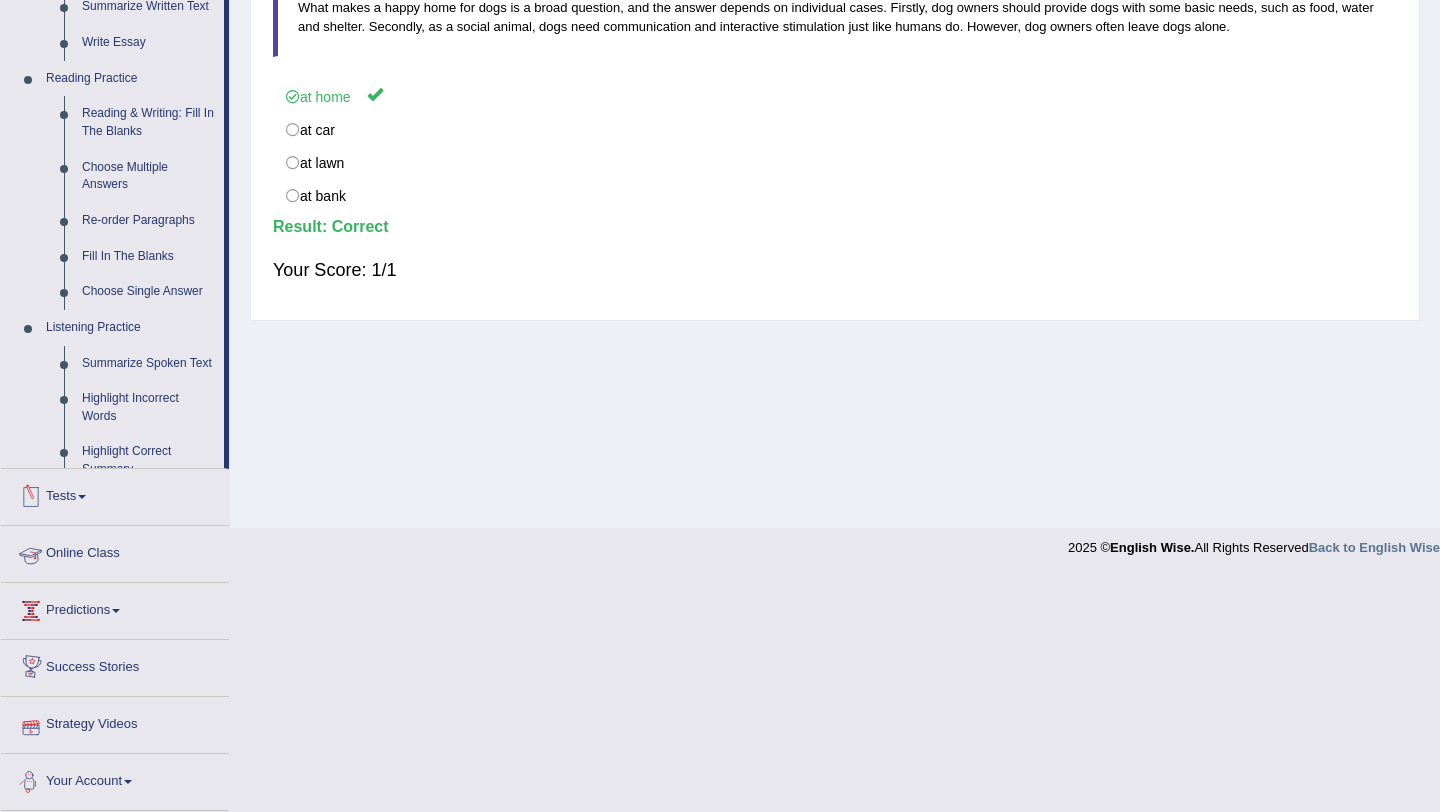 scroll, scrollTop: 426, scrollLeft: 0, axis: vertical 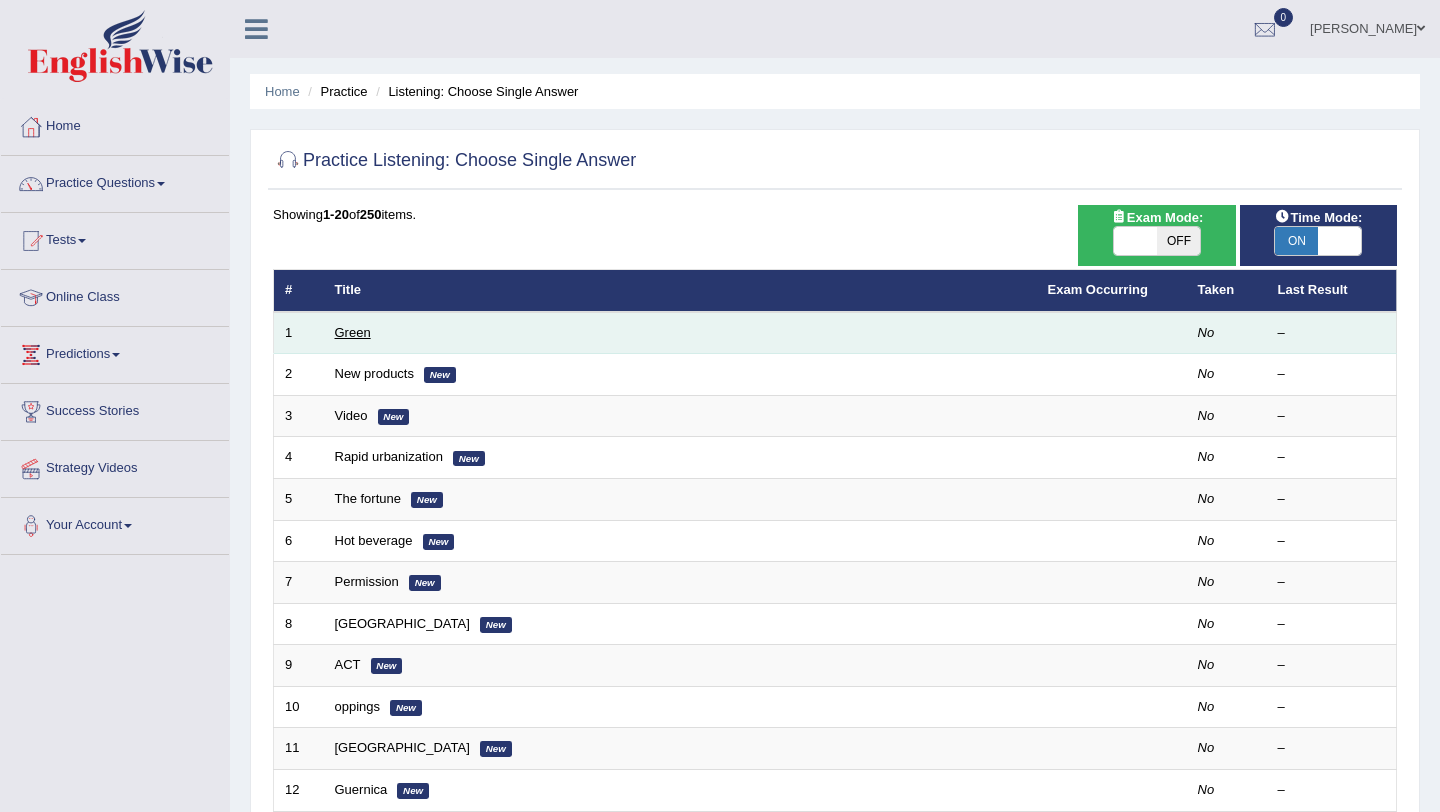 click on "Green" at bounding box center [353, 332] 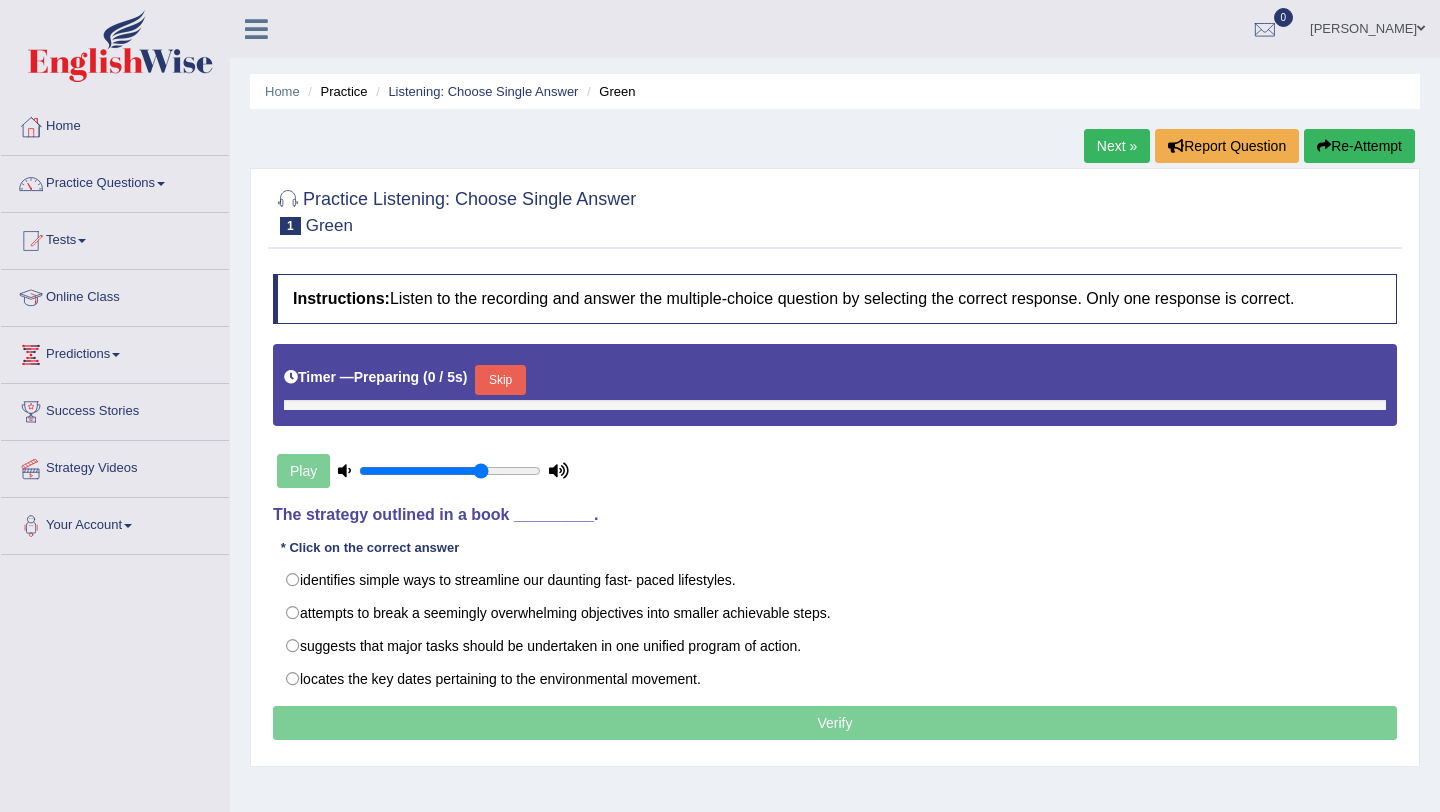 scroll, scrollTop: 0, scrollLeft: 0, axis: both 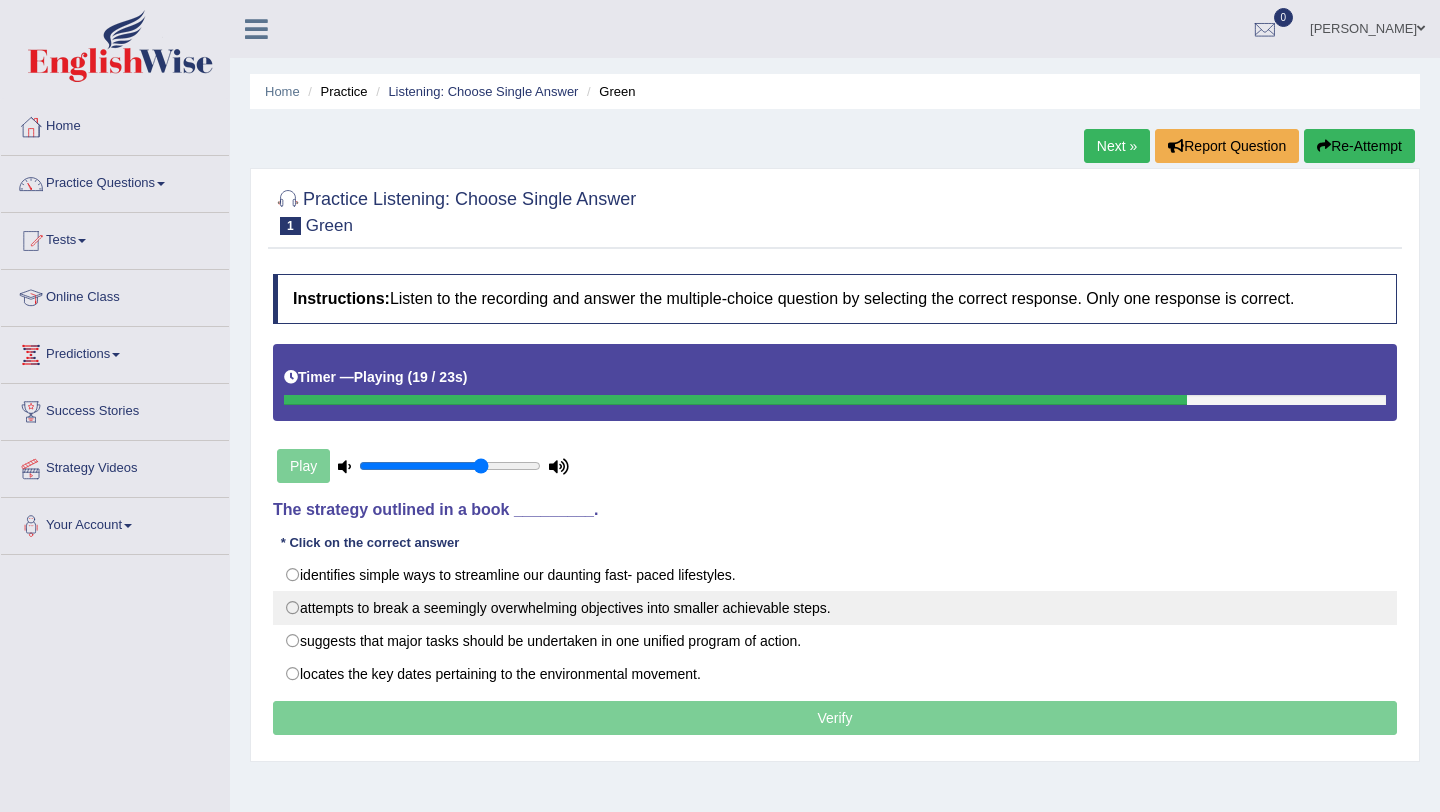 click on "attempts to break a seemingly overwhelming objectives into smaller achievable steps." at bounding box center [835, 608] 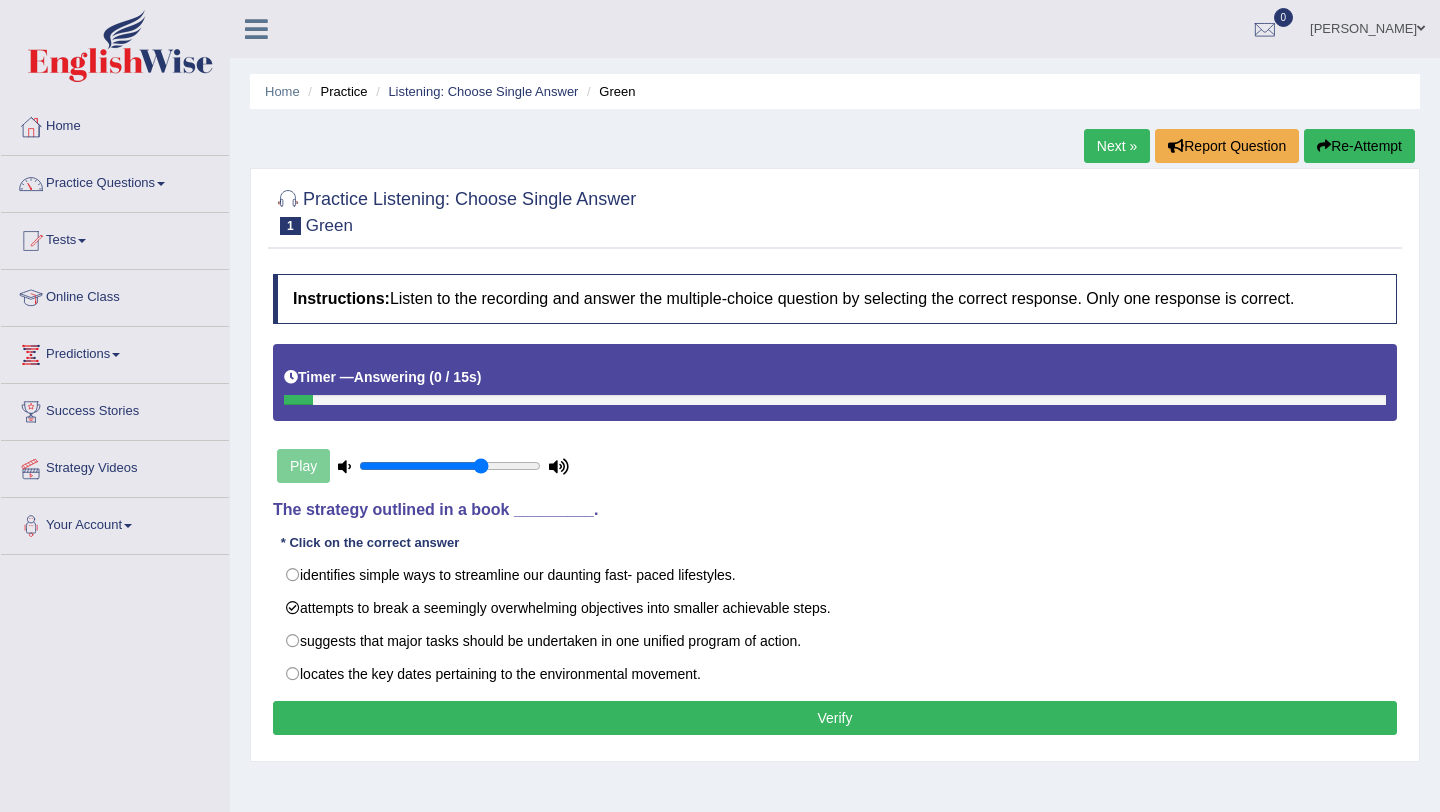 click on "Verify" at bounding box center (835, 718) 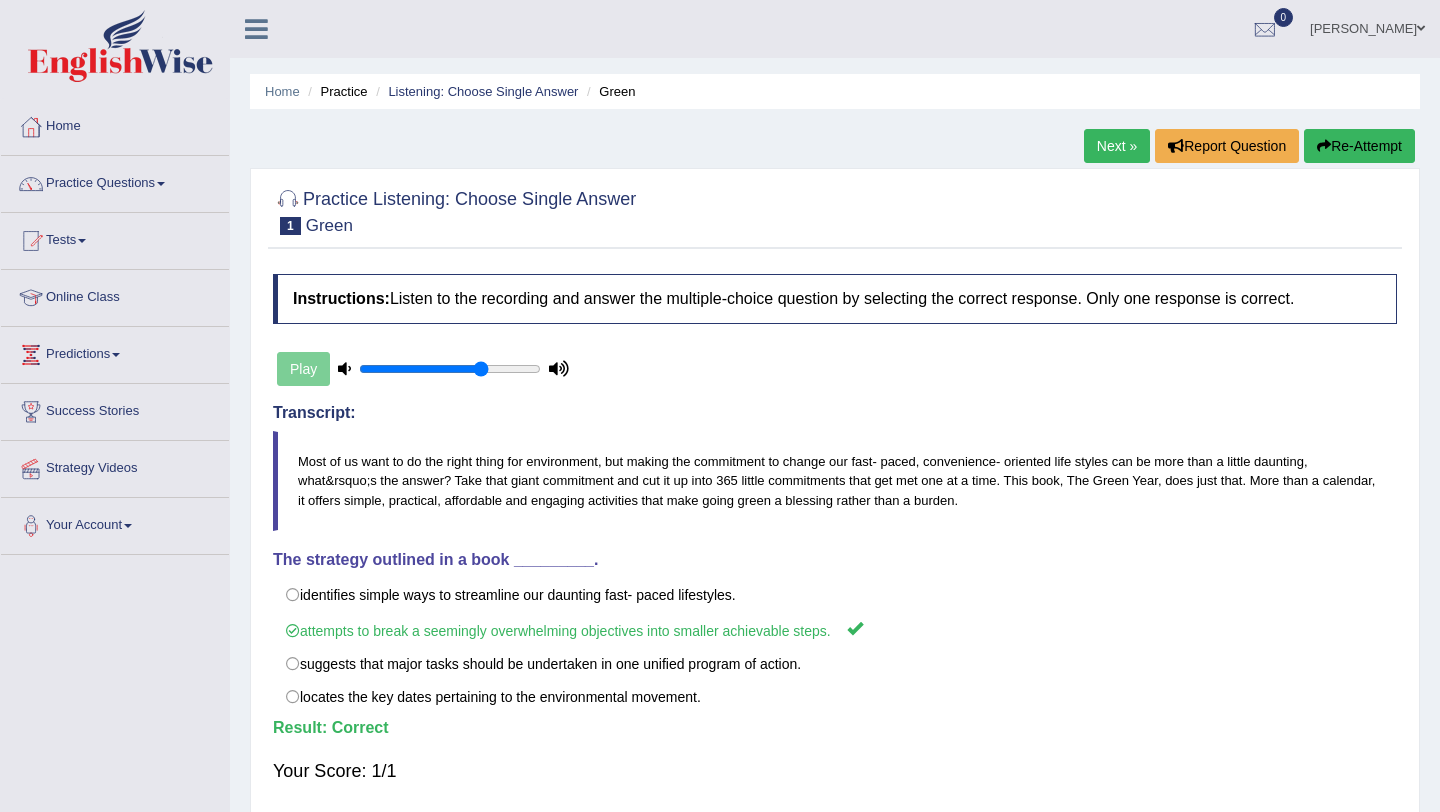 click on "Next »" at bounding box center [1117, 146] 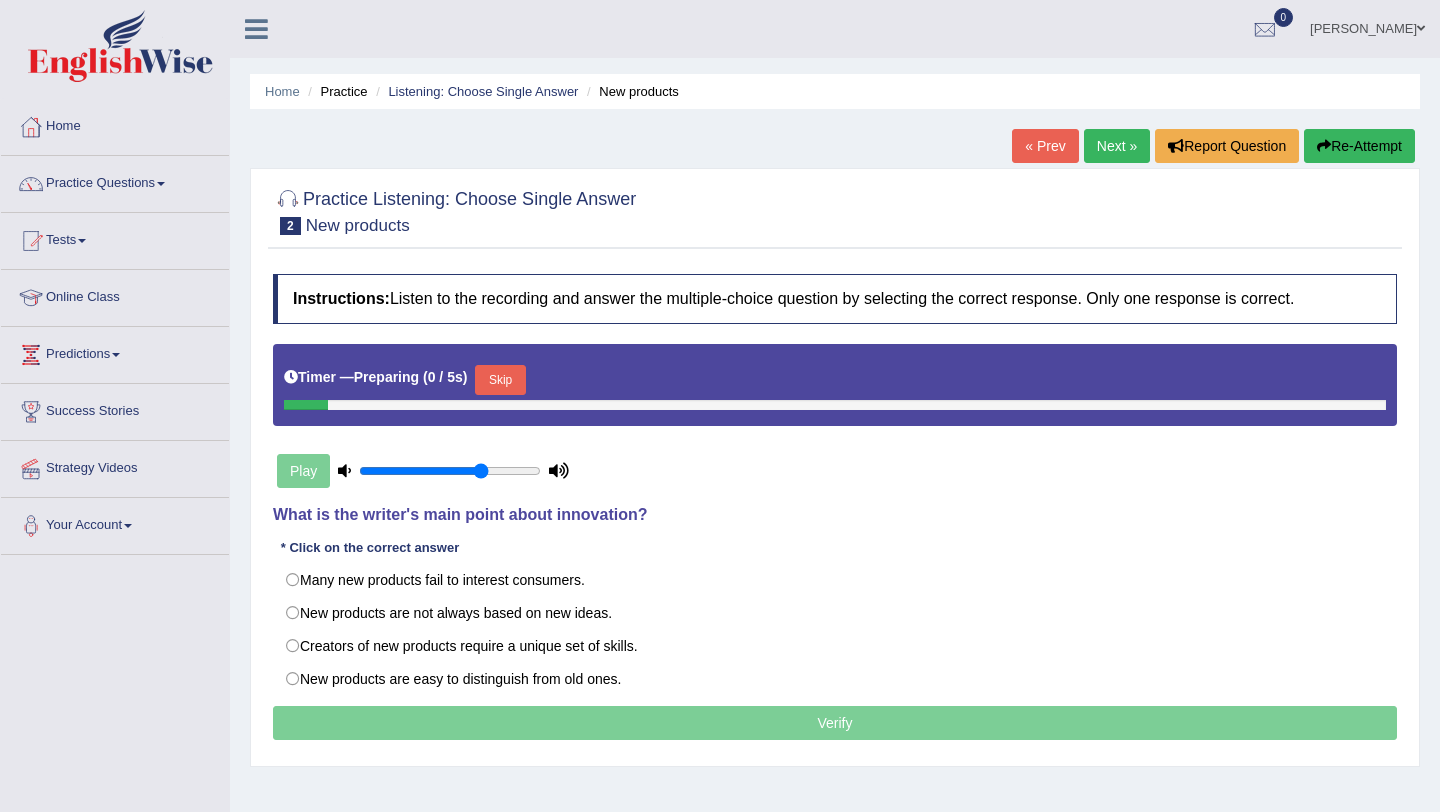 scroll, scrollTop: 0, scrollLeft: 0, axis: both 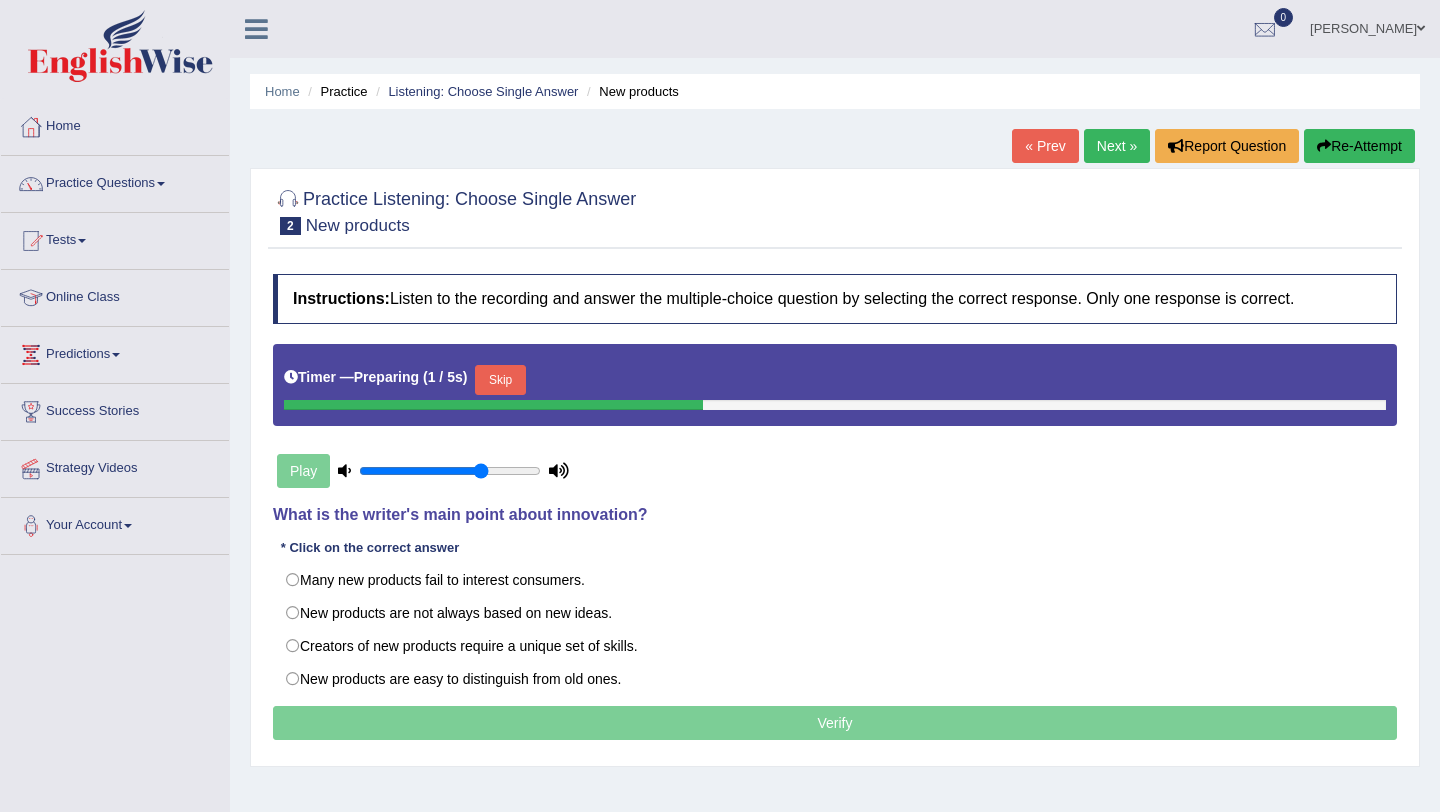 click on "Skip" at bounding box center (500, 380) 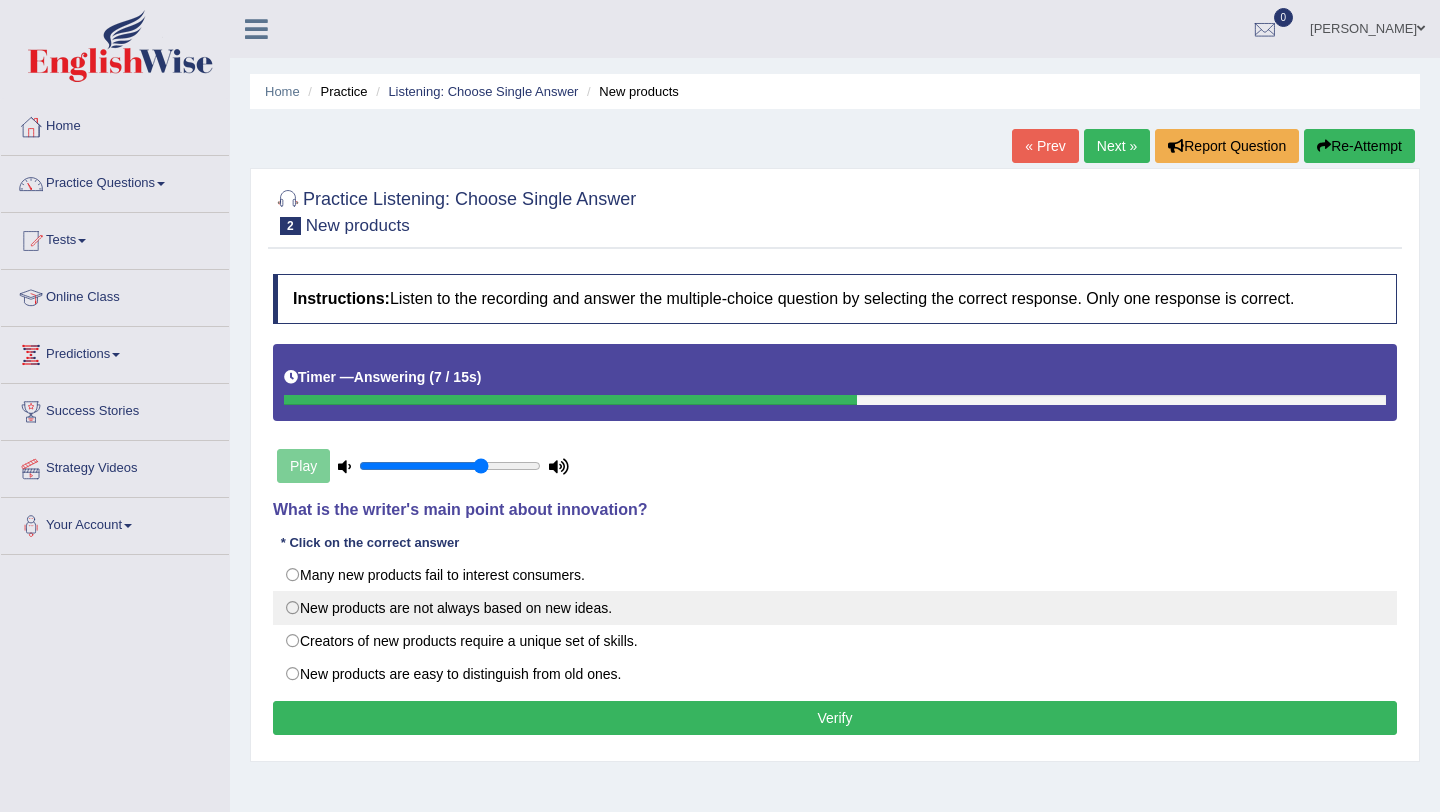 click on "New products are not always based on new ideas." at bounding box center (835, 608) 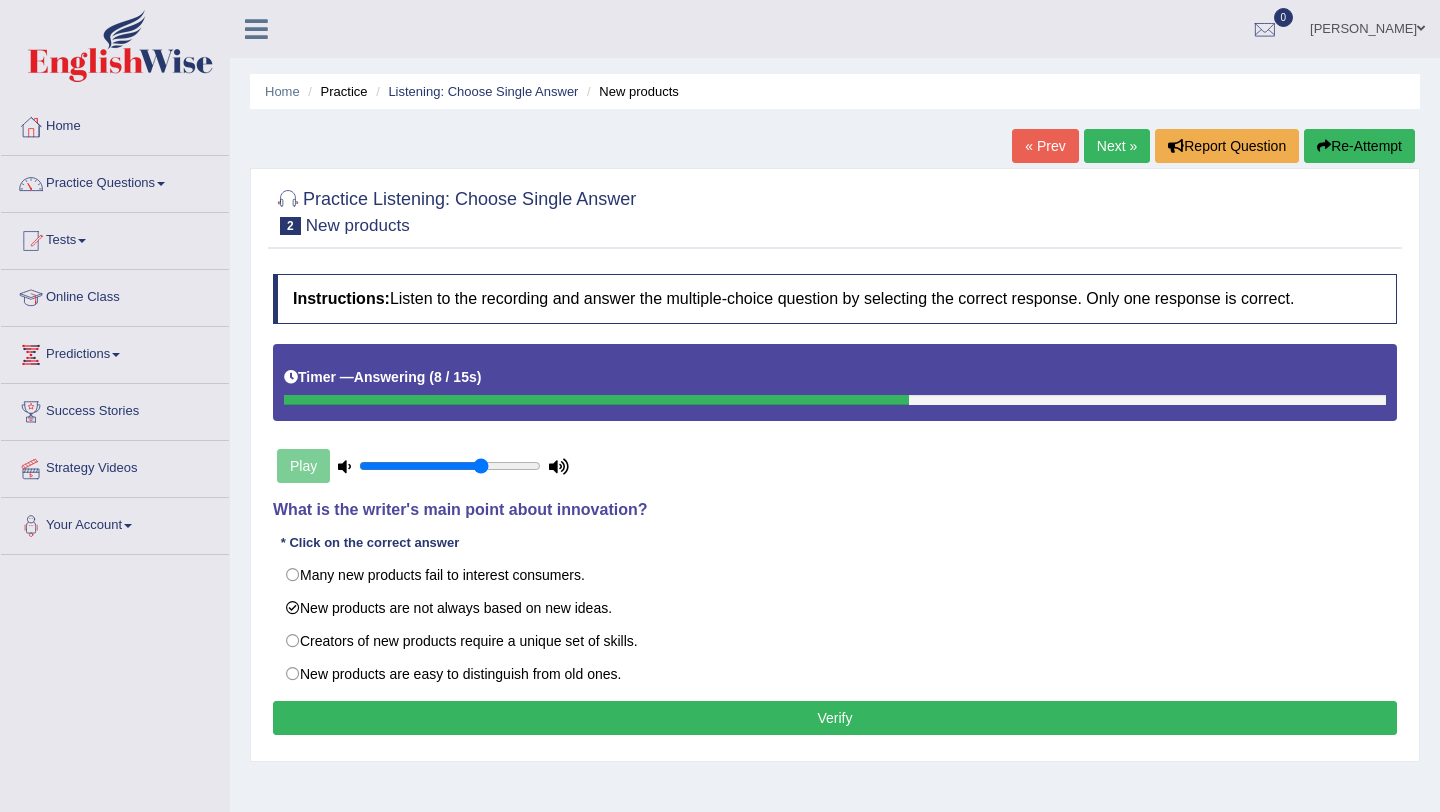 click on "Instructions:  Listen to the recording and answer the multiple-choice question by selecting the correct response. Only one response is correct.
Timer —  Answering   ( 8 / 15s ) Play Transcript: People tend to think that any new technology or device is an act of genius, something that has required vision and insight to create and then develops into a marketable product. The fact is that innovations were often already out there in the public domain in some form or another. They tend to evolve from notions that have been around for years, but that had not, until that point, been suitably adapted. One expert calls this the long-nose approach to innovation, whereby new concepts come into the world slowly, gradually revealing all they have to offer. What is the writer's main point about innovation? * Click on the correct answer  Many new products fail to interest consumers.  New products are not always based on new ideas.  Creators of new products require a unique set of skills. Result:  Verify" at bounding box center [835, 507] 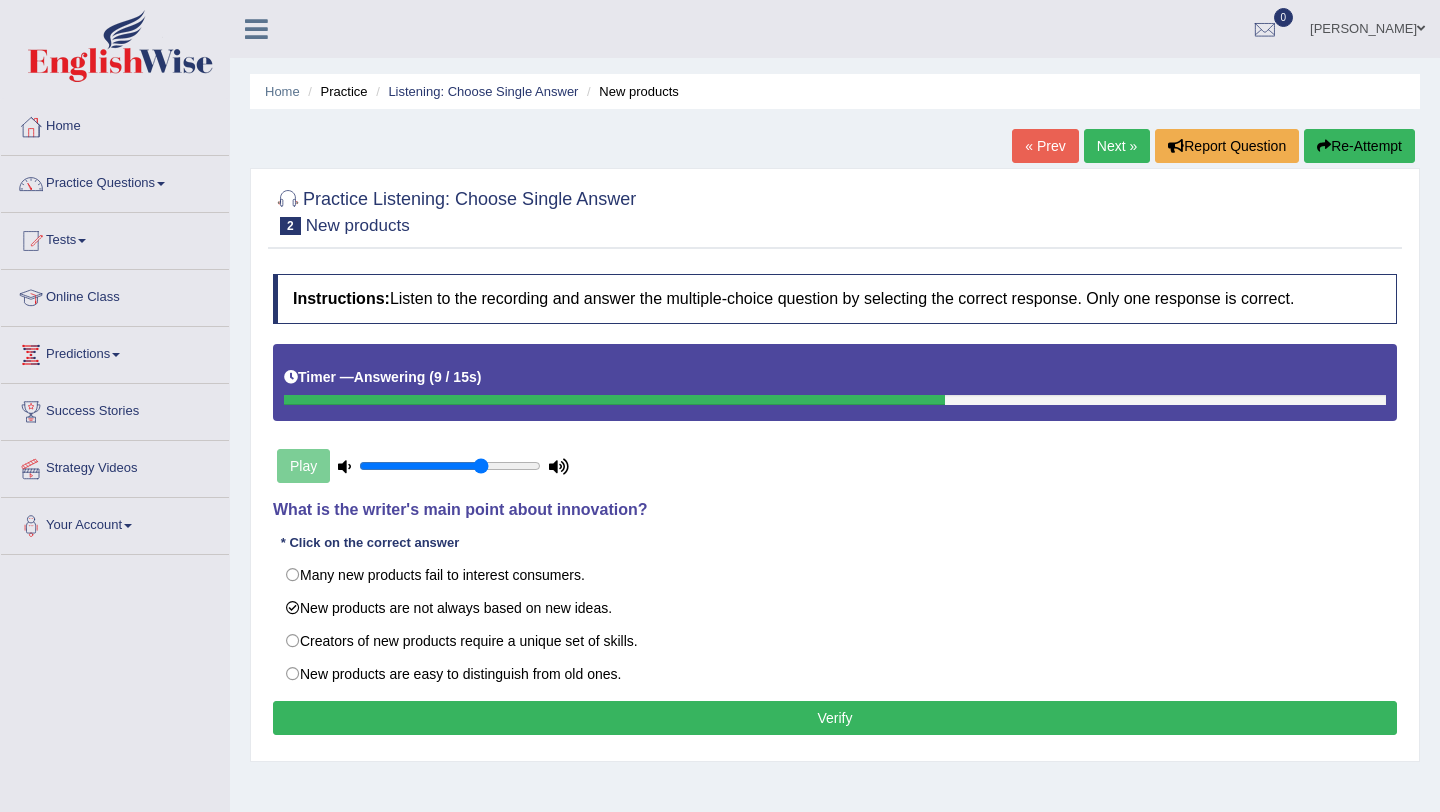click on "Verify" at bounding box center (835, 718) 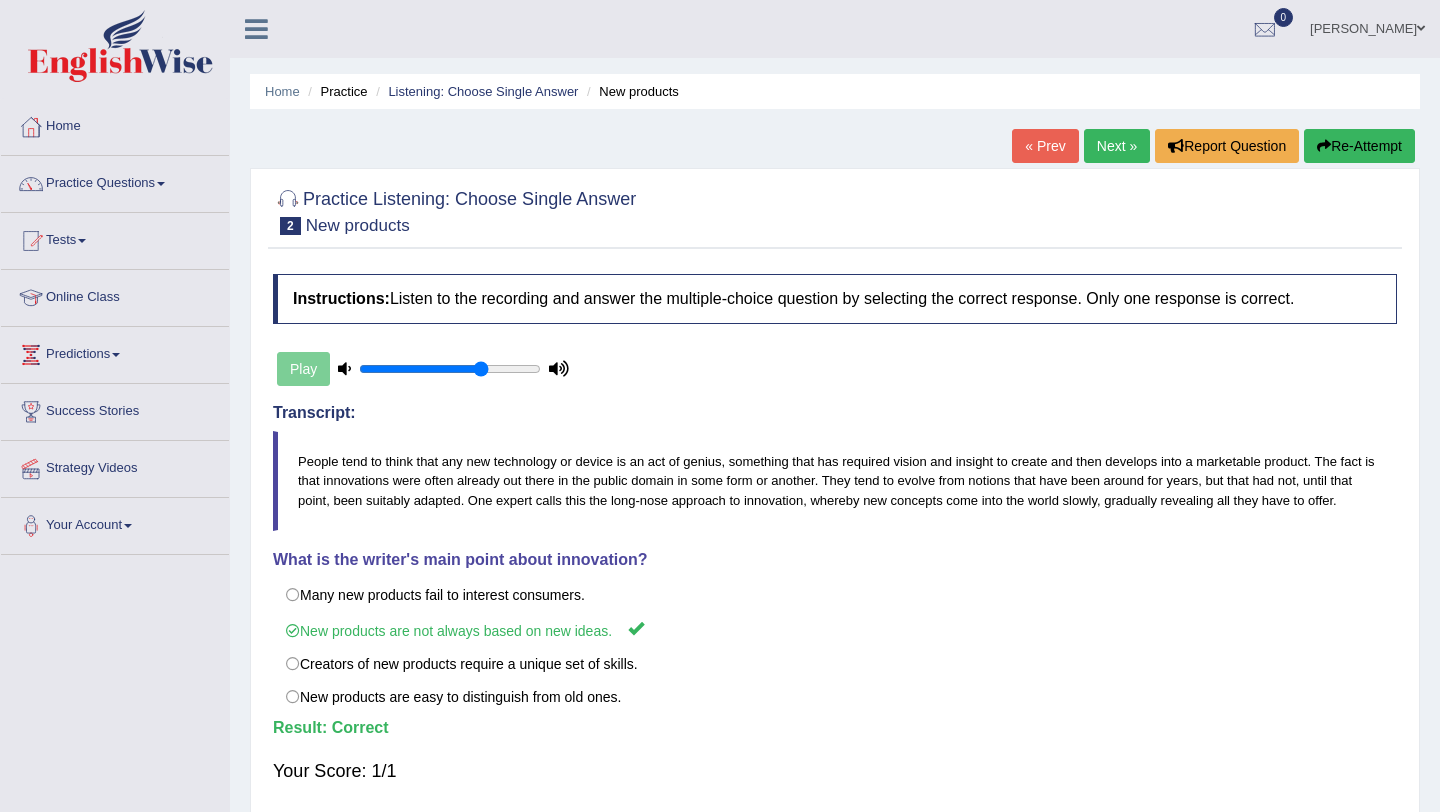 click on "Next »" at bounding box center (1117, 146) 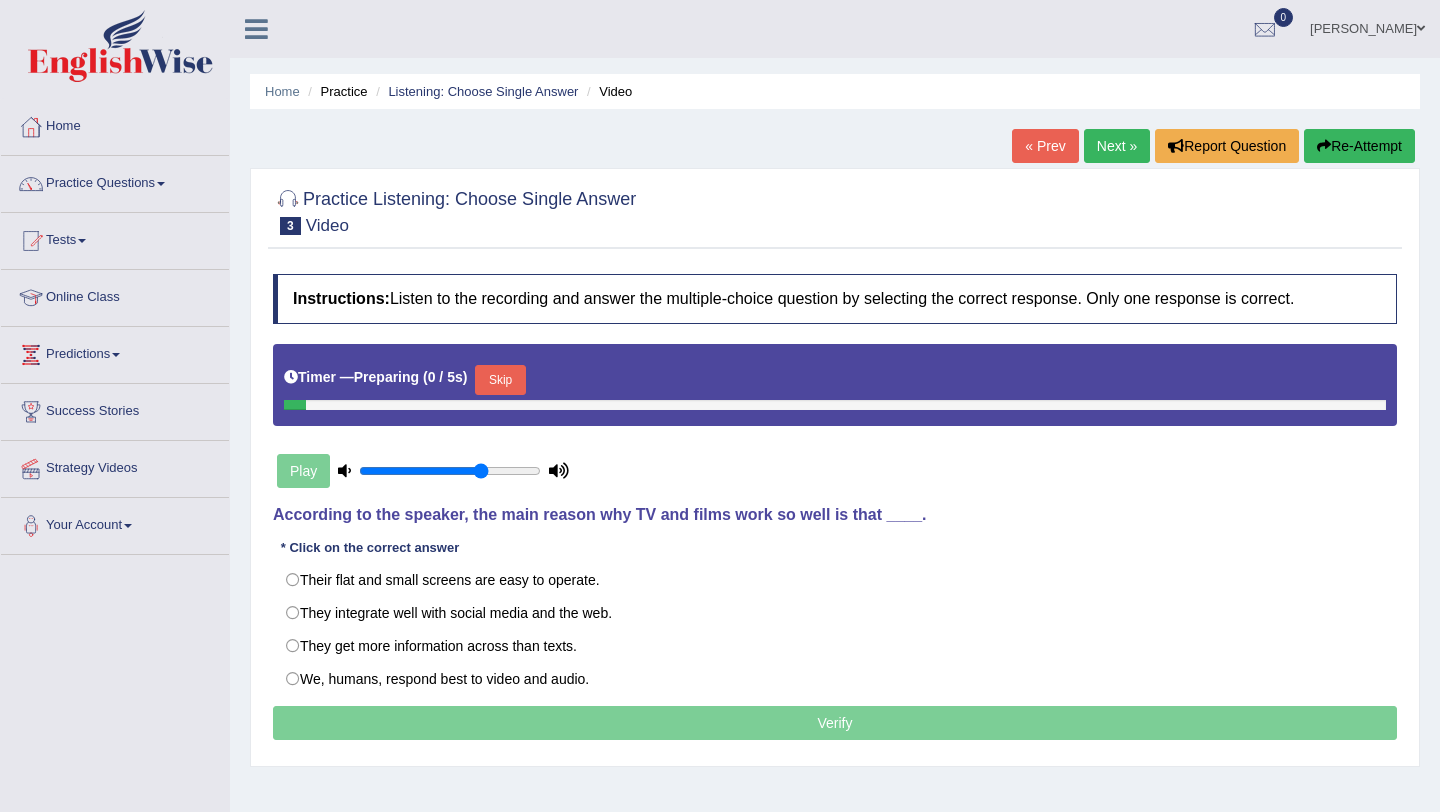 scroll, scrollTop: 0, scrollLeft: 0, axis: both 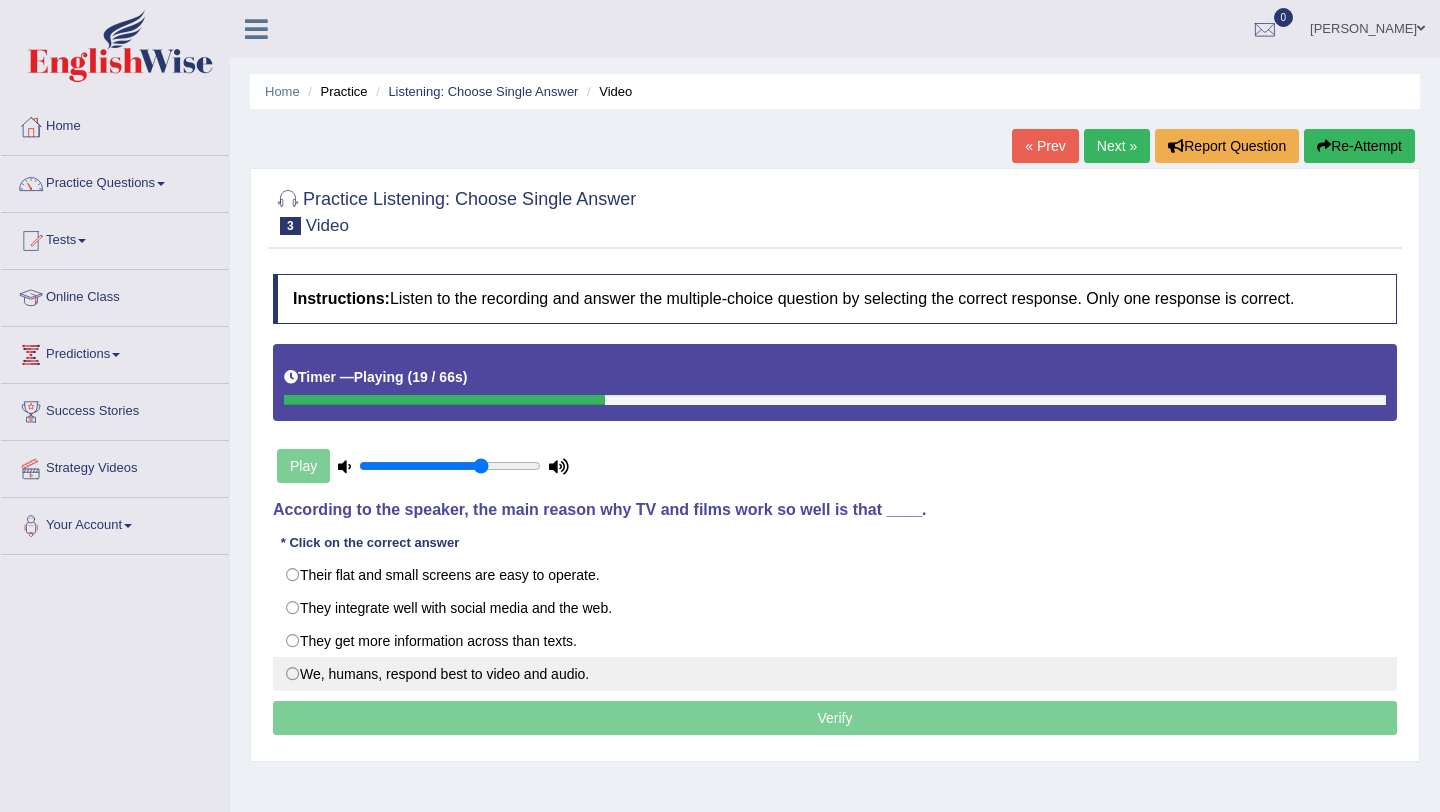 click on "We, humans, respond best to video and audio." at bounding box center [835, 674] 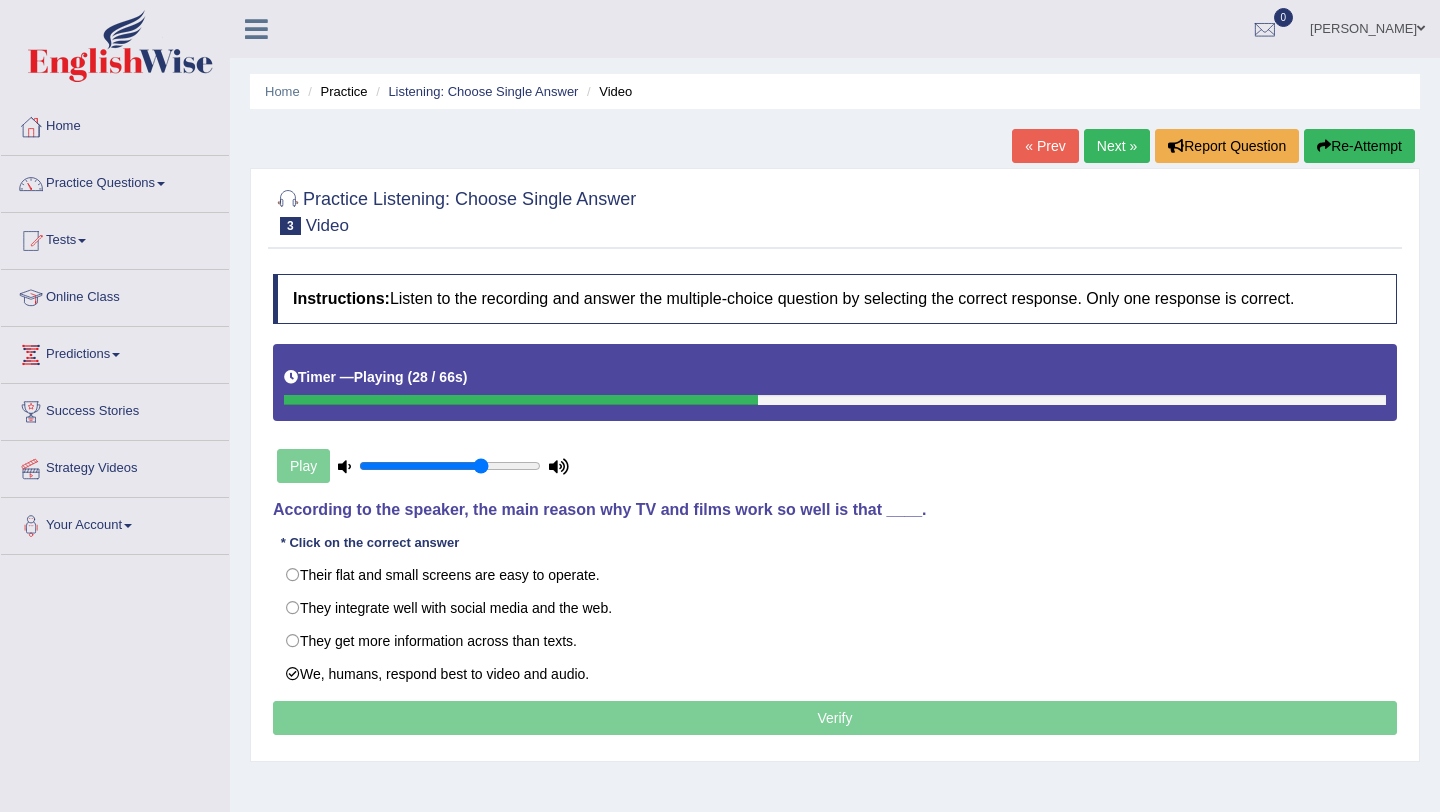 click at bounding box center [835, 400] 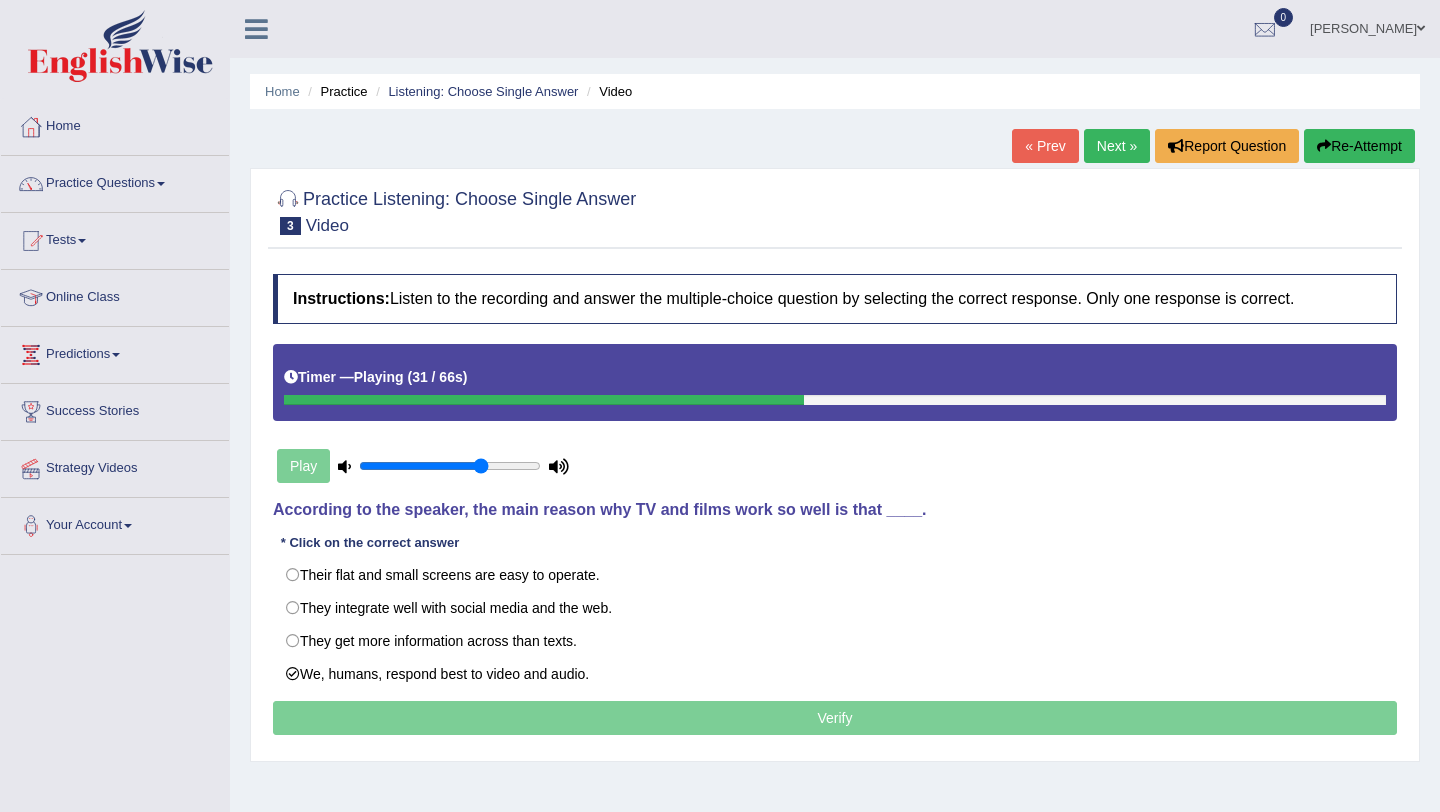 click at bounding box center [835, 400] 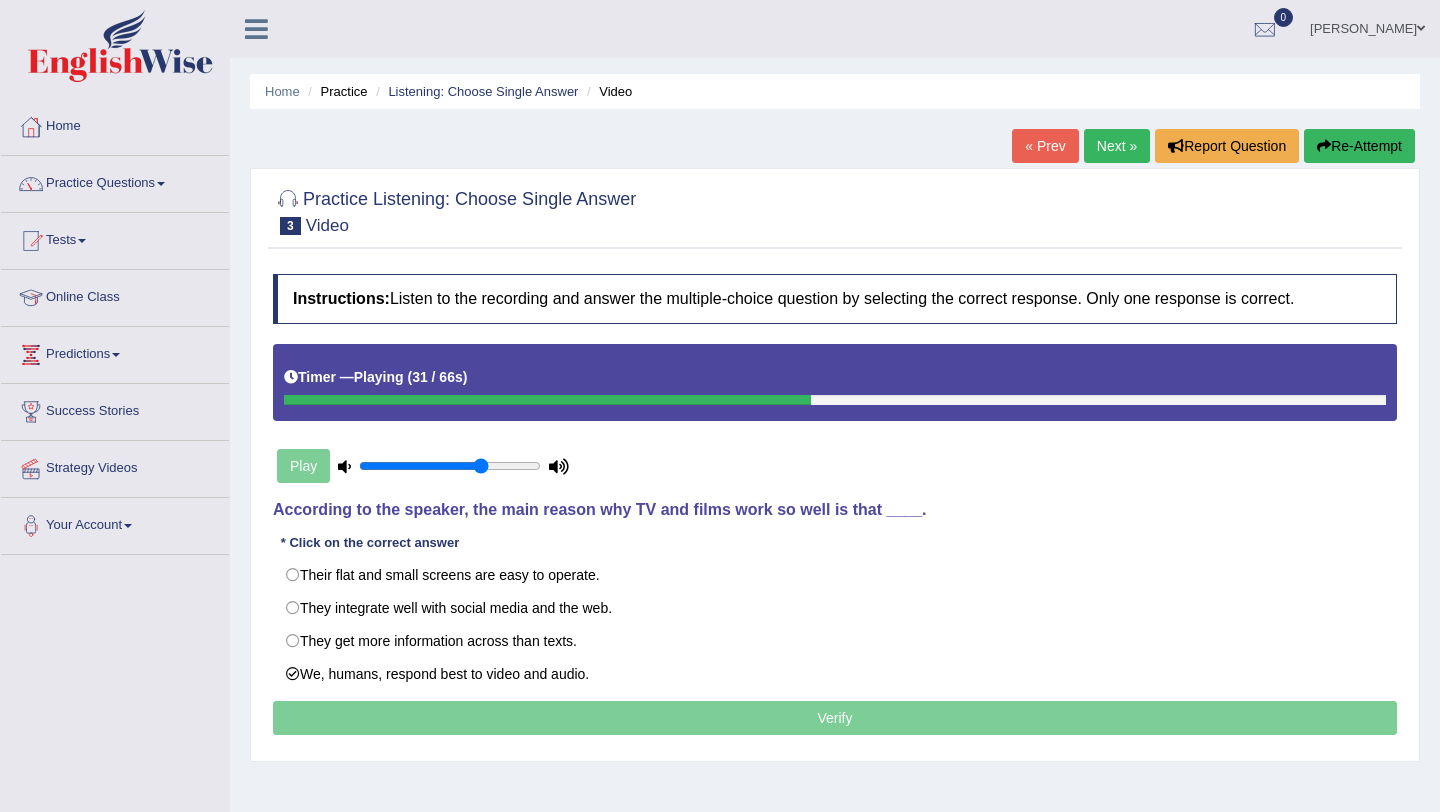 click at bounding box center [835, 400] 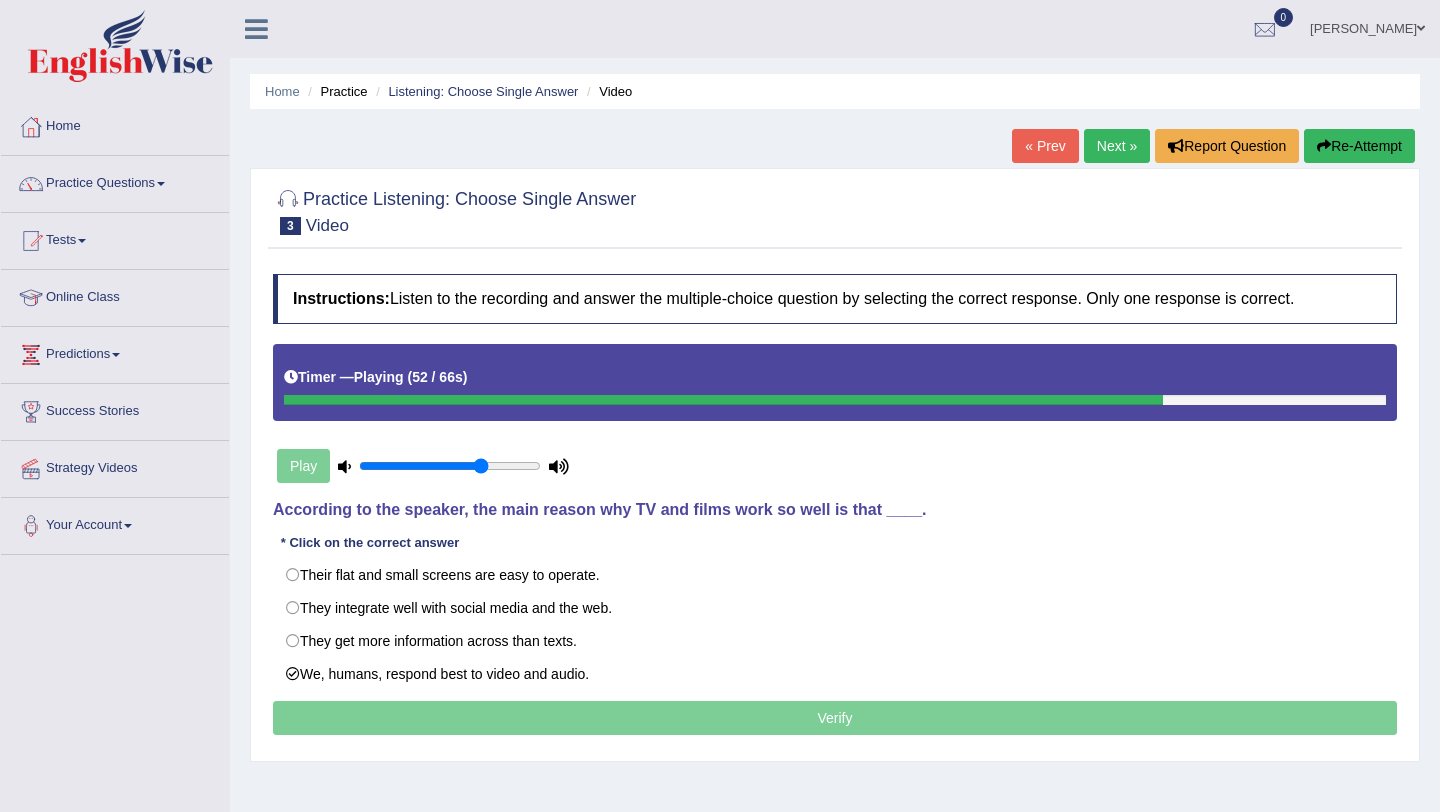 click on "Timer —  Playing   ( 52 / 66s )" at bounding box center [835, 382] 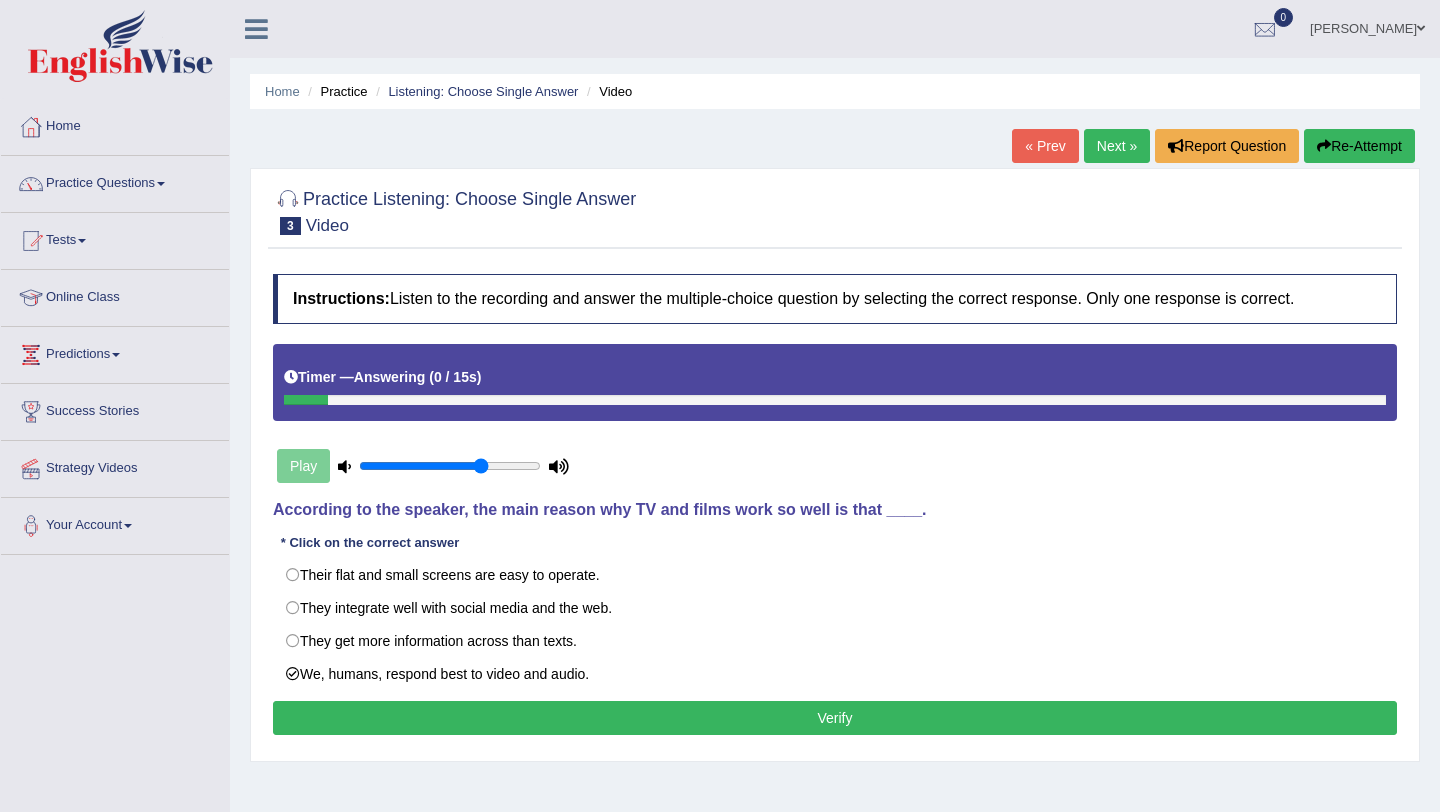 click on "Verify" at bounding box center (835, 718) 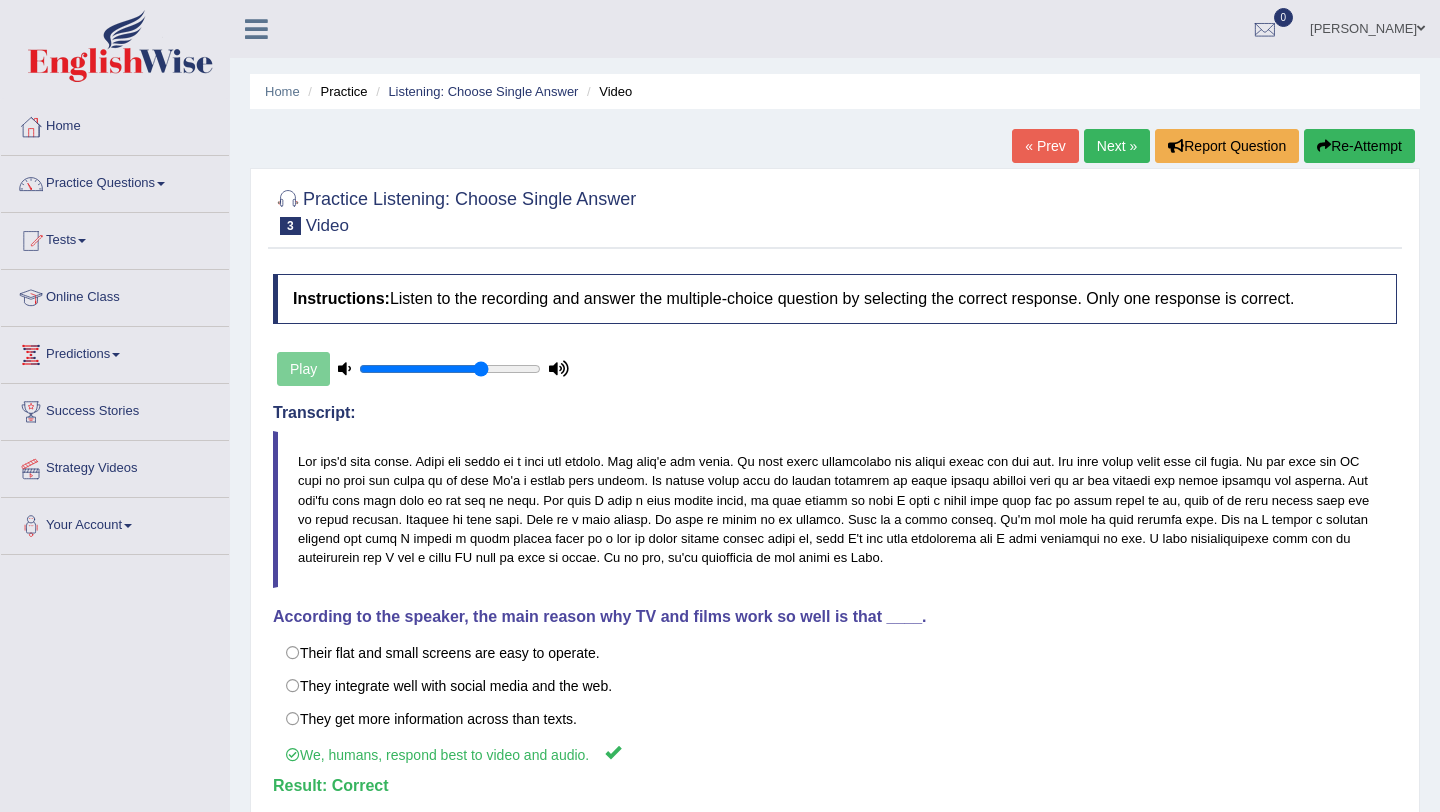click on "Next »" at bounding box center [1117, 146] 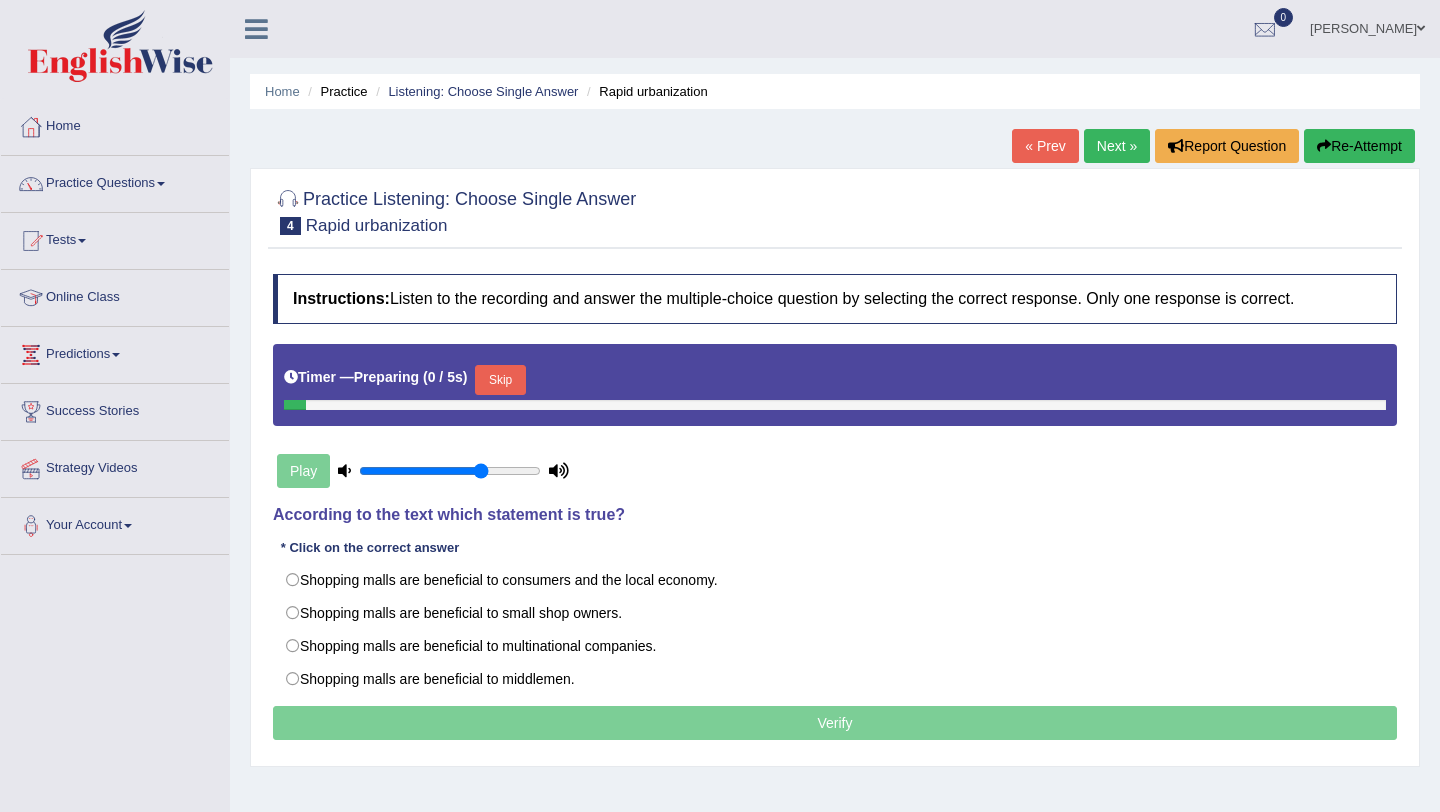 scroll, scrollTop: 0, scrollLeft: 0, axis: both 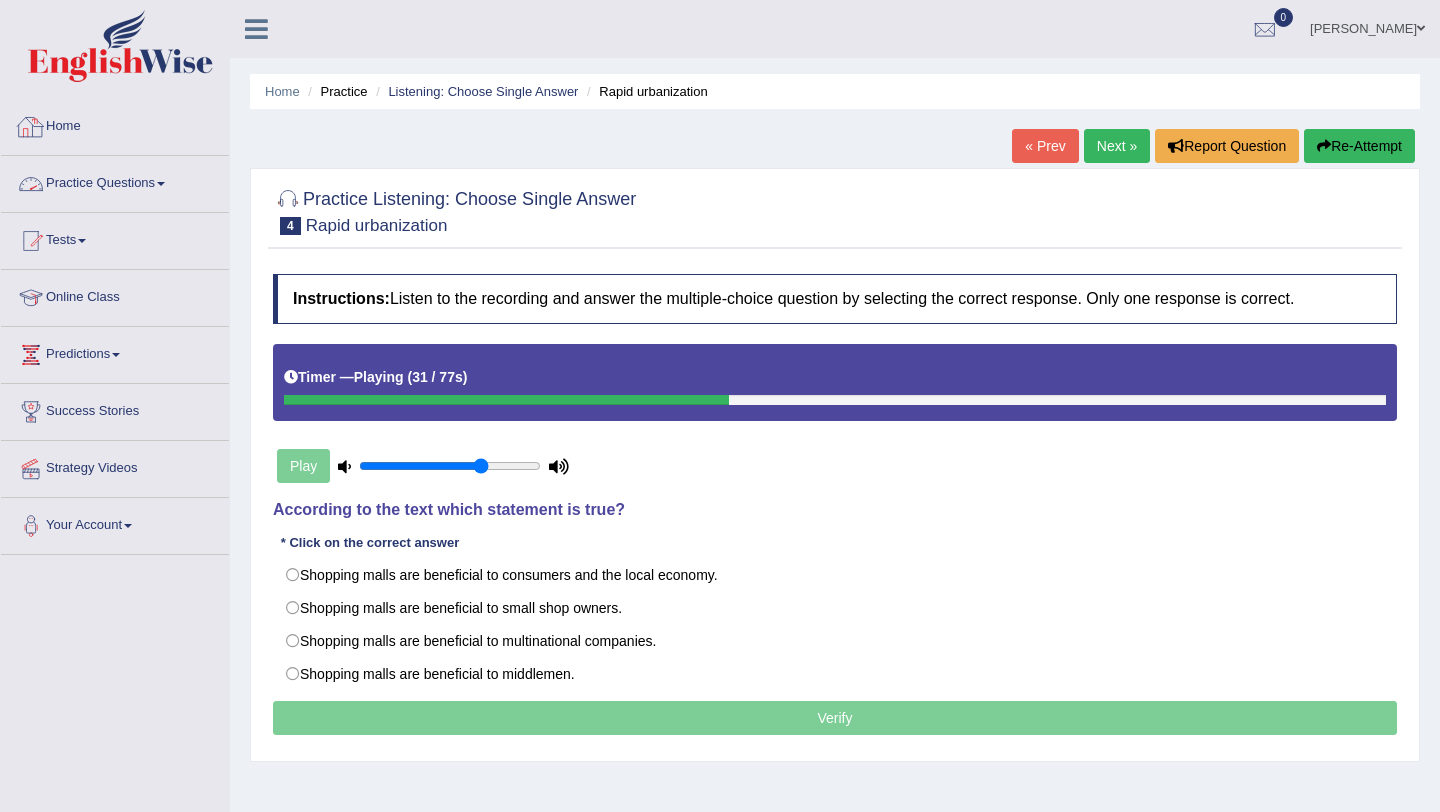 click on "Practice Questions" at bounding box center (115, 181) 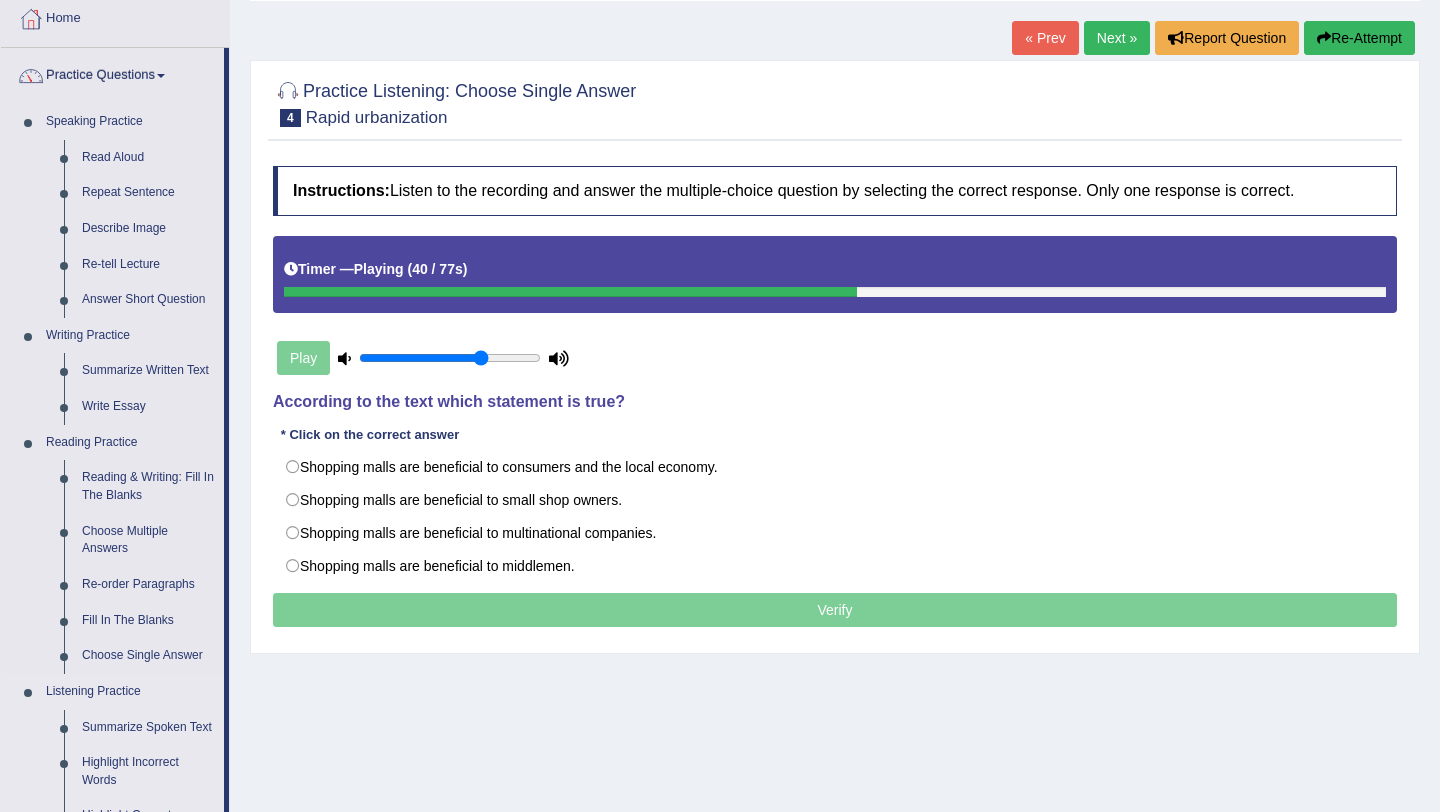 scroll, scrollTop: 97, scrollLeft: 0, axis: vertical 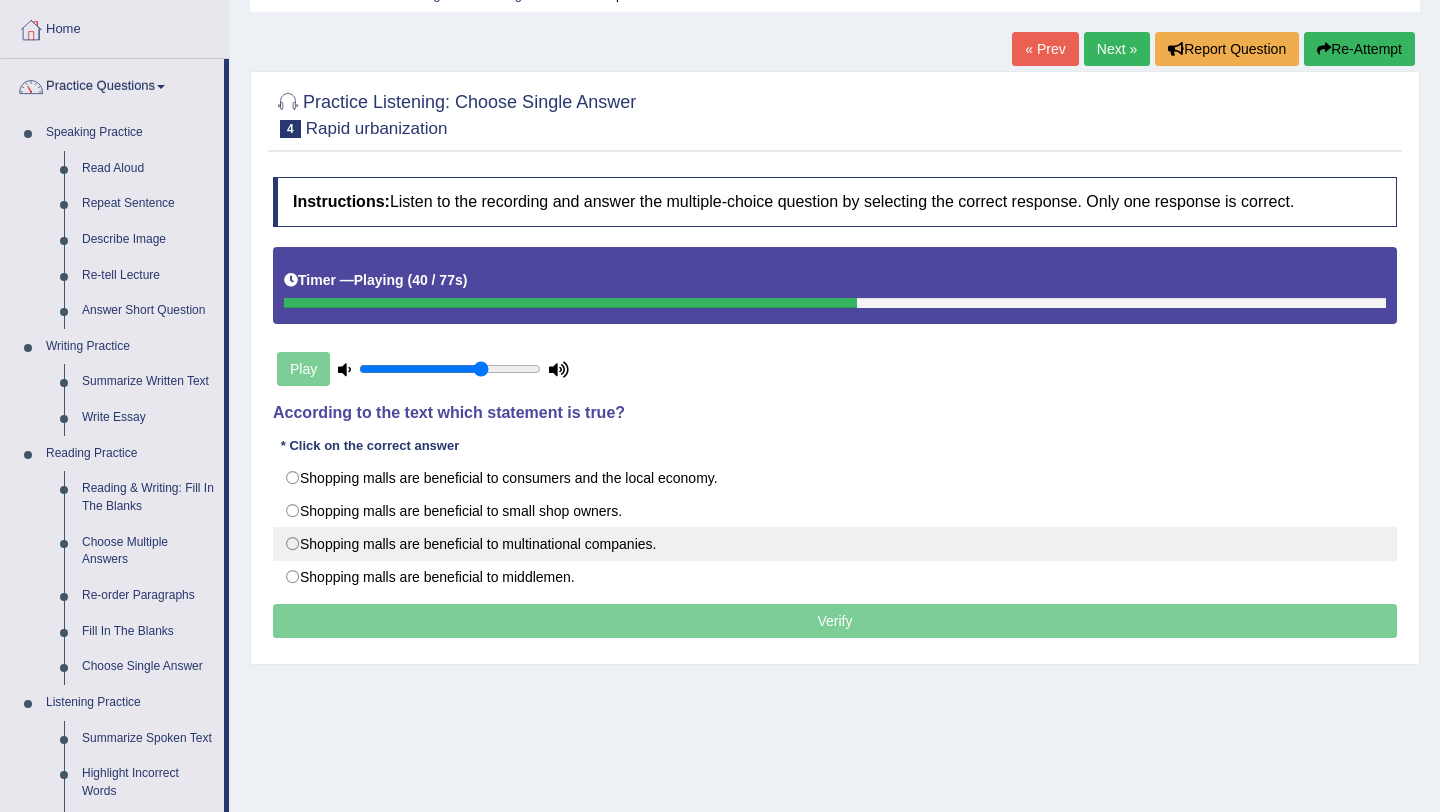 click on "Shopping malls are beneficial to multinational companies." at bounding box center (835, 544) 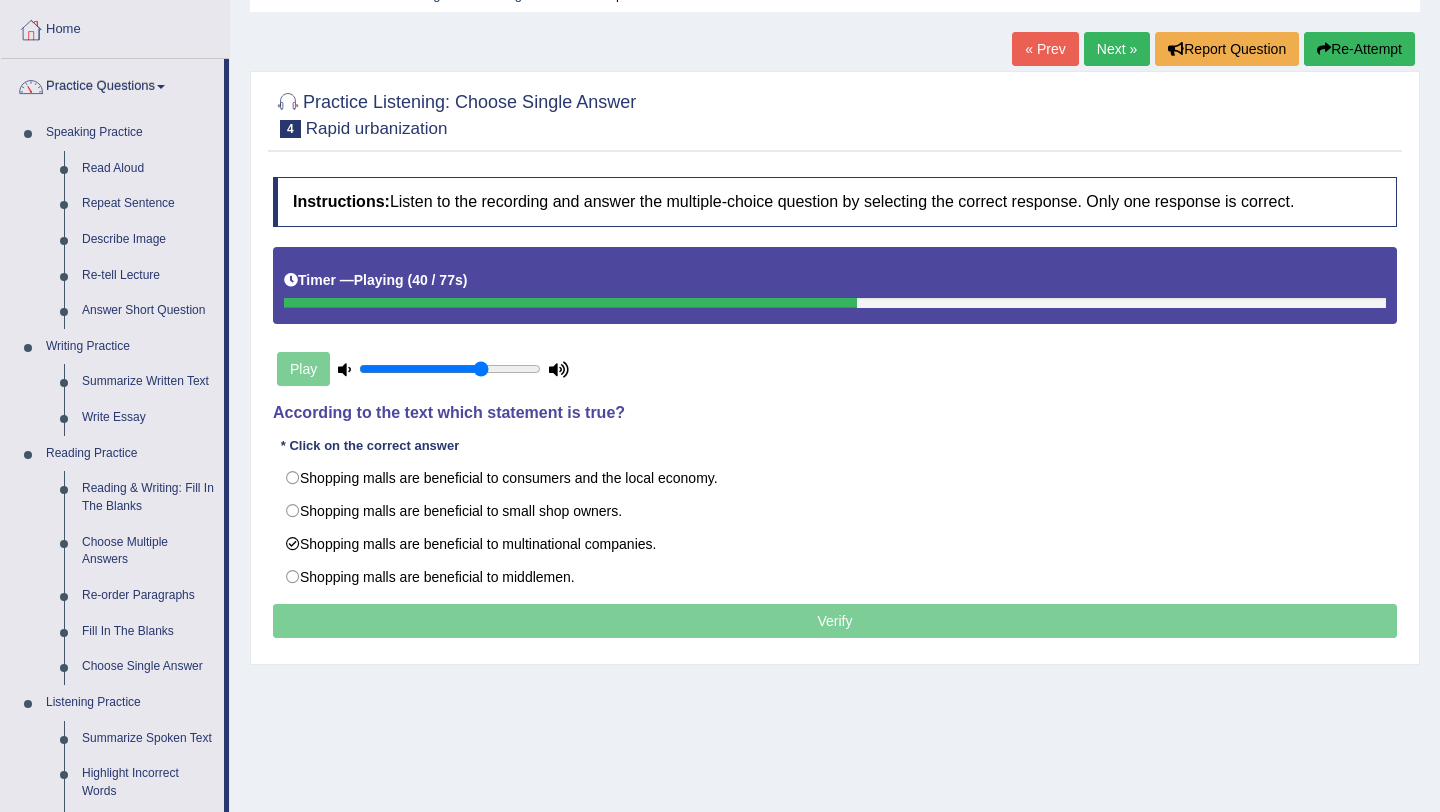 click on "Verify" at bounding box center [835, 621] 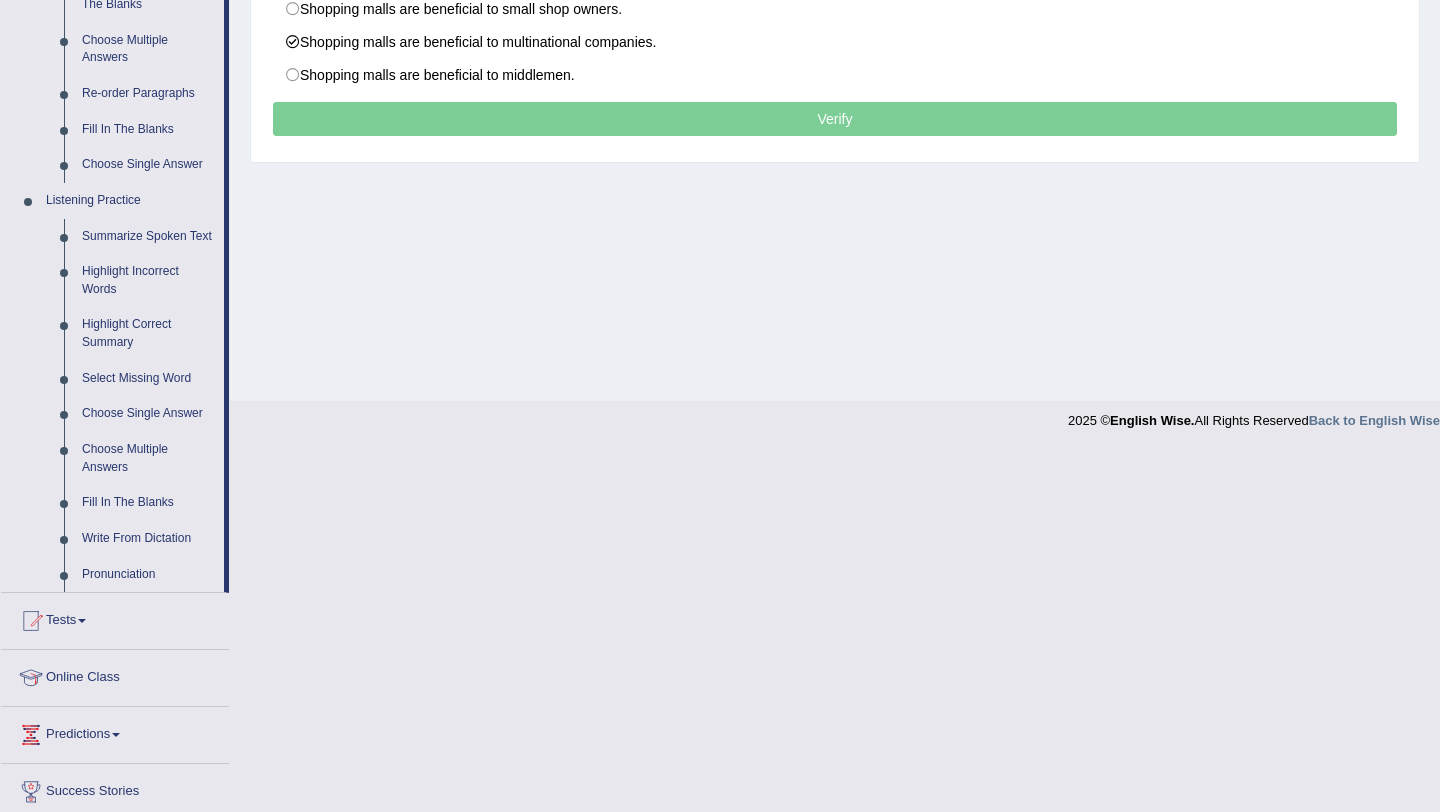 scroll, scrollTop: 625, scrollLeft: 0, axis: vertical 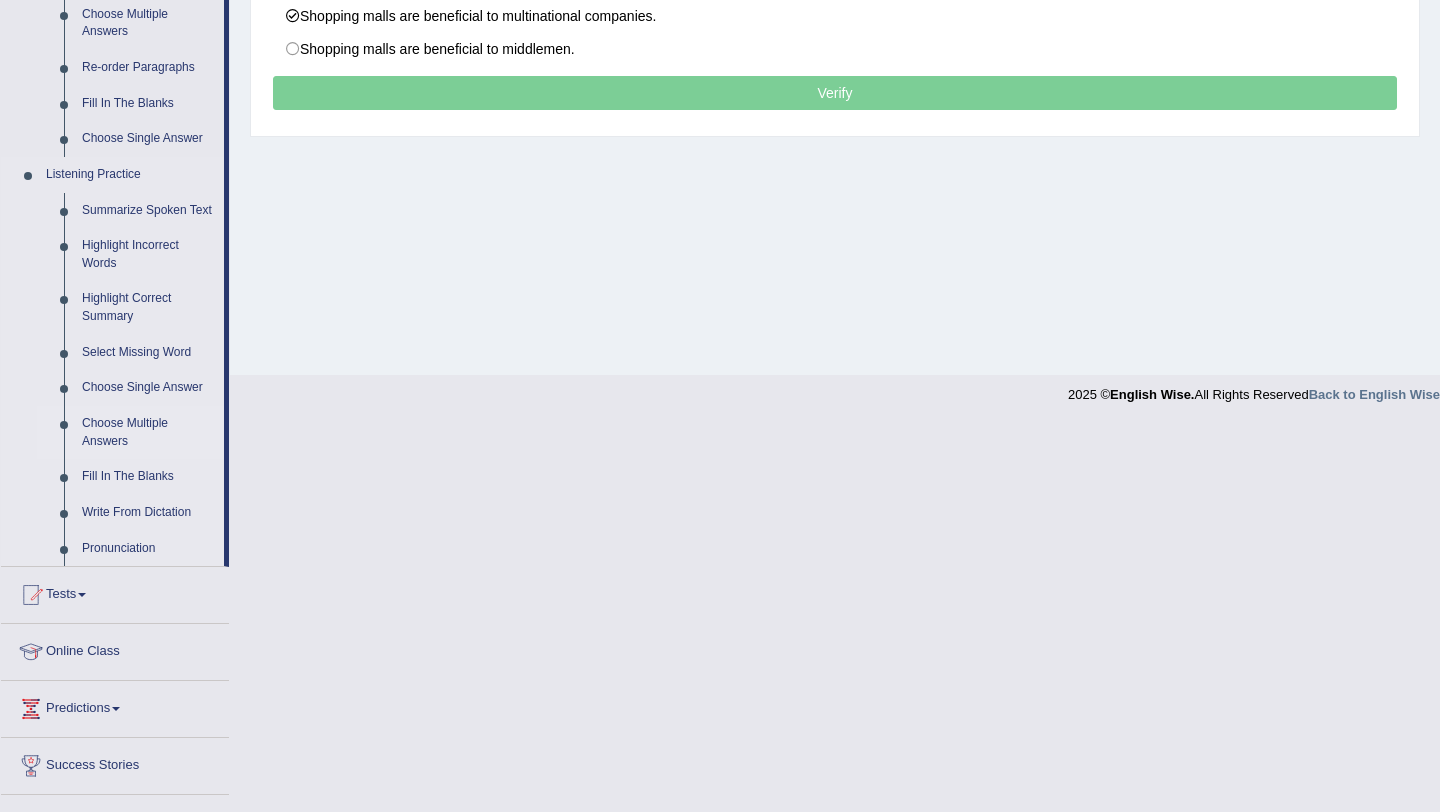 click on "Choose Multiple Answers" at bounding box center [148, 432] 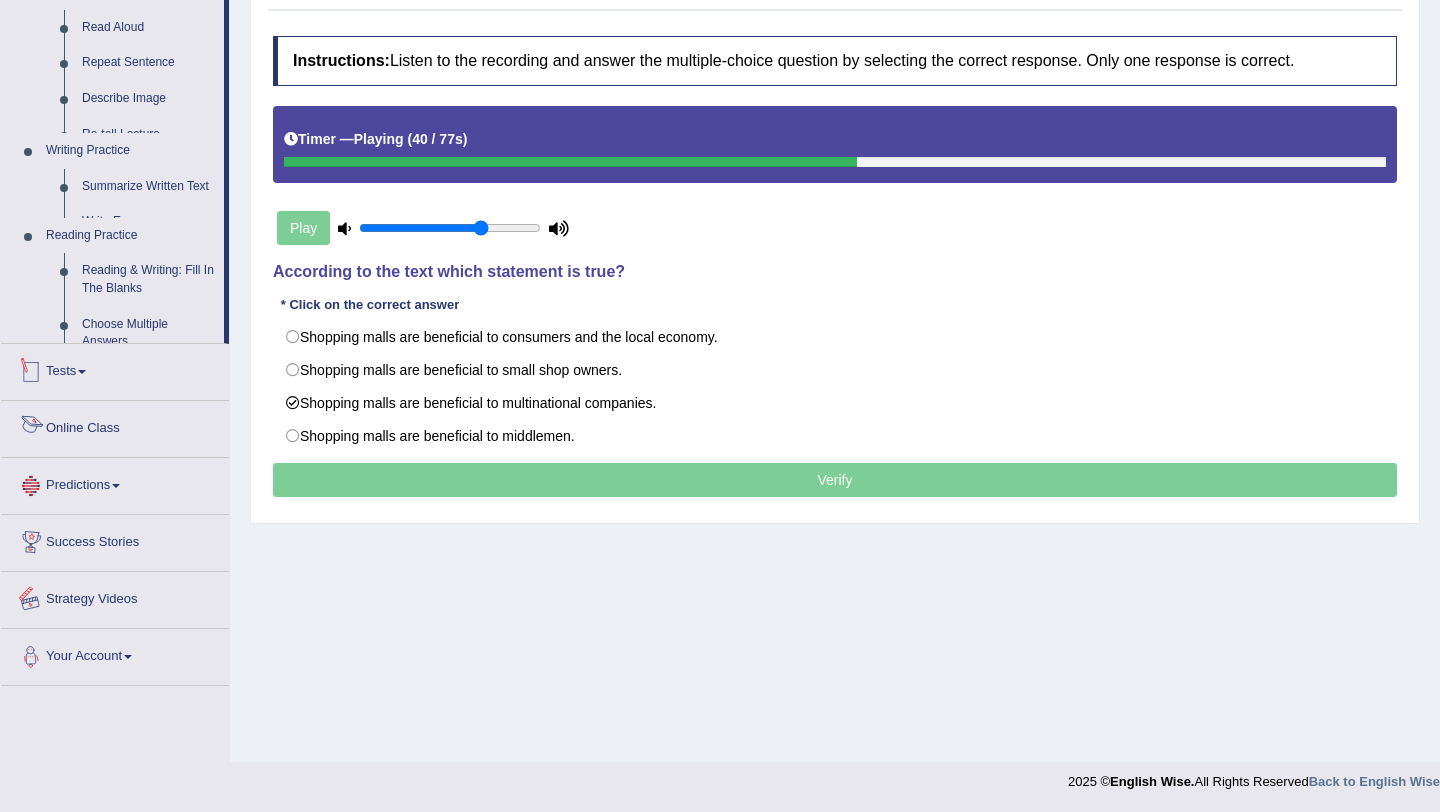 scroll, scrollTop: 726, scrollLeft: 0, axis: vertical 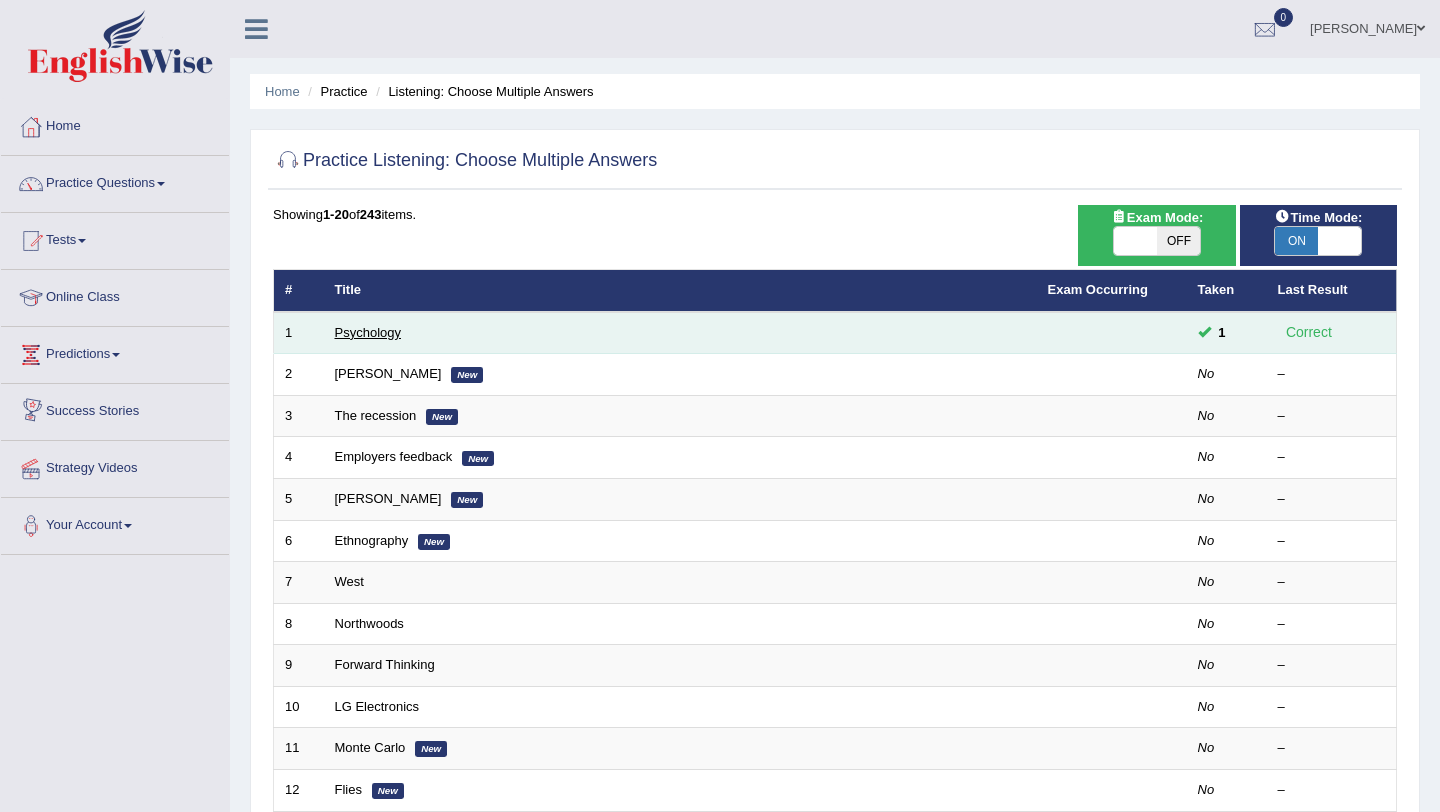 click on "Psychology" at bounding box center (368, 332) 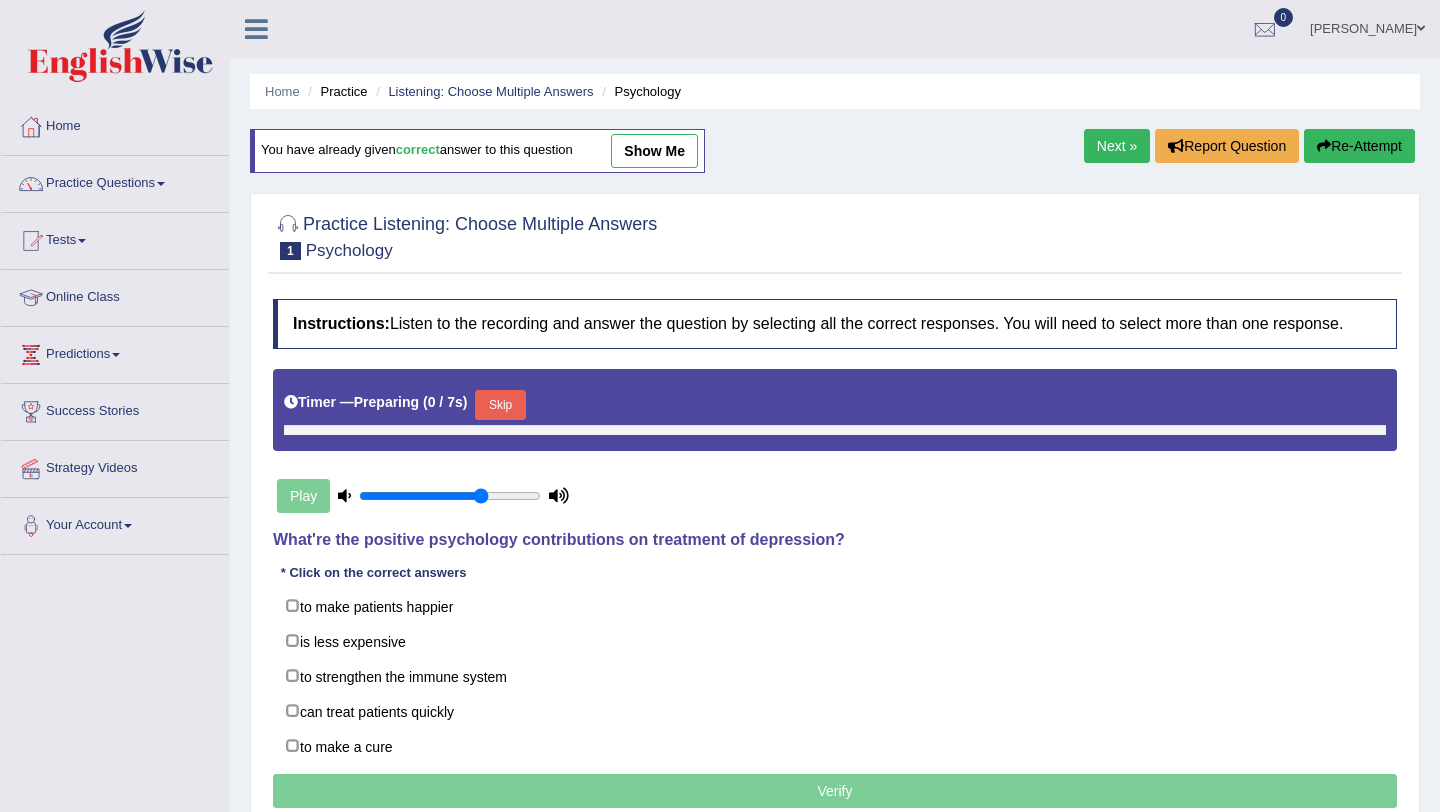 scroll, scrollTop: 0, scrollLeft: 0, axis: both 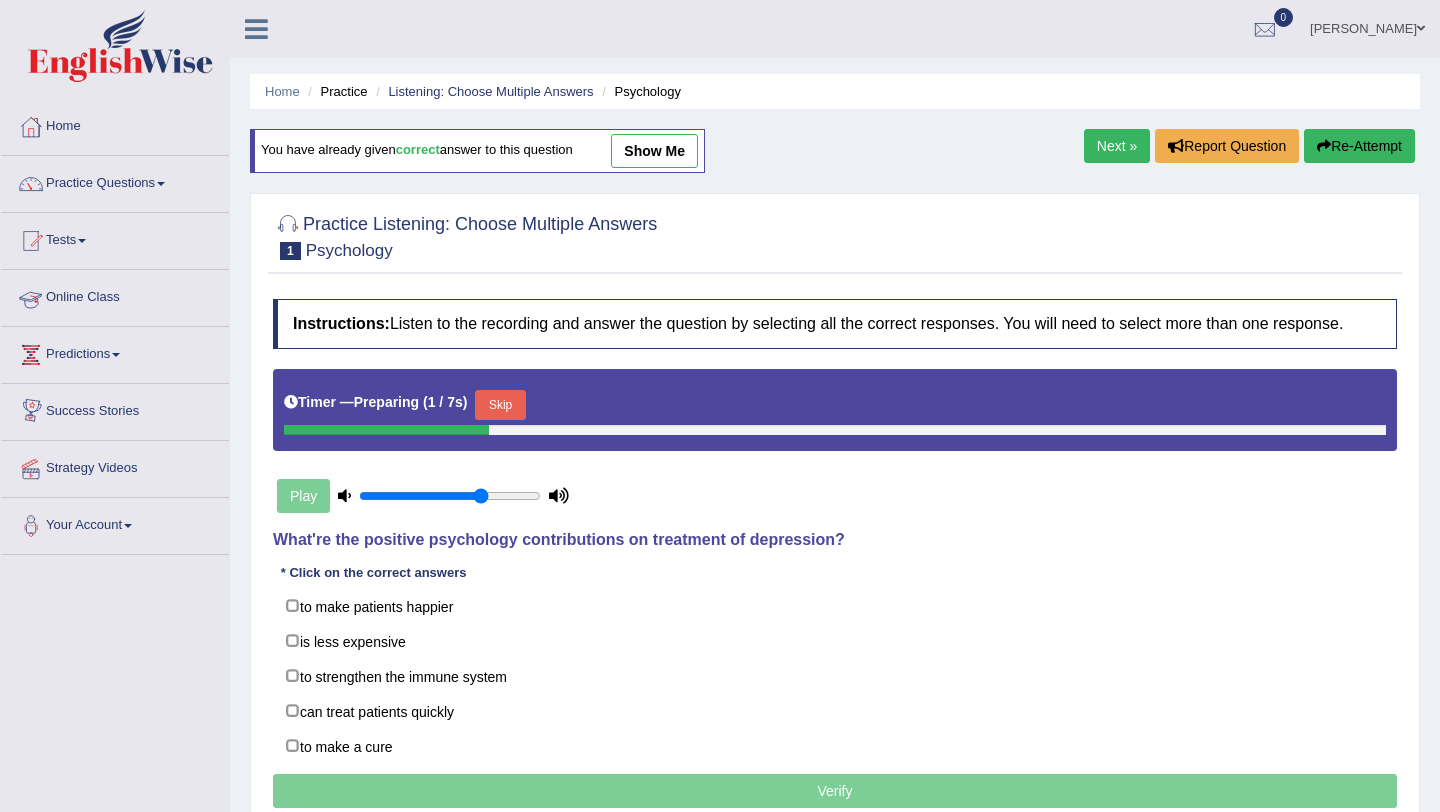 click on "Predictions" at bounding box center (115, 352) 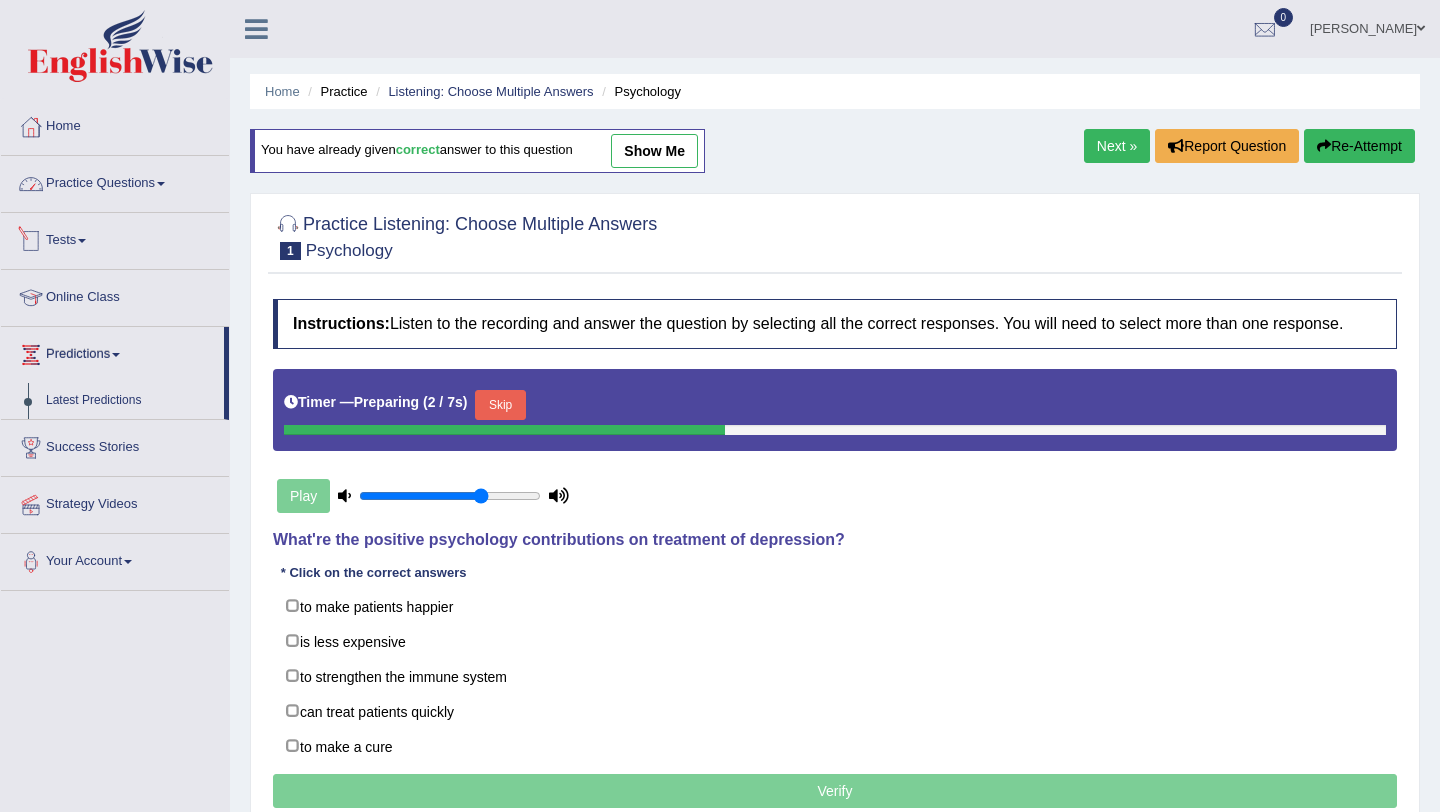 click on "Practice Questions" at bounding box center [115, 181] 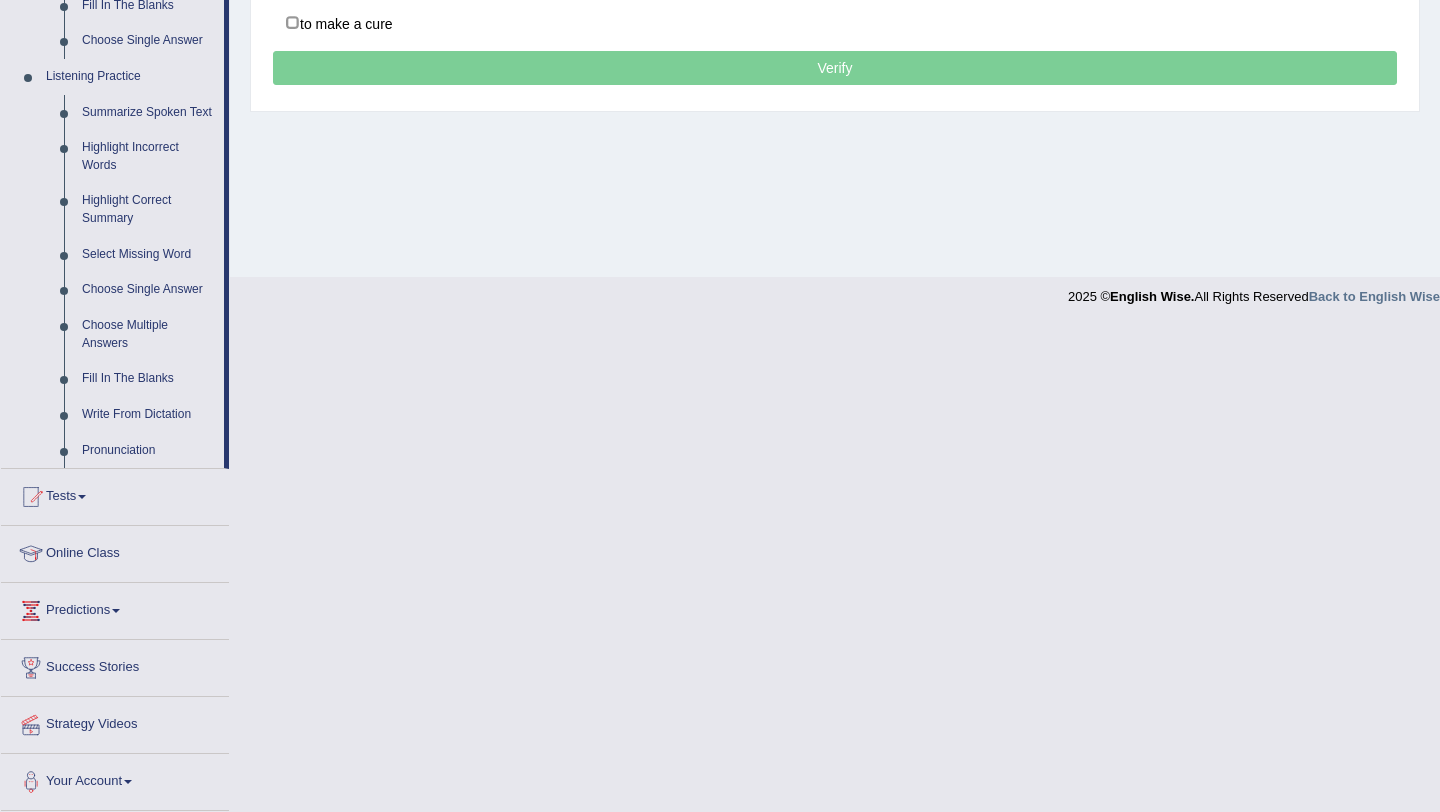 scroll, scrollTop: 728, scrollLeft: 0, axis: vertical 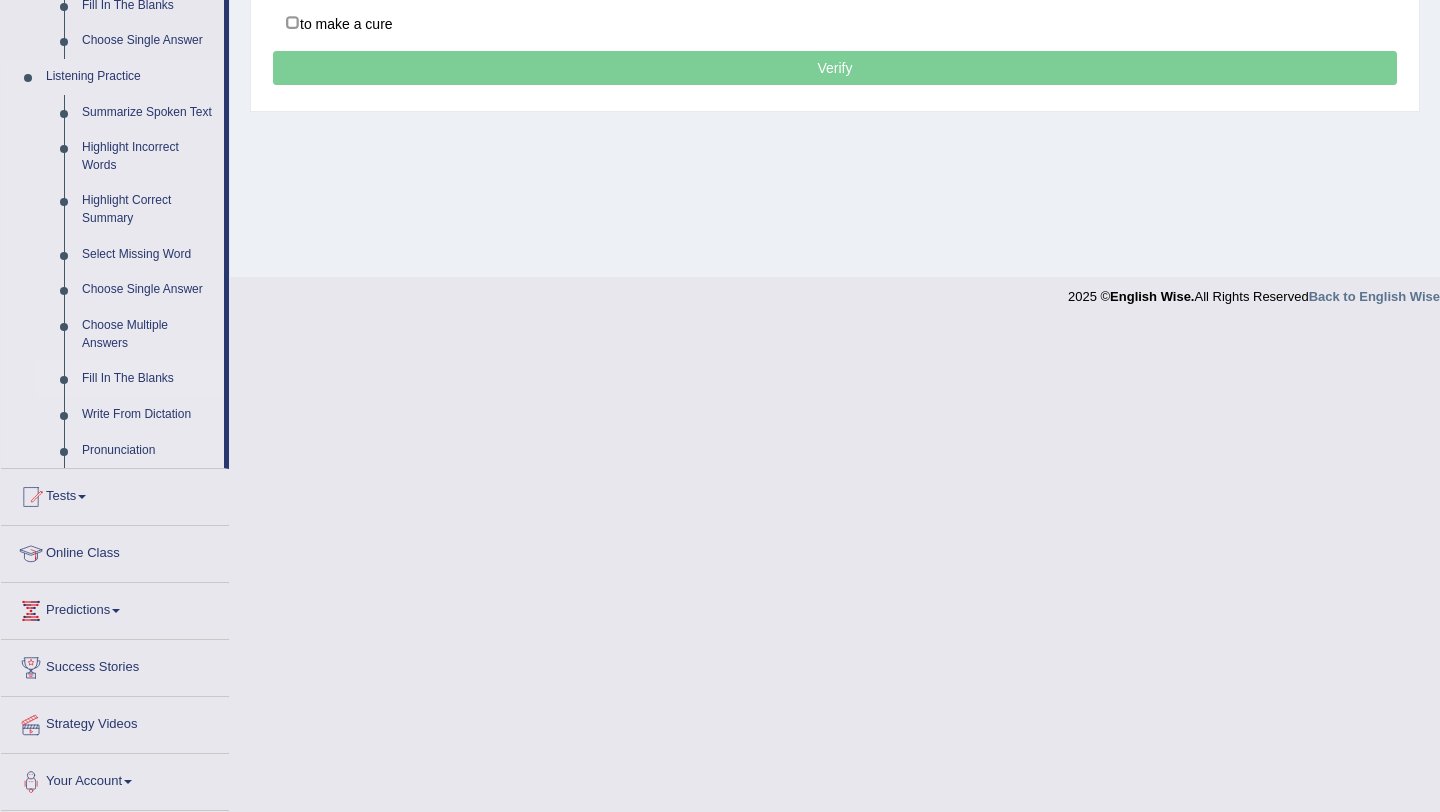 click on "Fill In The Blanks" at bounding box center [148, 379] 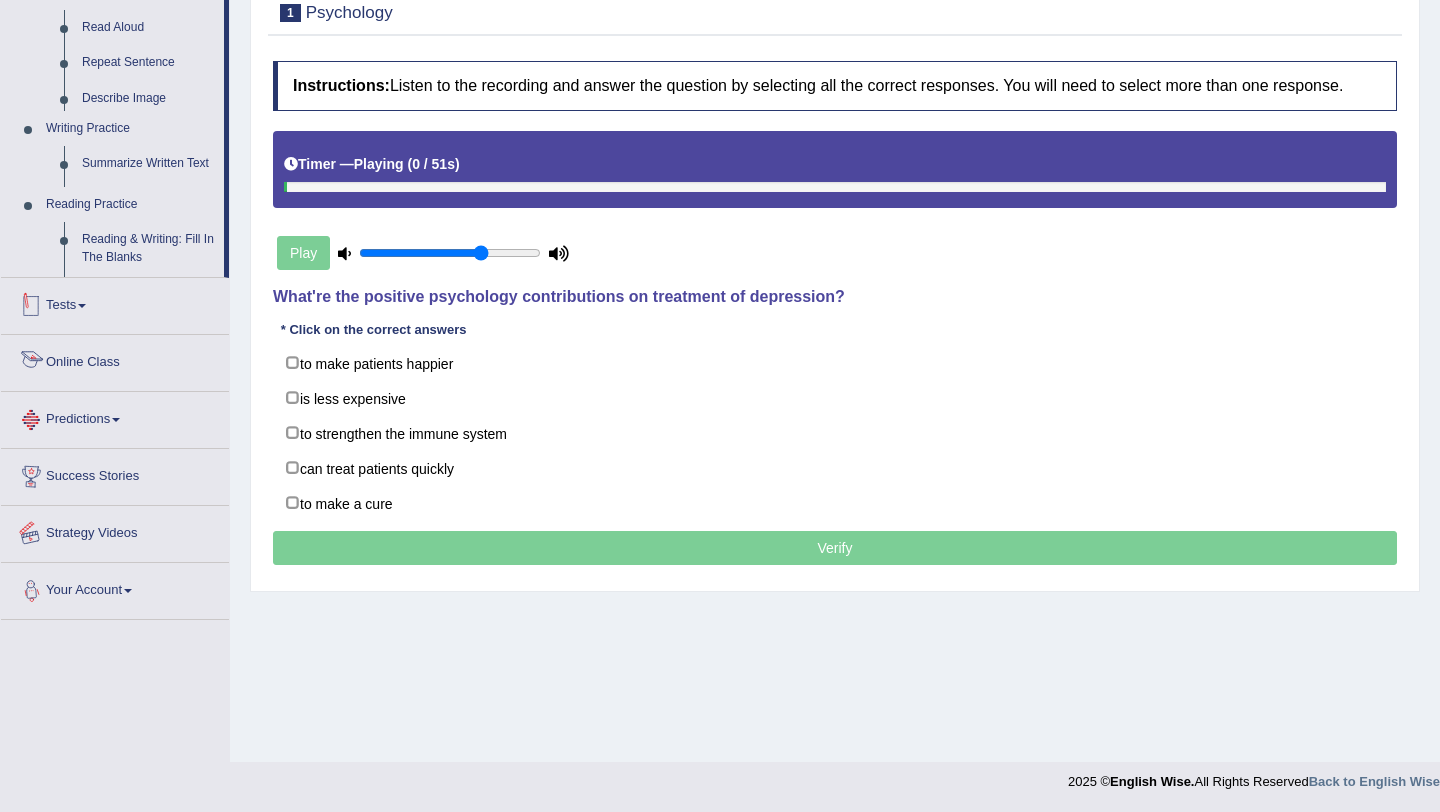 scroll, scrollTop: 726, scrollLeft: 0, axis: vertical 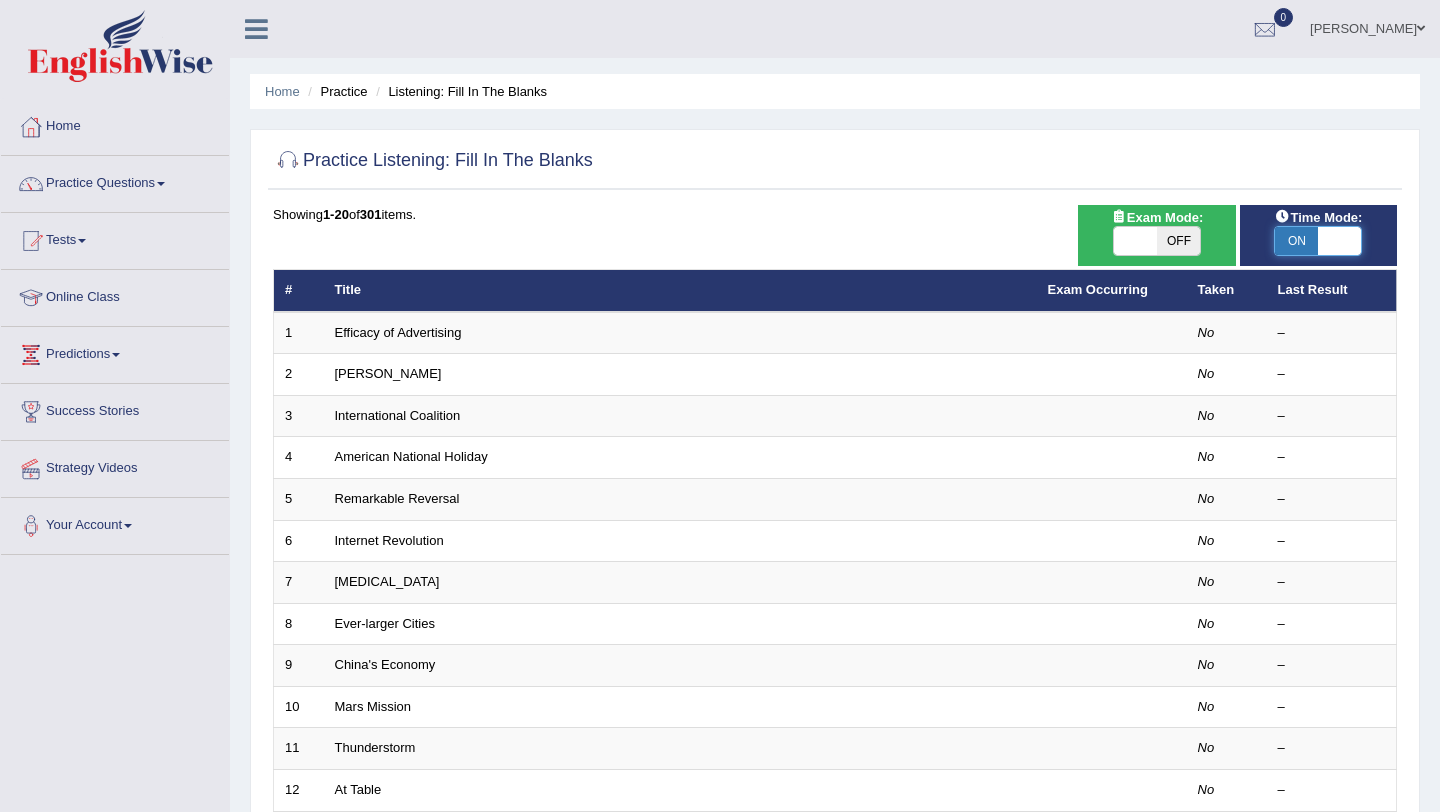 click at bounding box center [1339, 241] 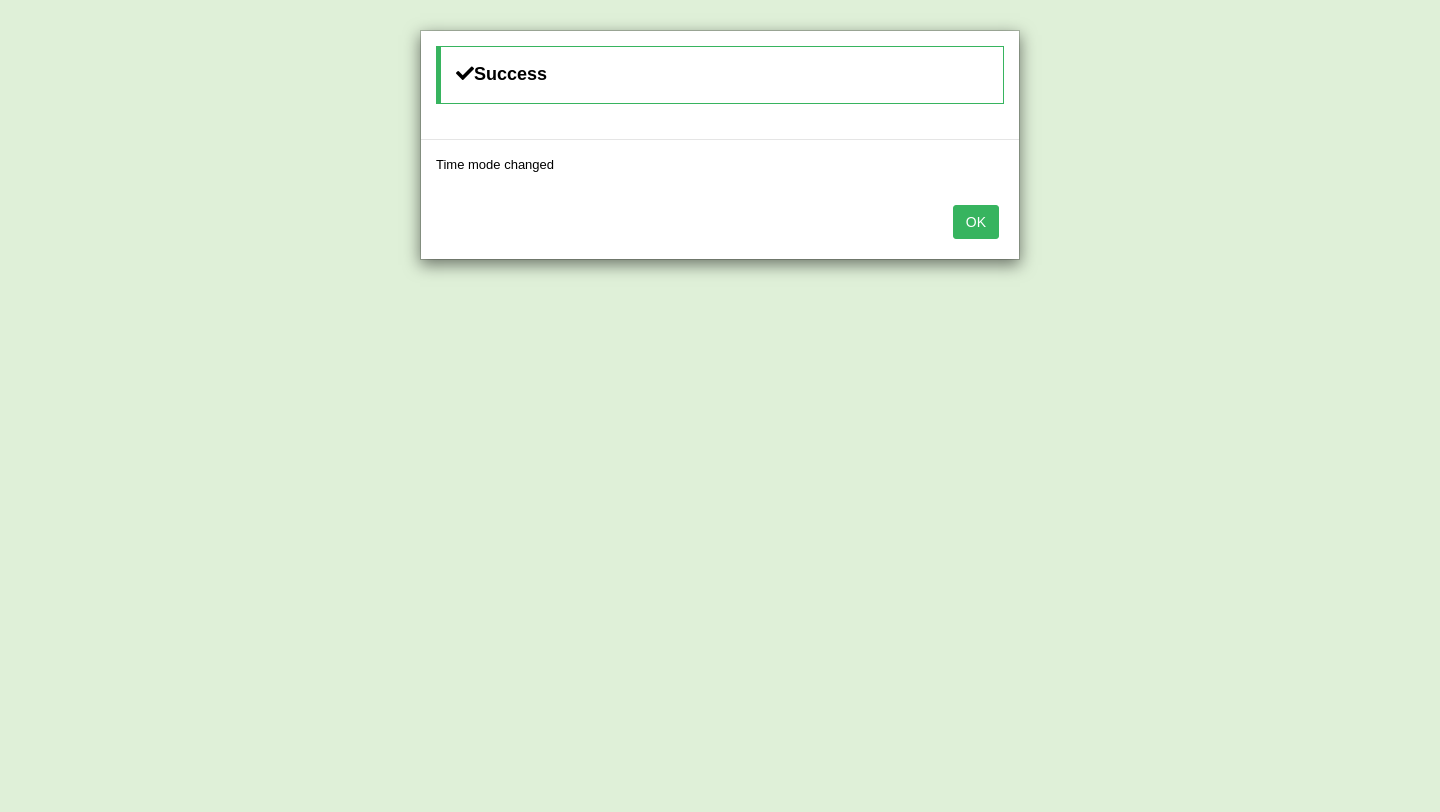 click on "OK" at bounding box center (976, 222) 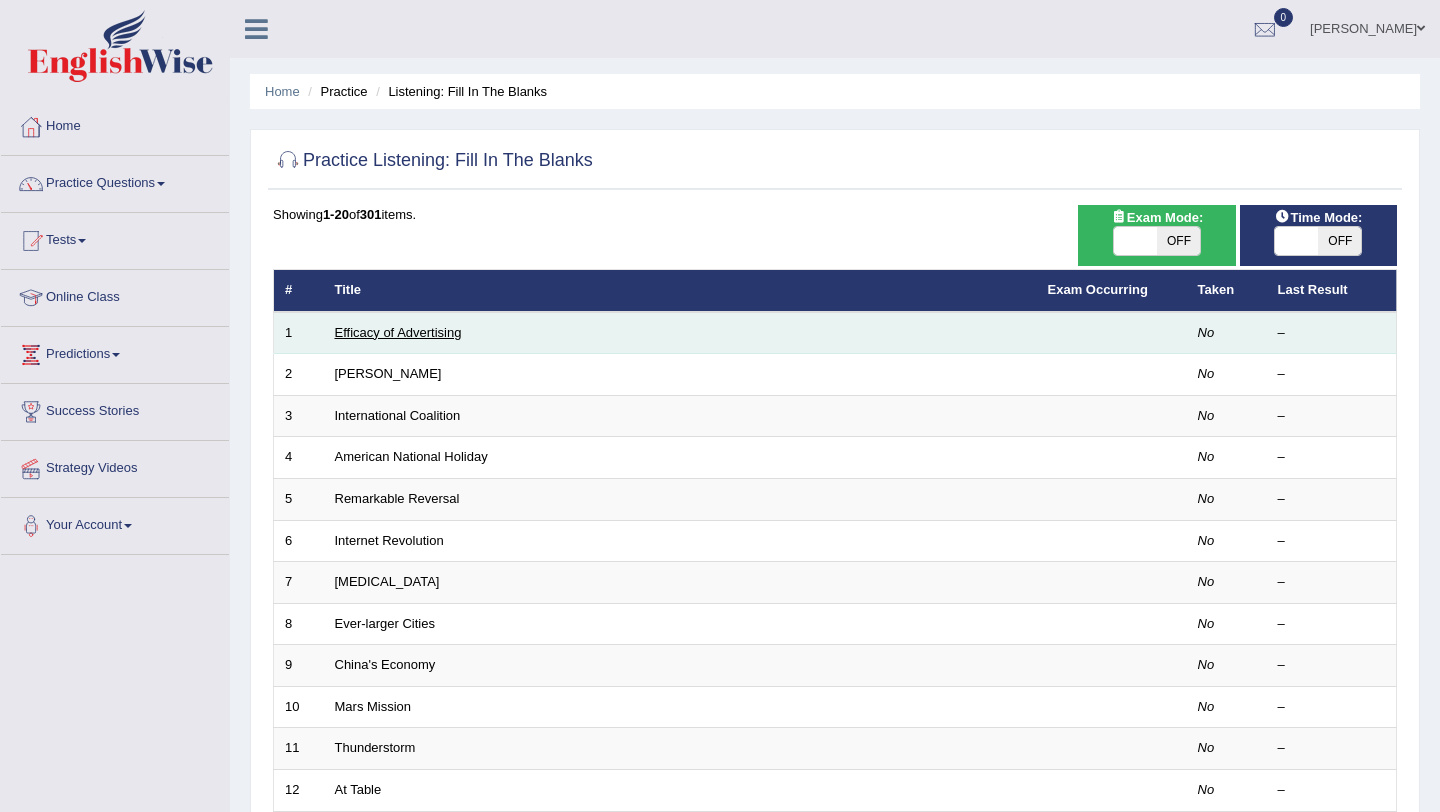 click on "Efficacy of Advertising" at bounding box center [398, 332] 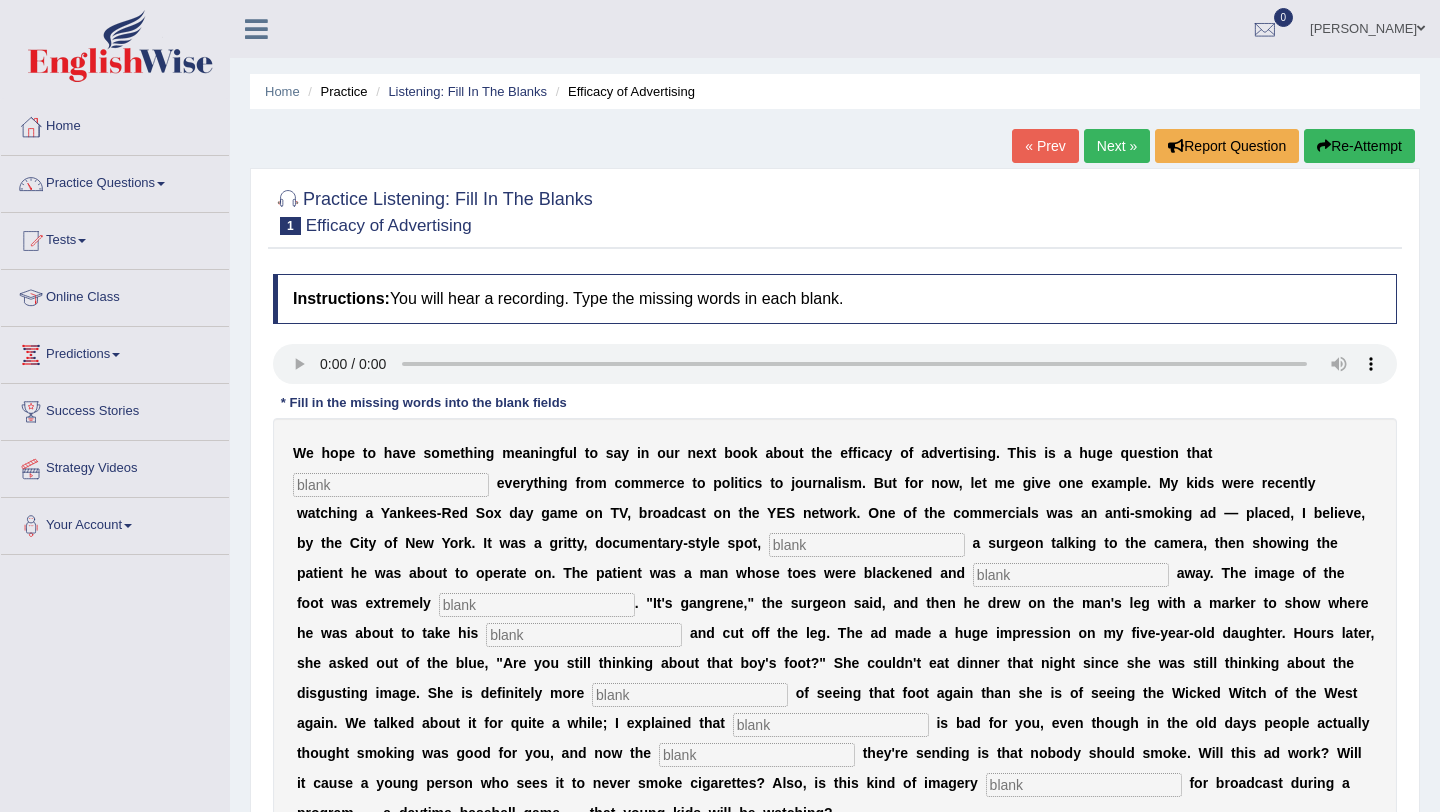 scroll, scrollTop: 0, scrollLeft: 0, axis: both 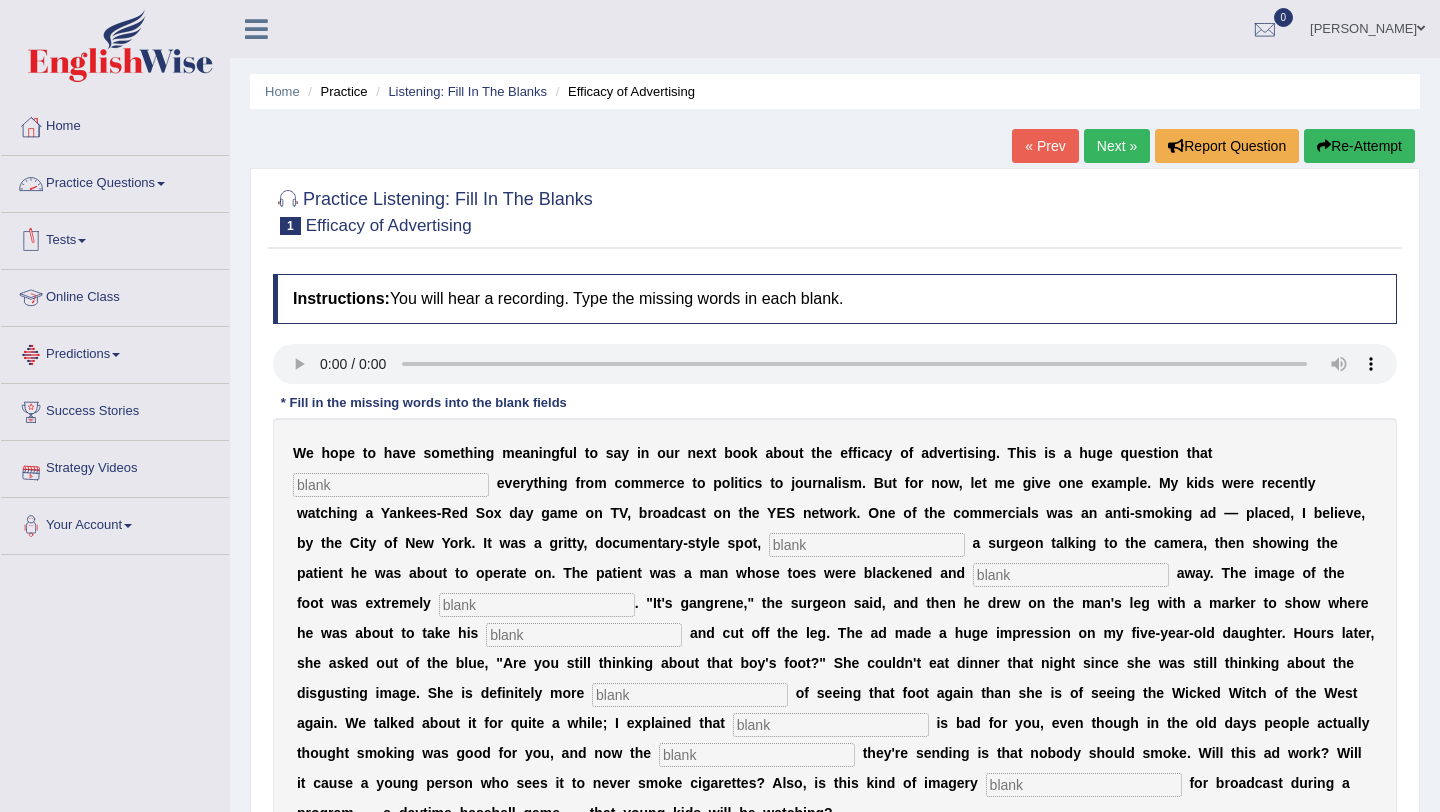 click on "Practice Questions" at bounding box center (115, 181) 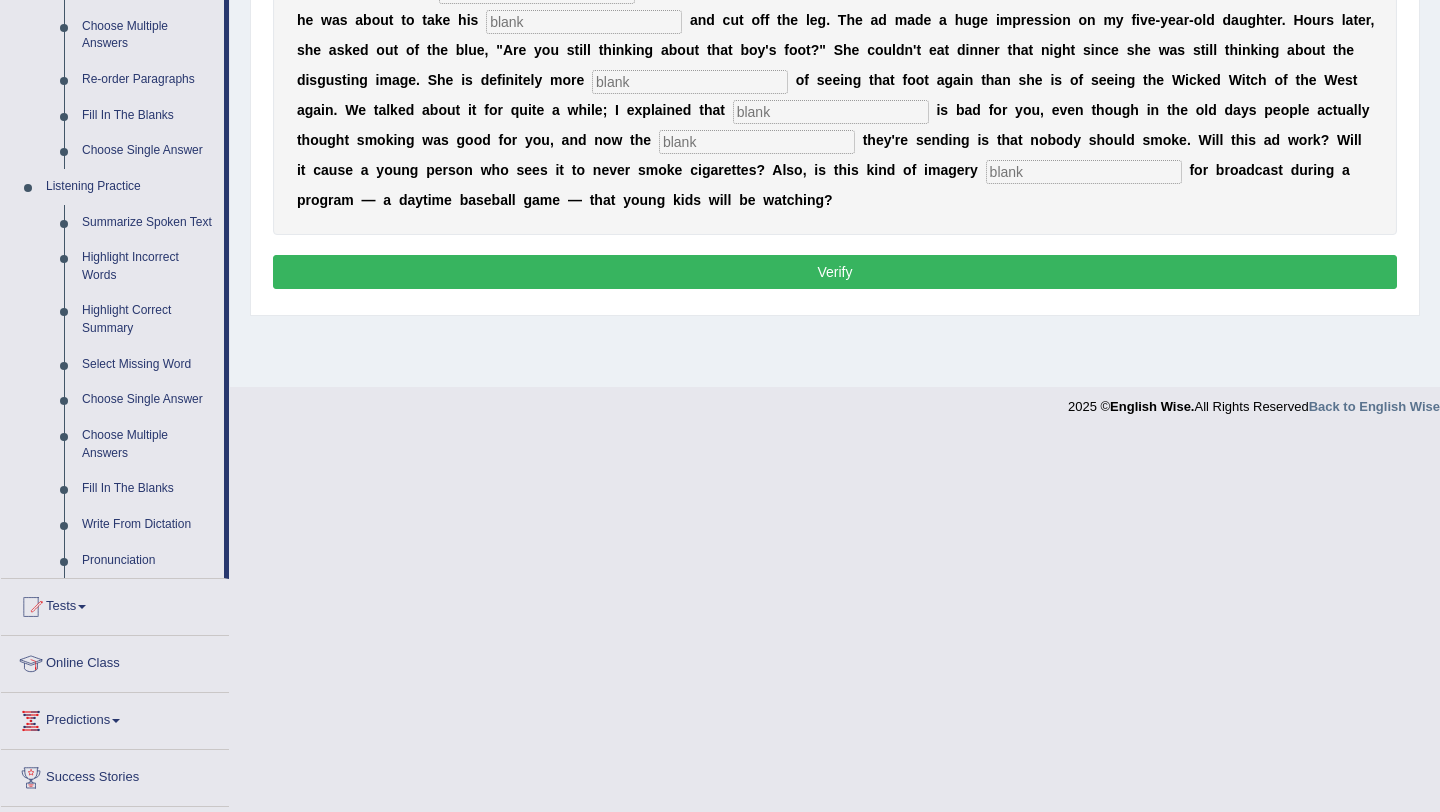 scroll, scrollTop: 615, scrollLeft: 0, axis: vertical 